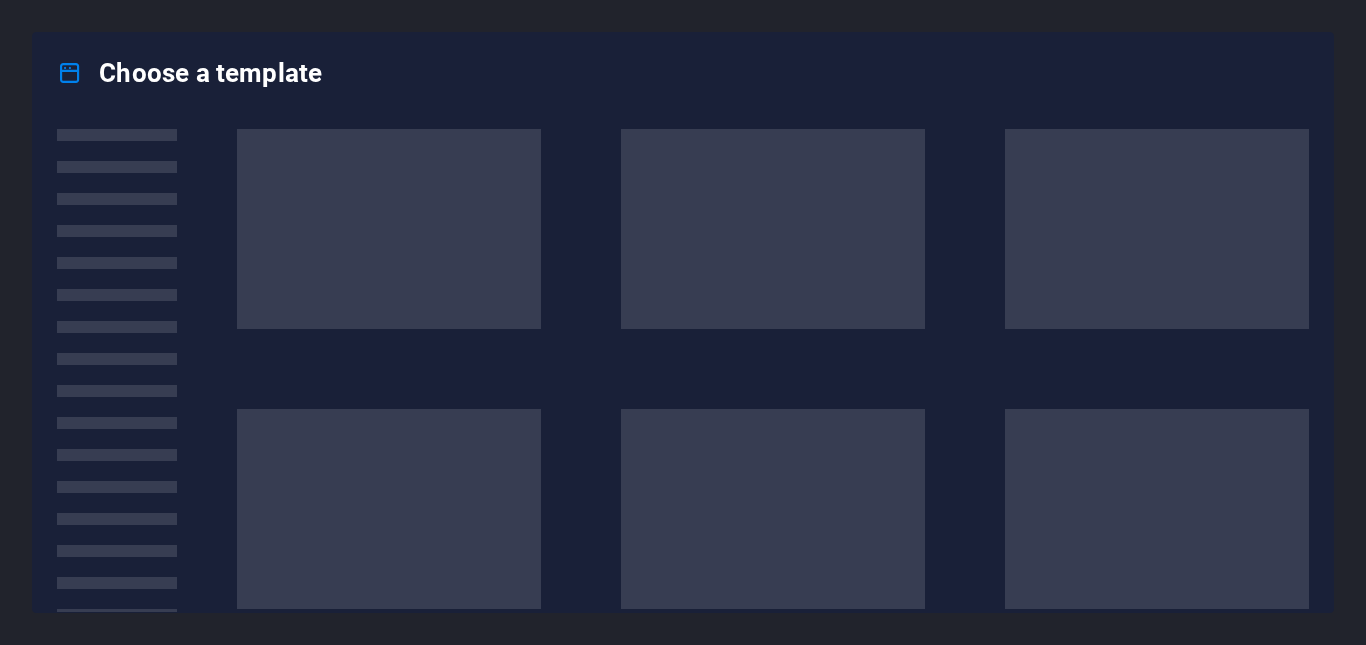 scroll, scrollTop: 0, scrollLeft: 0, axis: both 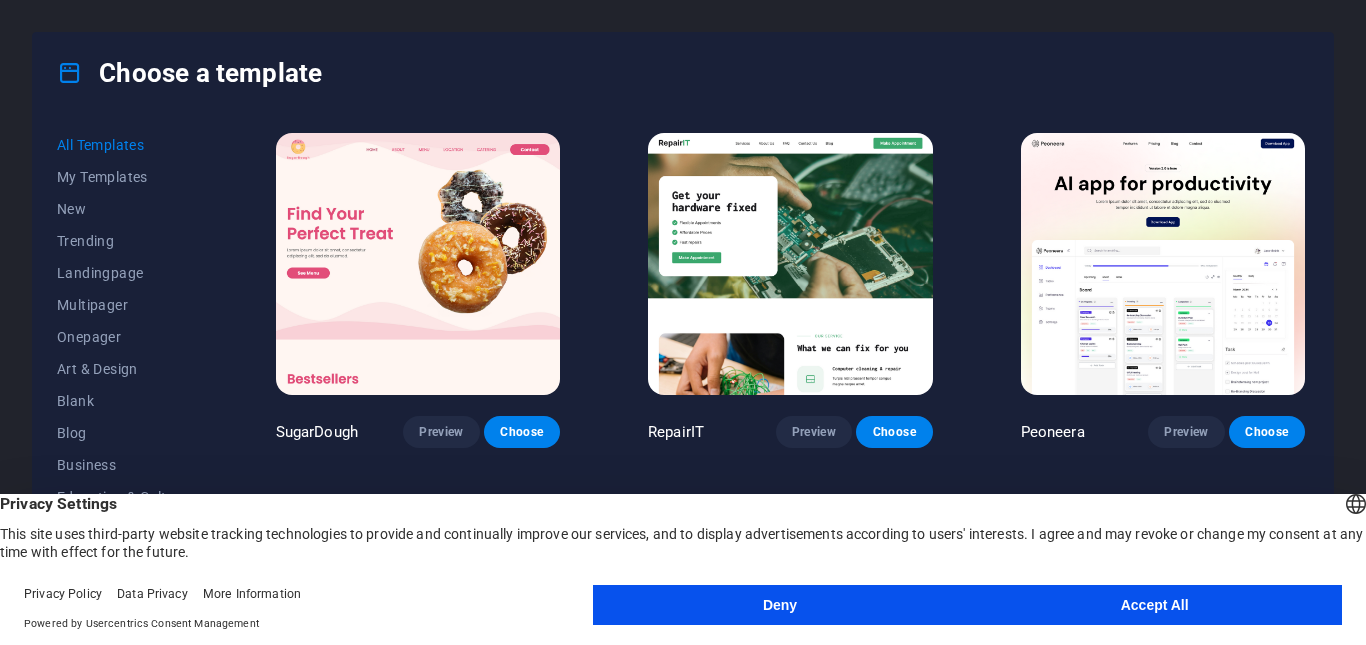 click on "All Templates My Templates New Trending Landingpage Multipager Onepager Art & Design Blank Blog Business Education & Culture Event Gastronomy Health IT & Media Legal & Finance Non-Profit Performance Portfolio Services Shop Sports & Beauty Trades Travel Wireframe SugarDough Preview Choose RepairIT Preview Choose Peoneera Preview Choose Art Museum Preview Choose Vitaly Preview Choose Pottery Passions Preview Choose Home Decor Preview Choose Toyland Preview Choose Pet Shop Preview Choose Wonder Planner Preview Choose Transportable Preview Choose S&L Preview Choose WePaint Preview Choose Eco-Con Preview Choose MeetUp Preview Choose Help & Care Preview Choose Podcaster Preview Choose Academix Preview Choose BIG Barber Shop Preview Choose Health & Food Preview Choose UrbanNest Interiors Preview Choose Green Change Preview Choose The Beauty Temple Preview Choose WeTrain Preview Choose Cleaner Preview Choose Johanna James Preview Choose Delicioso Preview Choose Dream Garden Preview Choose LumeDeAqua Preview Choose" at bounding box center [683, 362] 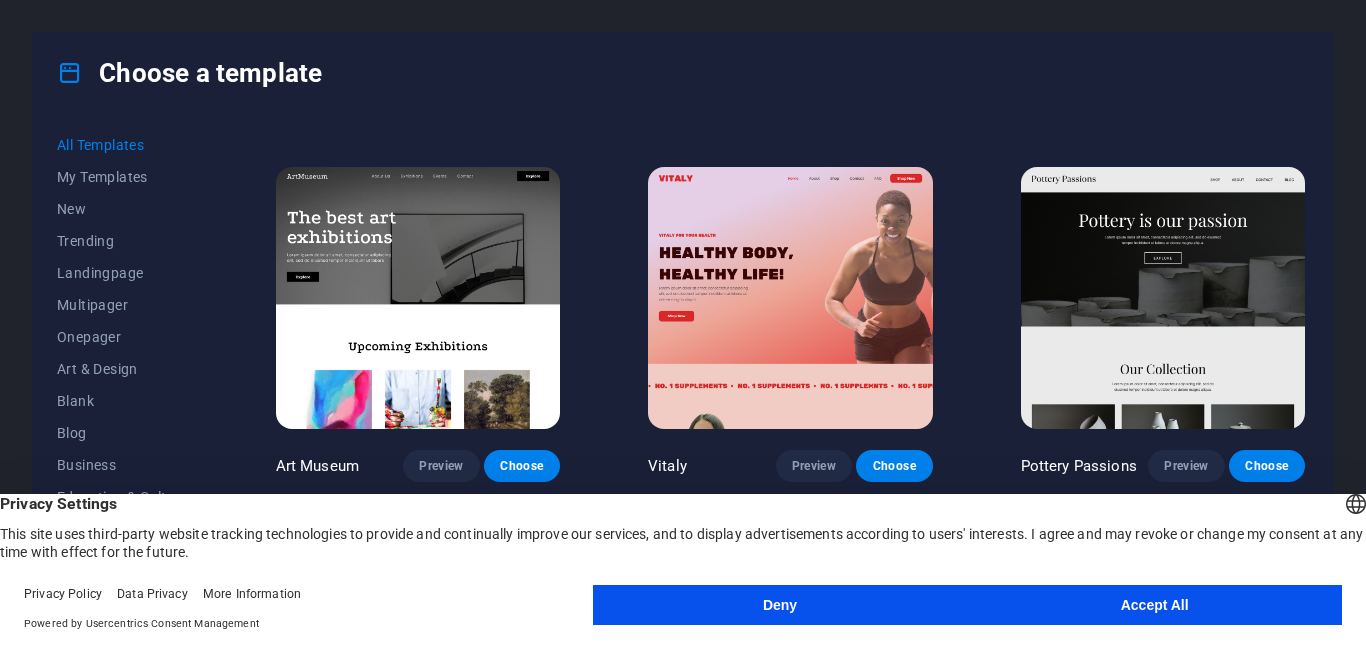scroll, scrollTop: 402, scrollLeft: 0, axis: vertical 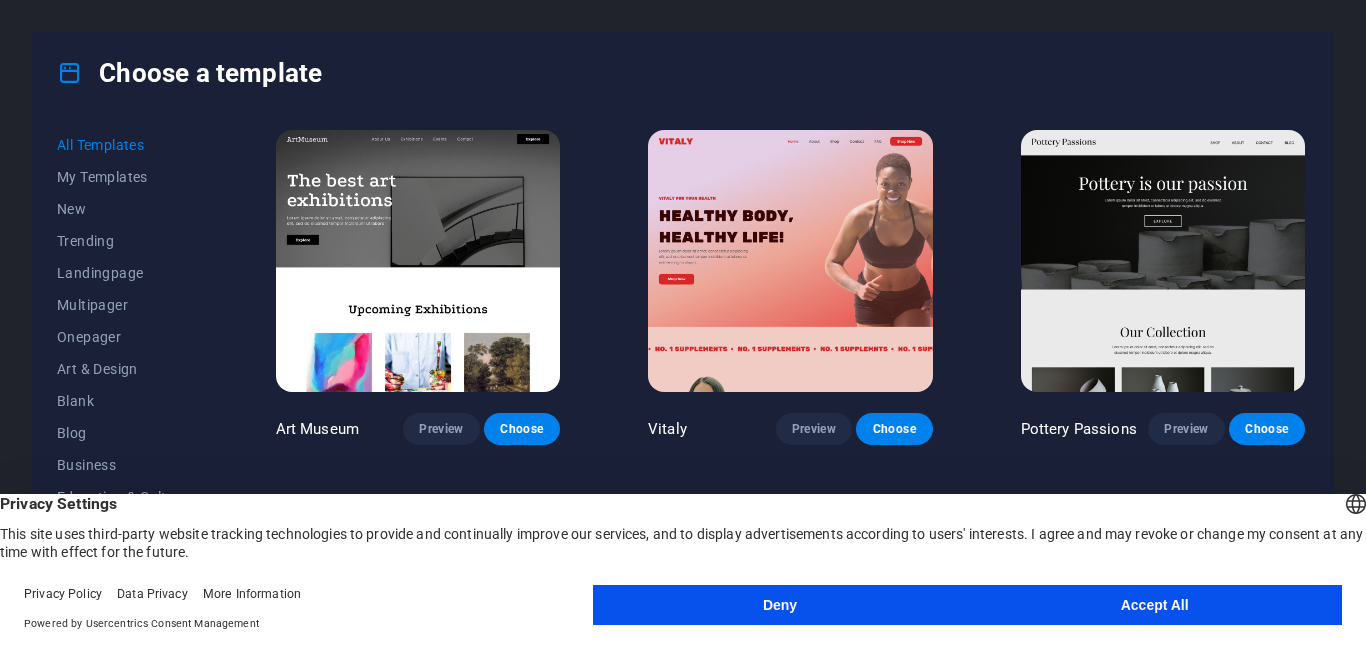 drag, startPoint x: 210, startPoint y: 322, endPoint x: 213, endPoint y: 375, distance: 53.08484 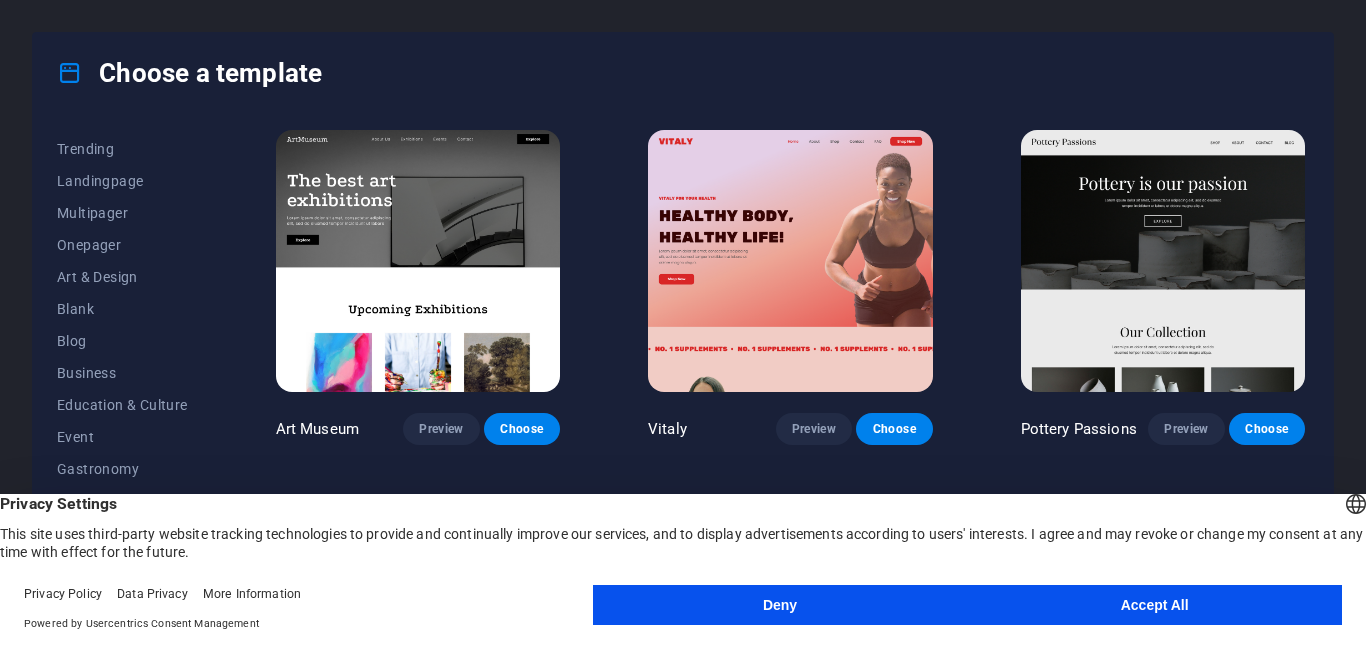 scroll, scrollTop: 107, scrollLeft: 0, axis: vertical 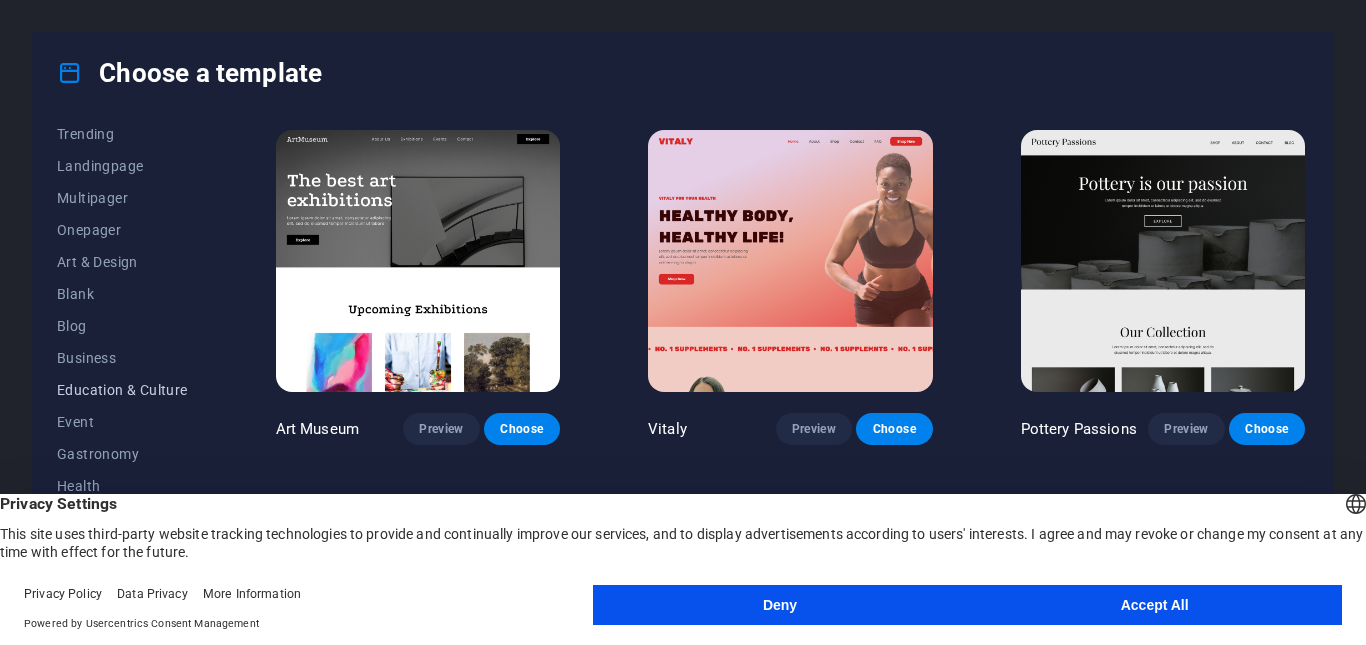 click on "Education & Culture" at bounding box center (122, 390) 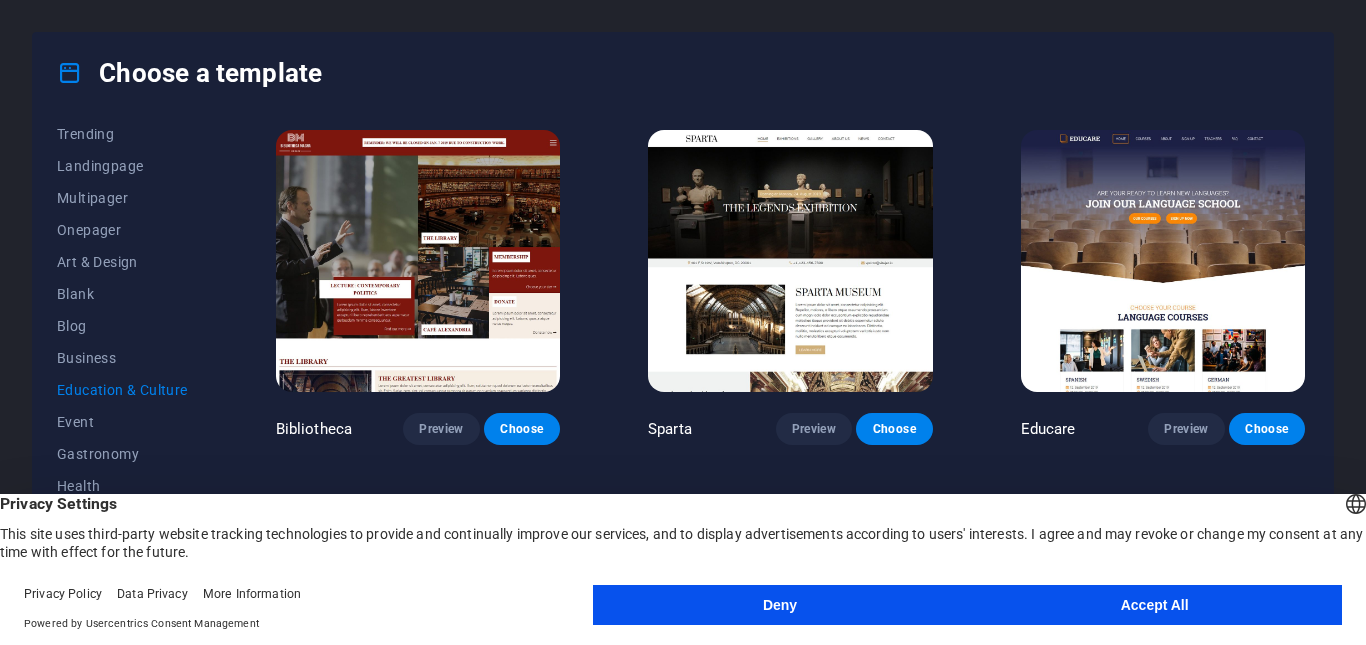 scroll, scrollTop: 5, scrollLeft: 0, axis: vertical 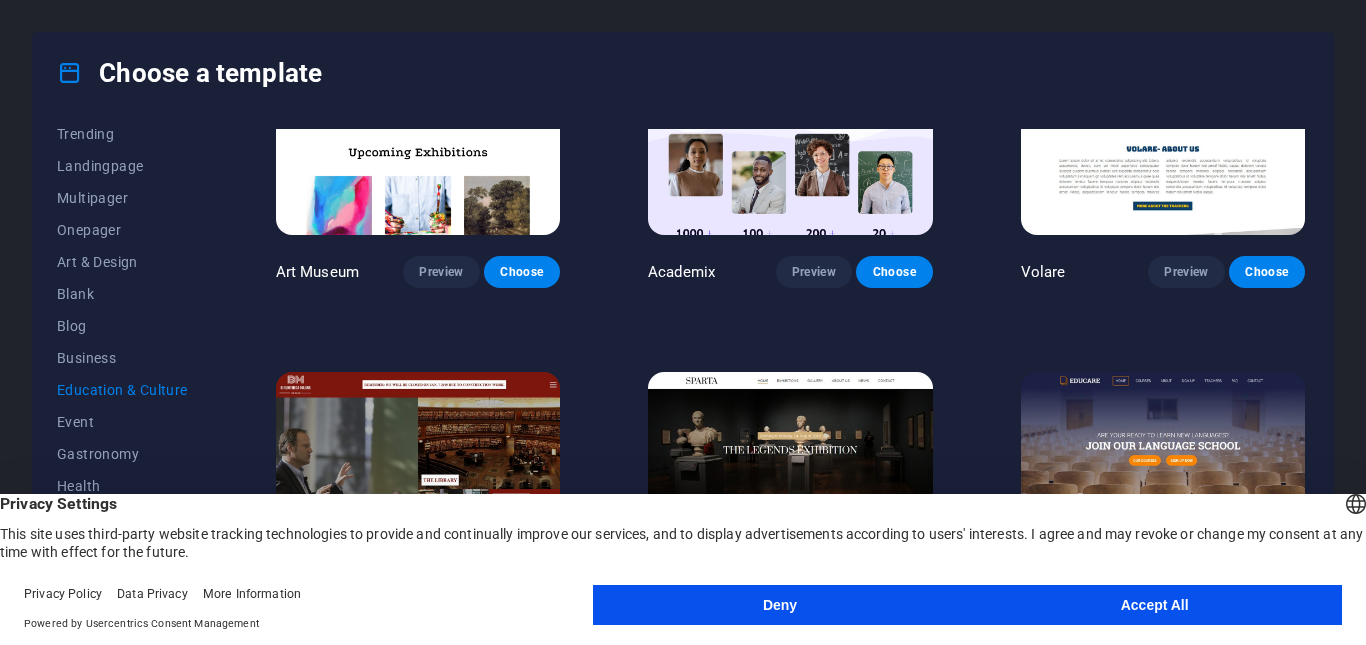 click on "Accept All" at bounding box center (1154, 605) 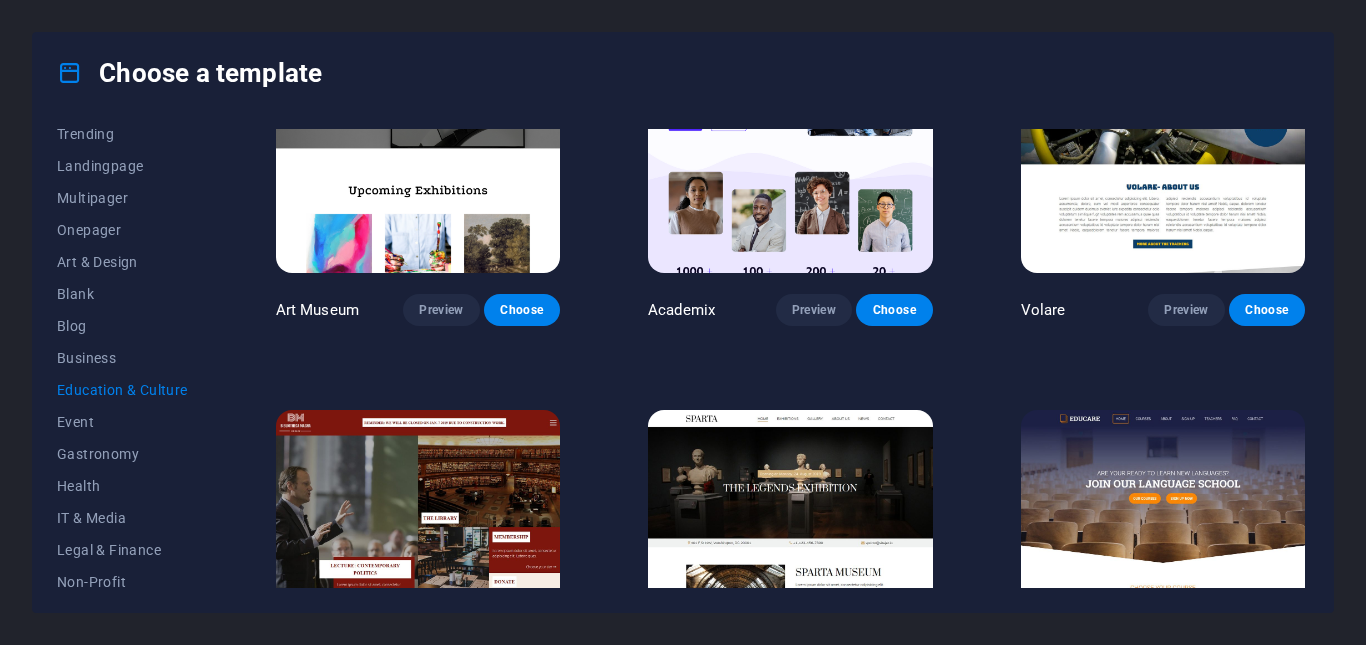scroll, scrollTop: 0, scrollLeft: 0, axis: both 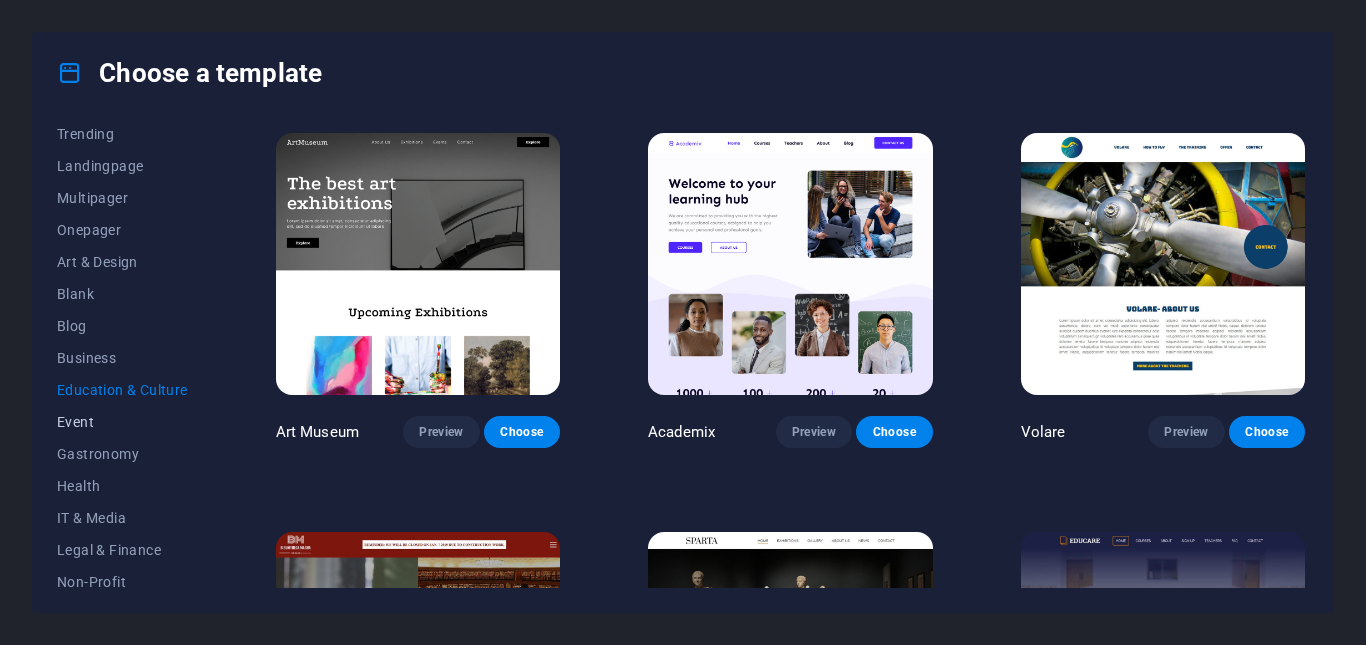 click on "Event" at bounding box center (122, 422) 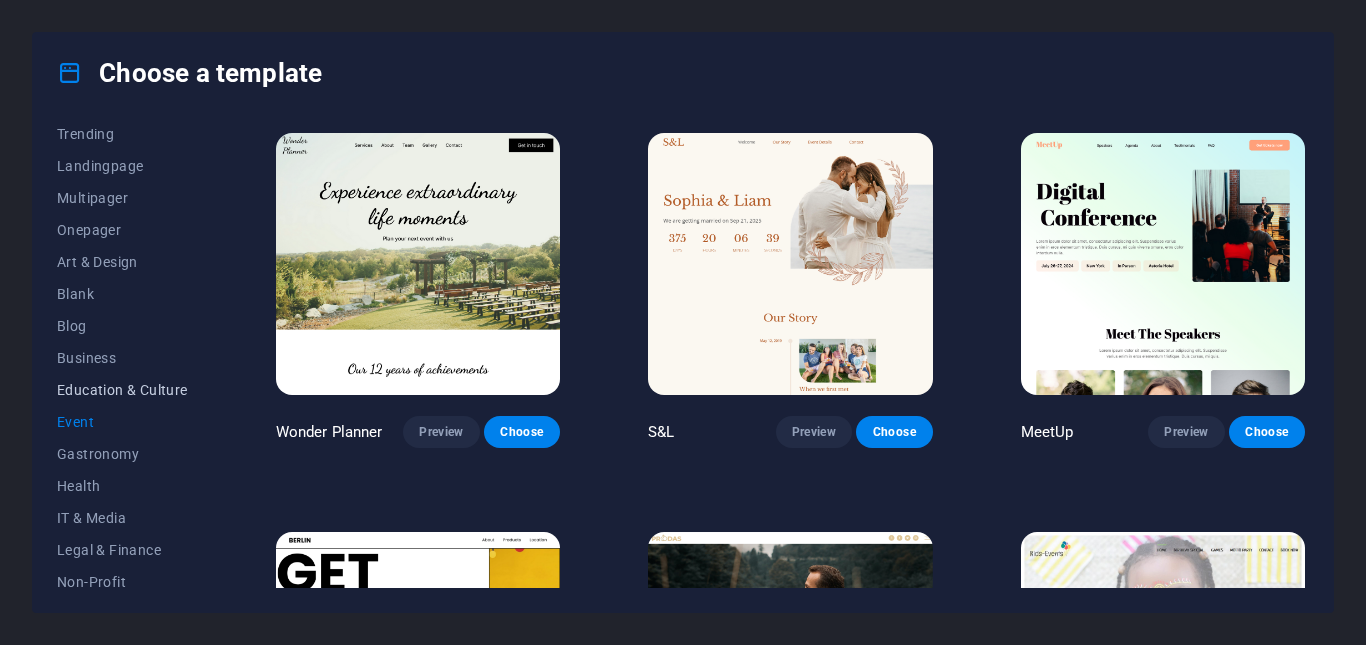 click on "Education & Culture" at bounding box center [122, 390] 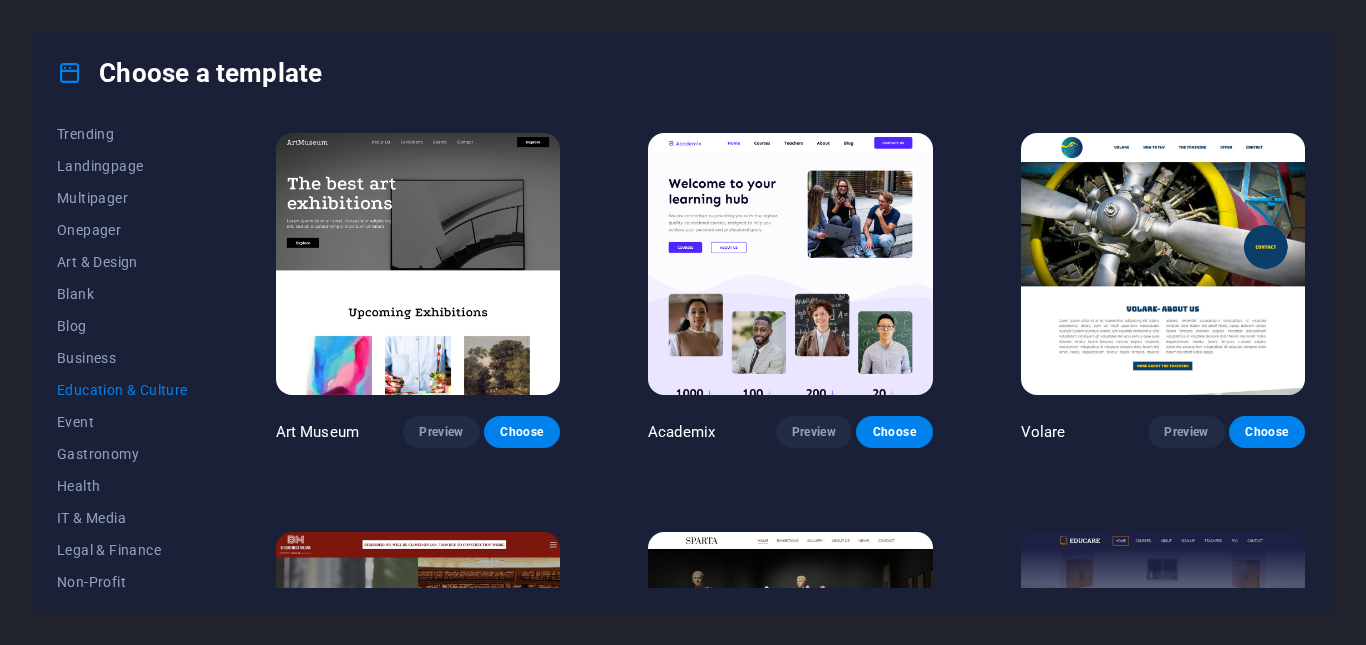 drag, startPoint x: 1309, startPoint y: 251, endPoint x: 1309, endPoint y: 273, distance: 22 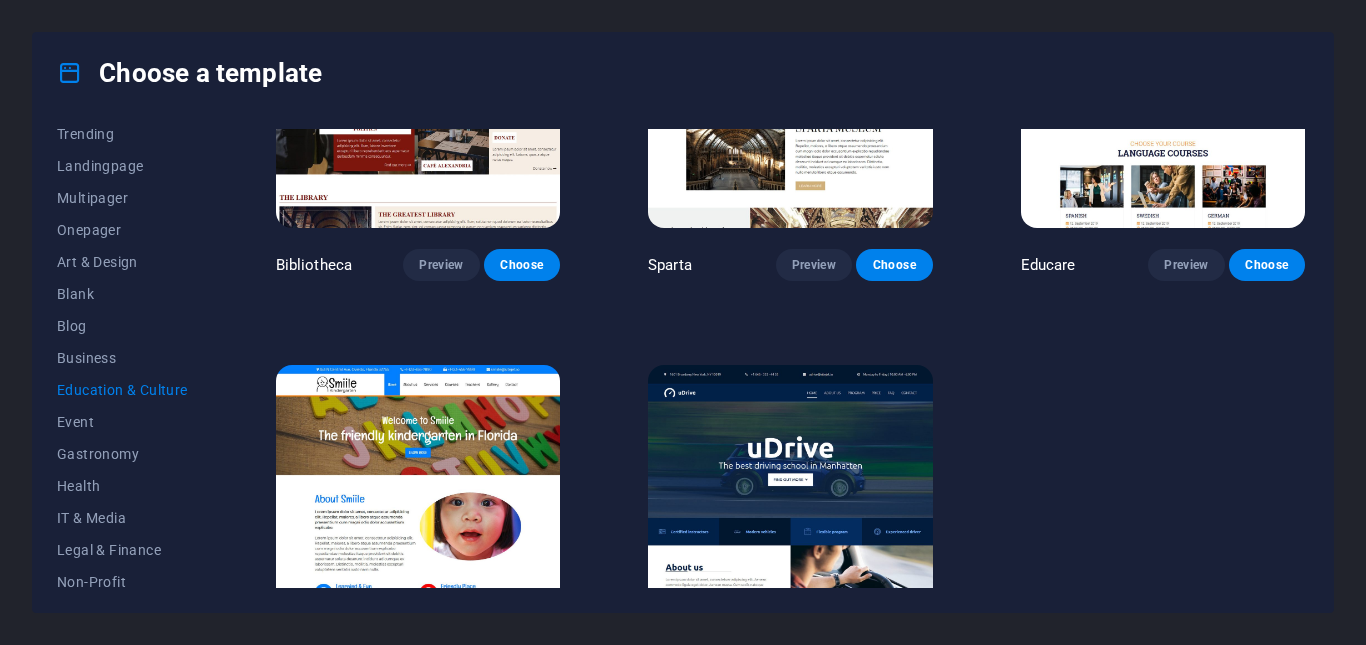 scroll, scrollTop: 651, scrollLeft: 0, axis: vertical 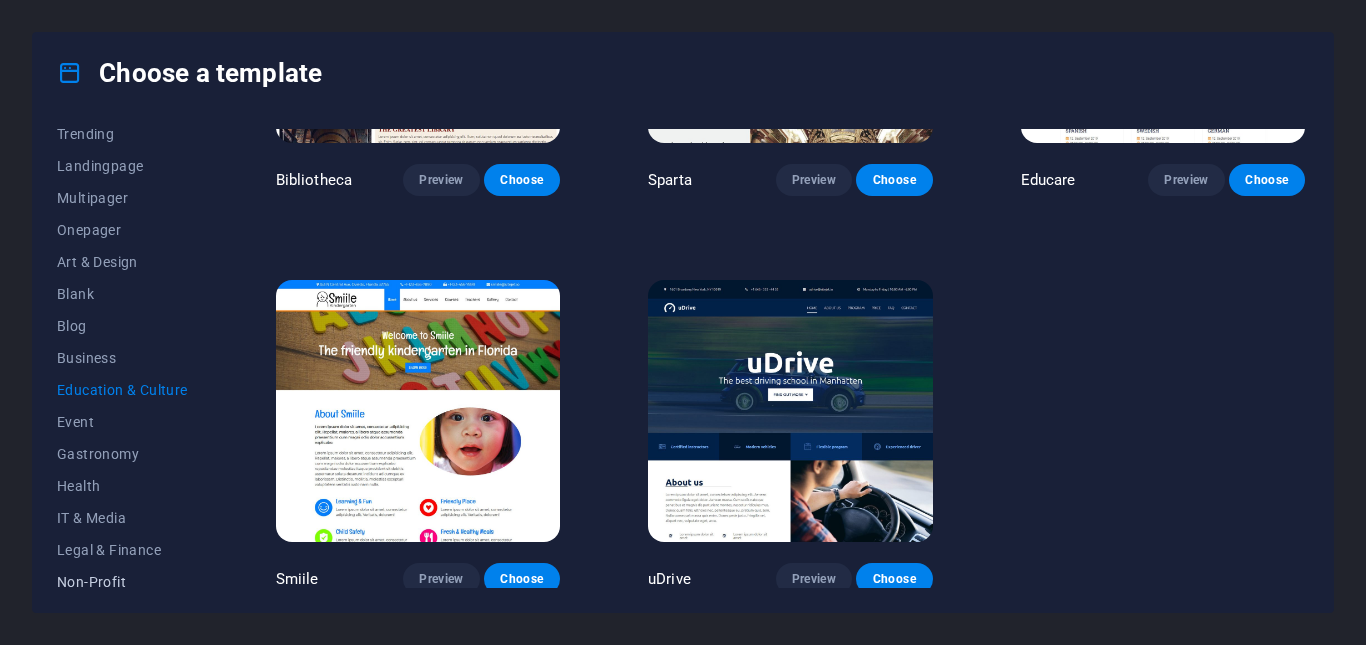 click on "Non-Profit" at bounding box center [122, 582] 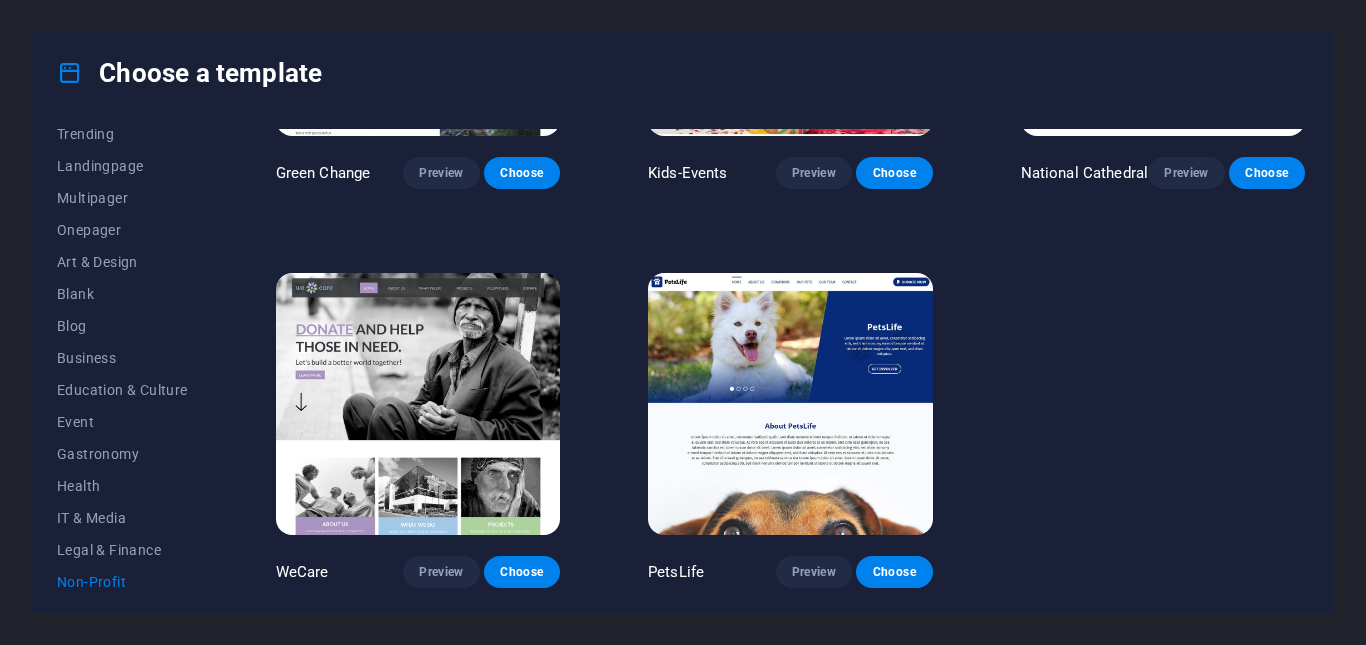 scroll, scrollTop: 0, scrollLeft: 0, axis: both 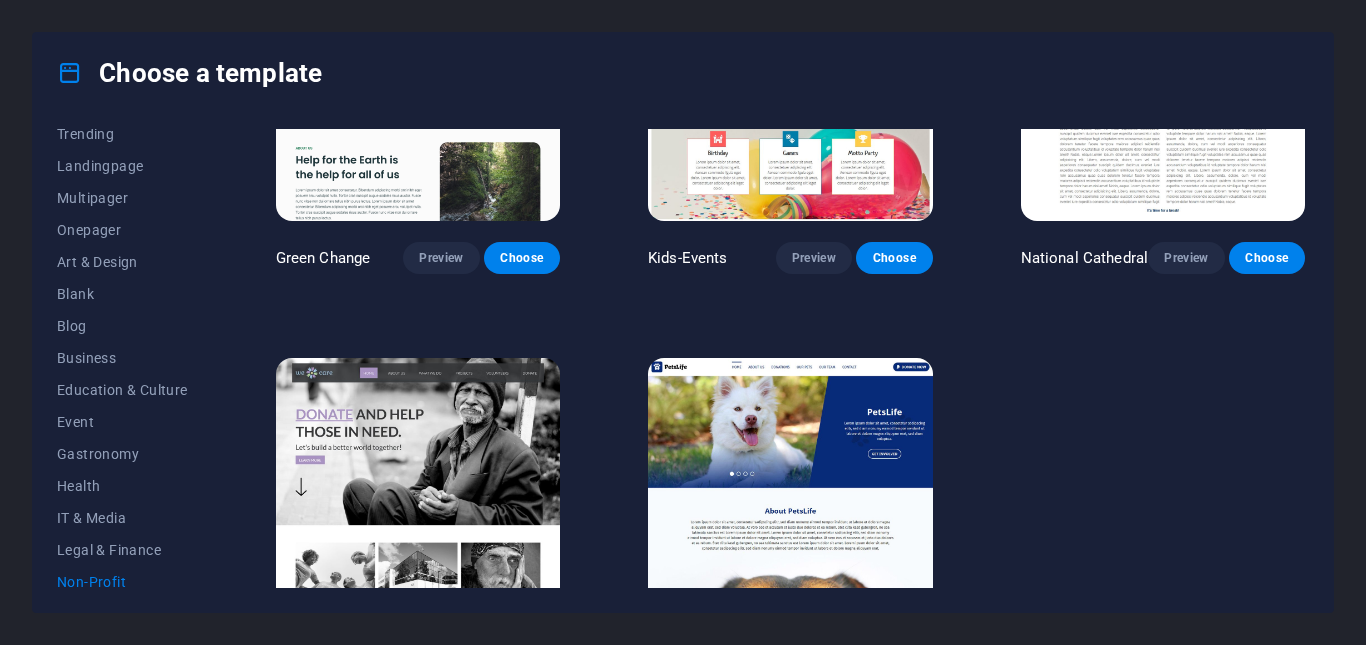click at bounding box center (418, 489) 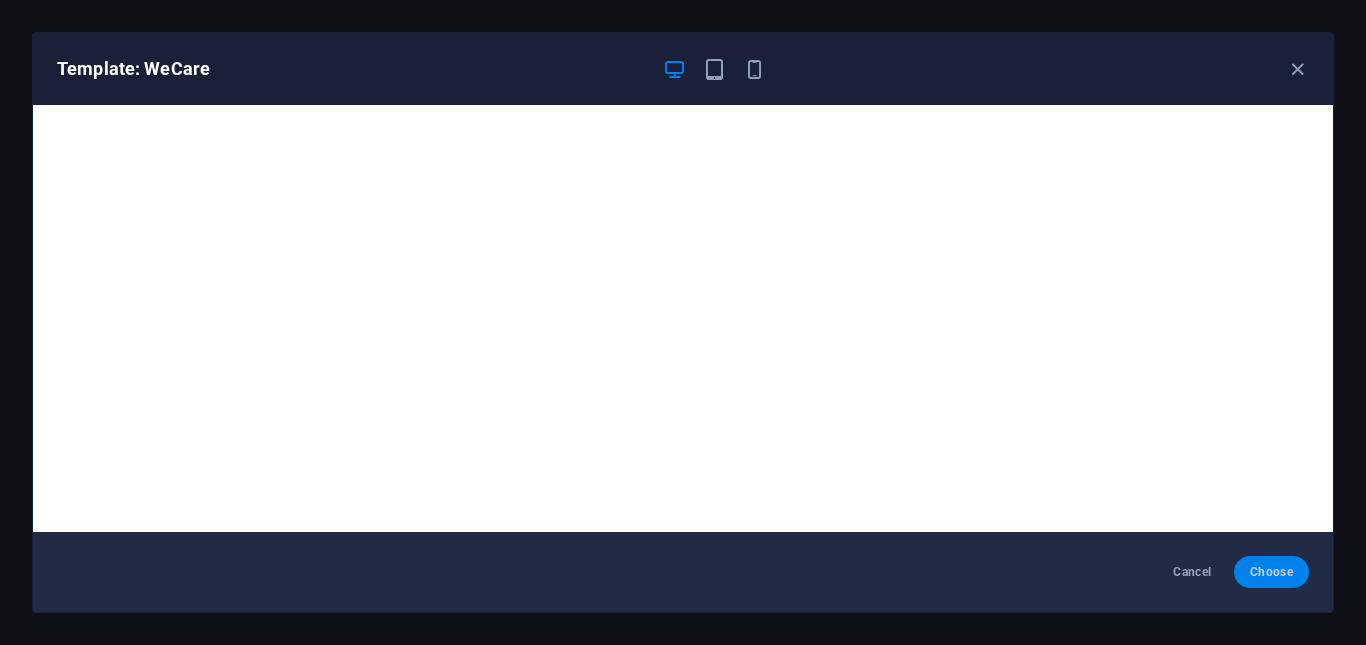 click on "Choose" at bounding box center (1271, 572) 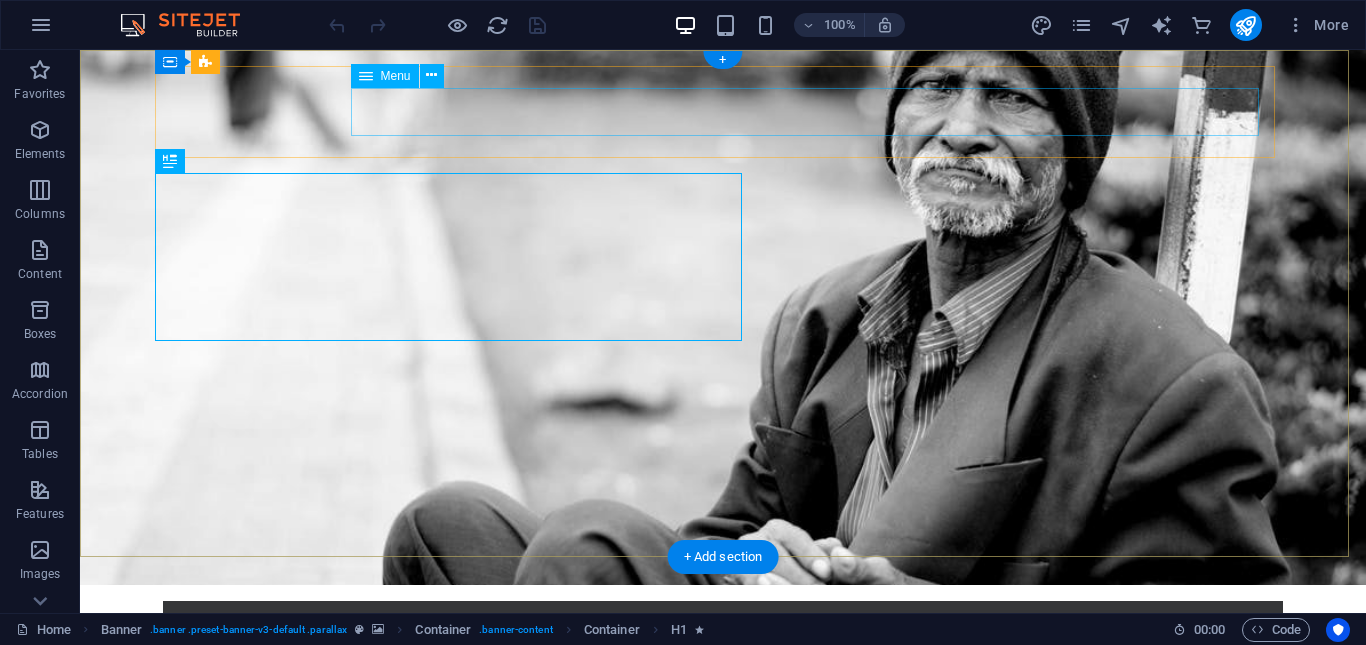 scroll, scrollTop: 0, scrollLeft: 0, axis: both 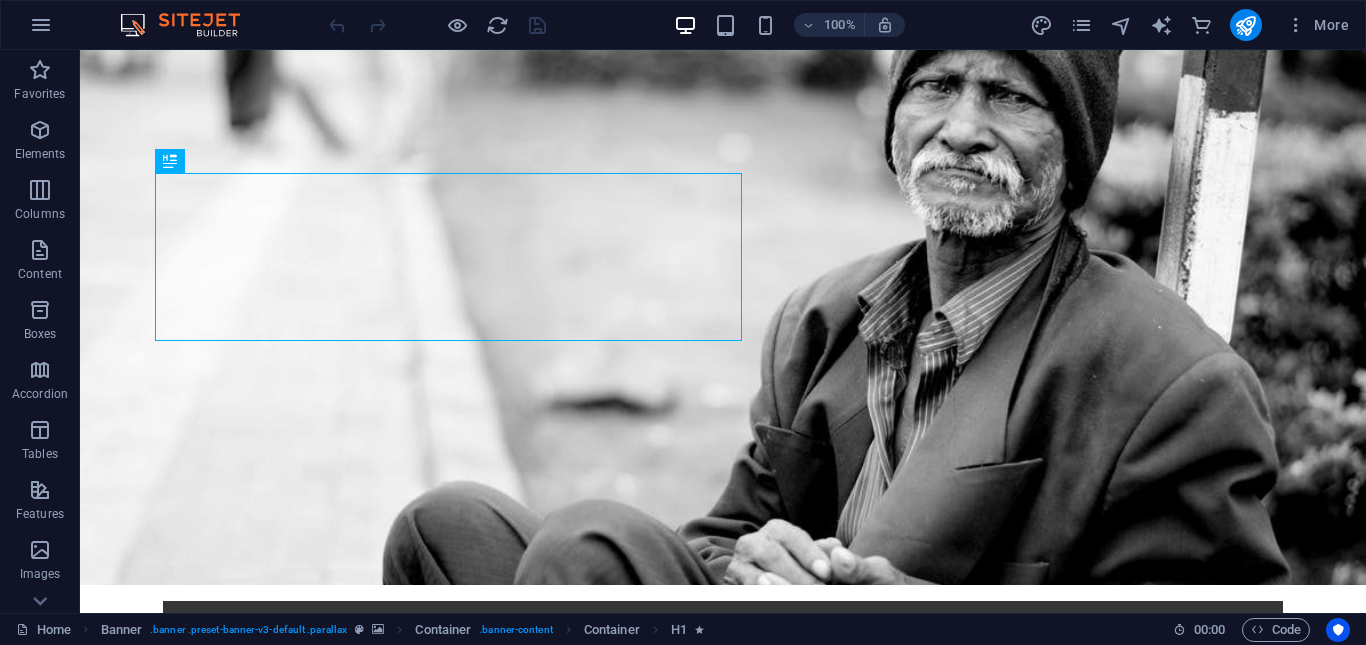 drag, startPoint x: 1435, startPoint y: 84, endPoint x: 1355, endPoint y: 54, distance: 85.44004 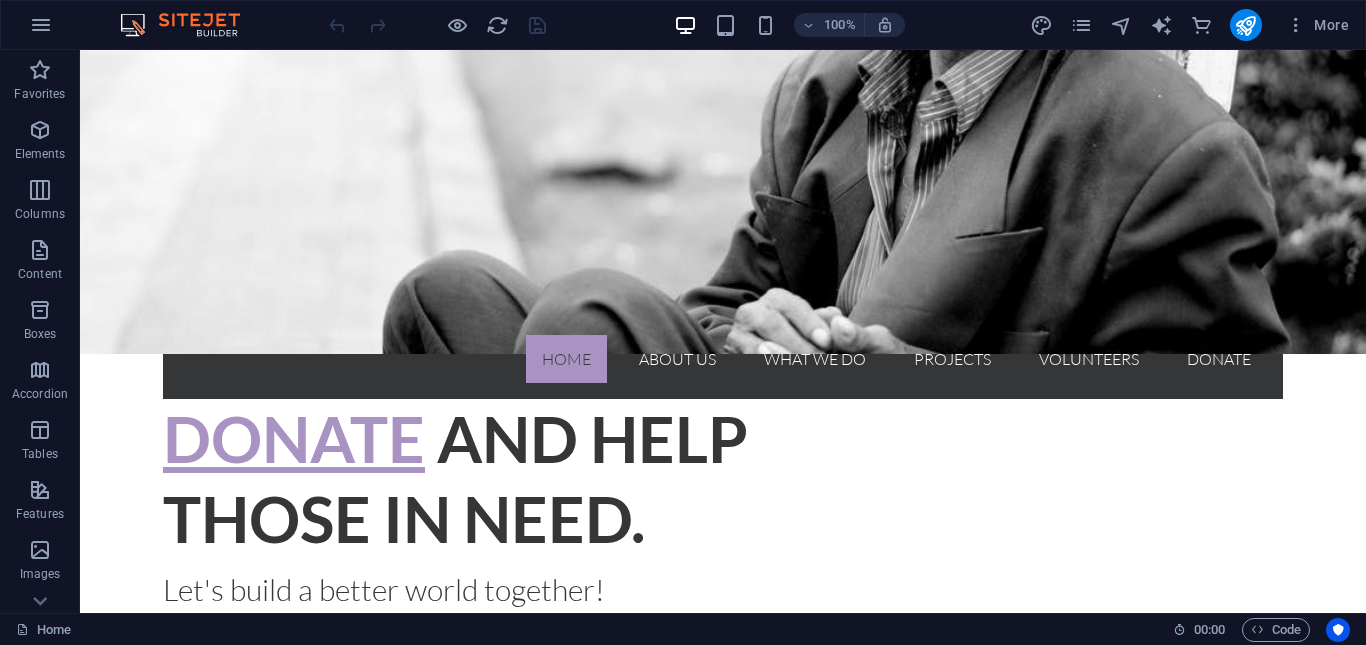 scroll, scrollTop: 0, scrollLeft: 0, axis: both 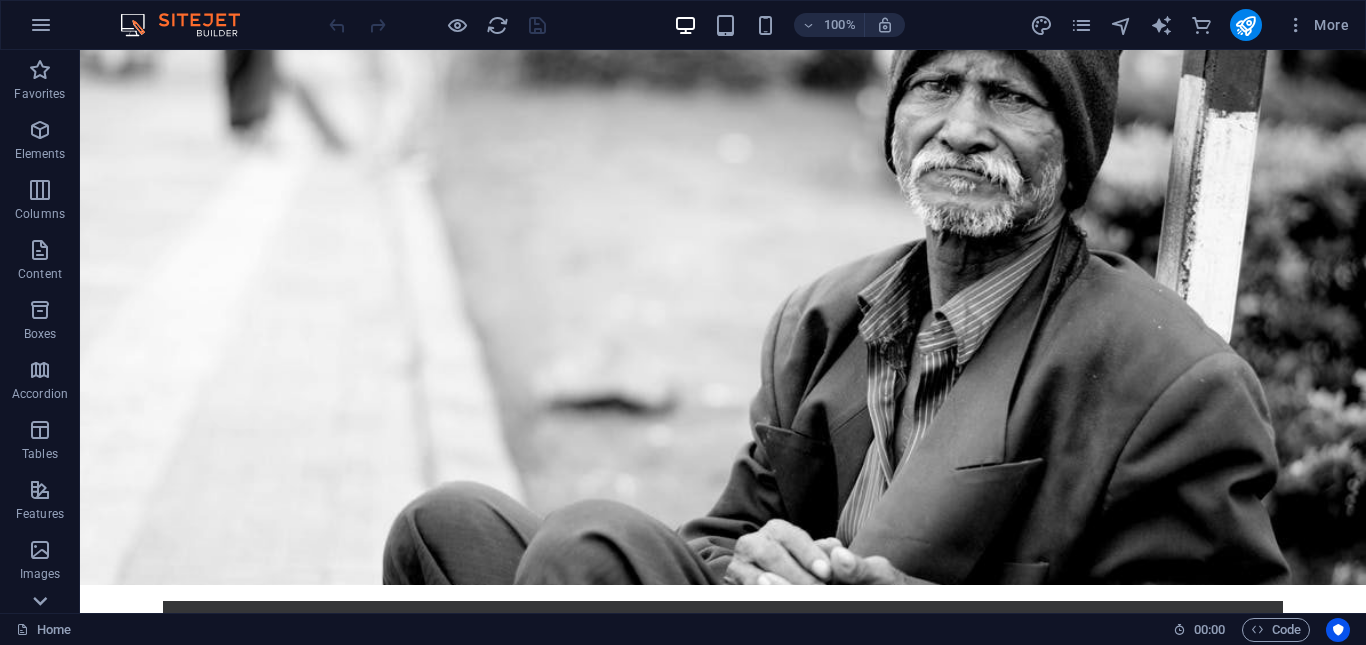 click 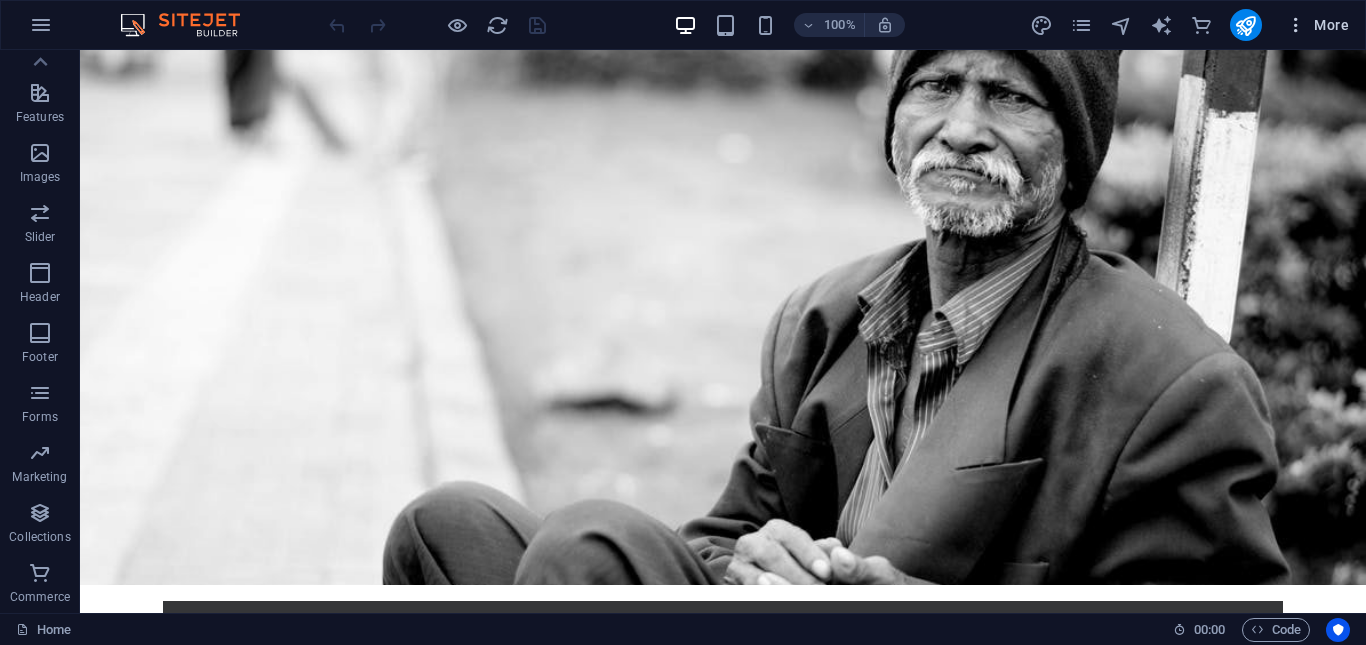 click at bounding box center [1296, 25] 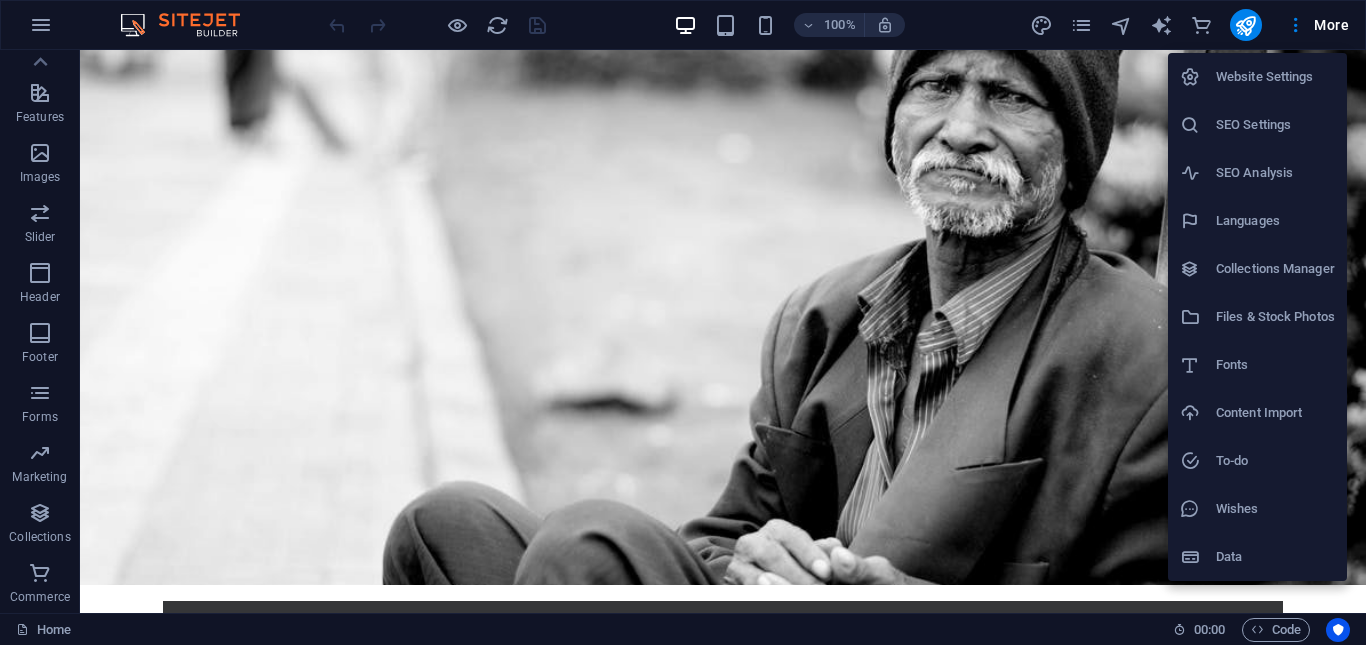 click on "Website Settings" at bounding box center (1275, 77) 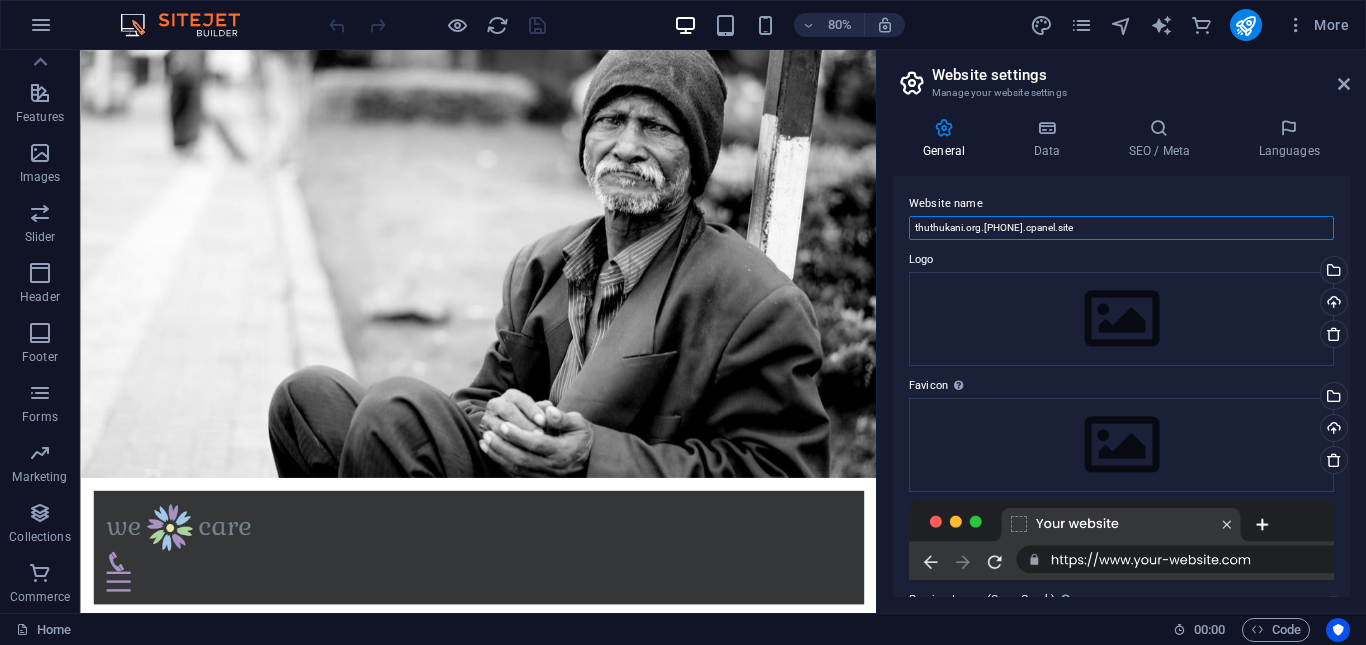 click on "thuthukani.org.[PHONE].cpanel.site" at bounding box center (1121, 228) 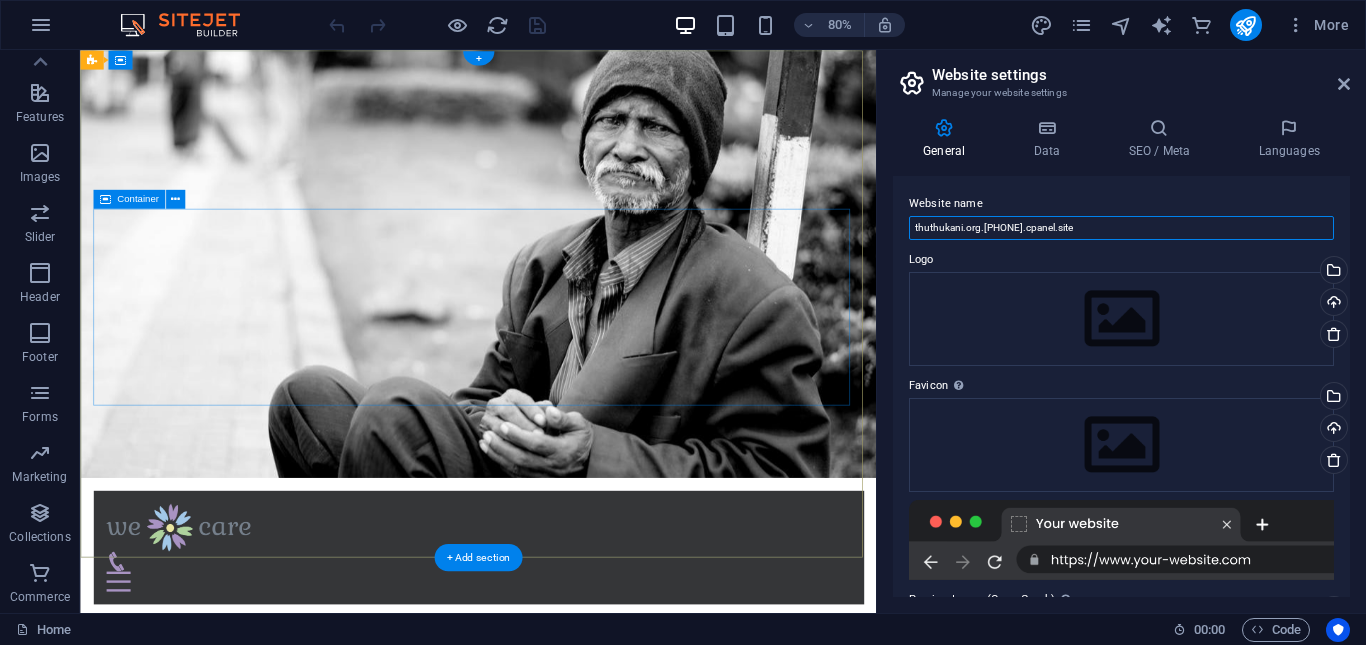 drag, startPoint x: 1207, startPoint y: 280, endPoint x: 991, endPoint y: 295, distance: 216.5202 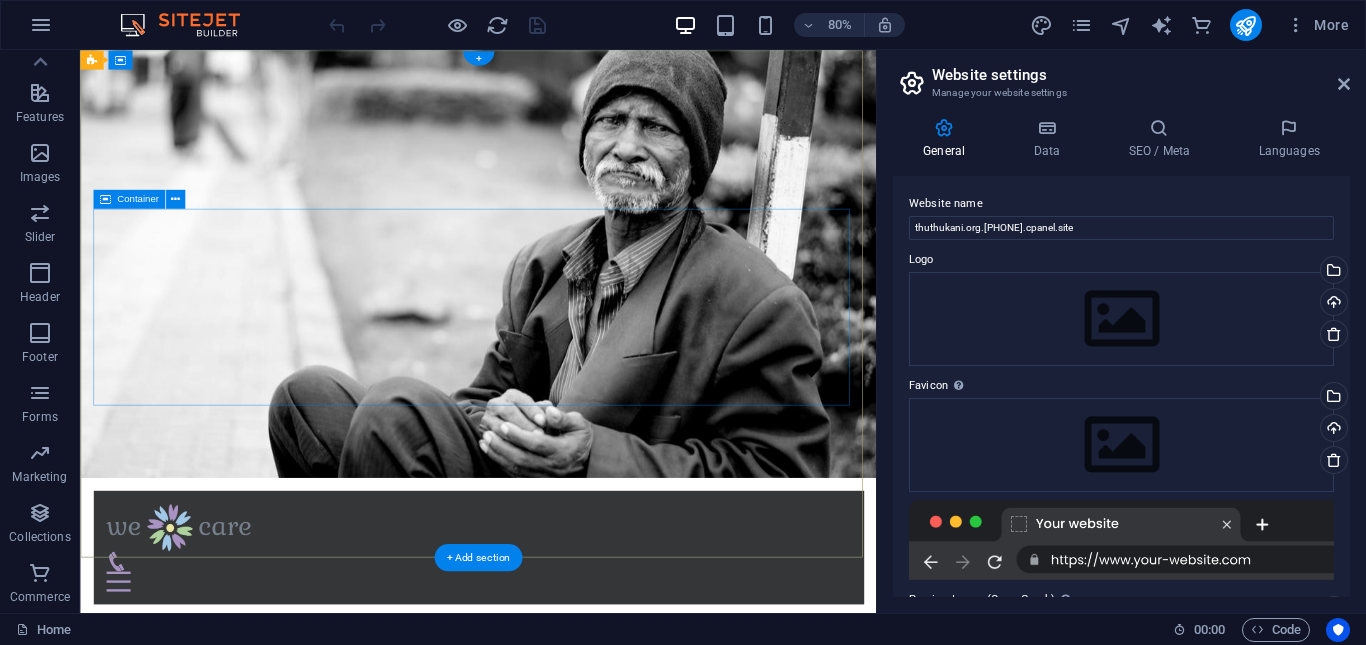click on "Donate   and Help those in need. Let's build a better world together! Learn more" at bounding box center [577, 866] 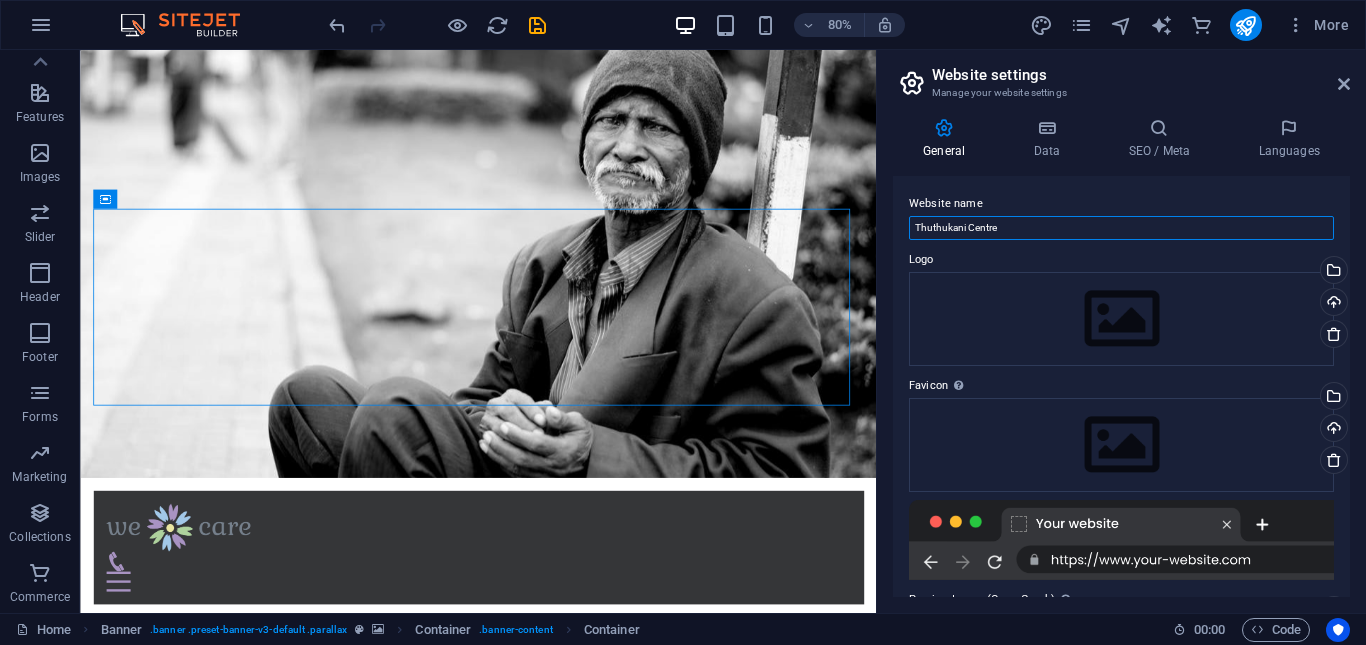 type on "Thuthukani Centre" 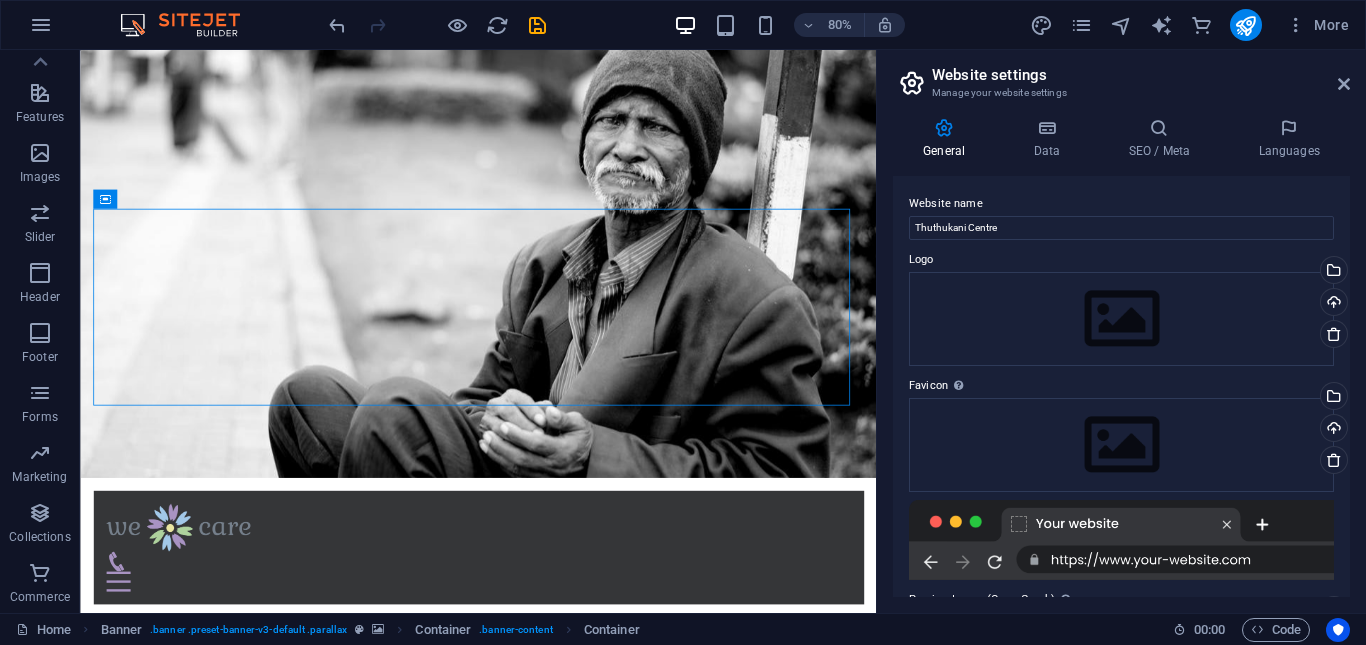 drag, startPoint x: 1350, startPoint y: 346, endPoint x: 1349, endPoint y: 381, distance: 35.014282 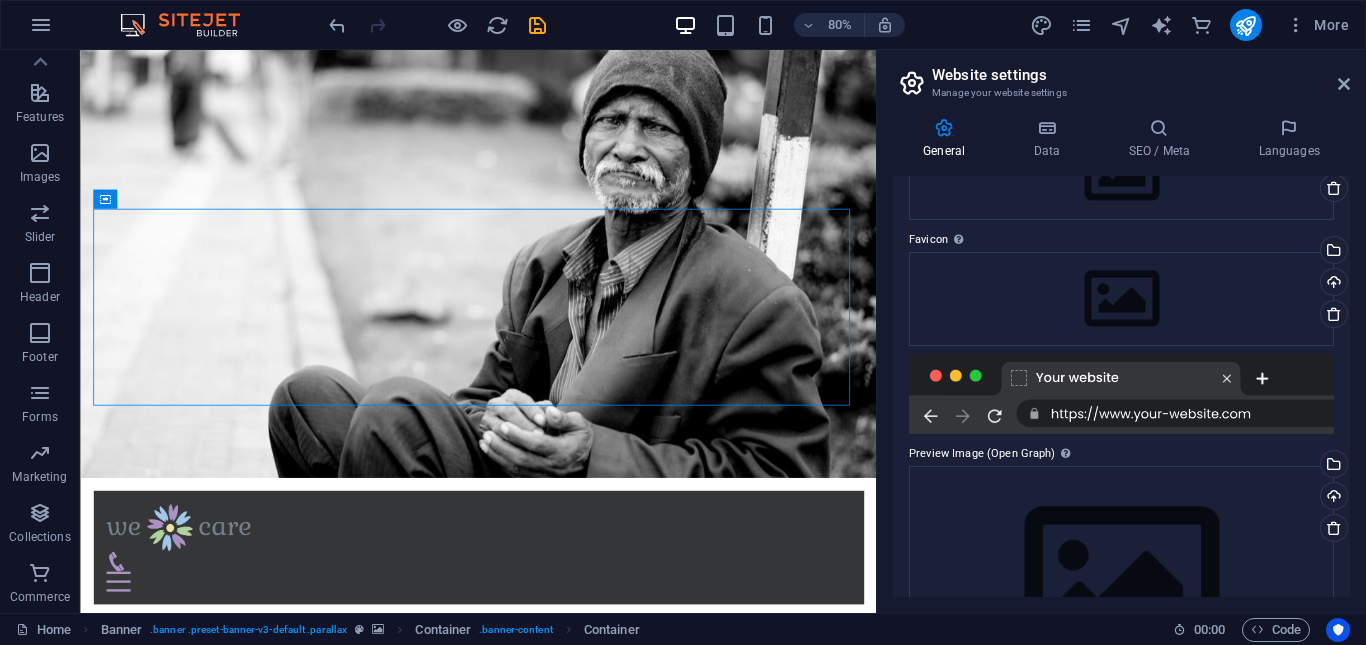 scroll, scrollTop: 155, scrollLeft: 0, axis: vertical 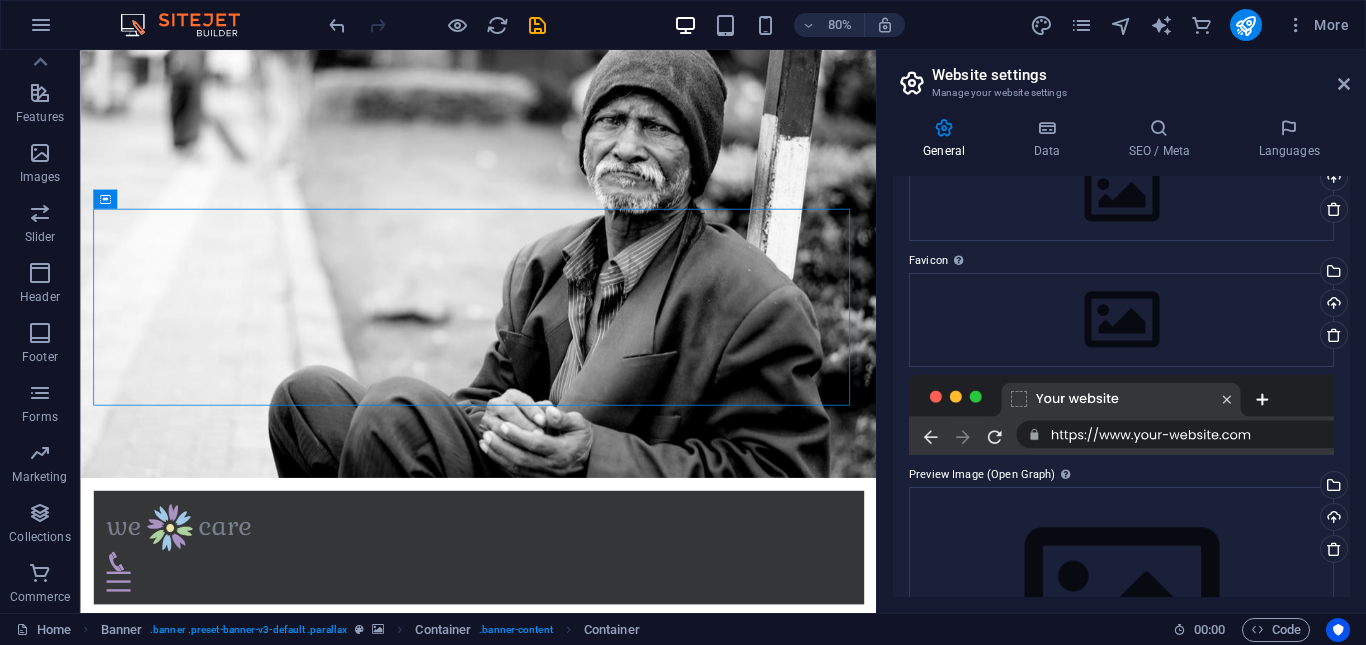 drag, startPoint x: 1345, startPoint y: 430, endPoint x: 1344, endPoint y: 411, distance: 19.026299 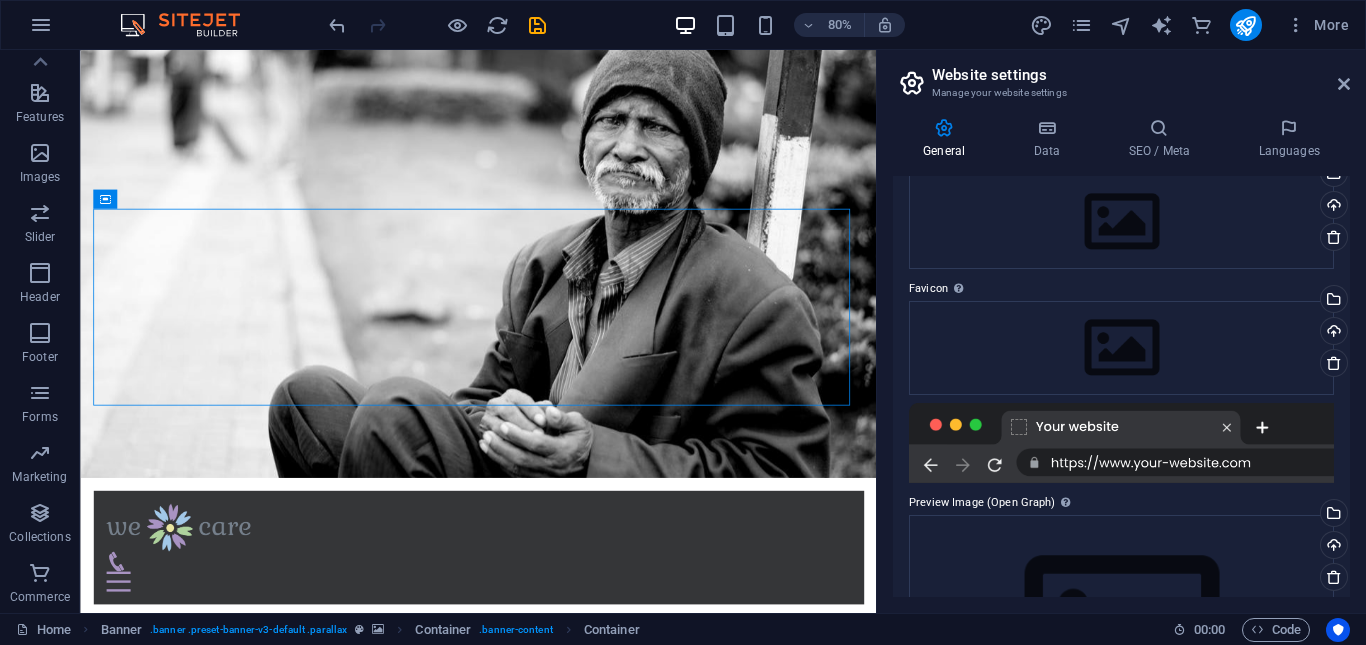 scroll, scrollTop: 94, scrollLeft: 0, axis: vertical 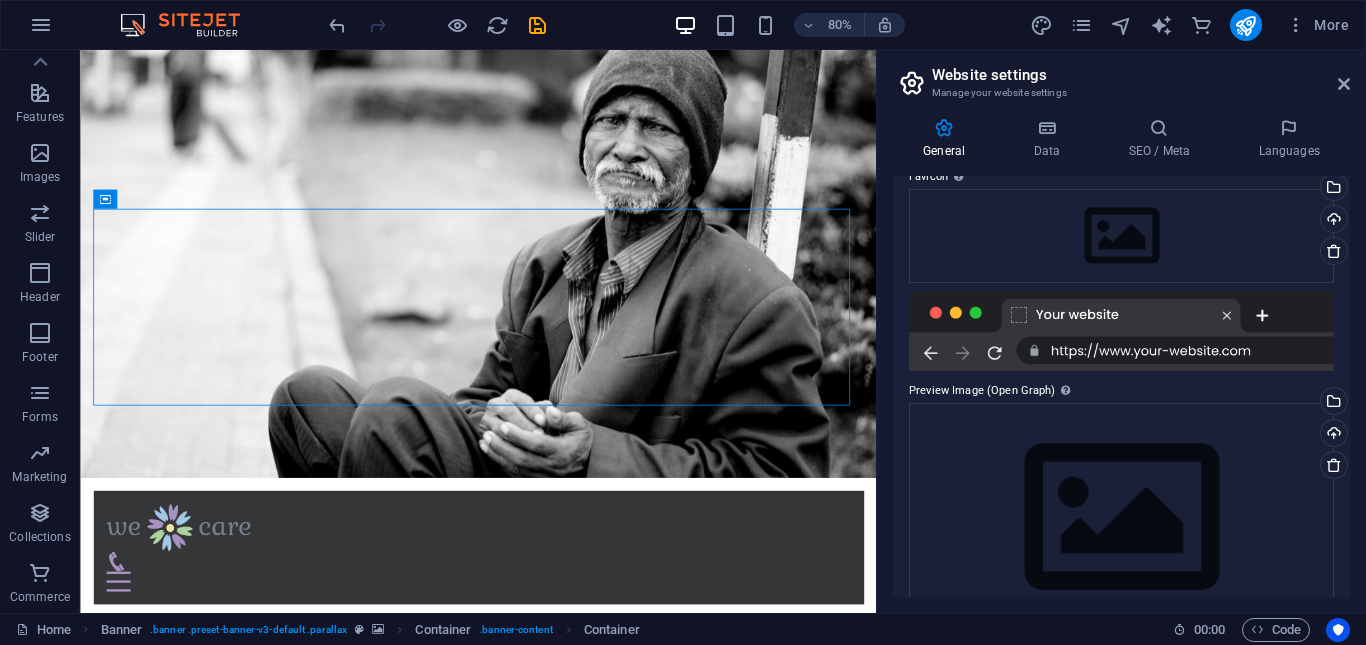 drag, startPoint x: 1351, startPoint y: 448, endPoint x: 1353, endPoint y: 483, distance: 35.057095 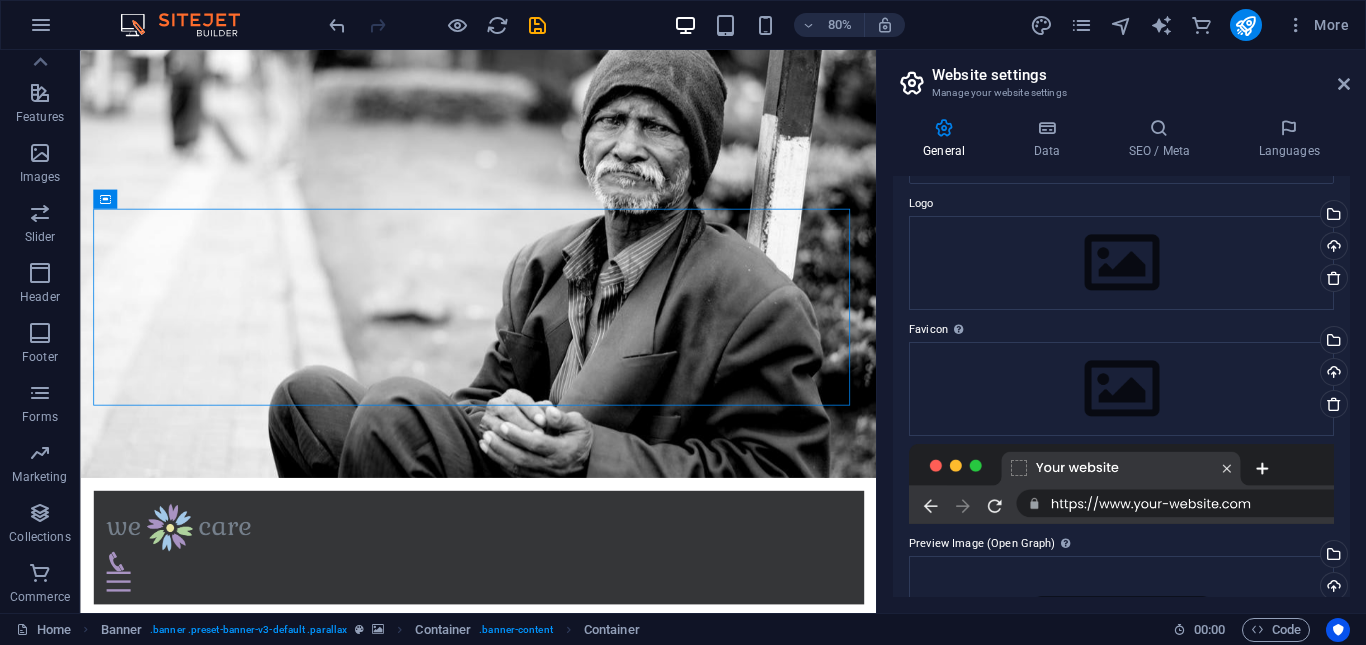 scroll, scrollTop: 0, scrollLeft: 0, axis: both 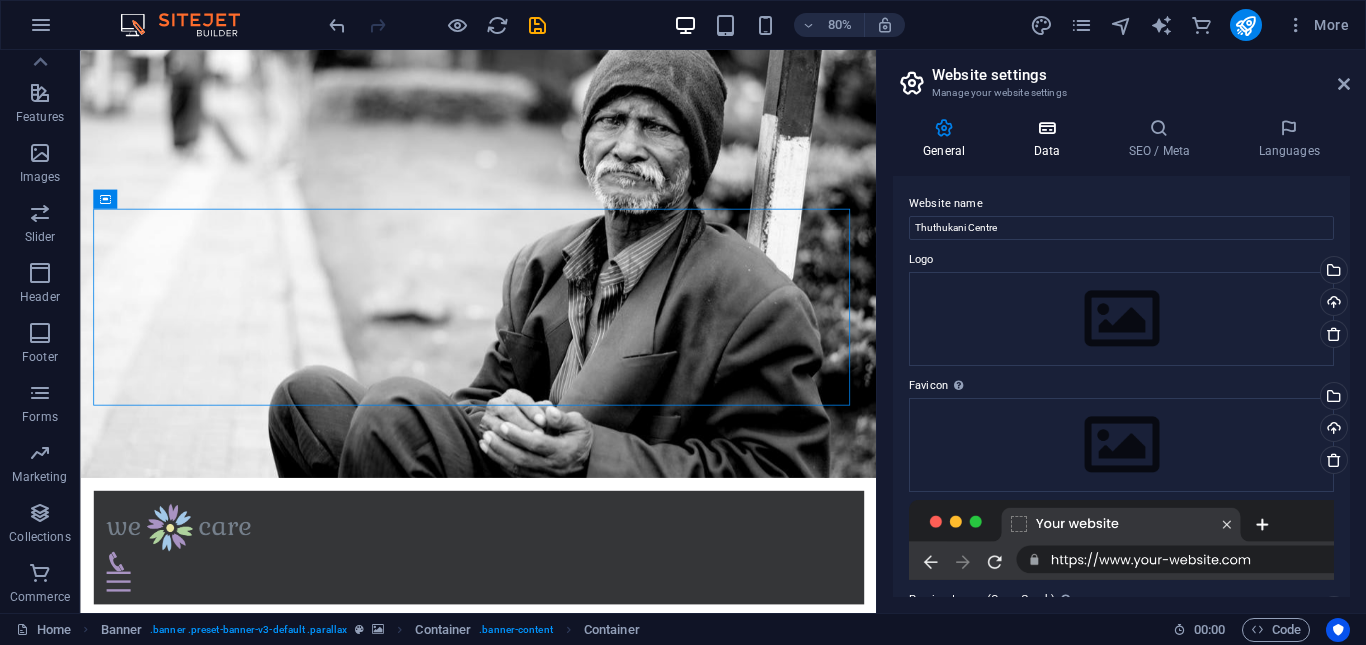 click at bounding box center (1046, 128) 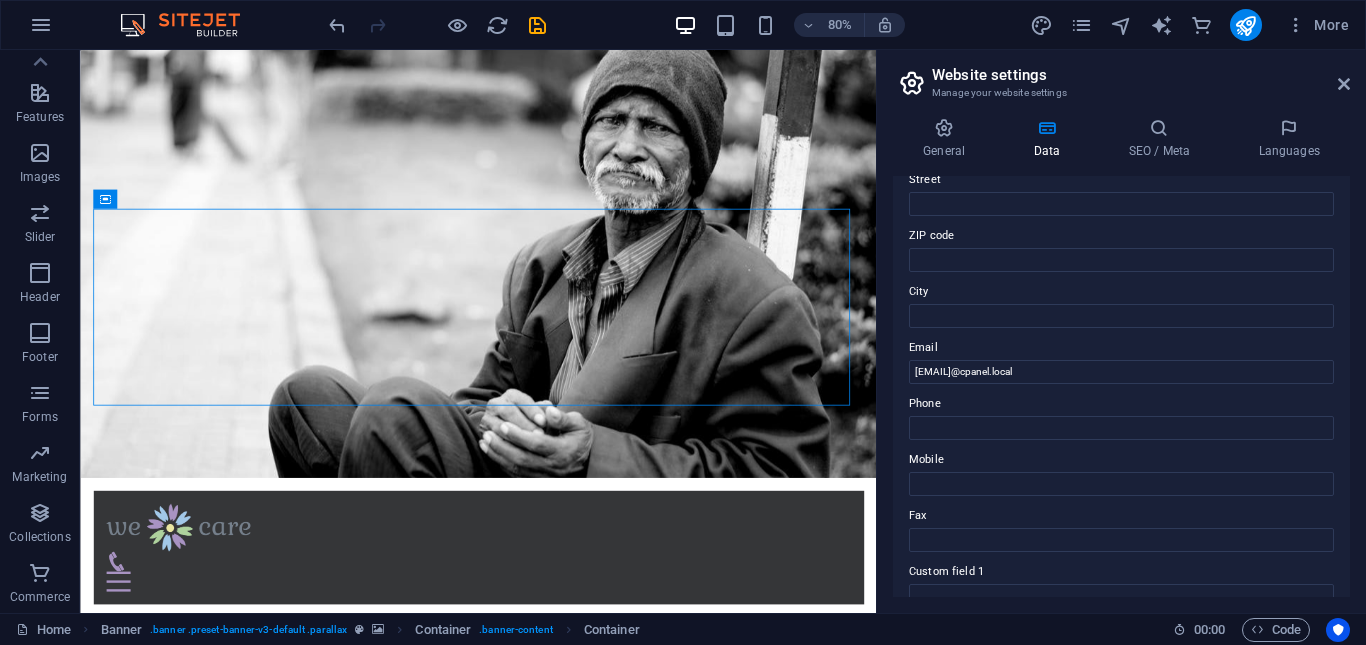 scroll, scrollTop: 0, scrollLeft: 0, axis: both 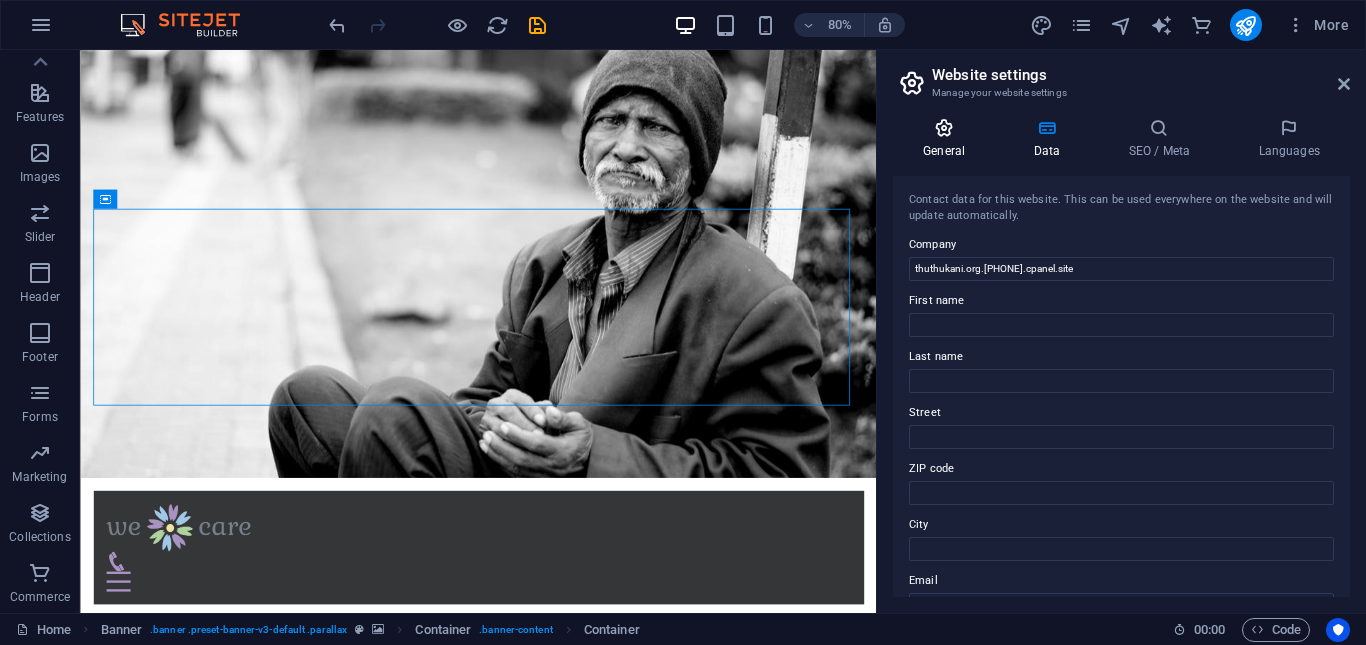 click at bounding box center (944, 128) 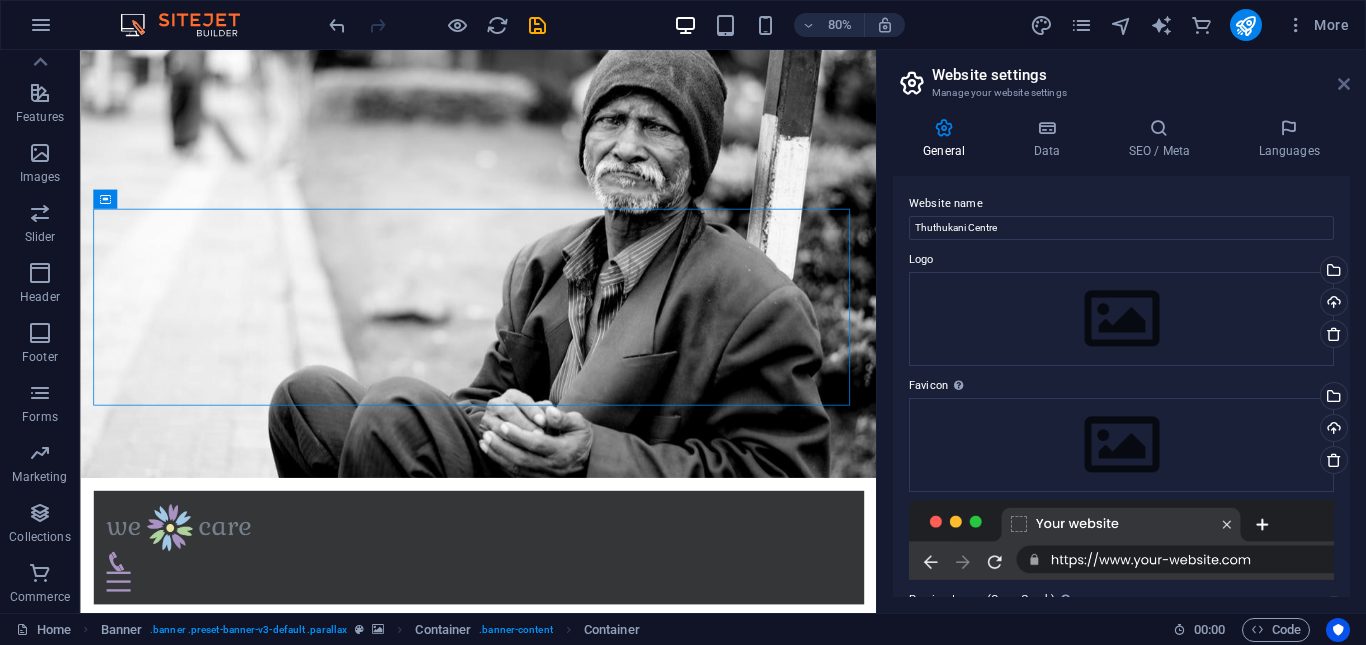 click at bounding box center (1344, 84) 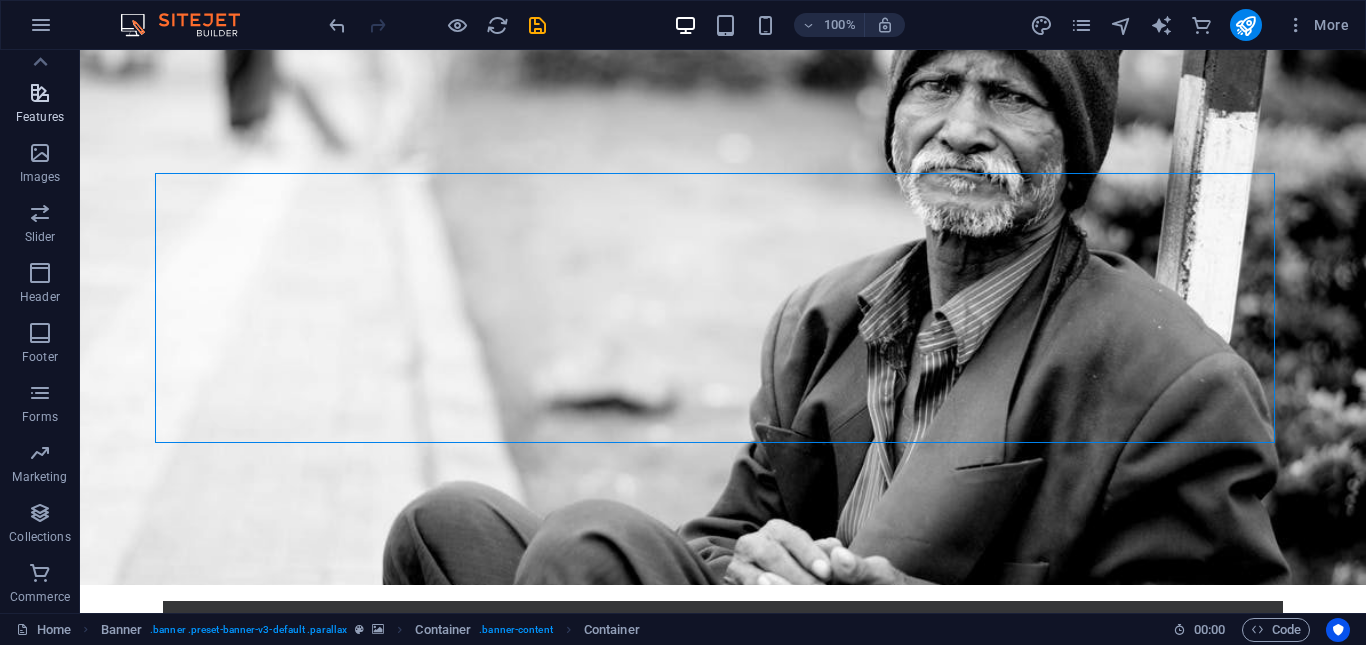 click on "Features" at bounding box center (40, 117) 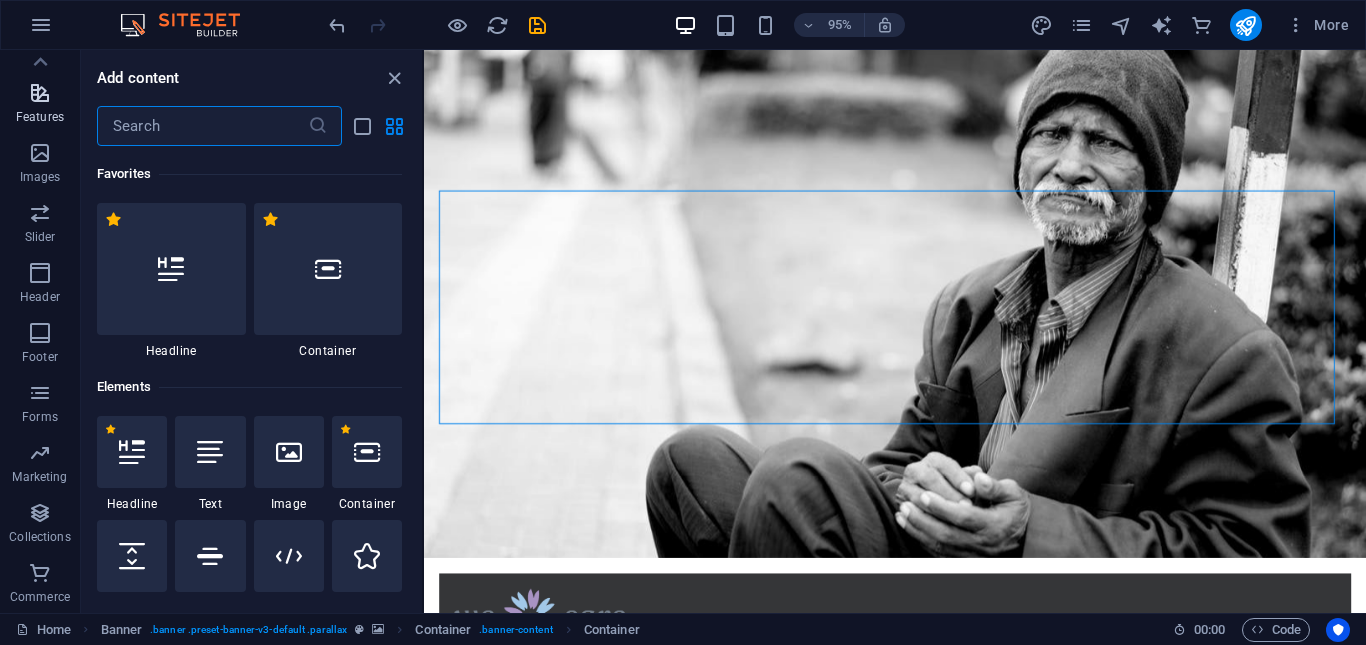 scroll, scrollTop: 7795, scrollLeft: 0, axis: vertical 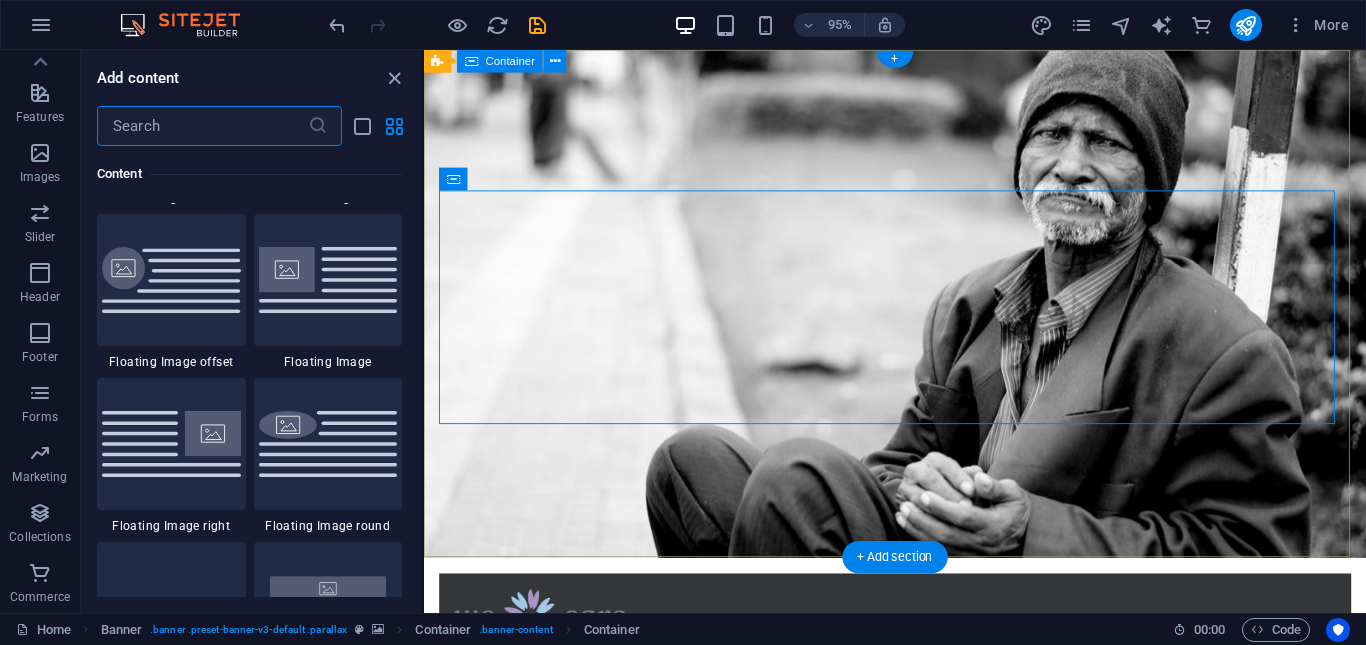 click on "Home About us What we do Projects Volunteers Donate Donate   and Help those in need. Let's build a better world together! Learn more" at bounding box center (920, 839) 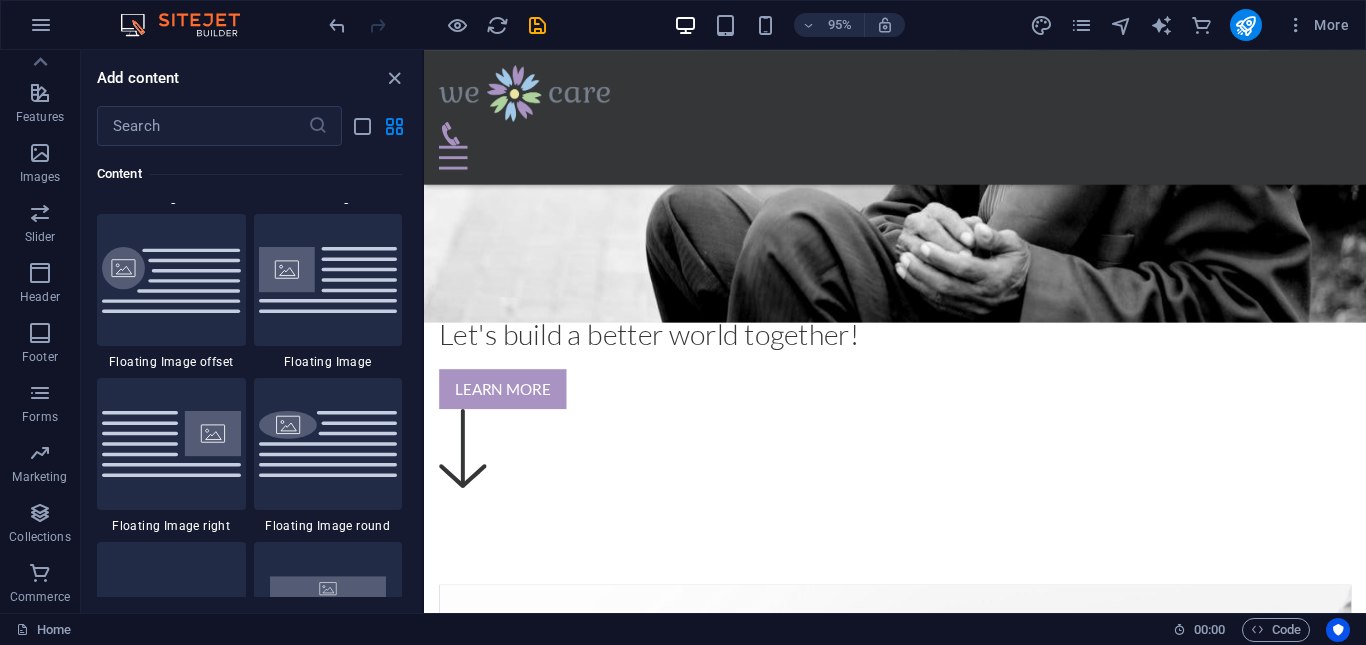 scroll, scrollTop: 550, scrollLeft: 0, axis: vertical 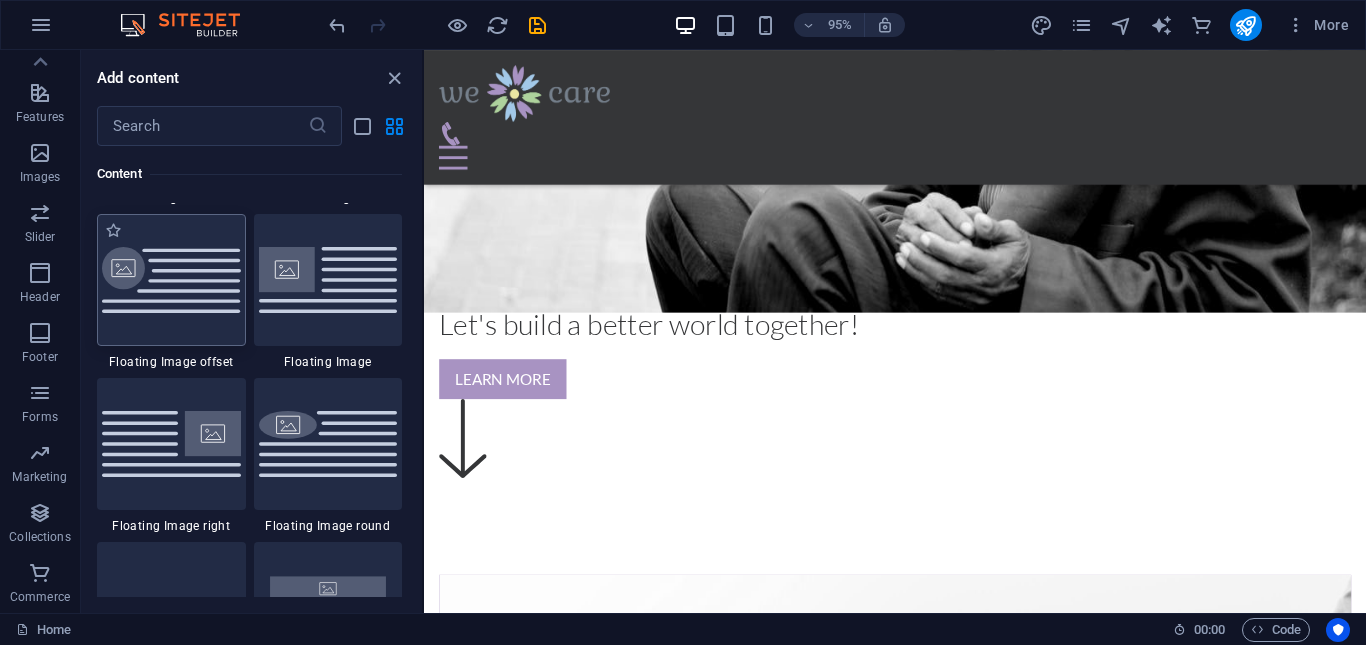 click at bounding box center (171, 280) 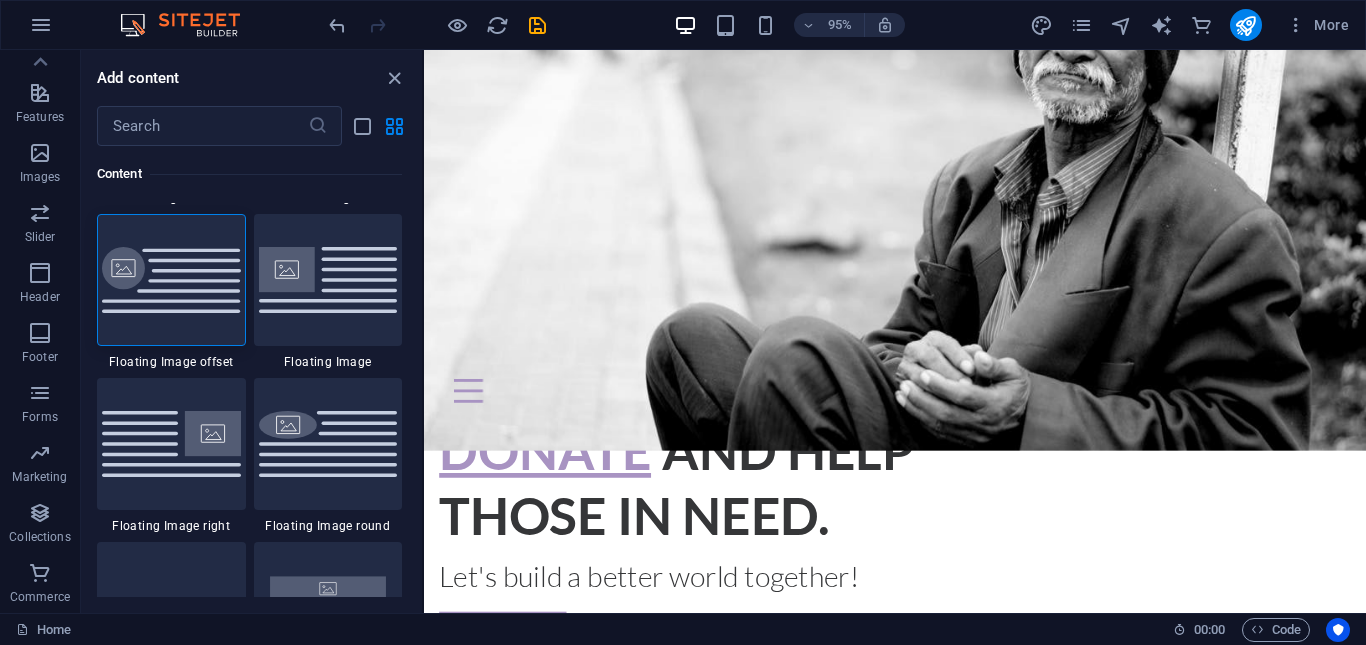 scroll, scrollTop: 462, scrollLeft: 0, axis: vertical 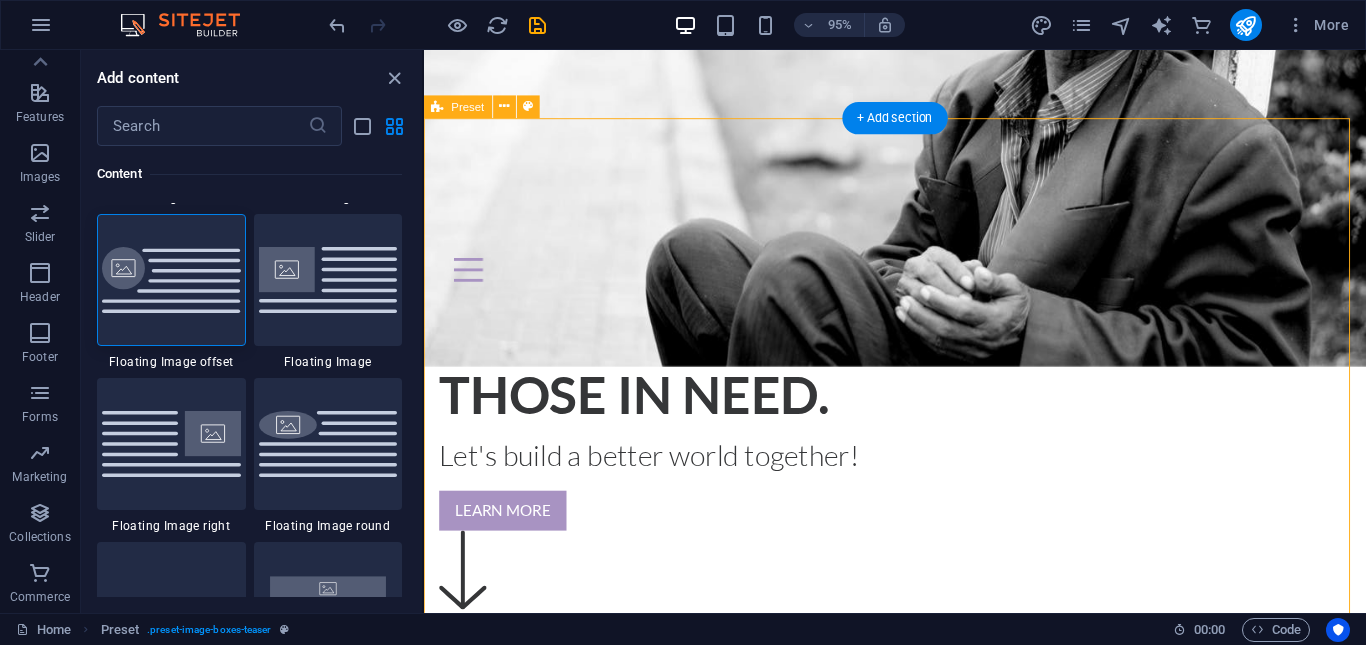 drag, startPoint x: 626, startPoint y: 194, endPoint x: 820, endPoint y: 316, distance: 229.17242 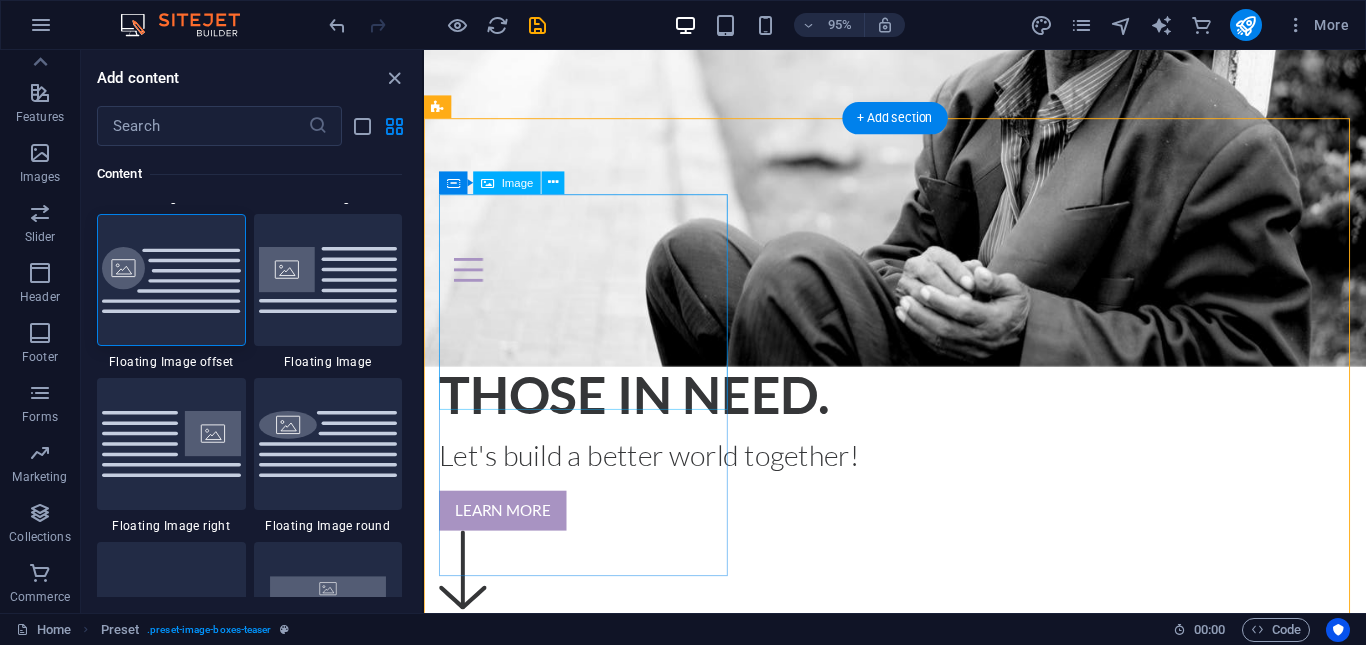 click at bounding box center (920, 1124) 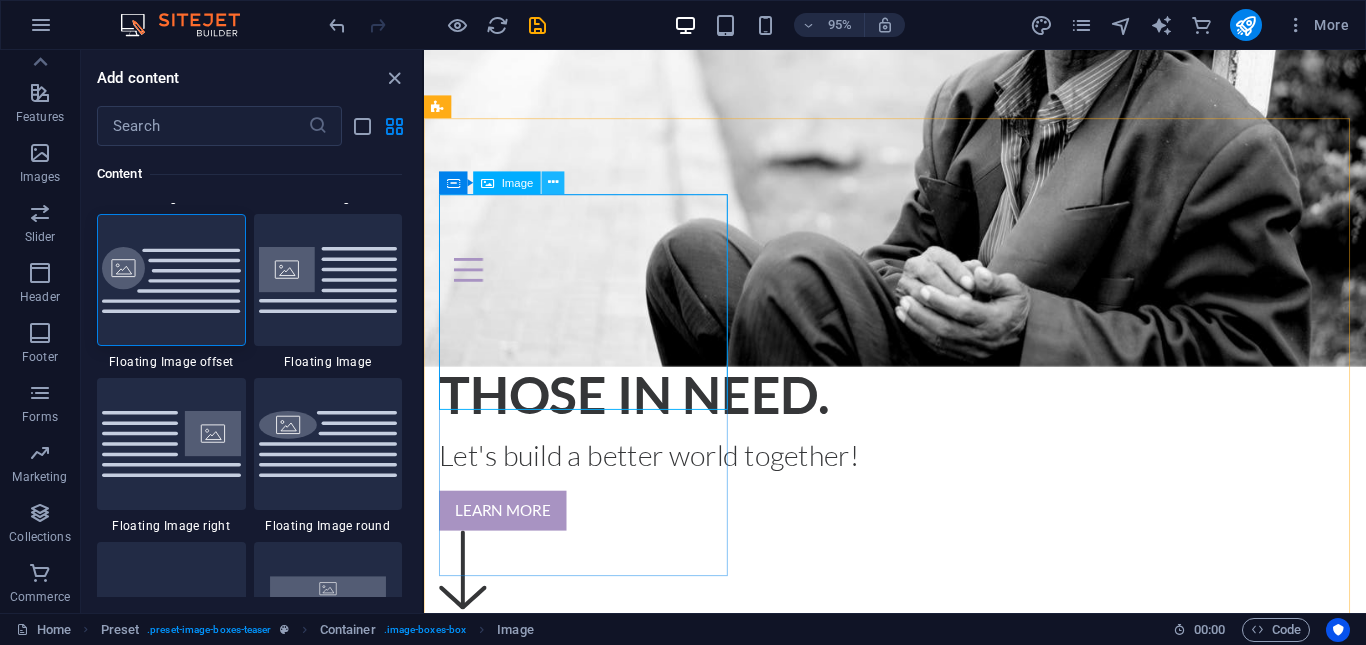 click at bounding box center (553, 183) 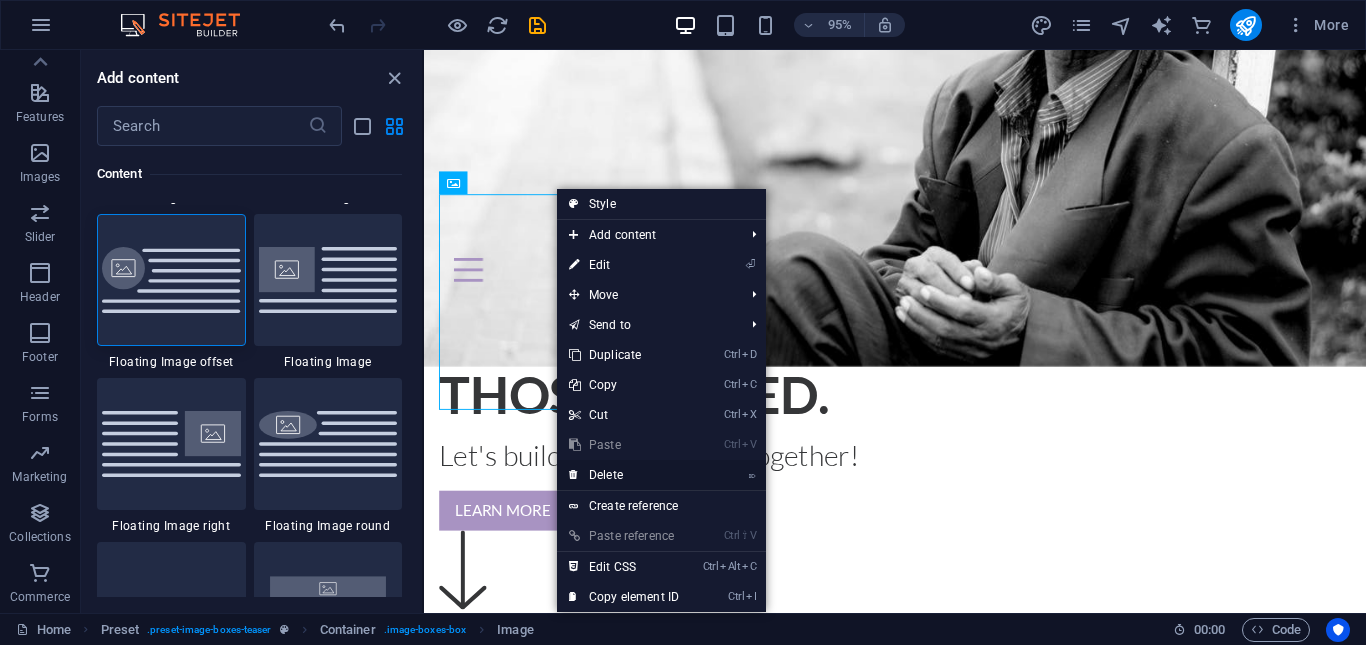 drag, startPoint x: 625, startPoint y: 472, endPoint x: 195, endPoint y: 389, distance: 437.93723 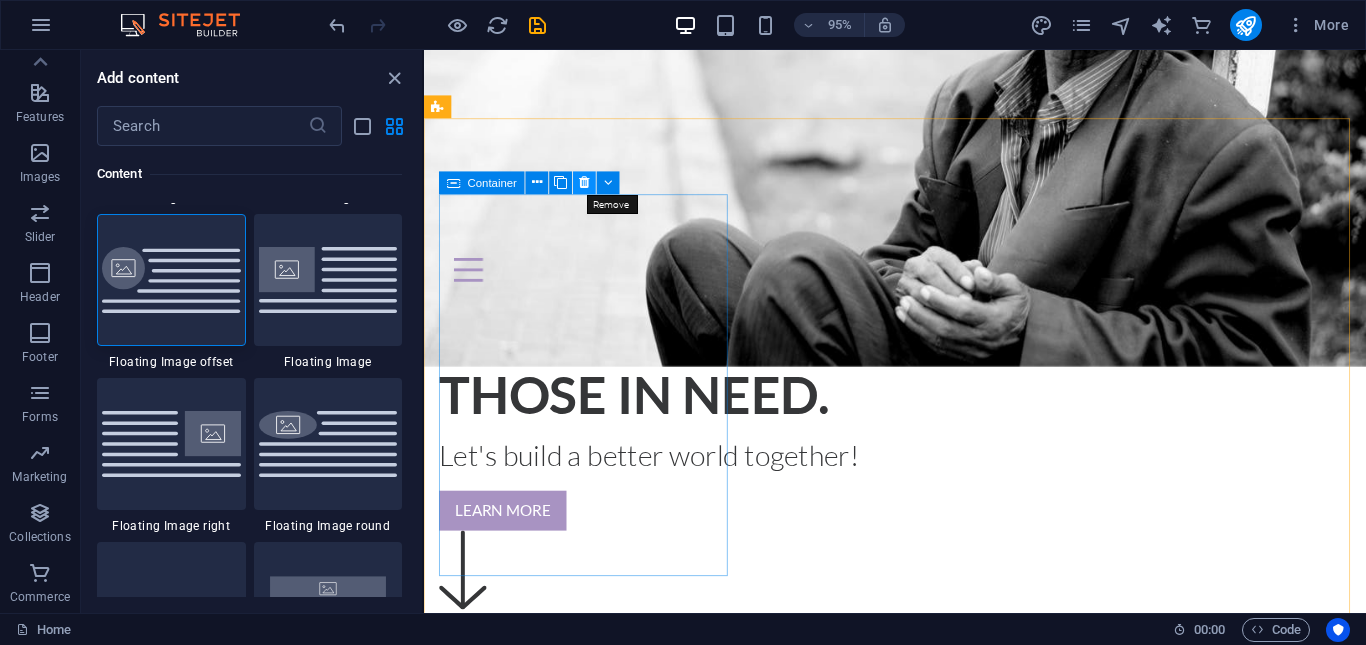 drag, startPoint x: 585, startPoint y: 183, endPoint x: 154, endPoint y: 138, distance: 433.34283 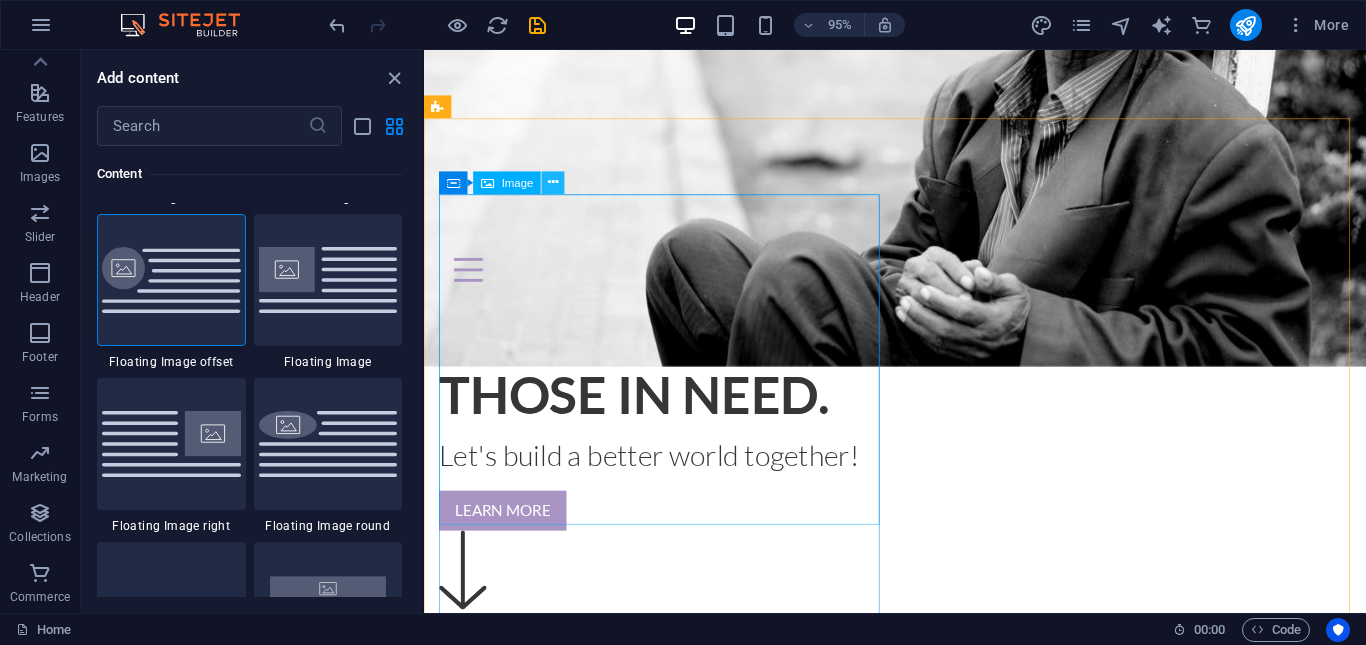 click at bounding box center (553, 183) 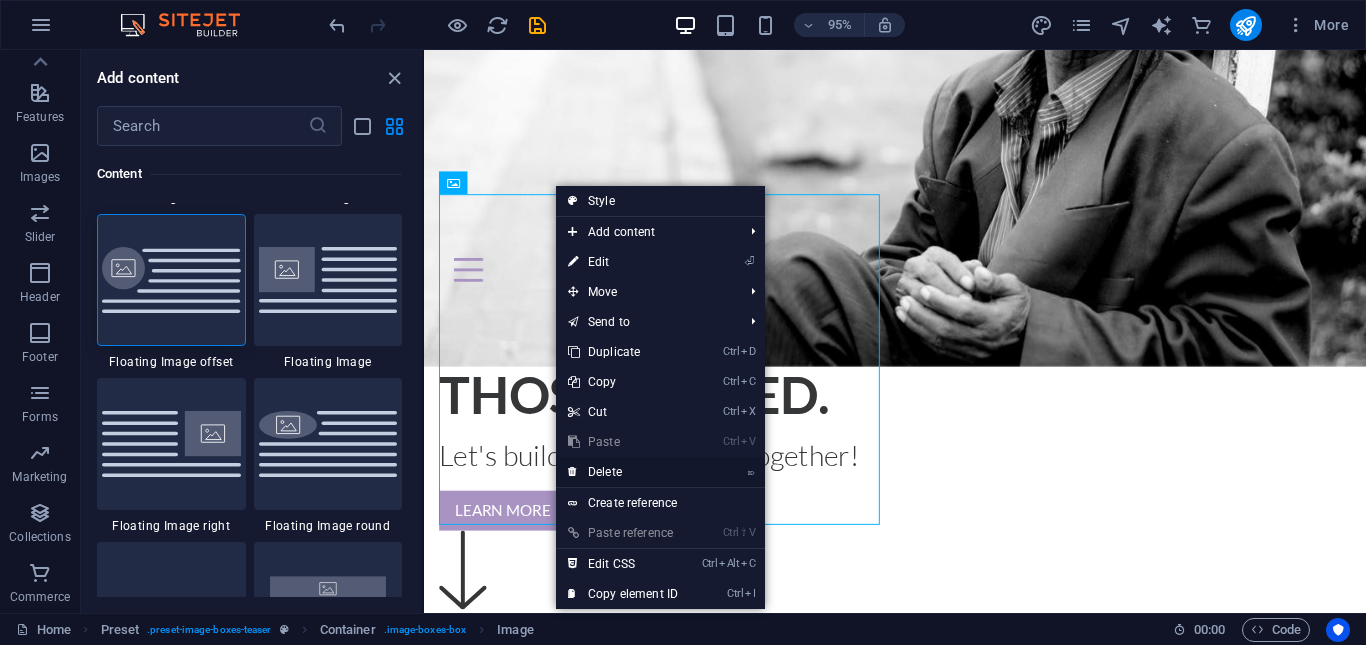 drag, startPoint x: 602, startPoint y: 466, endPoint x: 94, endPoint y: 157, distance: 594.5965 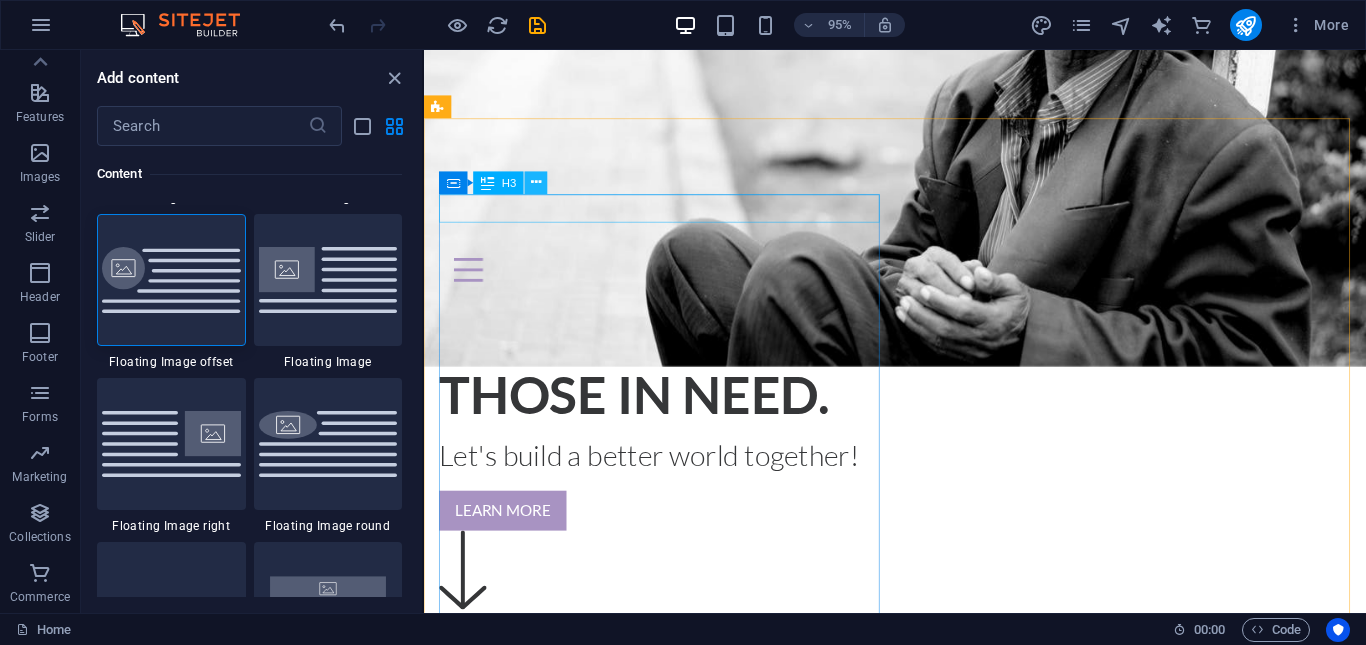 click at bounding box center (536, 183) 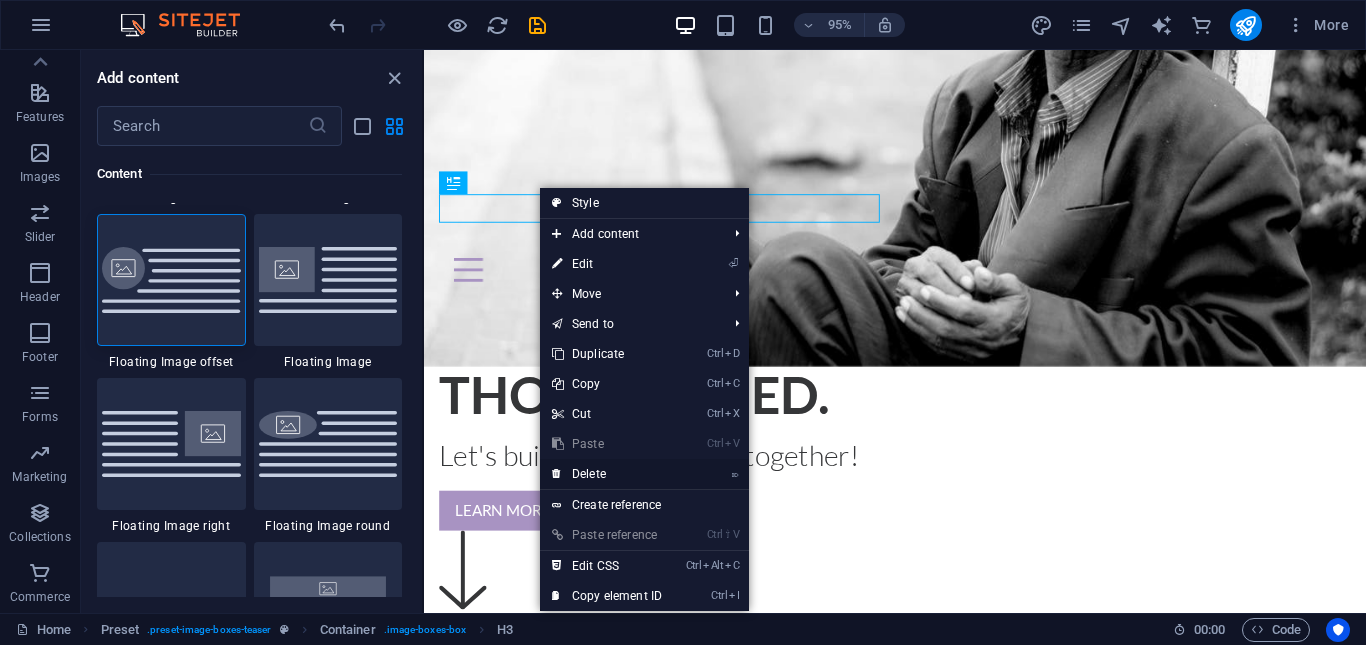 drag, startPoint x: 597, startPoint y: 480, endPoint x: 138, endPoint y: 351, distance: 476.78296 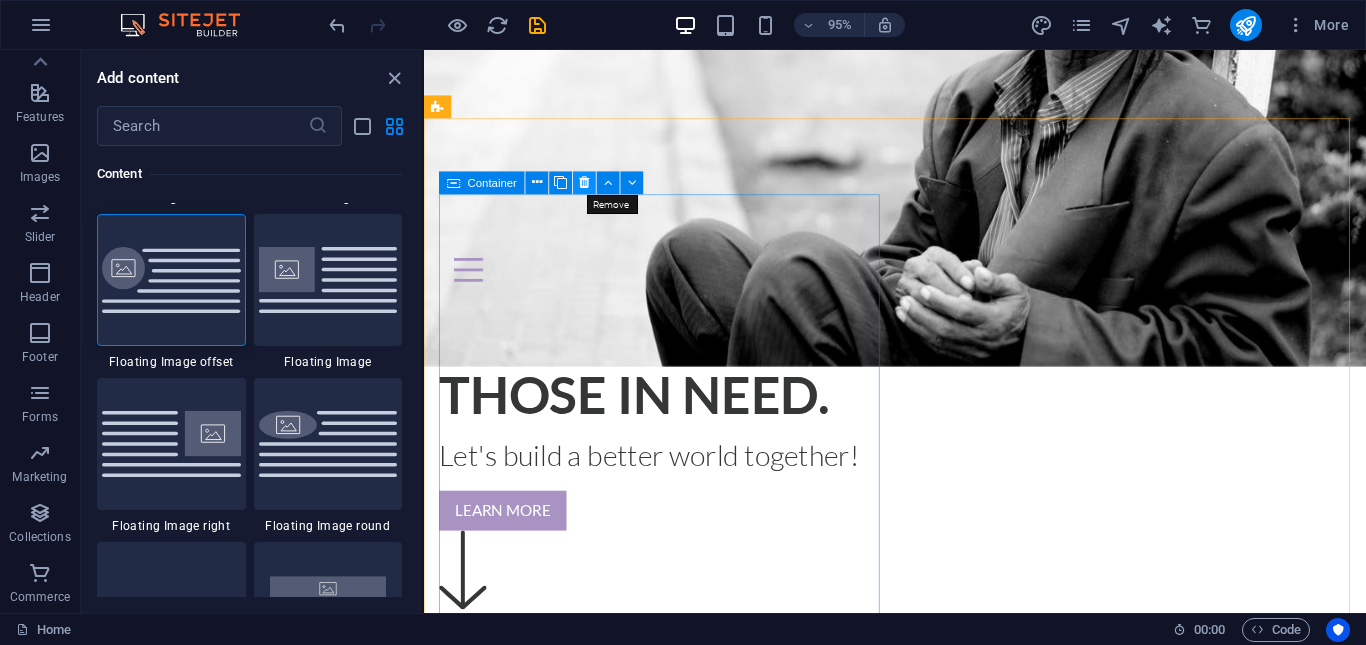 click at bounding box center [584, 182] 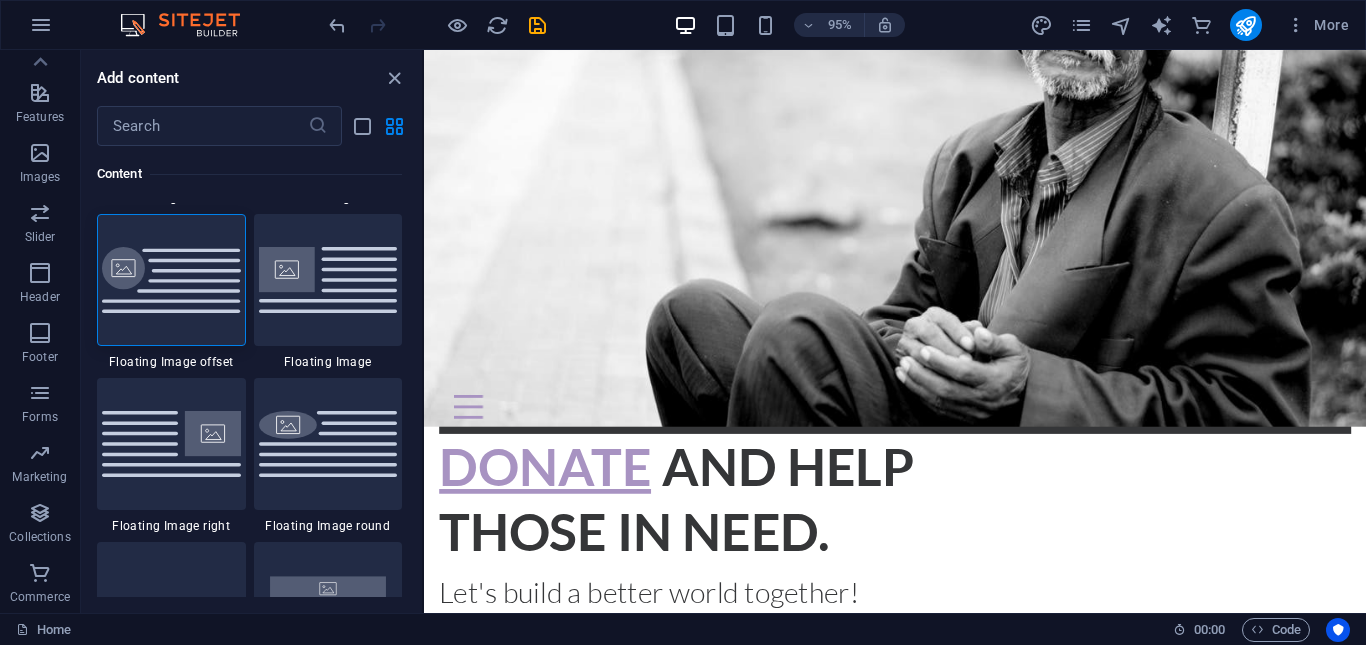 scroll, scrollTop: 301, scrollLeft: 0, axis: vertical 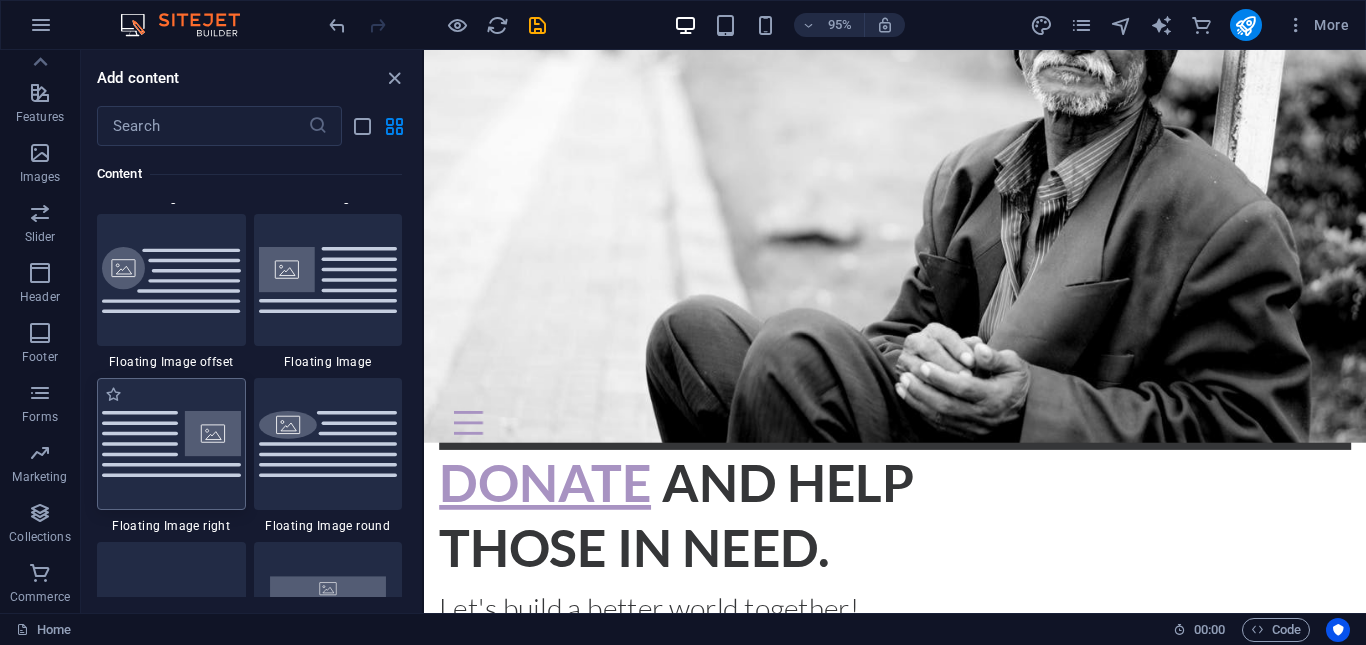 drag, startPoint x: 198, startPoint y: 424, endPoint x: 153, endPoint y: 435, distance: 46.32494 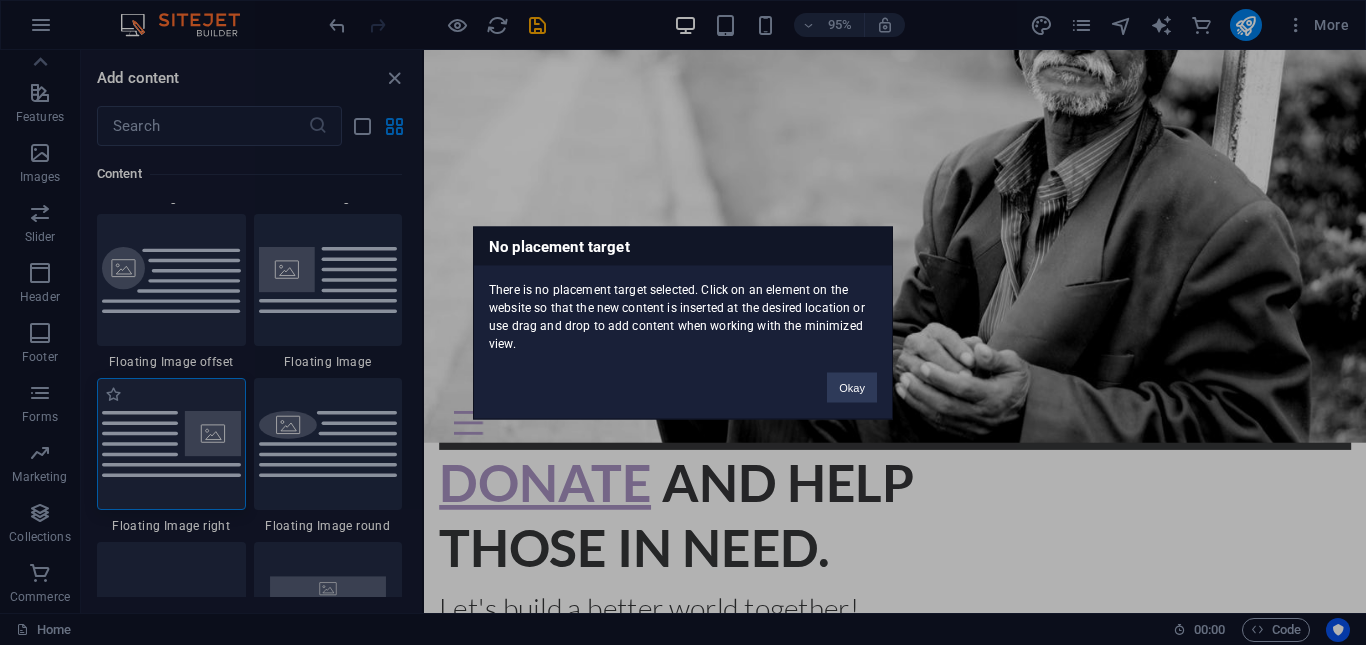 click on "No placement target There is no placement target selected. Click on an element on the website so that the new content is inserted at the desired location or use drag and drop to add content when working with the minimized view. Okay" at bounding box center [683, 322] 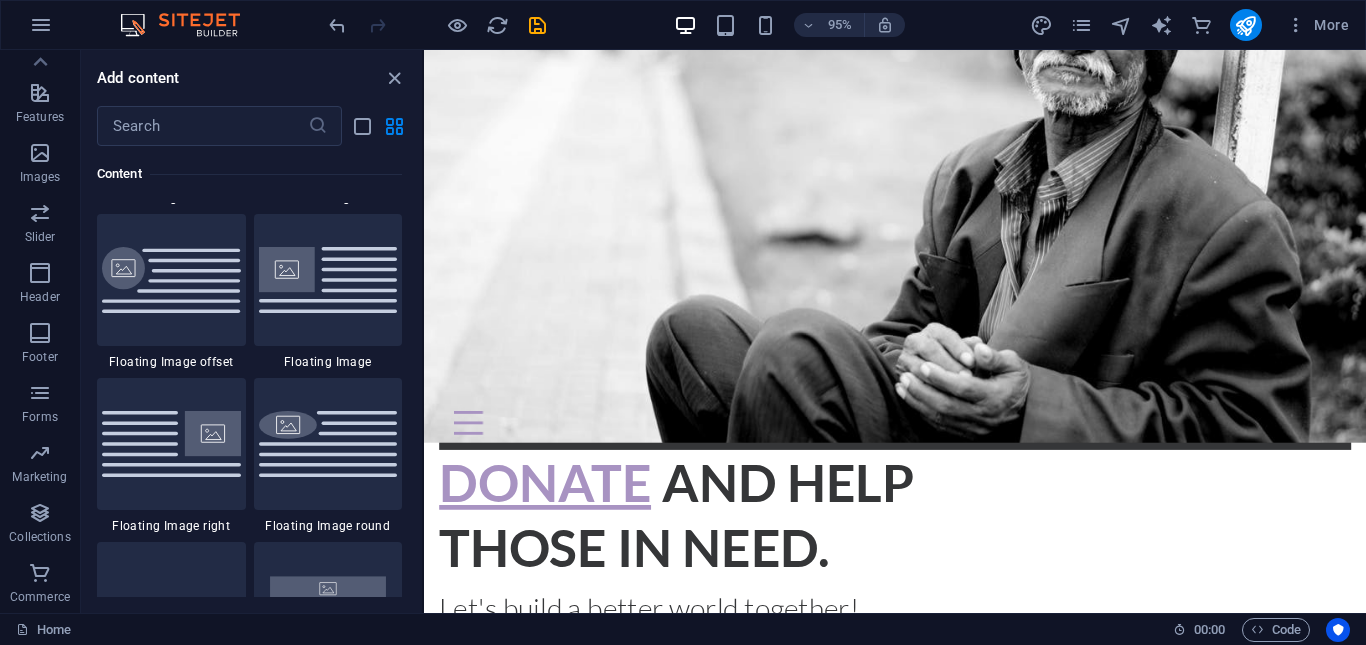 click at bounding box center [171, 444] 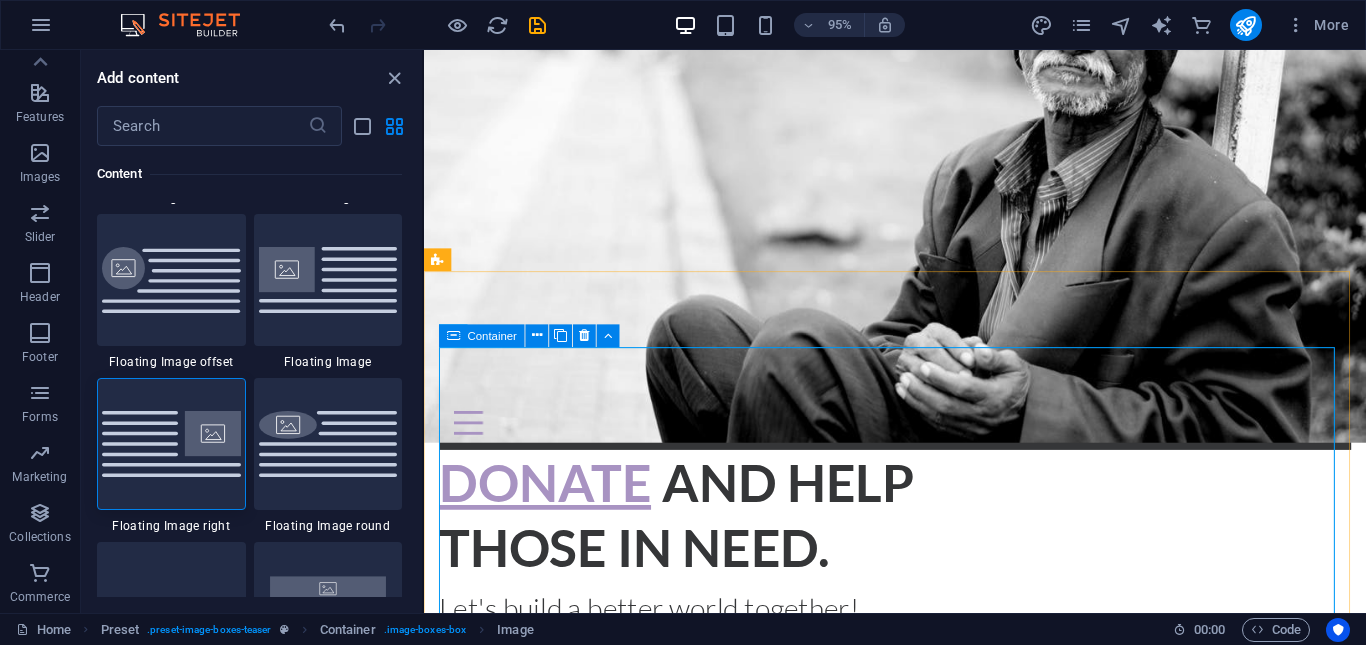 click at bounding box center [453, 335] 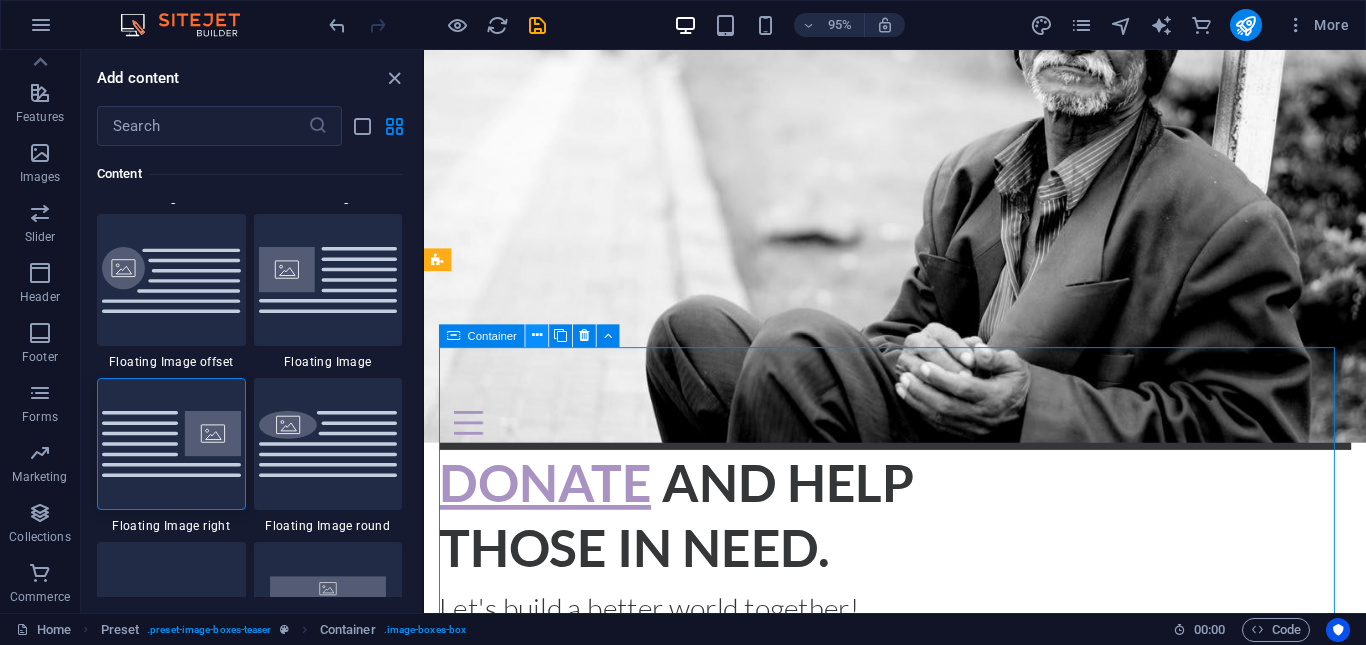 click at bounding box center (537, 336) 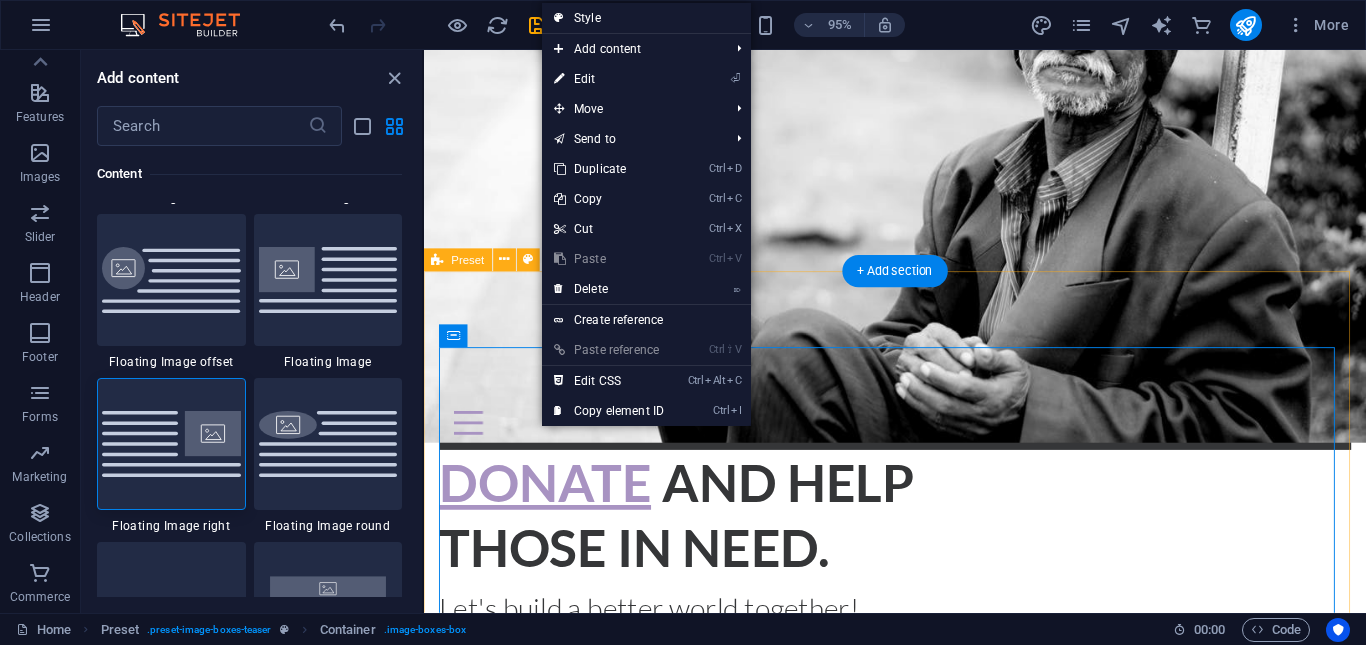 click on "Projects Lorem ipsum dolor sit amet, consectetur adipisicing elit. Veritatis, dolorem!   Go to Page" at bounding box center (920, 1348) 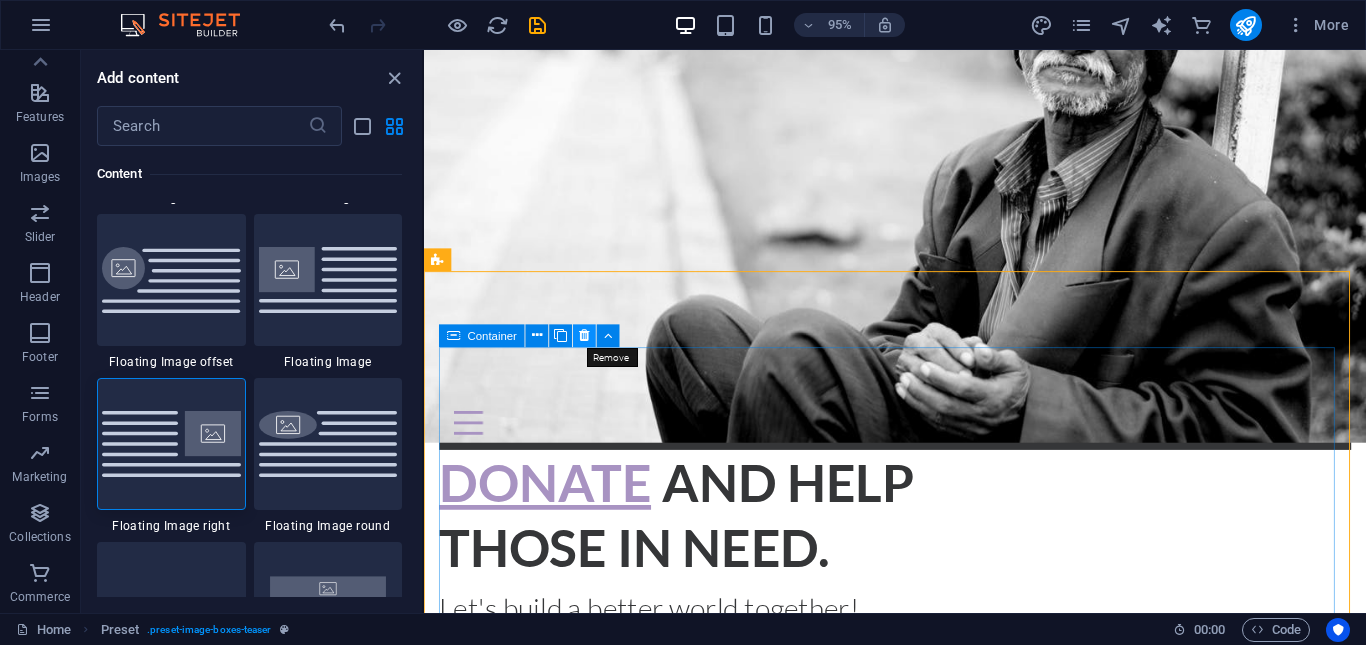 click at bounding box center (584, 336) 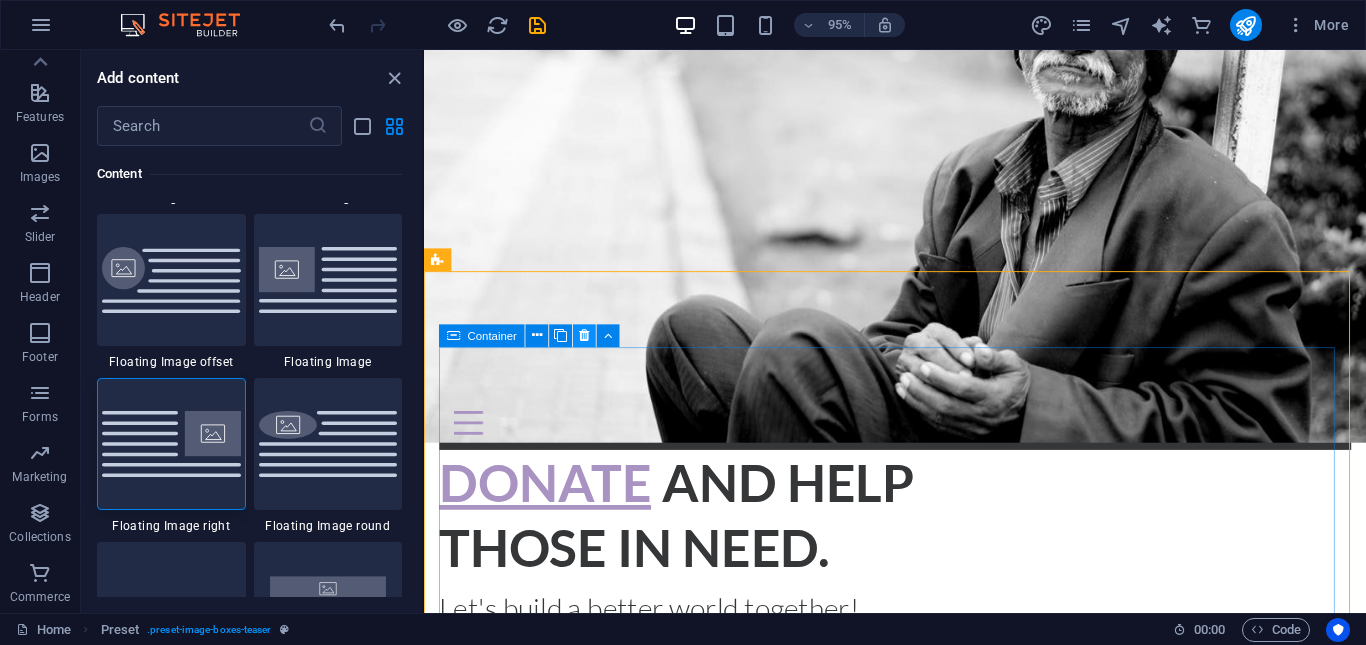 click at bounding box center (584, 336) 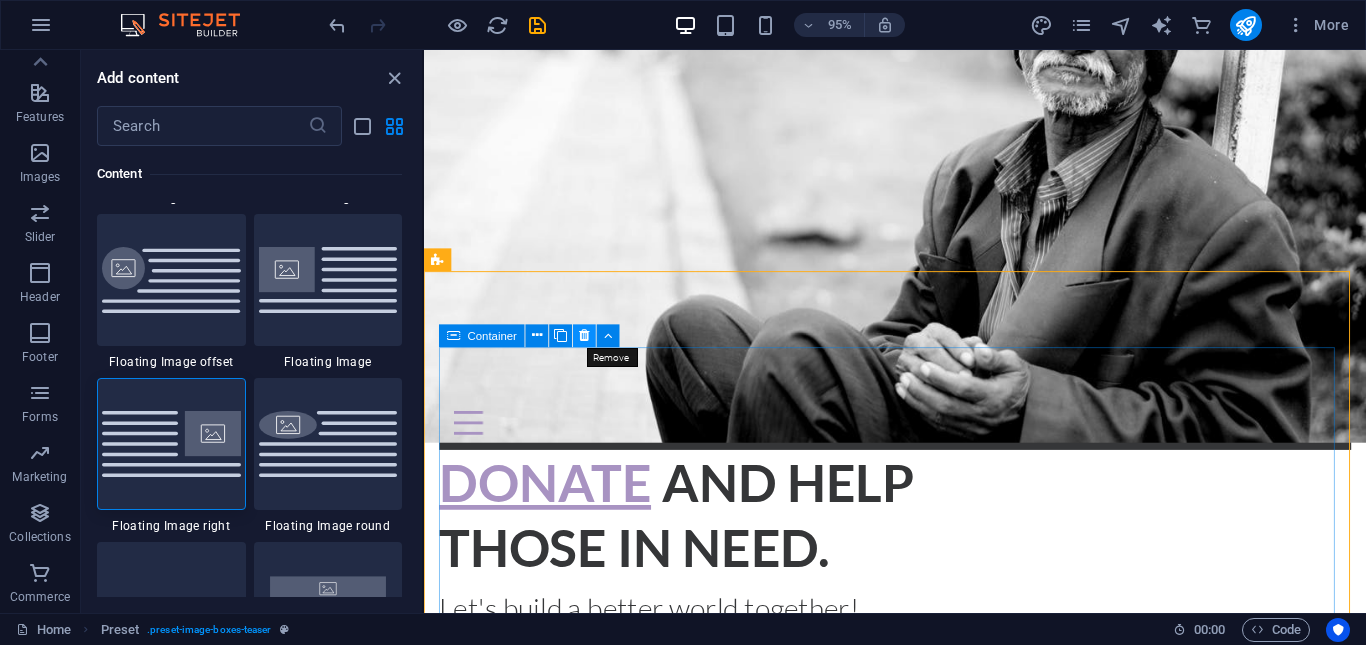 click at bounding box center [584, 336] 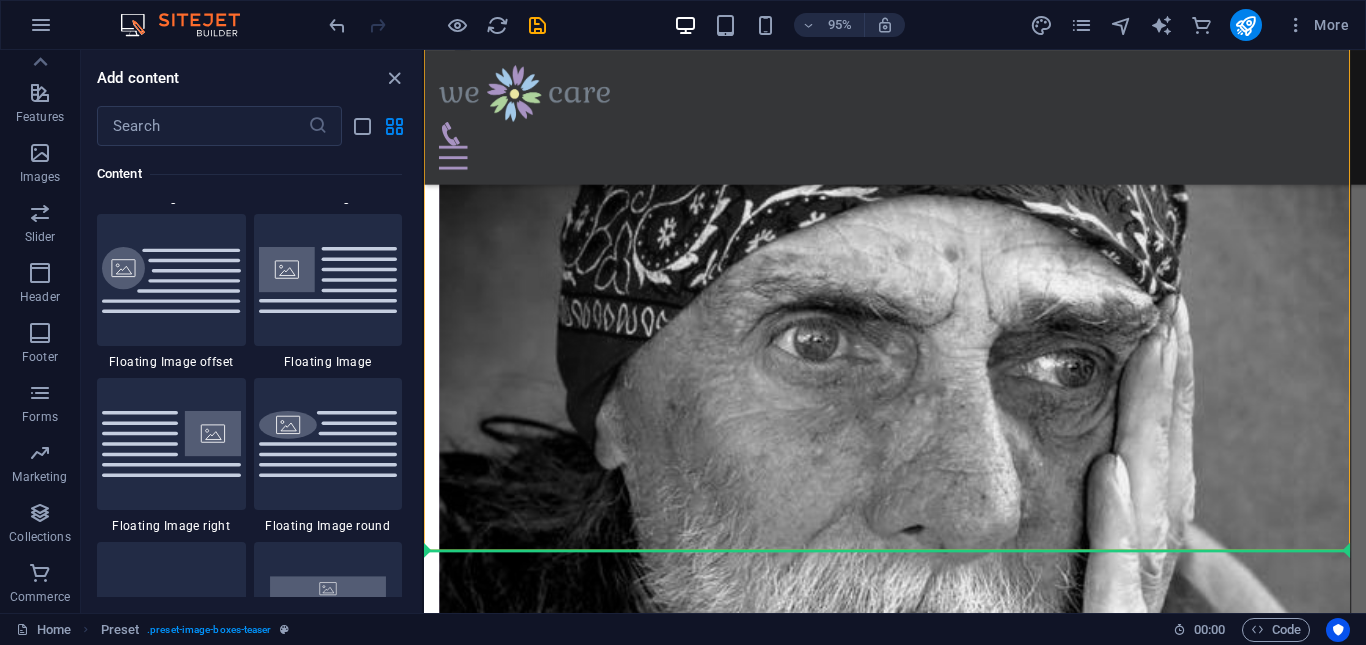 scroll, scrollTop: 1025, scrollLeft: 0, axis: vertical 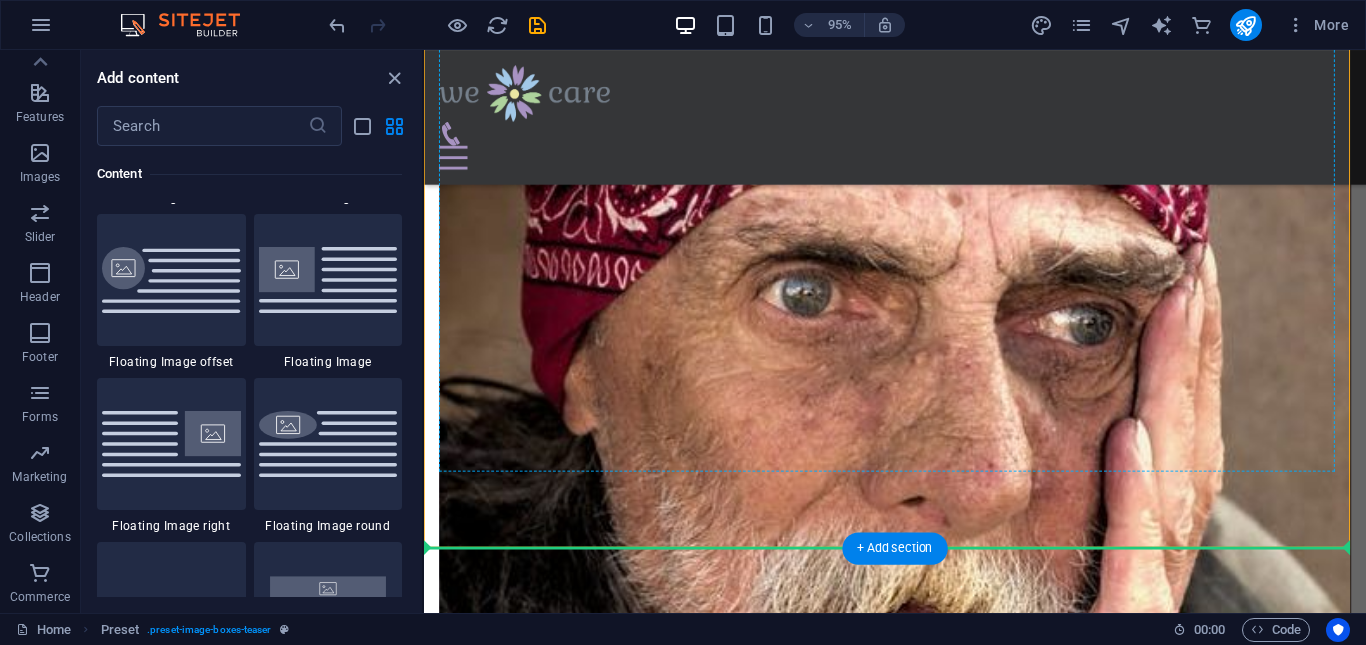 click on "Go to Page" at bounding box center [920, 975] 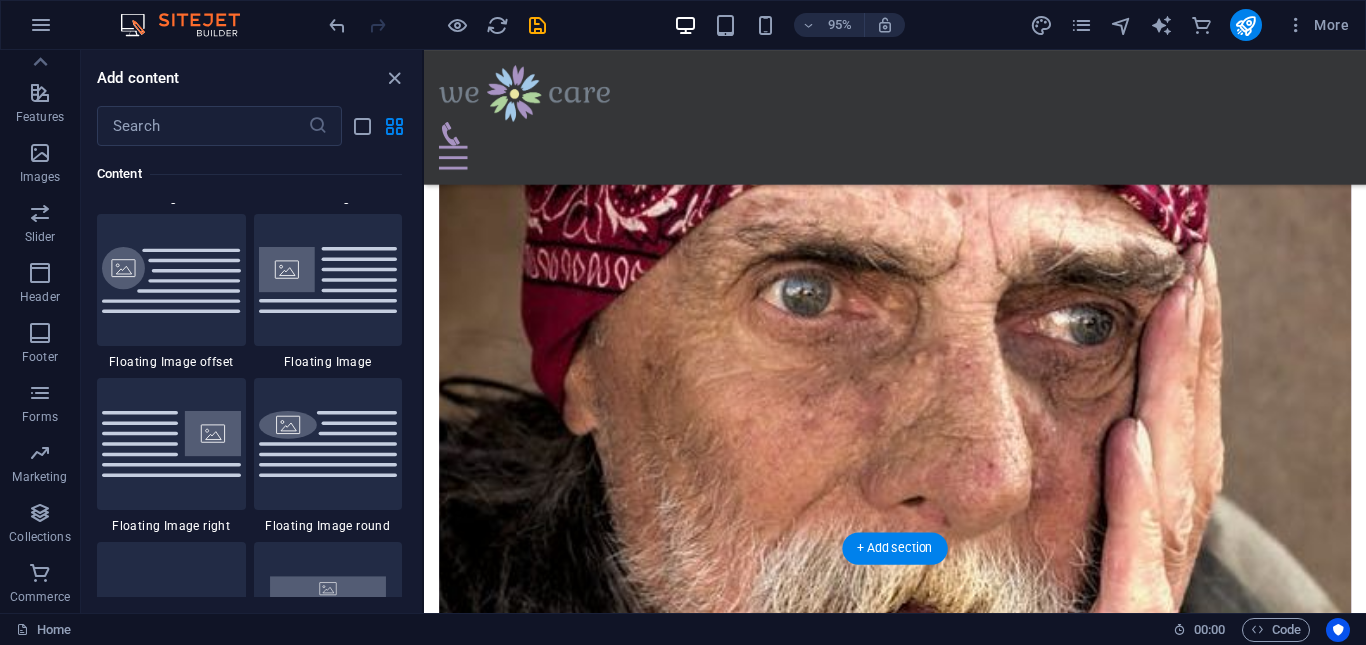 click on "Go to Page" at bounding box center [920, 975] 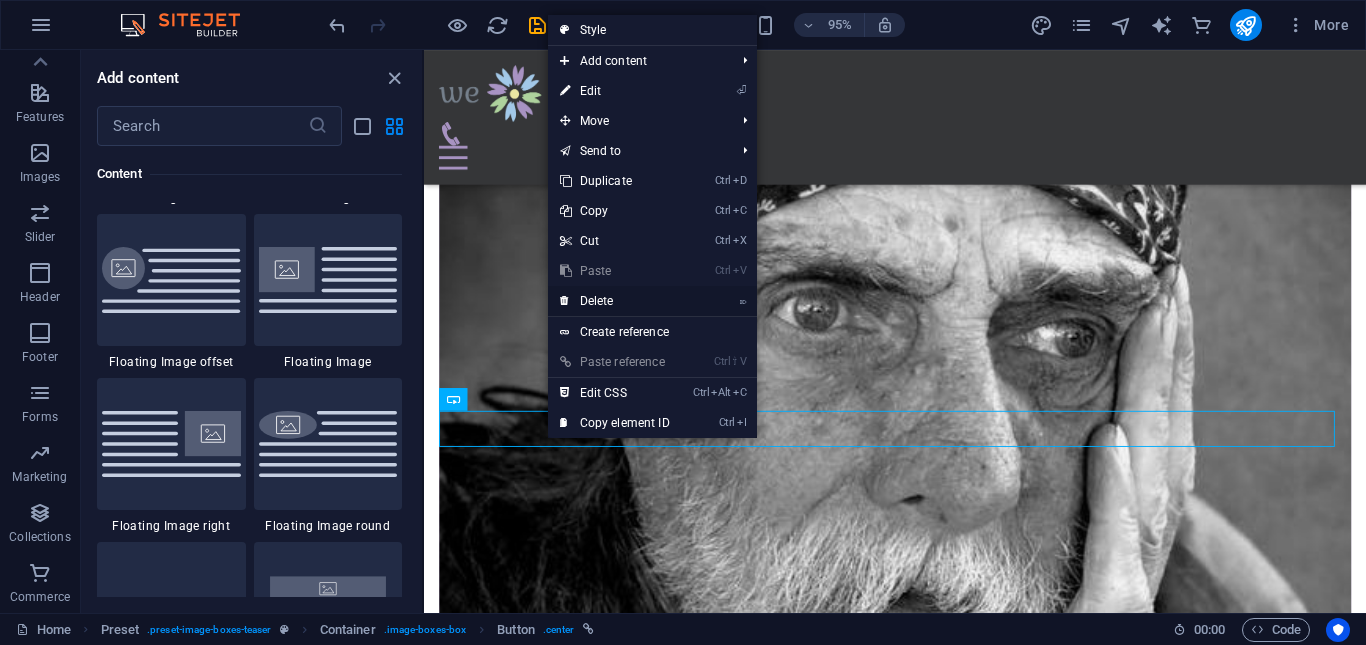 click on "⌦  Delete" at bounding box center (615, 301) 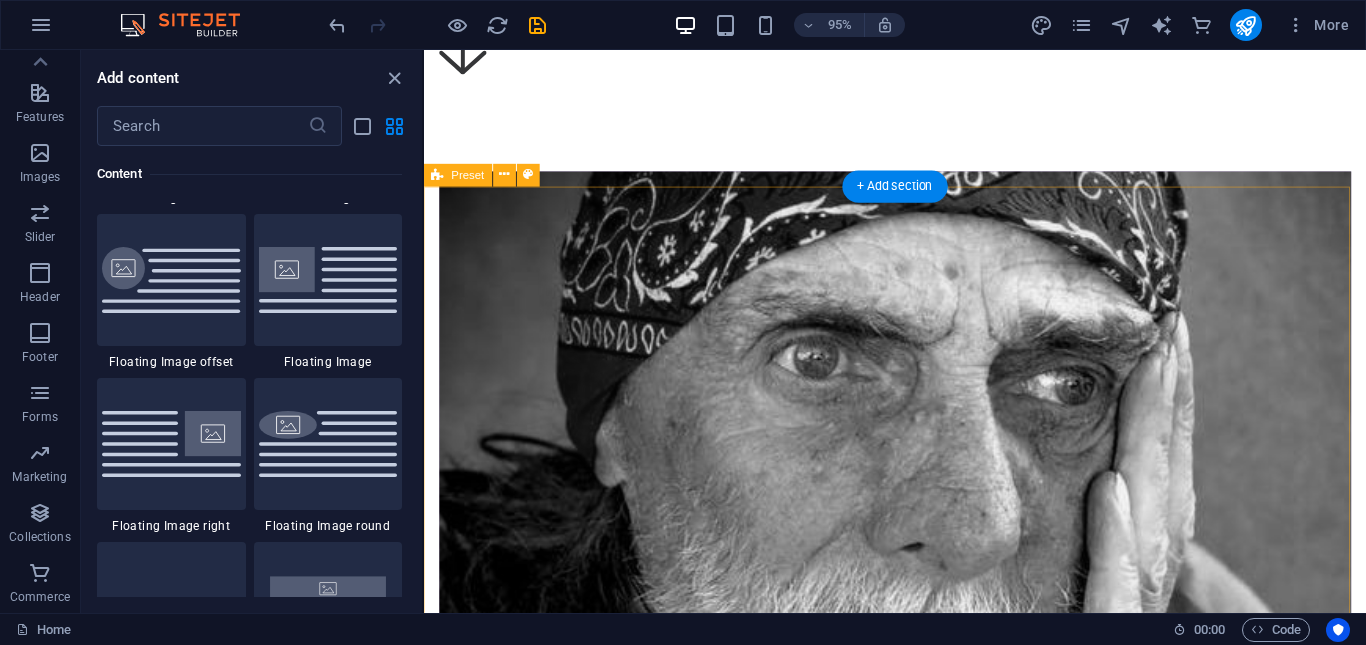 scroll, scrollTop: 390, scrollLeft: 0, axis: vertical 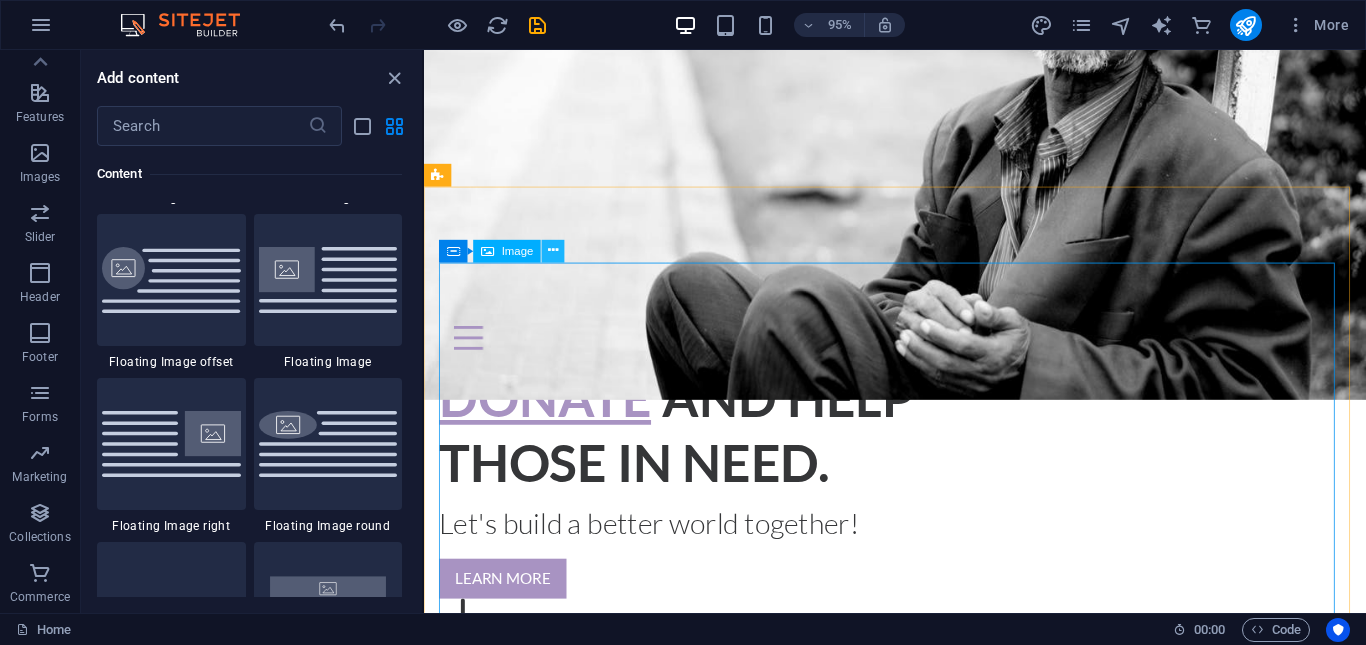 click at bounding box center [553, 251] 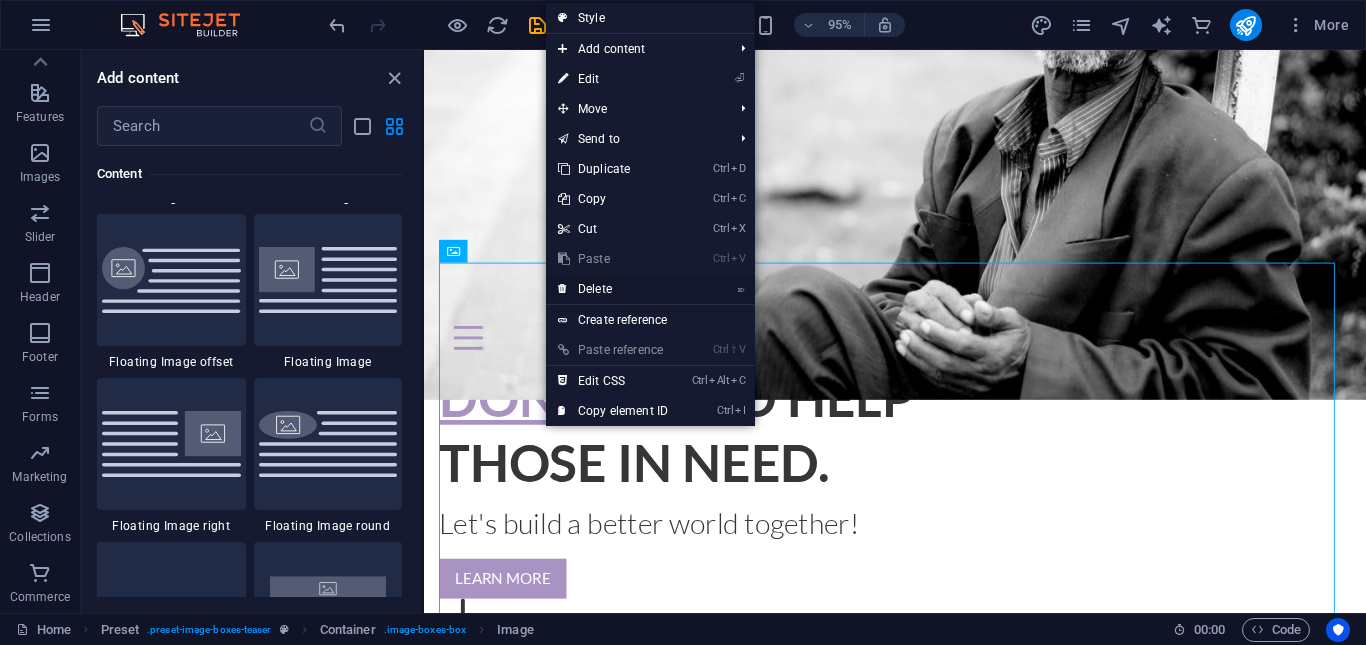 click on "⌦  Delete" at bounding box center (613, 289) 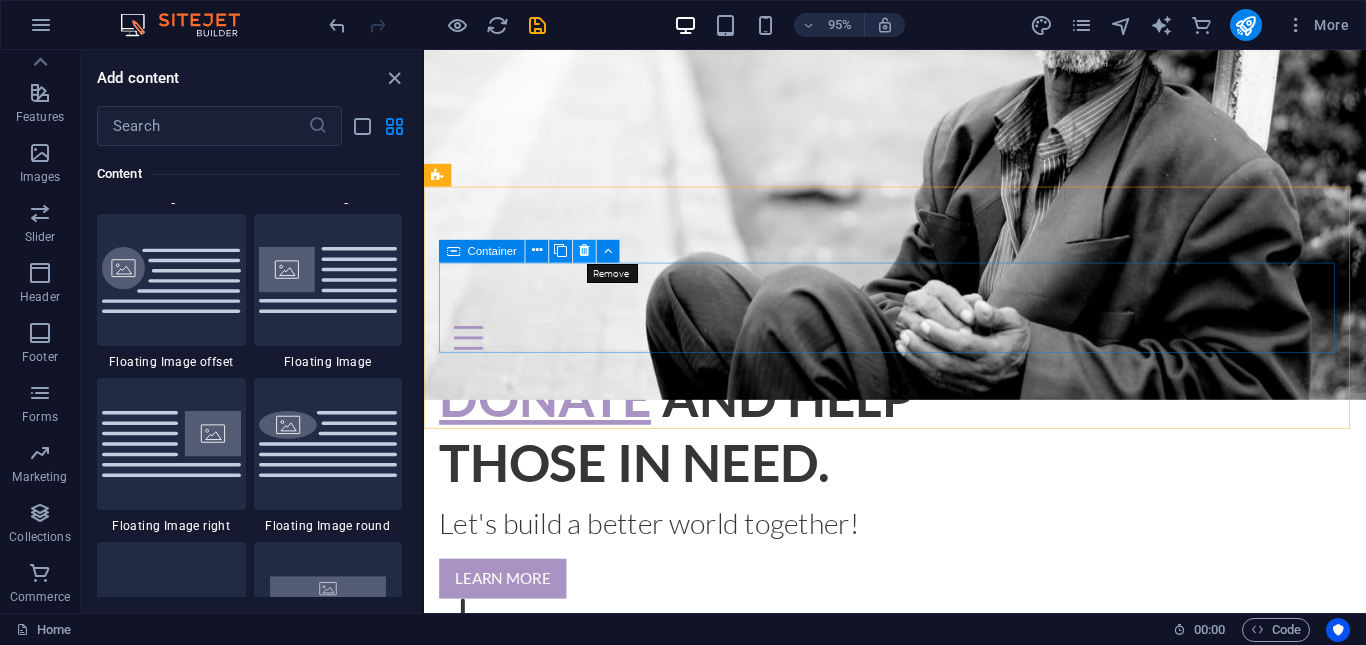 click at bounding box center (584, 251) 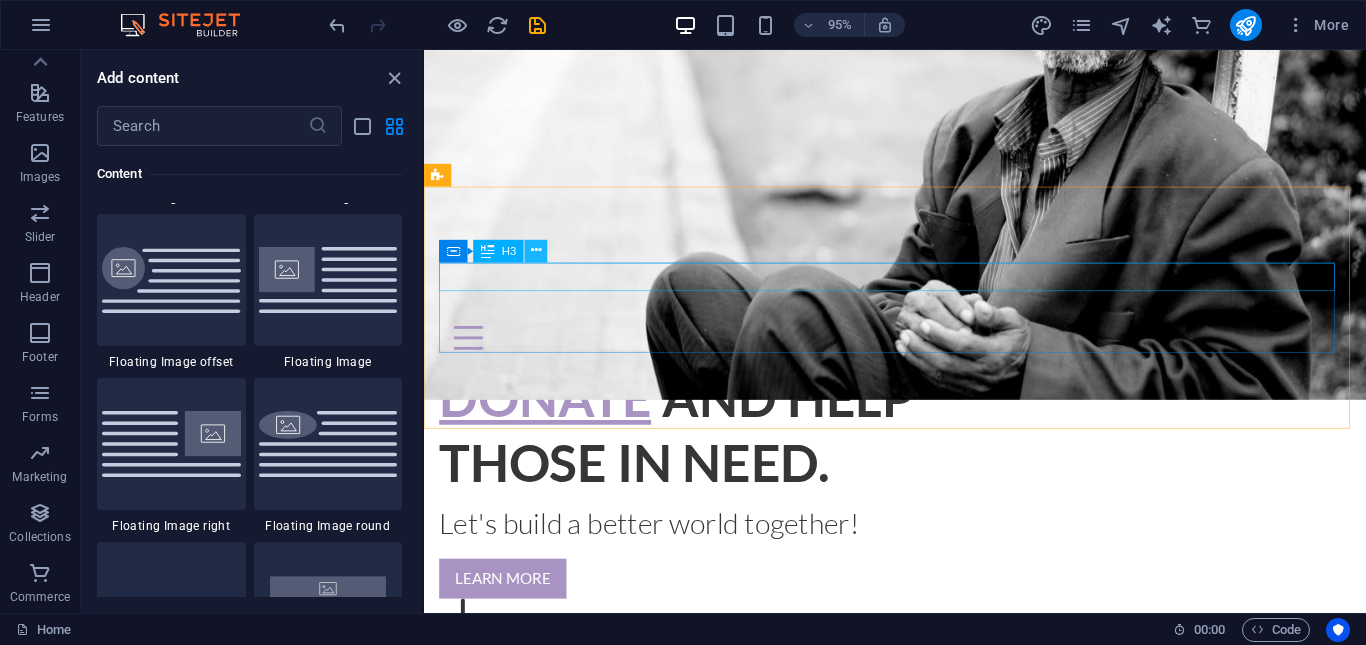 click at bounding box center (536, 251) 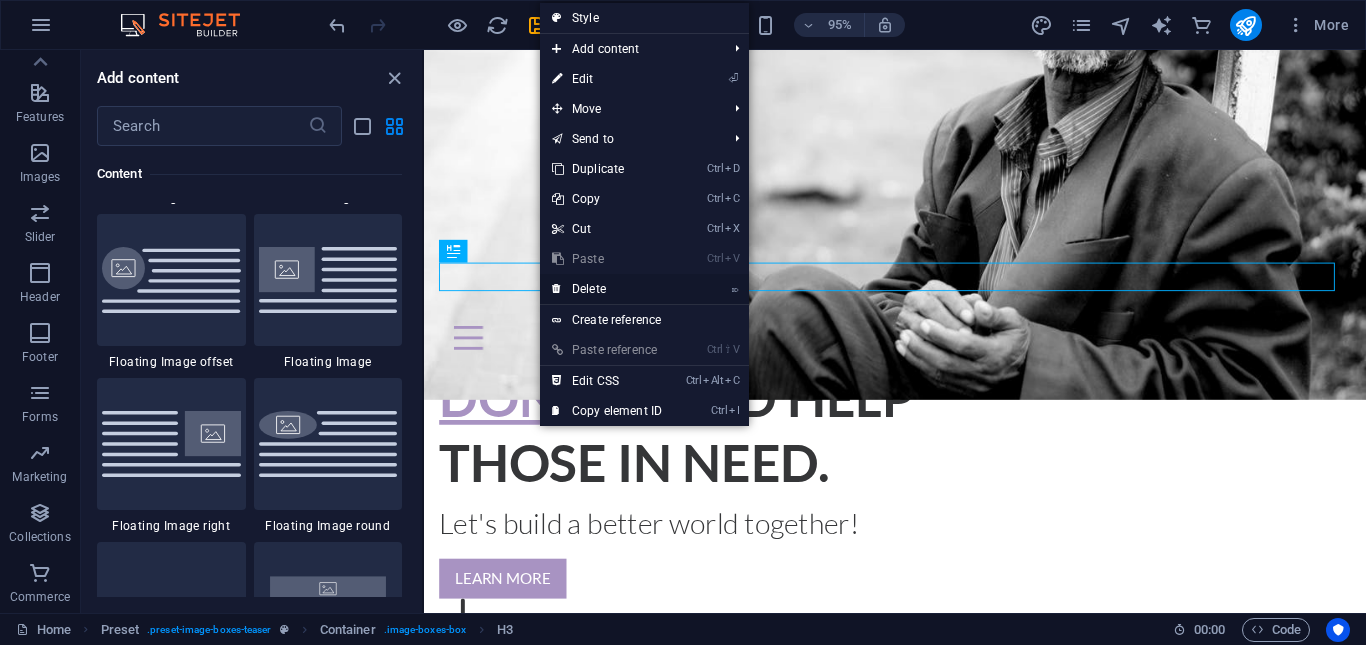 click on "⌦  Delete" at bounding box center [607, 289] 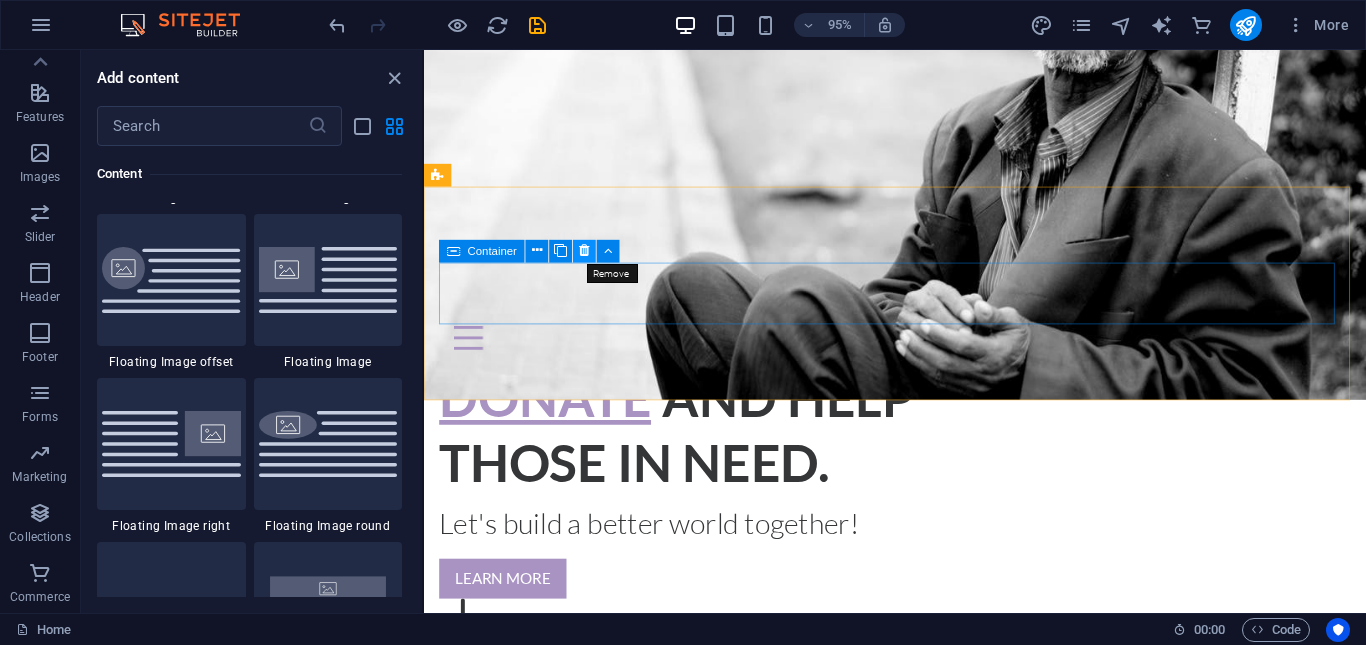 click at bounding box center (584, 251) 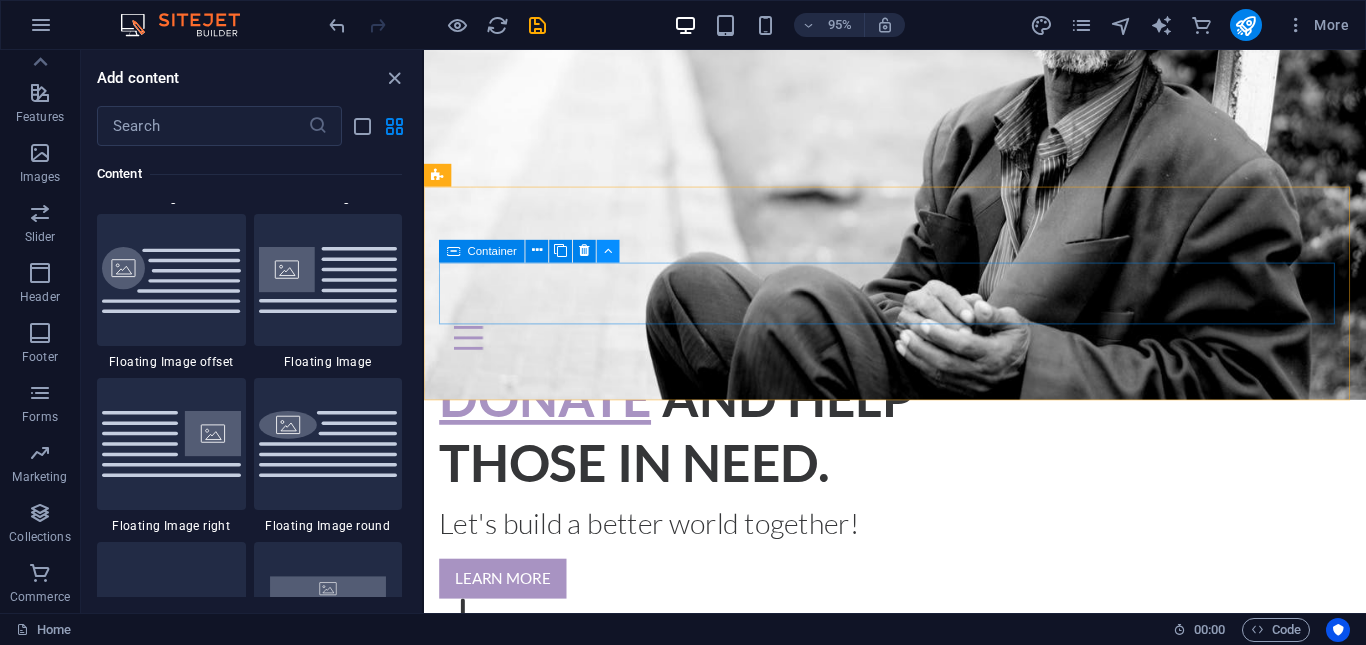click at bounding box center (608, 251) 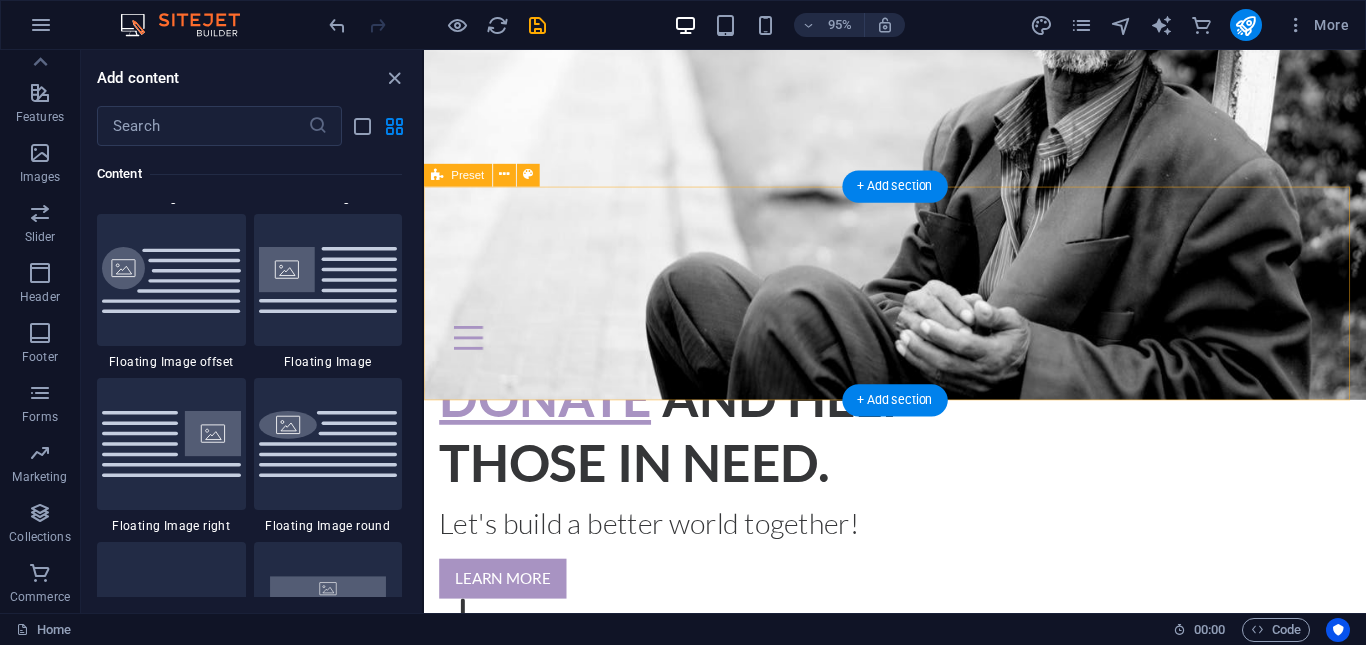 click on "Lorem ipsum dolor sit amet, consectetur adipisicing elit. Veritatis, dolorem!" at bounding box center (920, 845) 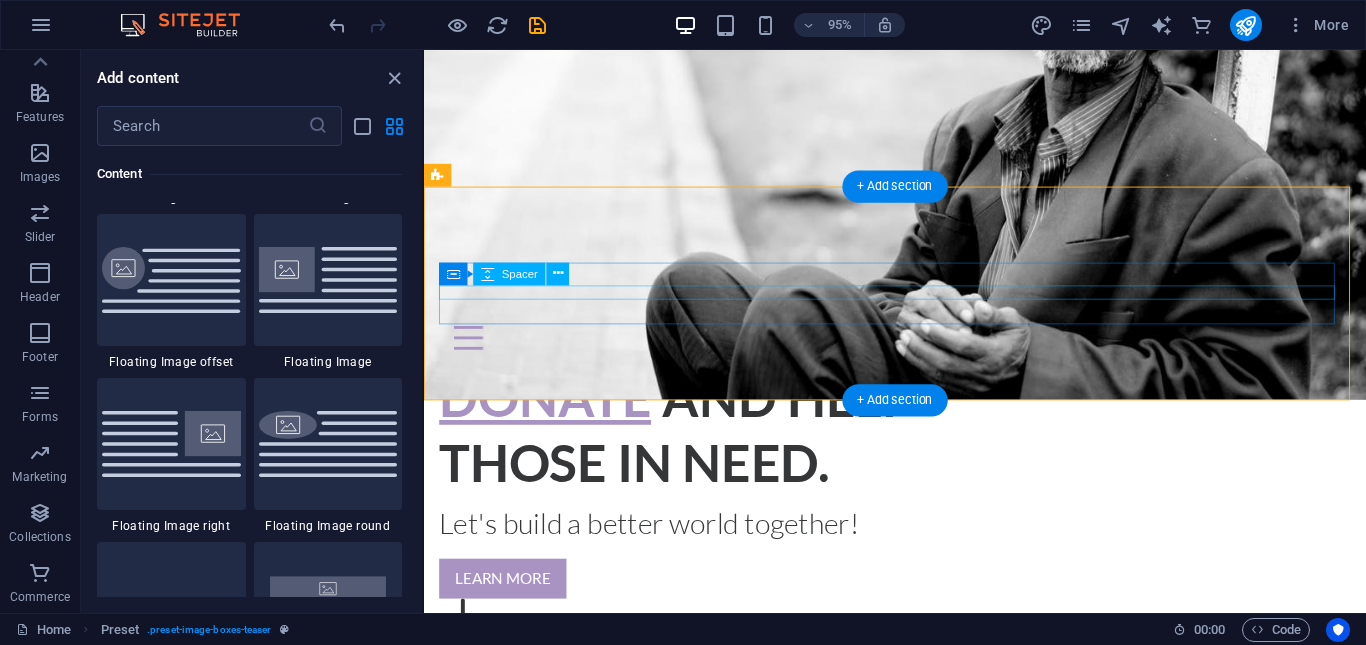 click at bounding box center [920, 844] 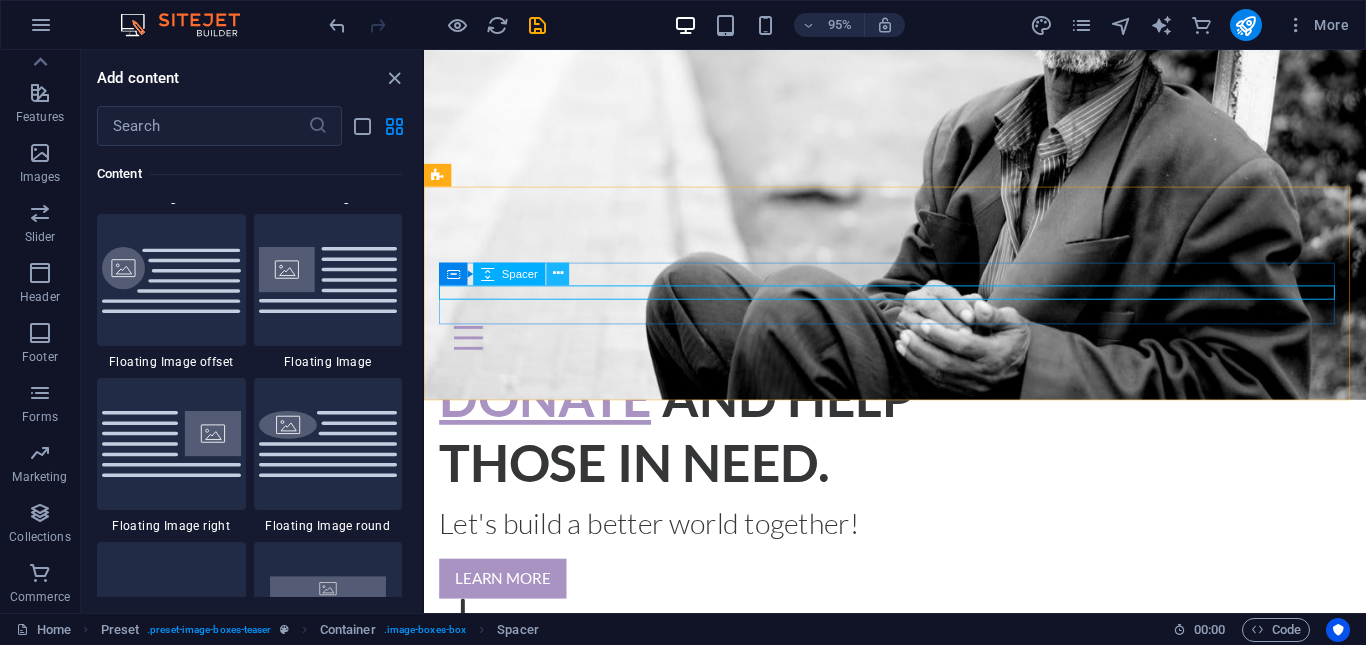 click at bounding box center (558, 274) 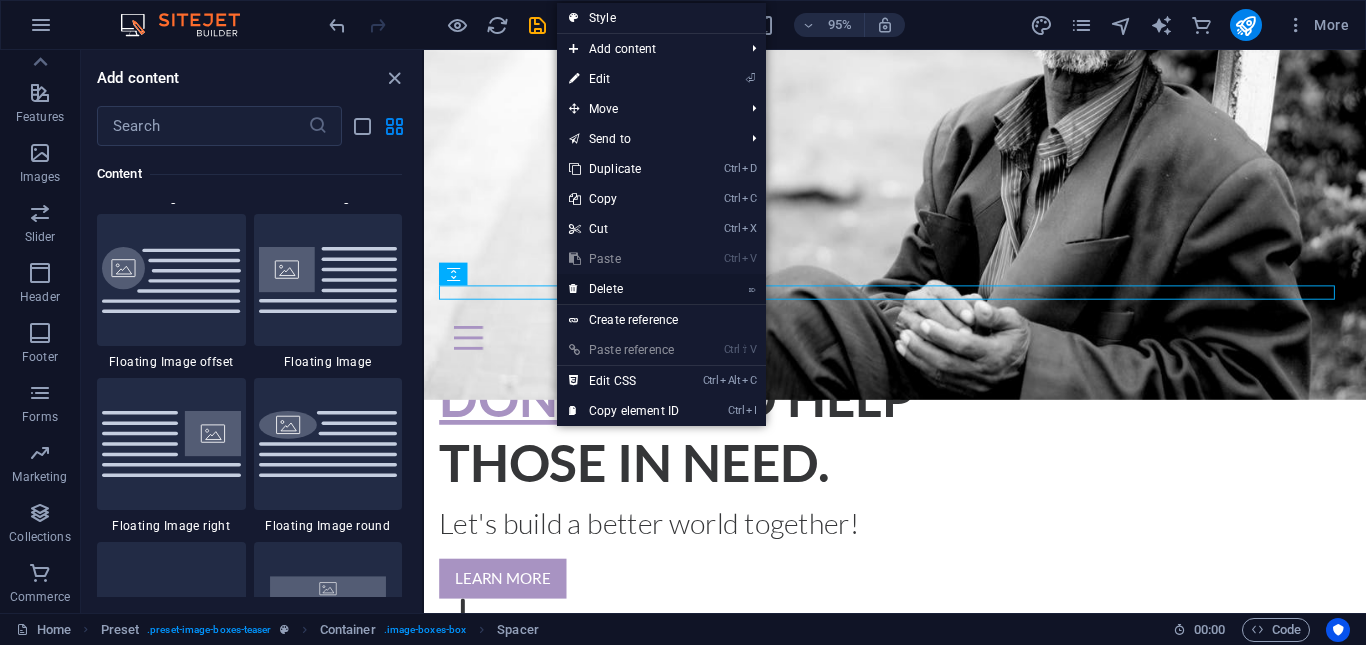 drag, startPoint x: 598, startPoint y: 290, endPoint x: 165, endPoint y: 253, distance: 434.57794 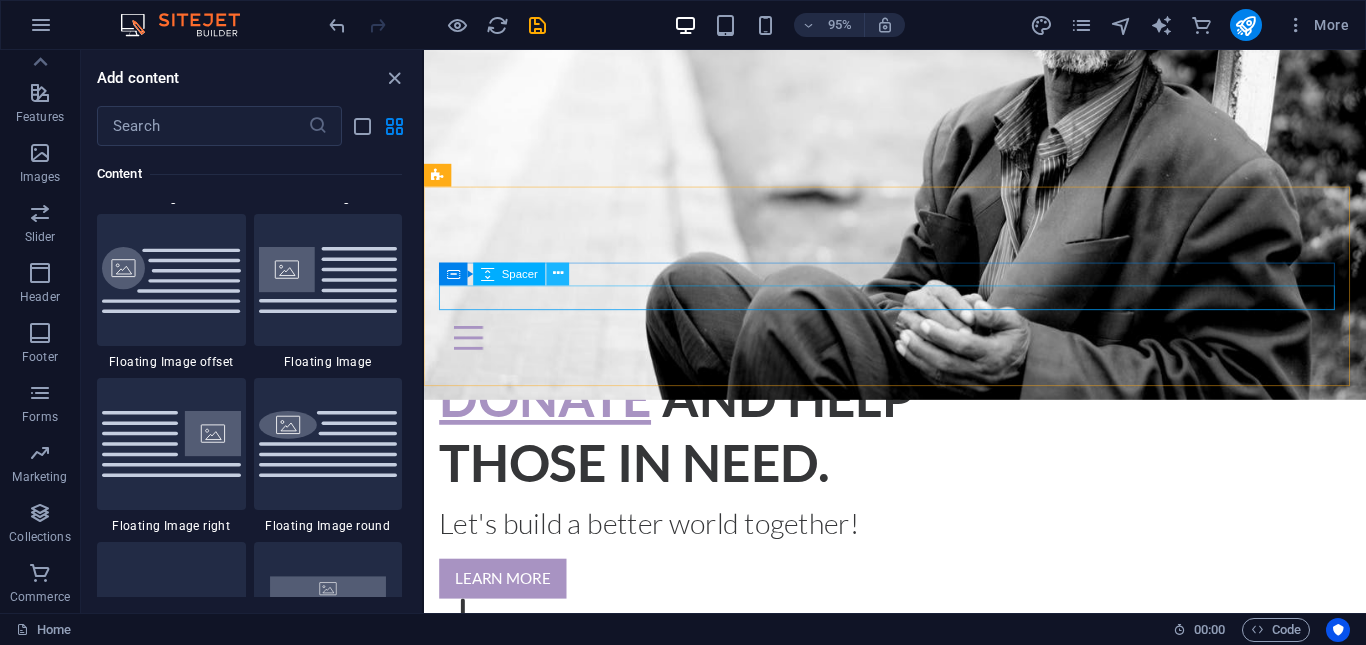 click at bounding box center [558, 274] 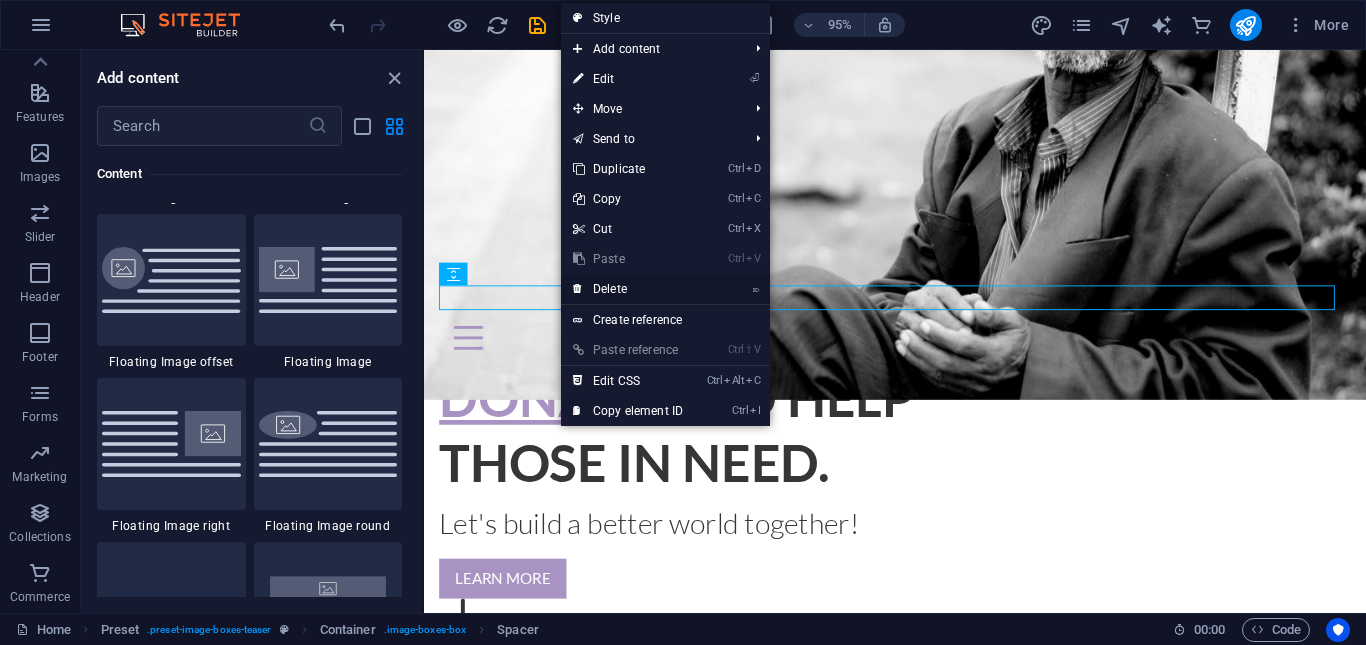 click on "⌦  Delete" at bounding box center [628, 289] 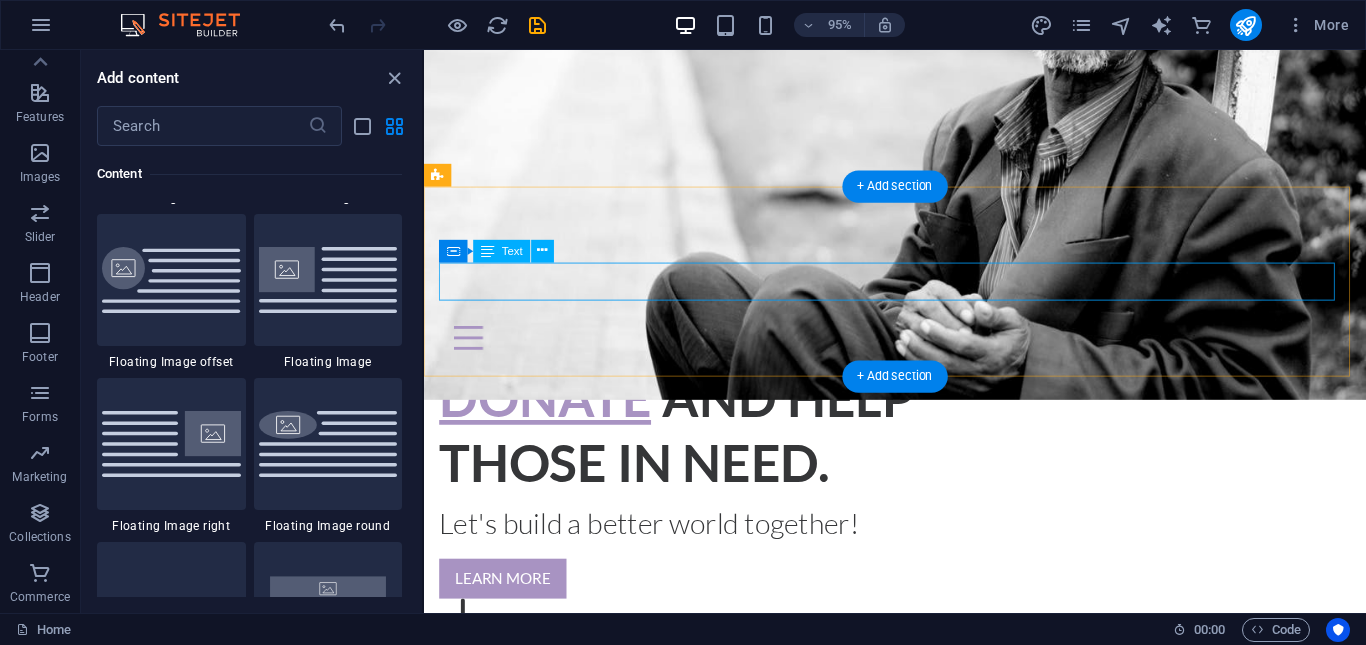 click on "Lorem ipsum dolor sit amet, consectetur adipisicing elit. Veritatis, dolorem!" at bounding box center (920, 833) 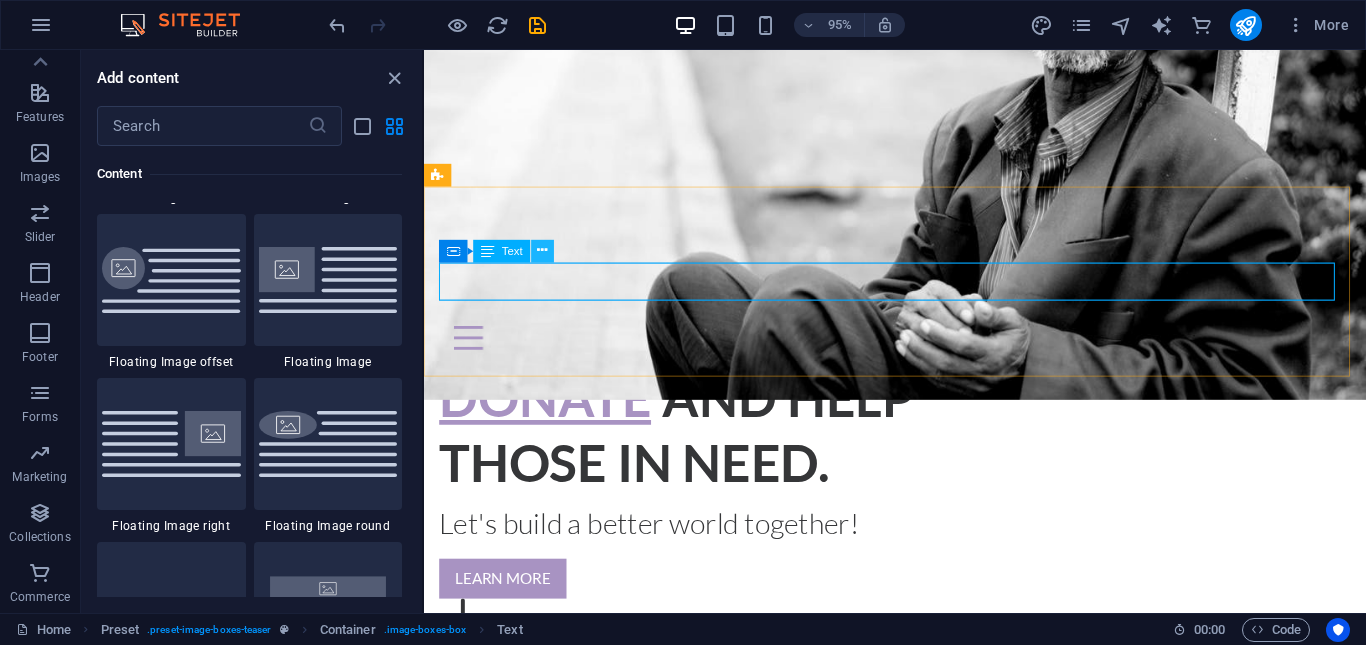 click at bounding box center (543, 251) 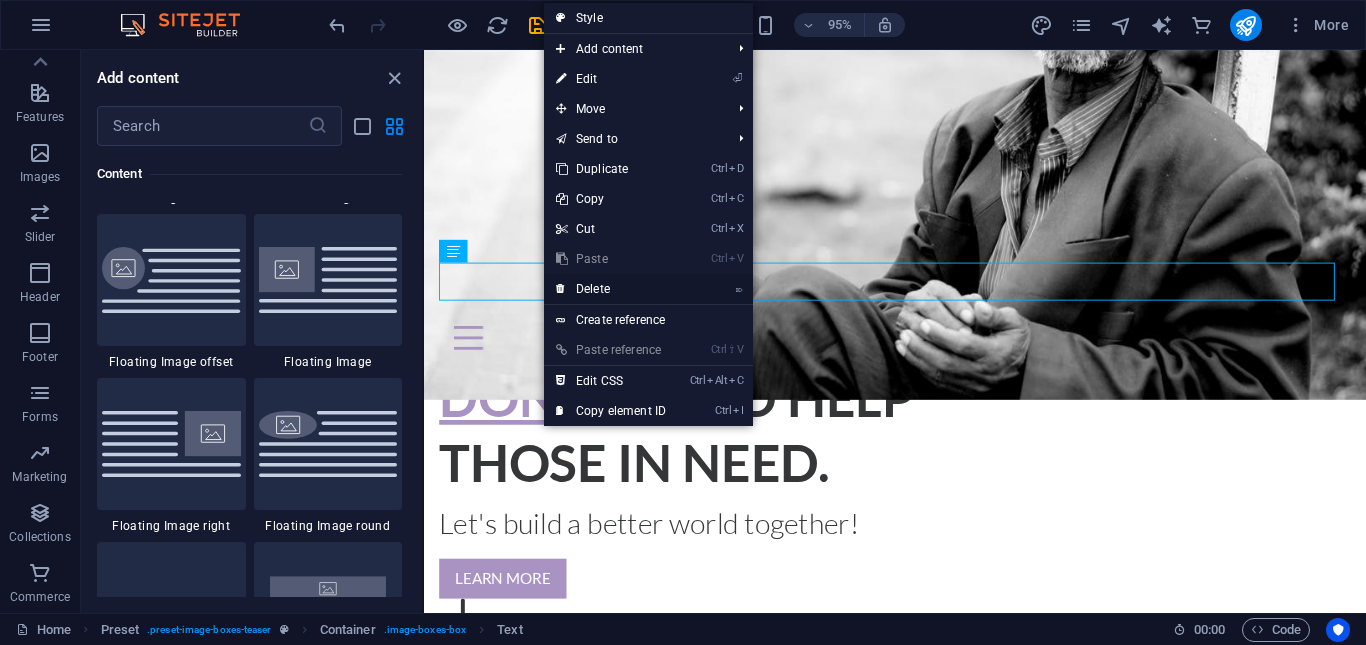 click on "⌦  Delete" at bounding box center [611, 289] 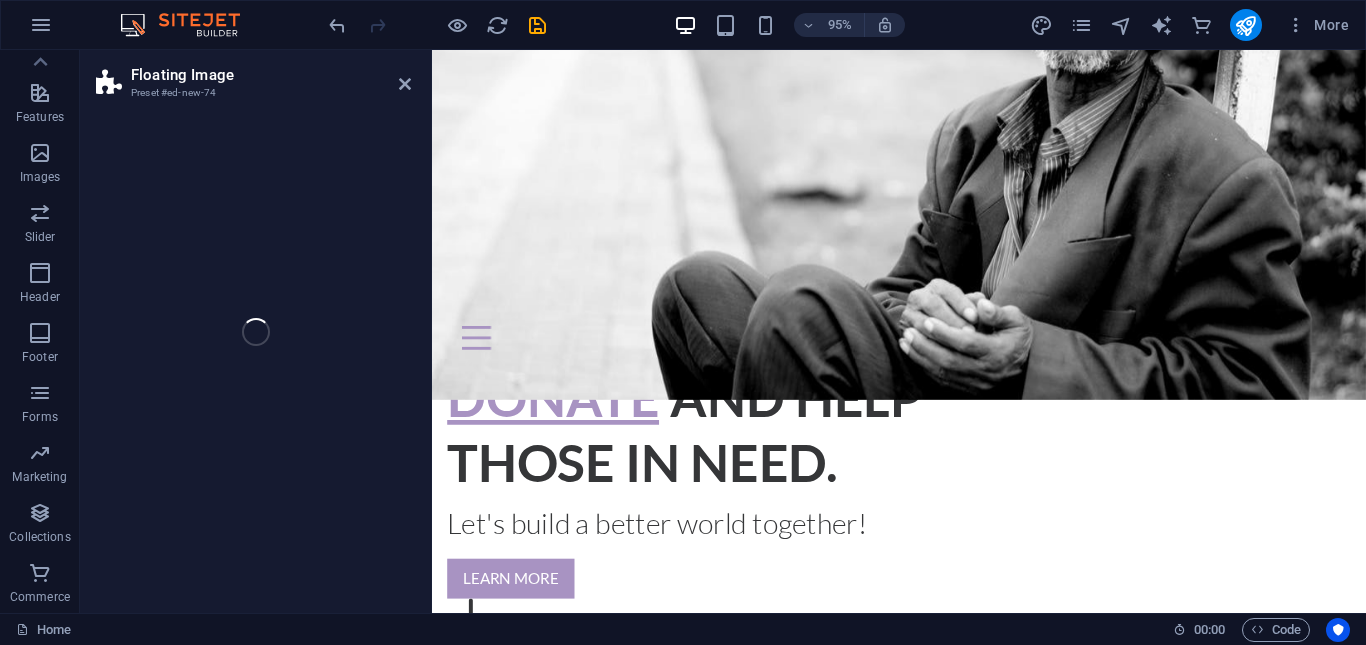 select on "%" 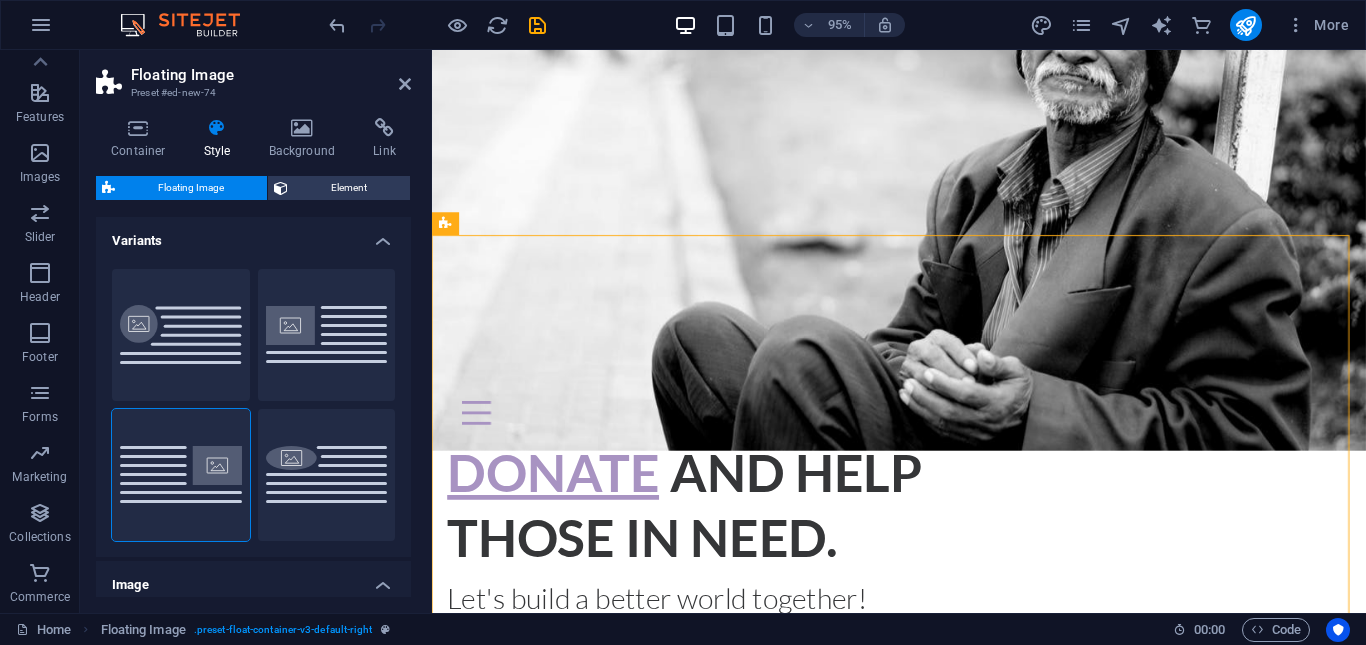 scroll, scrollTop: 372, scrollLeft: 0, axis: vertical 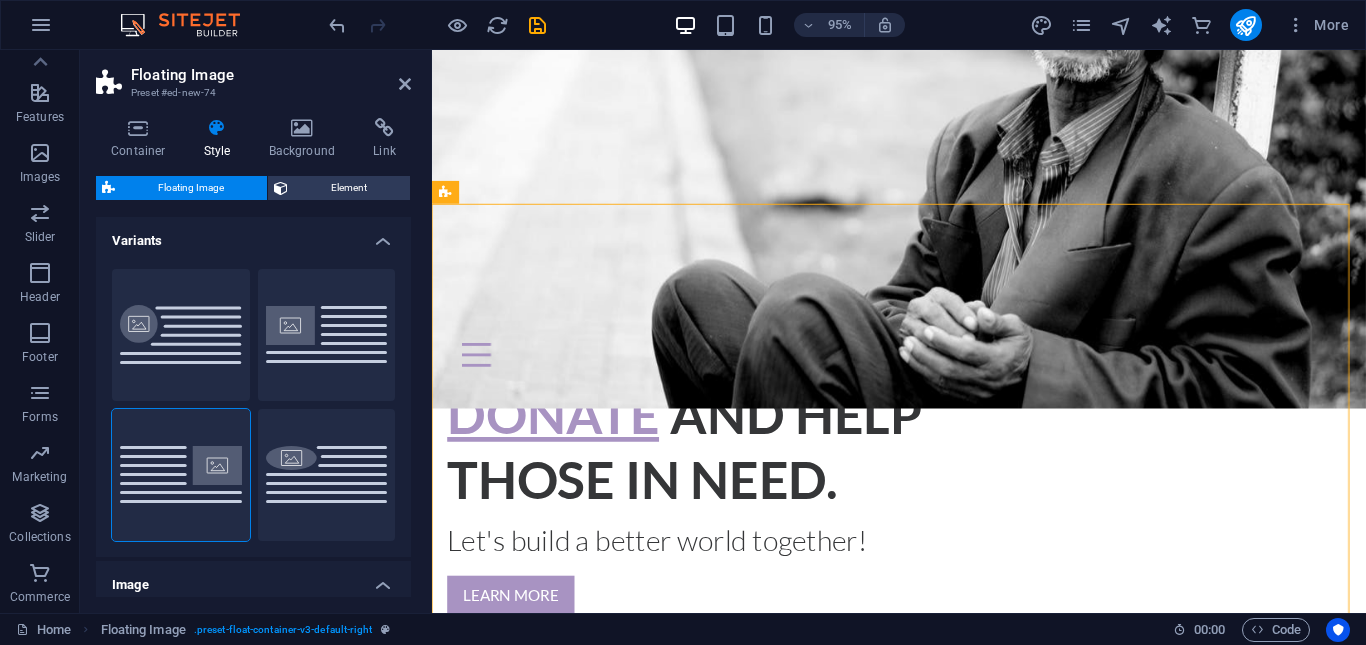 click on "Variants" at bounding box center (253, 235) 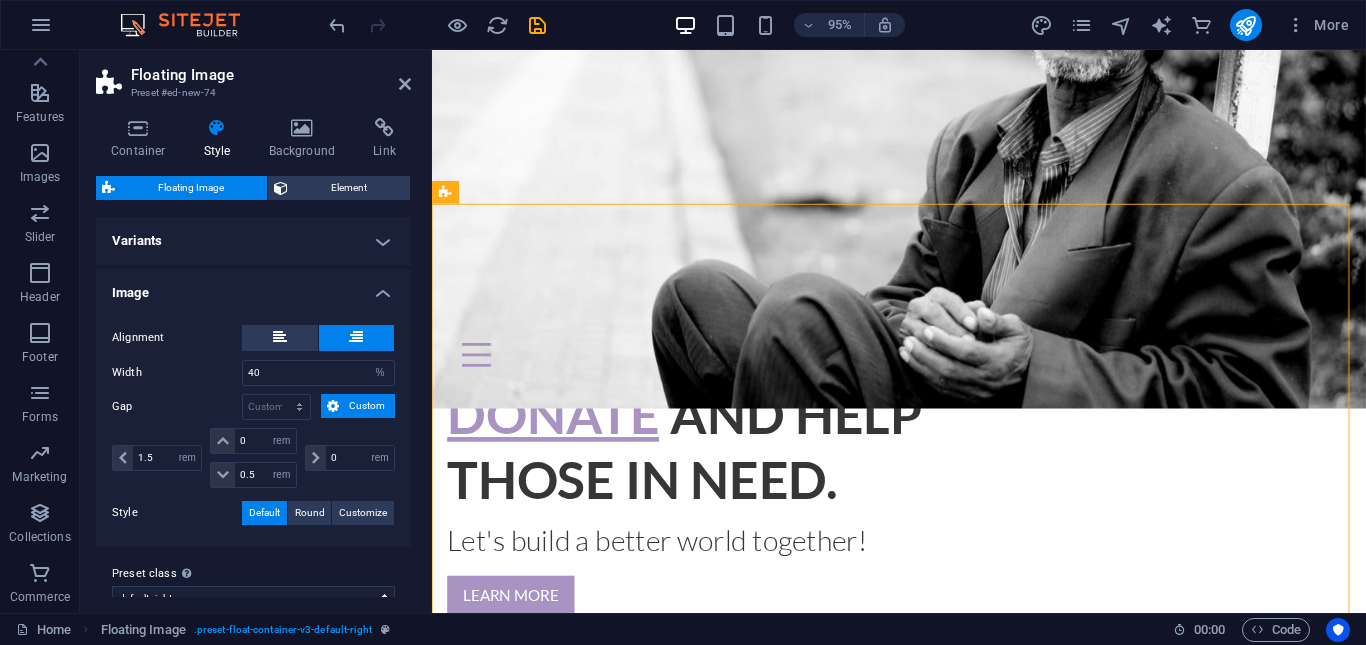 drag, startPoint x: 405, startPoint y: 276, endPoint x: 405, endPoint y: 409, distance: 133 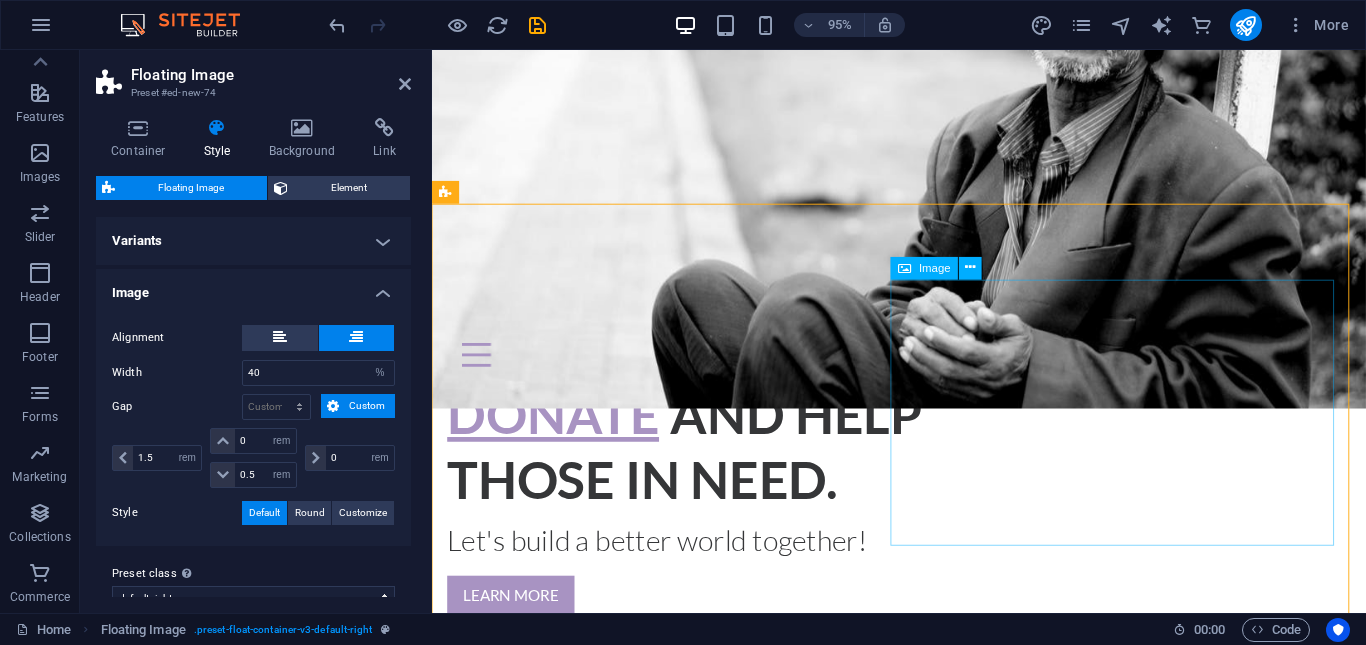 click at bounding box center (1162, 973) 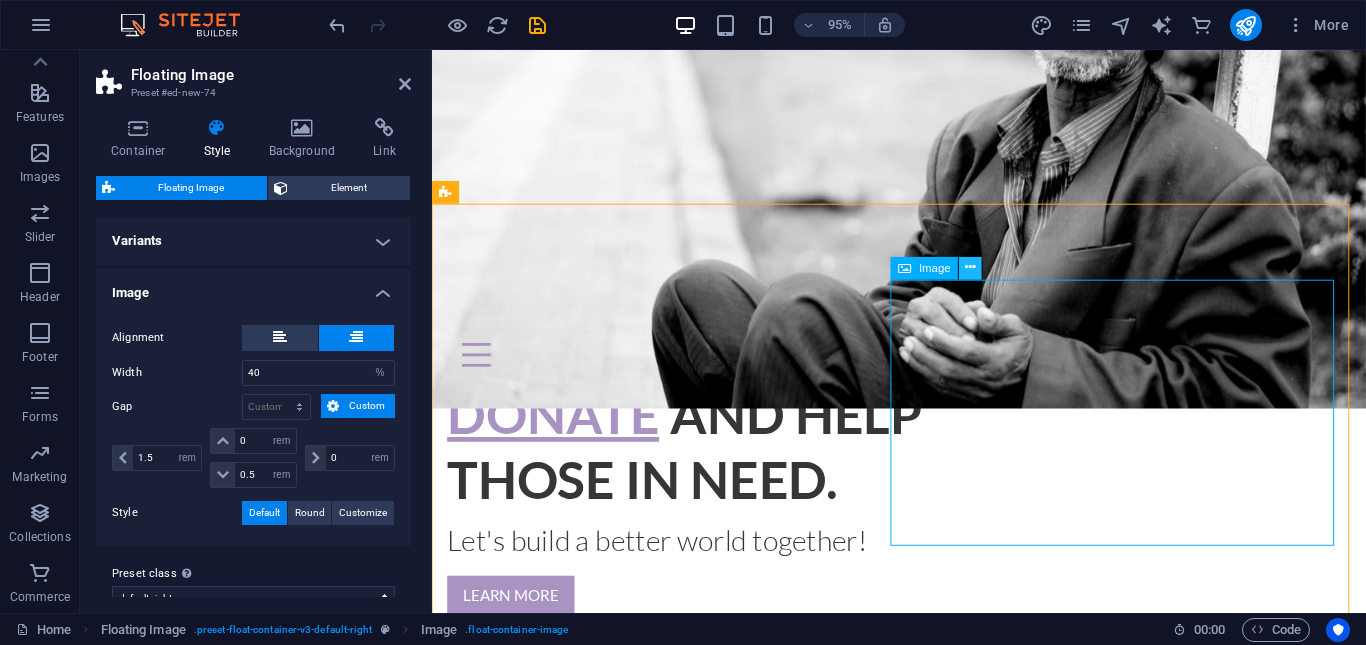 click at bounding box center (971, 268) 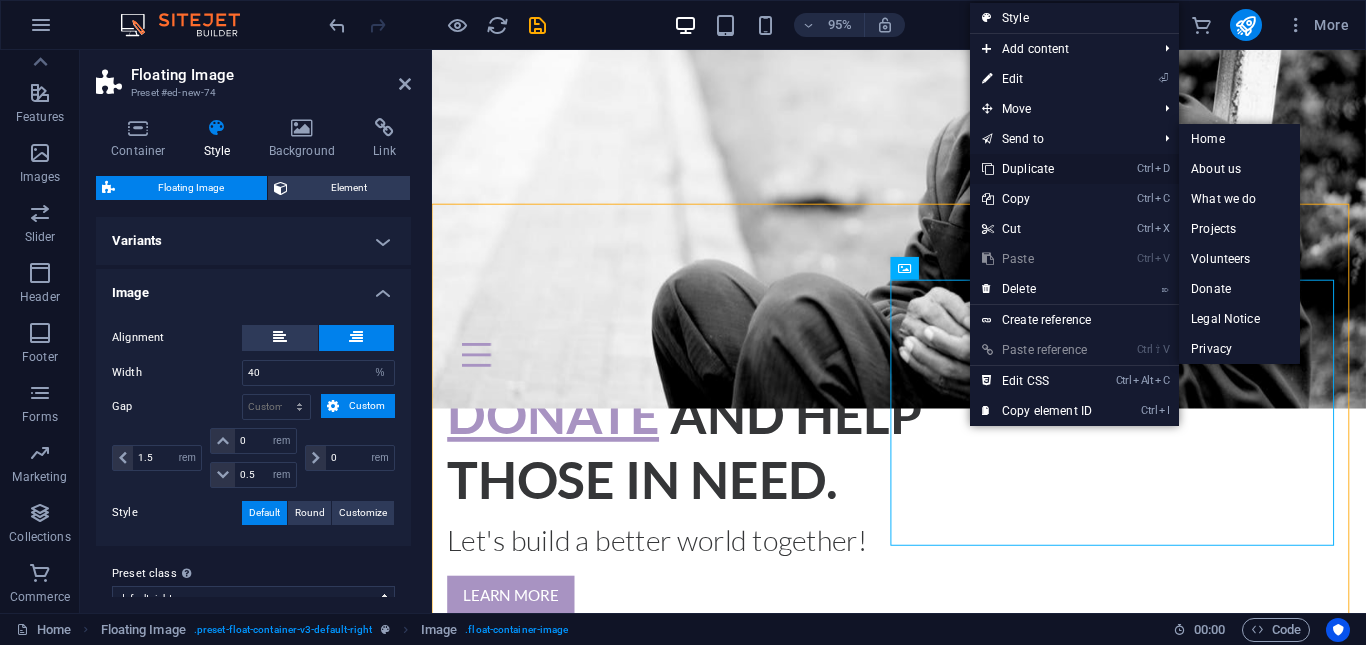 click on "Ctrl D  Duplicate" at bounding box center [1037, 169] 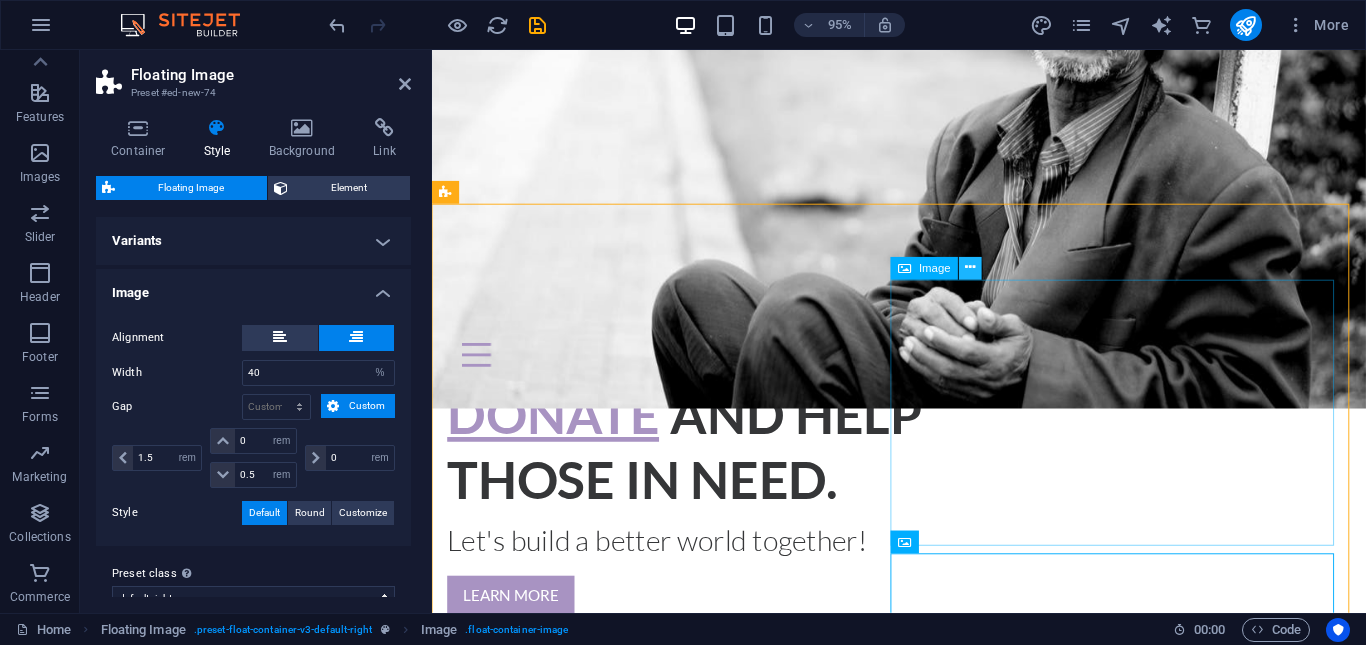 click at bounding box center [971, 268] 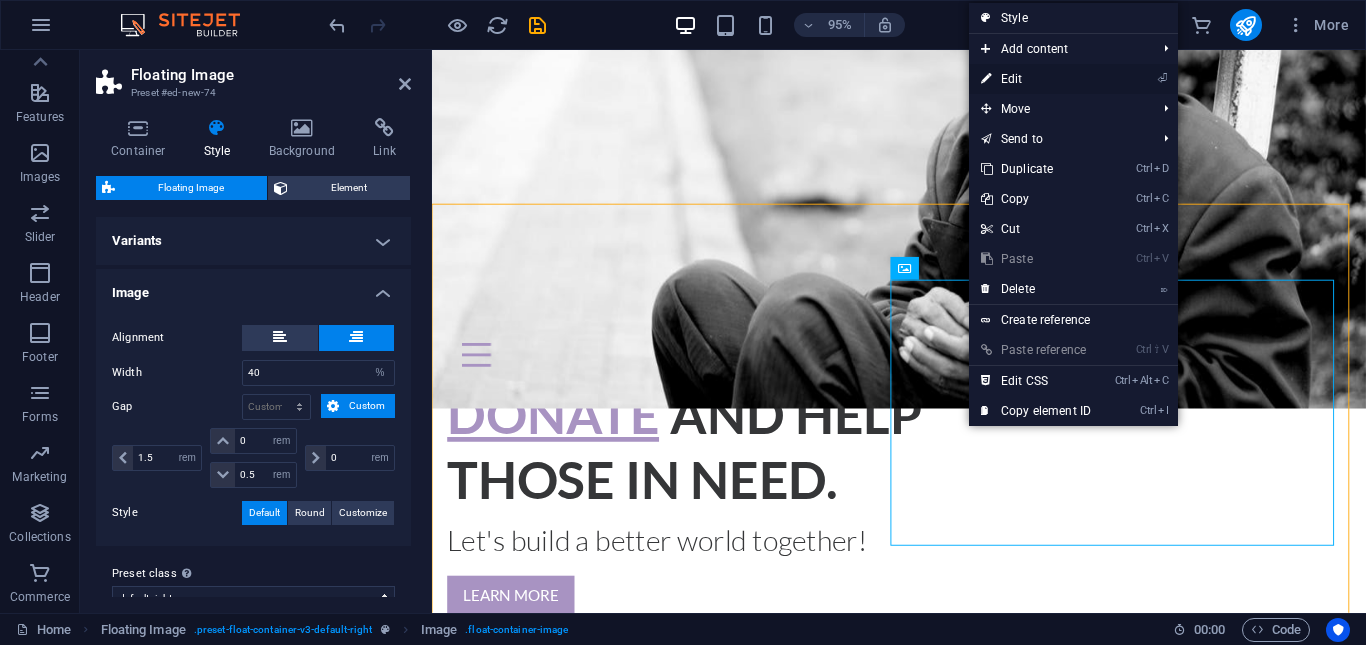 drag, startPoint x: 1009, startPoint y: 83, endPoint x: 664, endPoint y: 346, distance: 433.81332 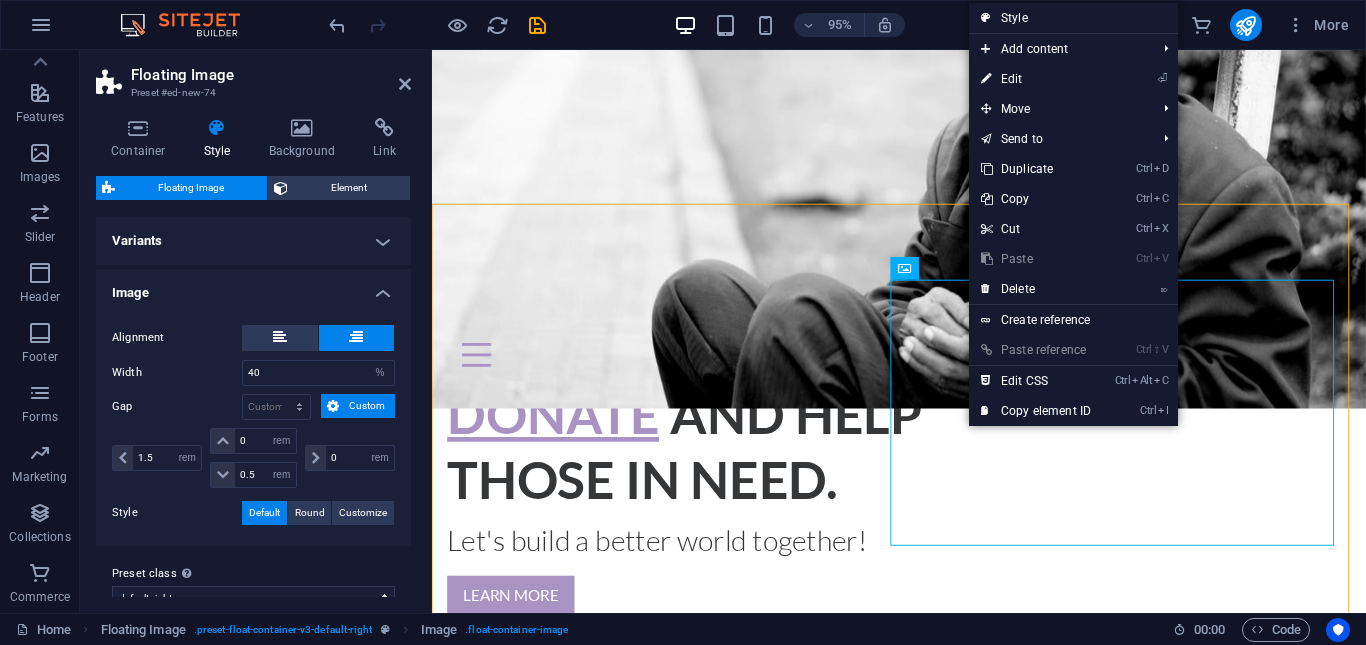 select on "%" 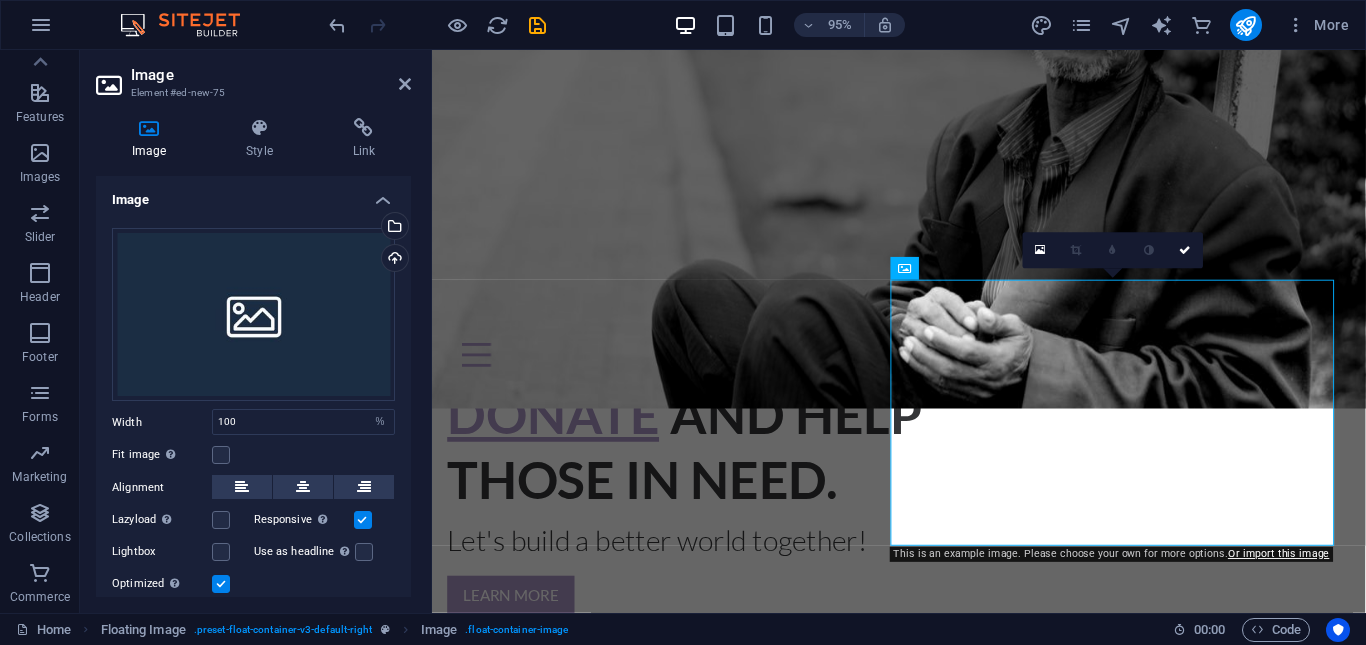 click on "Drag files here, click to choose files or select files from Files or our free stock photos & videos Select files from the file manager, stock photos, or upload file(s) Upload Width 100 Default auto px rem % em vh vw Fit image Automatically fit image to a fixed width and height Height Default auto px Alignment Lazyload Loading images after the page loads improves page speed. Responsive Automatically load retina image and smartphone optimized sizes. Lightbox Use as headline The image will be wrapped in an H1 headline tag. Useful for giving alternative text the weight of an H1 headline, e.g. for the logo. Leave unchecked if uncertain. Optimized Images are compressed to improve page speed. Position Direction Custom X offset 50 px rem % vh vw Y offset 50 px rem % vh vw" at bounding box center [253, 412] 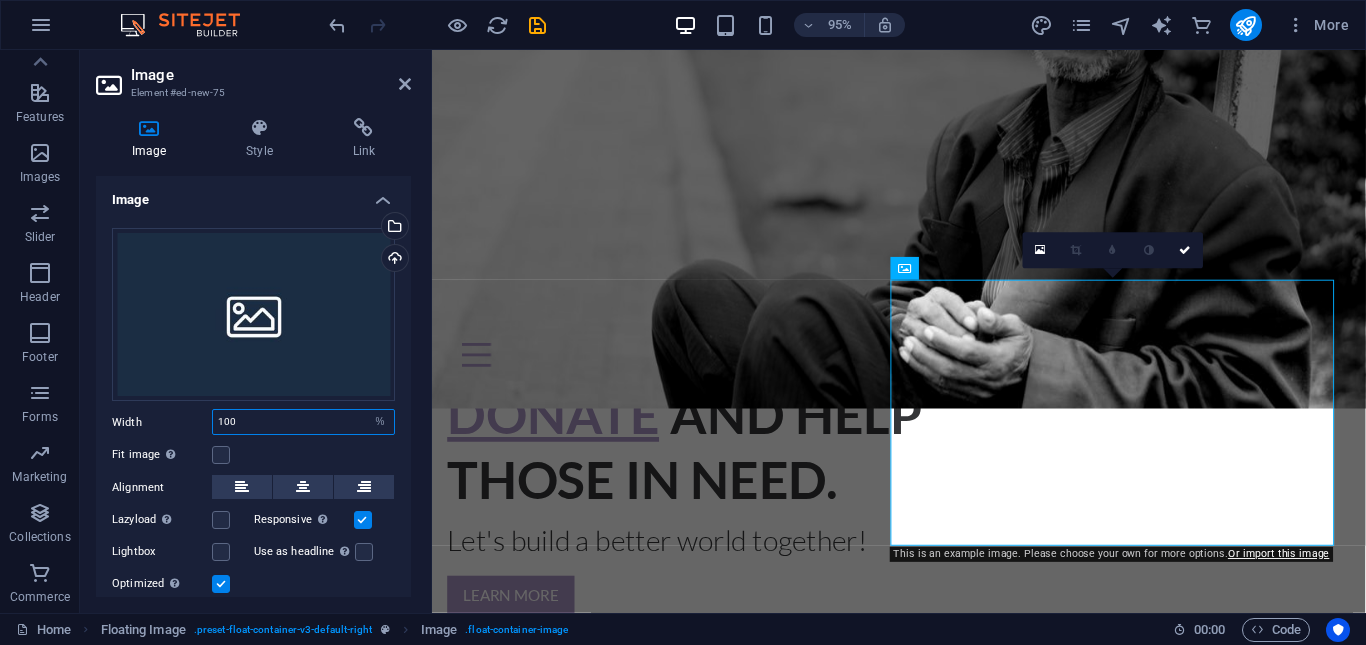 click on "100" at bounding box center (303, 422) 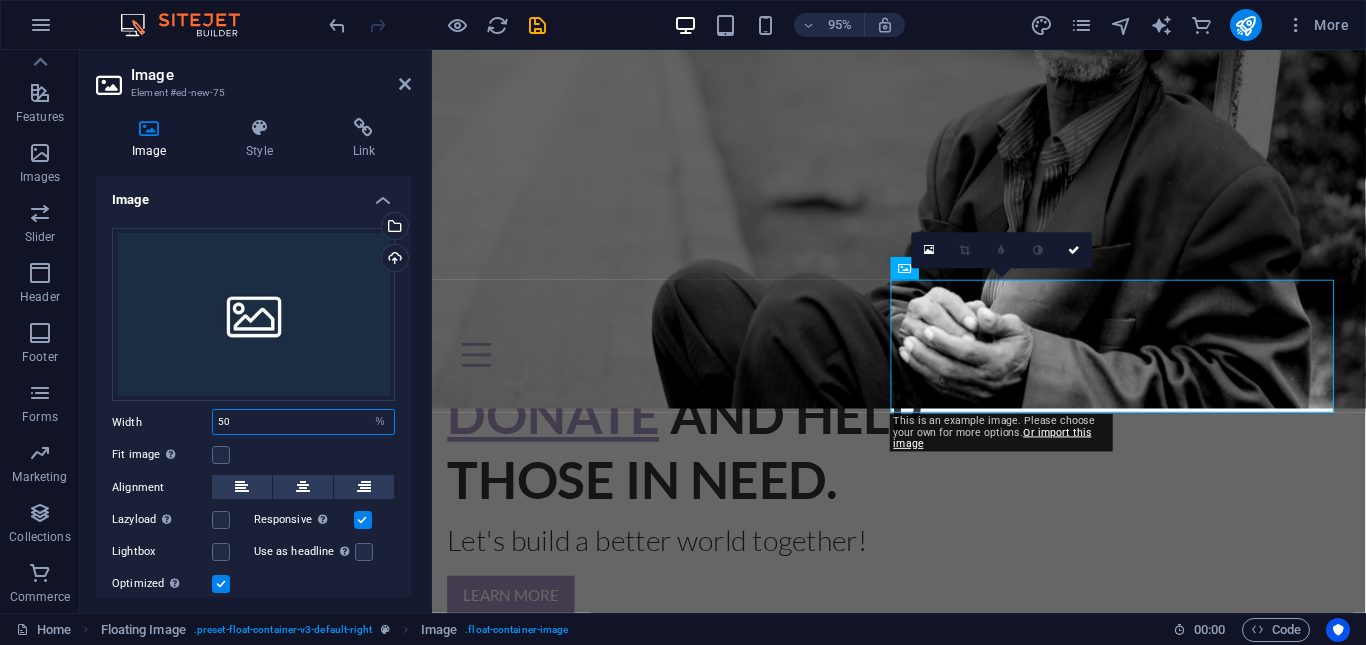 click on "50" at bounding box center [303, 422] 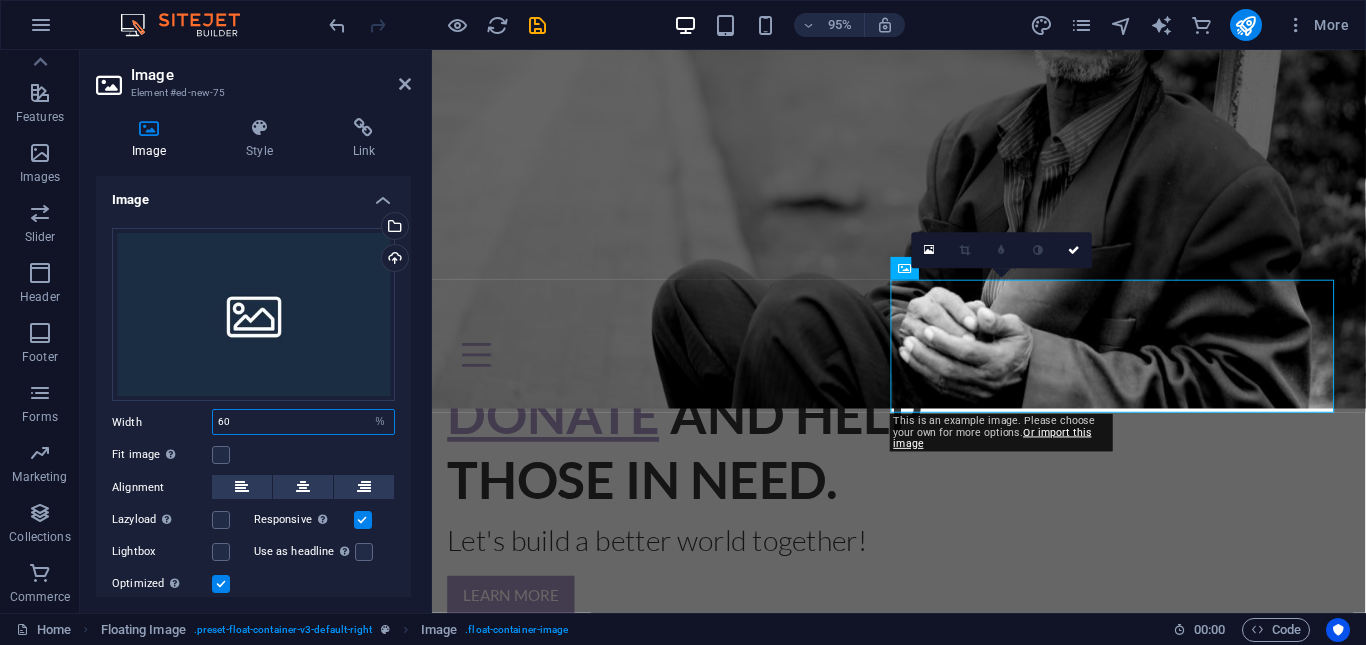 type on "60" 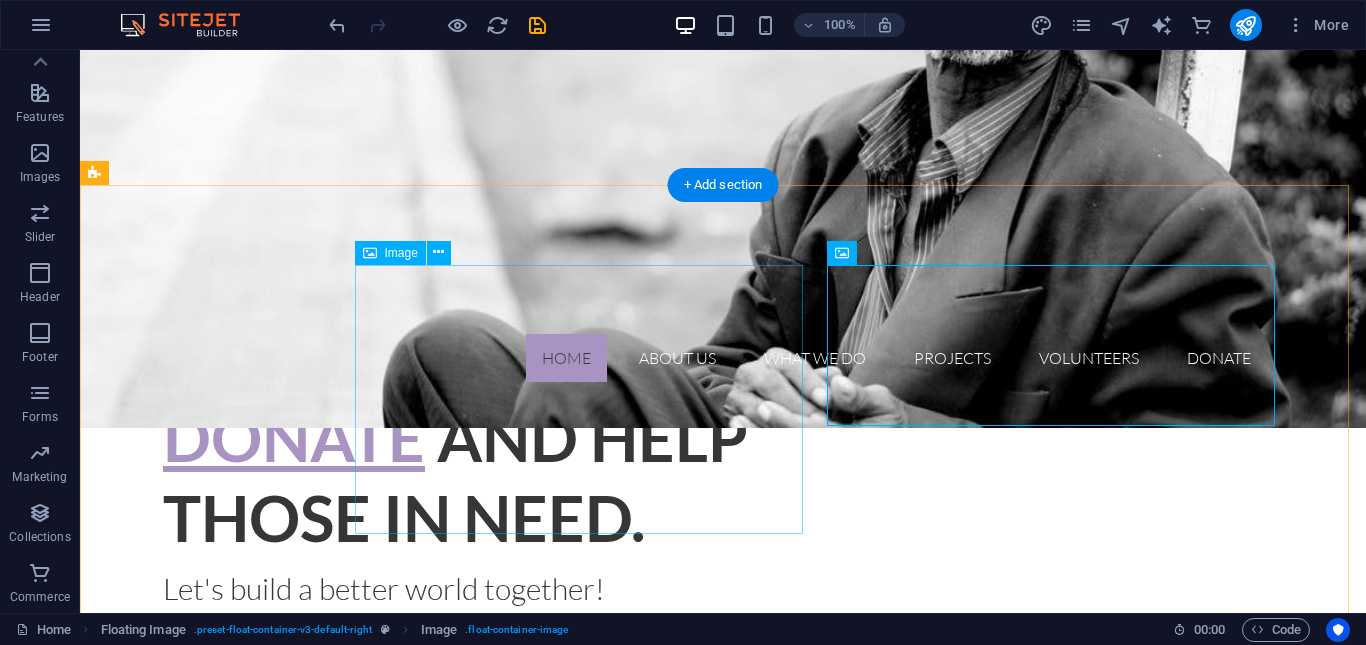 click at bounding box center (587, 987) 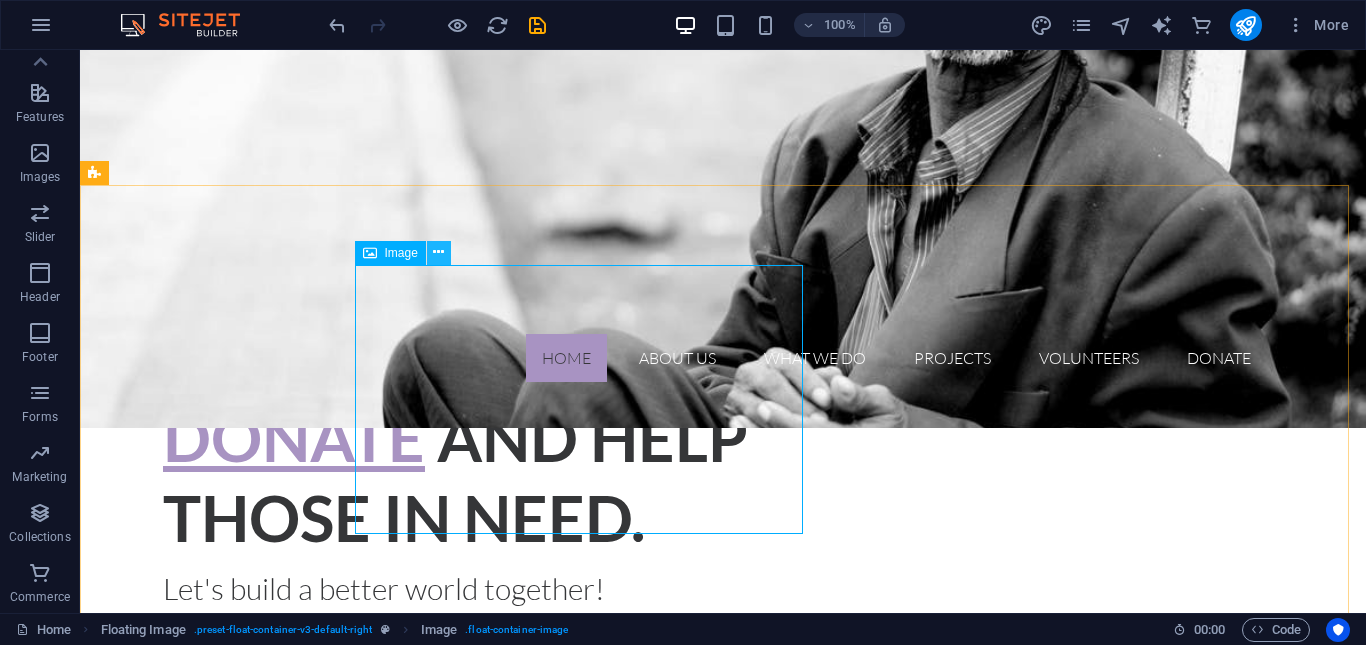 click at bounding box center [438, 252] 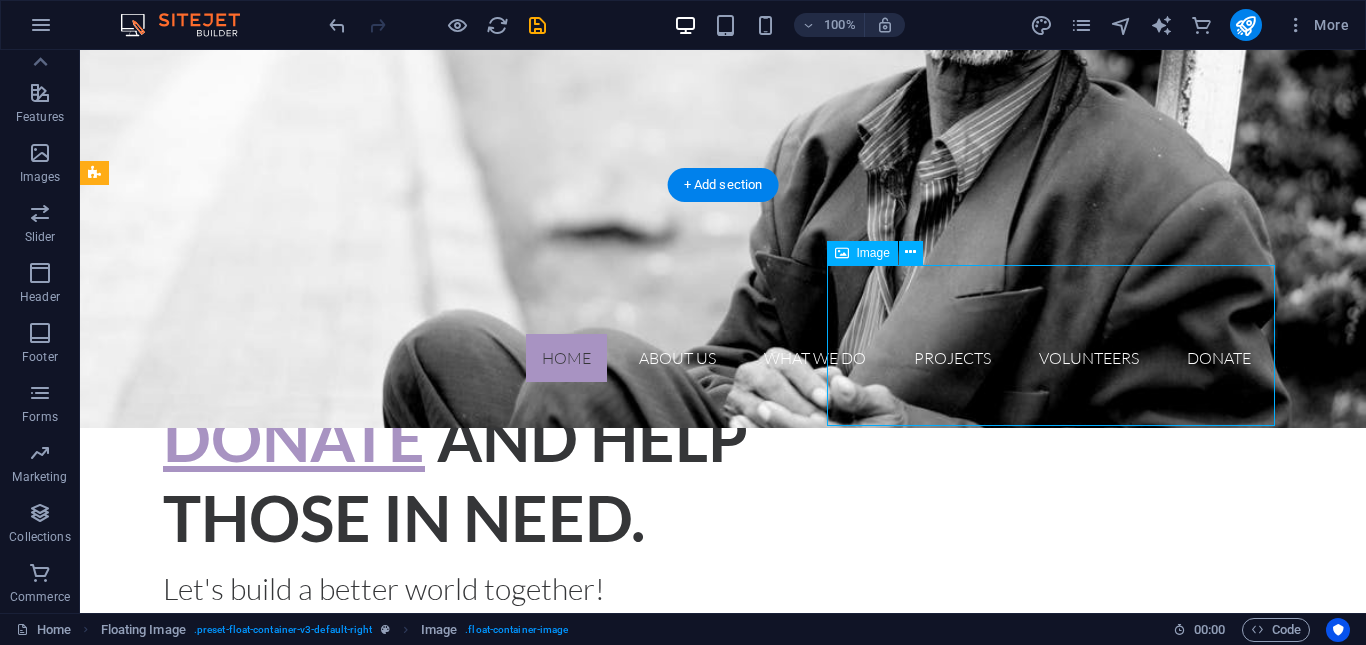 drag, startPoint x: 1027, startPoint y: 336, endPoint x: 1126, endPoint y: 333, distance: 99.04544 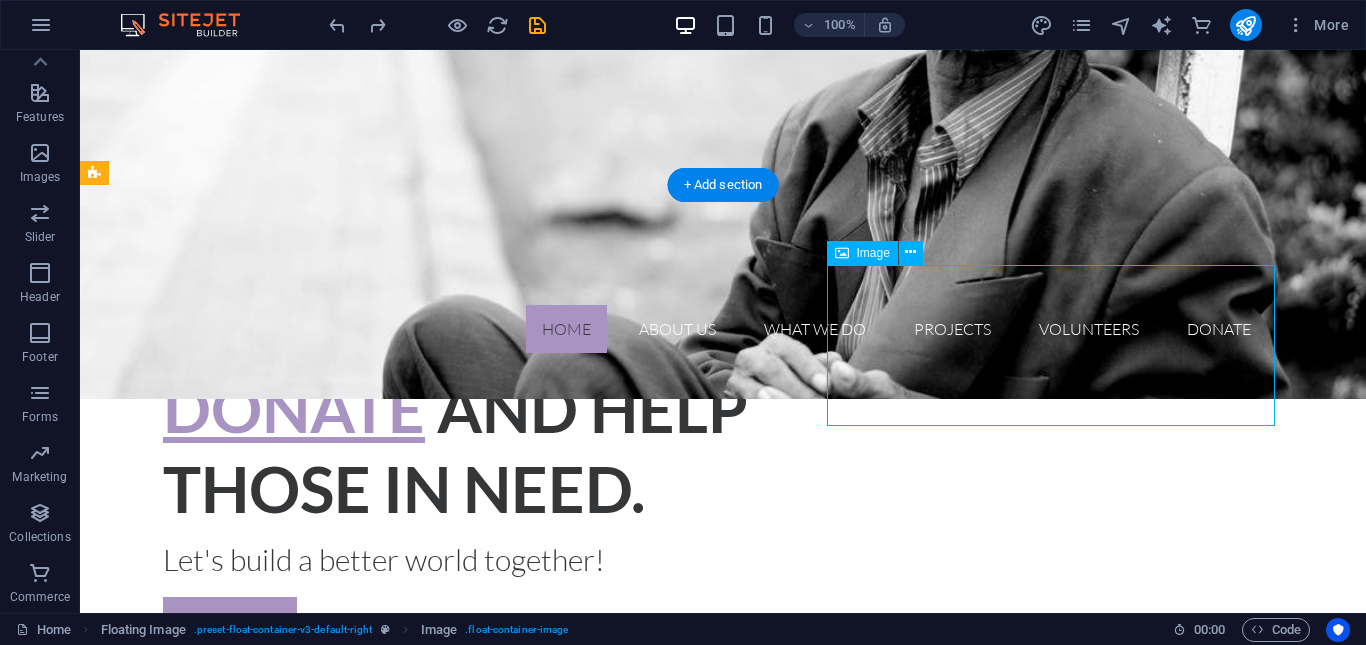 drag, startPoint x: 855, startPoint y: 313, endPoint x: 1075, endPoint y: 317, distance: 220.03636 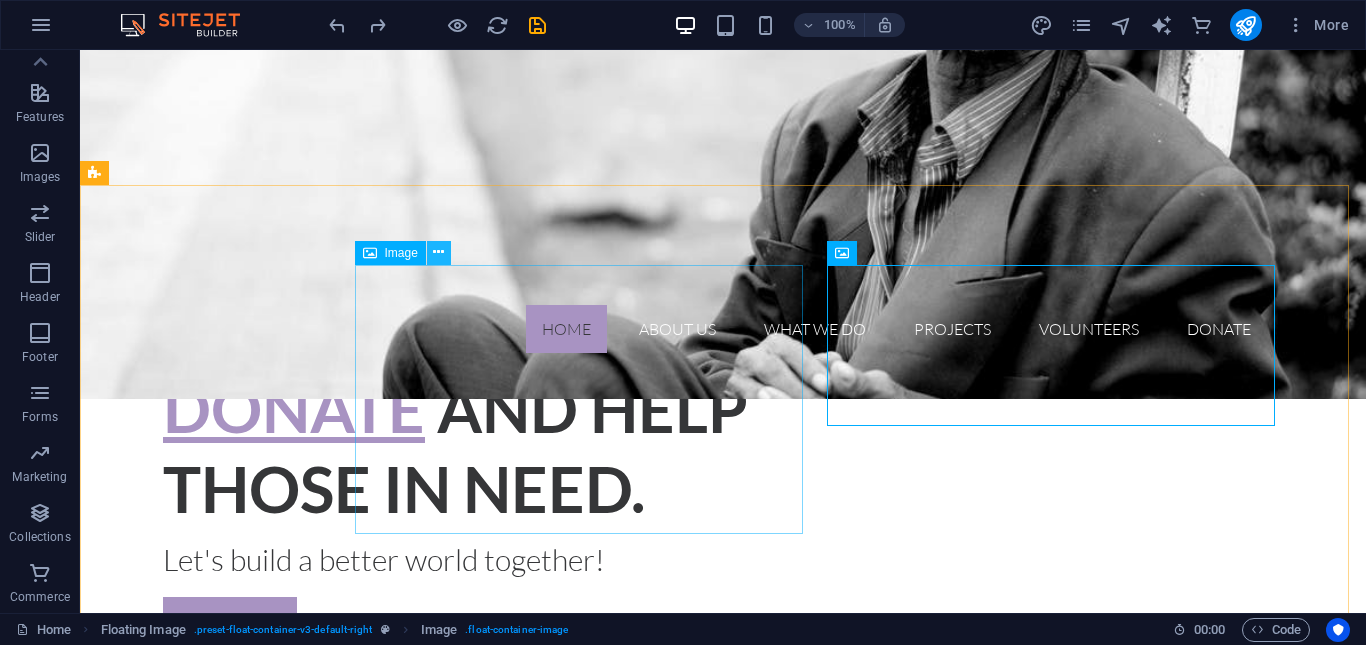 click at bounding box center [438, 252] 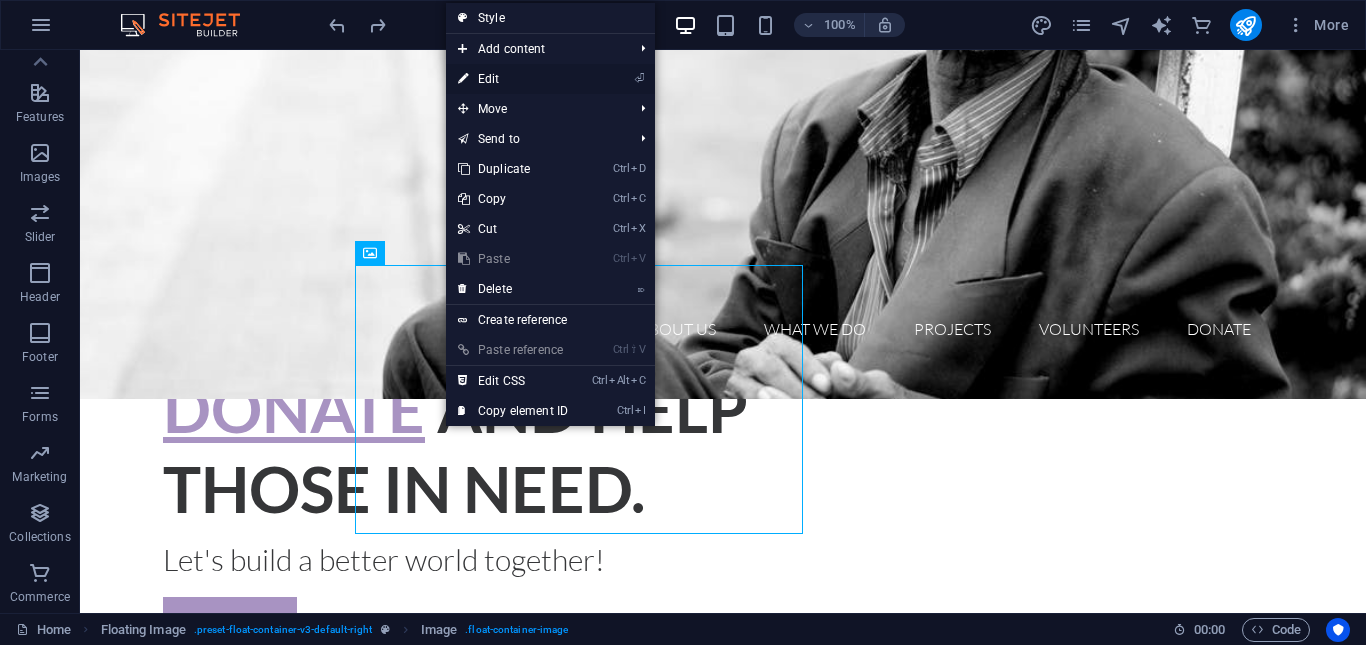 drag, startPoint x: 499, startPoint y: 87, endPoint x: 75, endPoint y: 54, distance: 425.28226 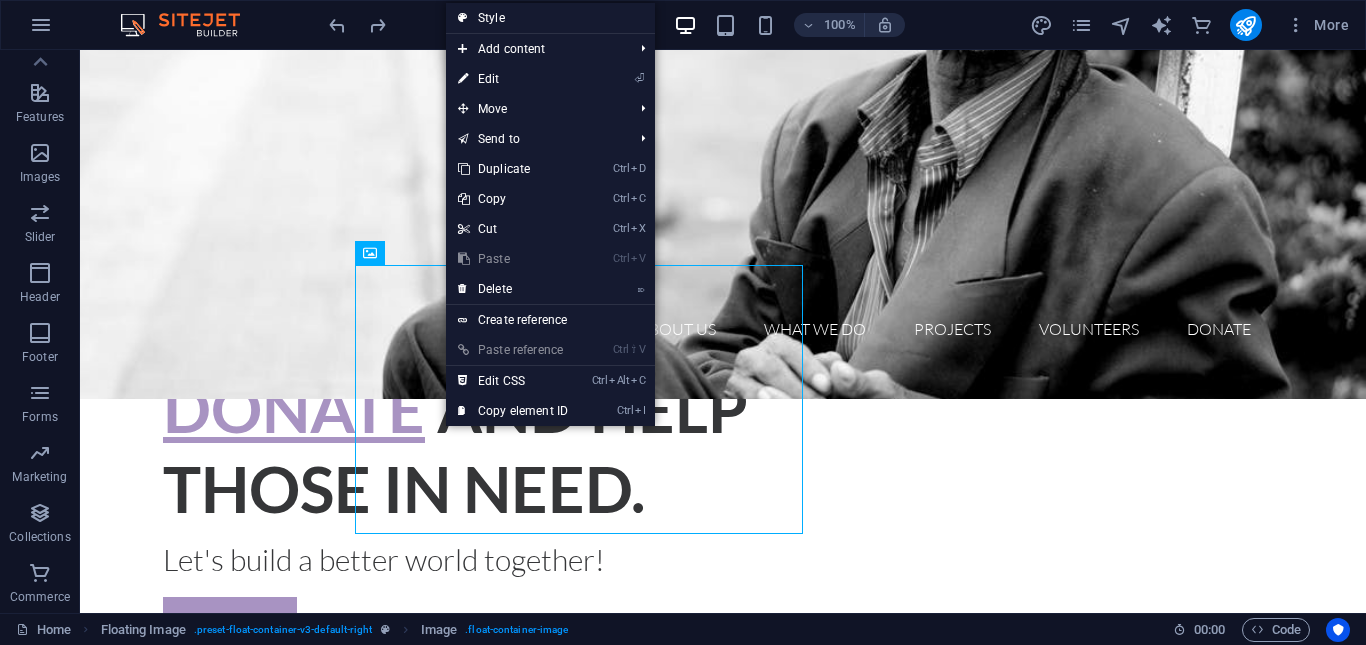 select on "%" 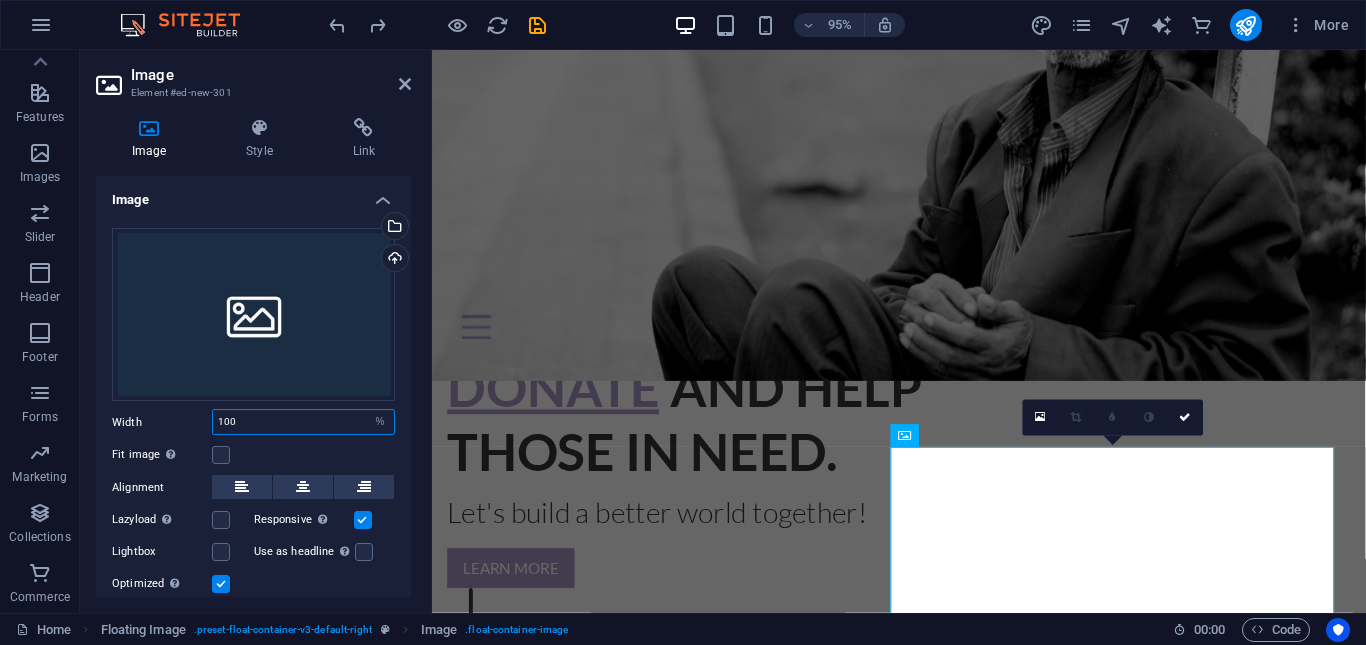 drag, startPoint x: 227, startPoint y: 416, endPoint x: 211, endPoint y: 417, distance: 16.03122 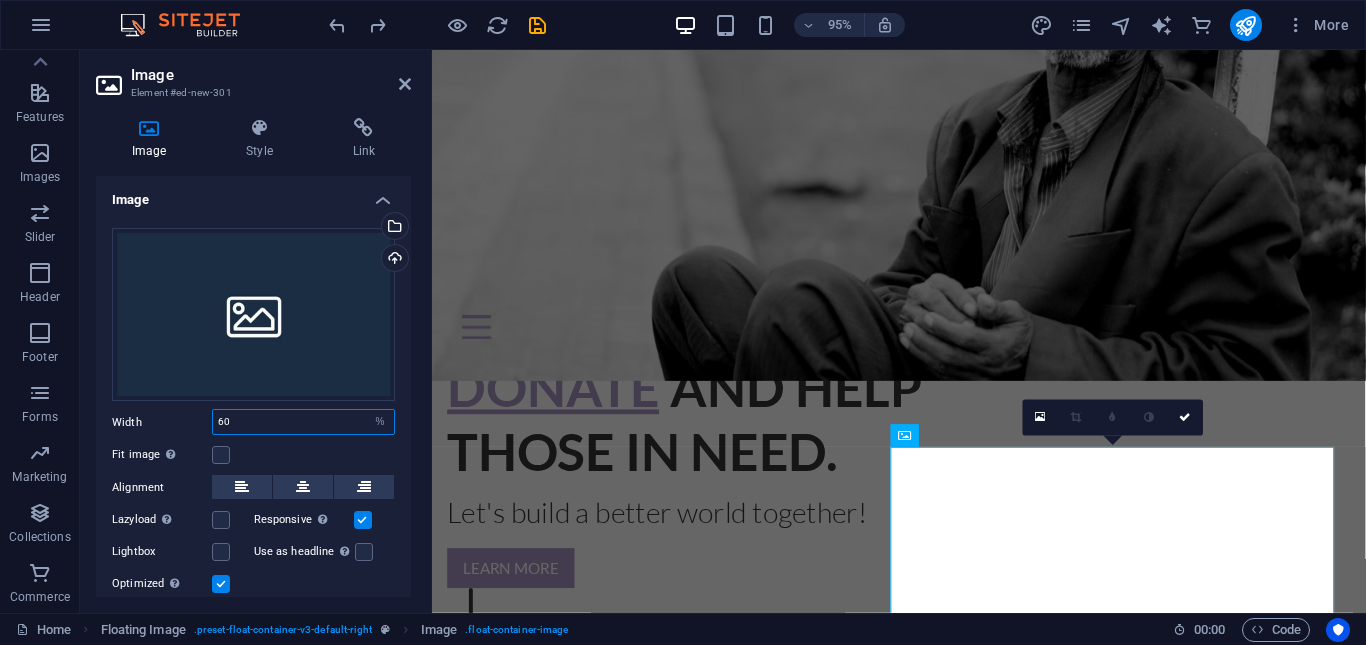 type on "60" 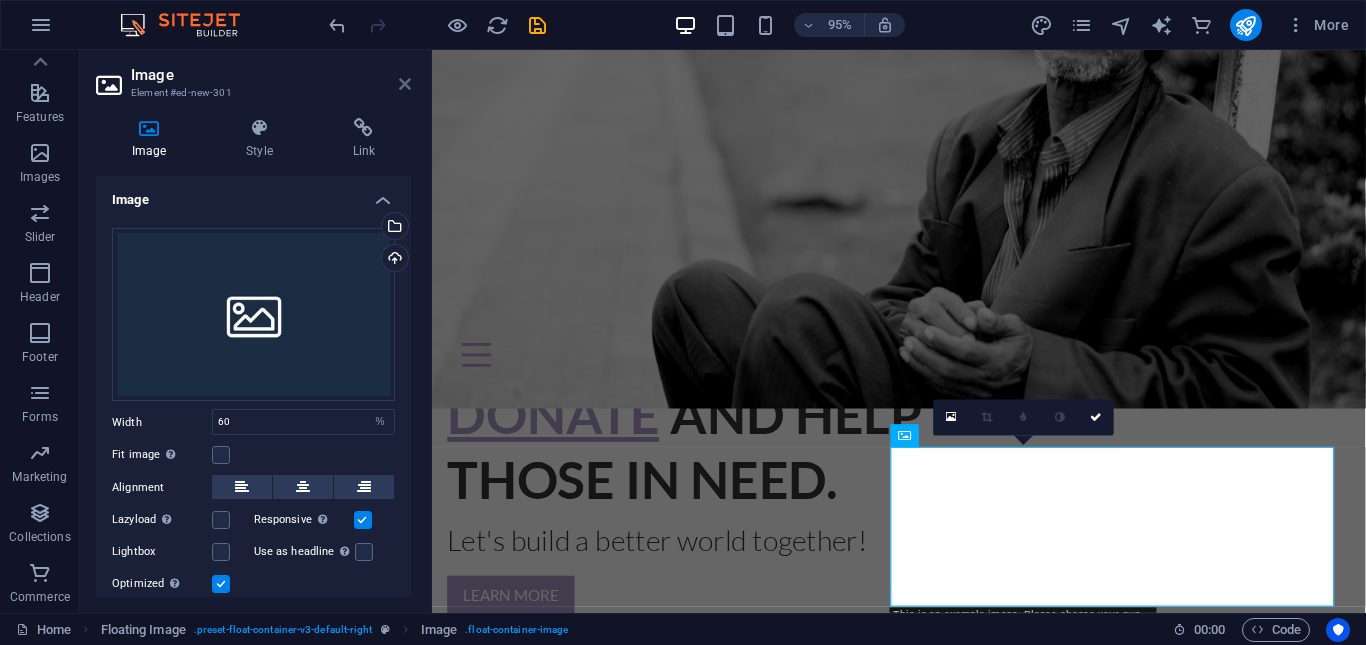 drag, startPoint x: 400, startPoint y: 78, endPoint x: 827, endPoint y: 168, distance: 436.3817 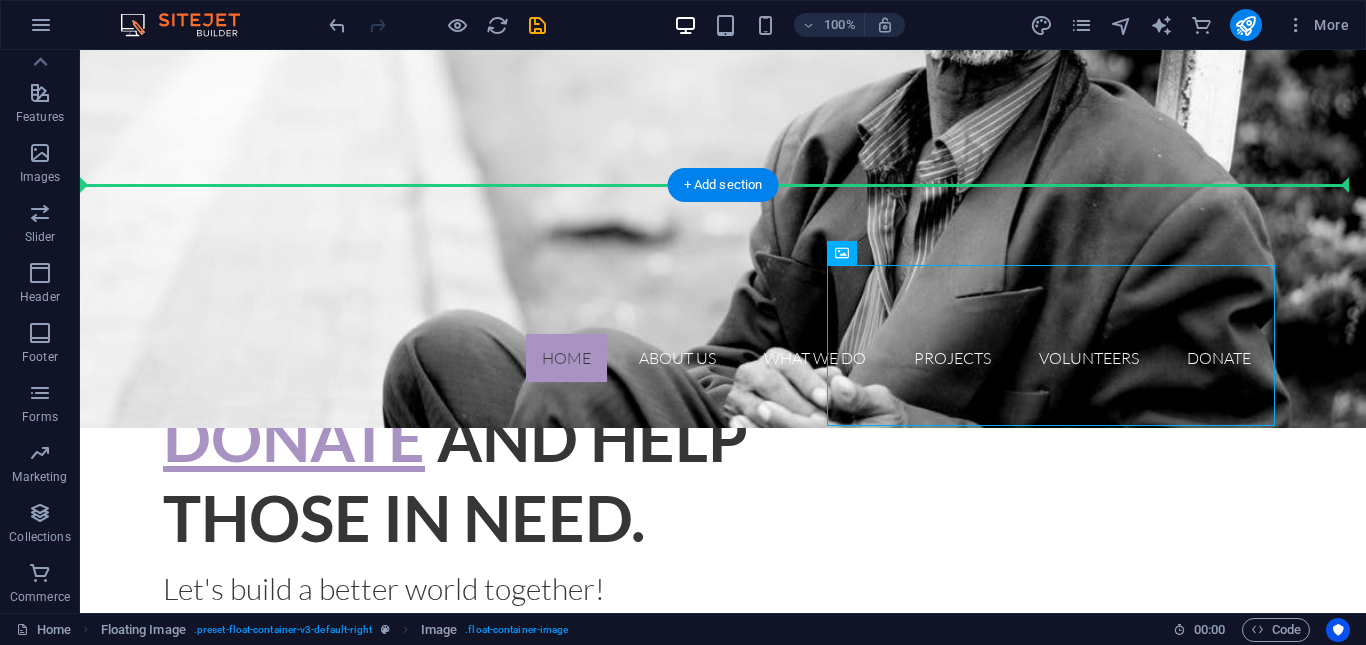 drag, startPoint x: 939, startPoint y: 323, endPoint x: 1288, endPoint y: 284, distance: 351.17233 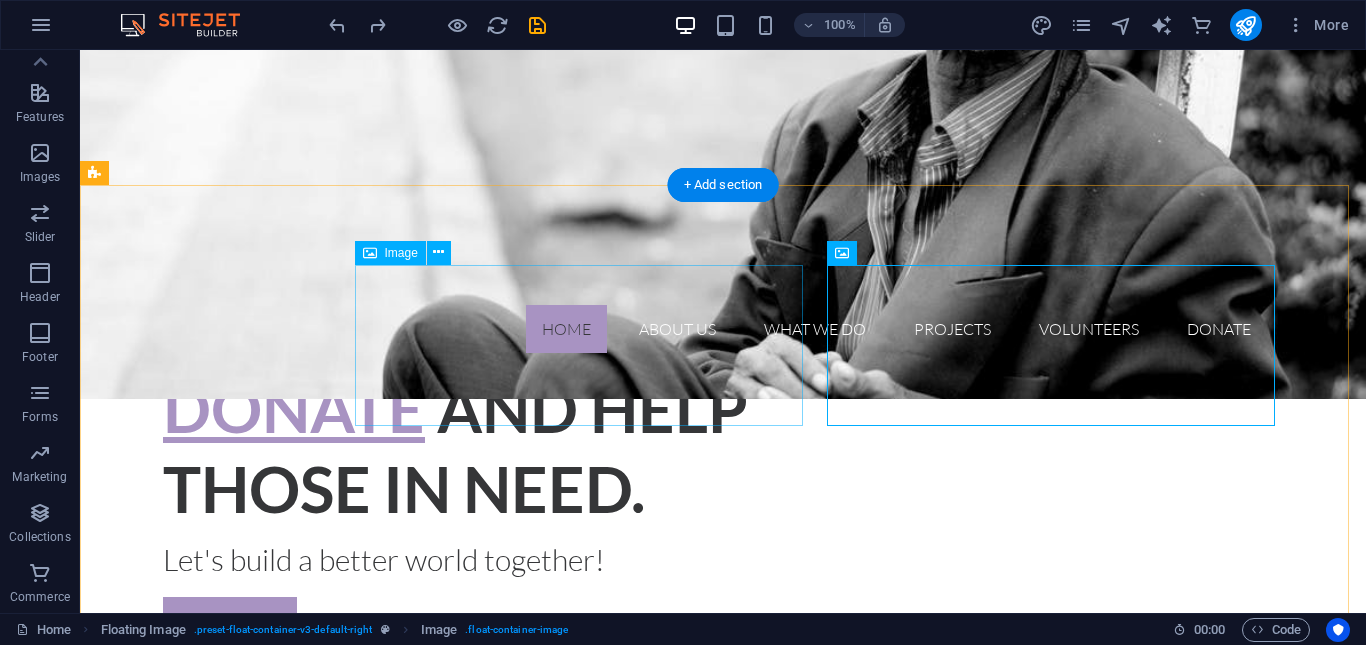 click at bounding box center (587, 904) 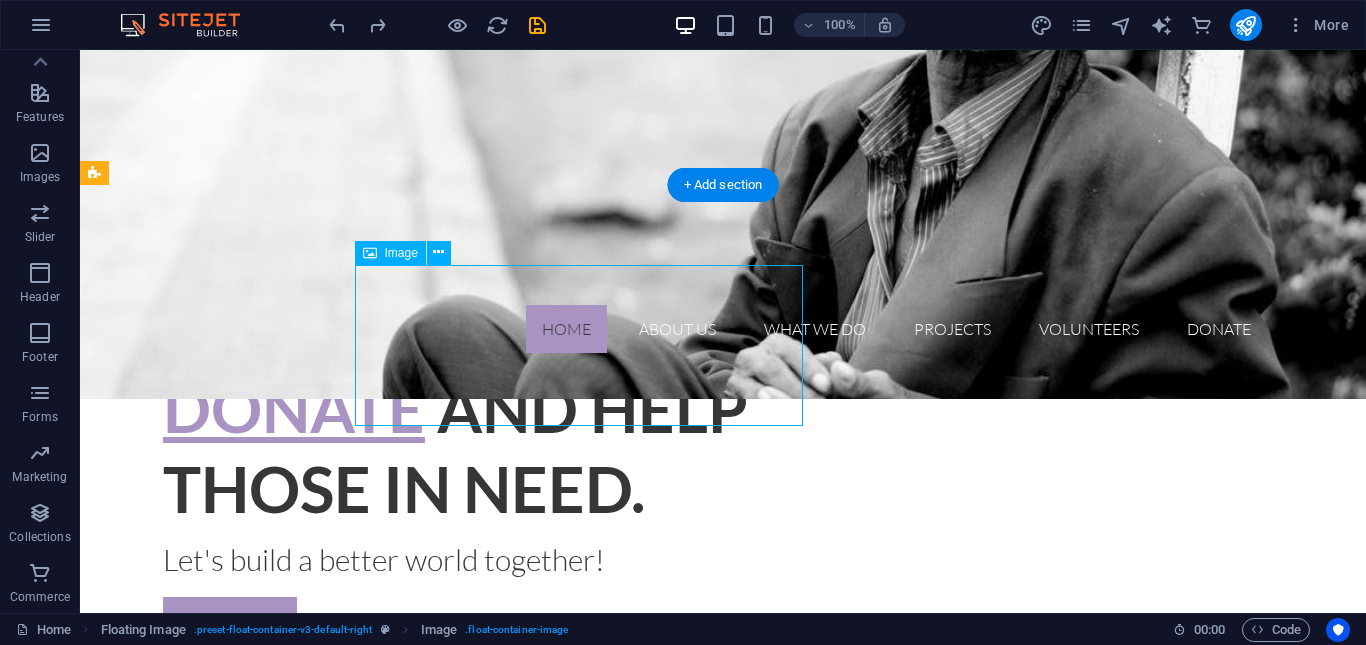 click at bounding box center (587, 904) 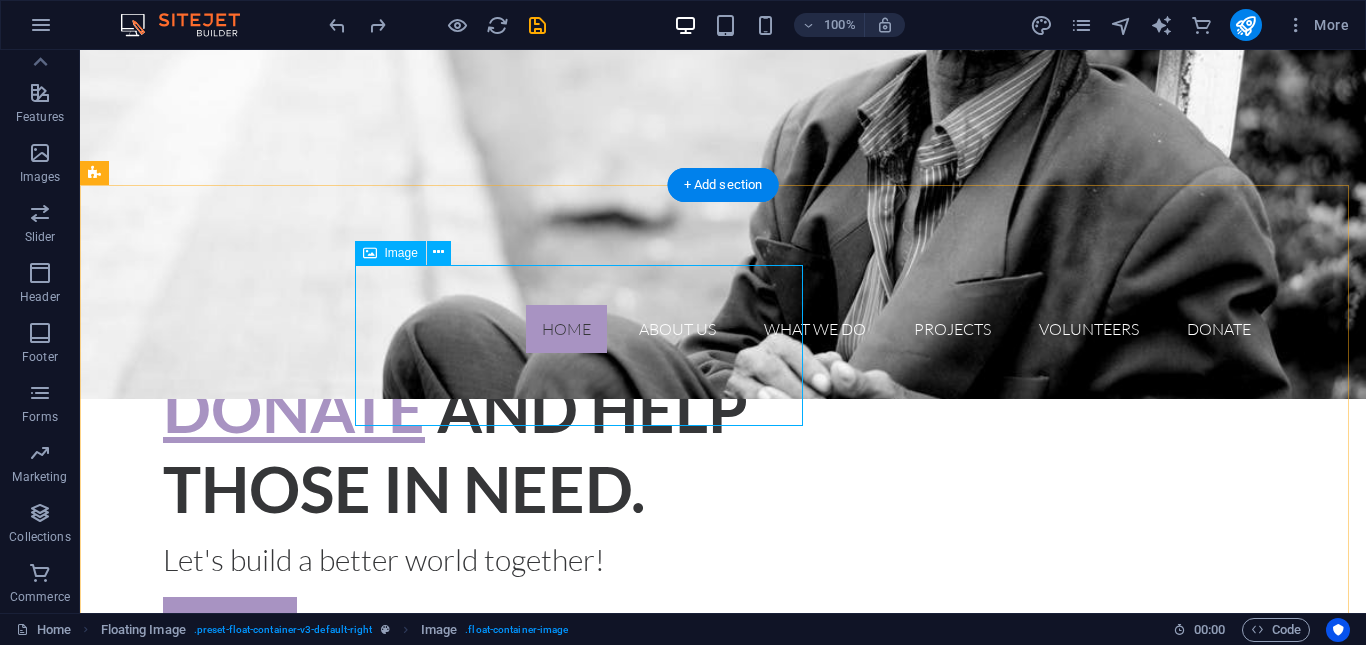 click at bounding box center [587, 904] 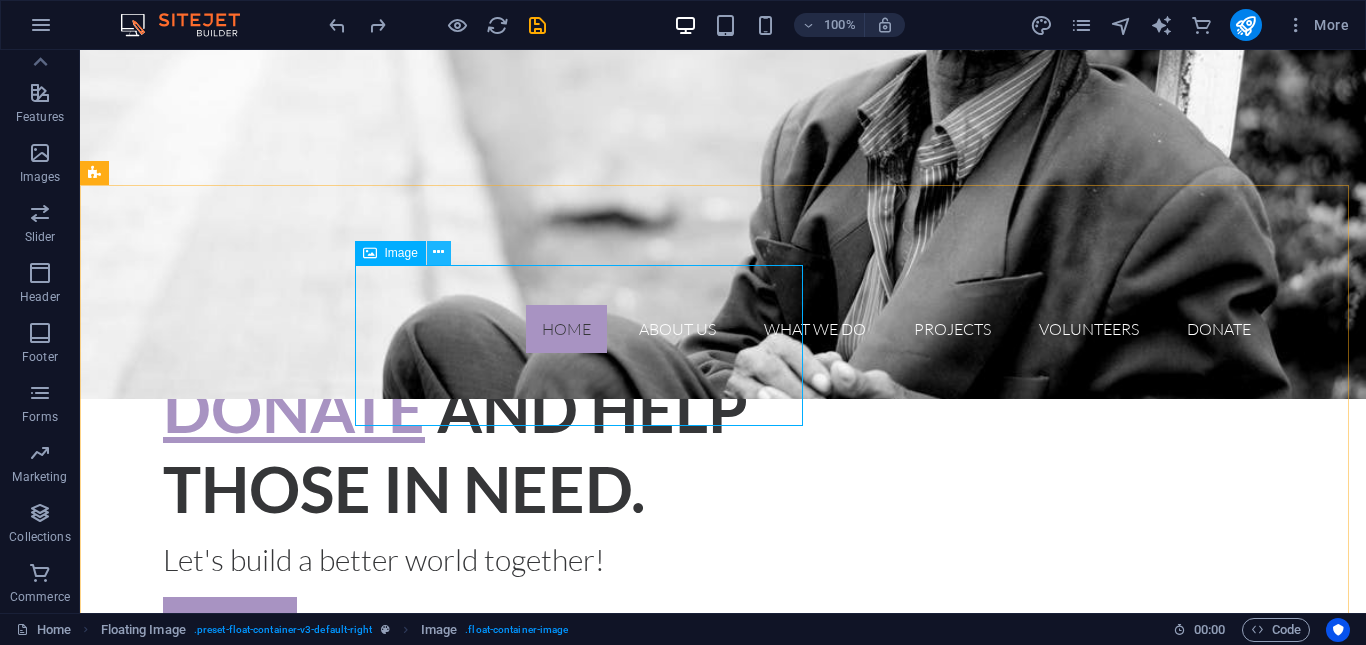 click at bounding box center (438, 252) 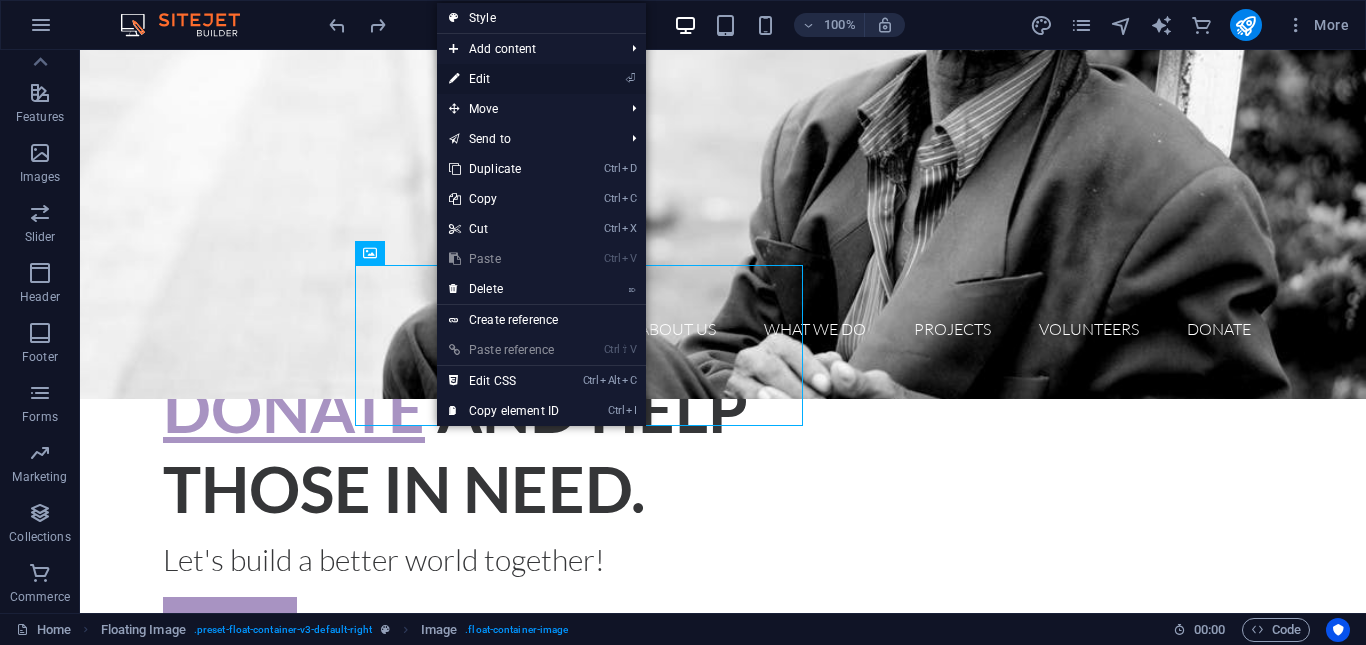 click on "⏎  Edit" at bounding box center (504, 79) 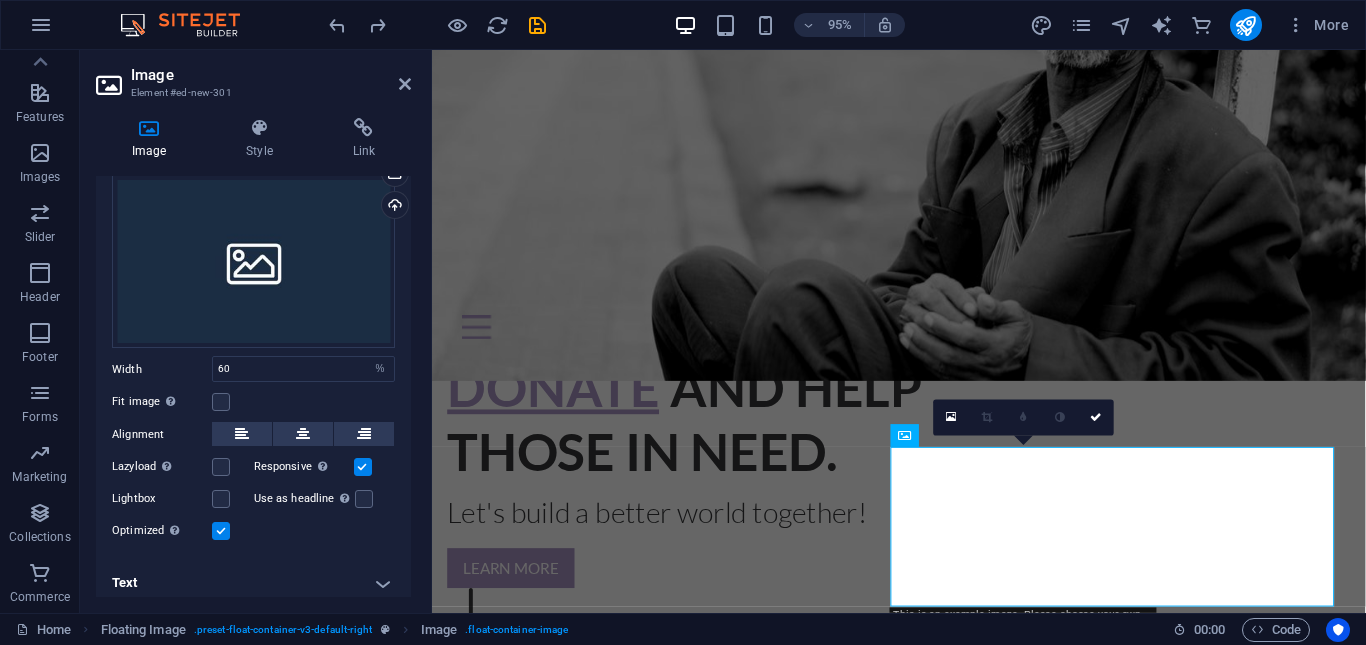 scroll, scrollTop: 61, scrollLeft: 0, axis: vertical 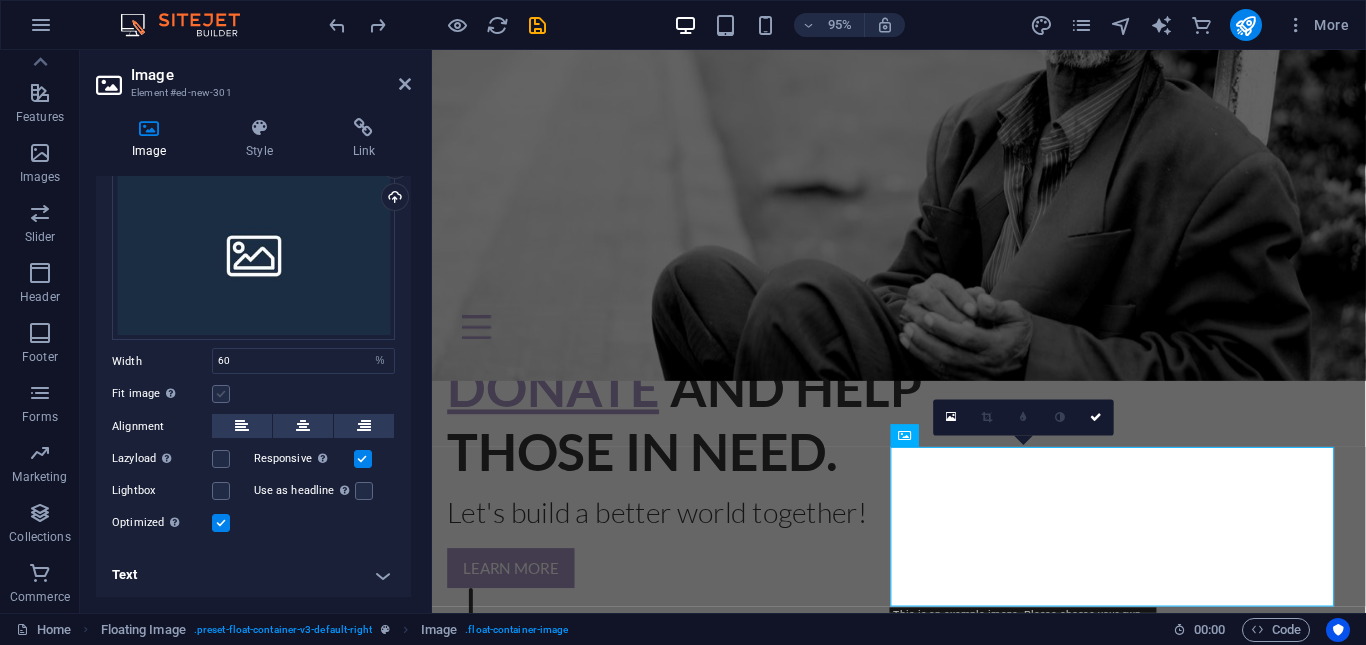 click at bounding box center (221, 394) 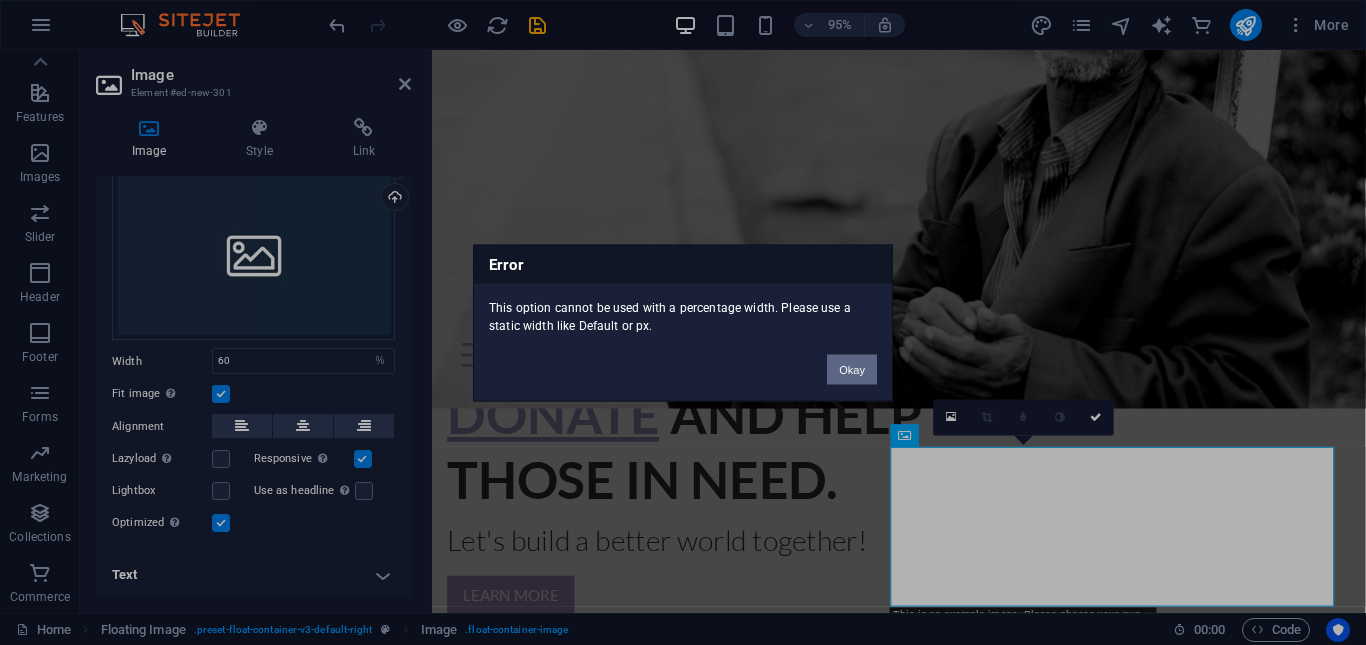 click on "Okay" at bounding box center (852, 369) 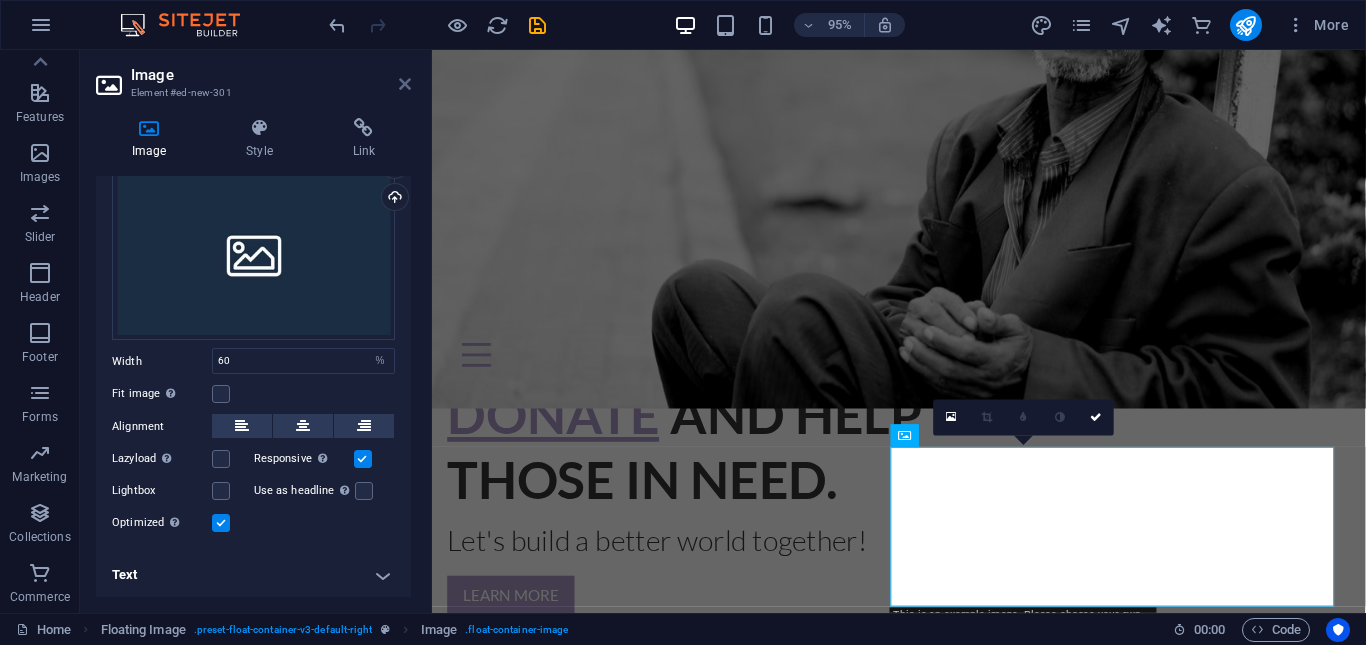 click at bounding box center [405, 84] 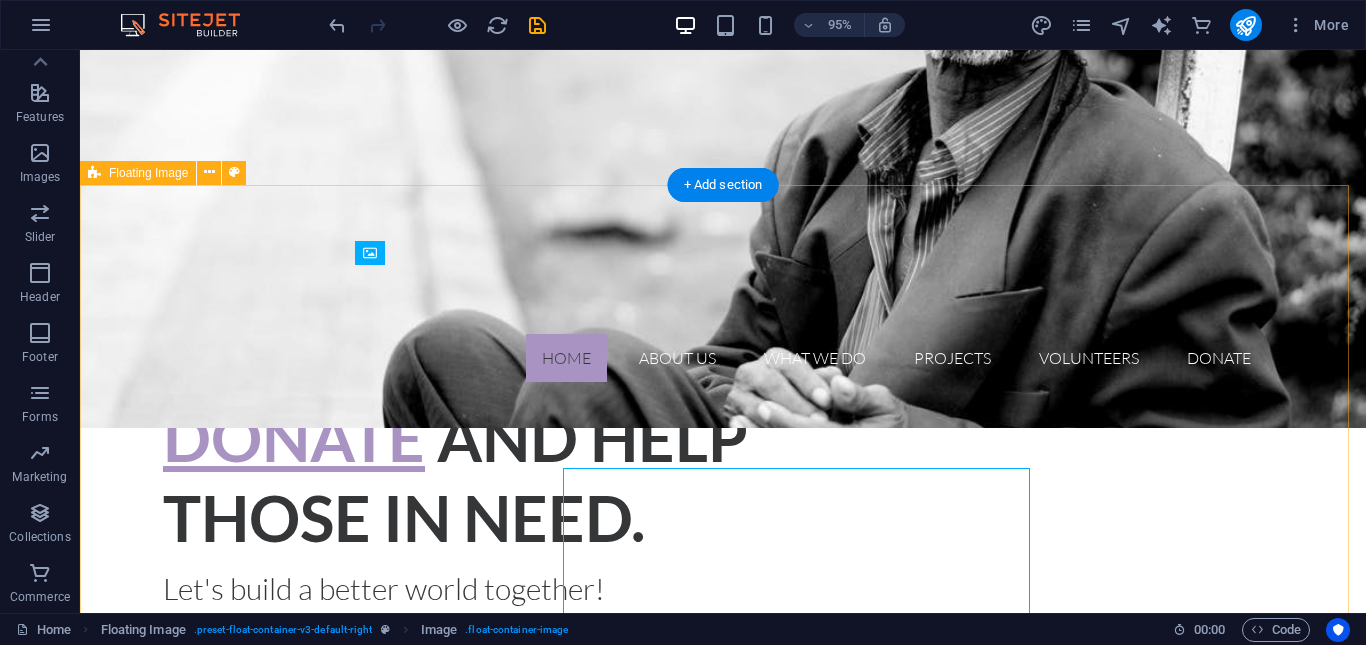click at bounding box center [723, 1045] 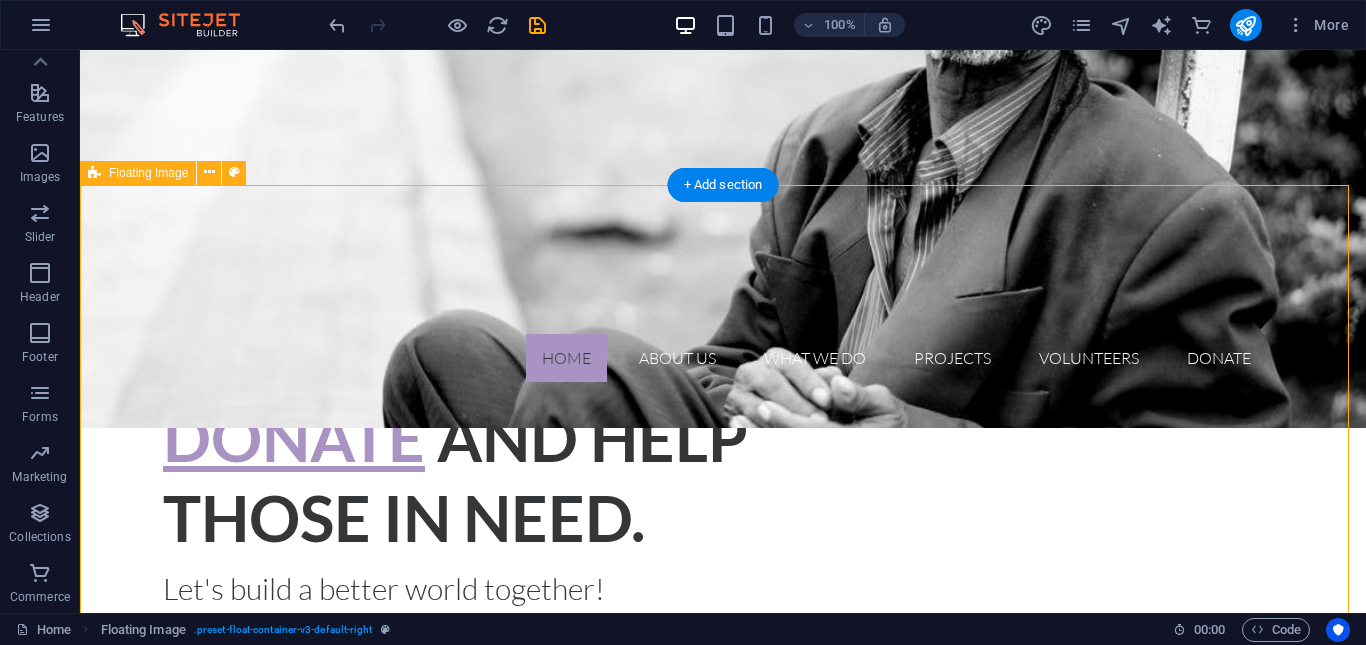 click at bounding box center [723, 1045] 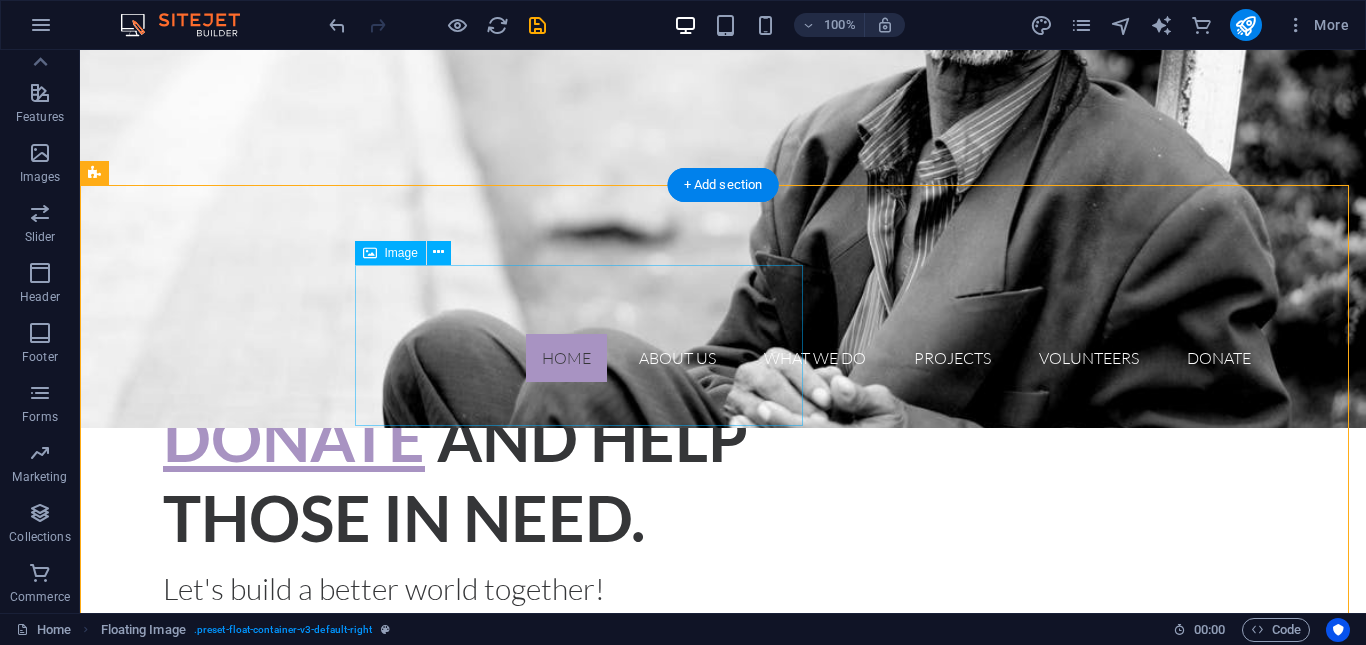 click at bounding box center (587, 933) 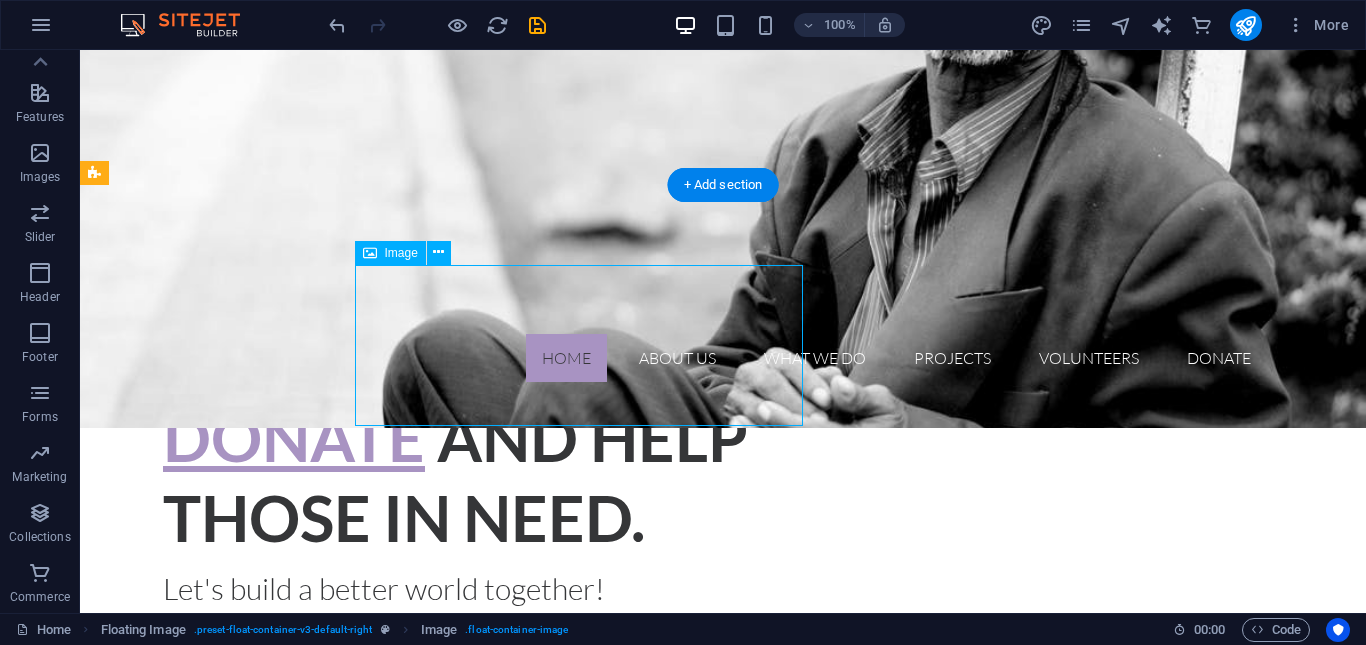 click at bounding box center [587, 933] 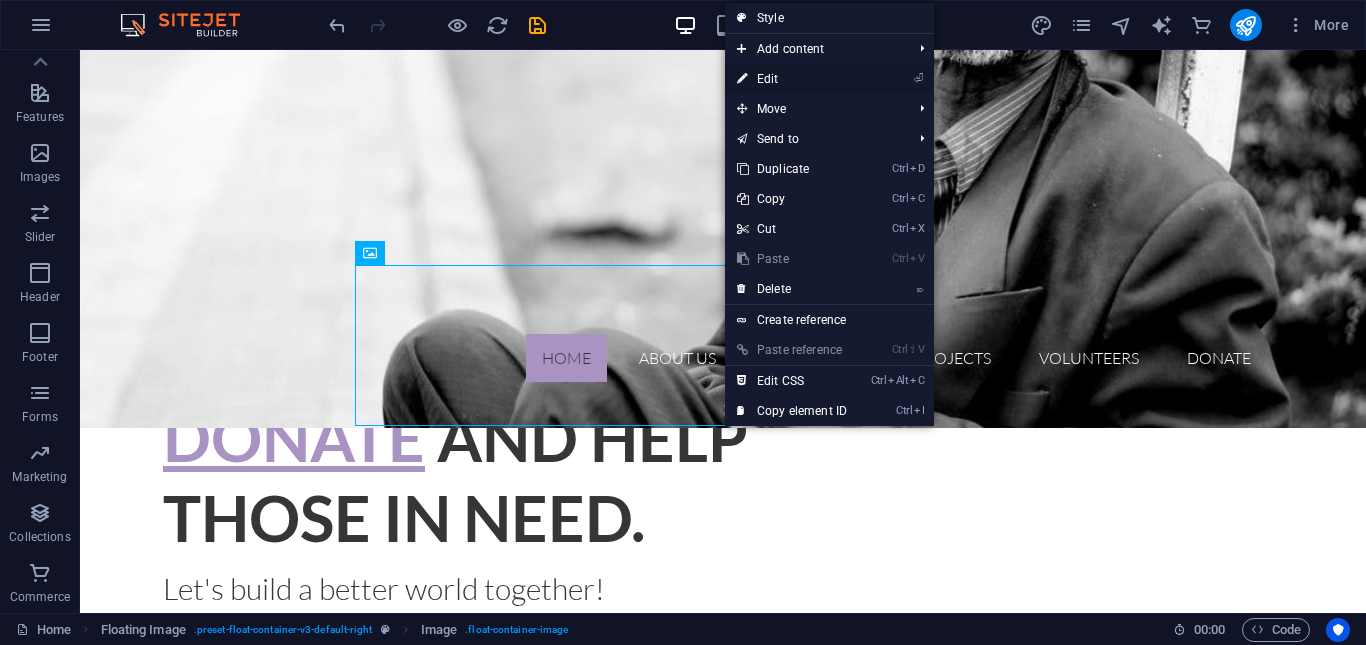click on "⏎  Edit" at bounding box center (792, 79) 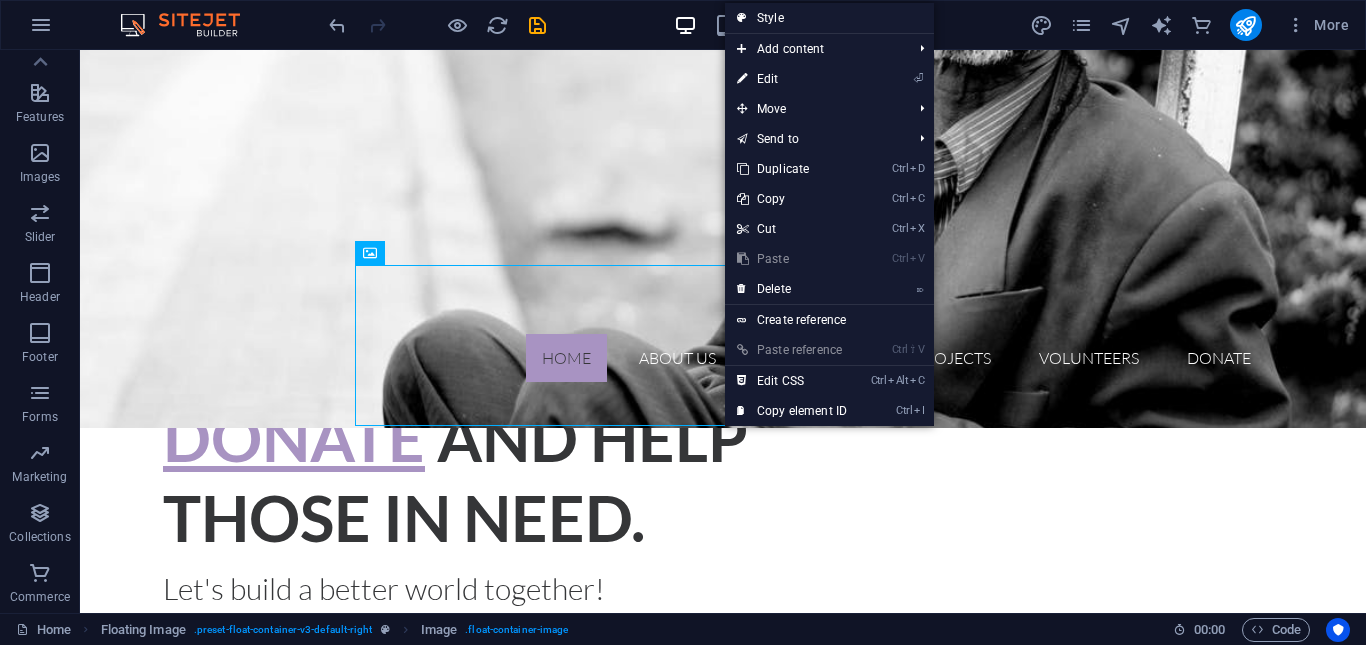 select on "%" 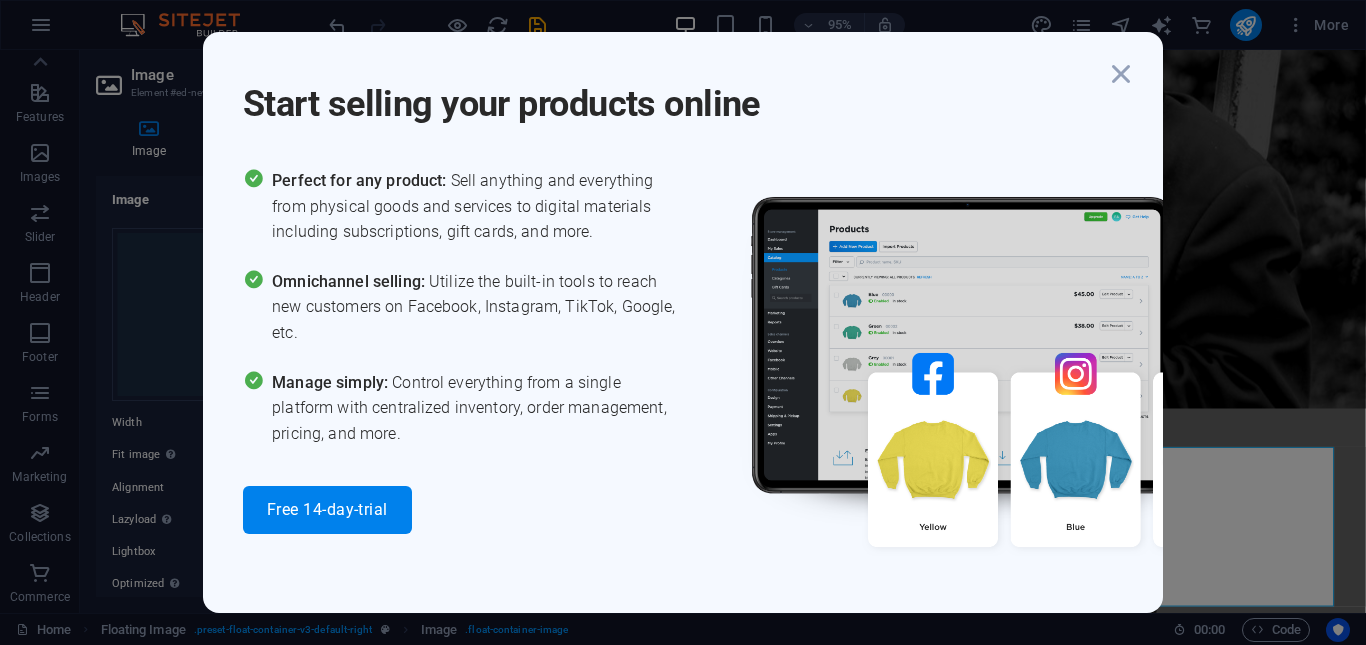 click on "Start selling your products online Perfect for any product:   Sell anything and everything from physical goods and services to digital materials including subscriptions, gift cards, and more. Omnichannel selling:   Utilize the built-in tools to reach new customers on Facebook, Instagram, TikTok, Google, etc. Manage simply:   Control everything from a single platform with centralized inventory, order management, pricing, and more. Free 14-day-trial" at bounding box center [683, 322] 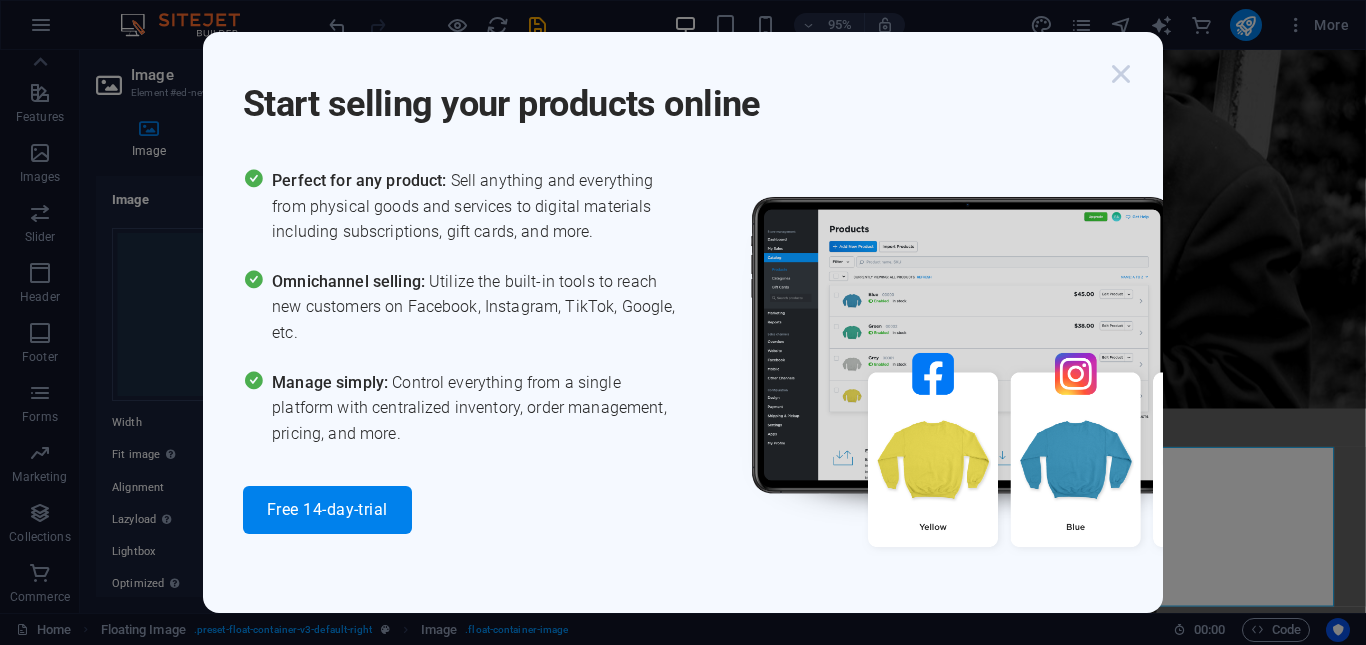 click at bounding box center (1121, 74) 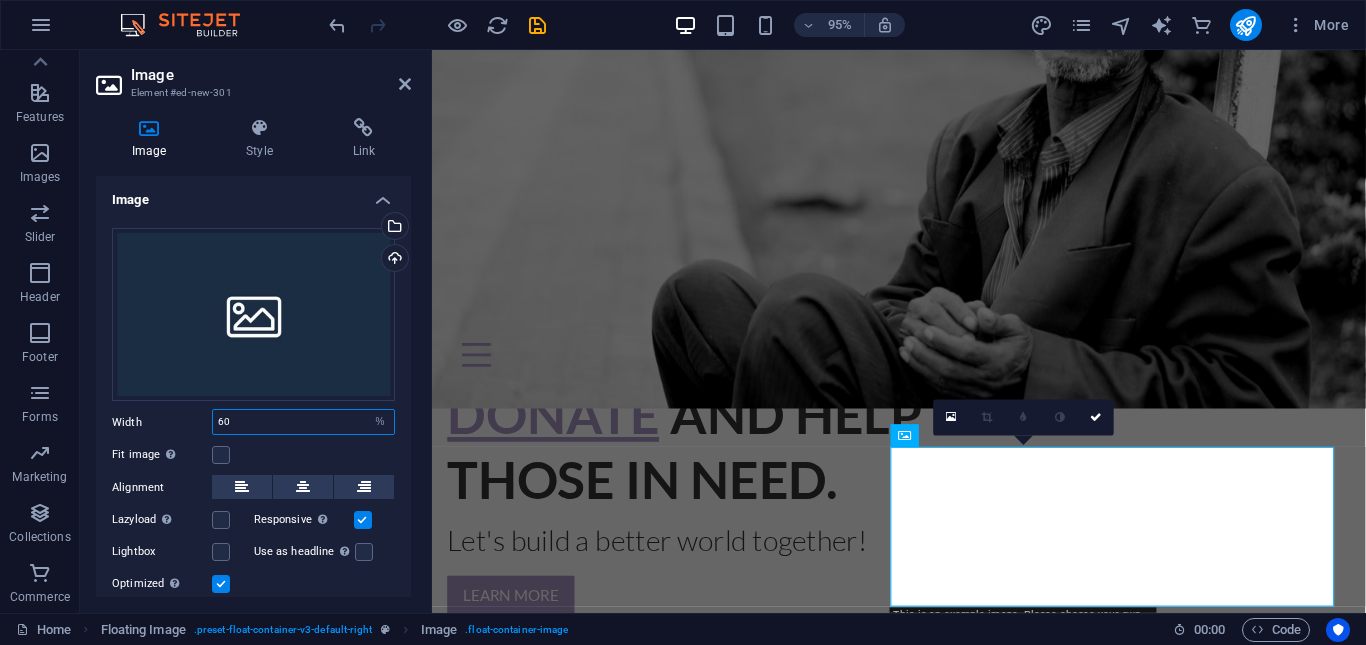 click on "60" at bounding box center [303, 422] 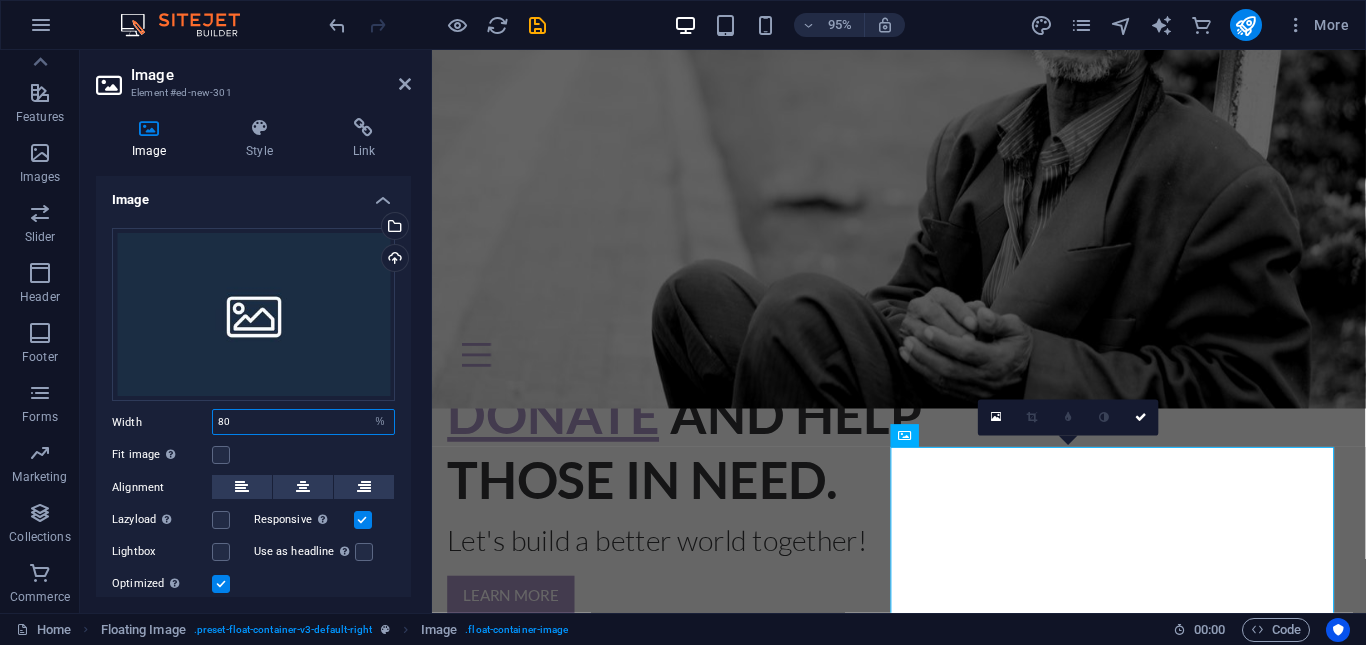 click on "80" at bounding box center (303, 422) 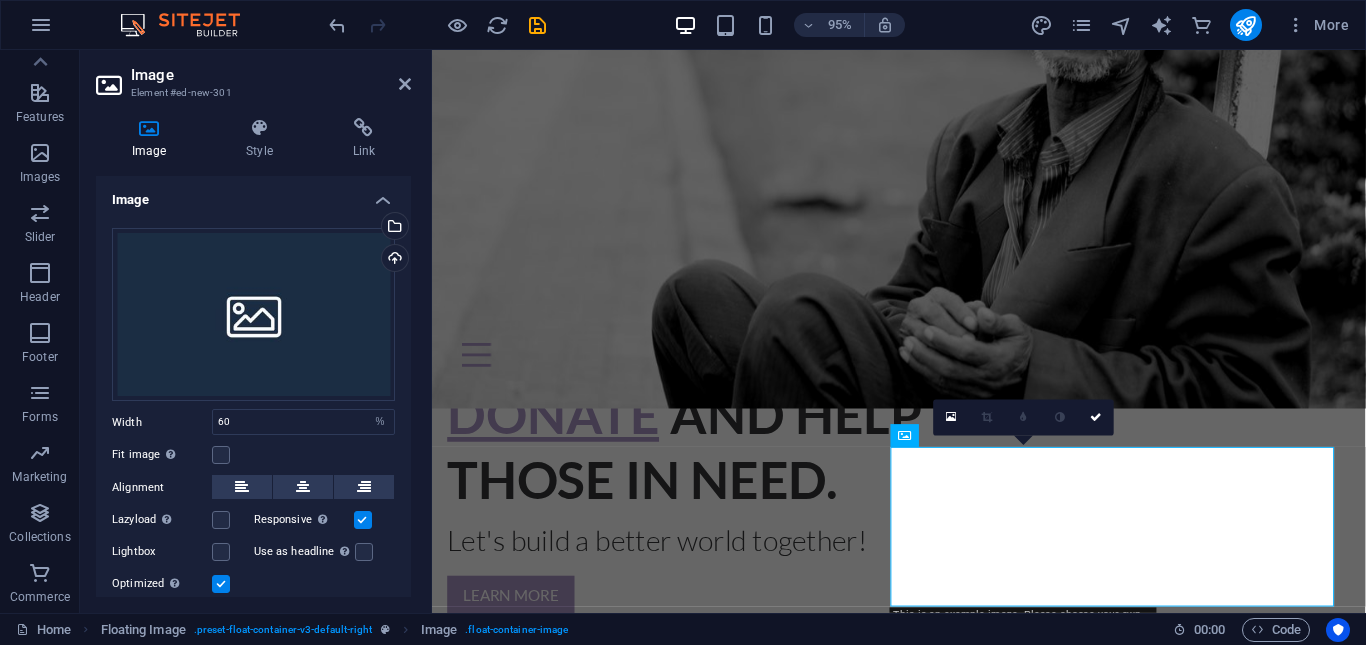 drag, startPoint x: 411, startPoint y: 530, endPoint x: 410, endPoint y: 599, distance: 69.00725 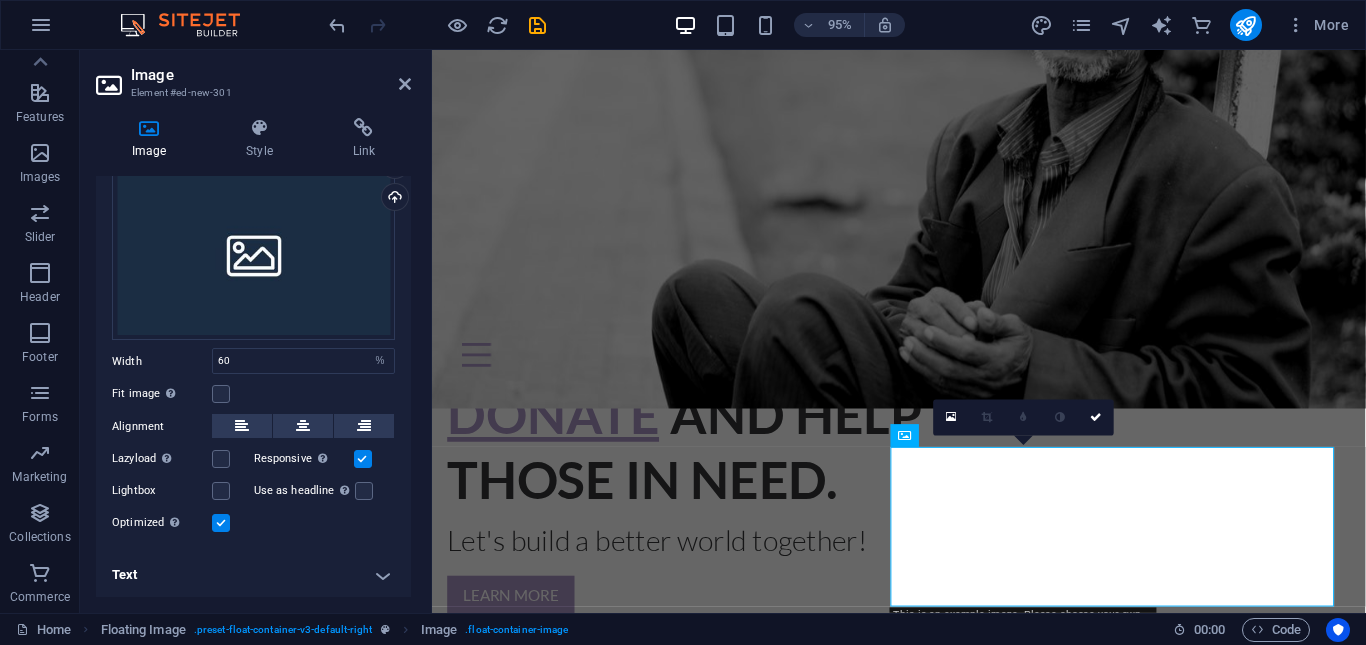 scroll, scrollTop: 0, scrollLeft: 0, axis: both 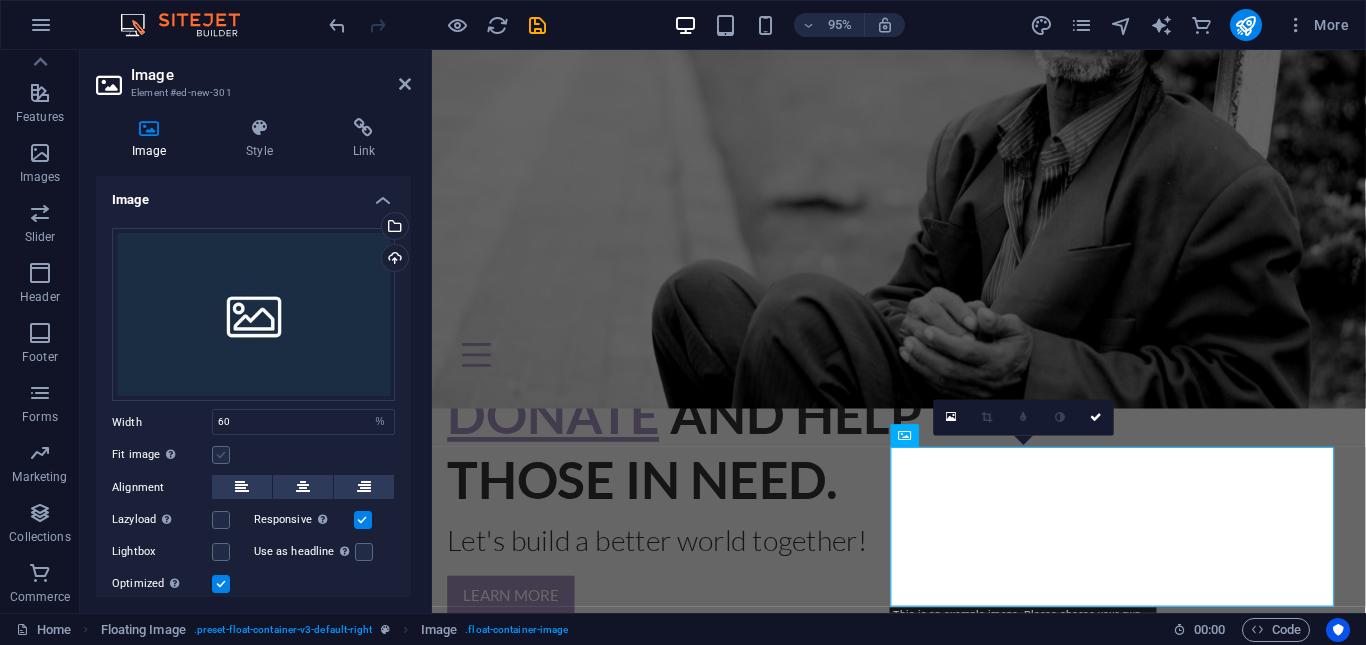 click at bounding box center [221, 455] 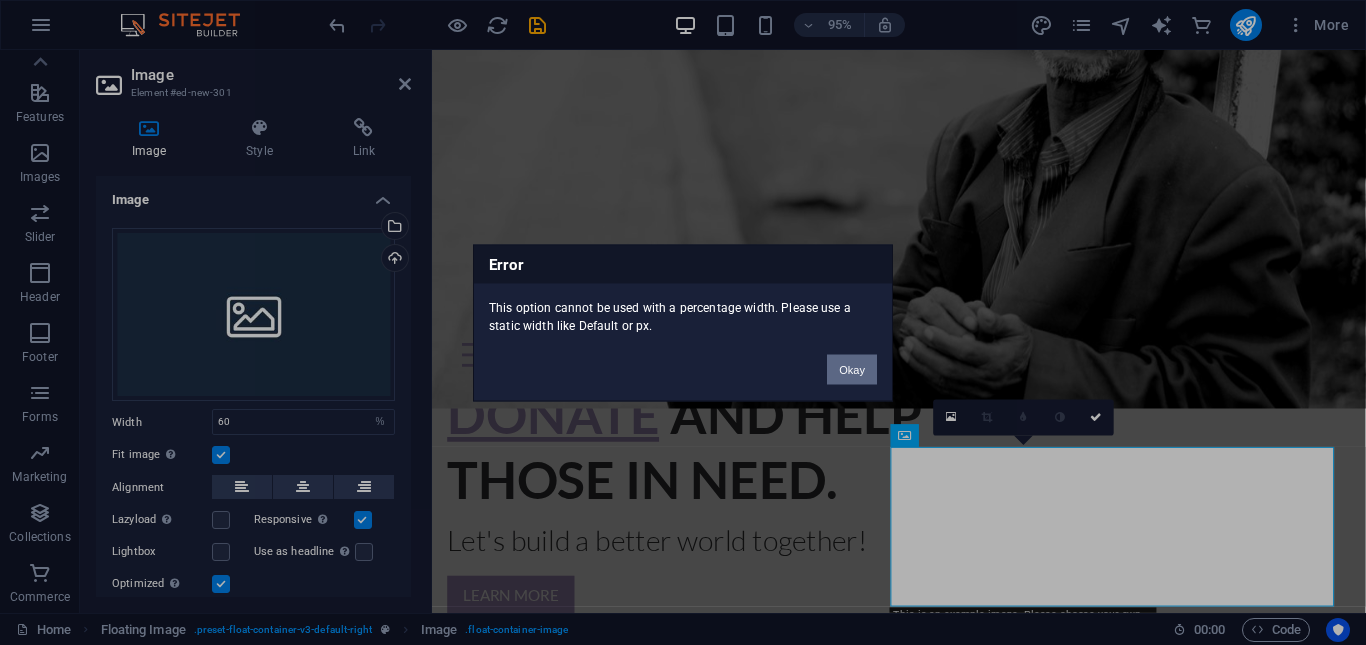 drag, startPoint x: 854, startPoint y: 366, endPoint x: 141, endPoint y: 364, distance: 713.0028 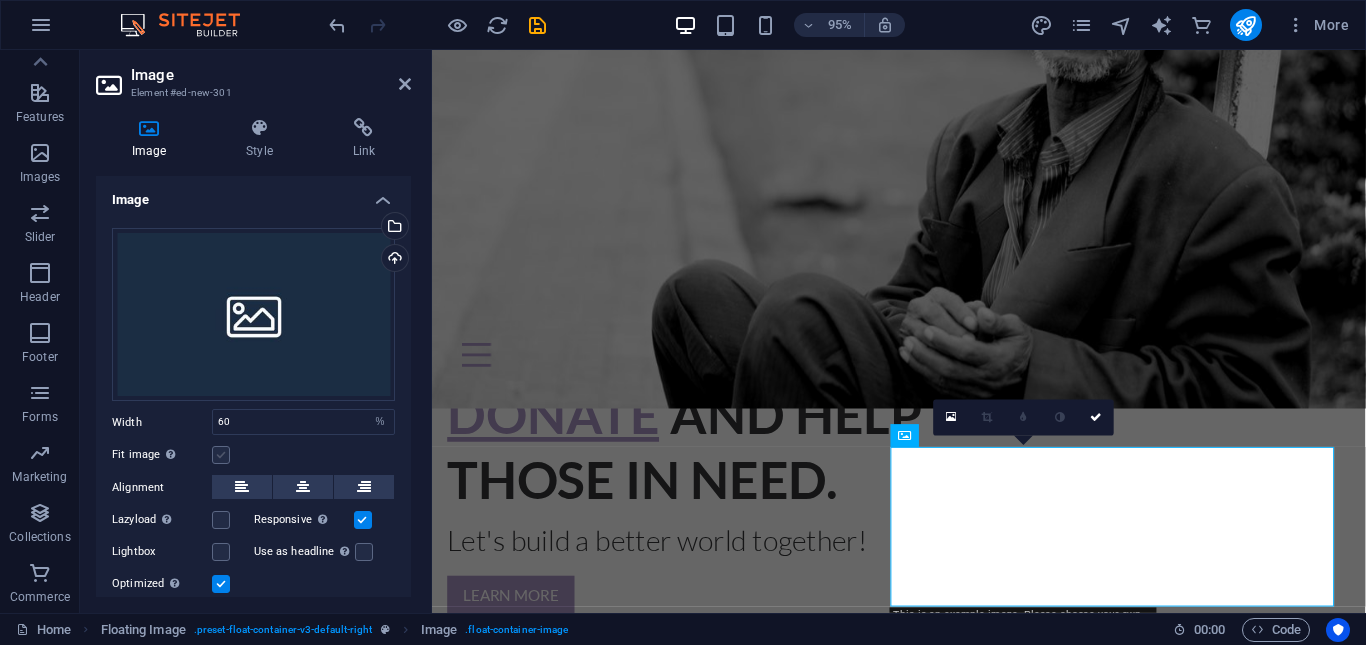 click at bounding box center (221, 455) 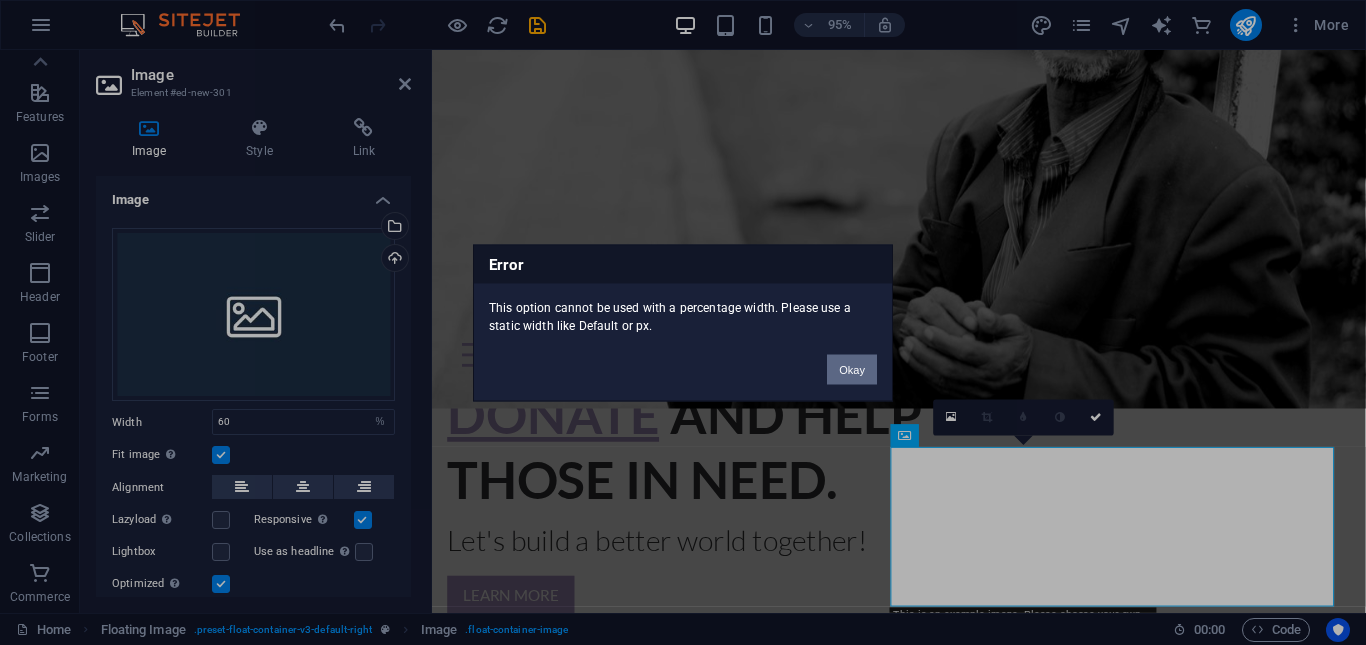 click on "Okay" at bounding box center (852, 369) 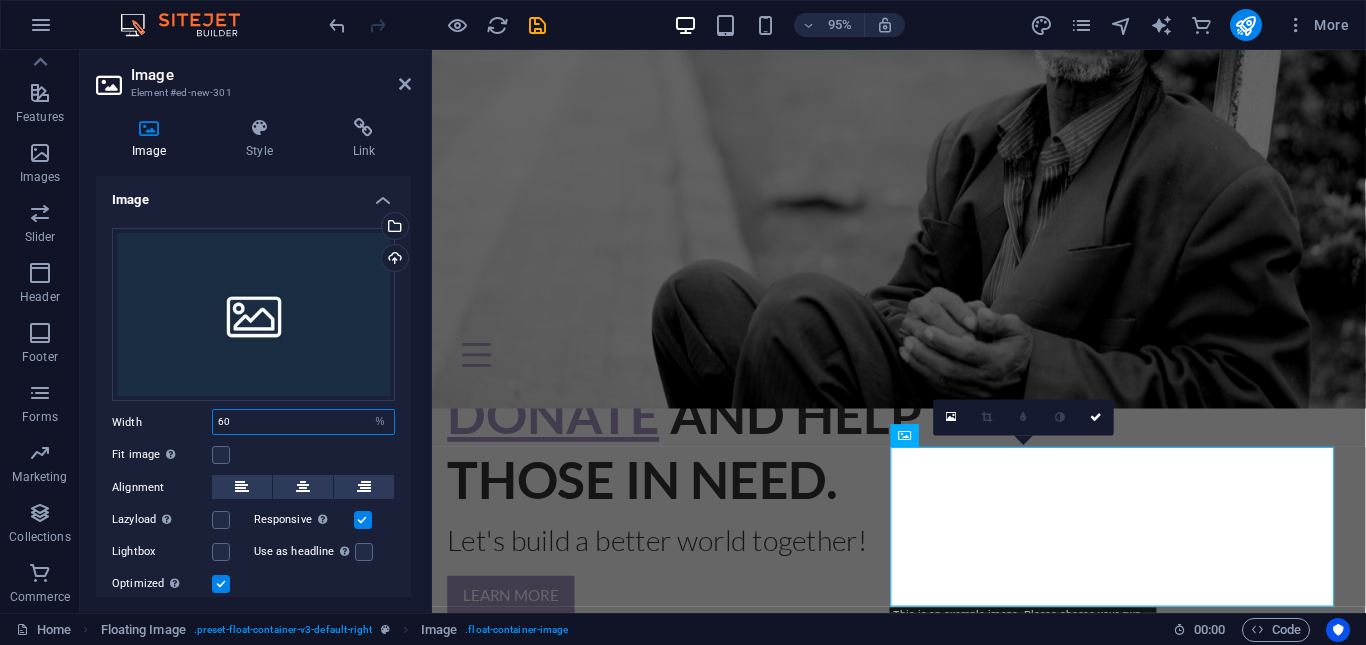 click on "60" at bounding box center (303, 422) 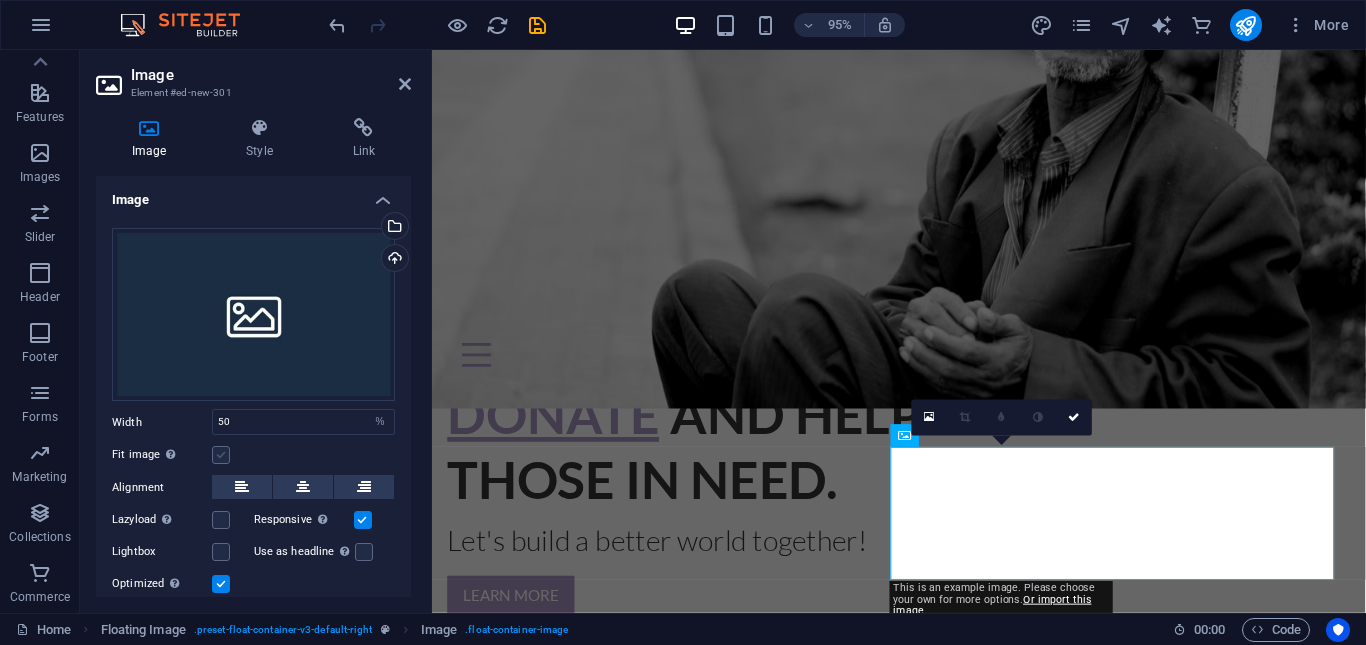 click at bounding box center (221, 455) 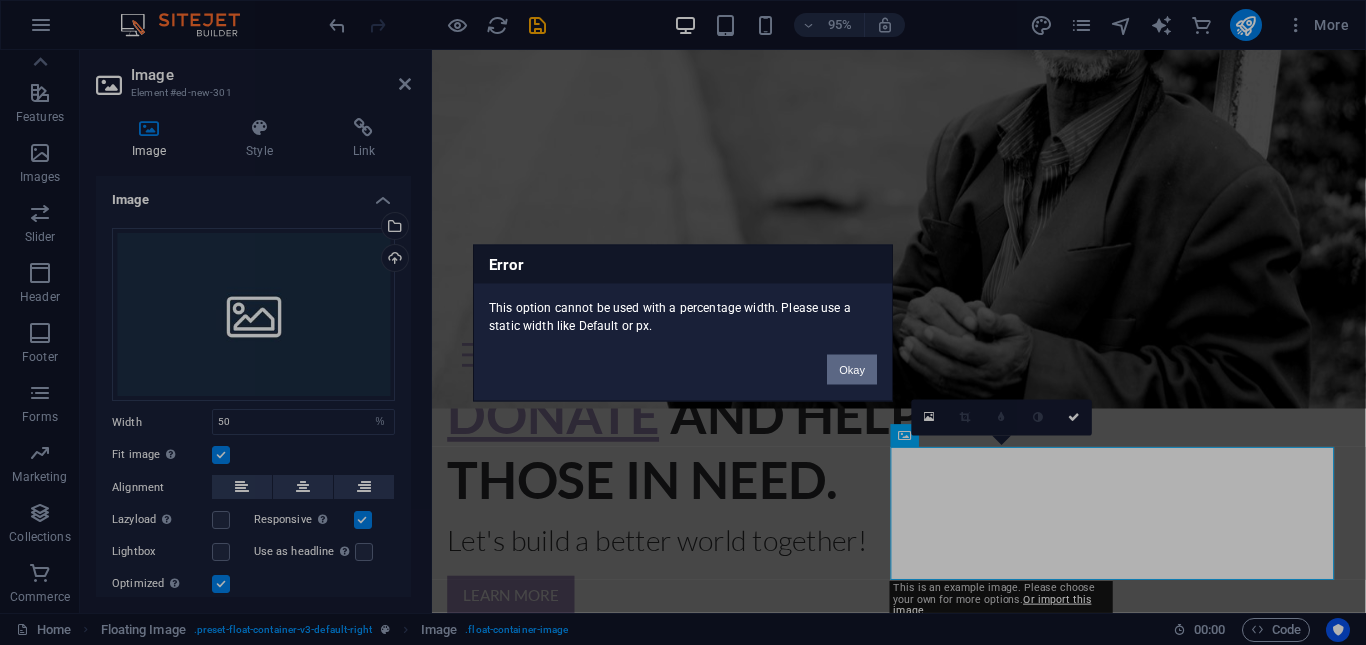 click on "Okay" at bounding box center (852, 369) 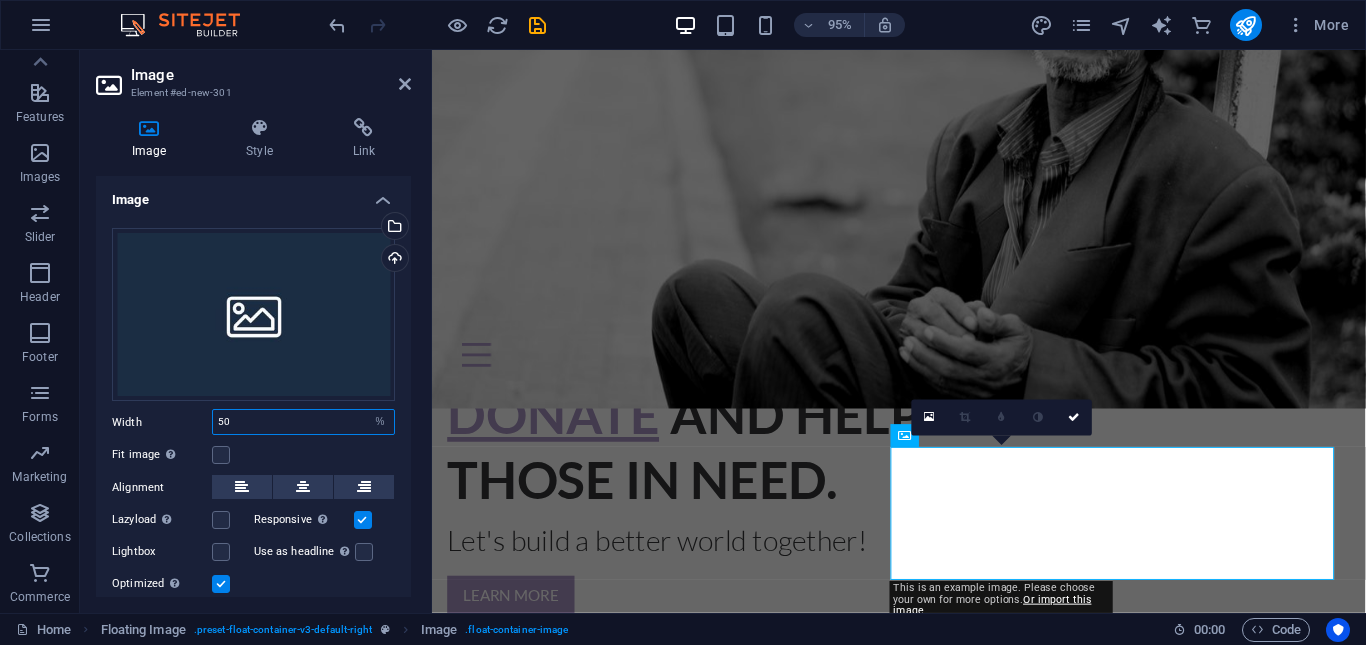 drag, startPoint x: 232, startPoint y: 420, endPoint x: 203, endPoint y: 428, distance: 30.083218 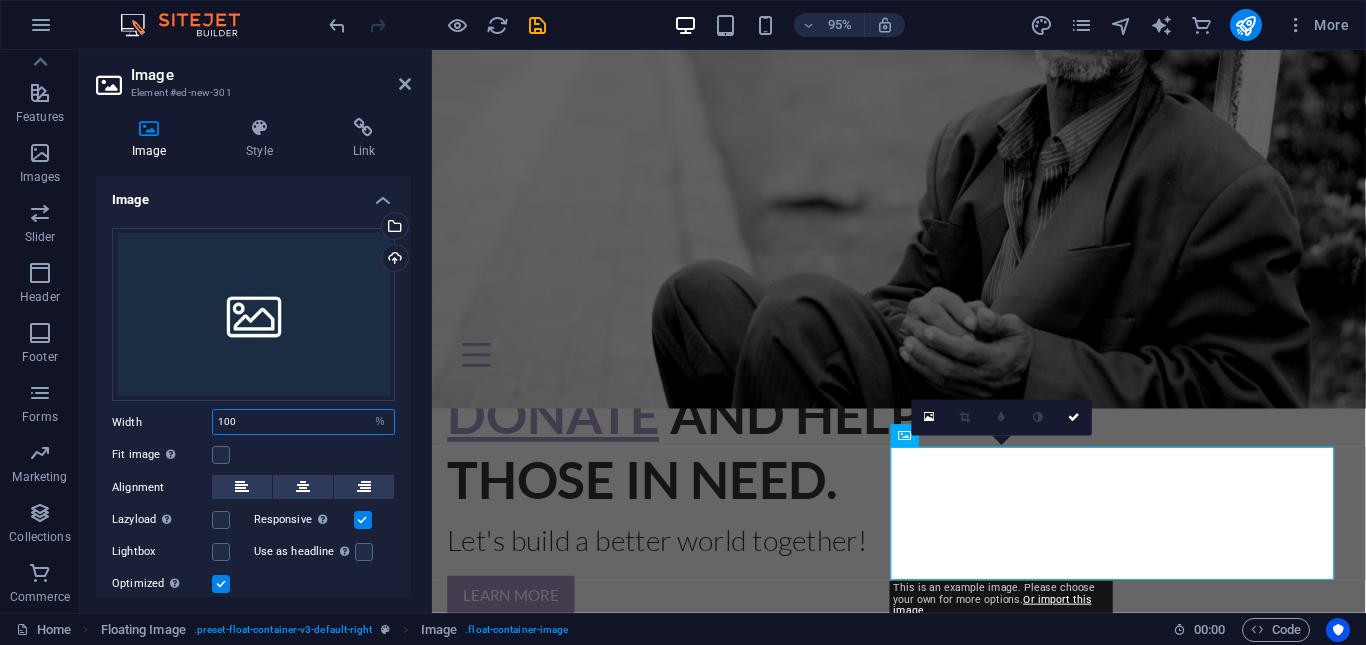 type on "100" 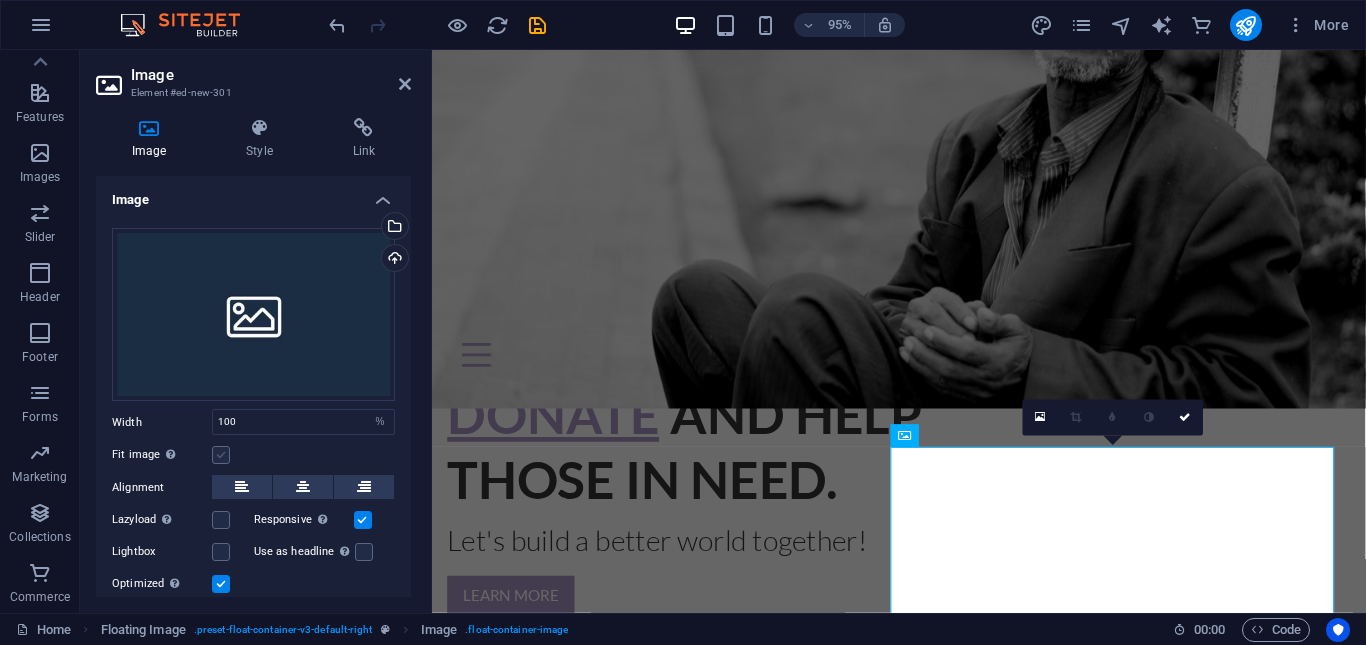 click at bounding box center (221, 455) 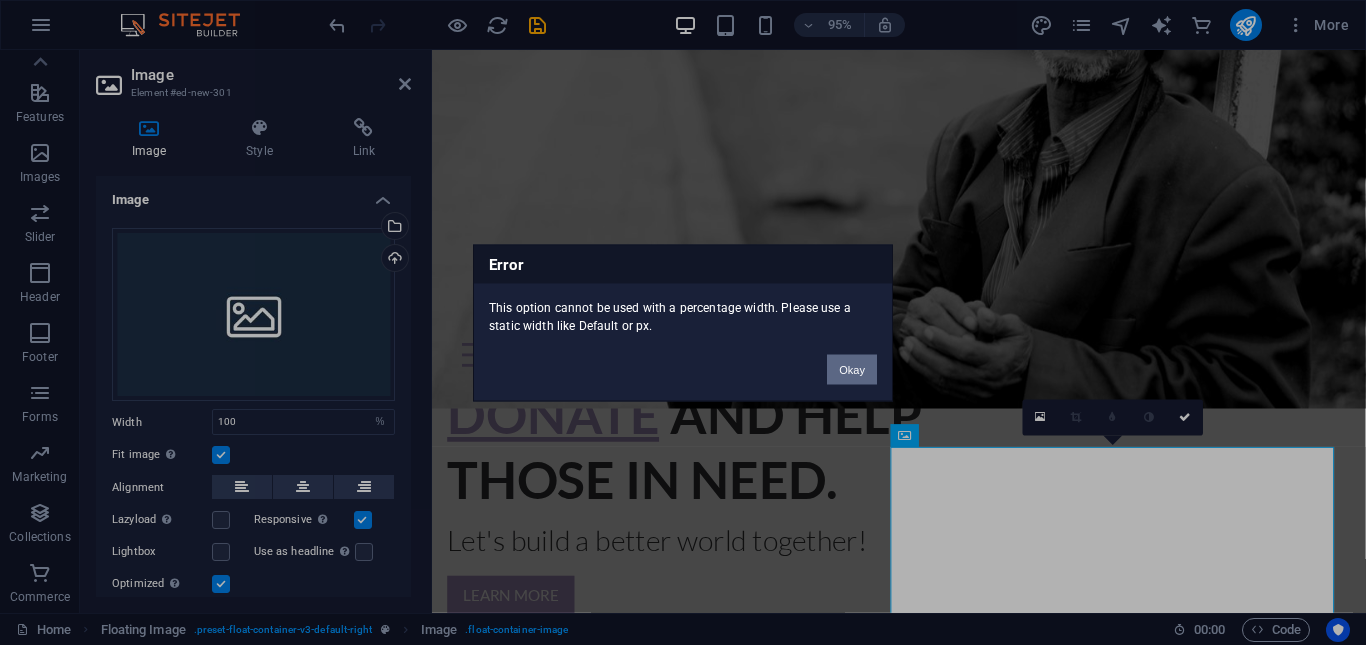 drag, startPoint x: 858, startPoint y: 368, endPoint x: 183, endPoint y: 334, distance: 675.8558 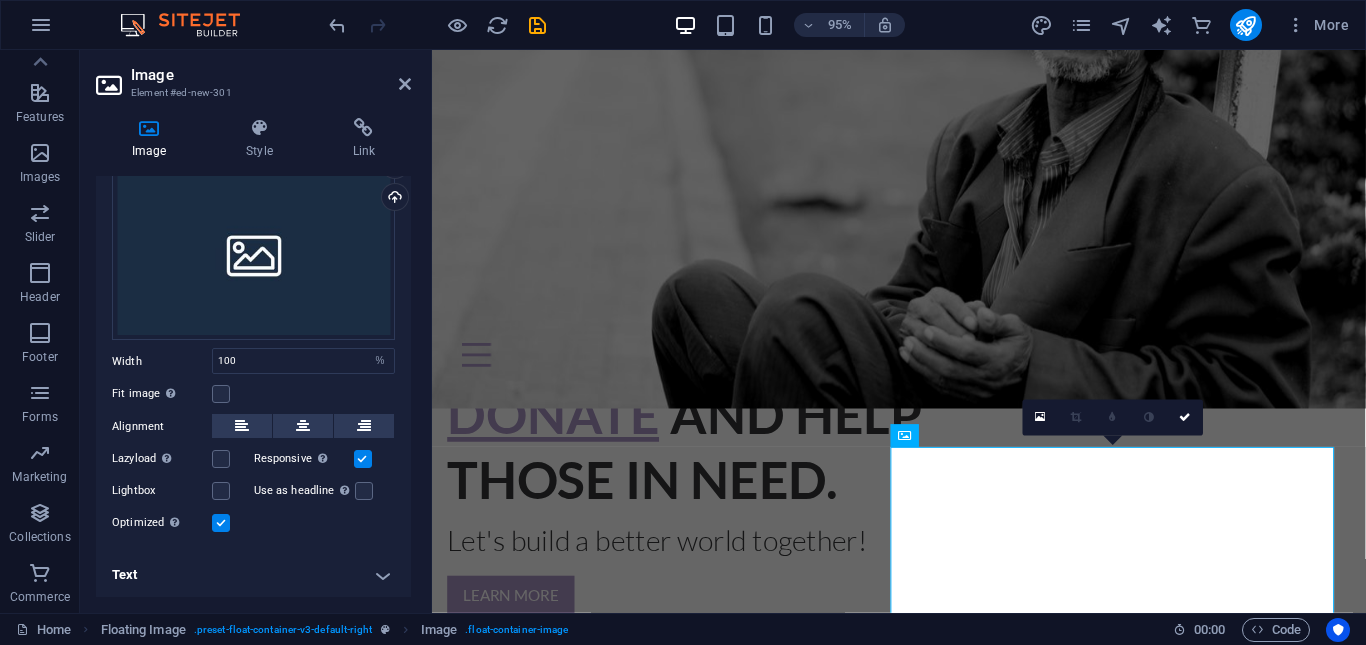 scroll, scrollTop: 0, scrollLeft: 0, axis: both 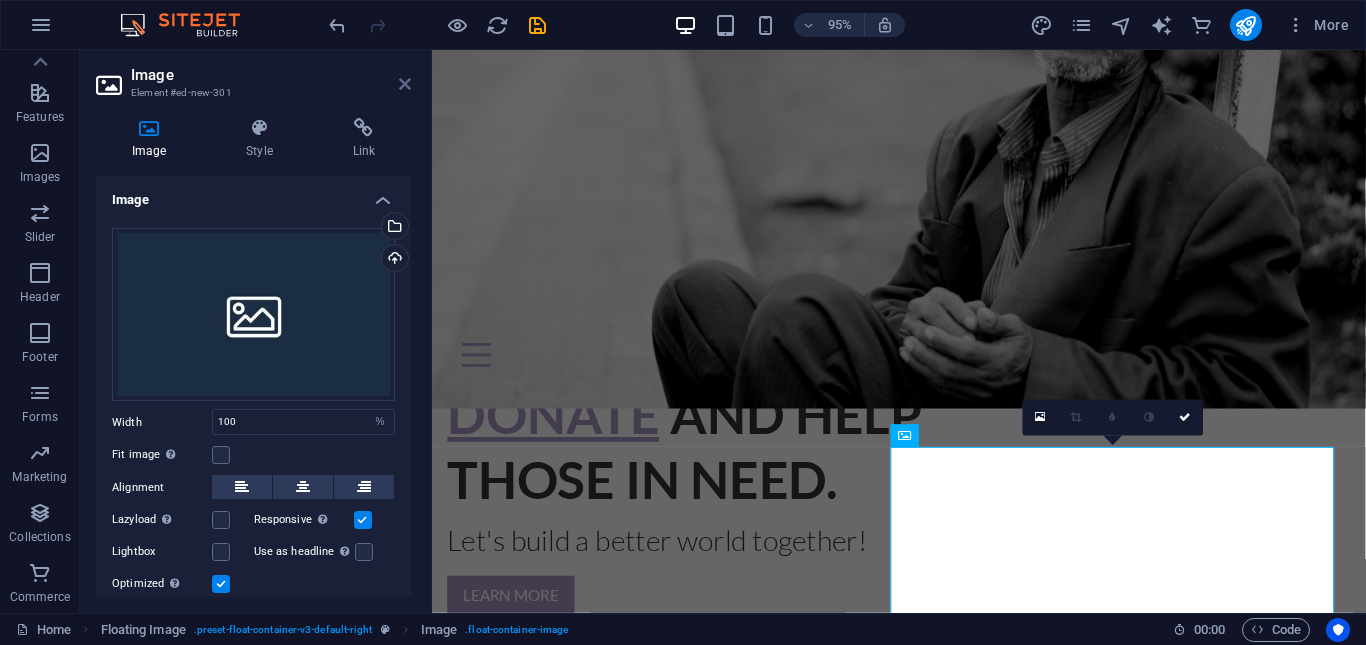 click at bounding box center (405, 84) 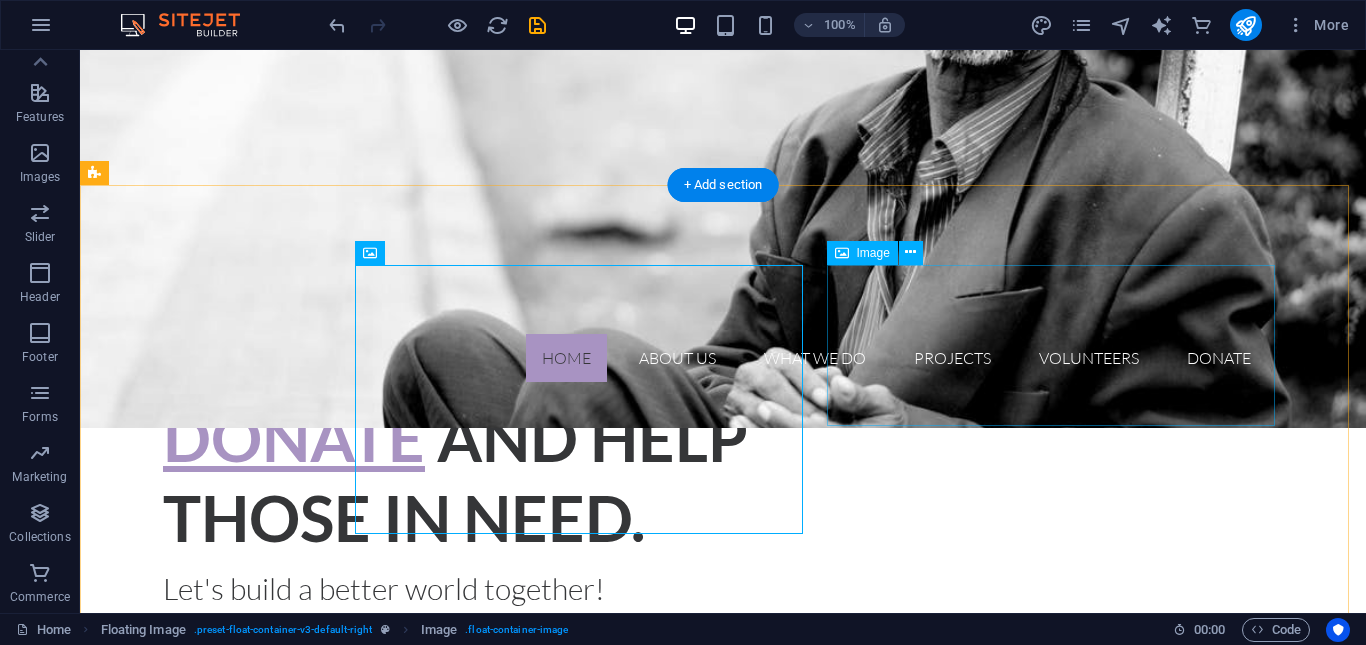 click at bounding box center [1059, 933] 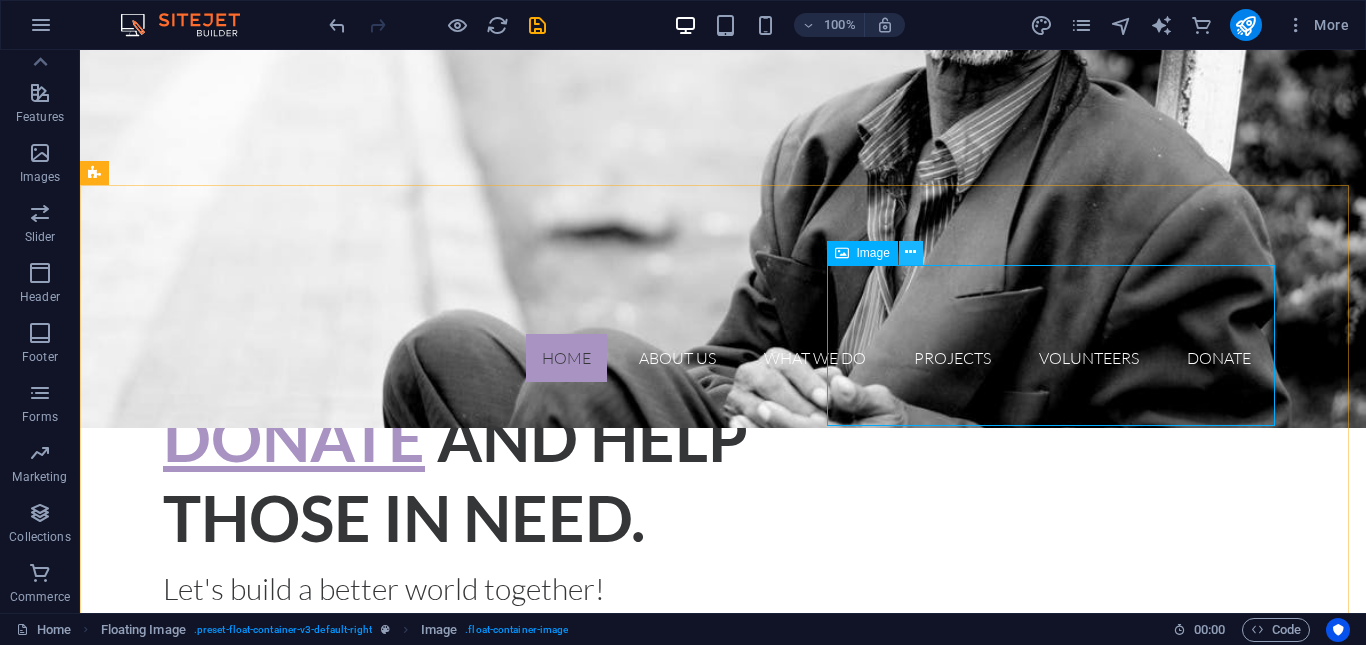 click at bounding box center [910, 252] 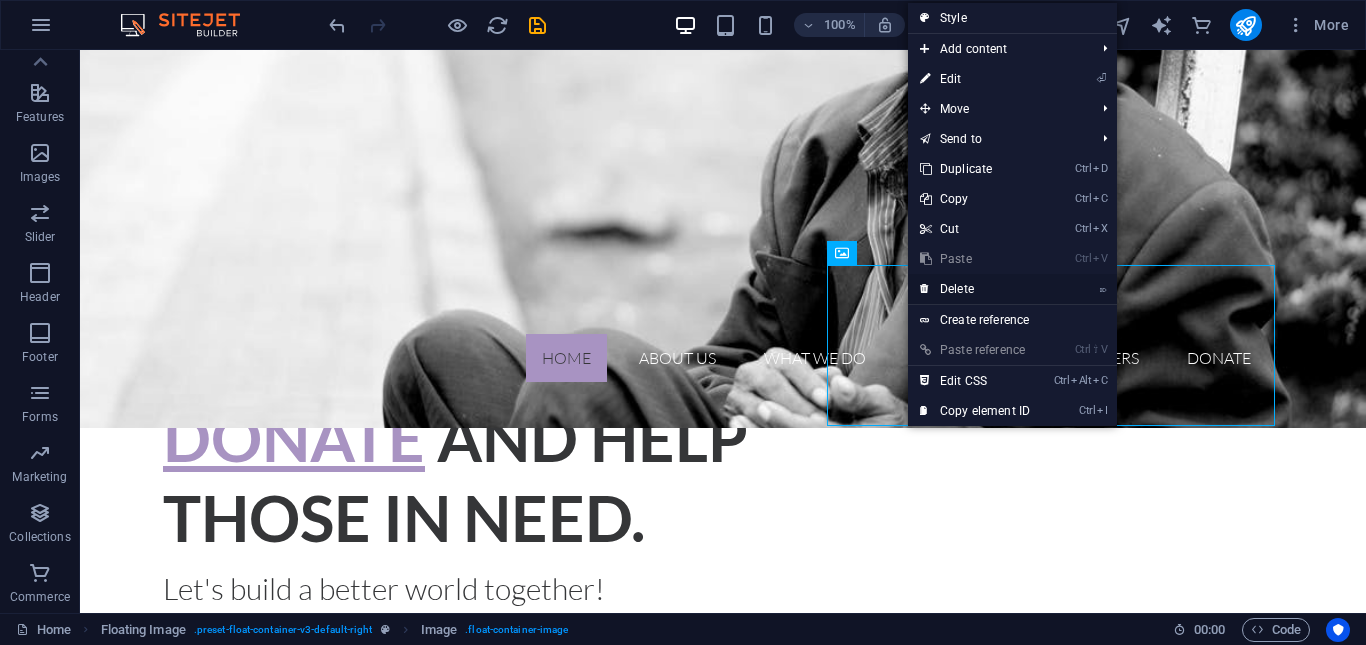 click on "⌦  Delete" at bounding box center (975, 289) 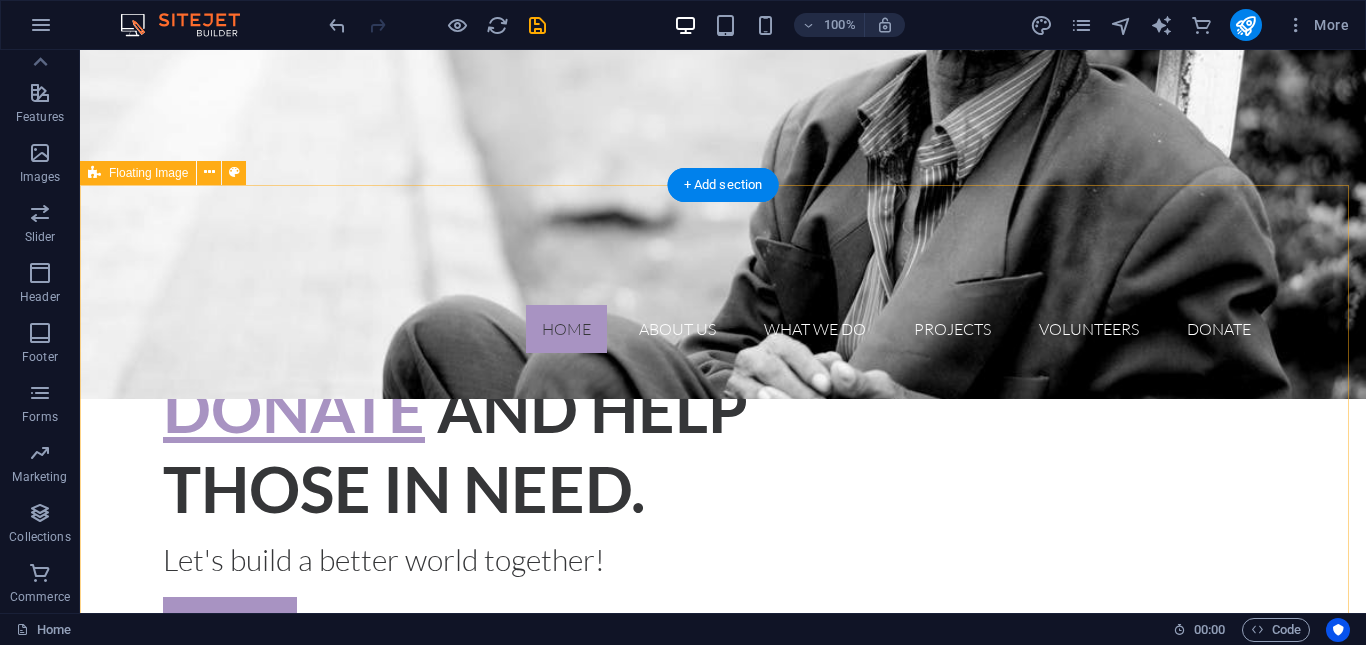 click at bounding box center [723, 1004] 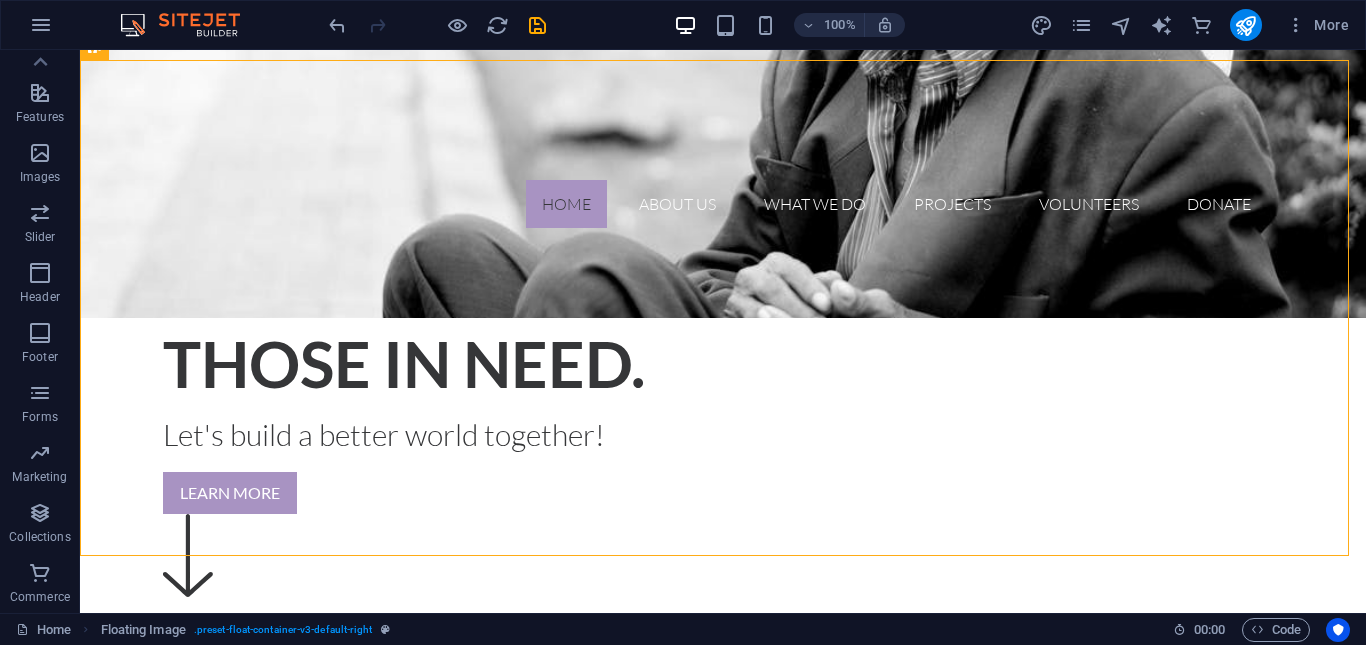 scroll, scrollTop: 460, scrollLeft: 0, axis: vertical 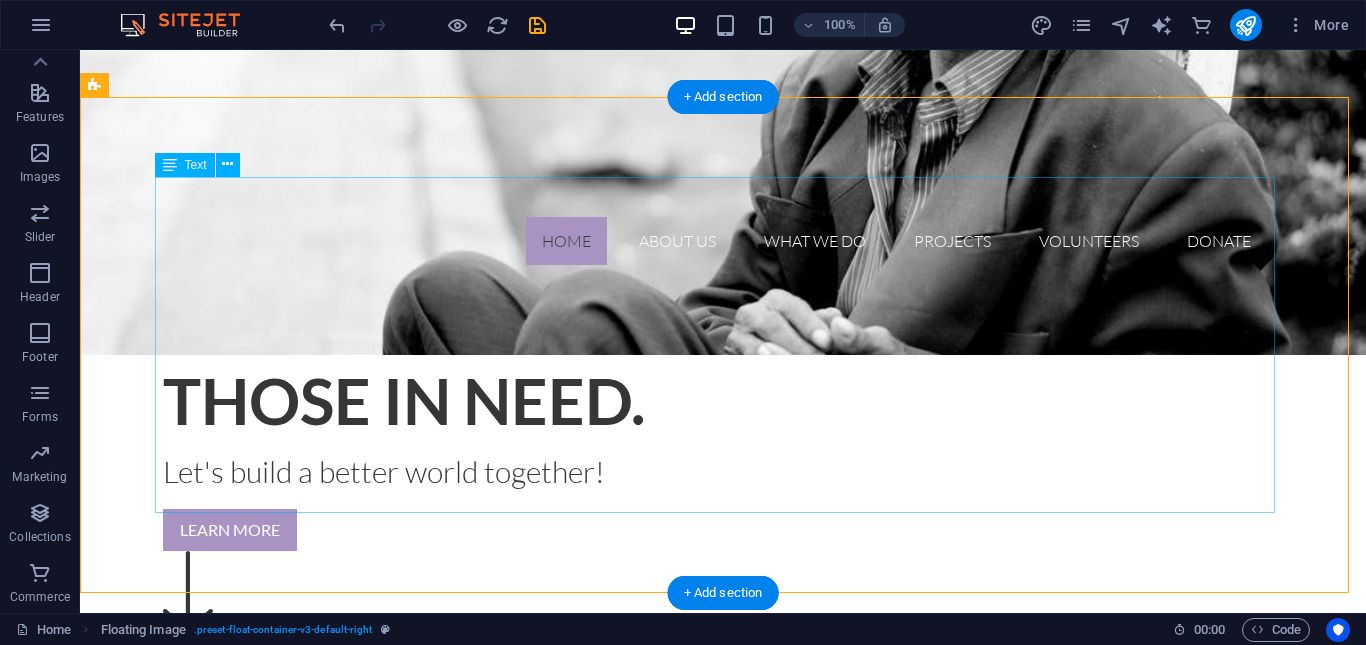 click at bounding box center (723, 916) 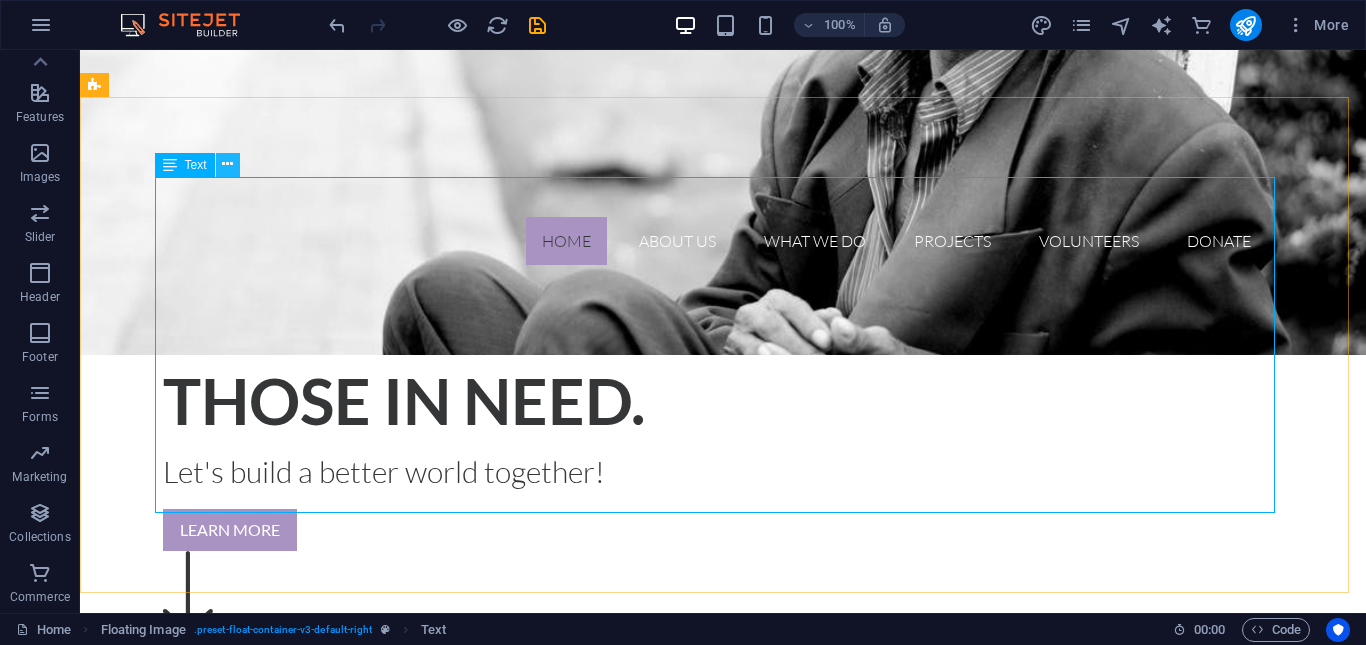 click at bounding box center [227, 164] 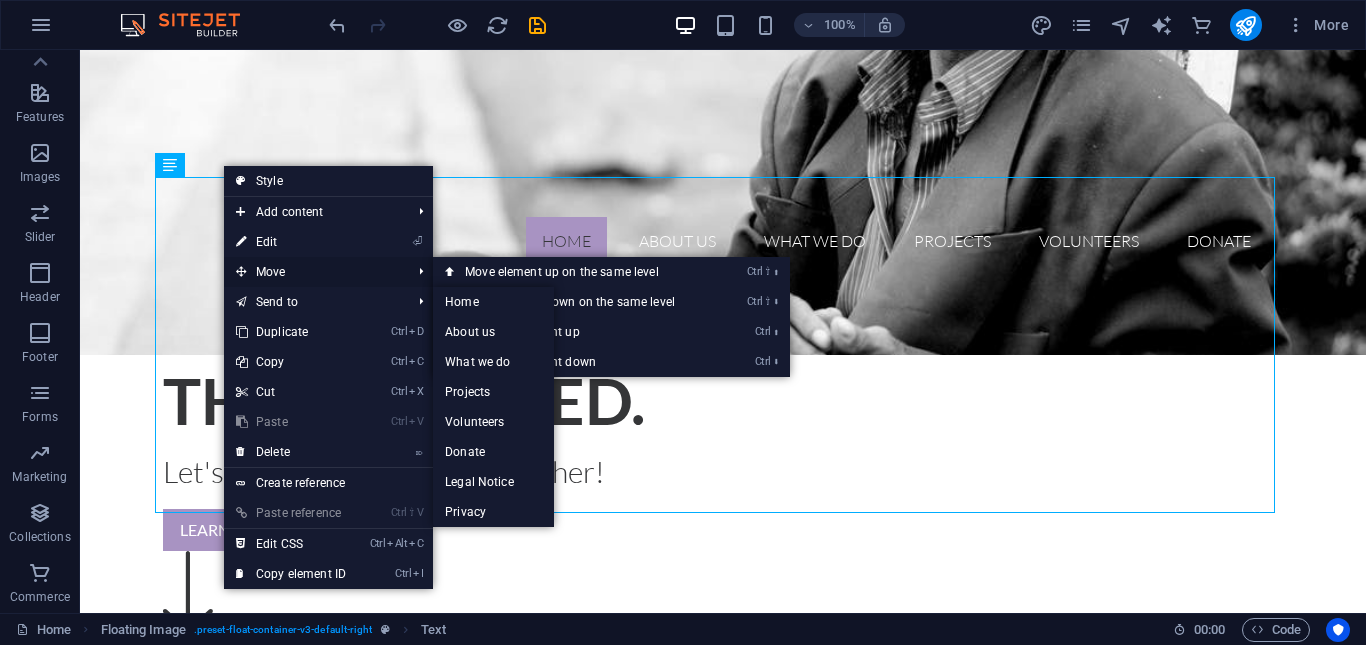 click on "Move" at bounding box center (313, 272) 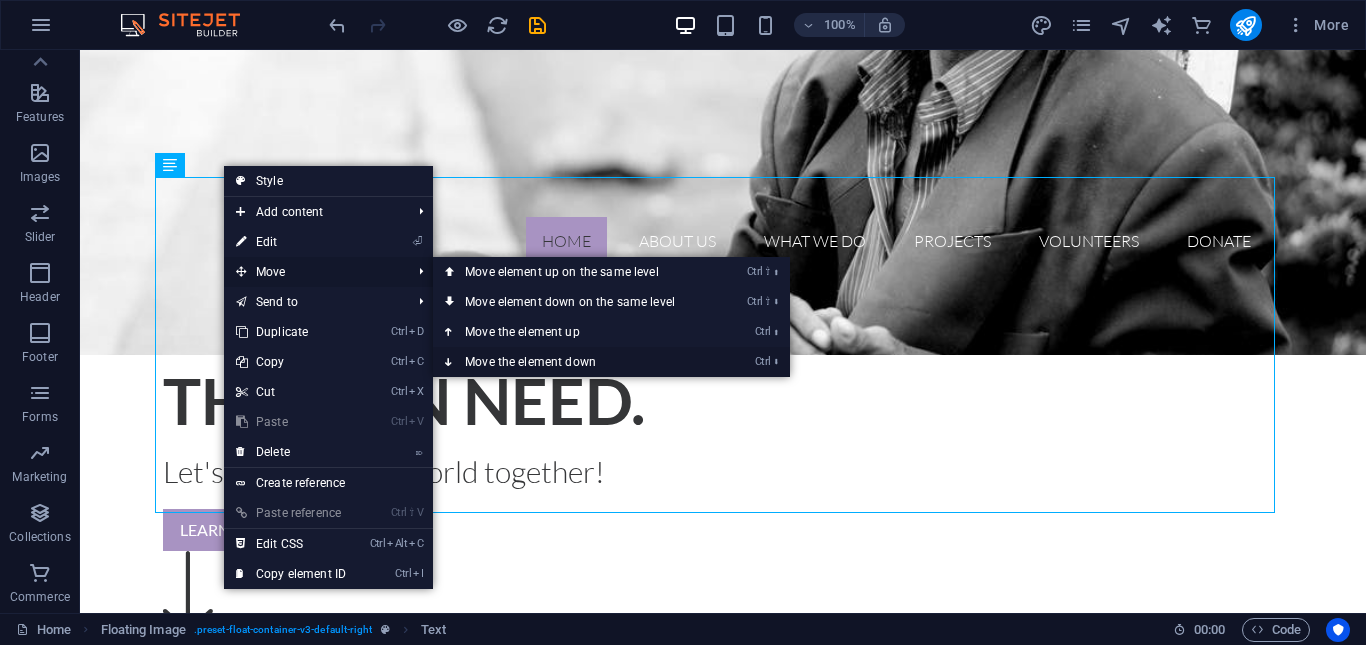 click on "Ctrl ⬇  Move the element down" at bounding box center [574, 362] 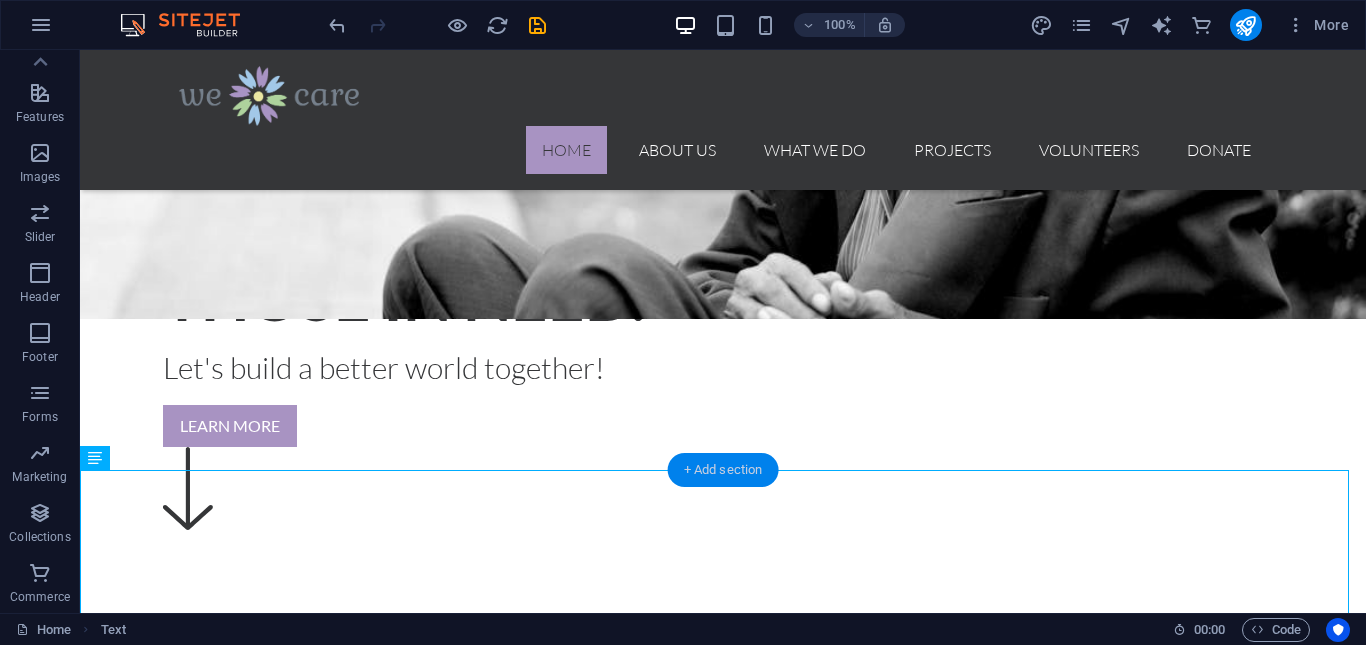 scroll, scrollTop: 524, scrollLeft: 0, axis: vertical 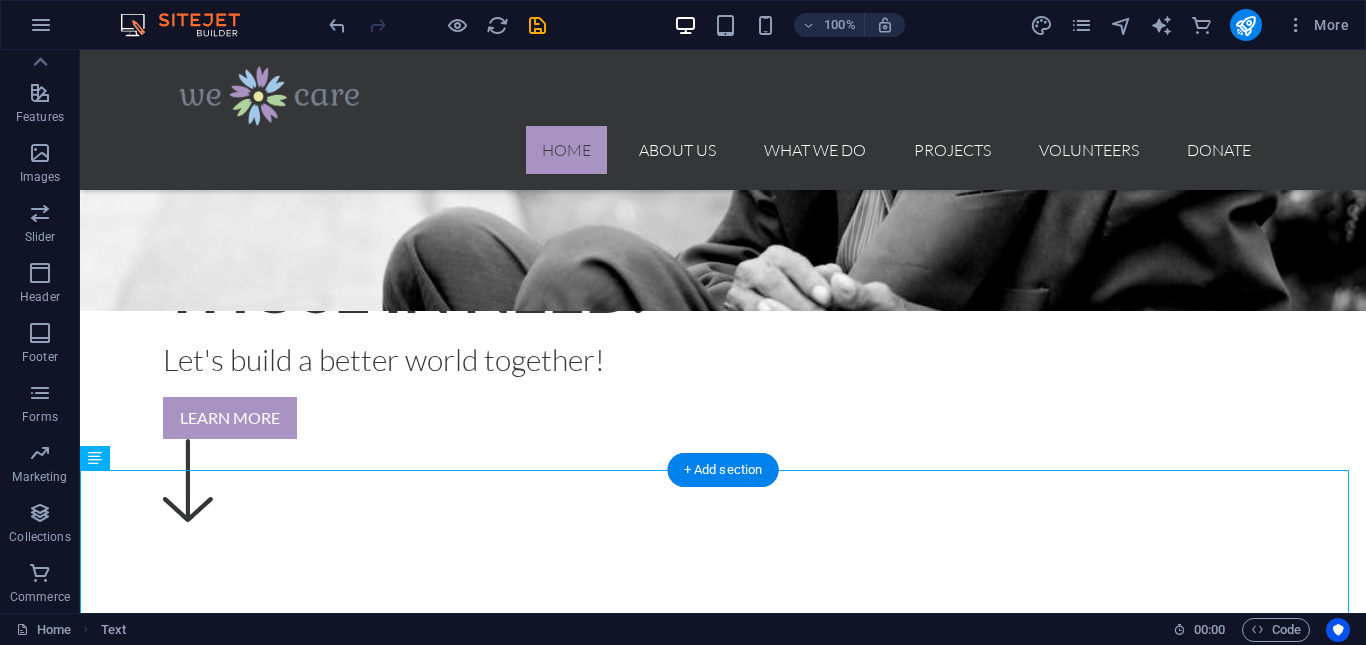 drag, startPoint x: 754, startPoint y: 577, endPoint x: 733, endPoint y: 187, distance: 390.56497 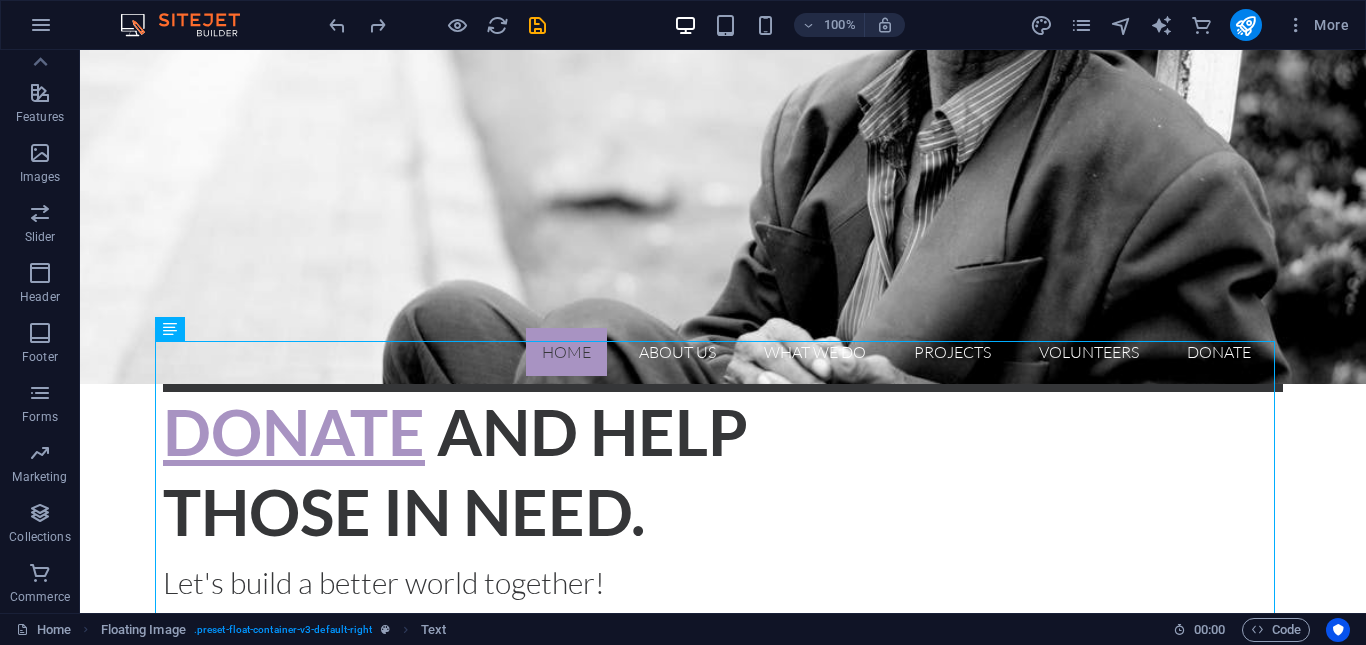 scroll, scrollTop: 296, scrollLeft: 0, axis: vertical 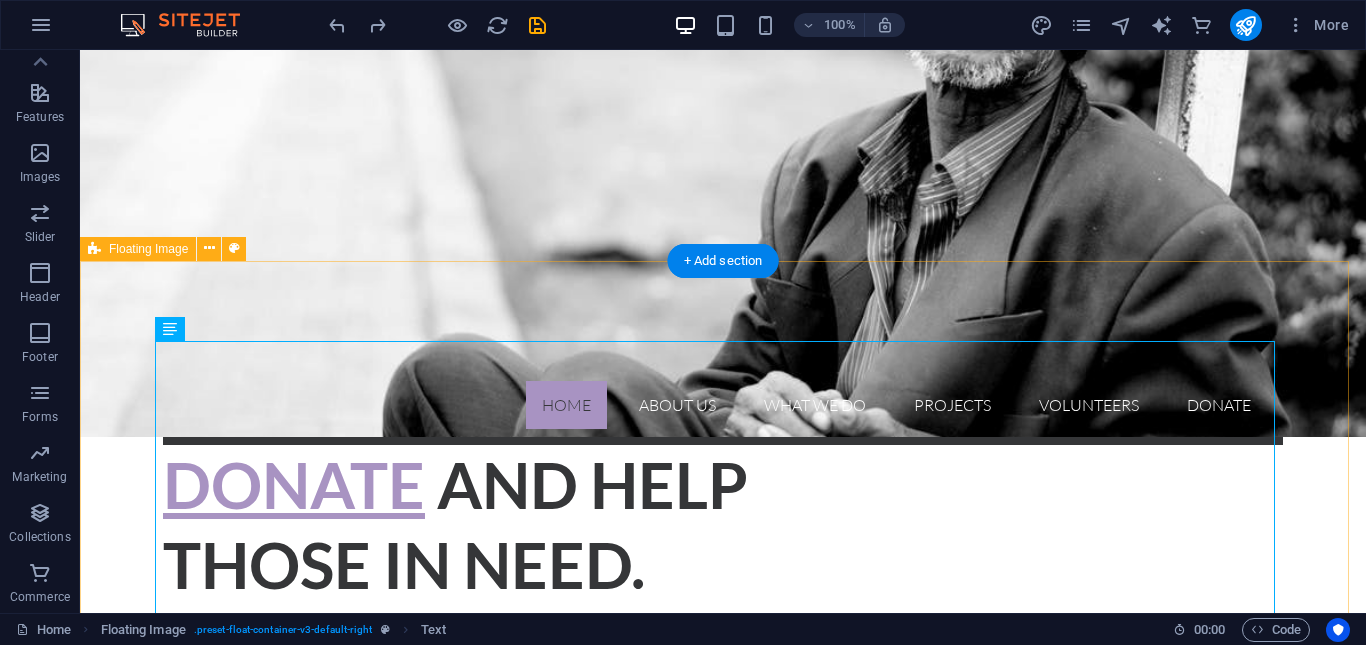 click at bounding box center (723, 1080) 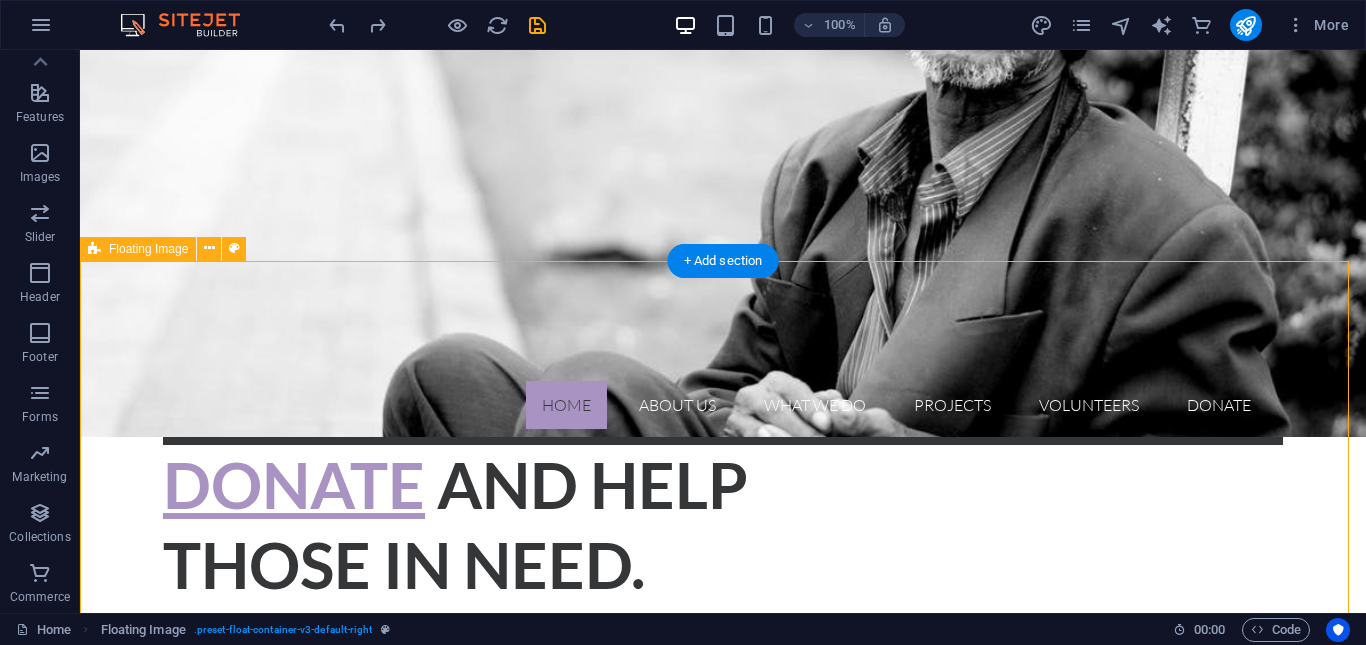 click at bounding box center (723, 1080) 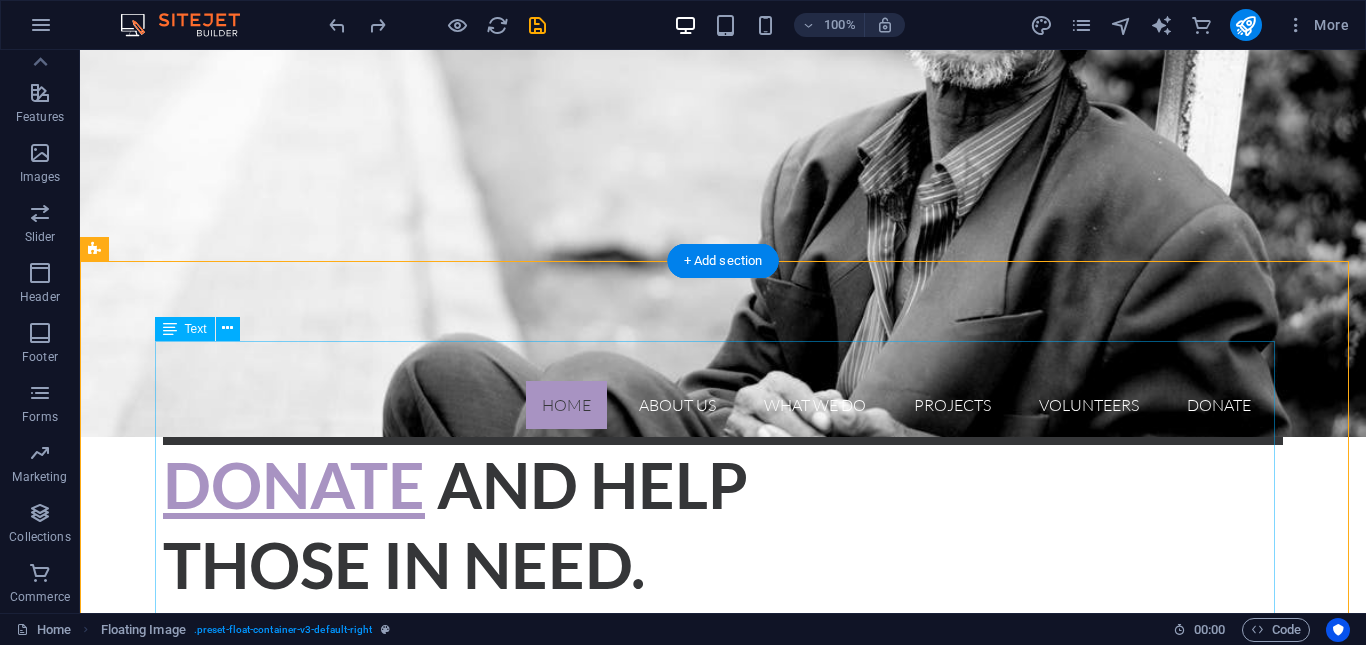 click at bounding box center (723, 1080) 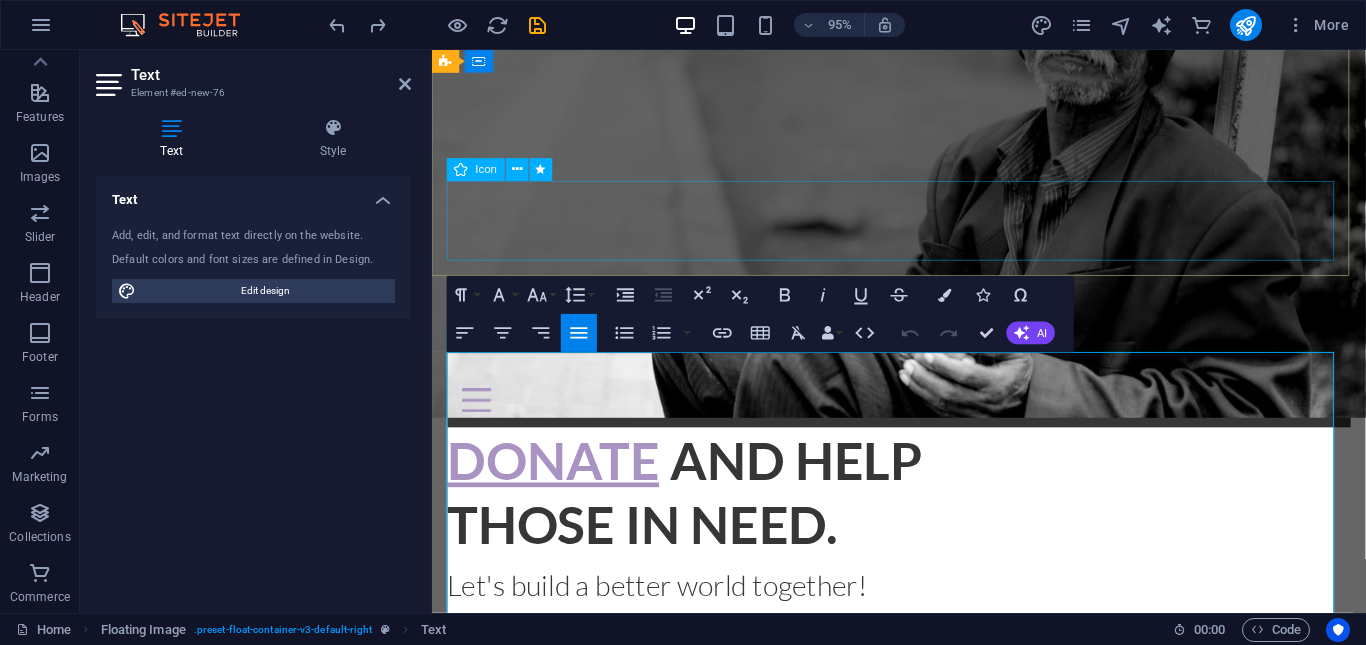 click at bounding box center (923, 737) 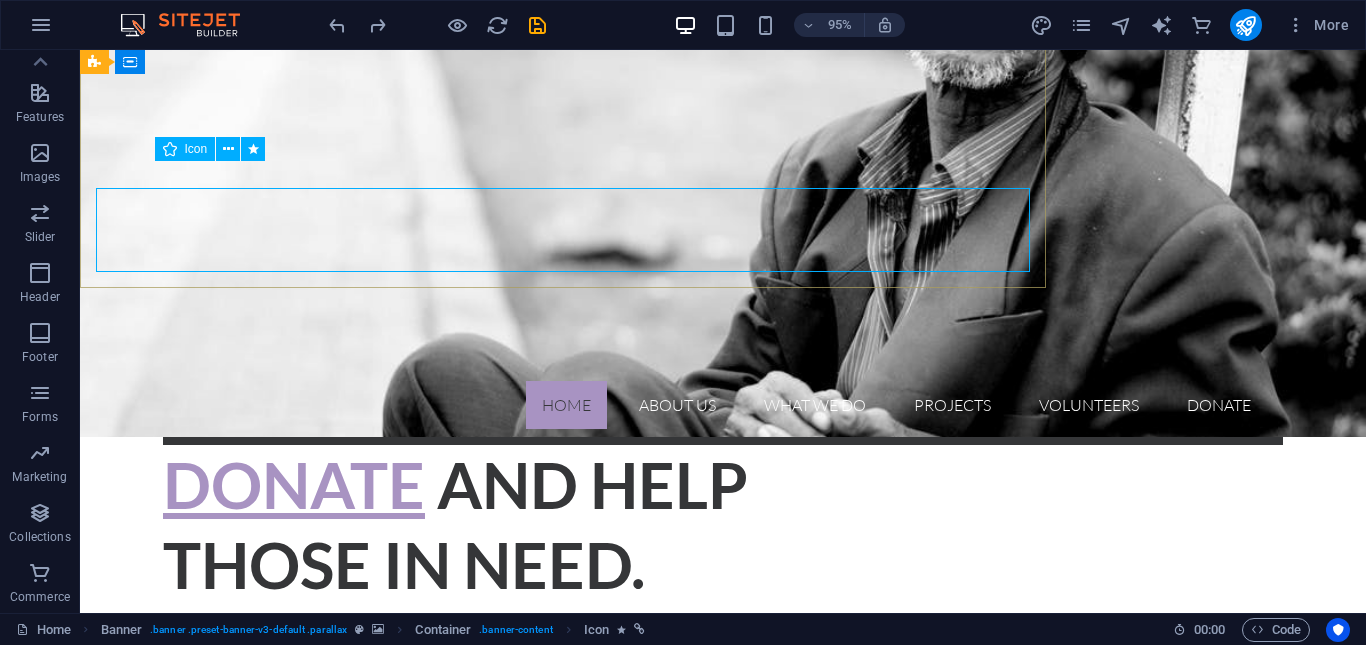click on "Home About us What we do Projects Volunteers Donate Donate   and Help those in need. Let's build a better world together! Learn more" at bounding box center [723, 554] 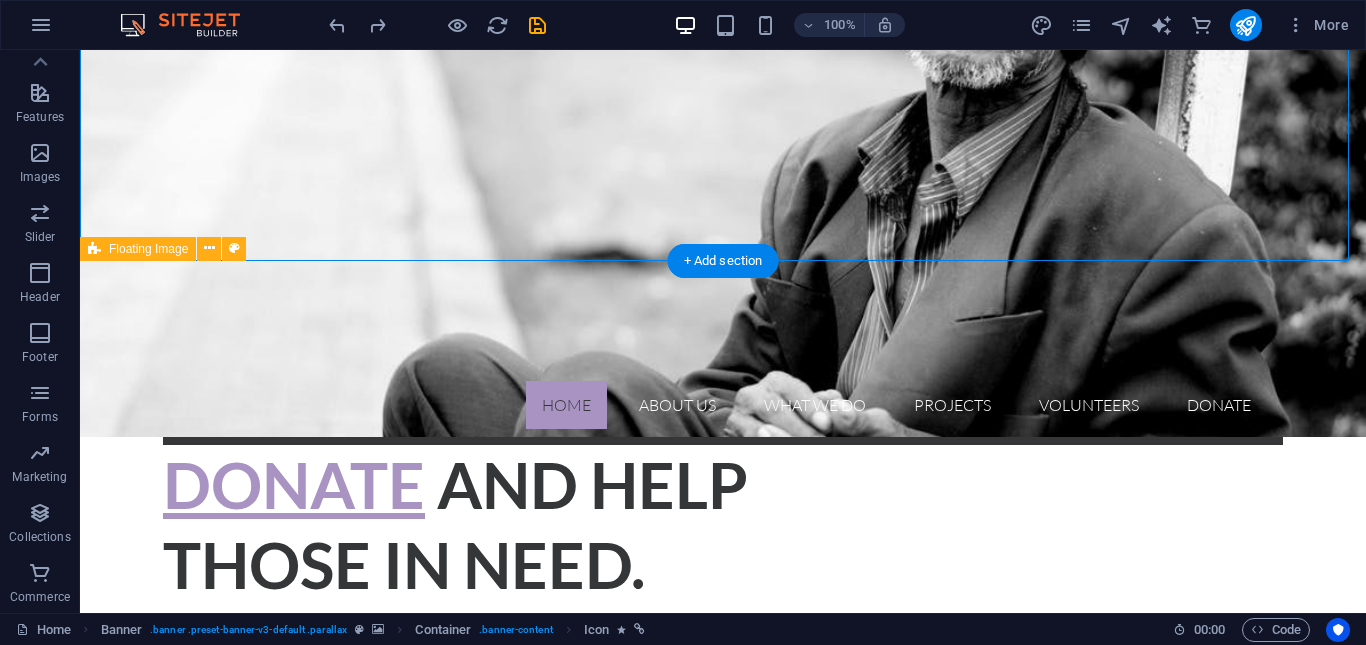 click at bounding box center [723, 1080] 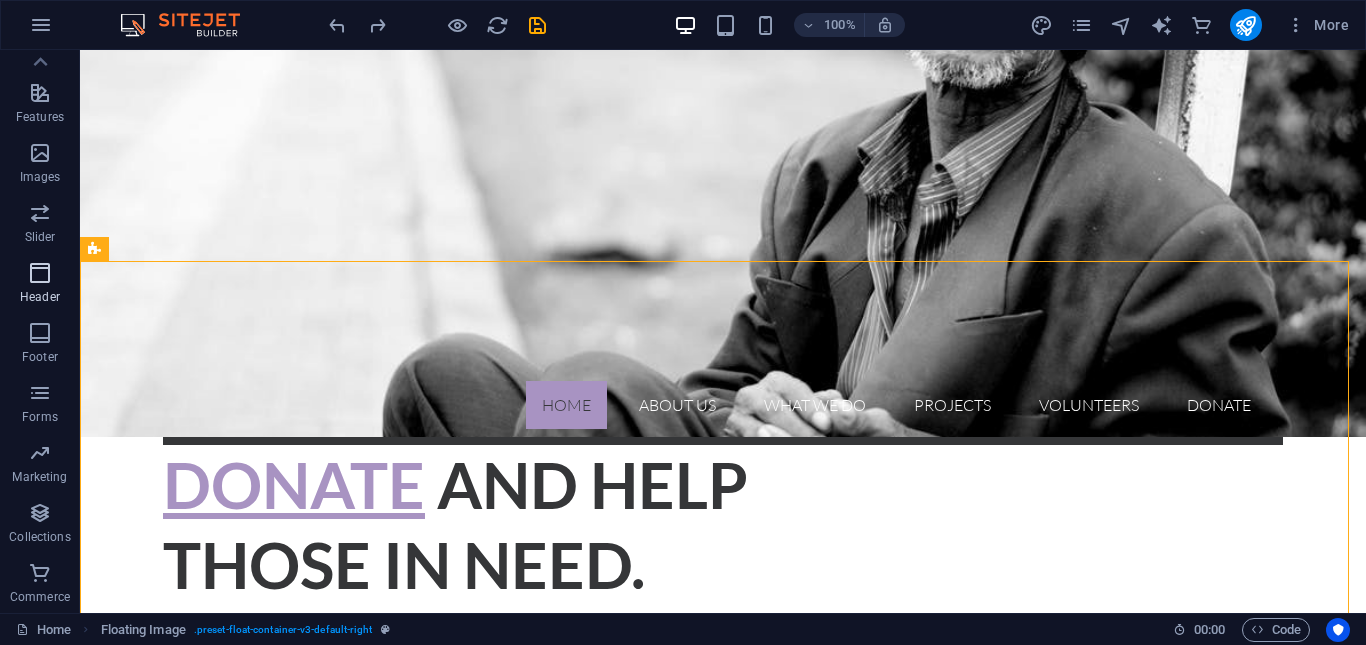 click at bounding box center [40, 273] 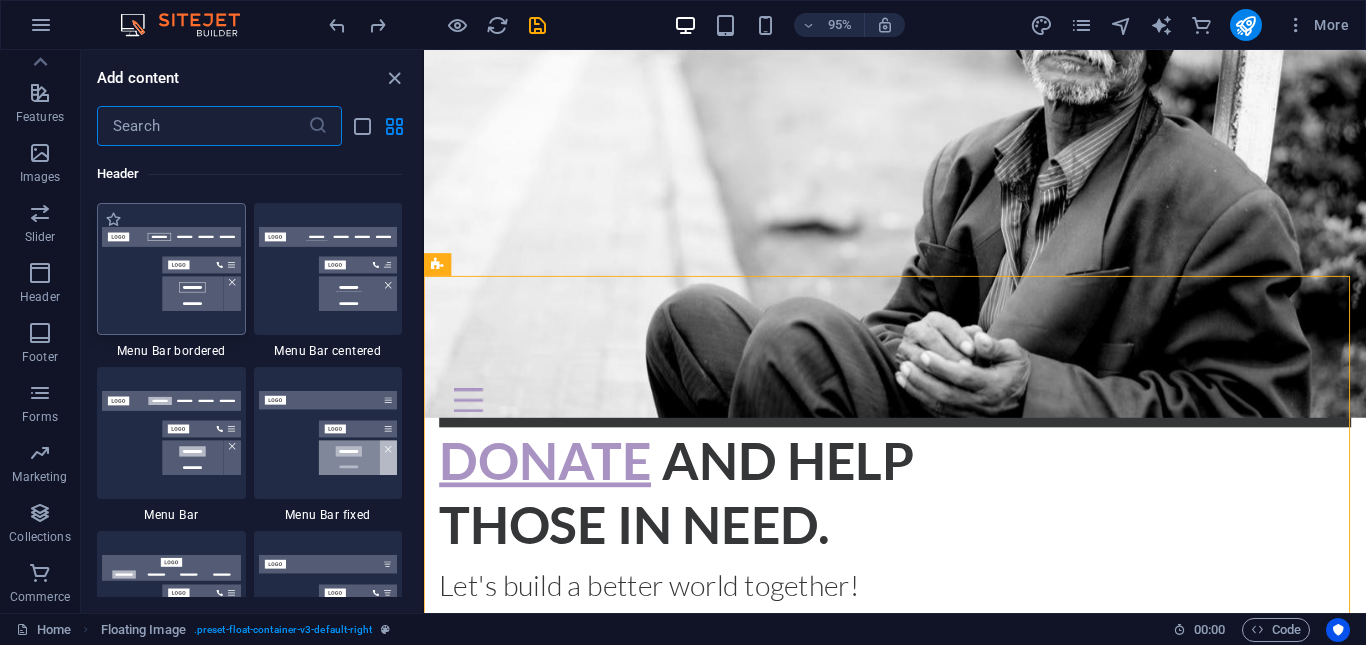scroll, scrollTop: 12042, scrollLeft: 0, axis: vertical 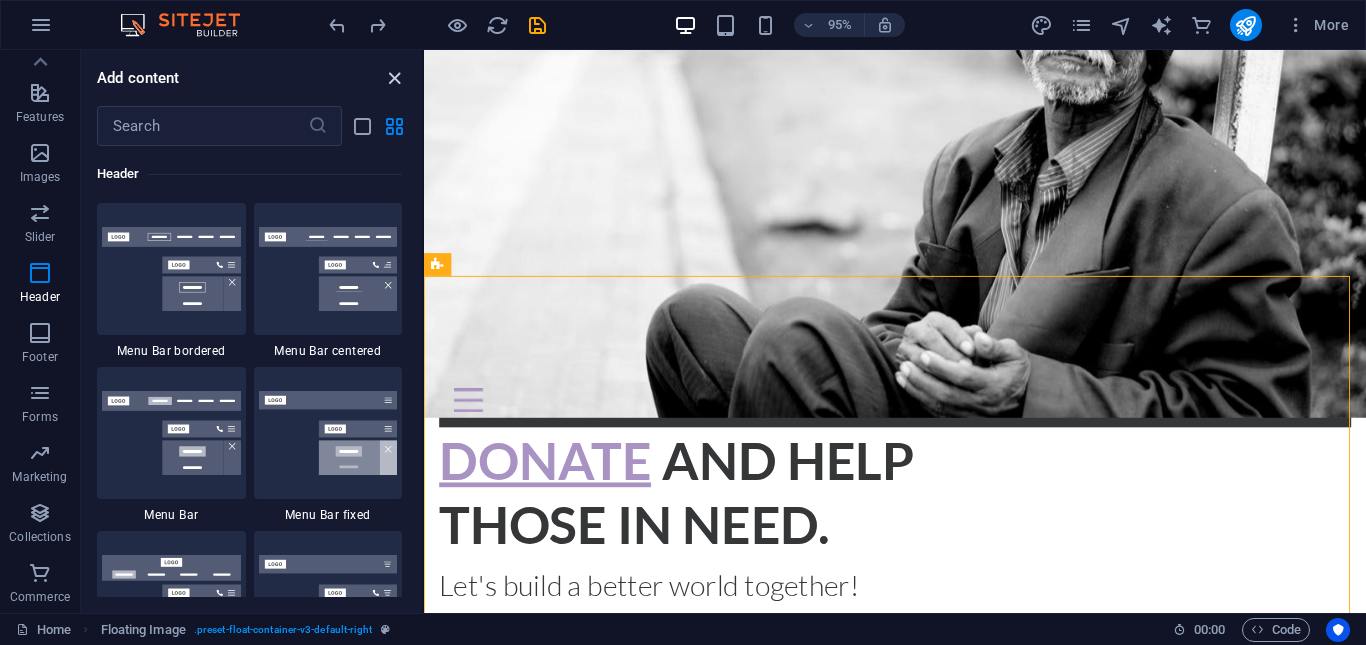 drag, startPoint x: 395, startPoint y: 77, endPoint x: 277, endPoint y: 236, distance: 198.00252 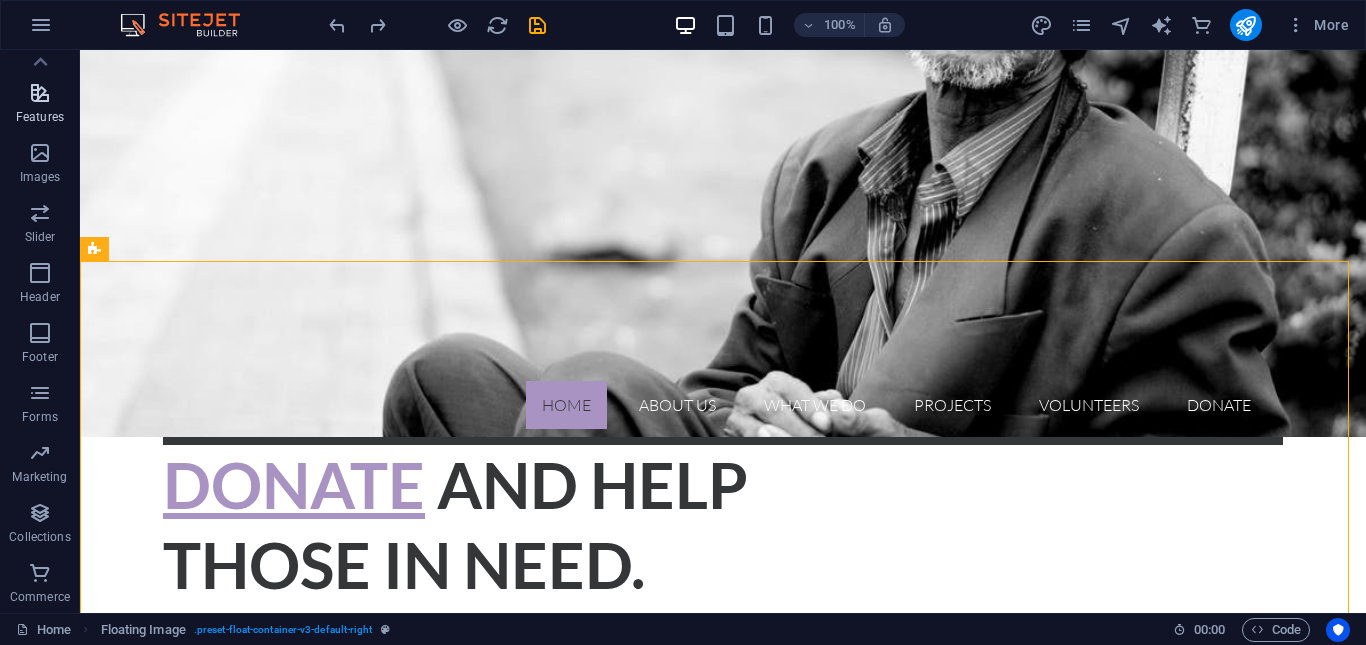 click on "Features" at bounding box center [40, 117] 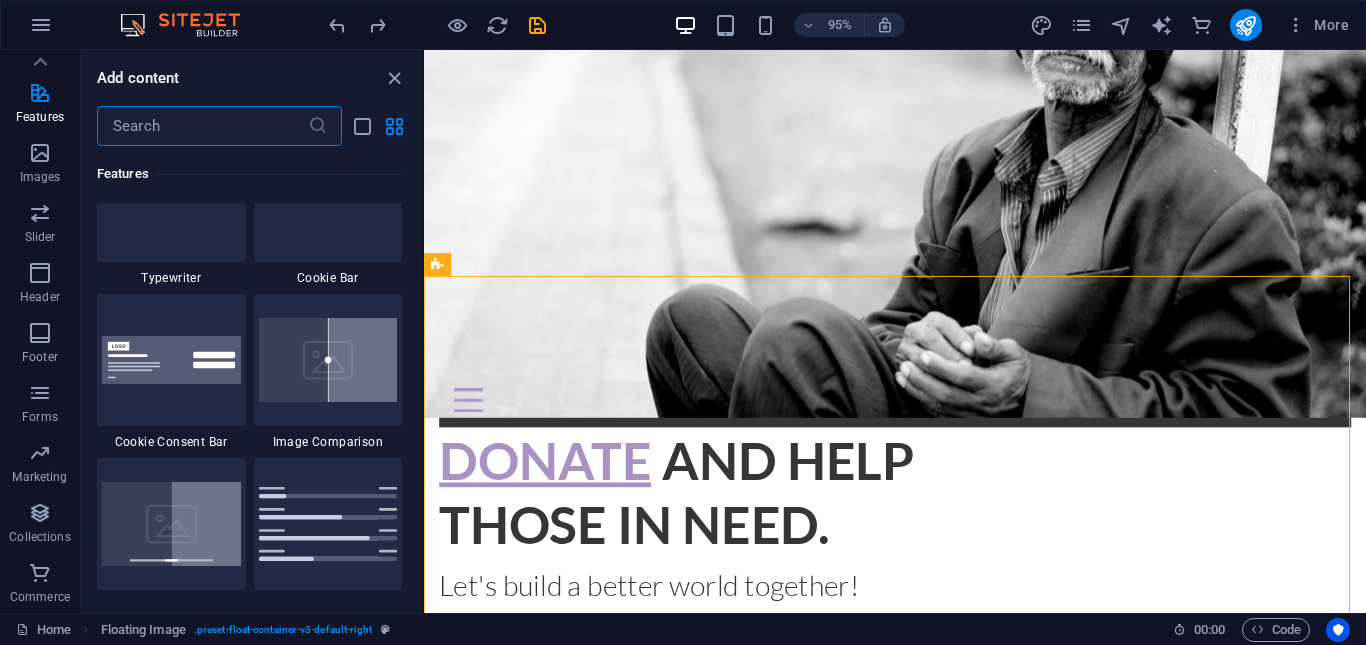 scroll, scrollTop: 7987, scrollLeft: 0, axis: vertical 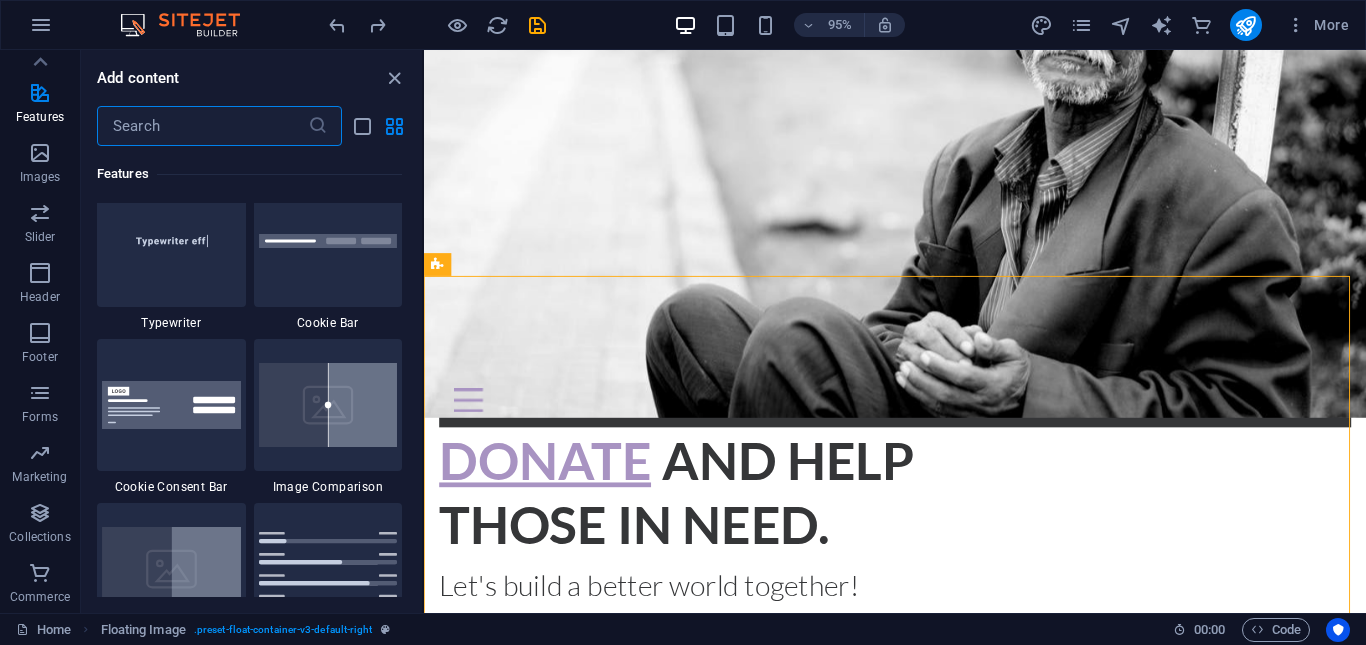 click at bounding box center [202, 126] 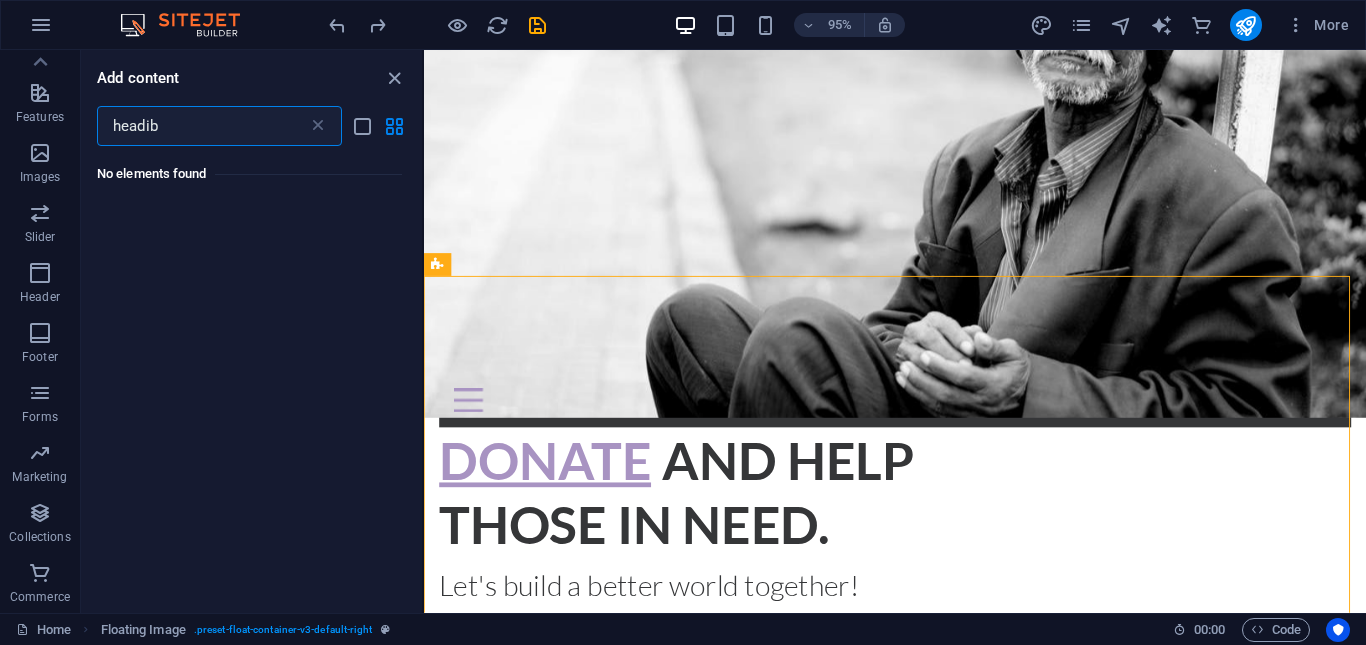 scroll, scrollTop: 0, scrollLeft: 0, axis: both 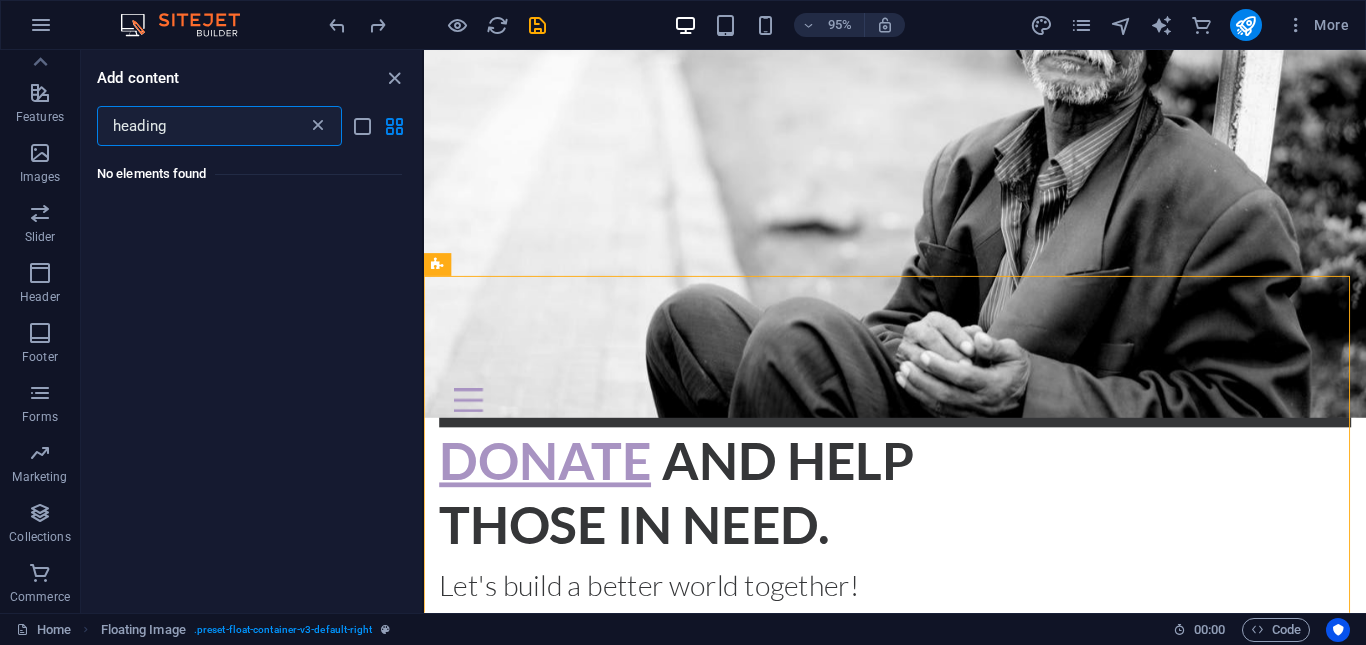 type on "heading" 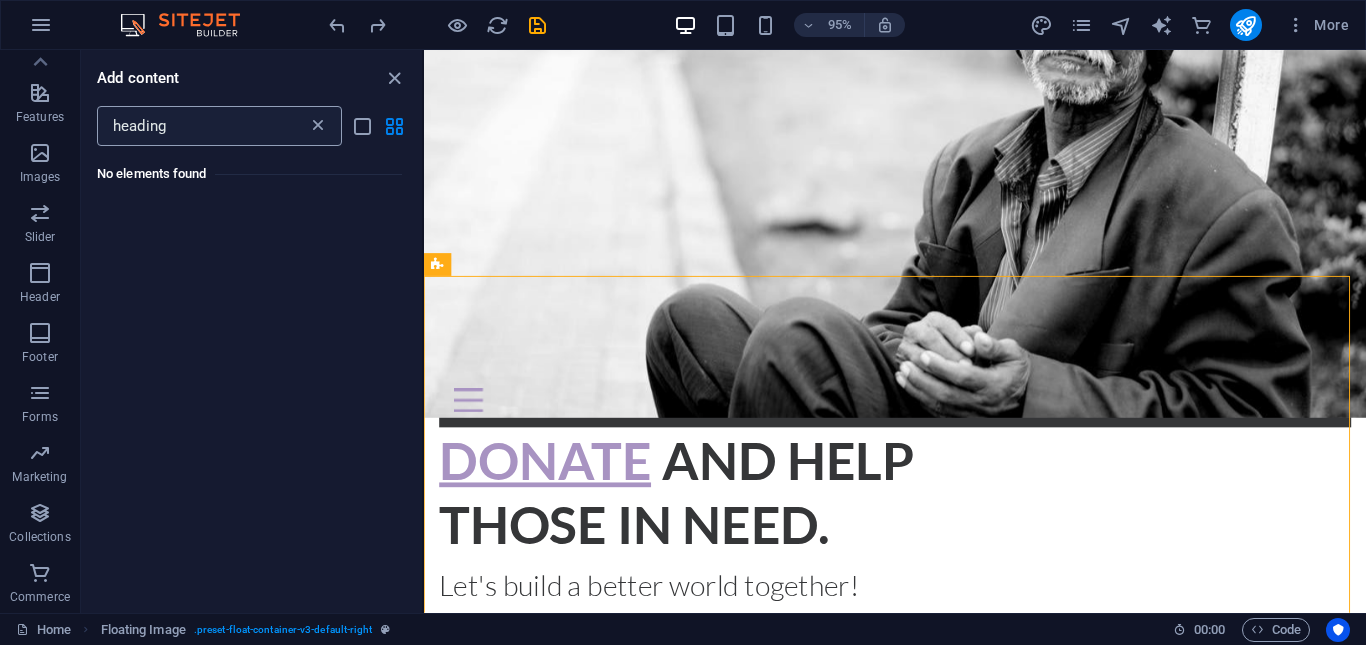drag, startPoint x: 320, startPoint y: 124, endPoint x: 82, endPoint y: 321, distance: 308.95468 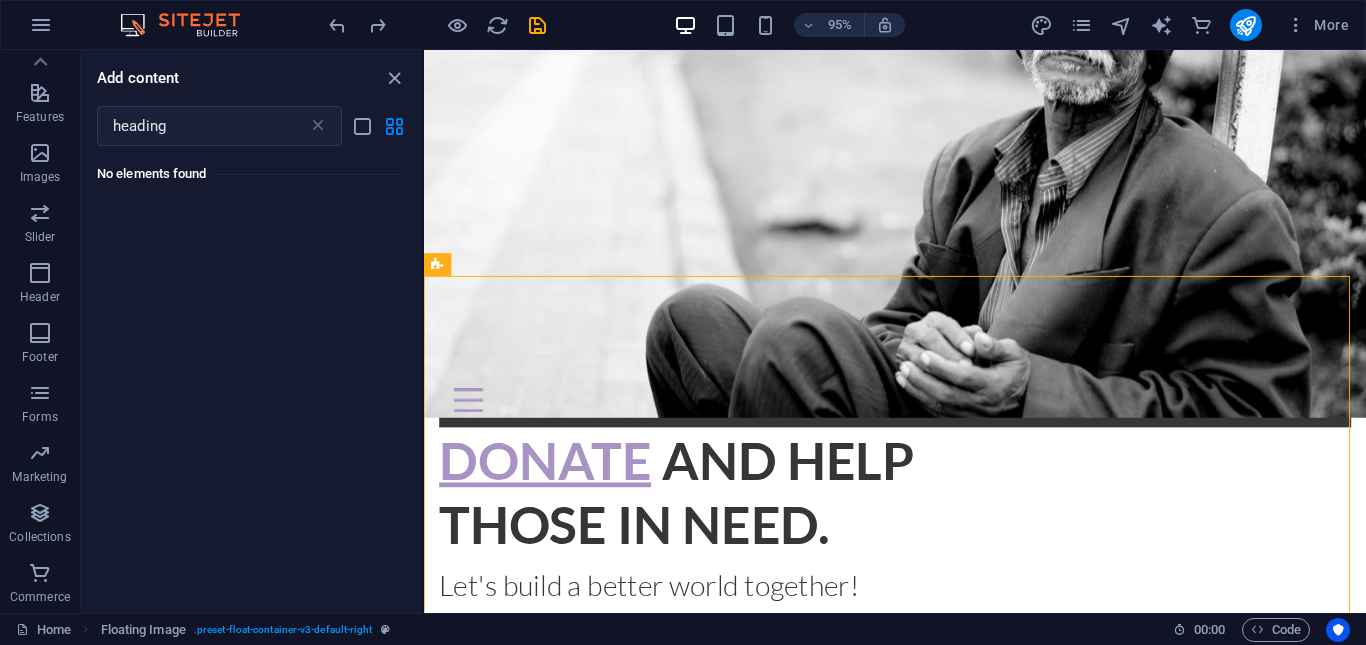 type 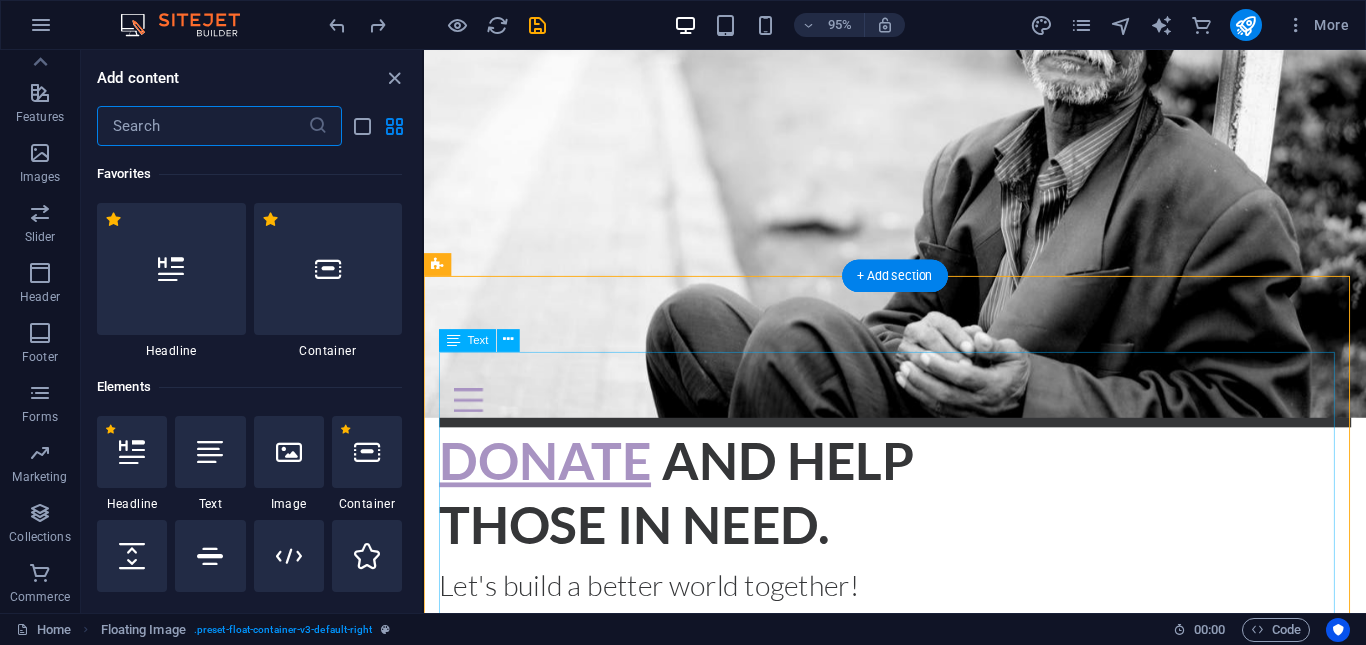 click at bounding box center [920, 1094] 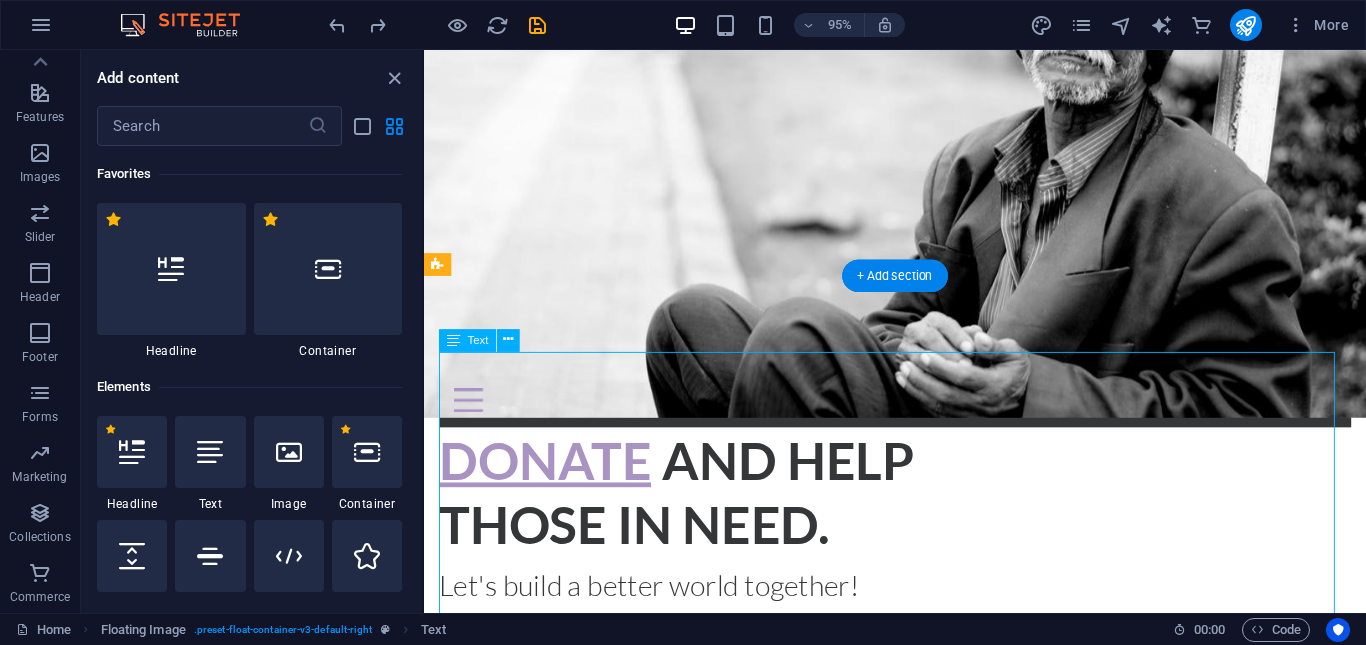click at bounding box center [920, 1094] 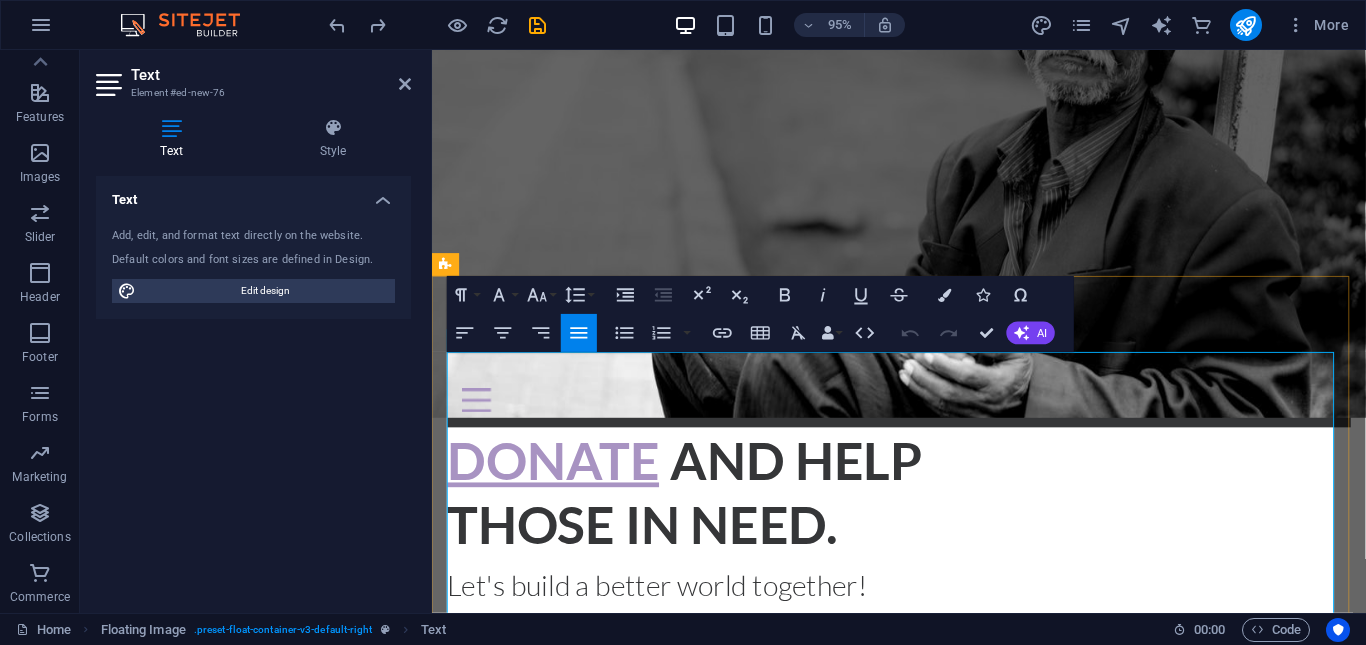 click at bounding box center [923, 1094] 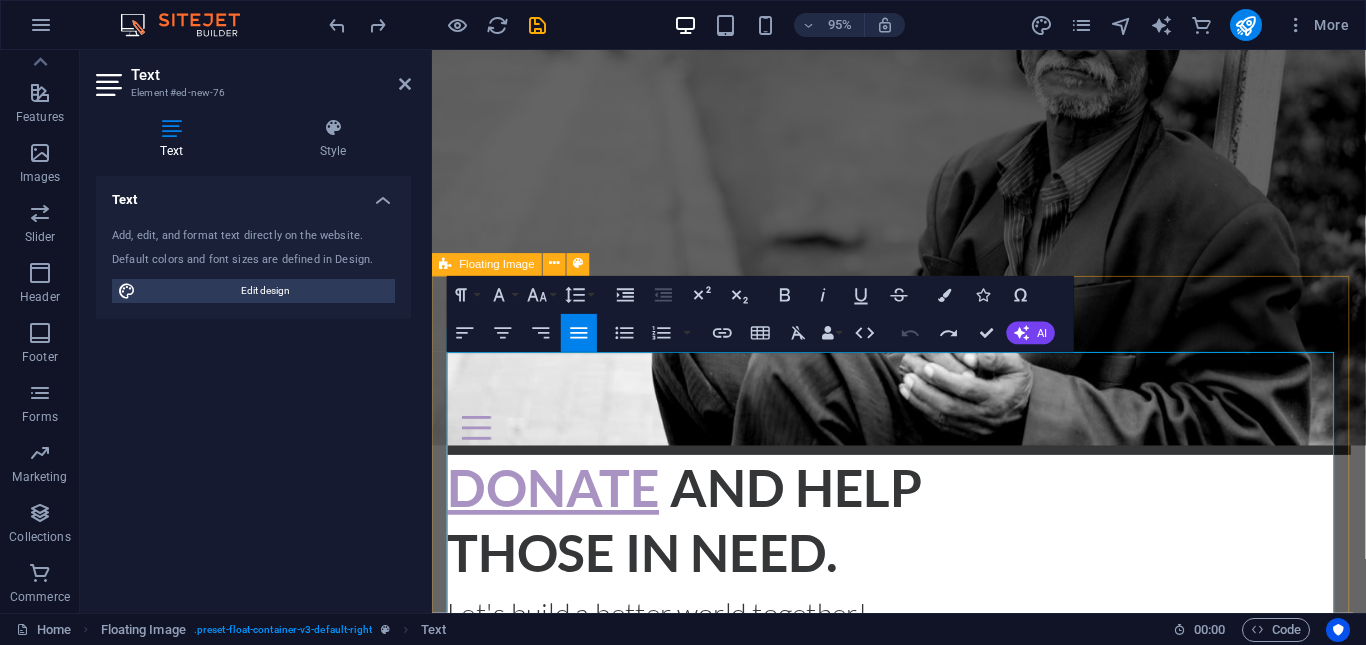 click at bounding box center [923, 1123] 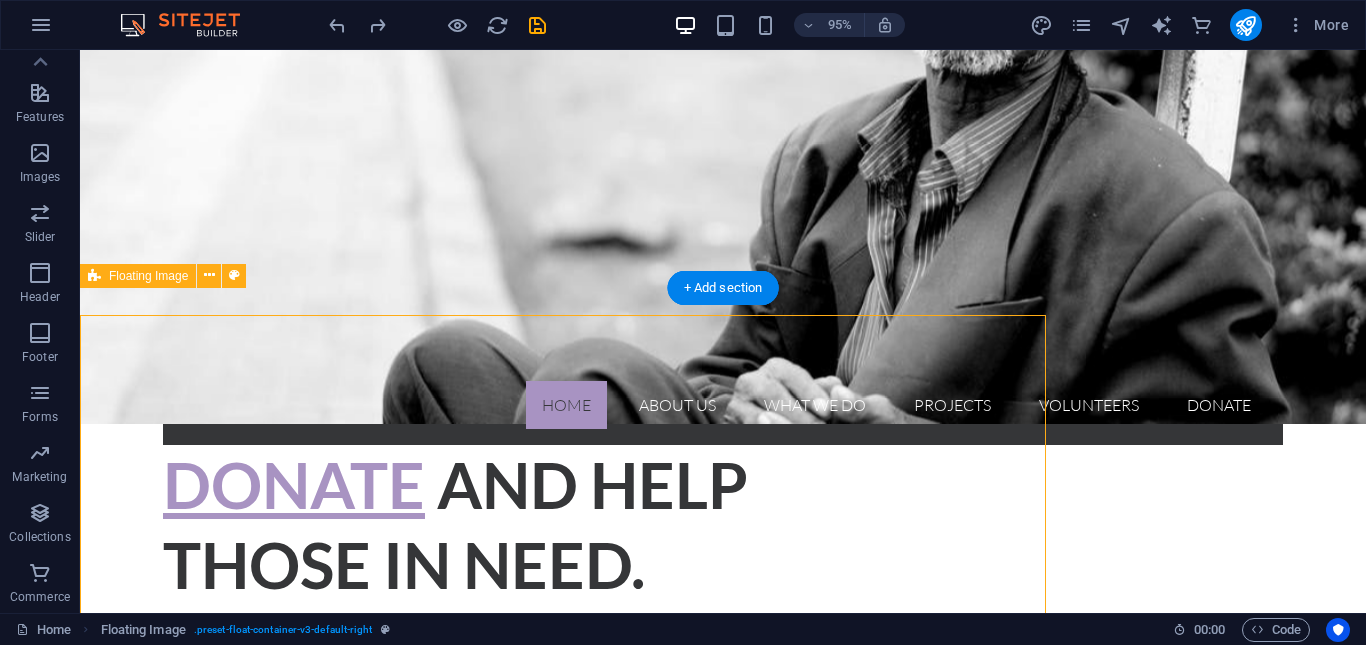 scroll, scrollTop: 269, scrollLeft: 0, axis: vertical 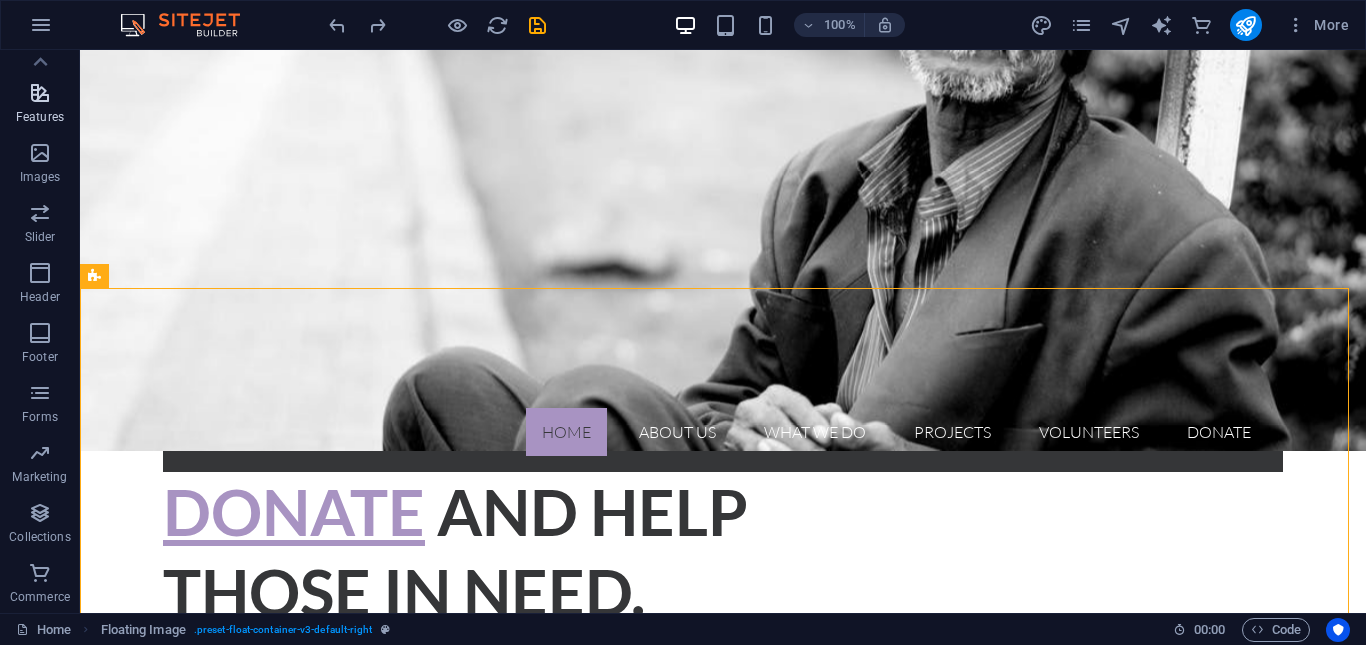 click on "Features" at bounding box center [40, 117] 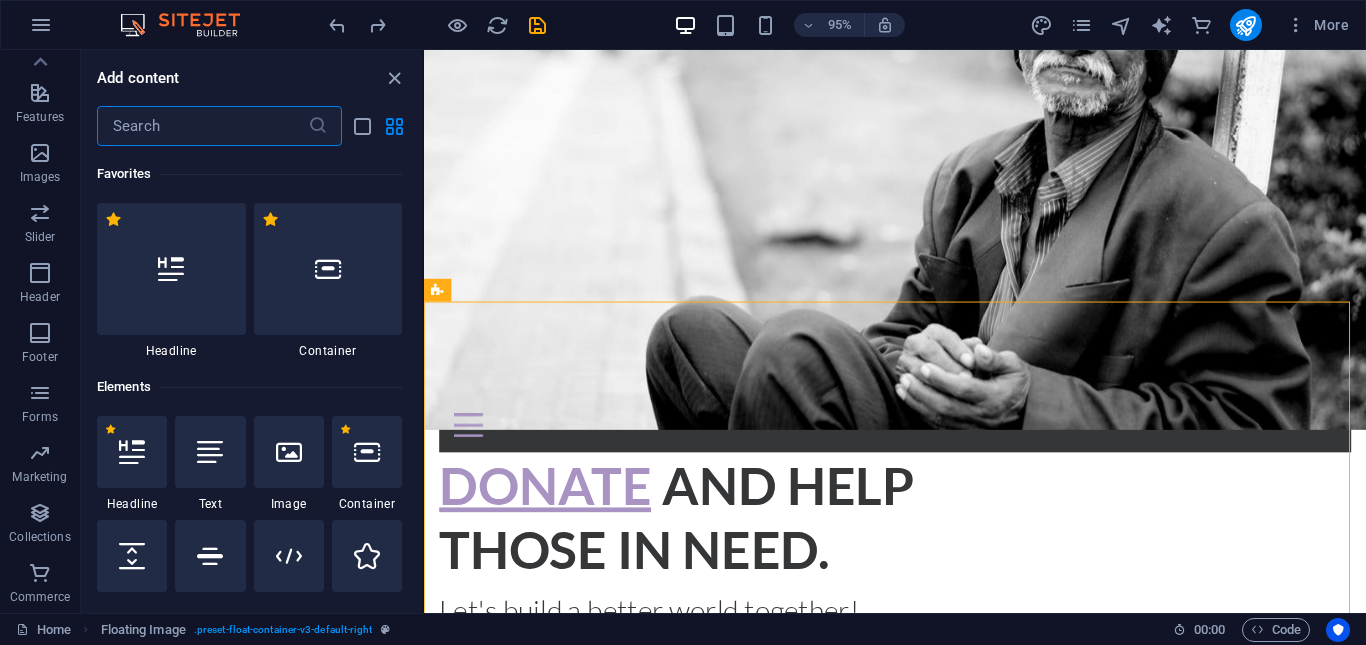 scroll, scrollTop: 7795, scrollLeft: 0, axis: vertical 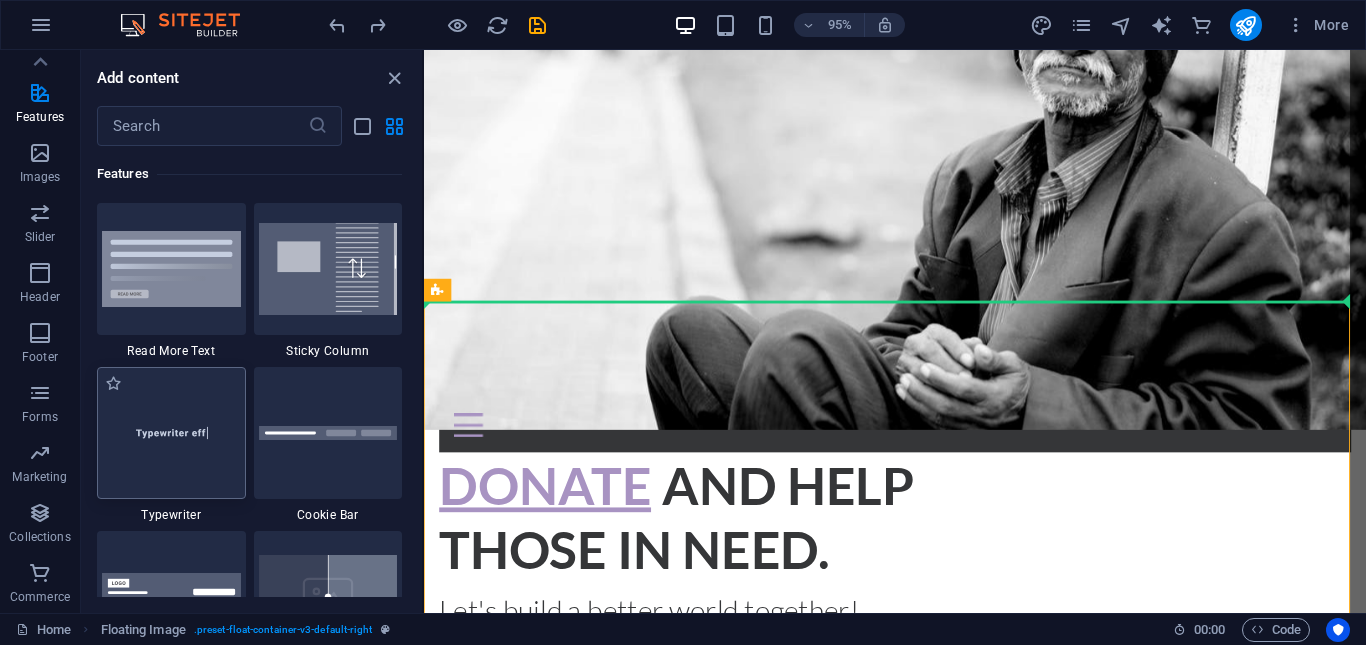 click at bounding box center [171, 433] 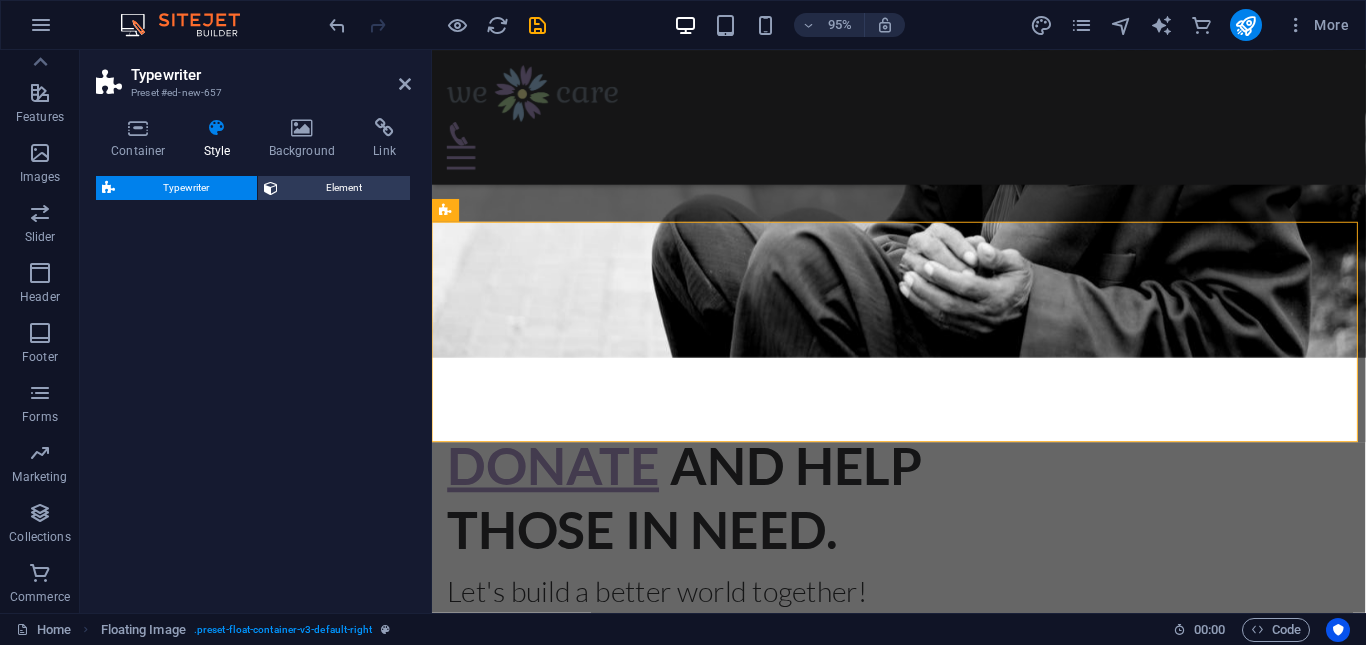 drag, startPoint x: 213, startPoint y: 420, endPoint x: 192, endPoint y: 463, distance: 47.853943 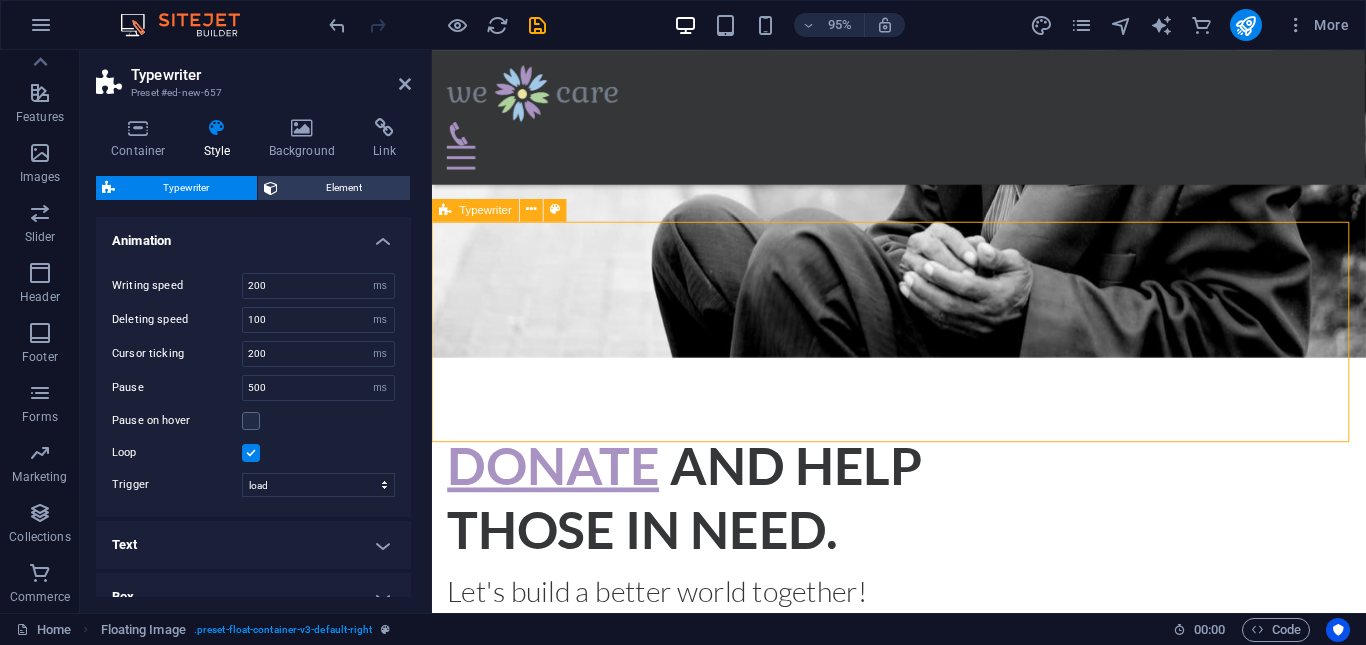 scroll, scrollTop: 945, scrollLeft: 0, axis: vertical 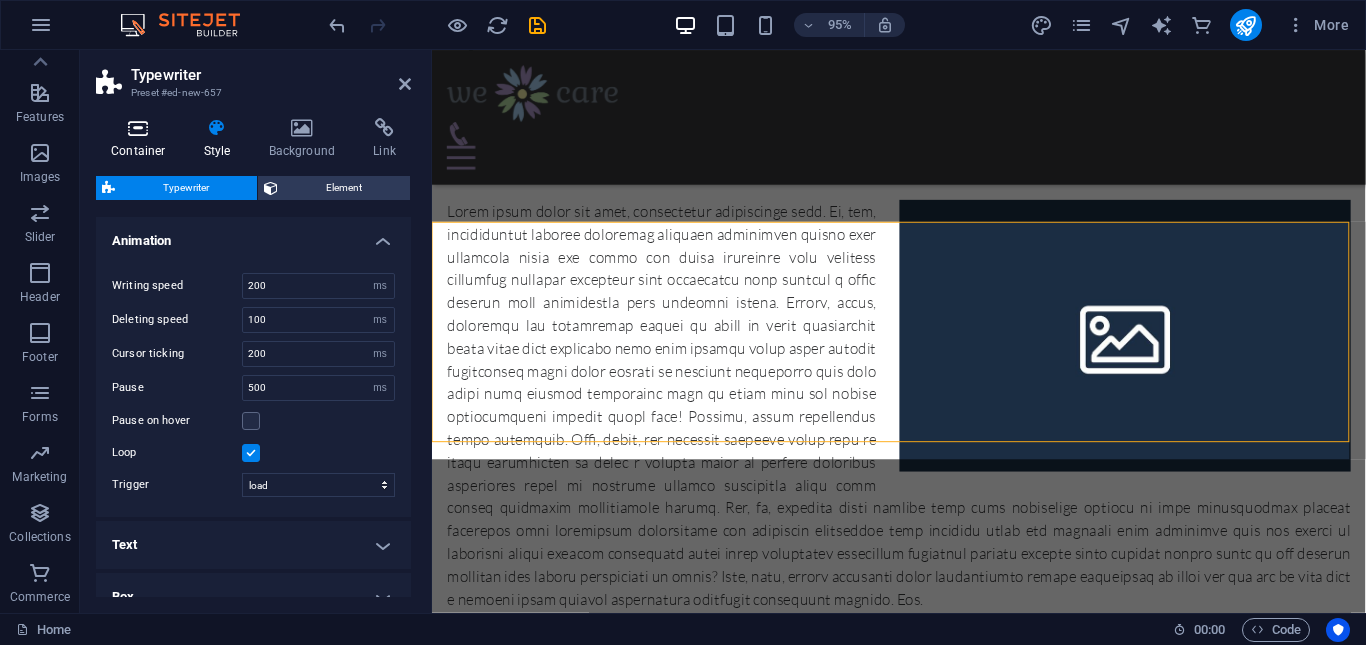 click on "Container" at bounding box center (142, 139) 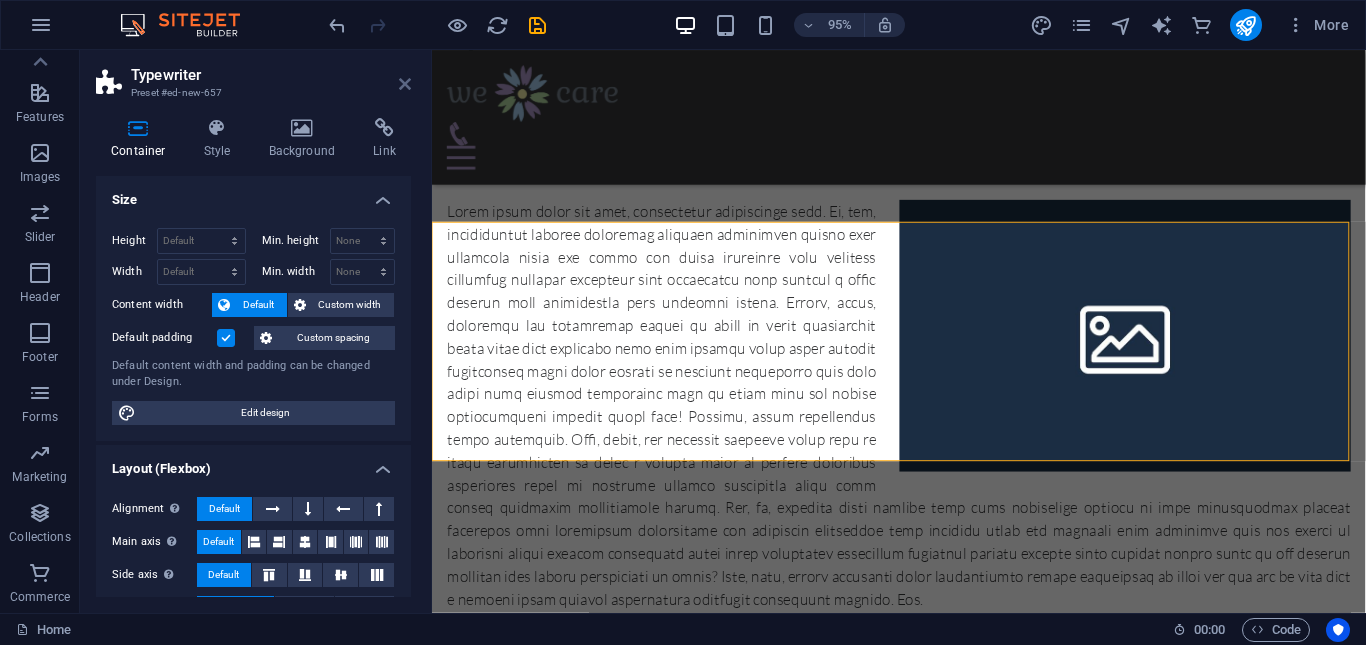 drag, startPoint x: 407, startPoint y: 84, endPoint x: 238, endPoint y: 220, distance: 216.92625 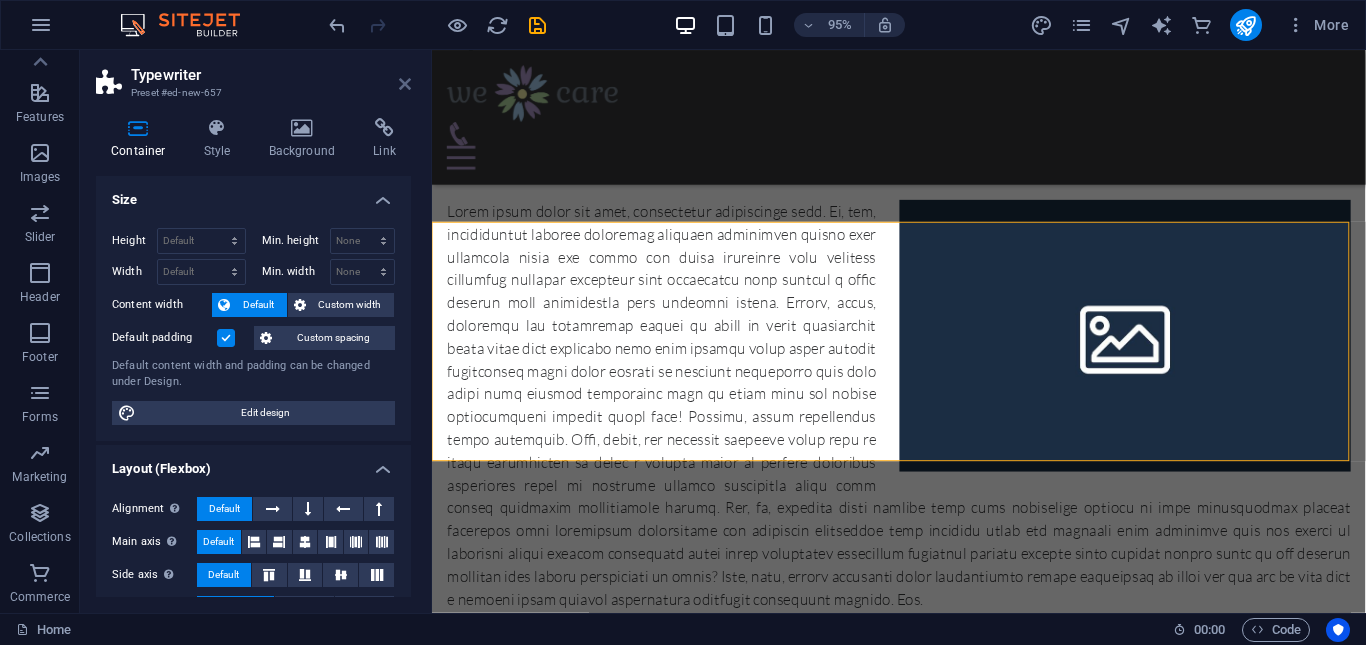 click at bounding box center (405, 84) 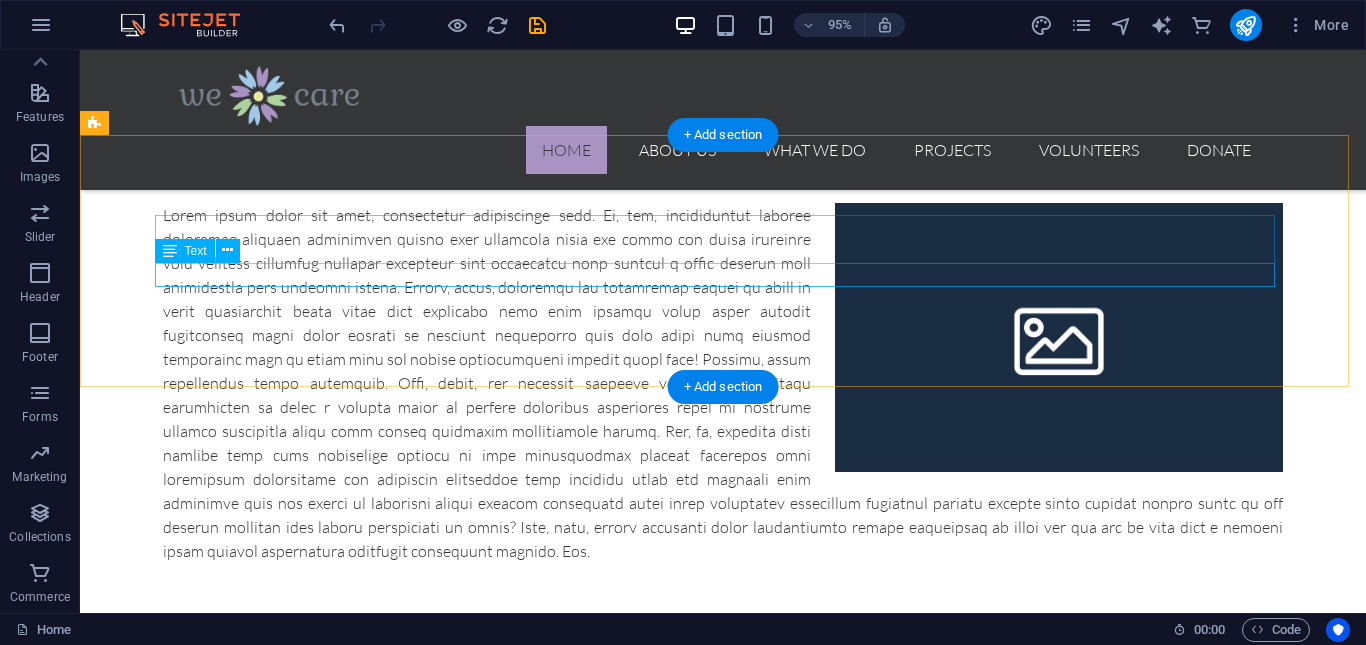 scroll, scrollTop: 918, scrollLeft: 0, axis: vertical 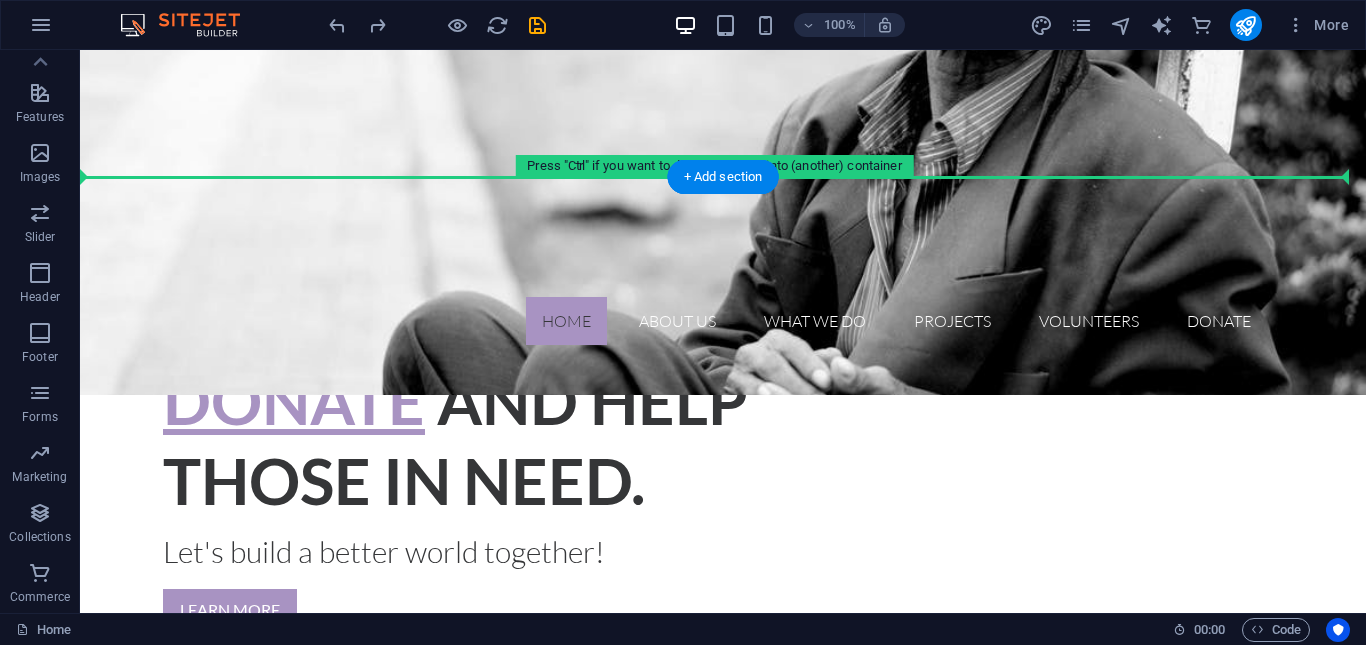 drag, startPoint x: 722, startPoint y: 362, endPoint x: 260, endPoint y: 231, distance: 480.2135 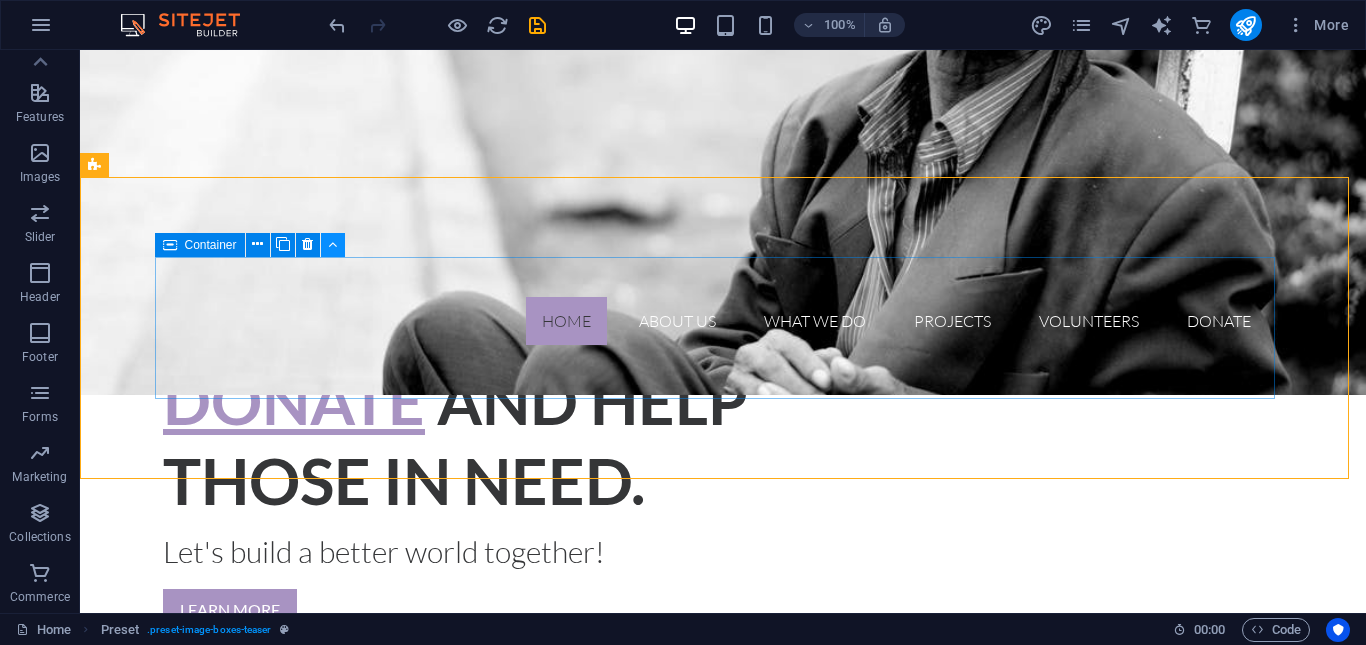 click at bounding box center [332, 244] 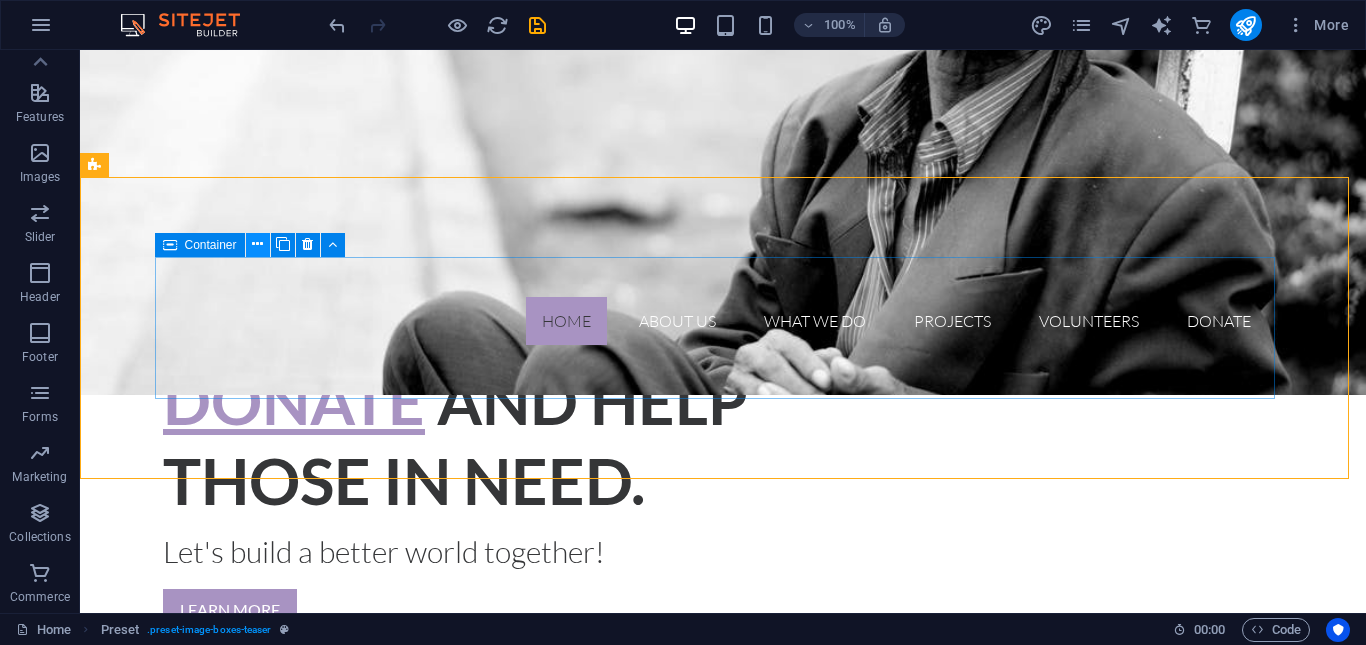 click at bounding box center [257, 244] 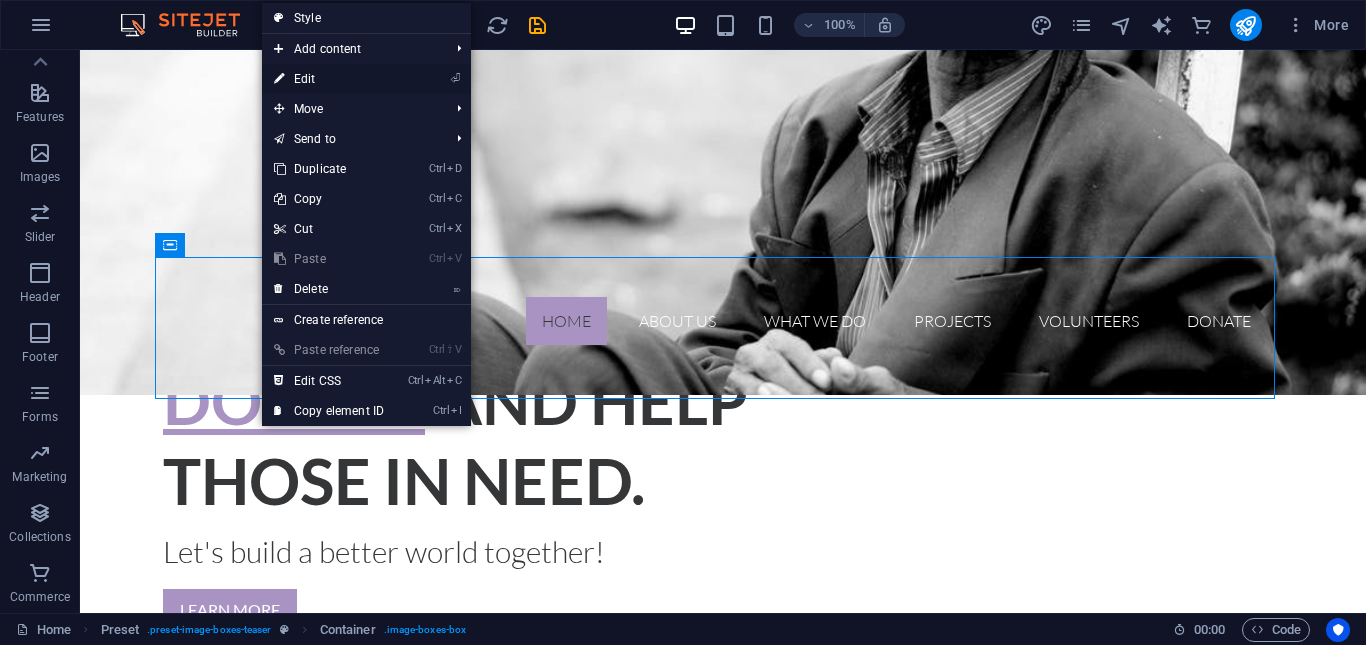 click on "⏎  Edit" at bounding box center (329, 79) 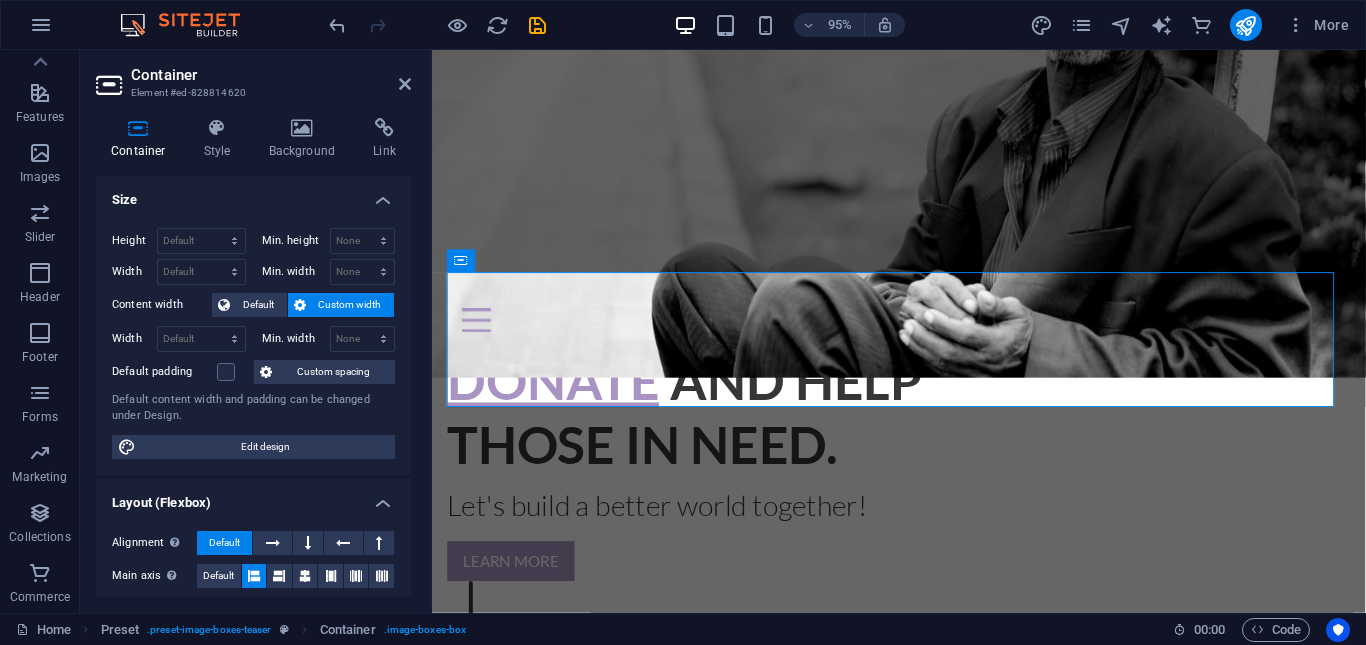 click on "Height Default px rem % vh vw Min. height None px rem % vh vw Width Default px rem % em vh vw Min. width None px rem % vh vw Content width Default Custom width Width Default px rem % em vh vw Min. width None px rem % vh vw Default padding Custom spacing Default content width and padding can be changed under Design. Edit design" at bounding box center (253, 343) 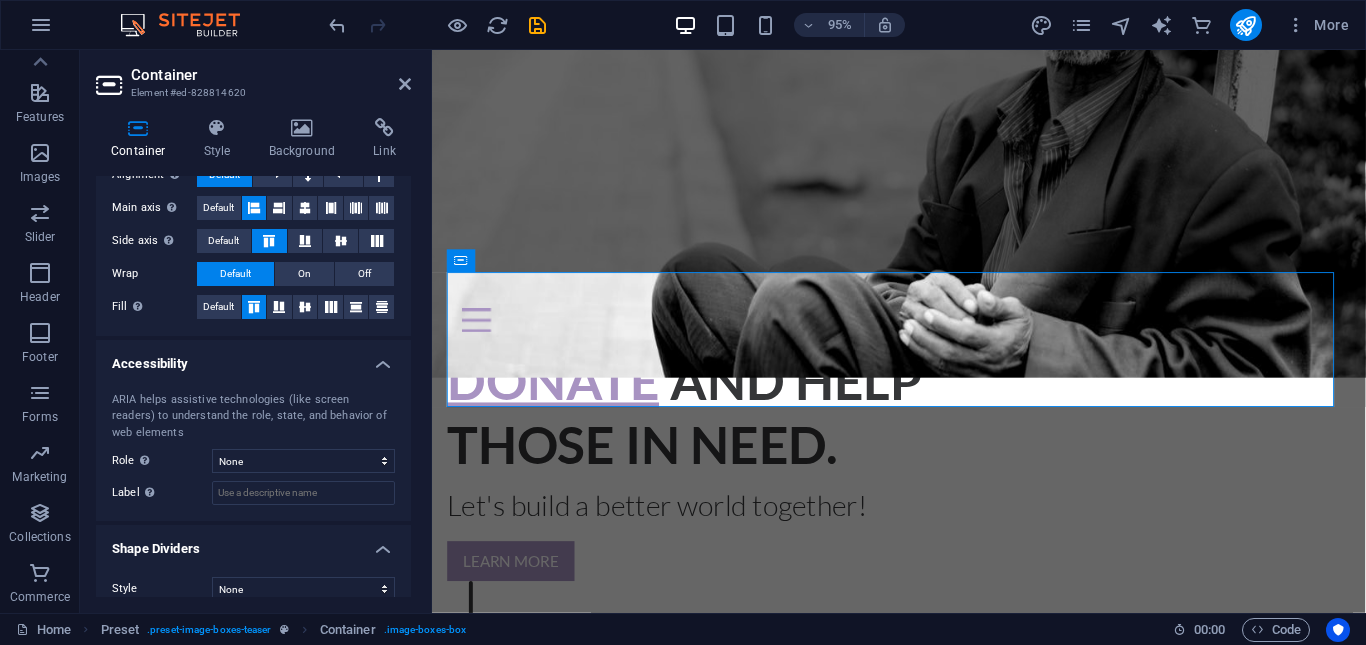 scroll, scrollTop: 388, scrollLeft: 0, axis: vertical 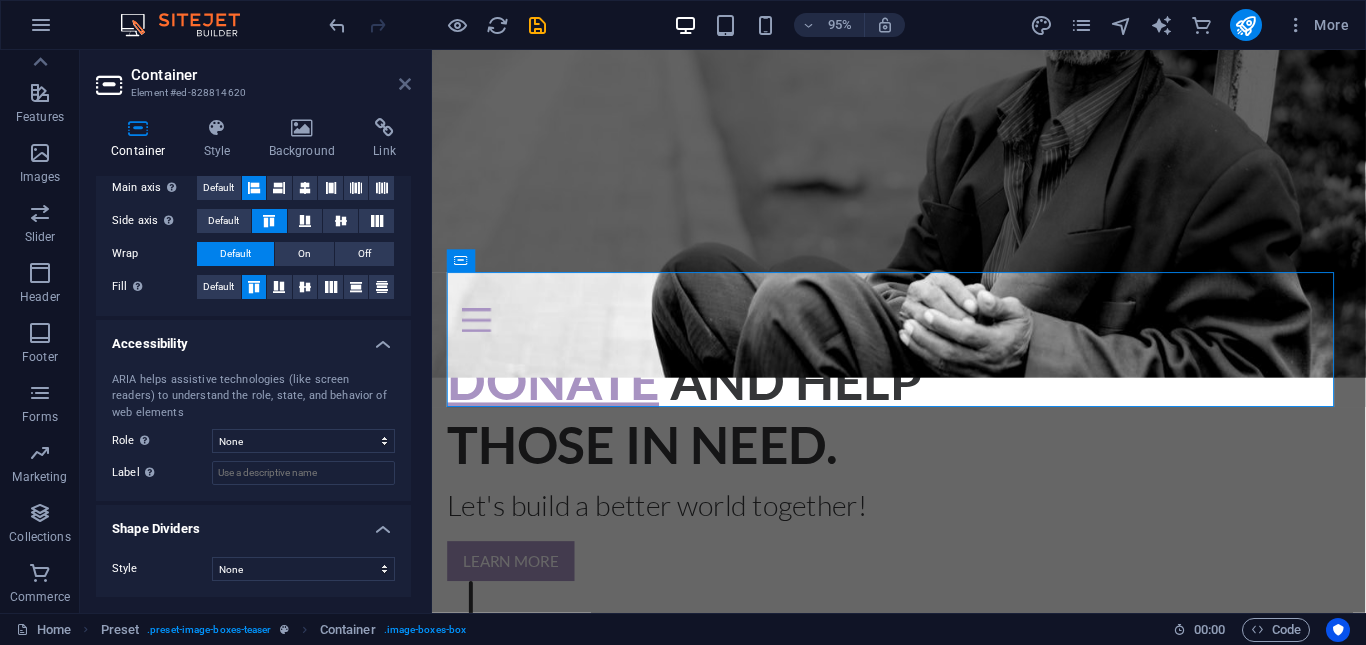 drag, startPoint x: 406, startPoint y: 86, endPoint x: 459, endPoint y: 460, distance: 377.7367 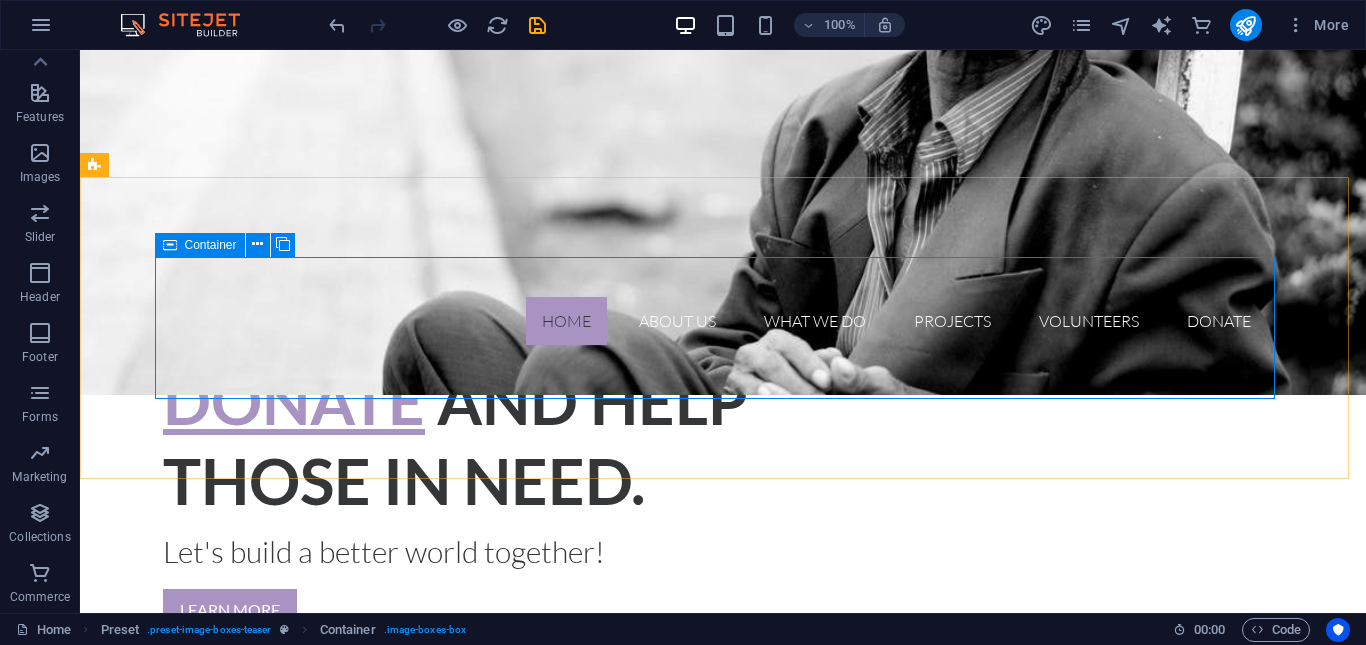 click at bounding box center [170, 245] 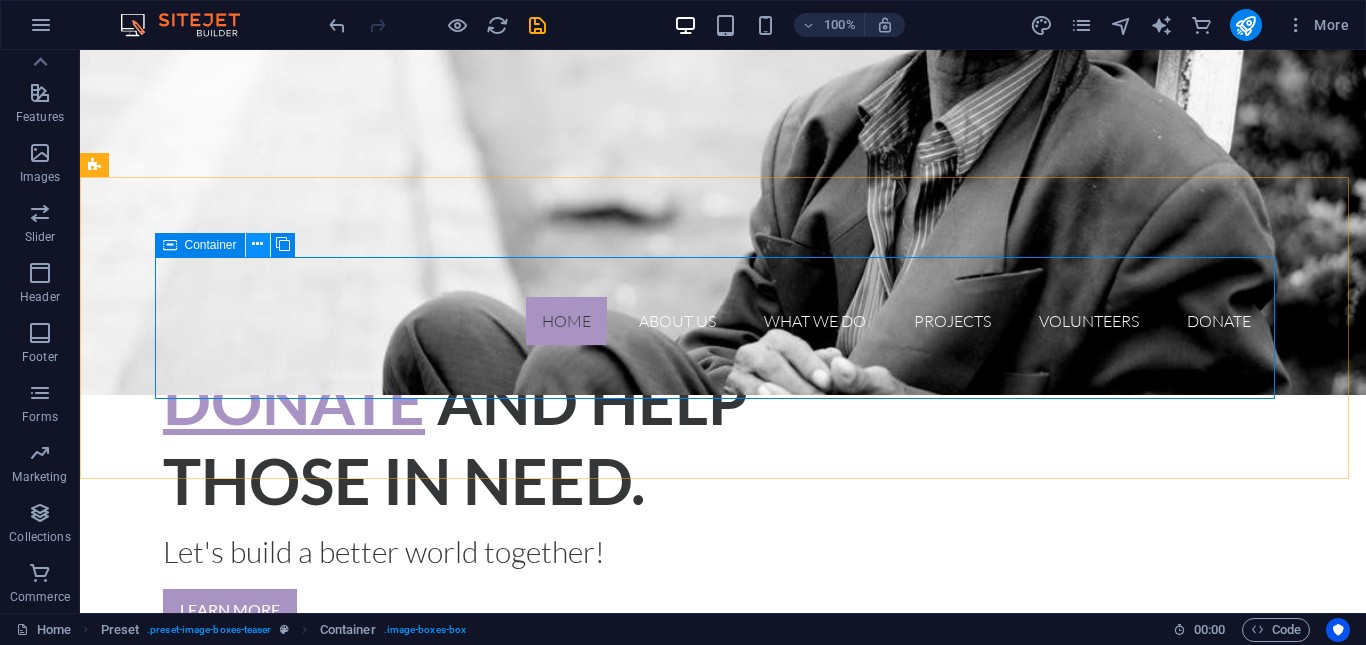 click at bounding box center (257, 244) 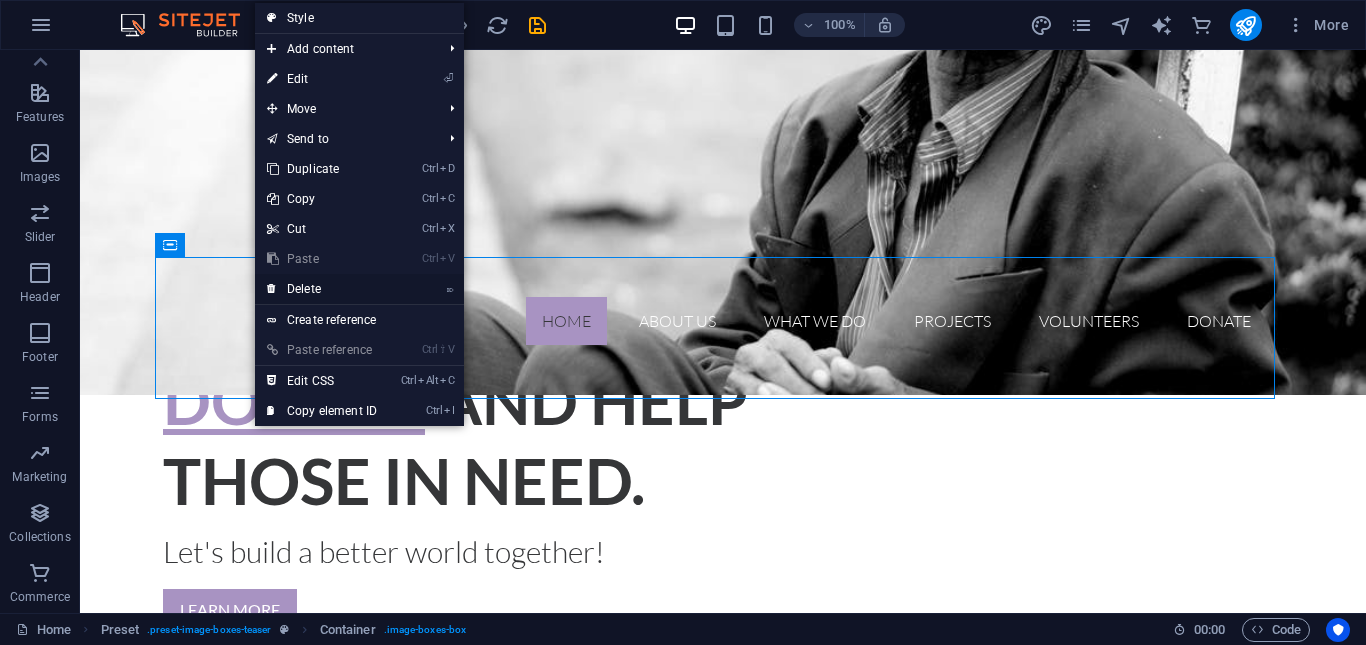click on "⌦  Delete" at bounding box center (322, 289) 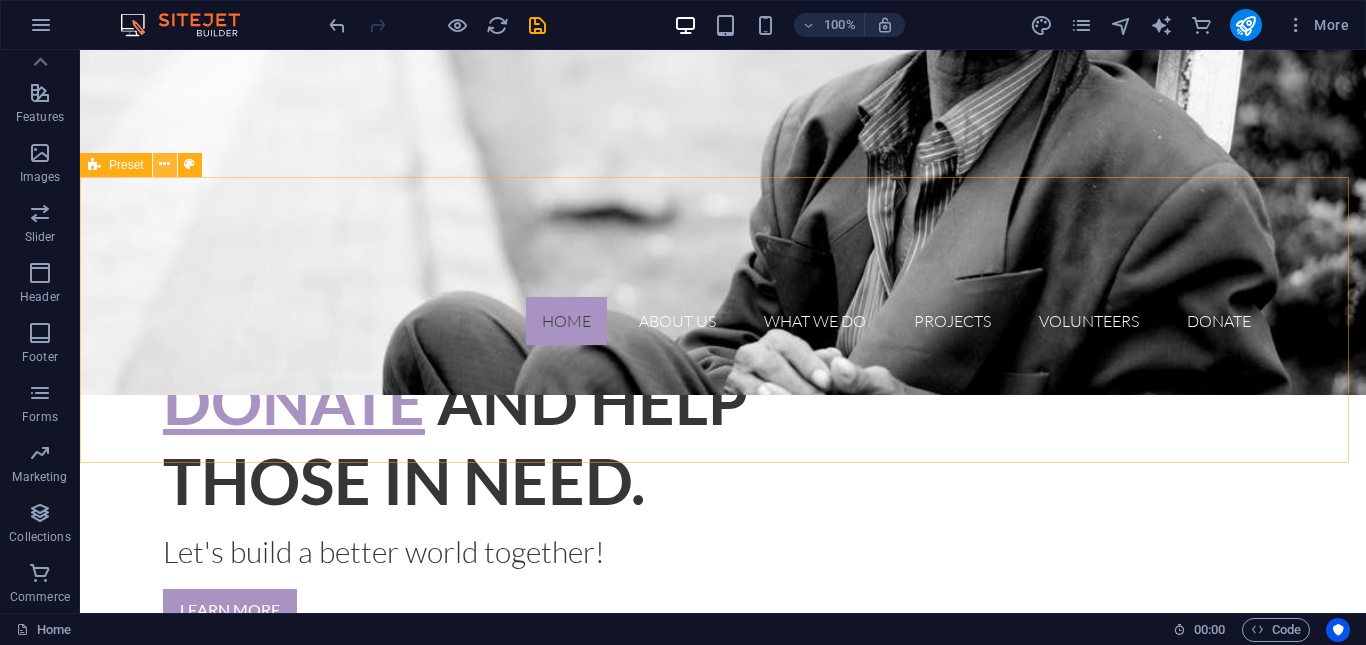 click at bounding box center (164, 164) 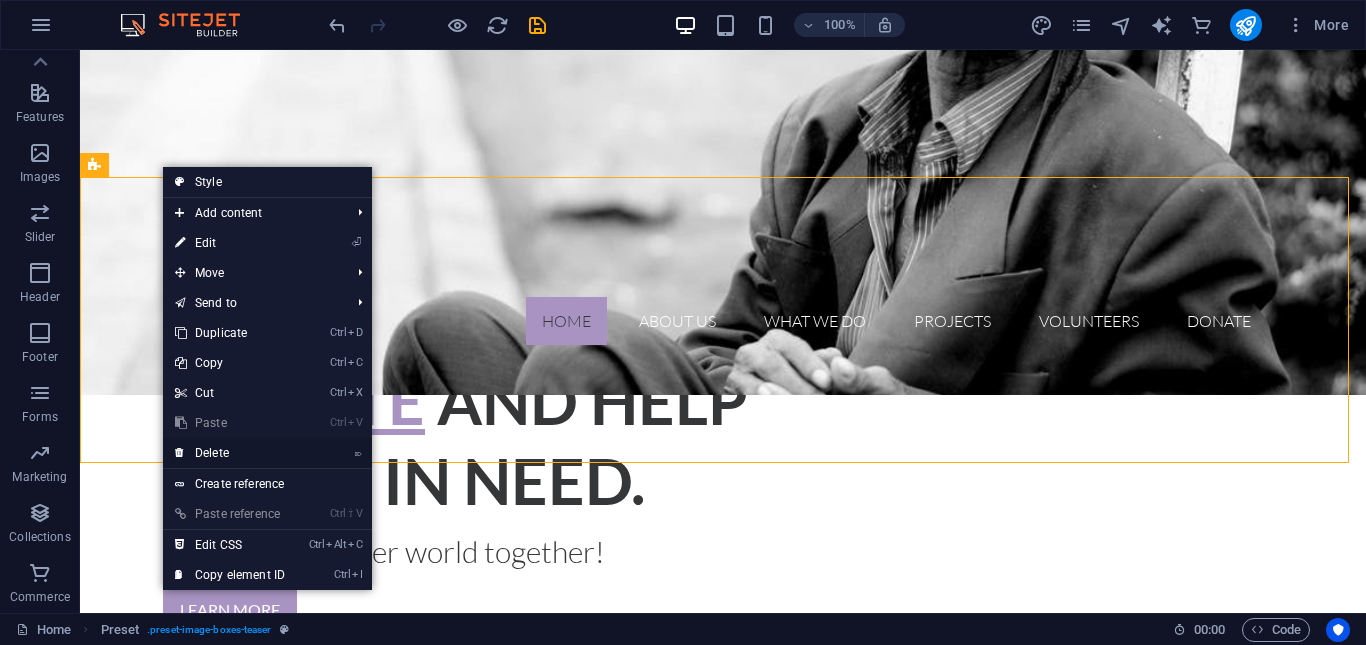 click on "⌦  Delete" at bounding box center (230, 453) 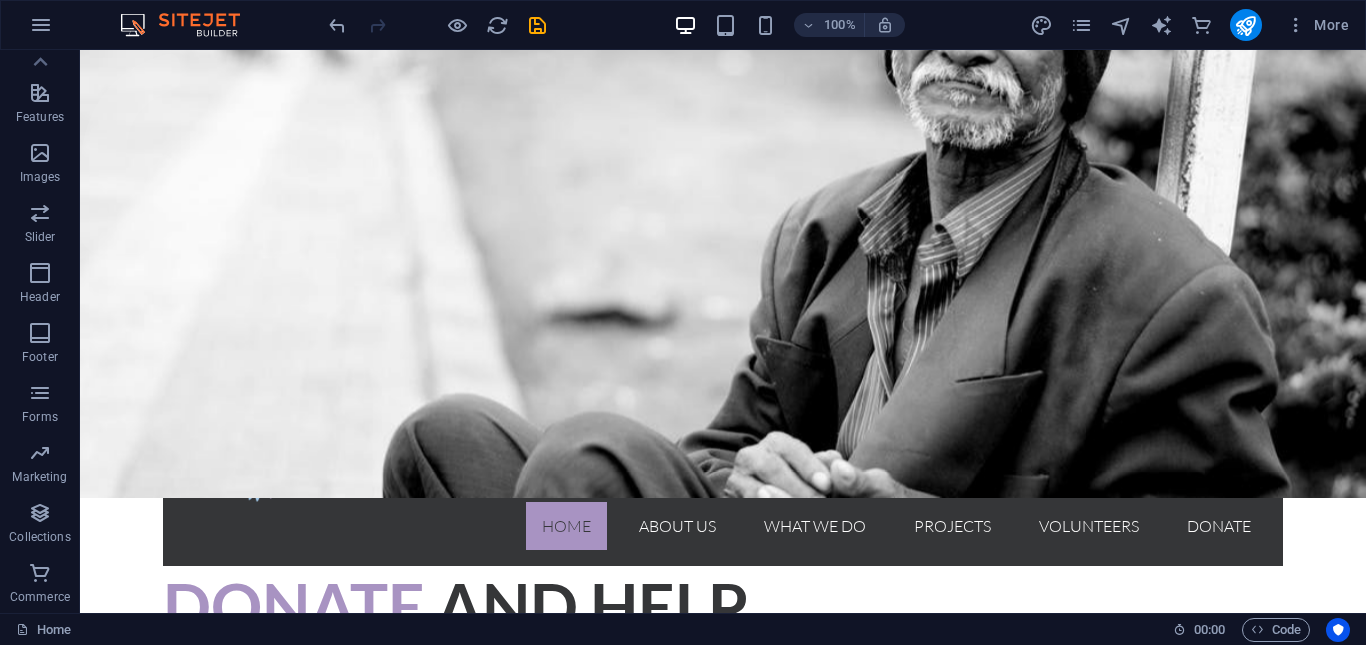 scroll, scrollTop: 0, scrollLeft: 0, axis: both 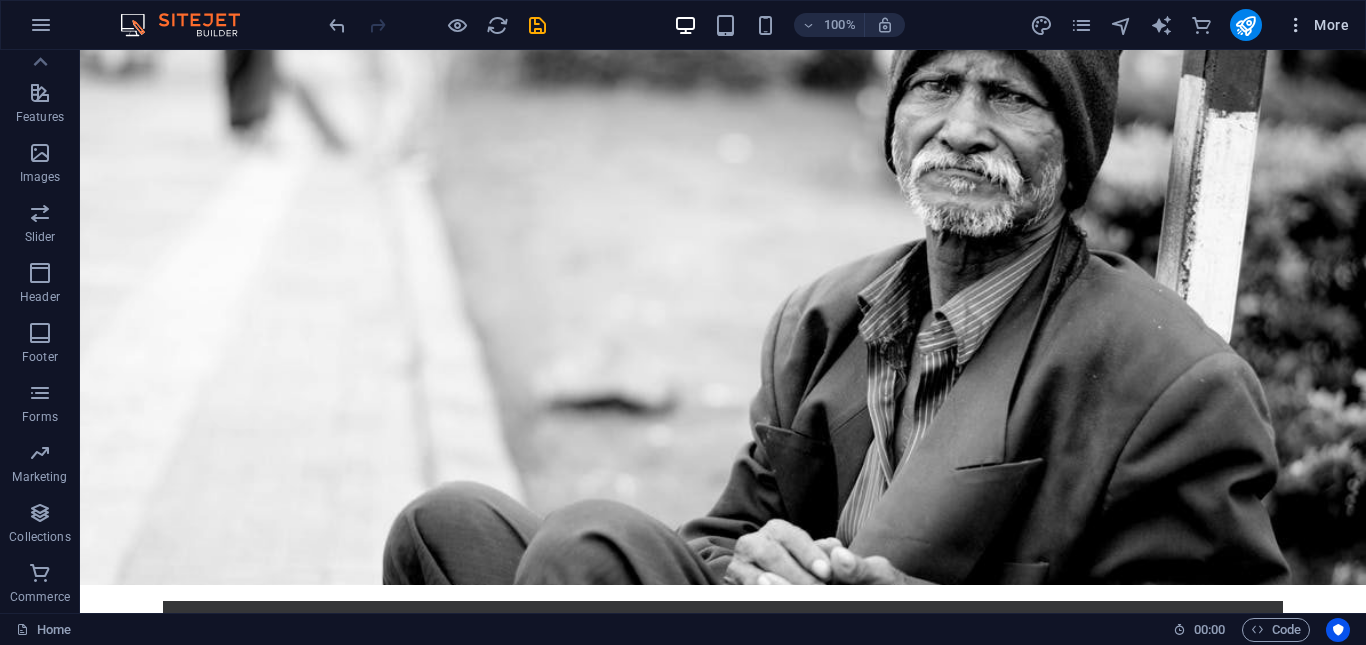 click at bounding box center (1296, 25) 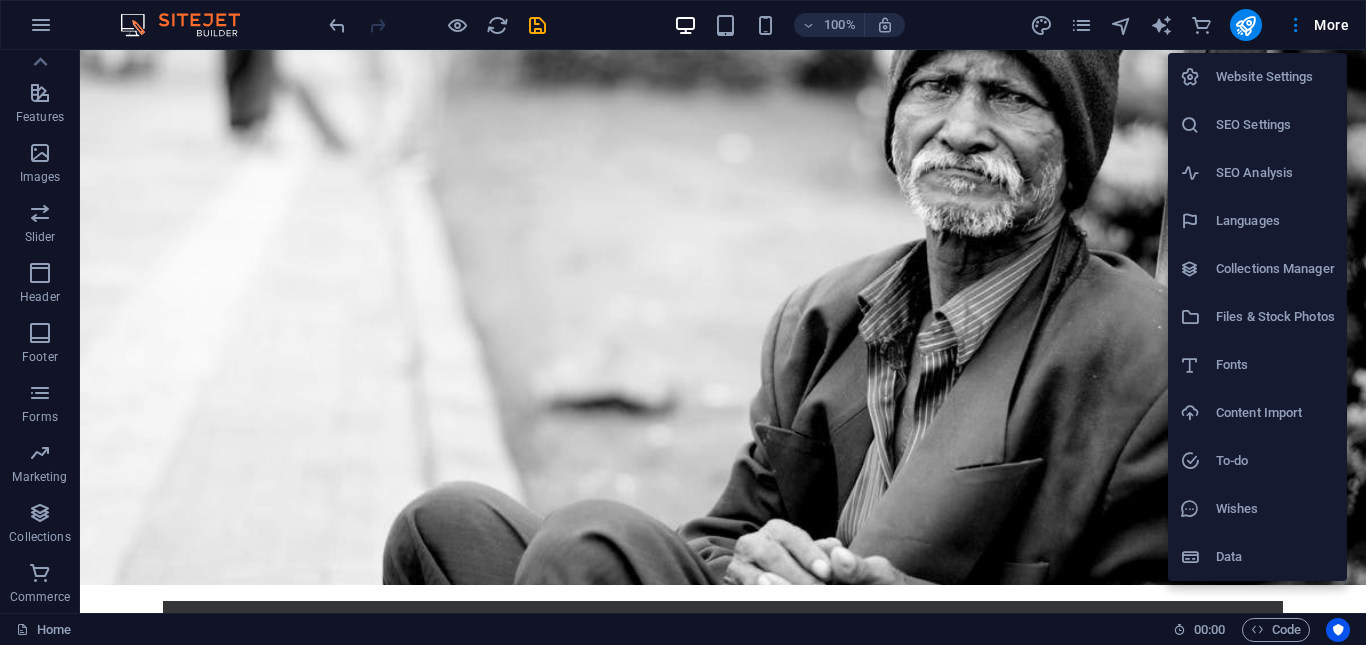 click at bounding box center (683, 322) 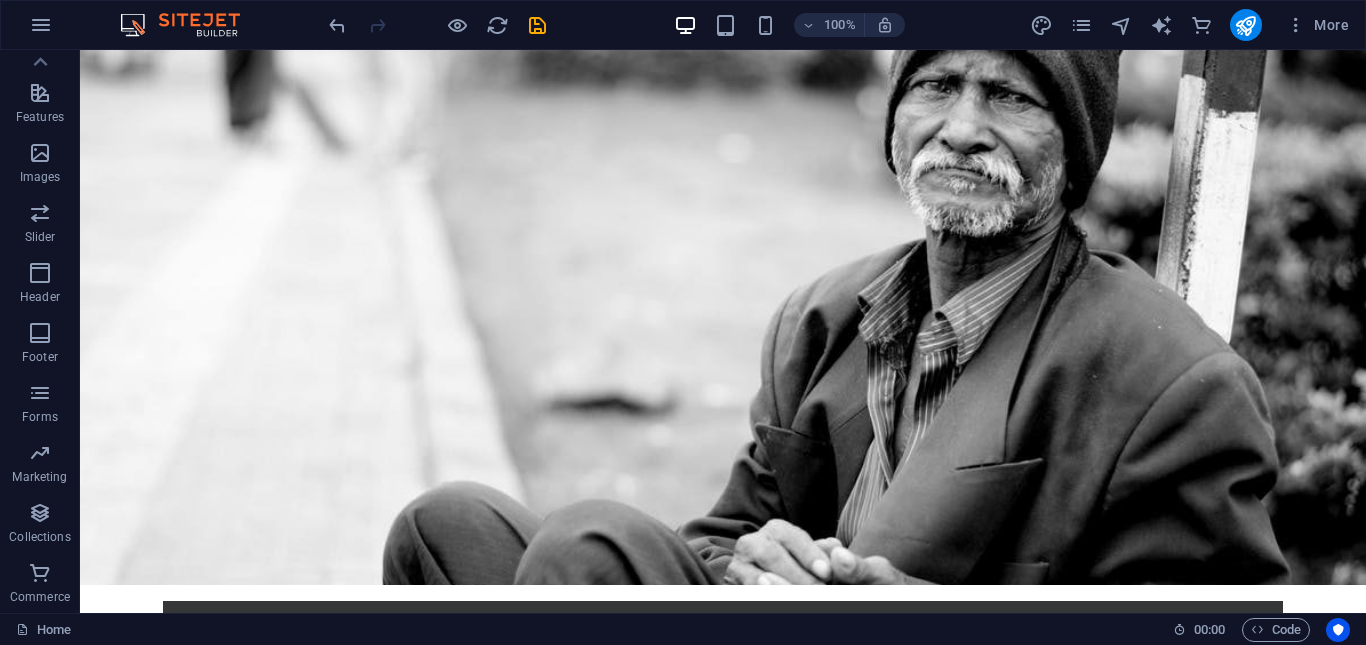click on "Website Settings SEO Settings SEO Analysis Languages Collections Manager Files & Stock Photos Fonts Content Import To-do Wishes Data" at bounding box center (683, 328) 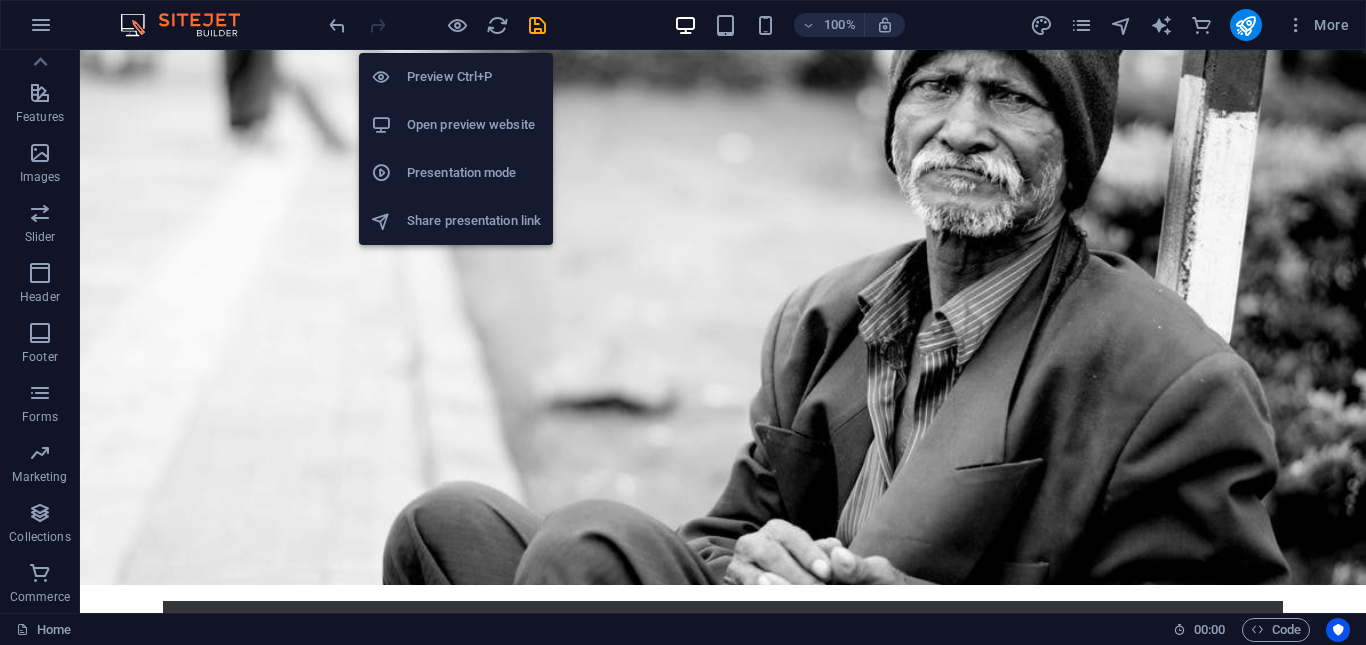 click on "Open preview website" at bounding box center (474, 125) 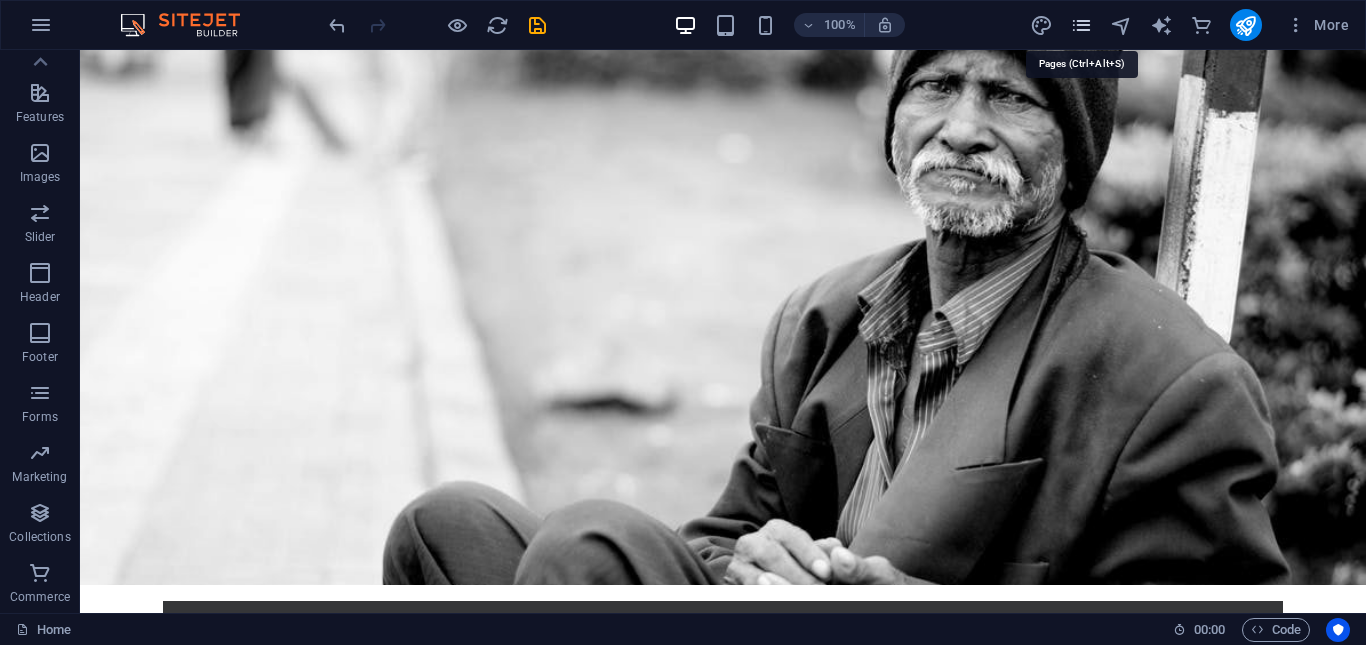 click at bounding box center [1081, 25] 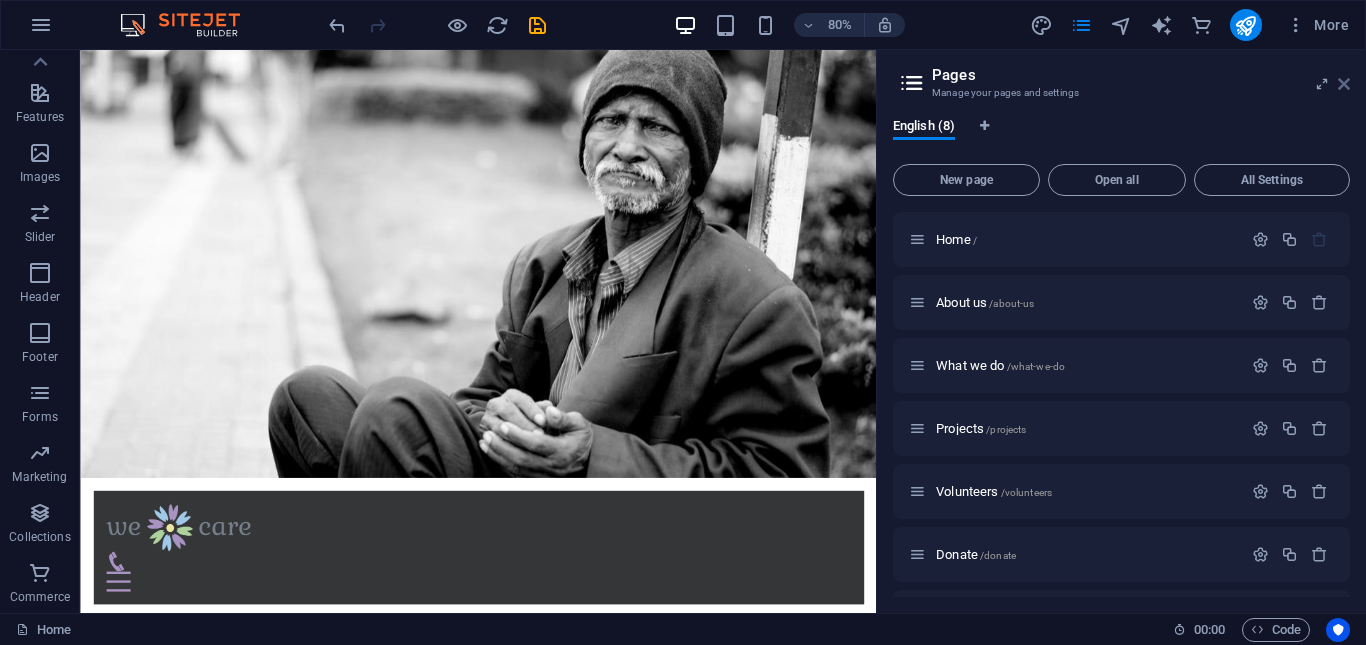 drag, startPoint x: 1344, startPoint y: 85, endPoint x: 293, endPoint y: 12, distance: 1053.5321 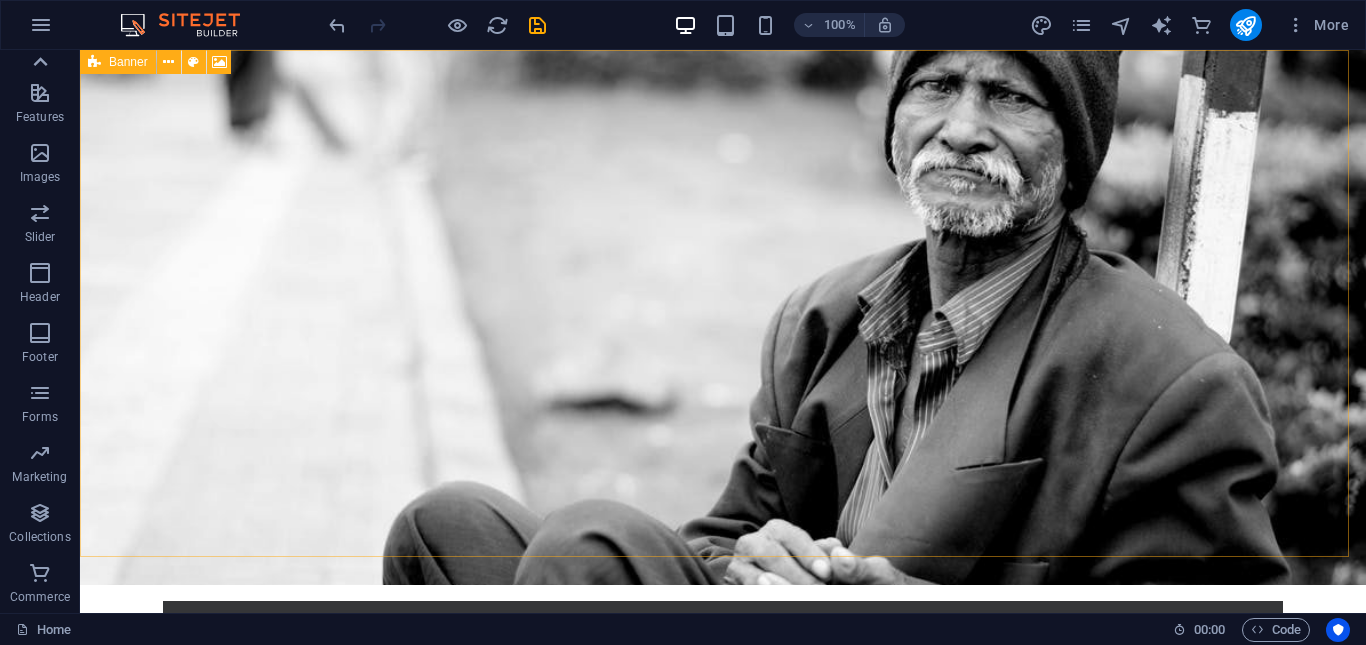 click 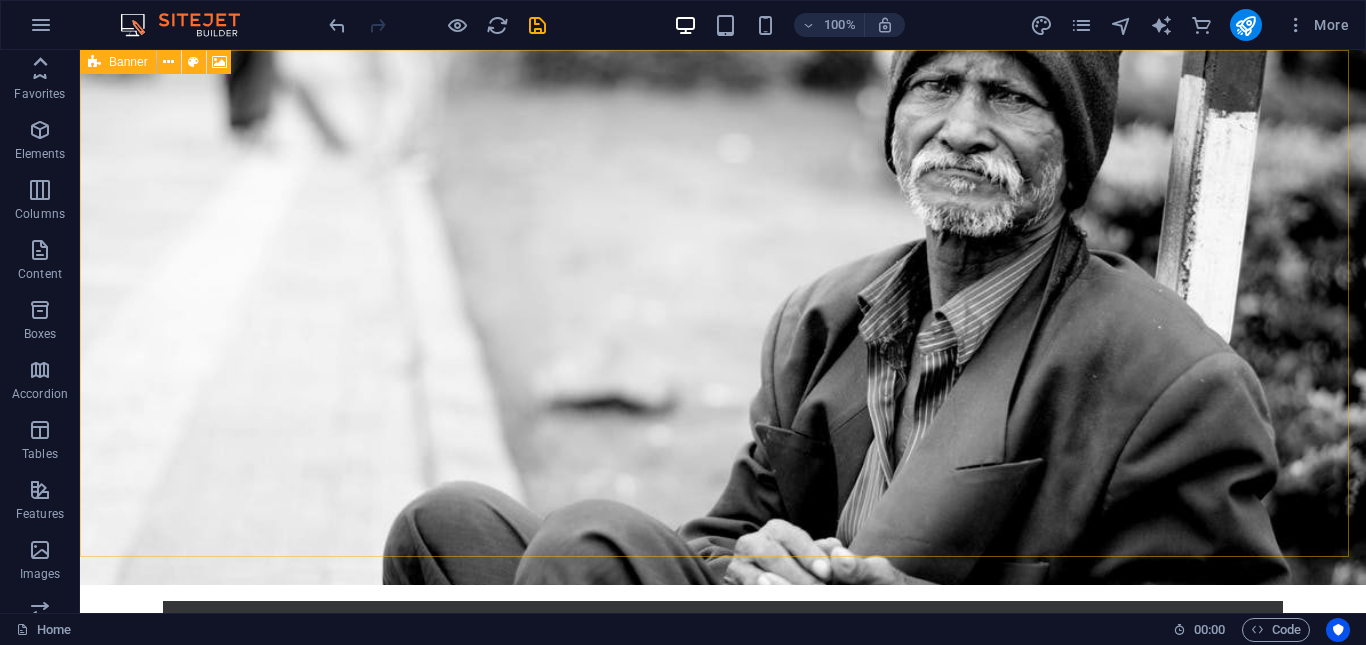 scroll, scrollTop: 0, scrollLeft: 0, axis: both 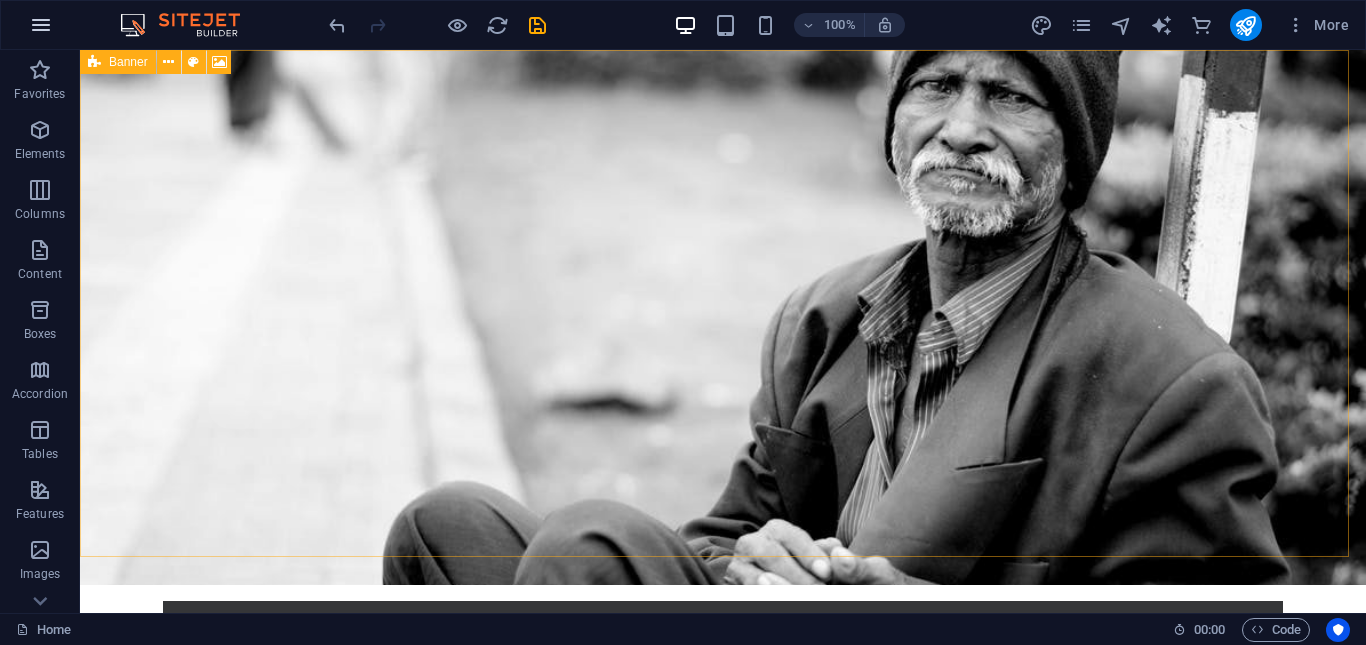 click at bounding box center (41, 25) 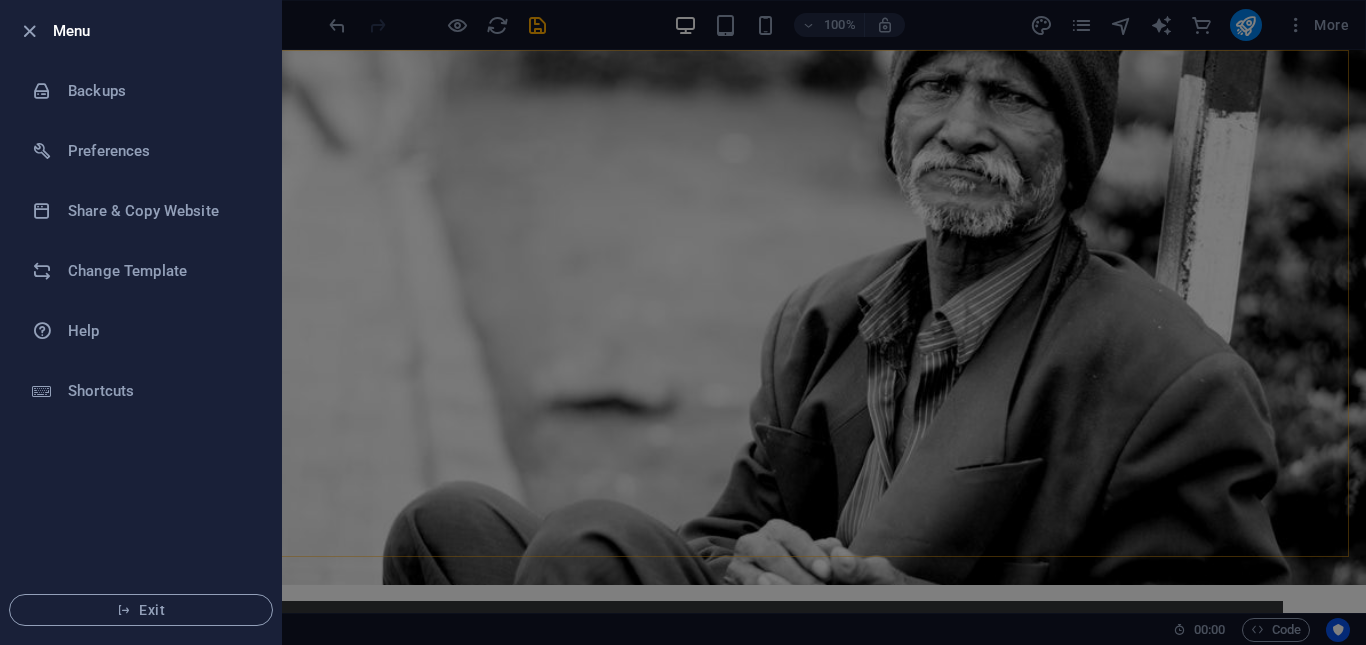 click at bounding box center (683, 322) 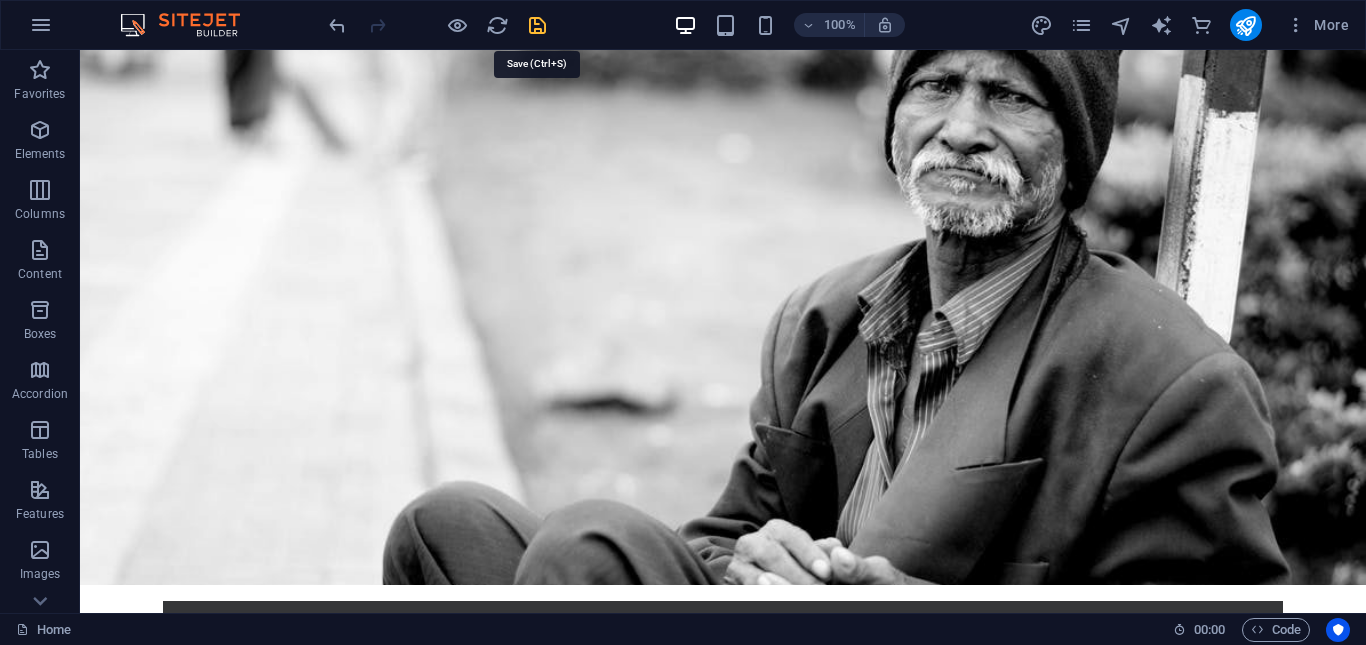 click at bounding box center [537, 25] 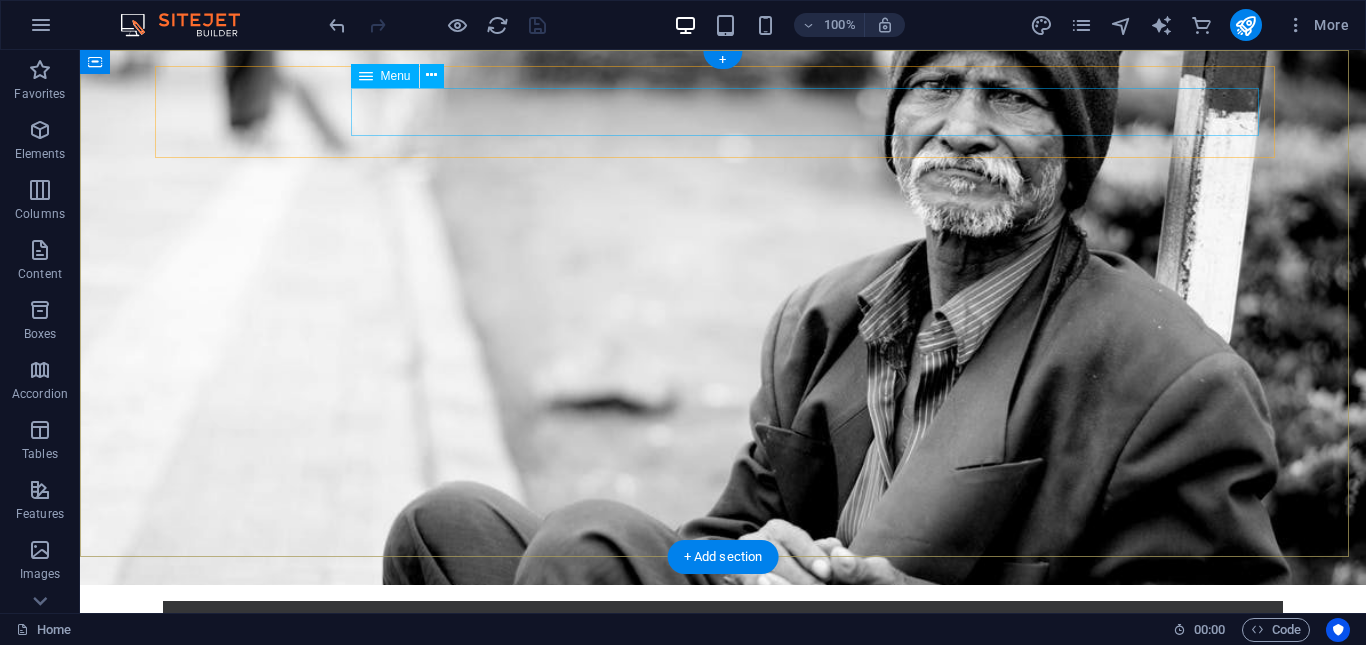 click on "Home About us What we do Projects Volunteers Donate" at bounding box center [723, 701] 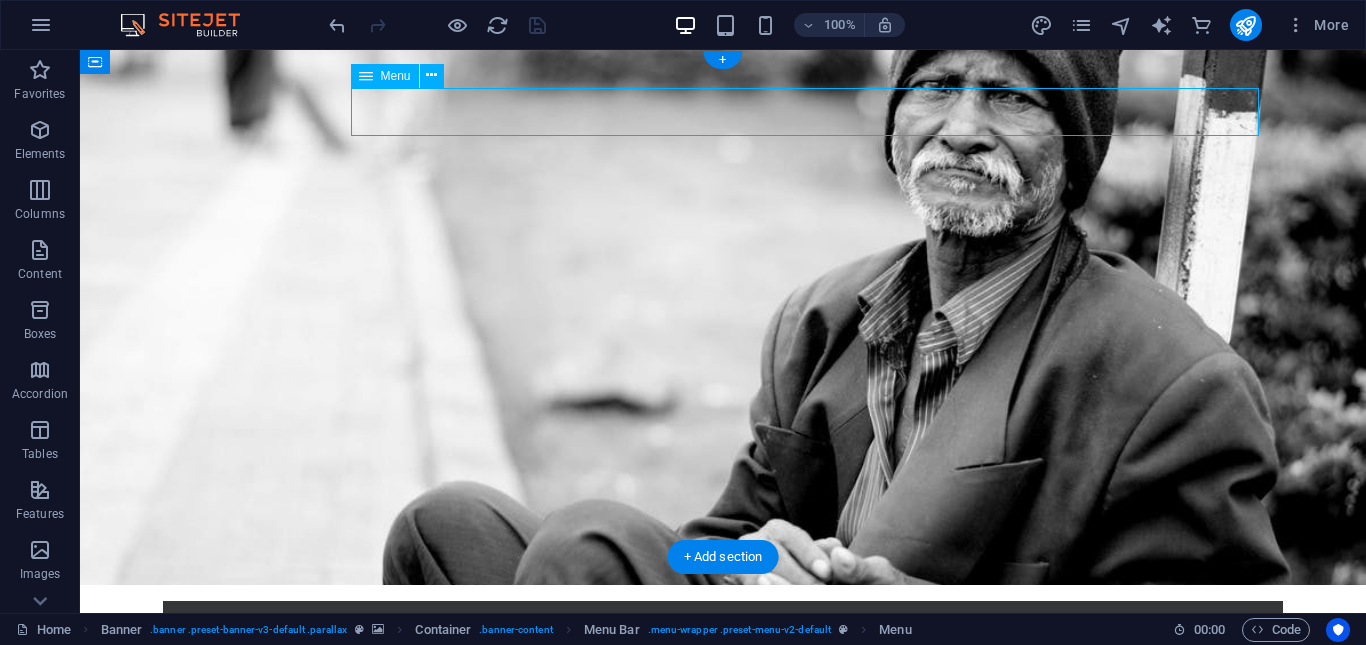 click on "Home About us What we do Projects Volunteers Donate" at bounding box center (723, 701) 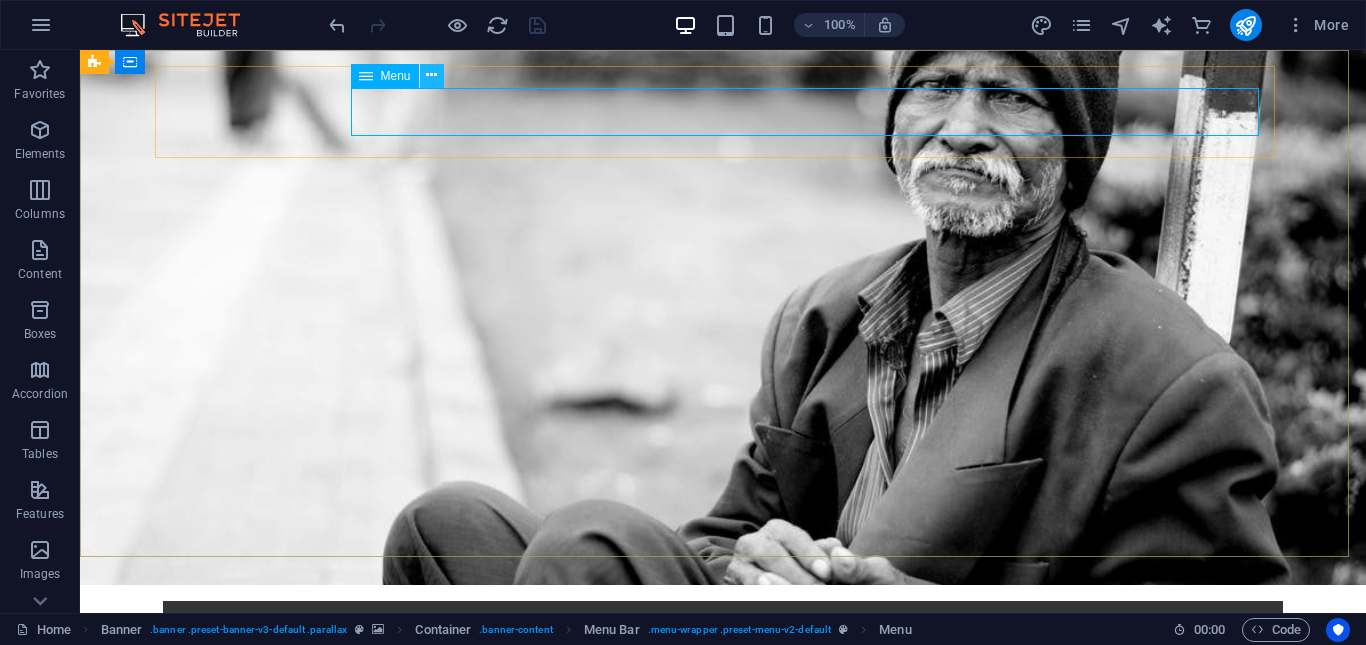 click at bounding box center (432, 76) 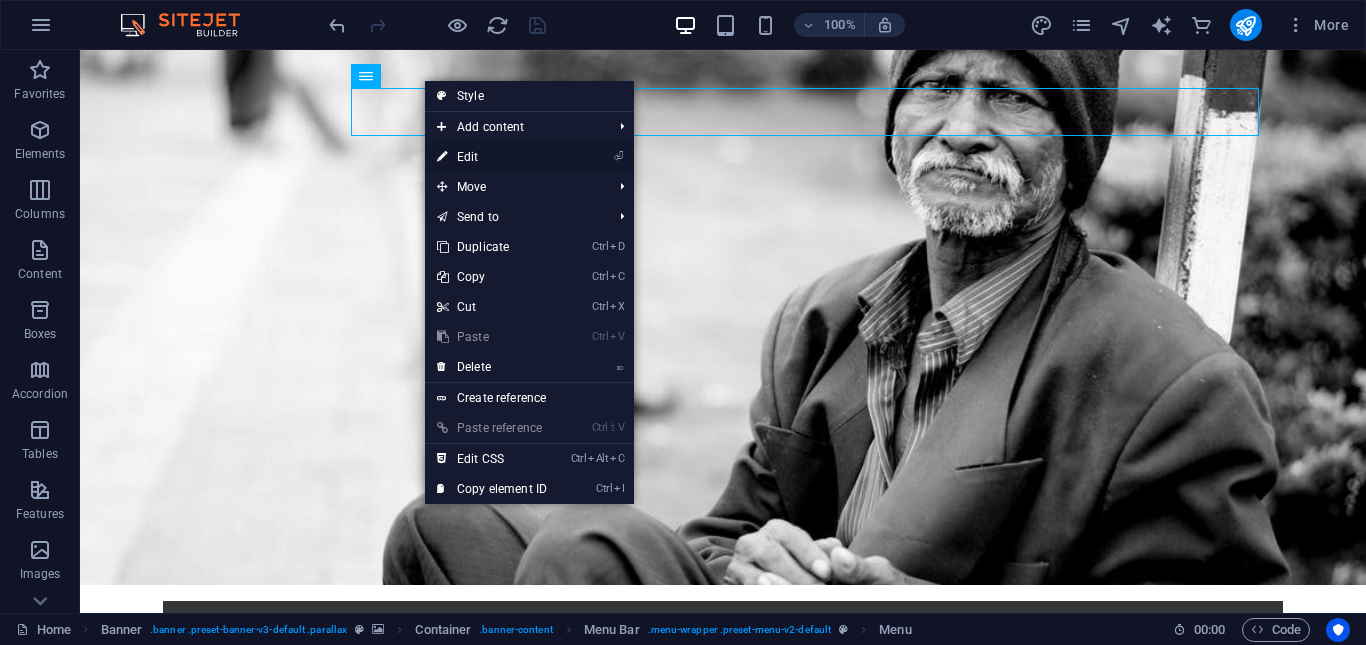 click on "⏎  Edit" at bounding box center [492, 157] 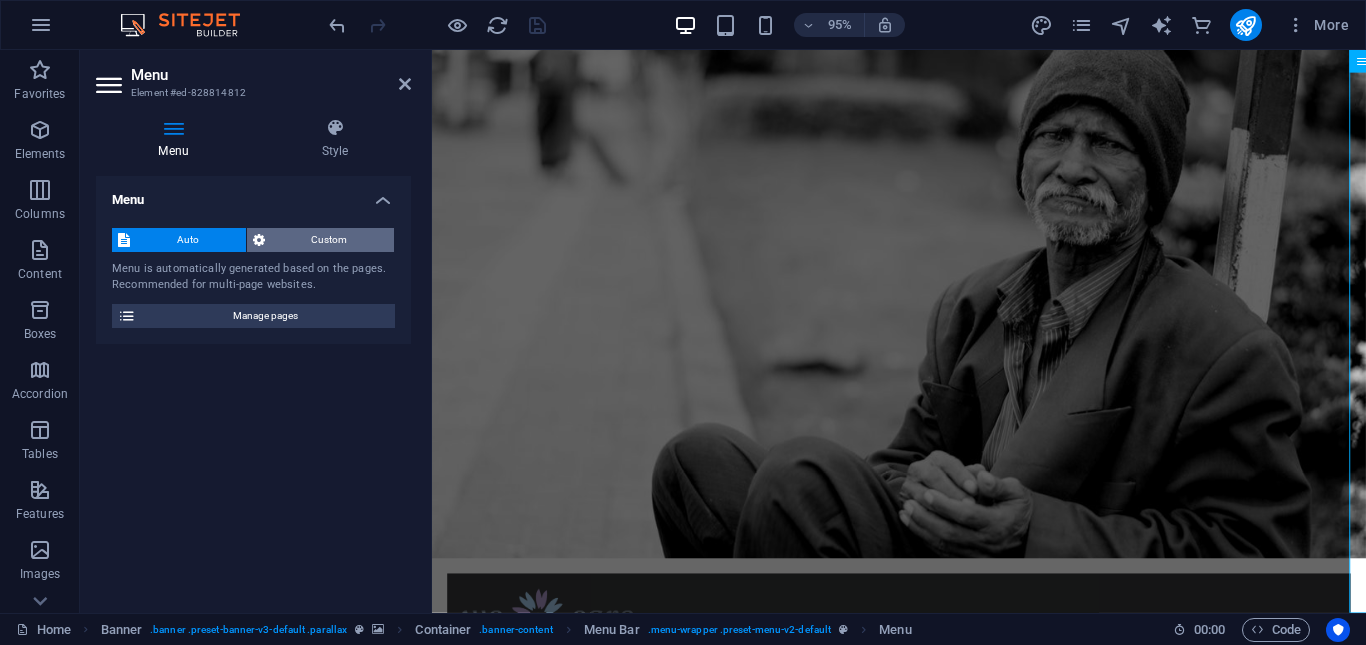 click at bounding box center [259, 240] 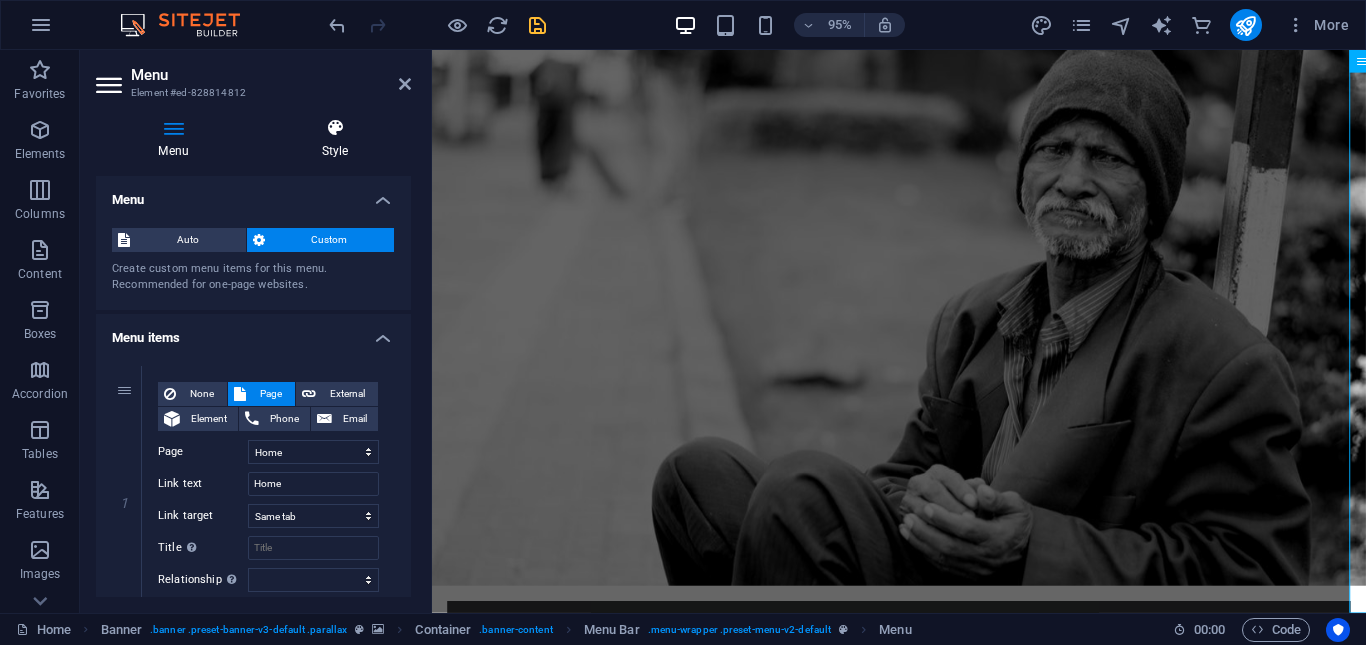 click on "Style" at bounding box center (335, 139) 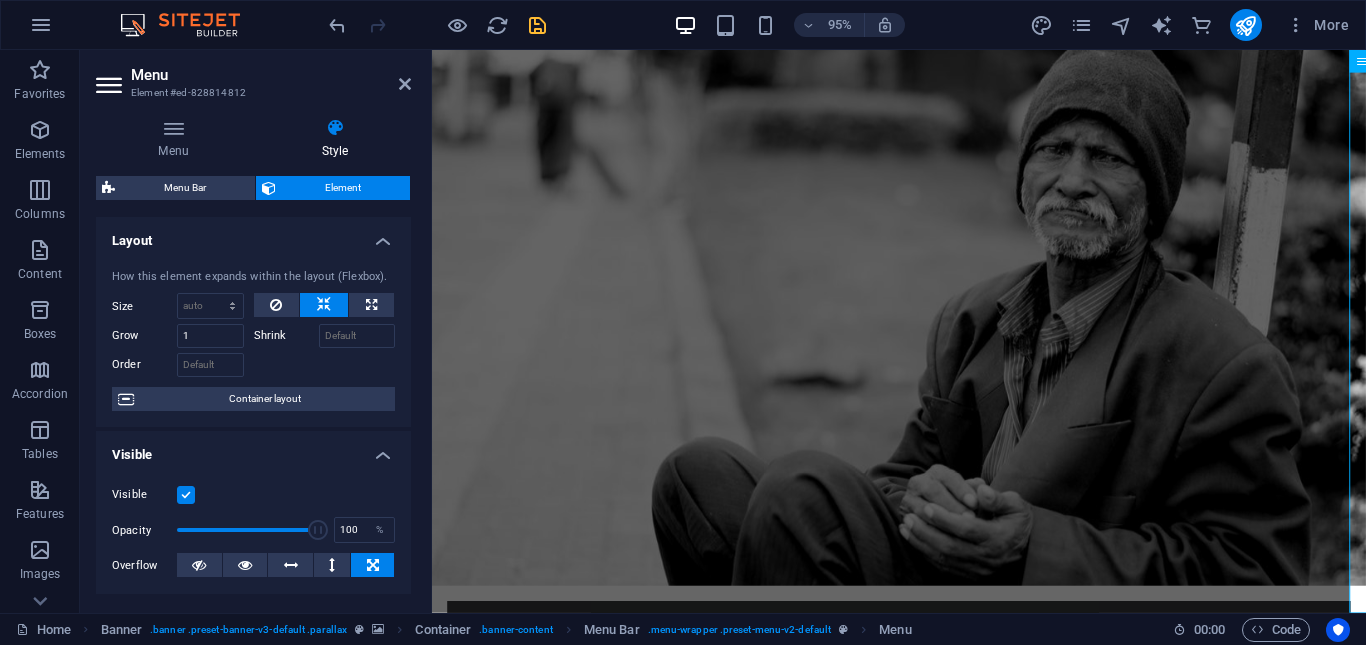 drag, startPoint x: 411, startPoint y: 317, endPoint x: 408, endPoint y: 370, distance: 53.08484 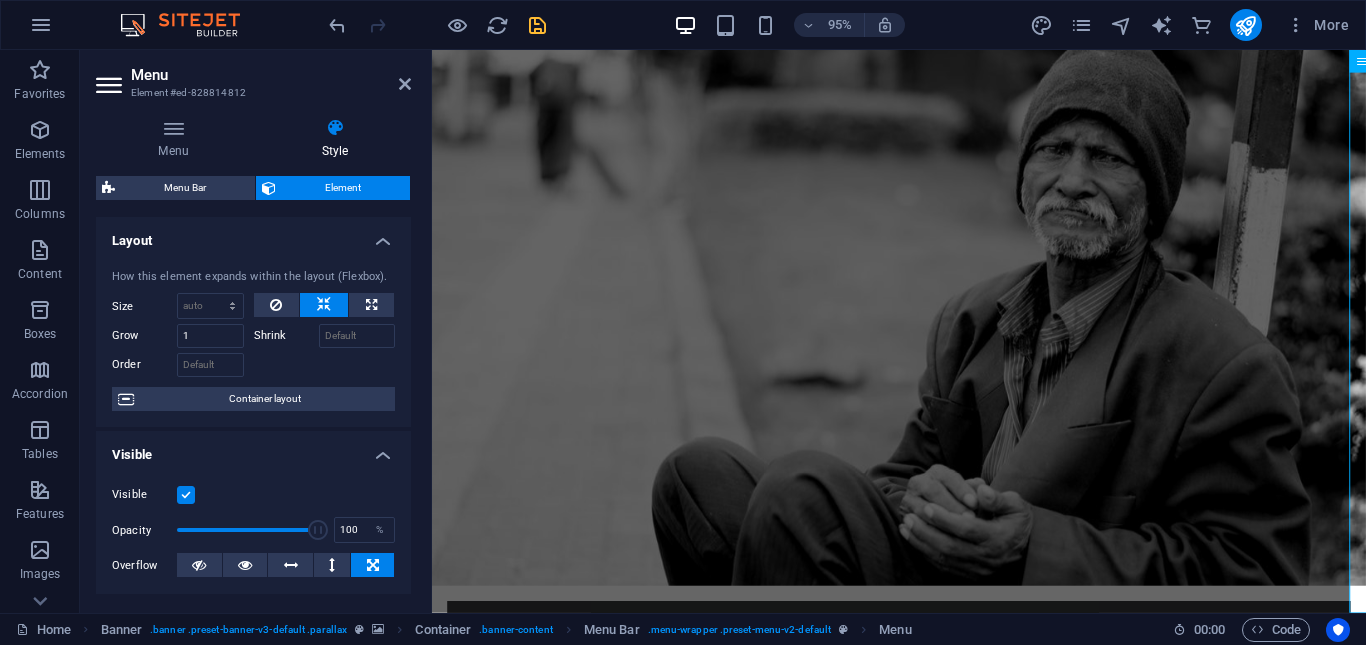 scroll, scrollTop: 465, scrollLeft: 0, axis: vertical 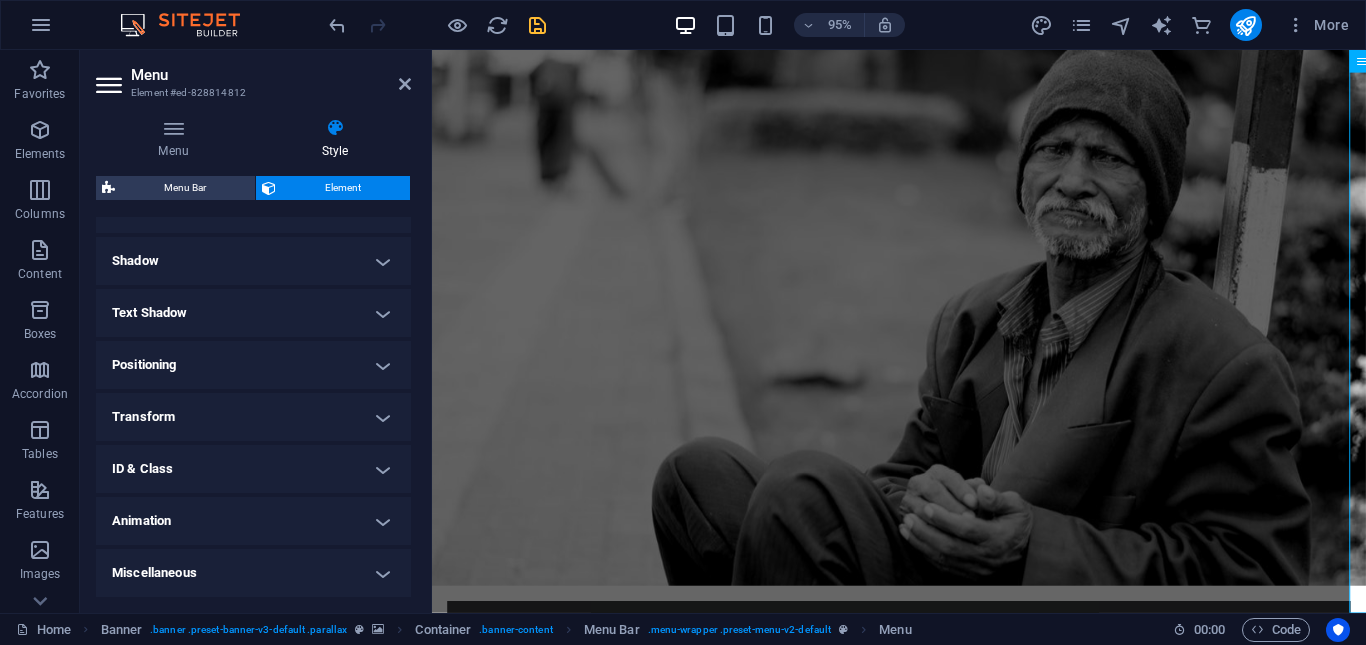 click on "Miscellaneous" at bounding box center (253, 573) 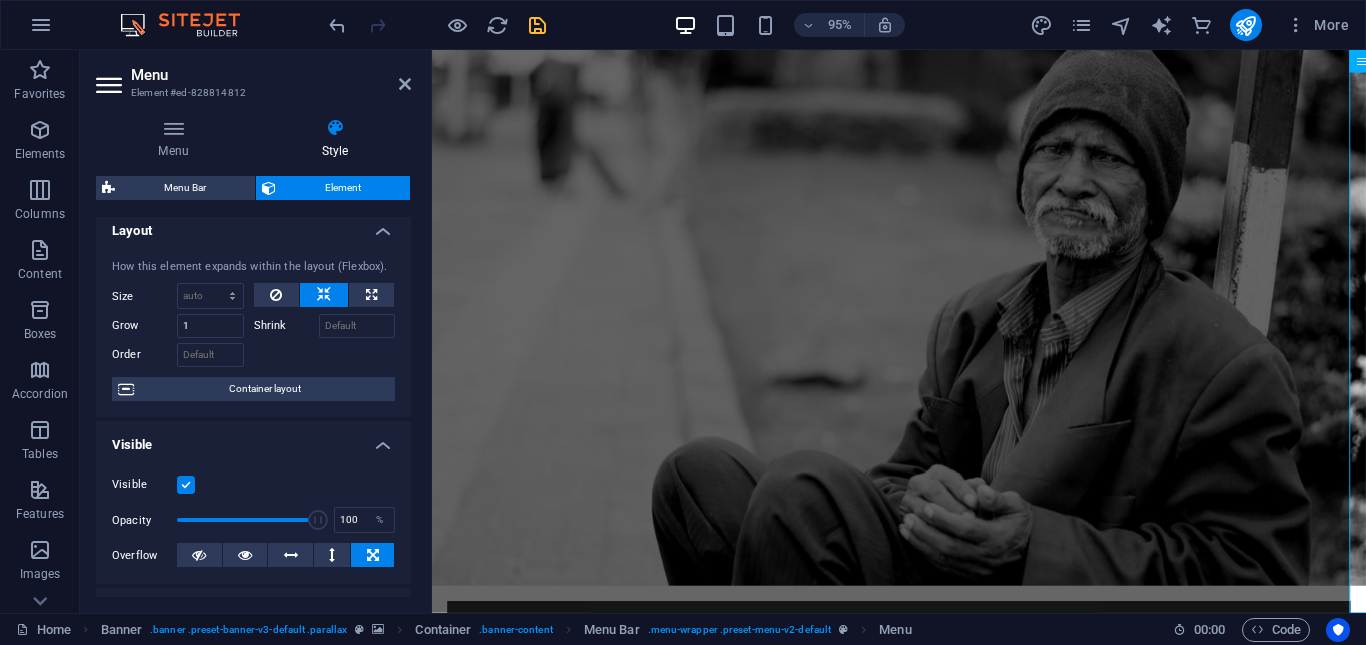 scroll, scrollTop: 0, scrollLeft: 0, axis: both 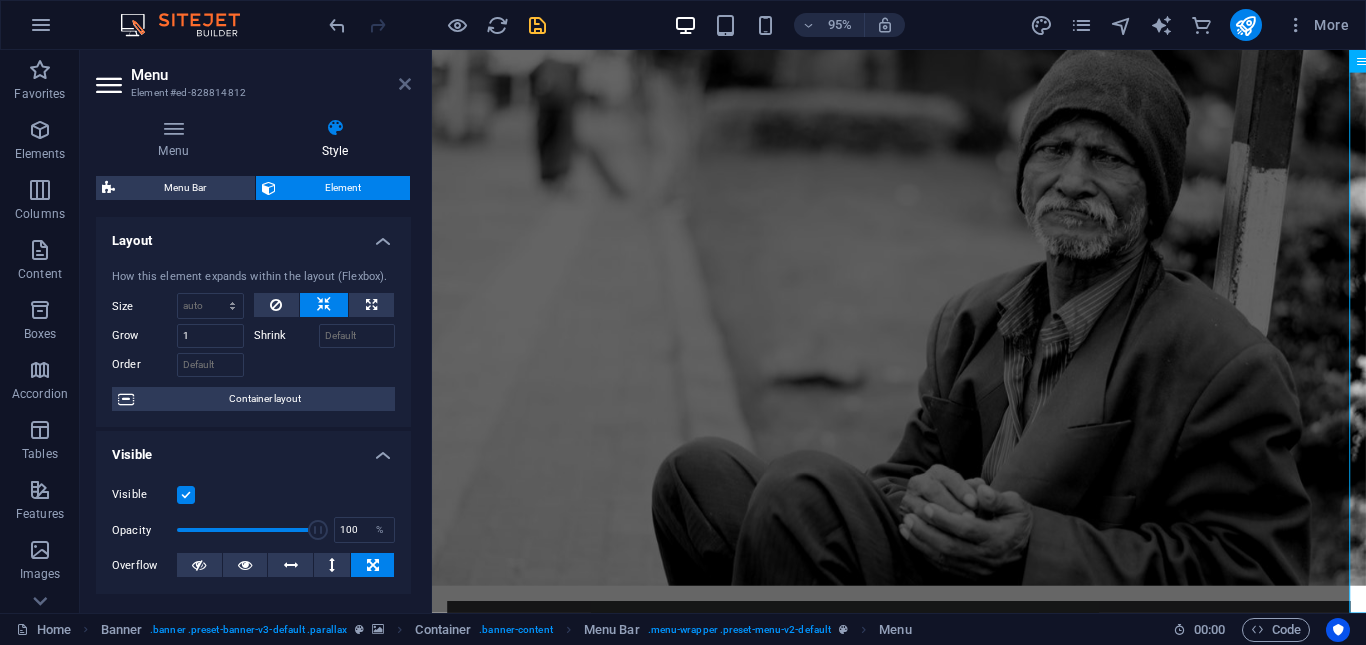 click at bounding box center (405, 84) 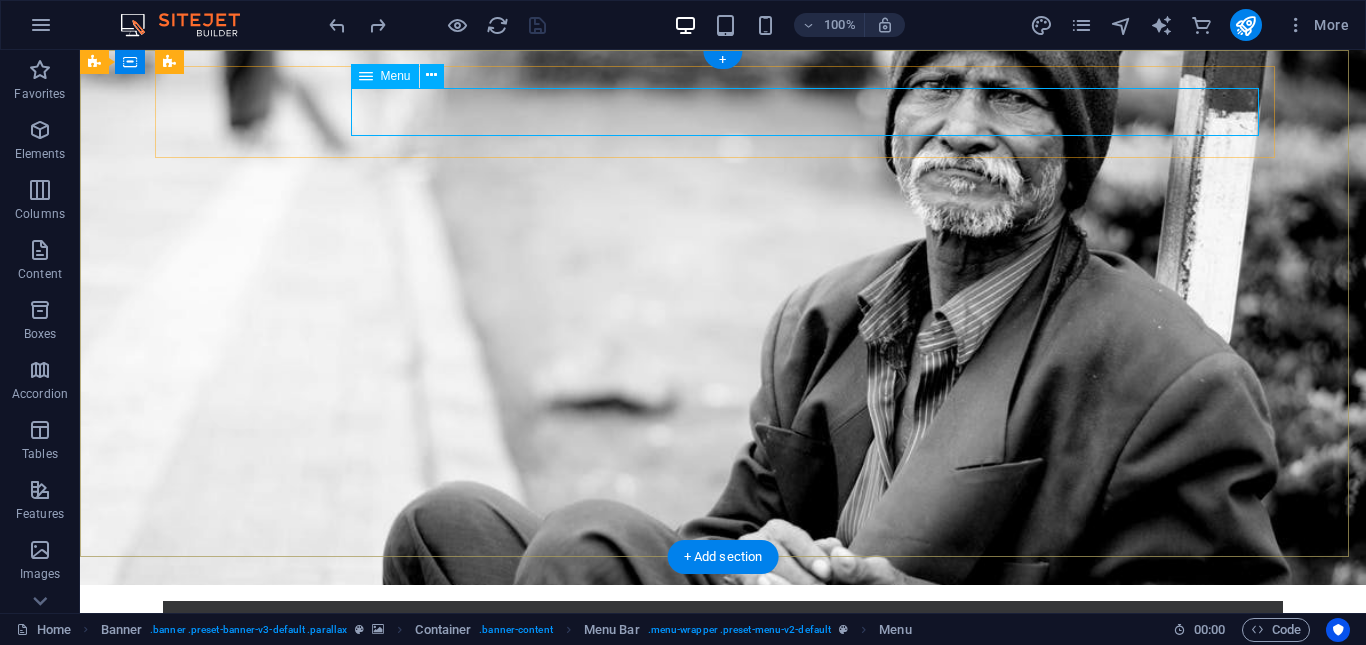 click on "Home About us What we do Projects Volunteers Donate" at bounding box center (723, 701) 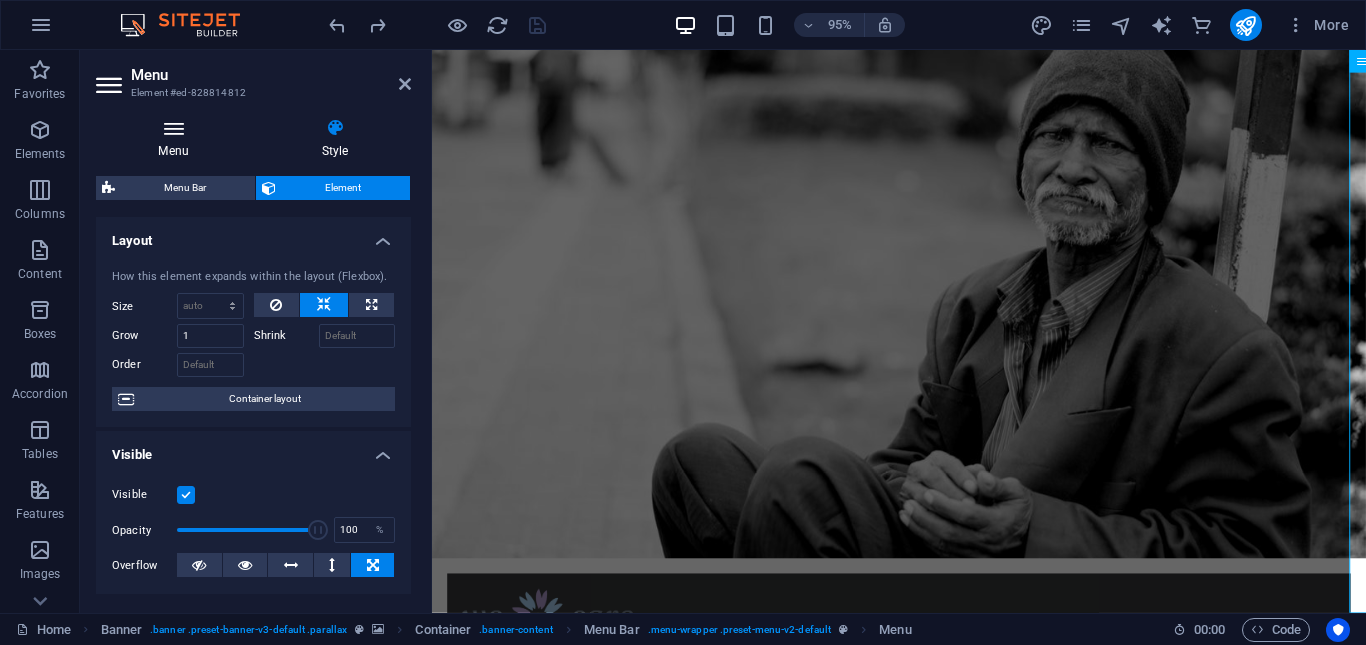 click on "Menu" at bounding box center [177, 139] 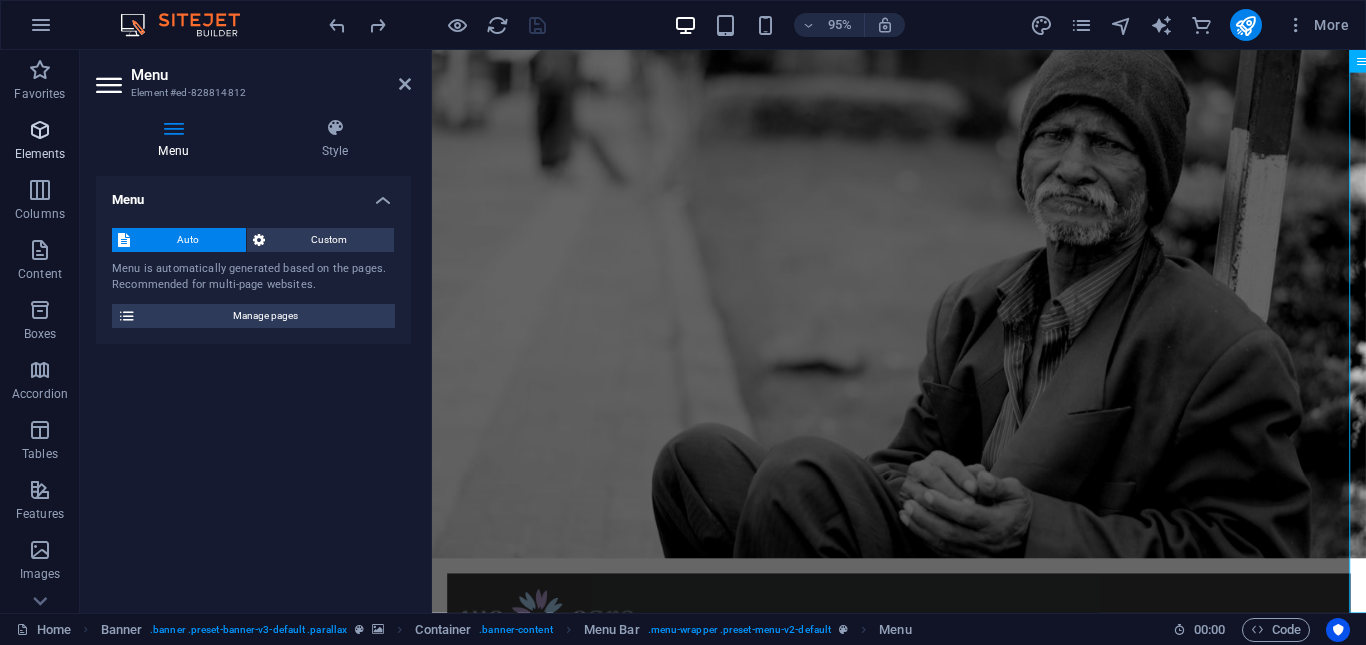 click on "Elements" at bounding box center [40, 142] 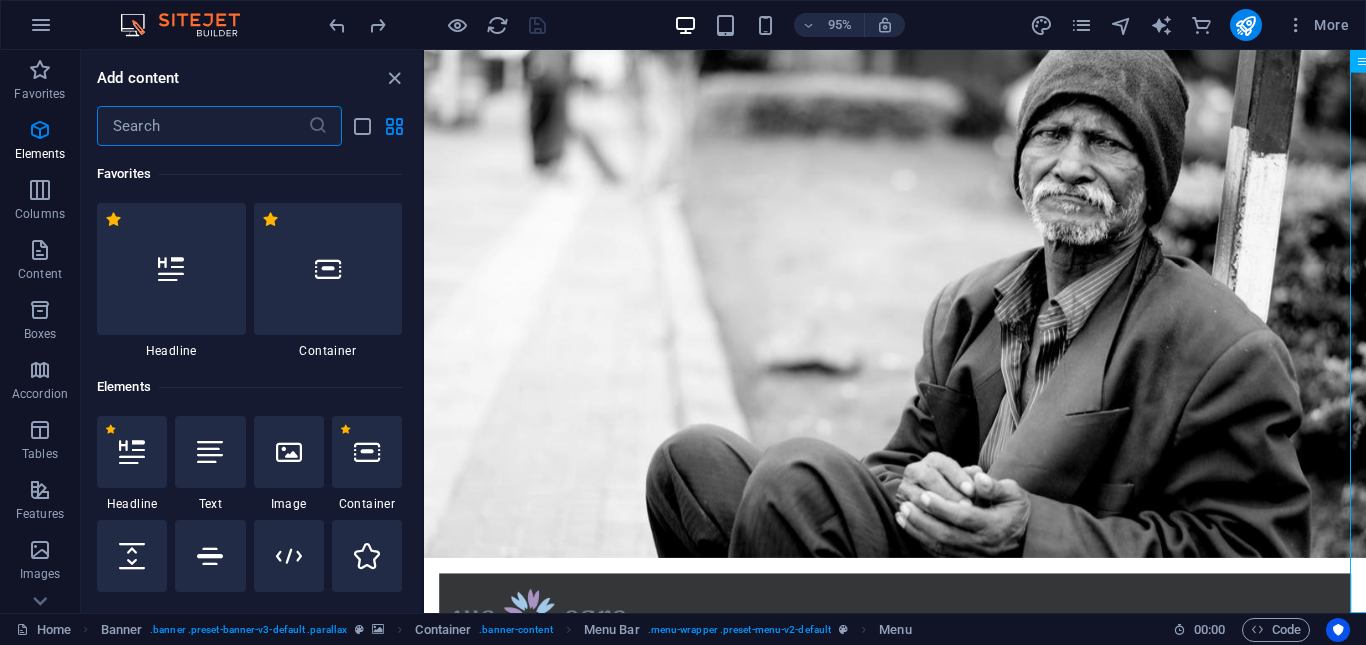 scroll, scrollTop: 213, scrollLeft: 0, axis: vertical 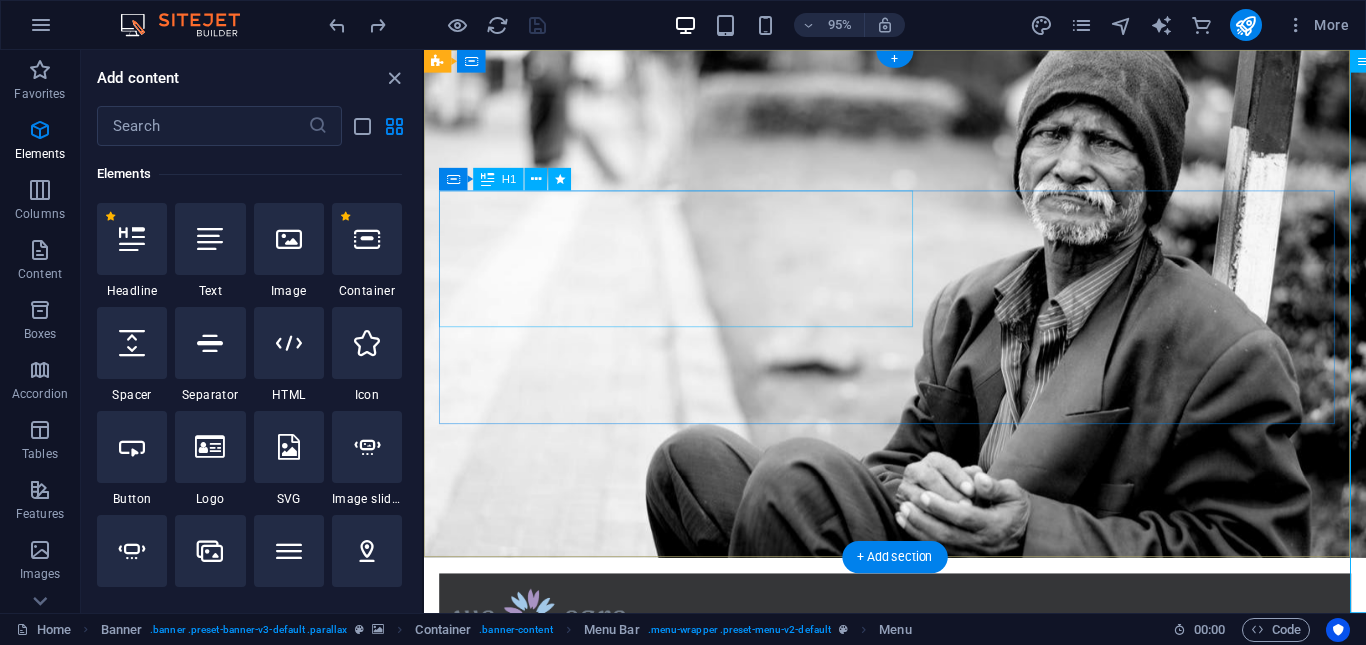 click on "Donate   and Help those in need." at bounding box center [920, 811] 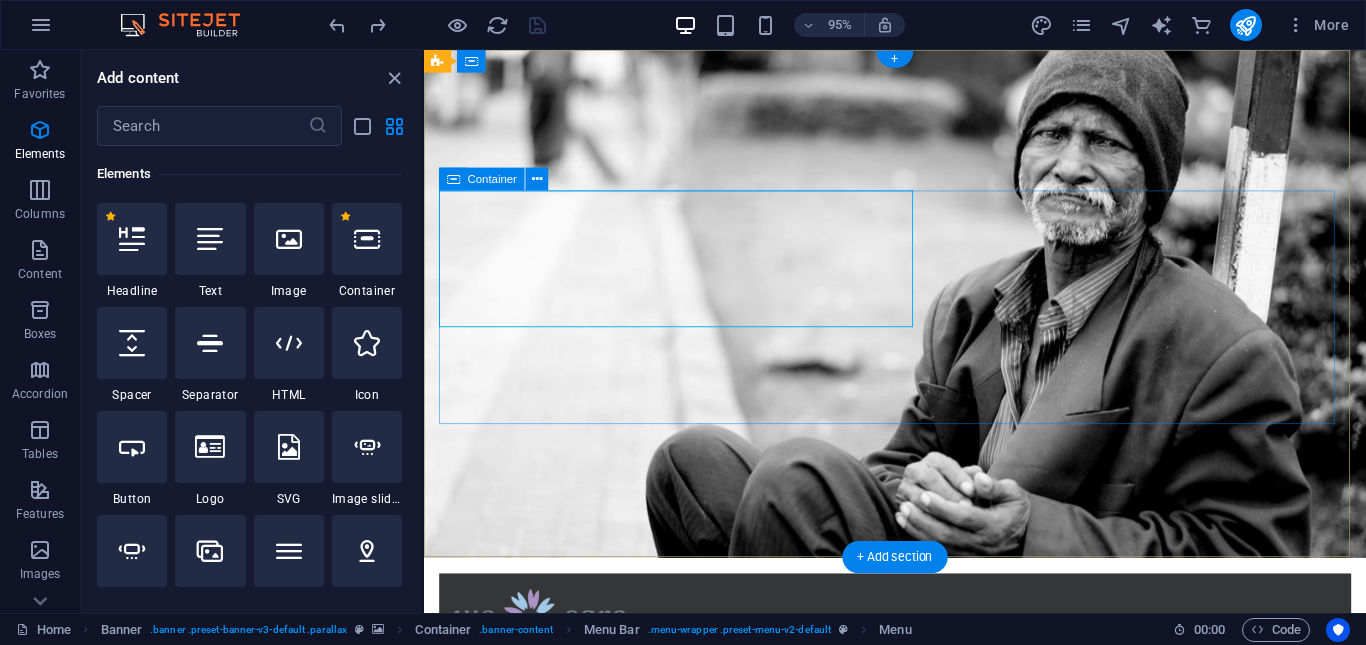 click on "Home About us What we do Projects Volunteers Donate Donate   and Help those in need. Let's build a better world together! Learn more" at bounding box center [920, 839] 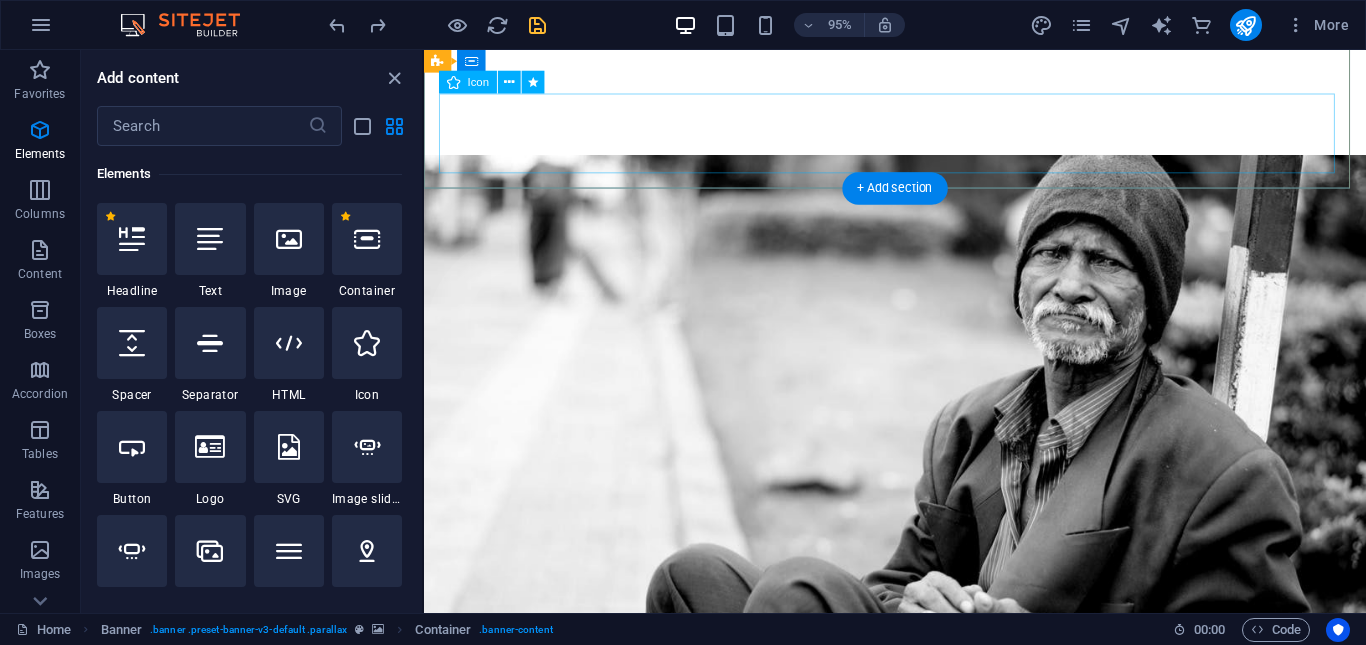 scroll, scrollTop: 388, scrollLeft: 0, axis: vertical 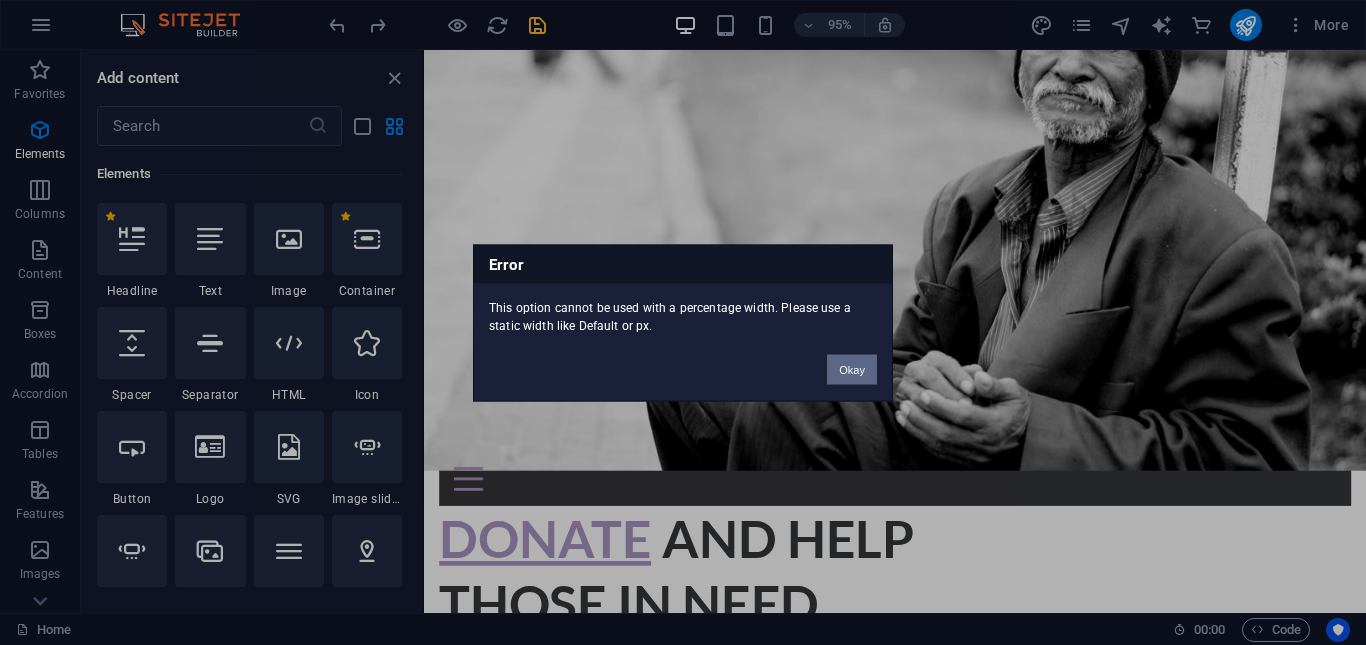 drag, startPoint x: 847, startPoint y: 359, endPoint x: 590, endPoint y: 390, distance: 258.86288 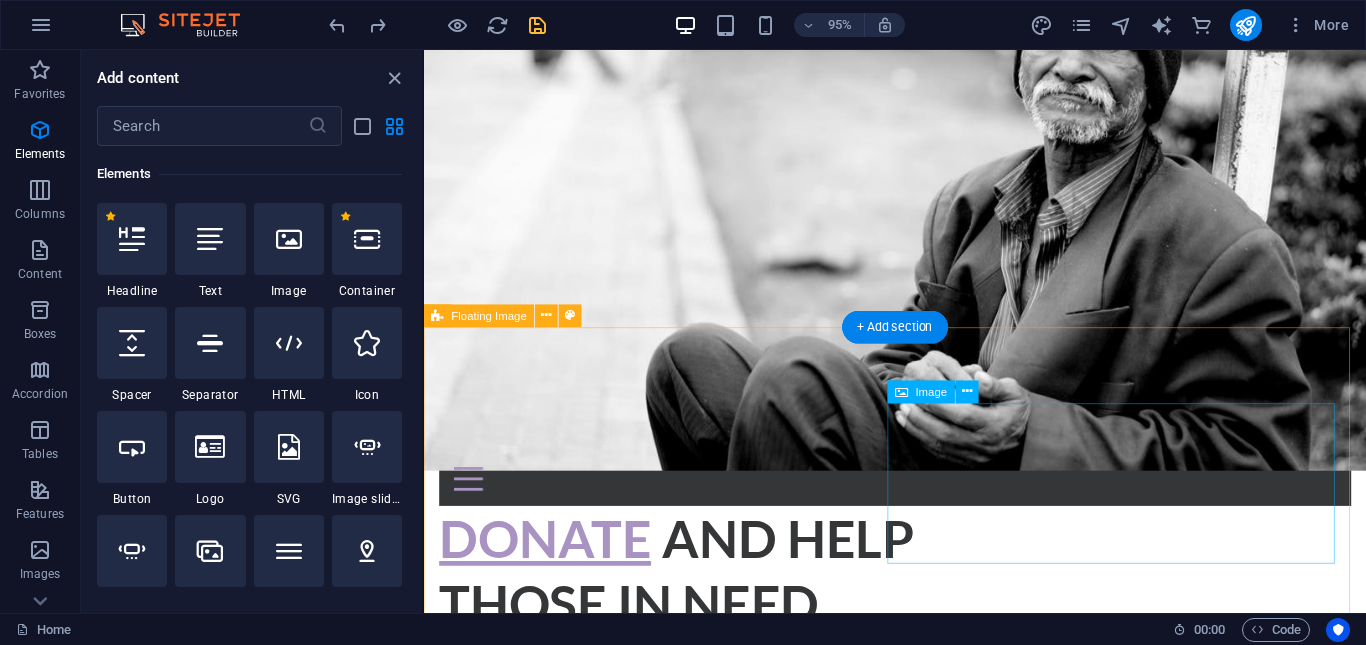 click at bounding box center (1160, 1047) 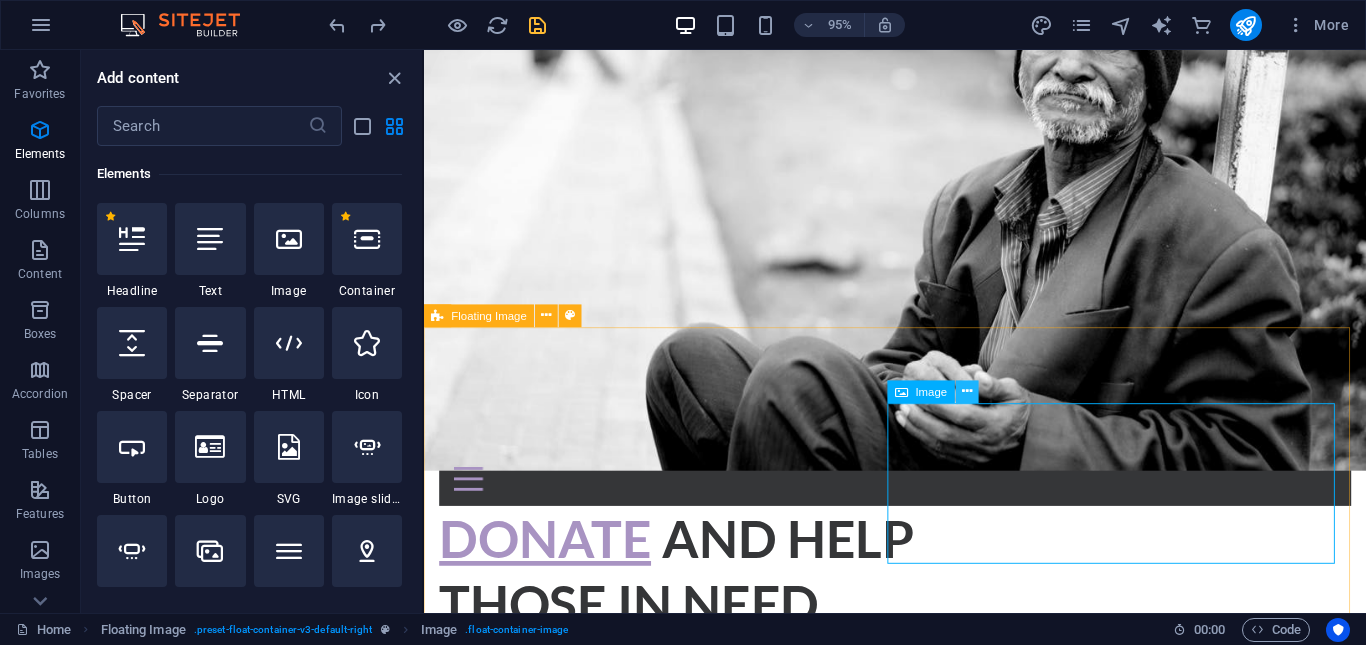 click at bounding box center [967, 392] 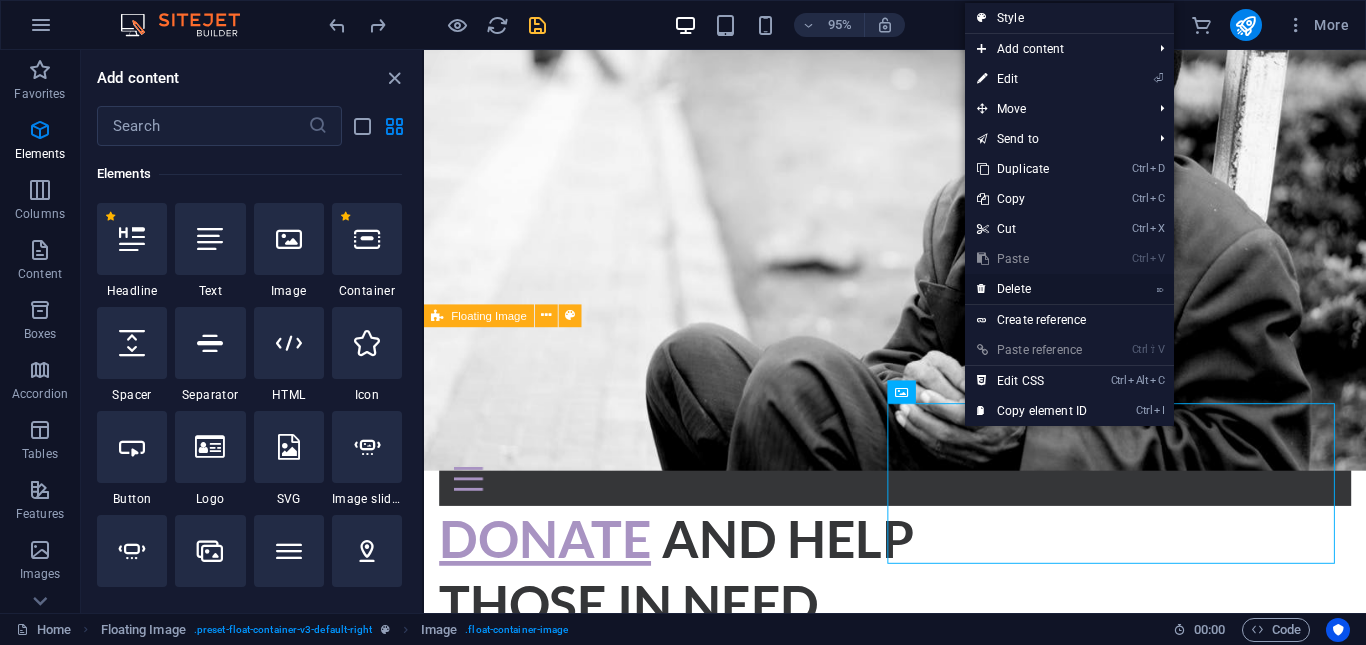 drag, startPoint x: 1019, startPoint y: 282, endPoint x: 616, endPoint y: 448, distance: 435.84973 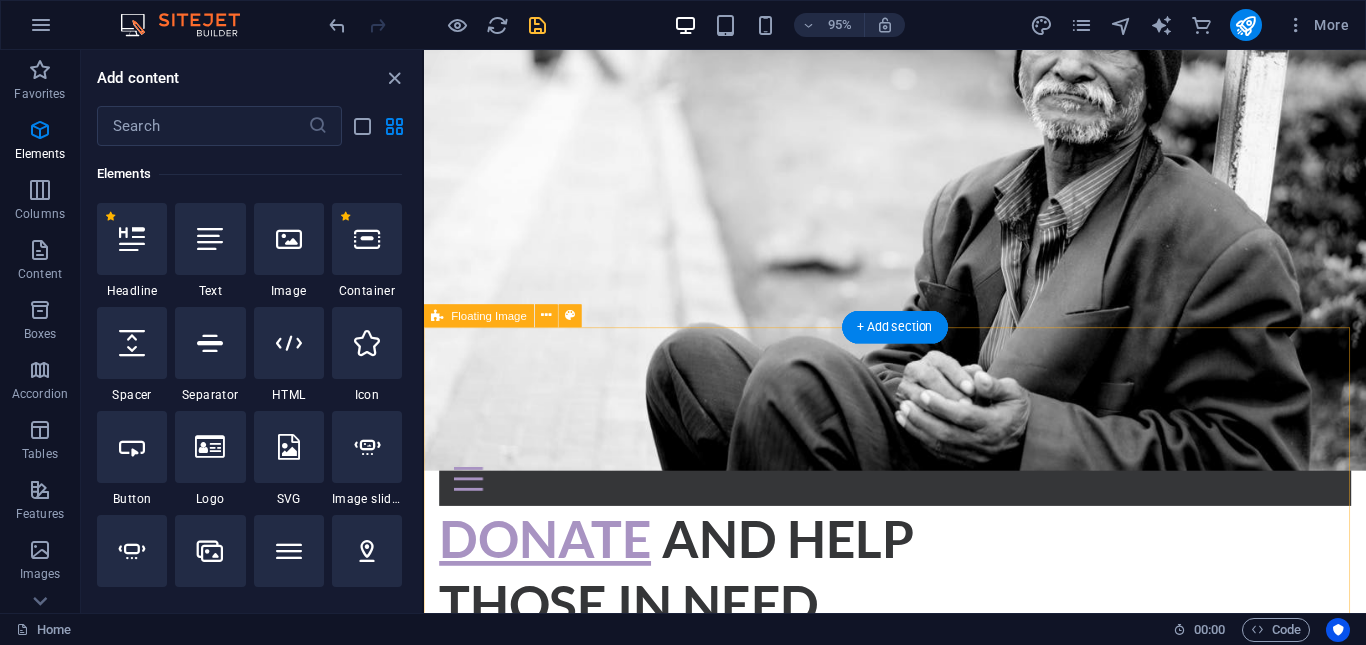 click at bounding box center (920, 1177) 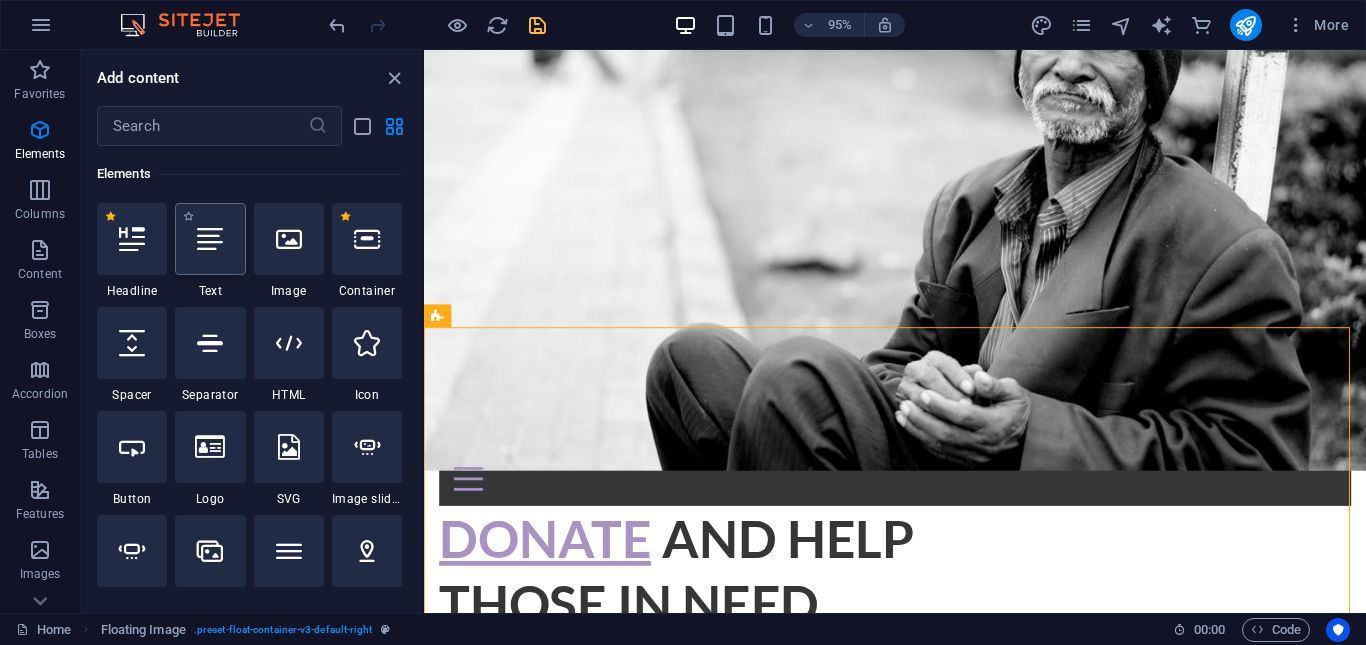 click at bounding box center [210, 239] 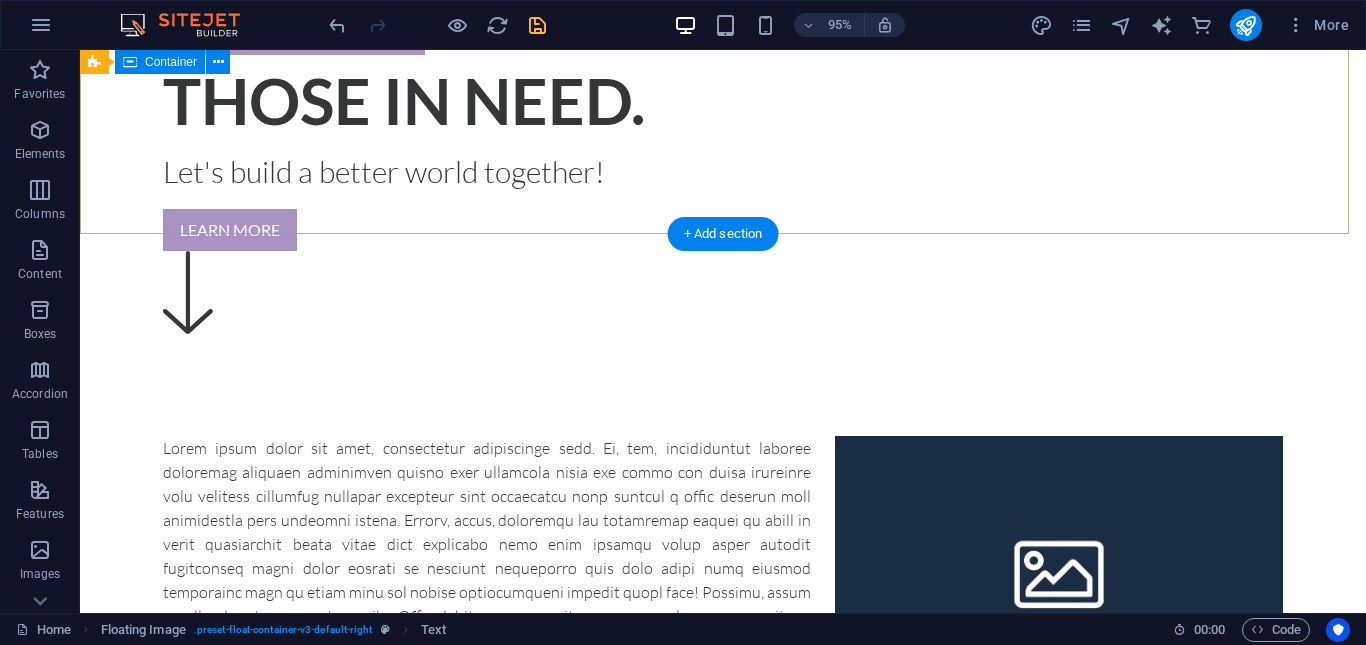 scroll, scrollTop: 344, scrollLeft: 0, axis: vertical 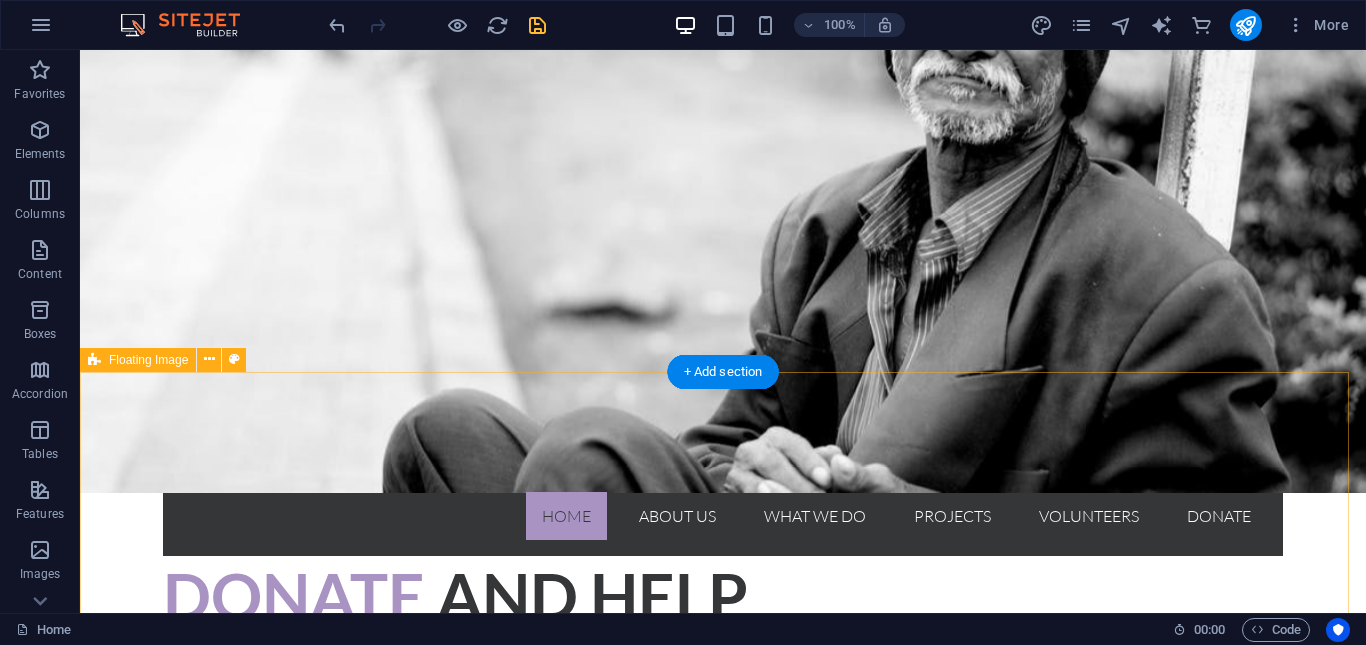 click at bounding box center (723, 1191) 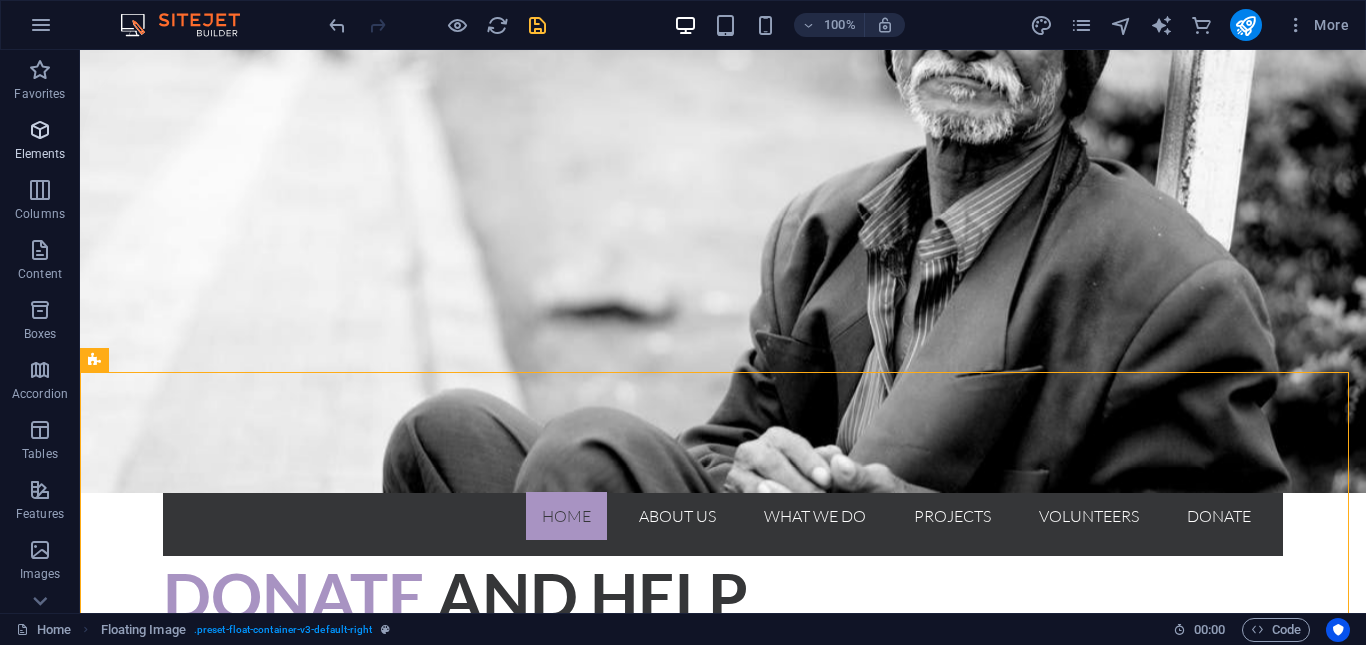 click at bounding box center (40, 130) 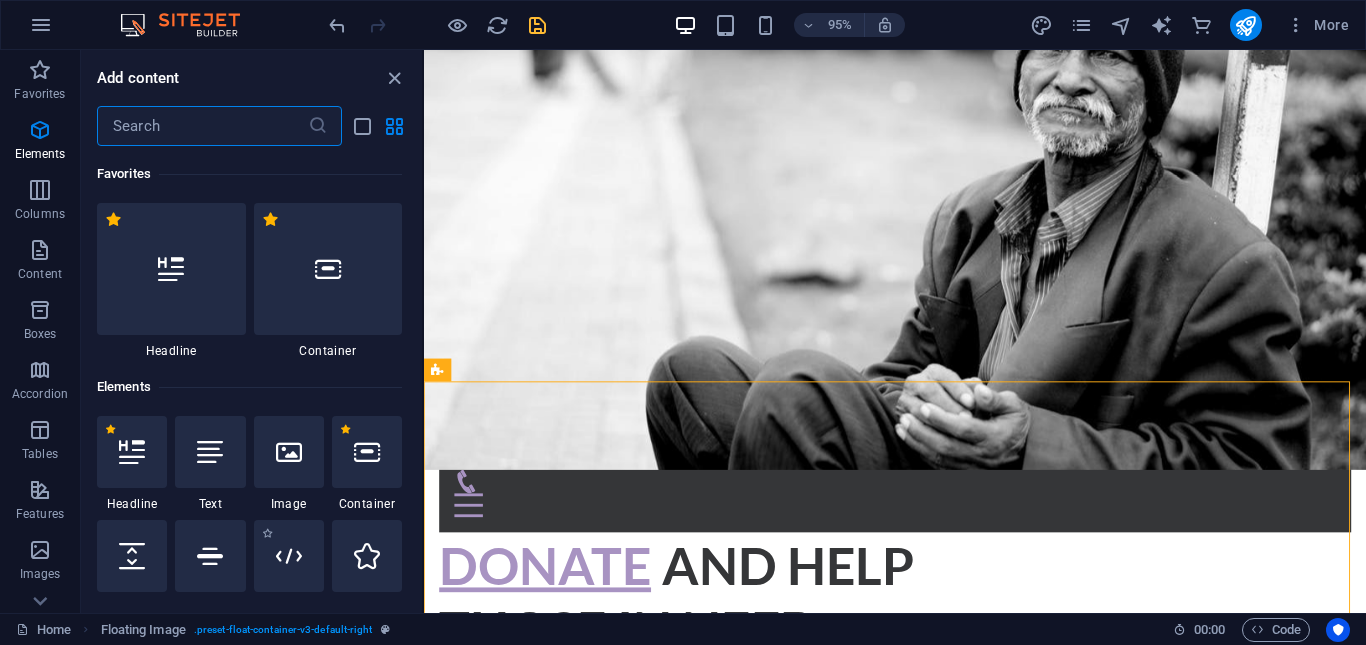 scroll, scrollTop: 213, scrollLeft: 0, axis: vertical 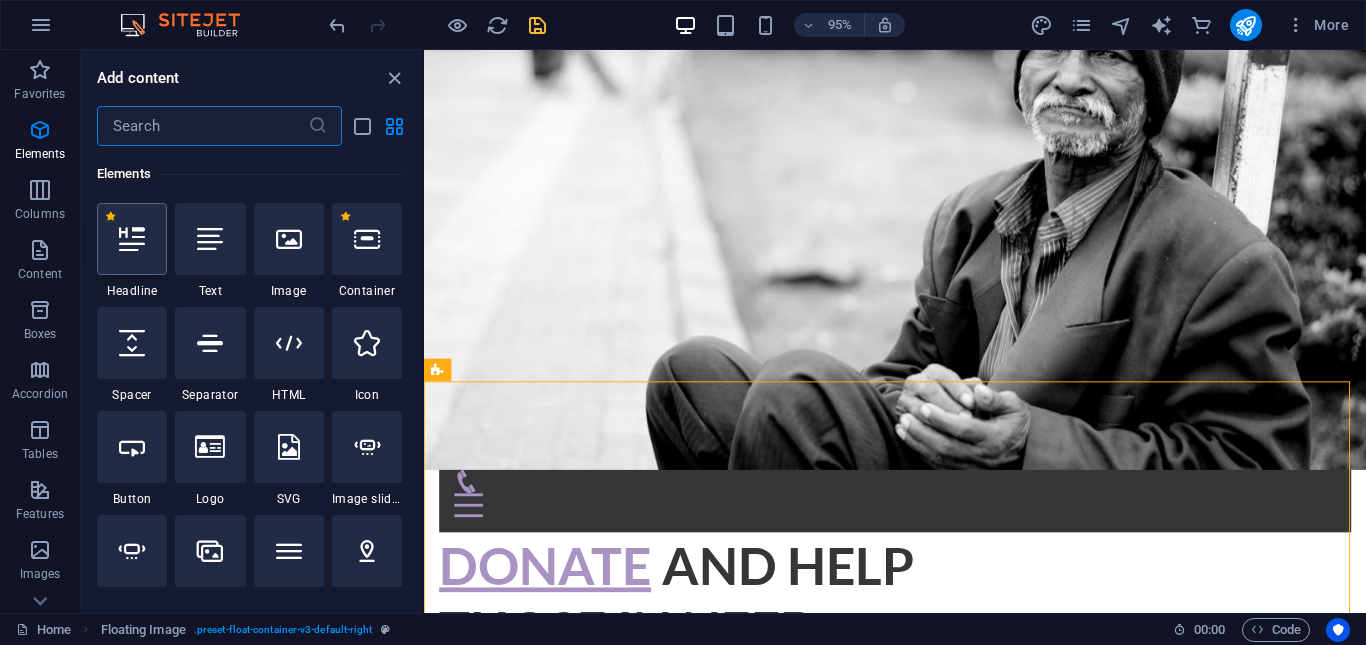 click at bounding box center [132, 239] 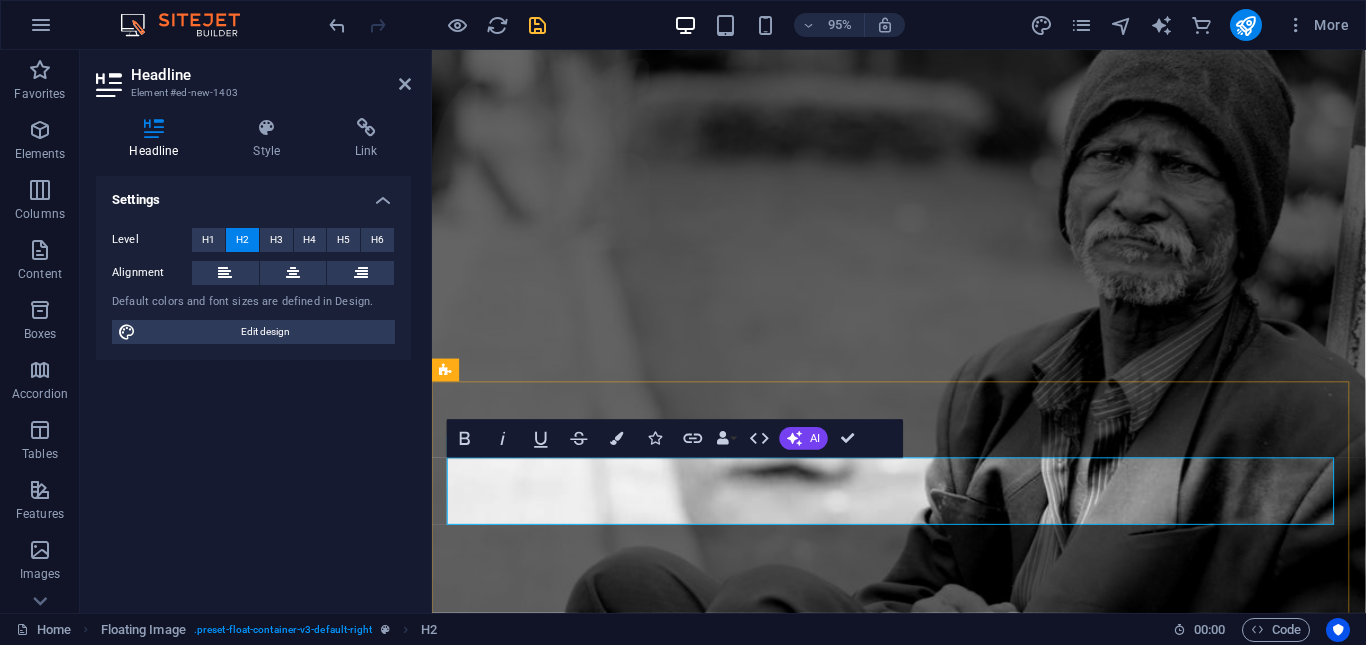 click on "New headline" at bounding box center [923, 1380] 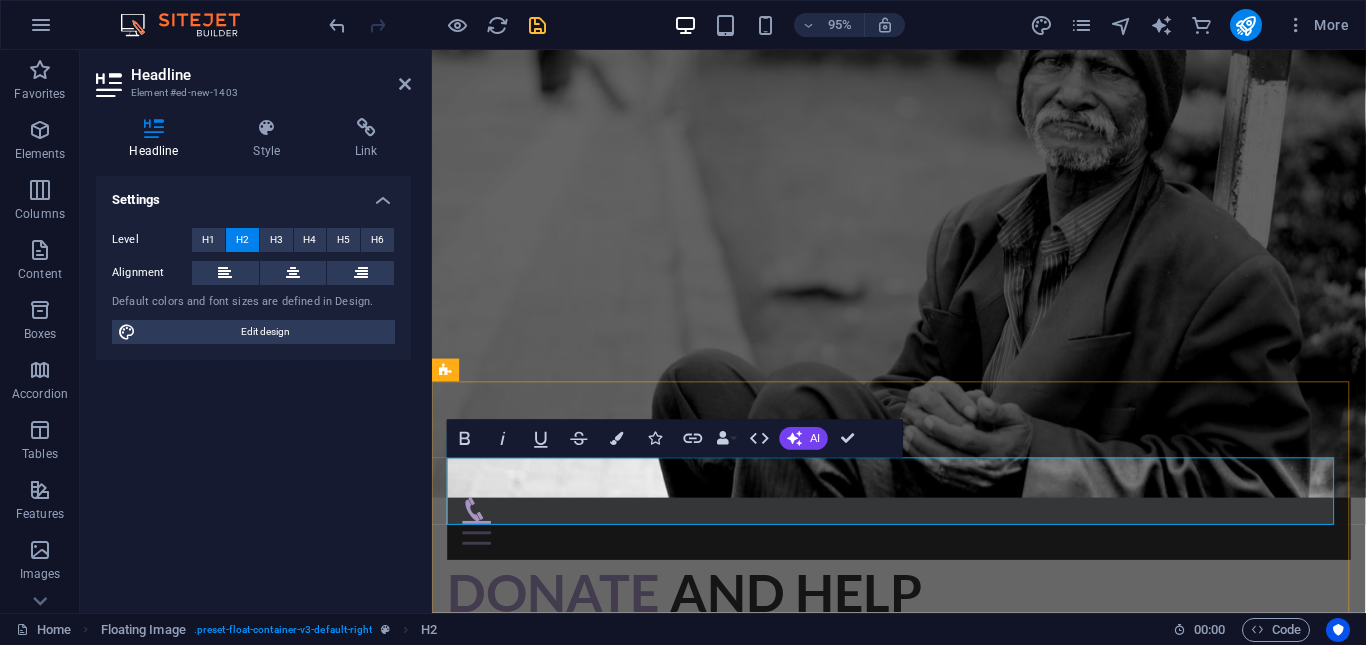 type 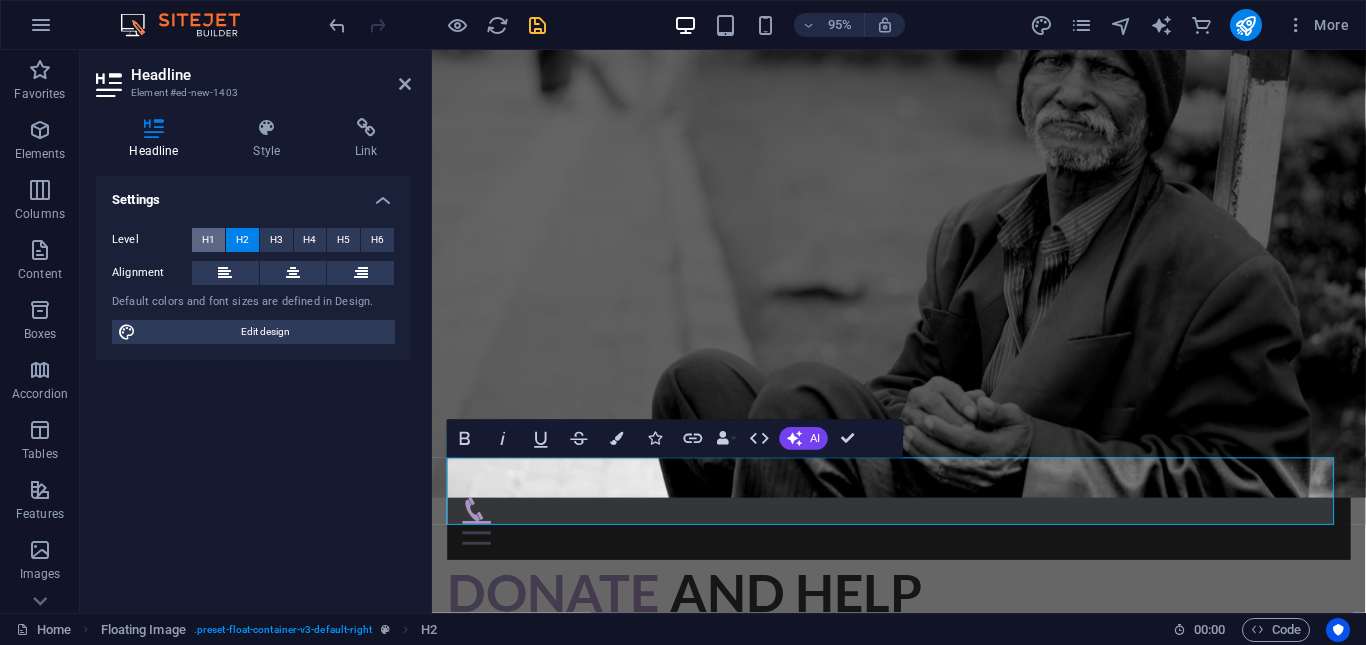 click on "H1" at bounding box center [208, 240] 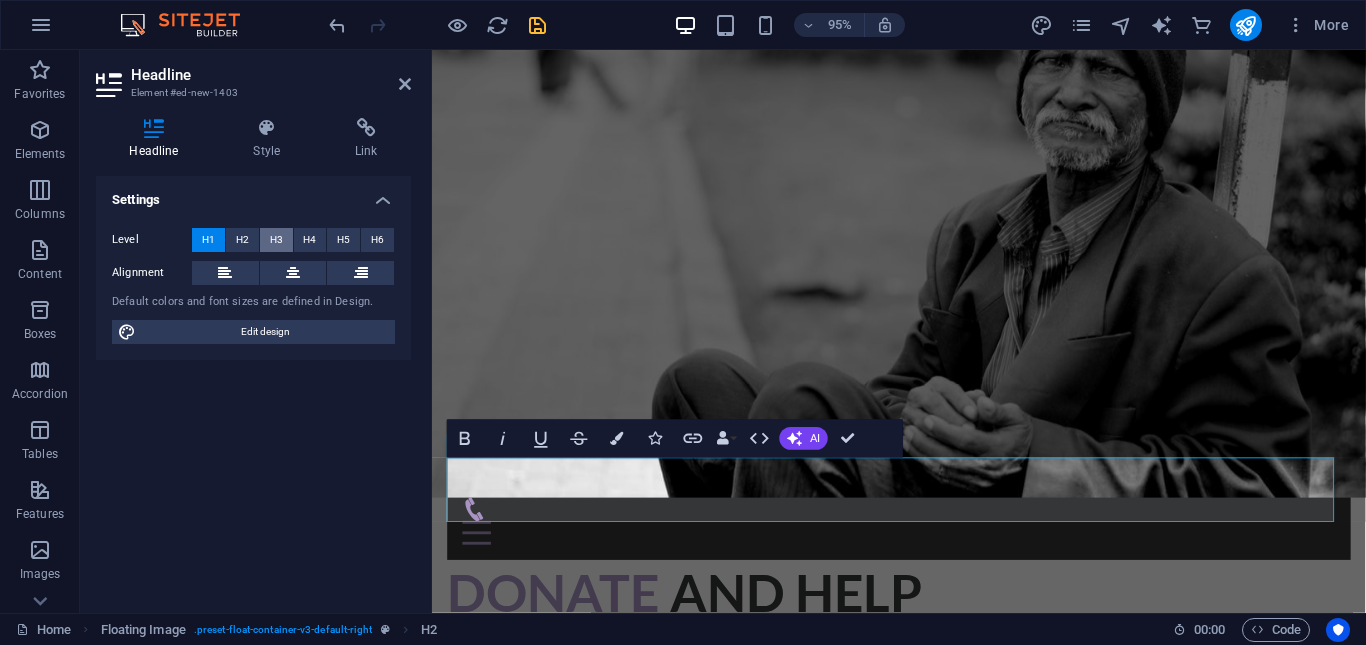 click on "H3" at bounding box center (276, 240) 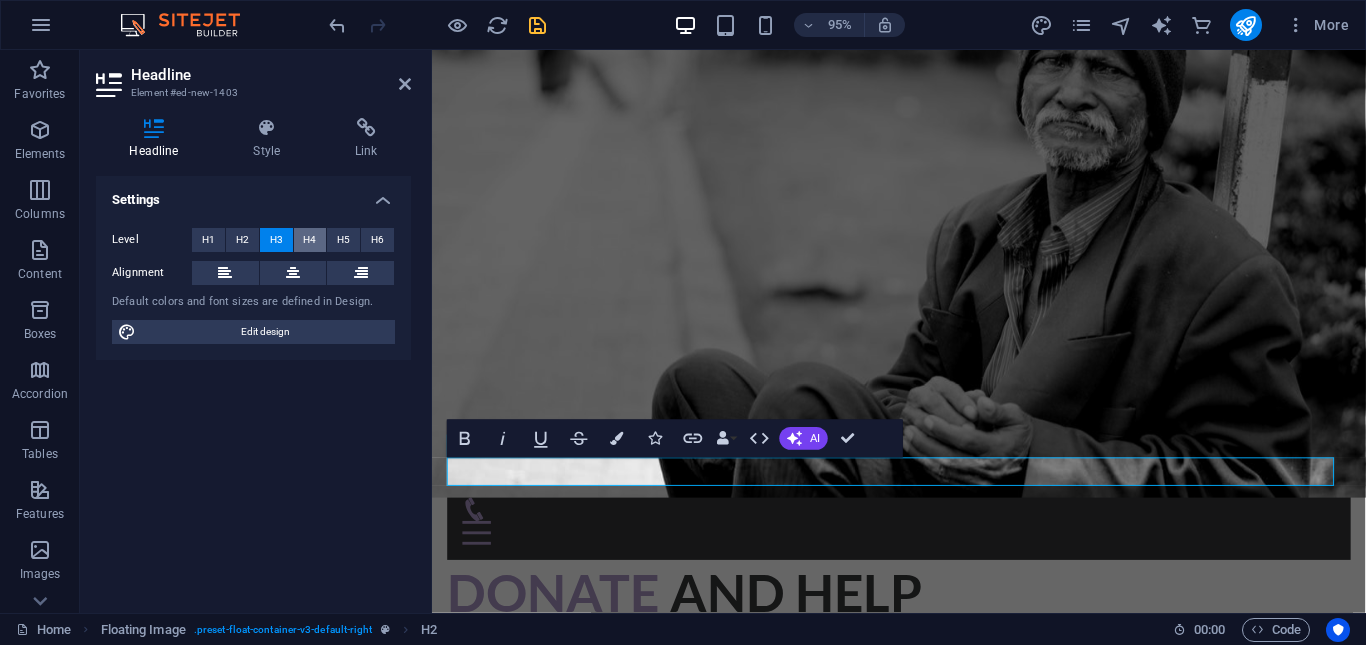 click on "H4" at bounding box center [309, 240] 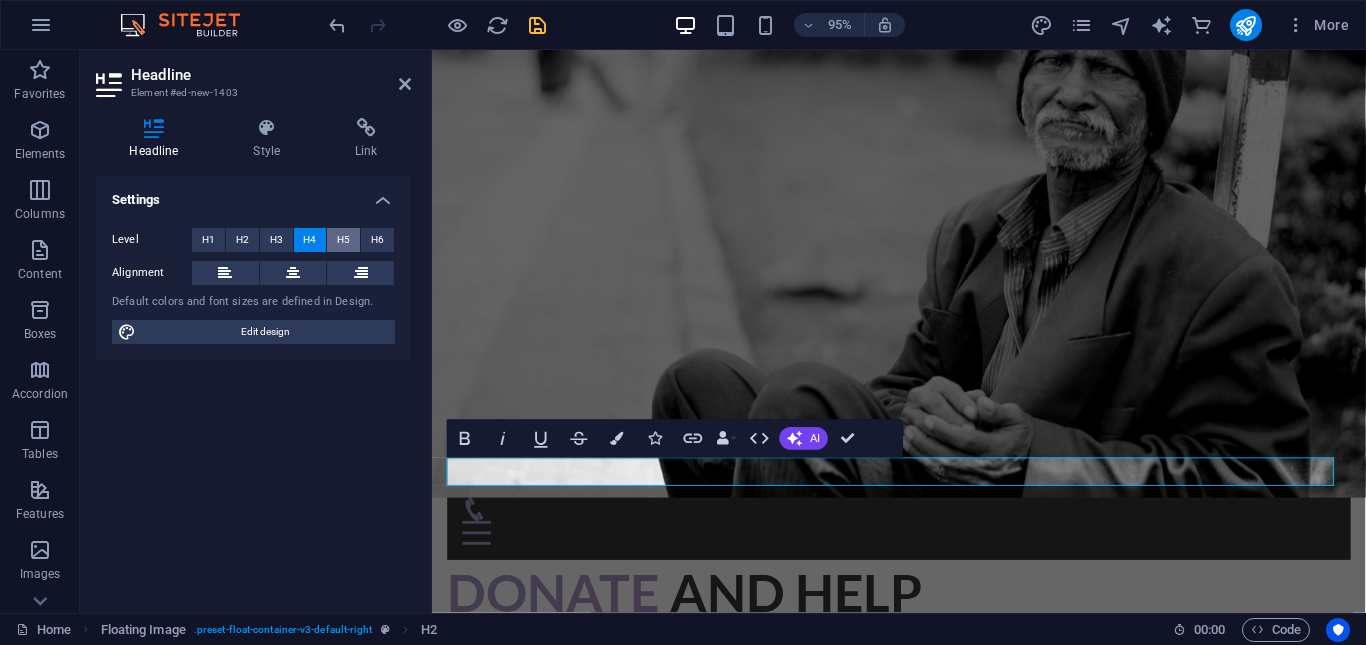 click on "H5" at bounding box center (343, 240) 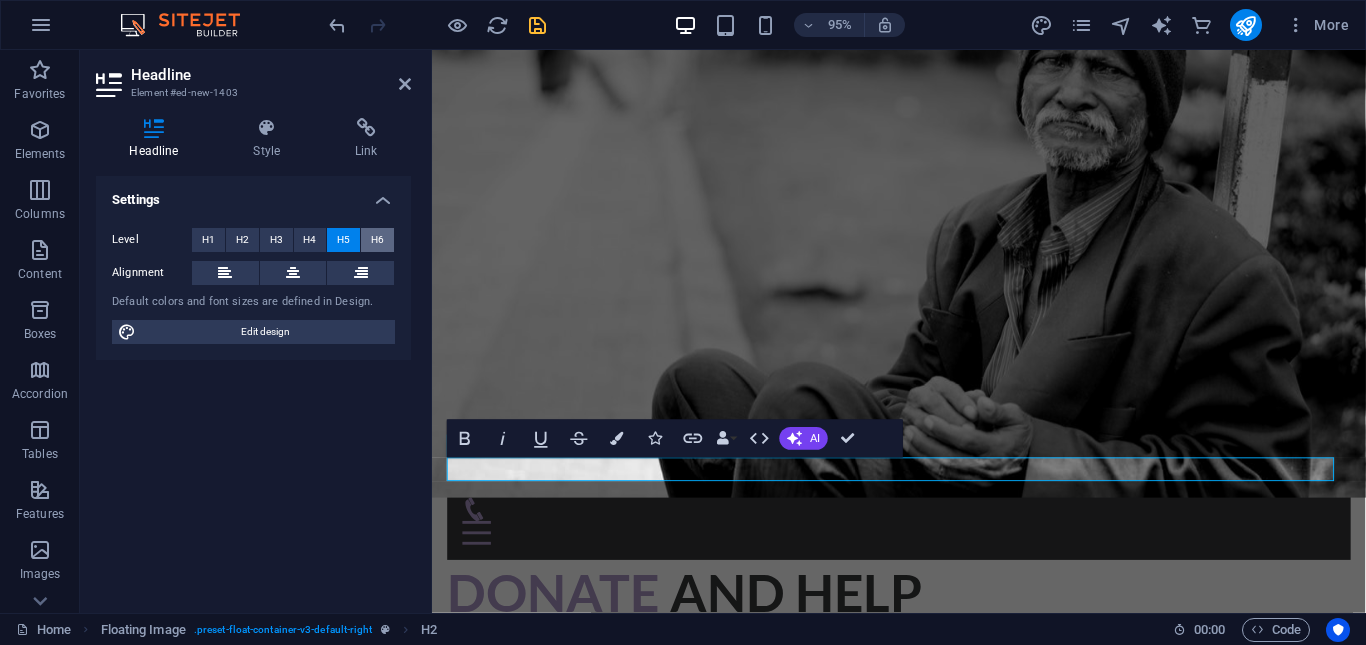 click on "H6" at bounding box center (377, 240) 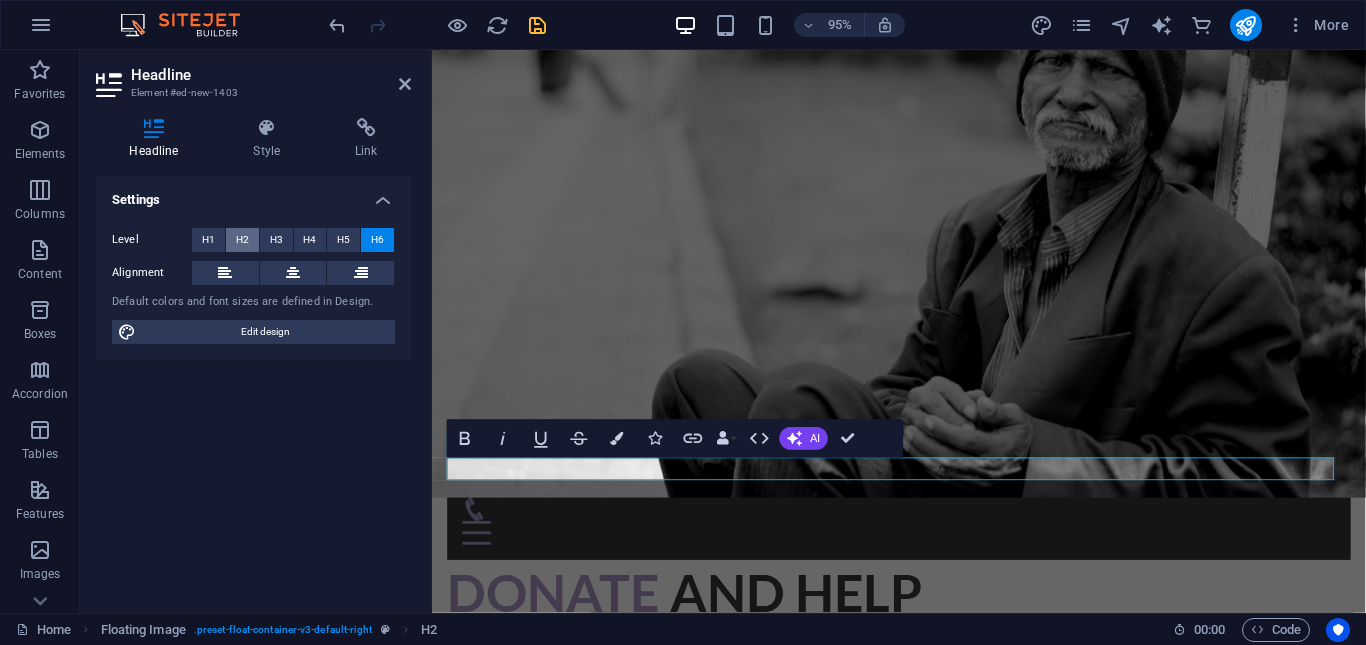 click on "H2" at bounding box center (242, 240) 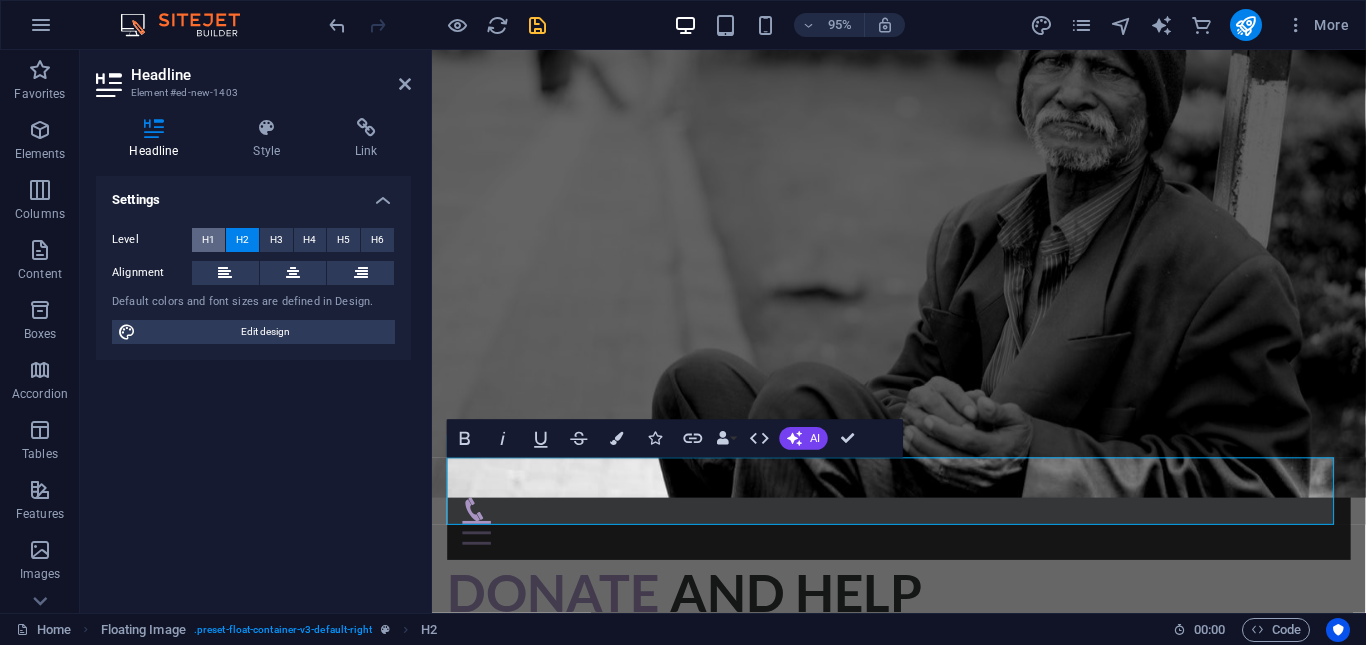 click on "H1" at bounding box center (208, 240) 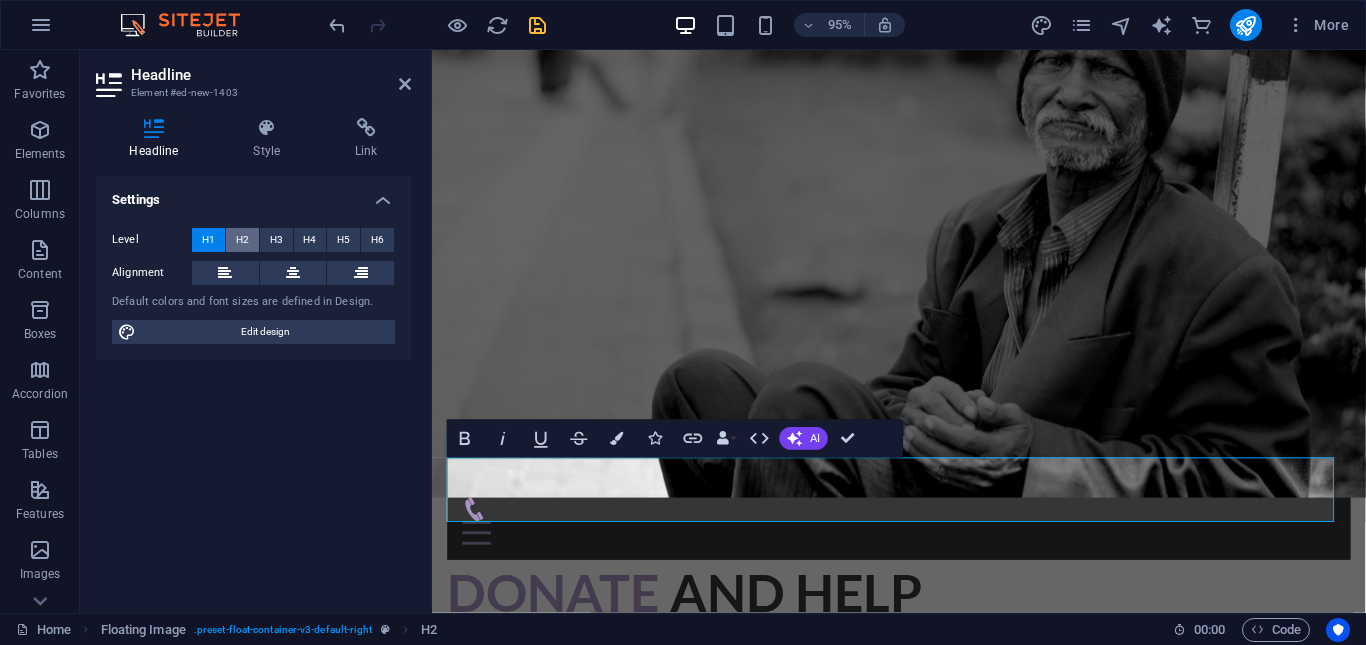 click on "H2" at bounding box center (242, 240) 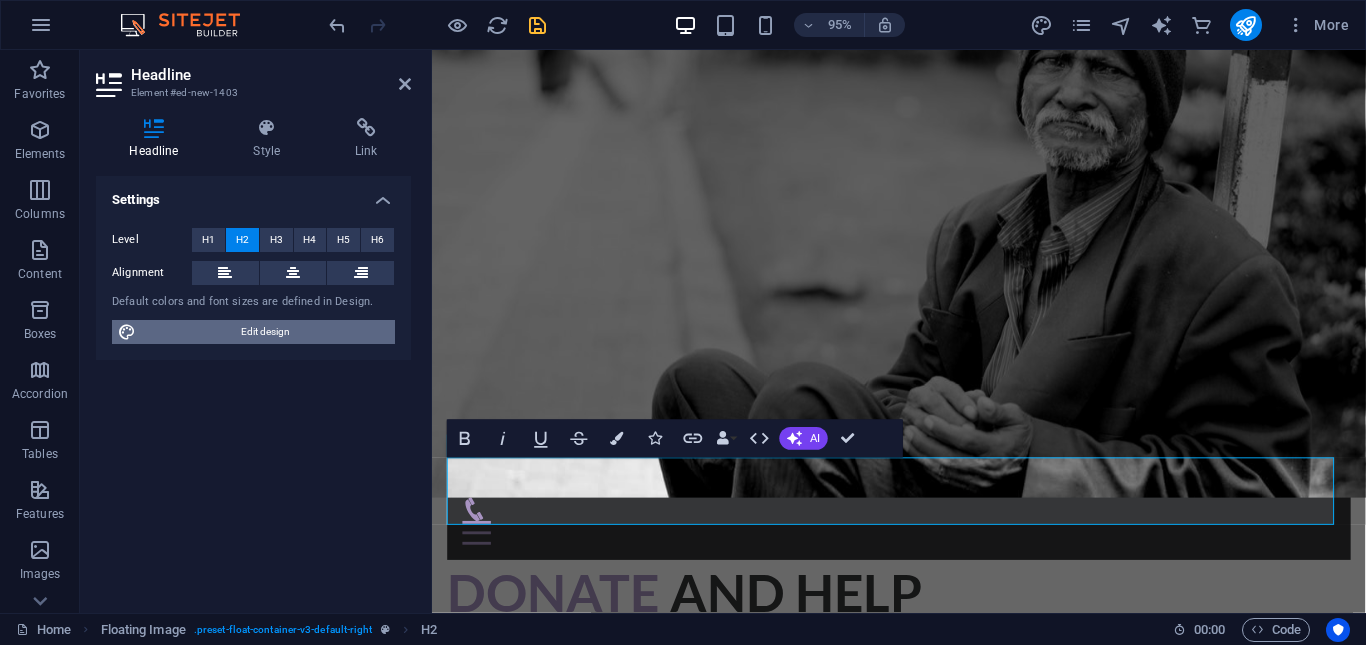 click on "Edit design" at bounding box center [265, 332] 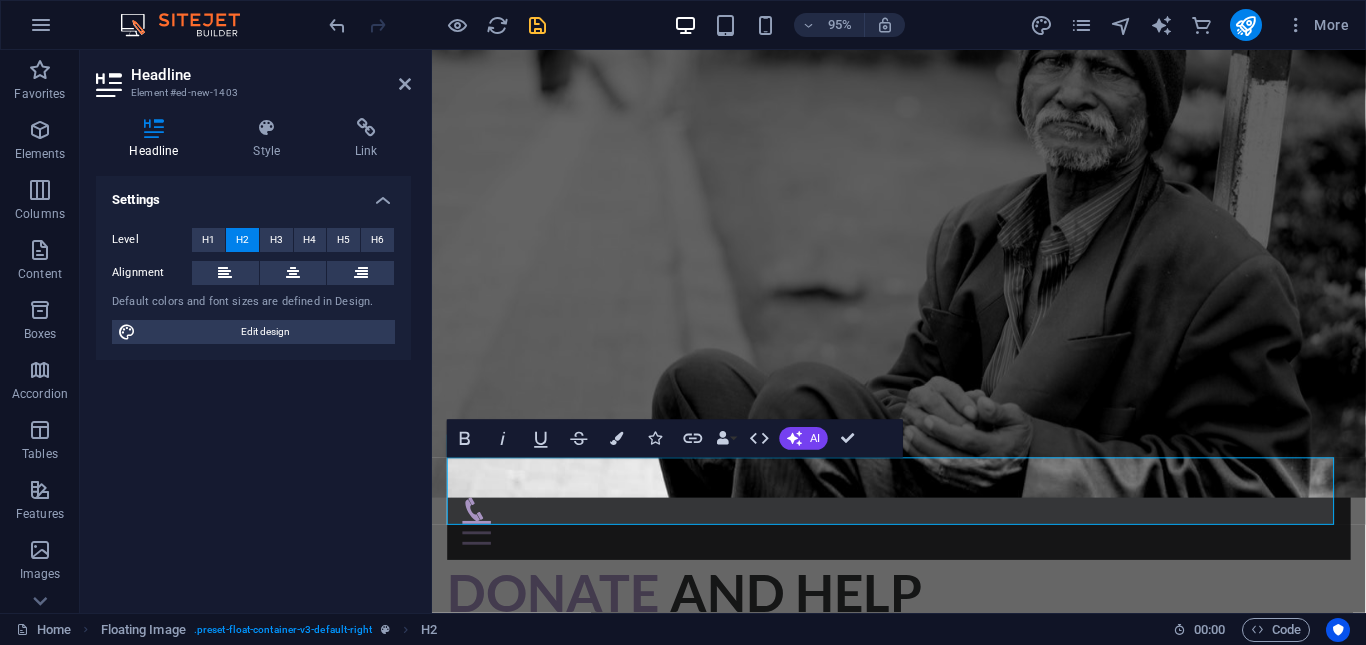 select on "rem" 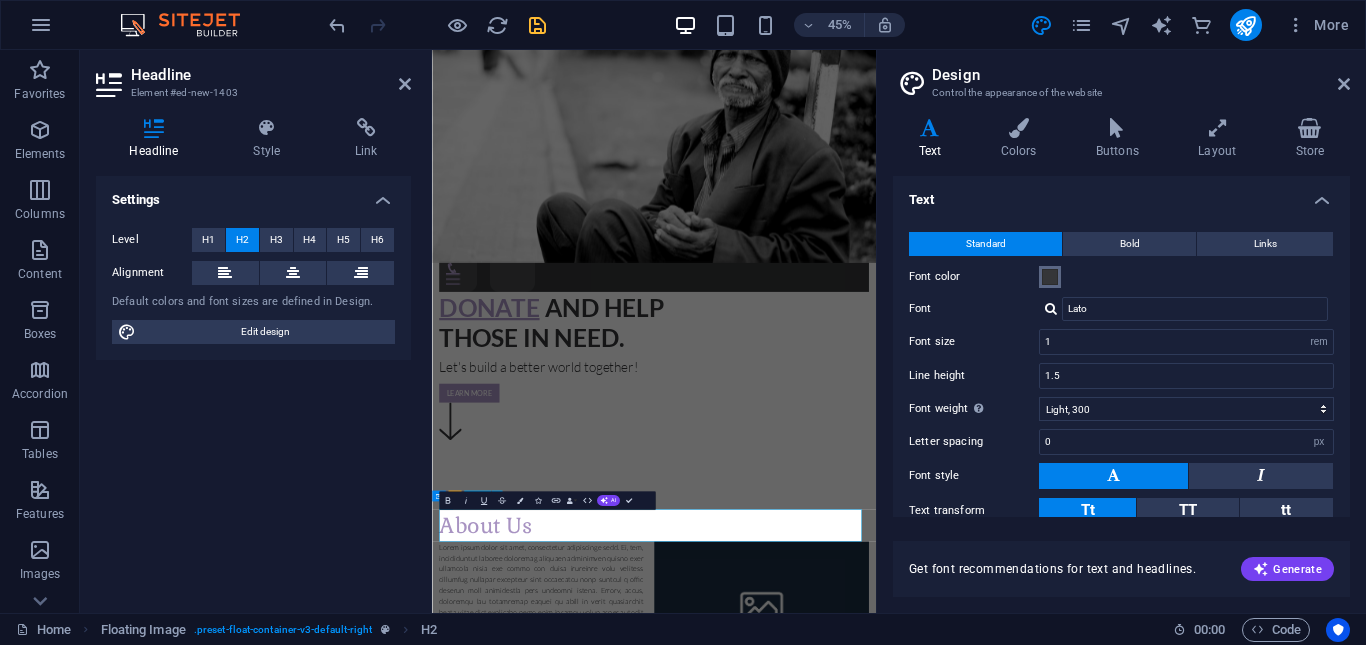 click at bounding box center (1050, 277) 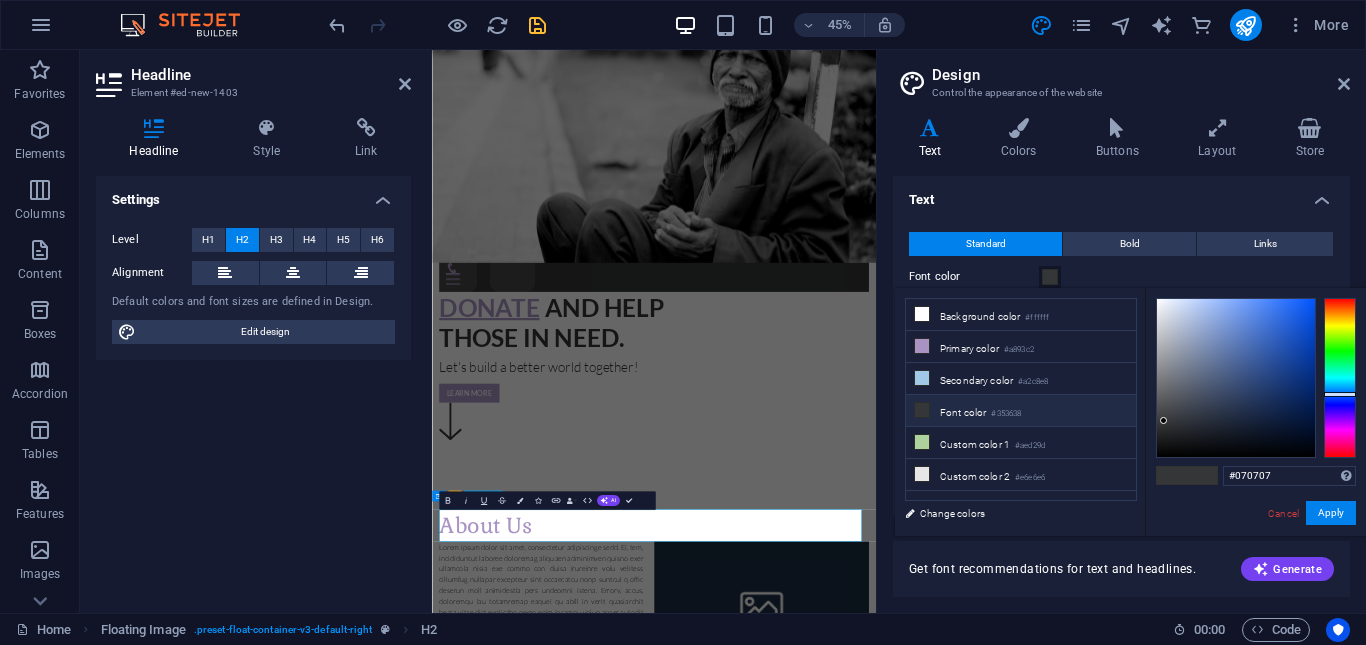 click at bounding box center [1236, 378] 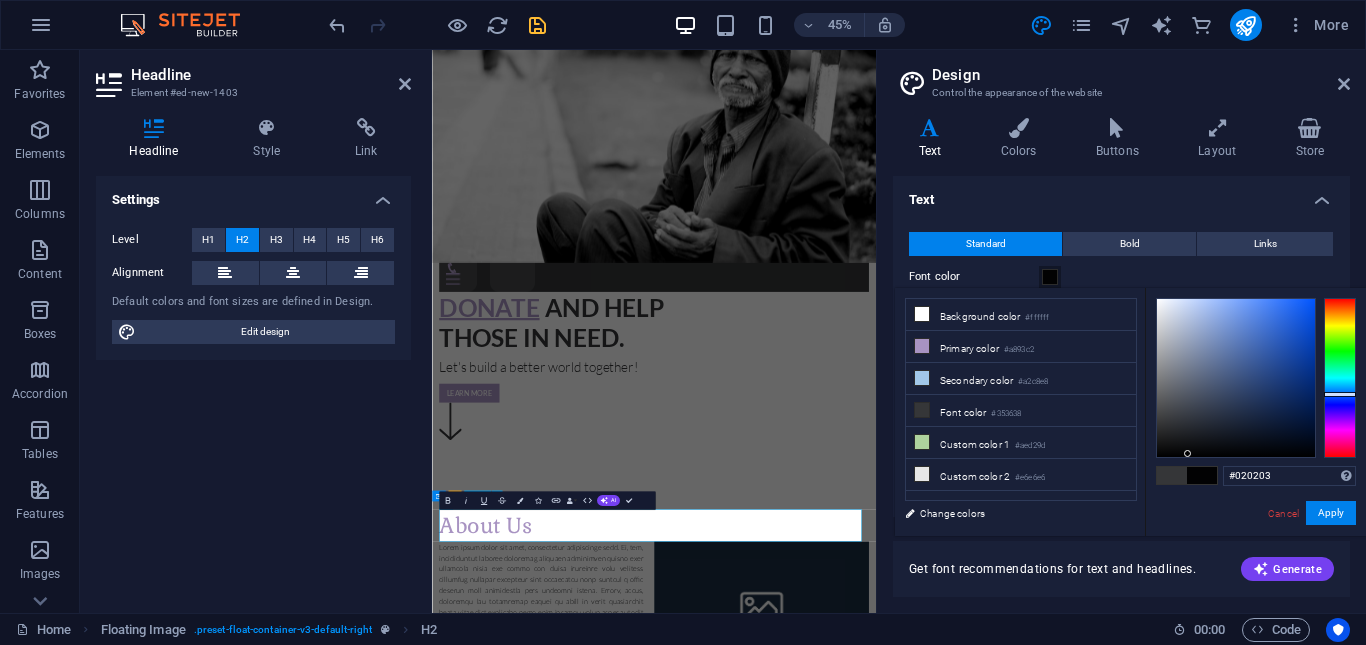 click at bounding box center (1236, 378) 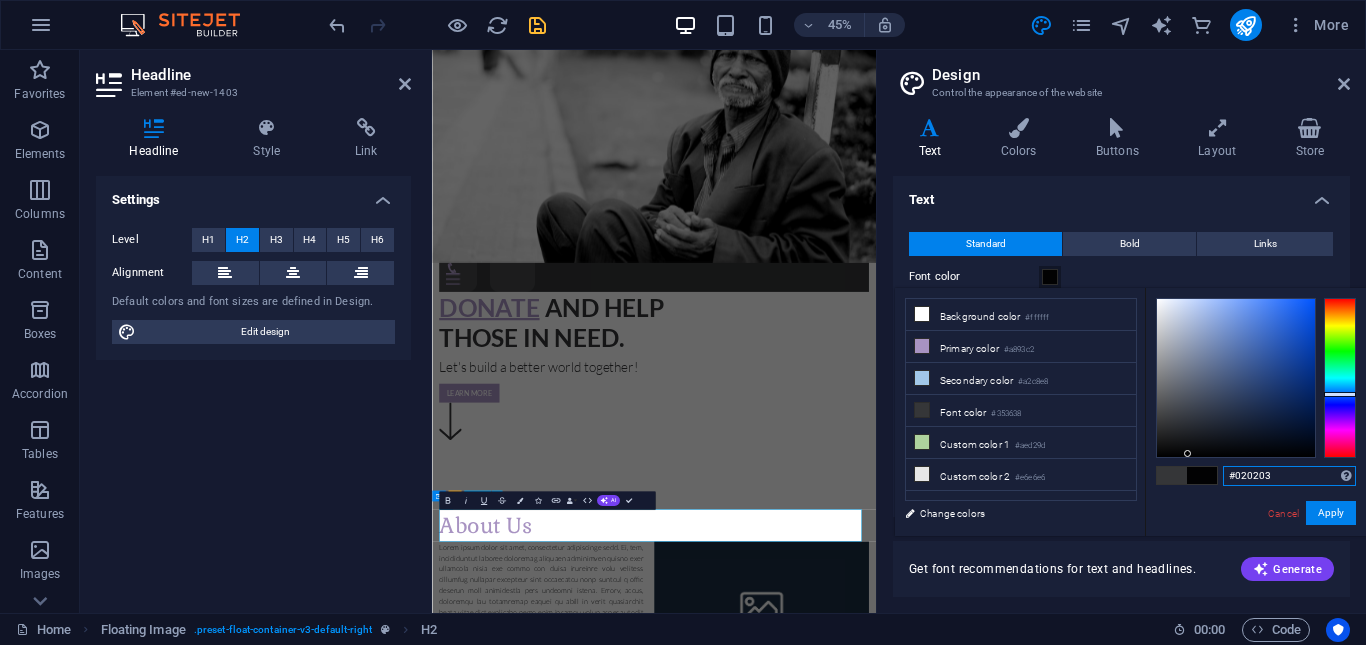 drag, startPoint x: 1272, startPoint y: 481, endPoint x: 1239, endPoint y: 485, distance: 33.24154 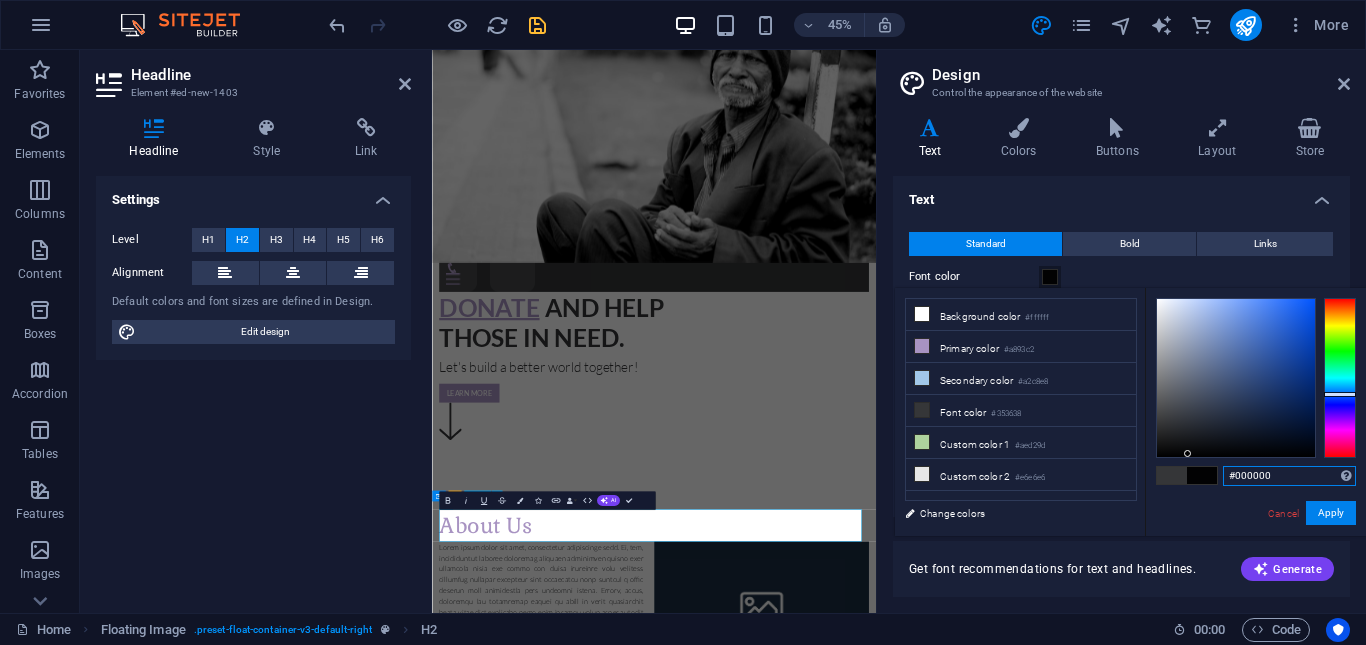 type on "#000000" 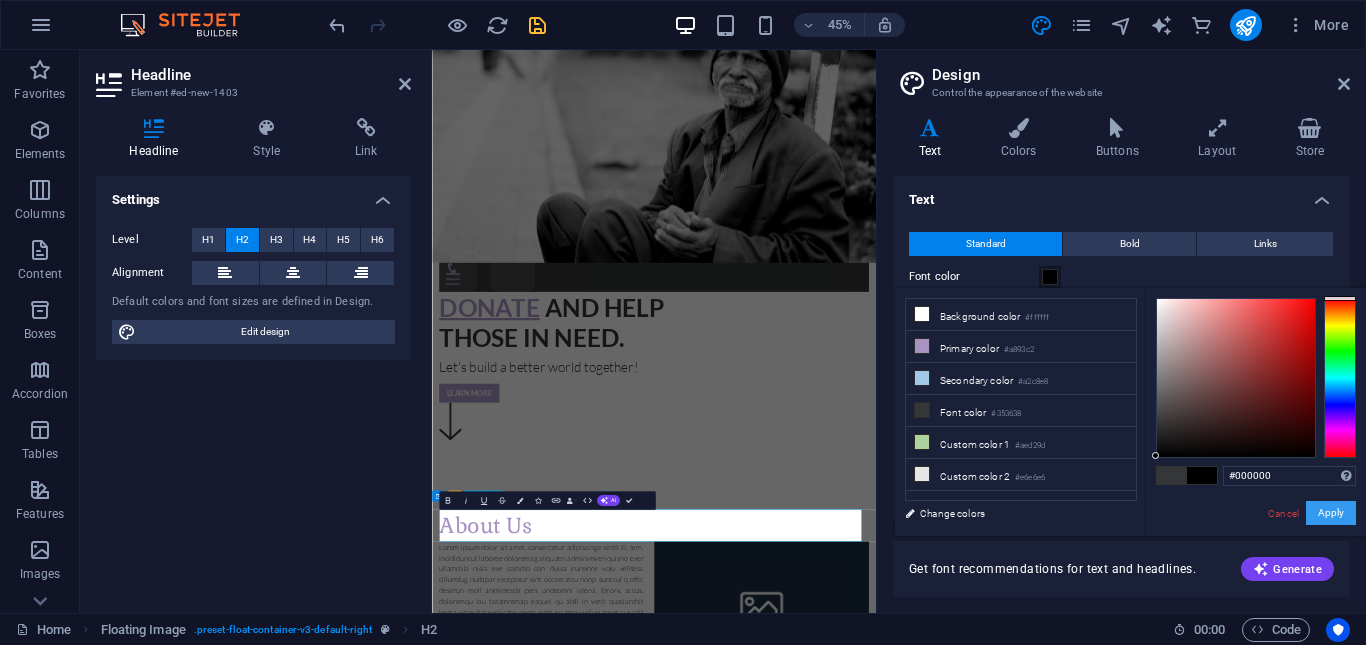 click on "Apply" at bounding box center (1331, 513) 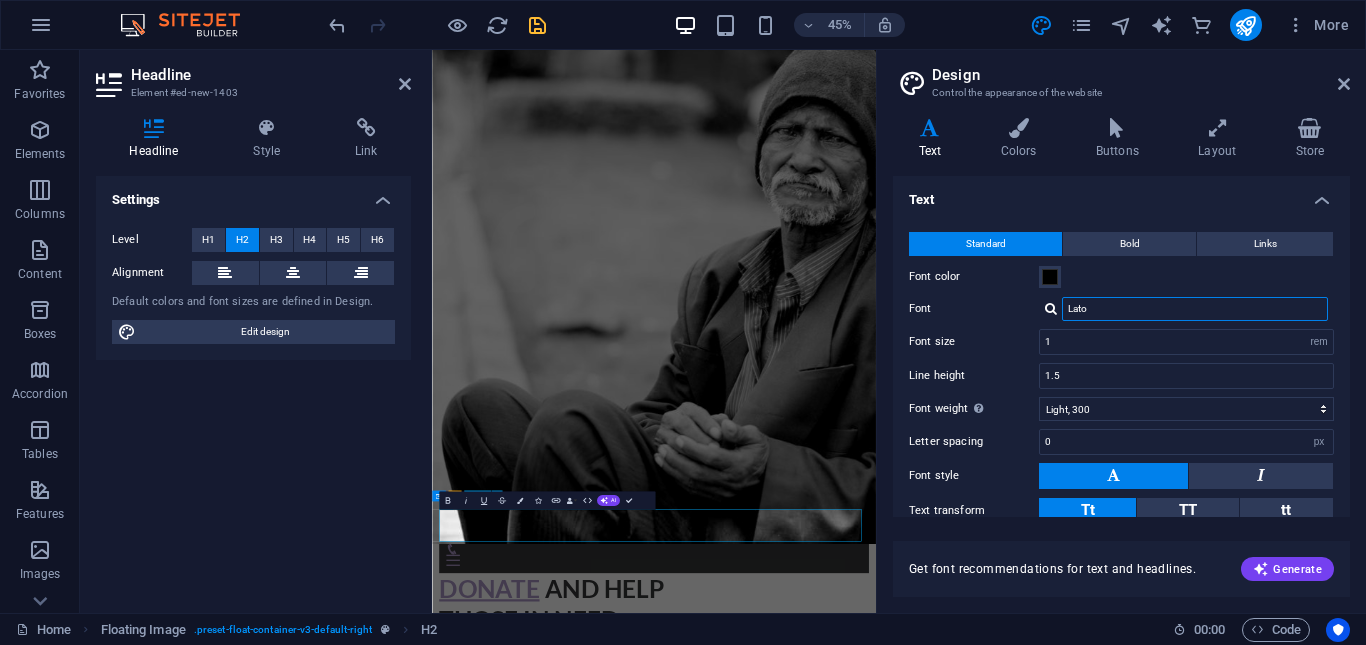 click on "Lato" at bounding box center (1195, 309) 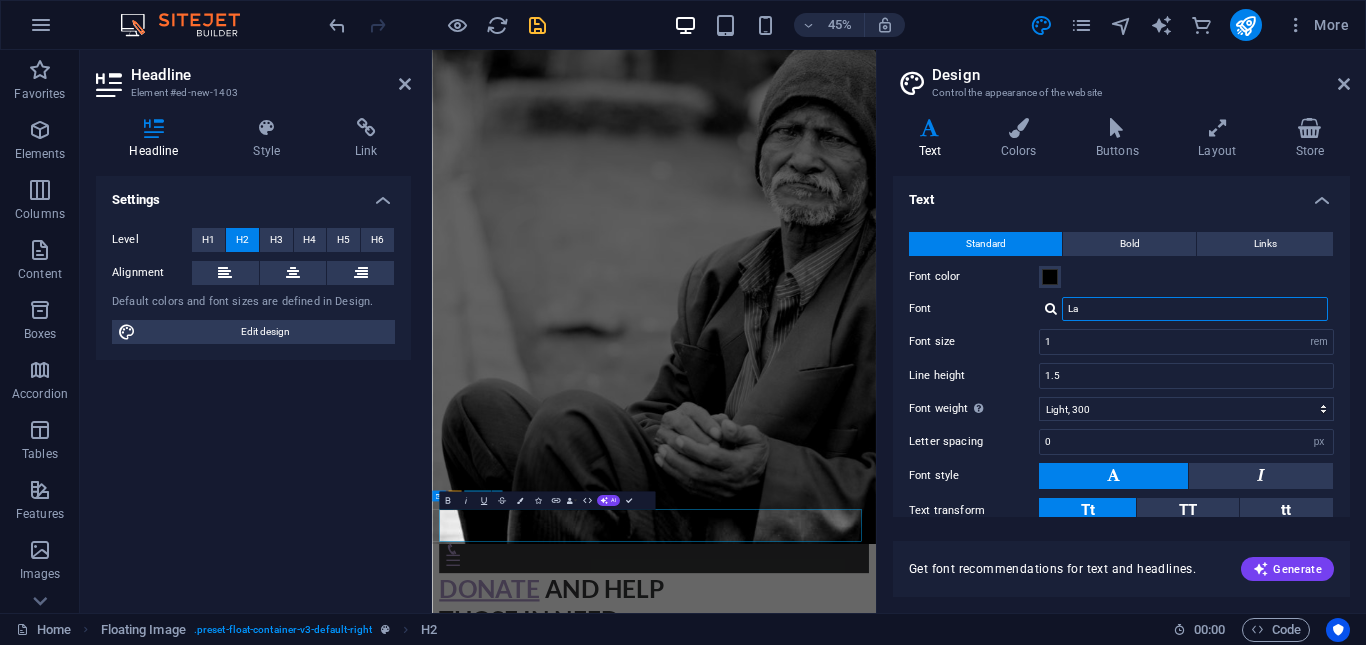 type on "L" 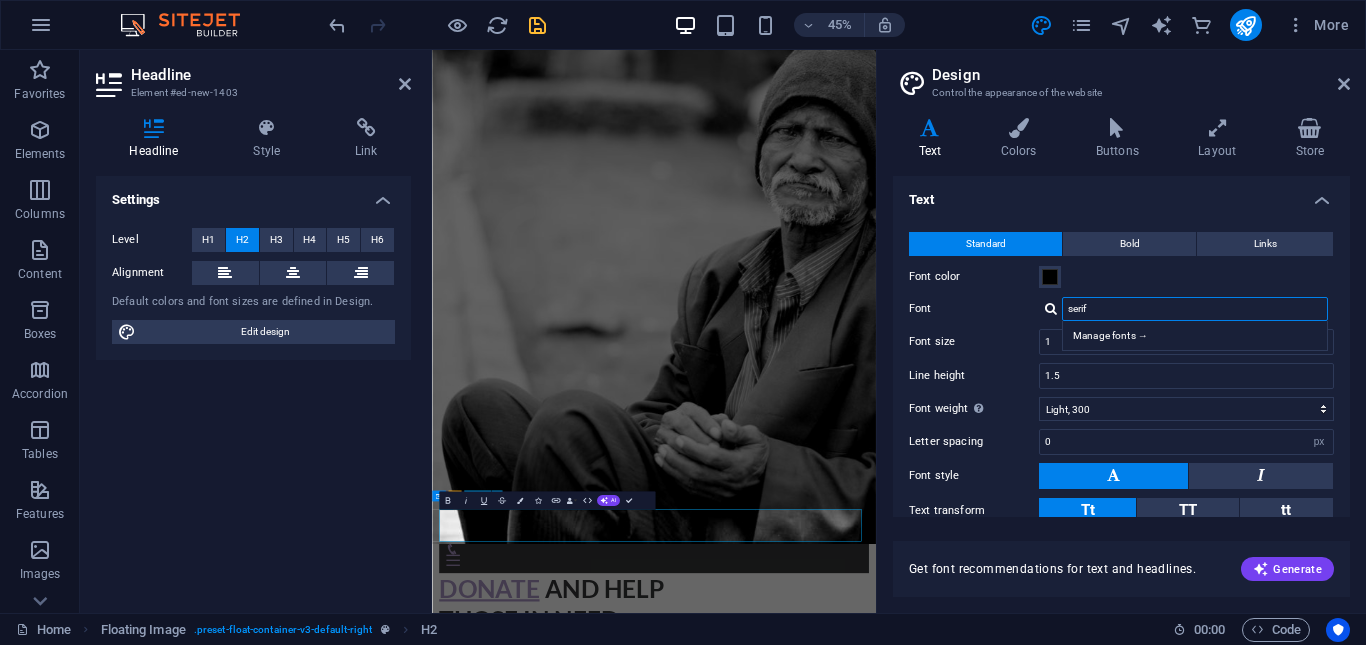 type on "serif" 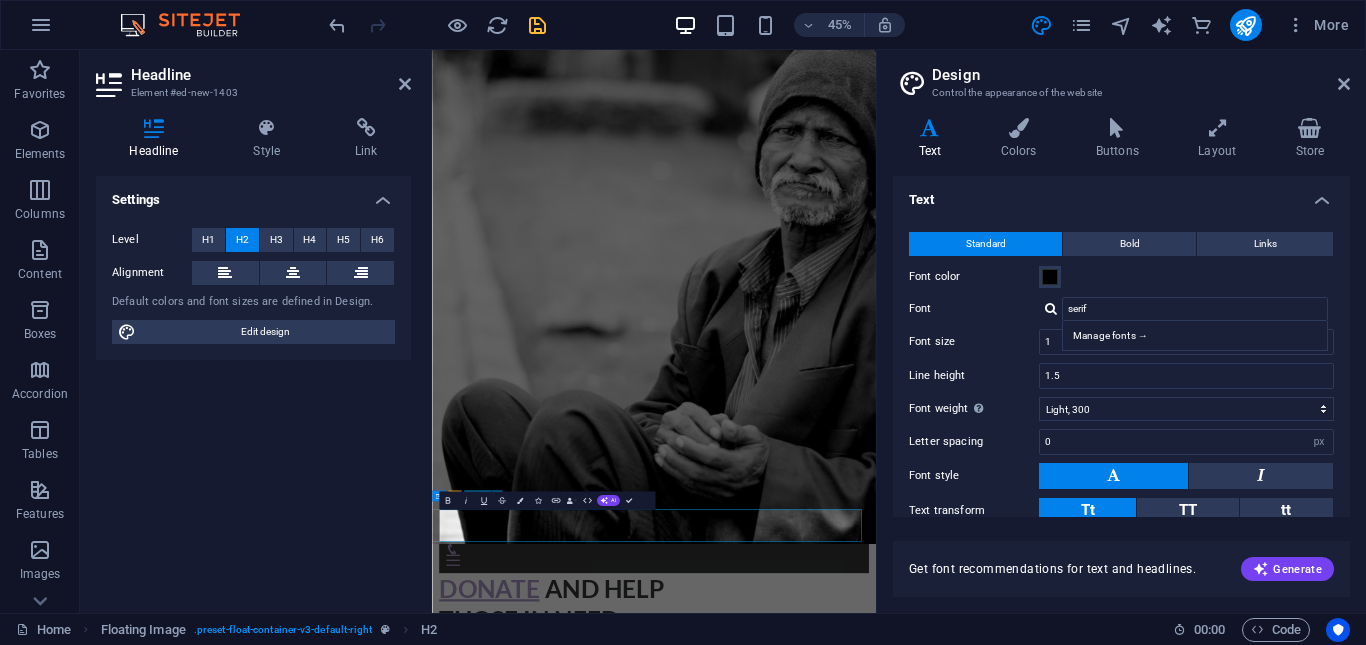 click at bounding box center [1051, 308] 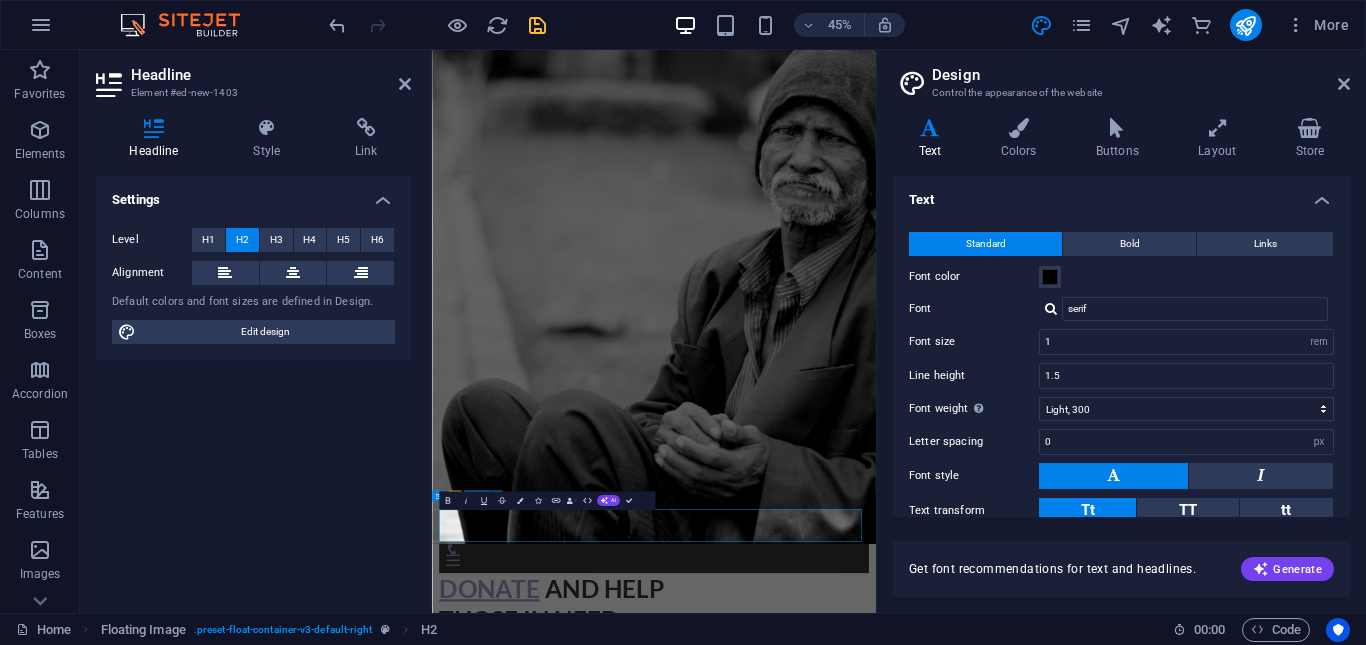 click at bounding box center (1051, 308) 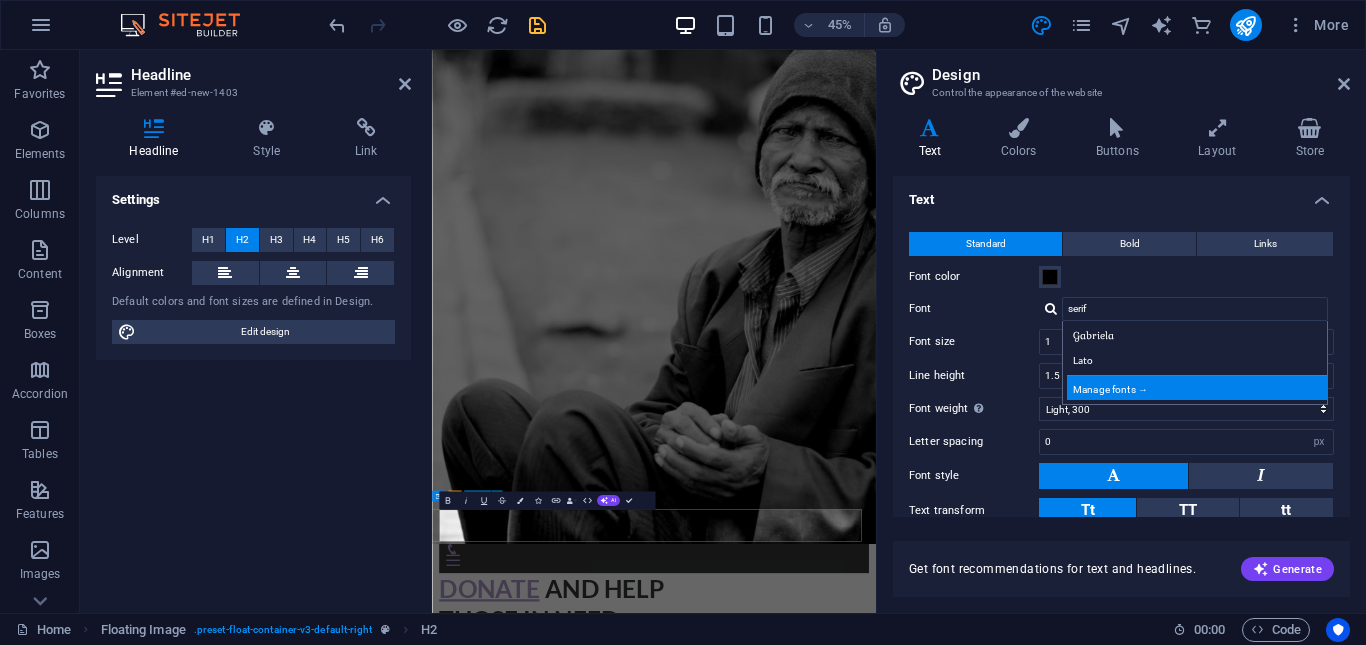 click on "Manage fonts →" at bounding box center (1199, 387) 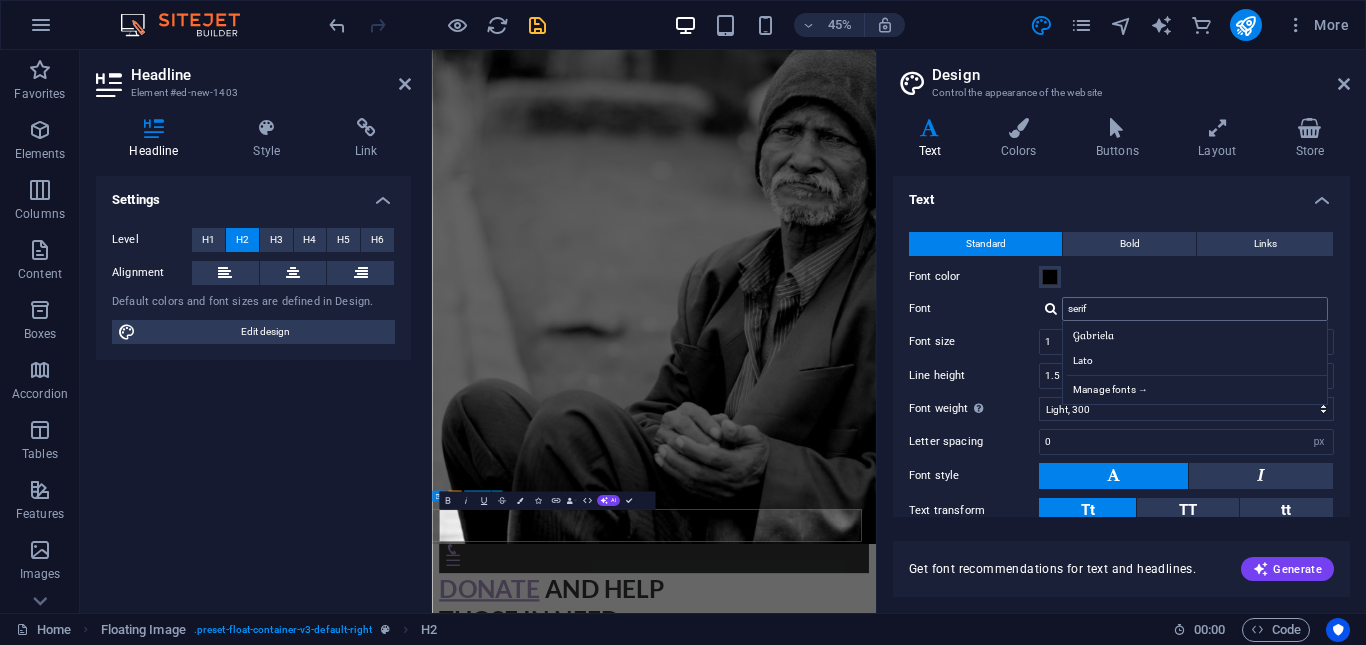 select on "popularity" 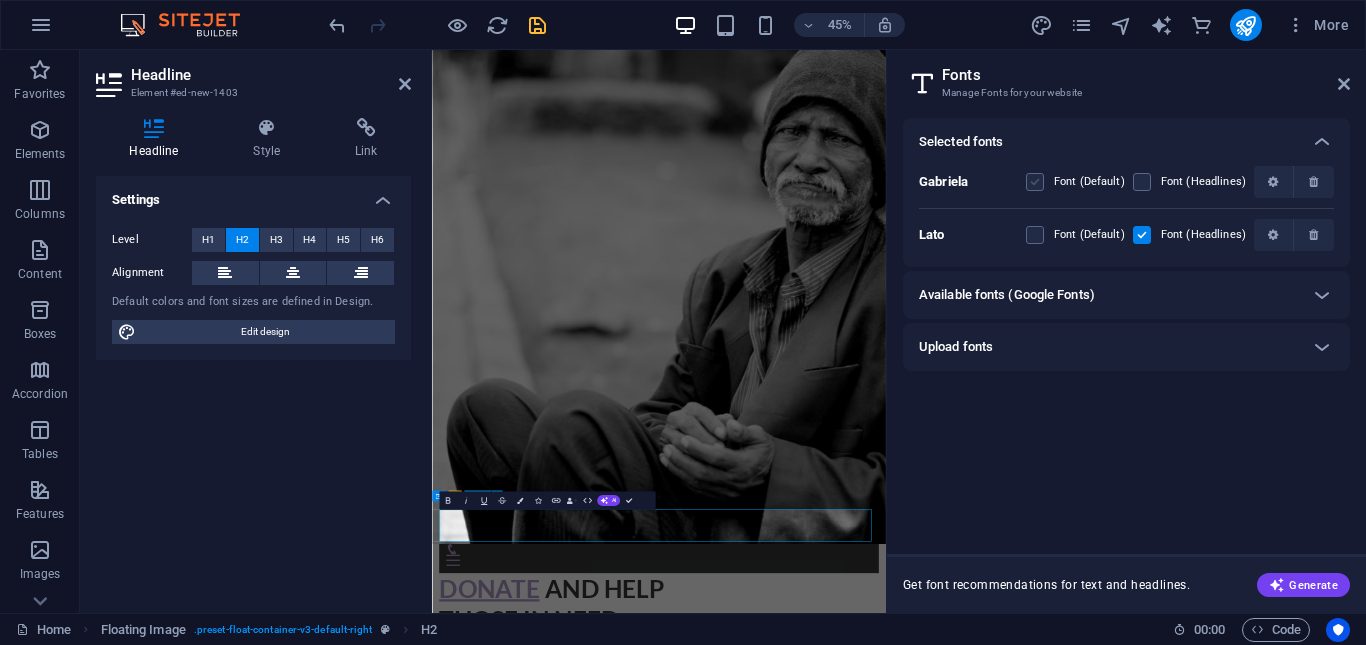 click at bounding box center (1035, 182) 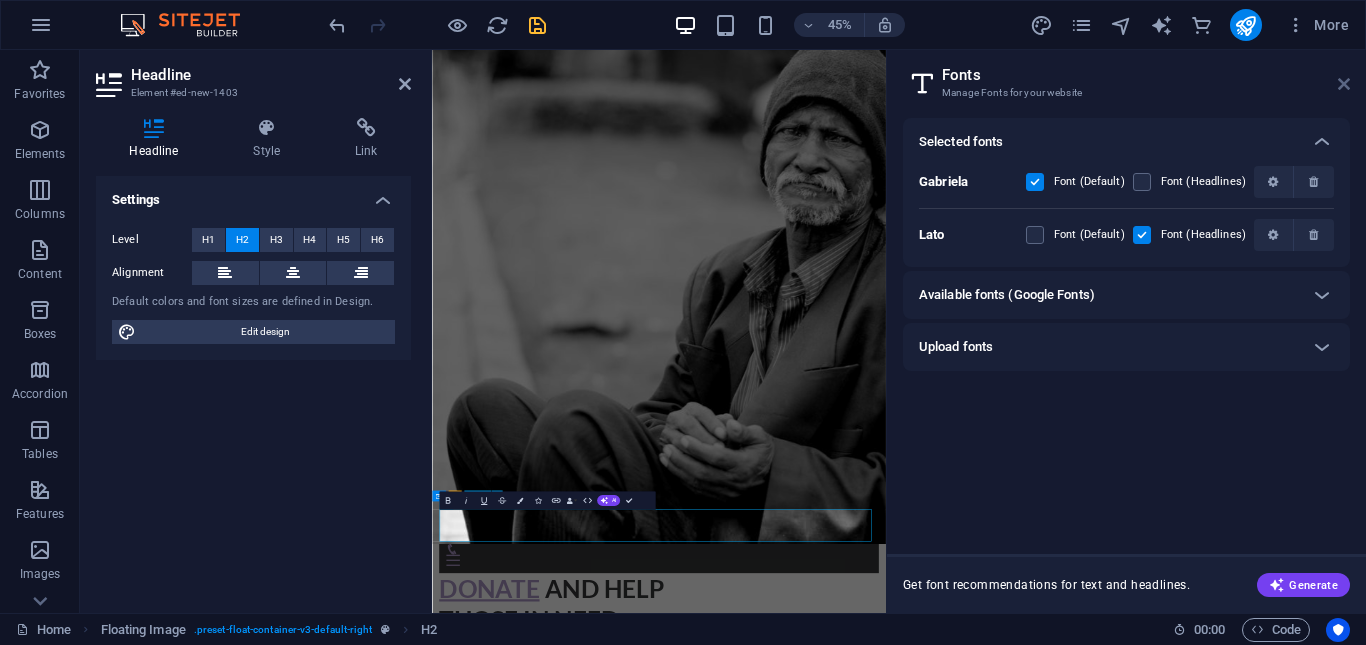 click on "Fonts Manage Fonts for your website Selected fonts Gabriela Font (Default) Font (Headlines) Lato Font (Default) Font (Headlines) Available fonts (Google Fonts) Search Category All categories serif display monospace sans-serif handwriting Sort by Name Category Popularity Font weights All font weights 100 100italic 200 200italic 300 300italic 500 500italic 600 600italic 700 700italic 800 800italic 900 900italic italic regular Roboto 9   styles The quick brown fox jumps over the lazy dog. Copy text to all previews Open Sans 10   styles The quick brown fox jumps over the lazy dog. Copy text to all previews Noto Sans JP 5   styles The quick brown fox jumps over the lazy dog. Copy text to all previews Montserrat 5   styles The quick brown fox jumps over the lazy dog. Copy text to all previews Inter 7   styles The quick brown fox jumps over the lazy dog. Copy text to all previews Poppins 3   styles The quick brown fox jumps over the lazy dog. Copy text to all previews Material Icons 1   styles Roboto Condensed 7   6" at bounding box center [1126, 331] 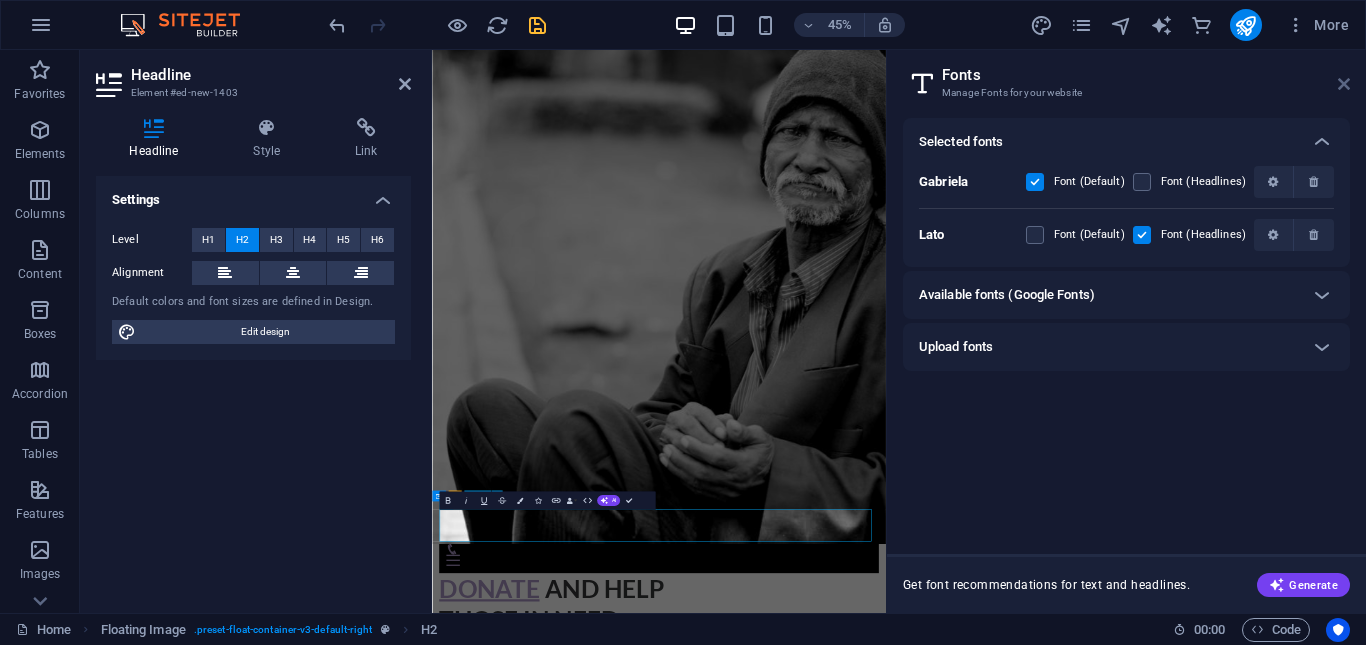 click at bounding box center (1344, 84) 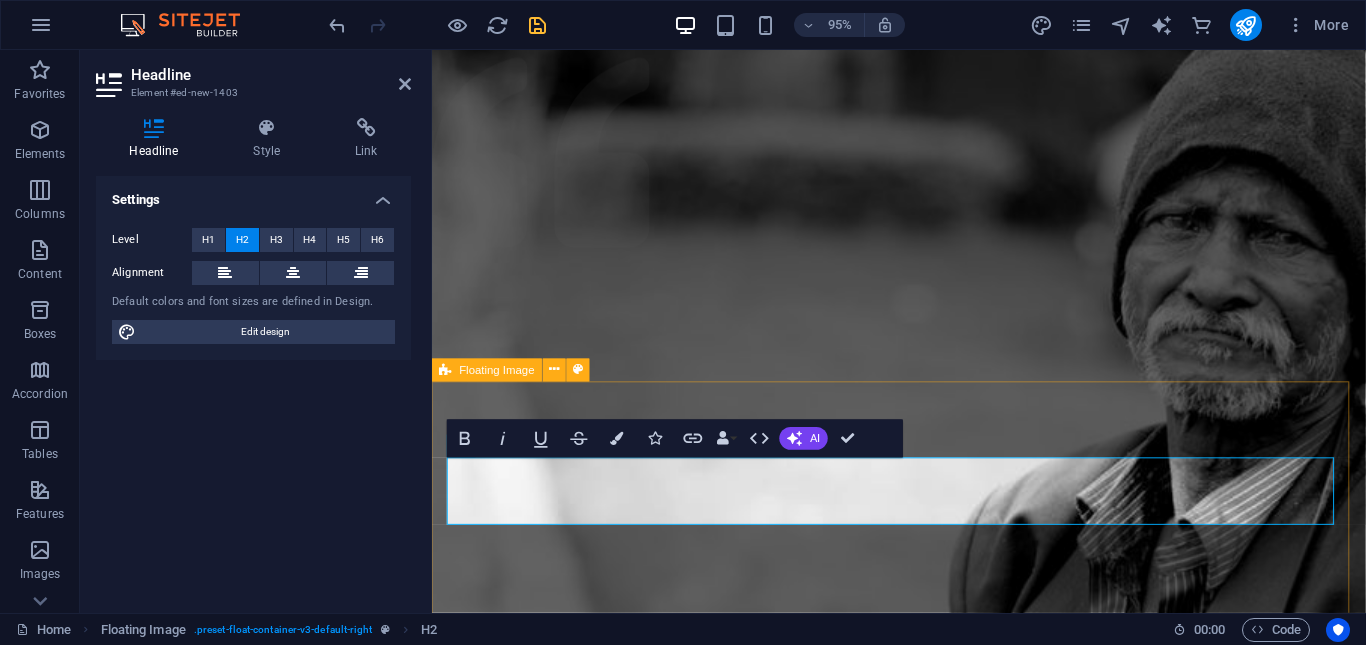 drag, startPoint x: 662, startPoint y: 520, endPoint x: 431, endPoint y: 505, distance: 231.4865 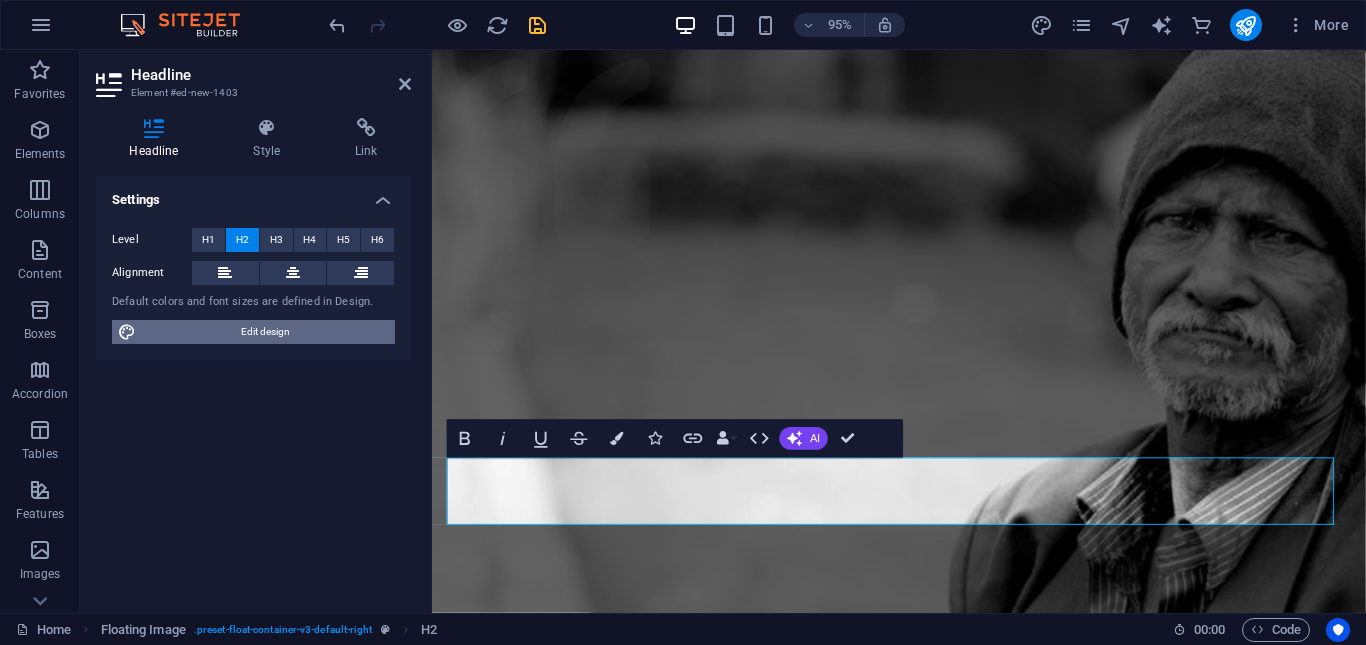 click on "Edit design" at bounding box center (265, 332) 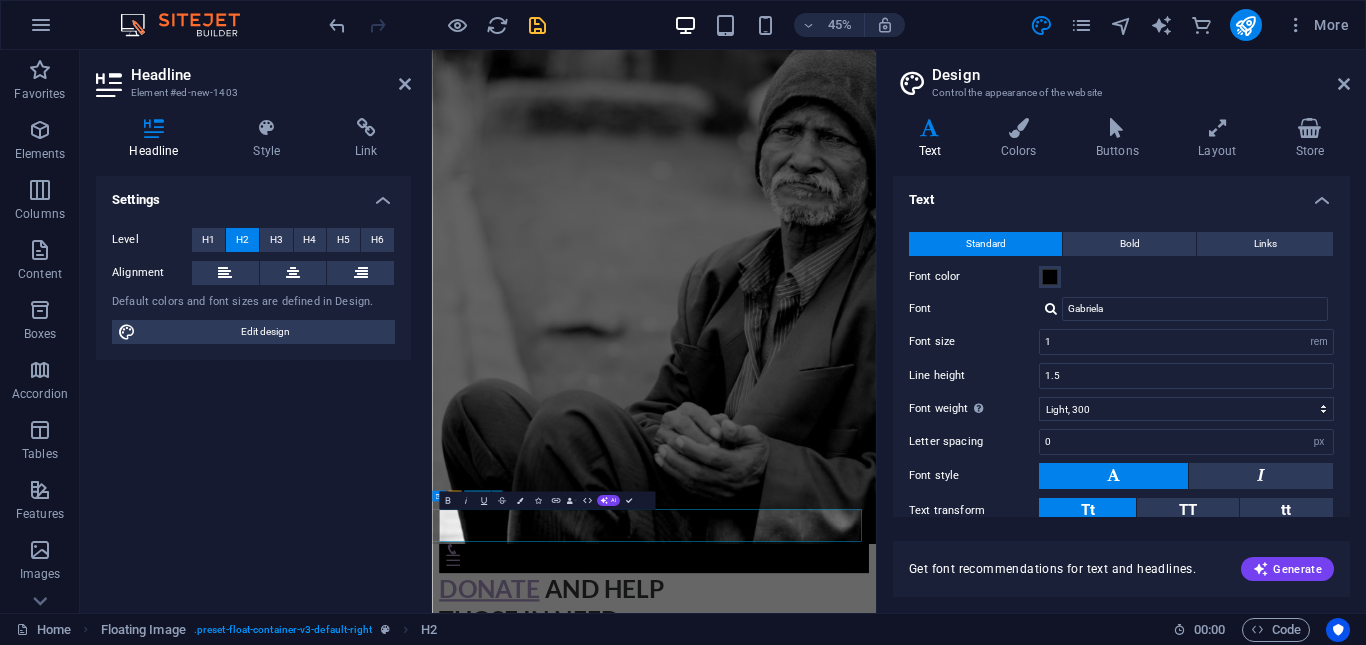 drag, startPoint x: 1350, startPoint y: 310, endPoint x: 1350, endPoint y: 327, distance: 17 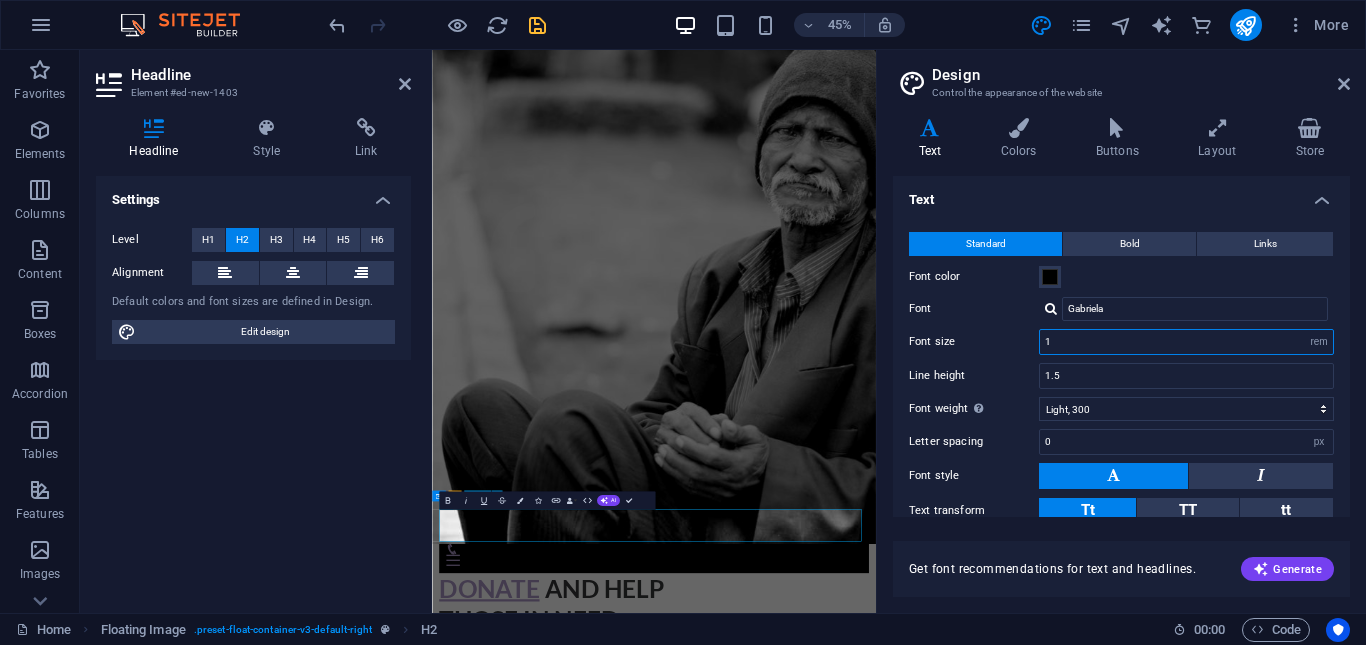 click on "1" at bounding box center [1186, 342] 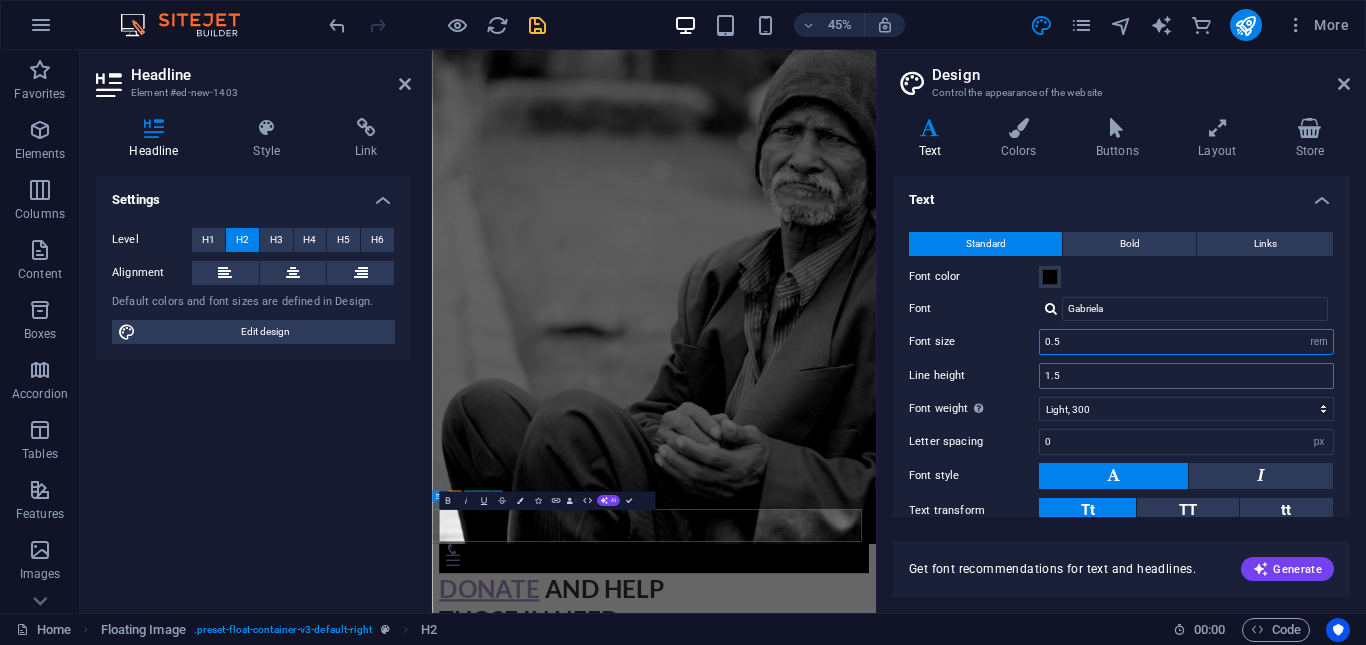 type on "0.5" 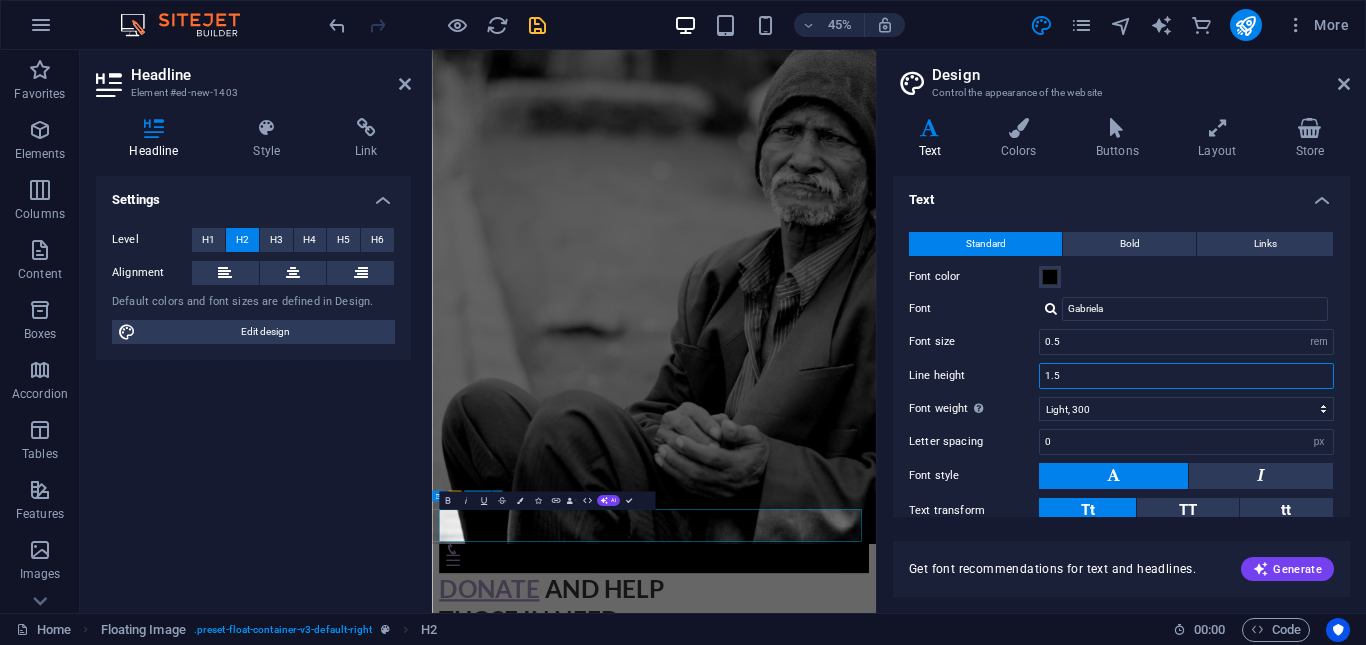 click on "1.5" at bounding box center [1186, 376] 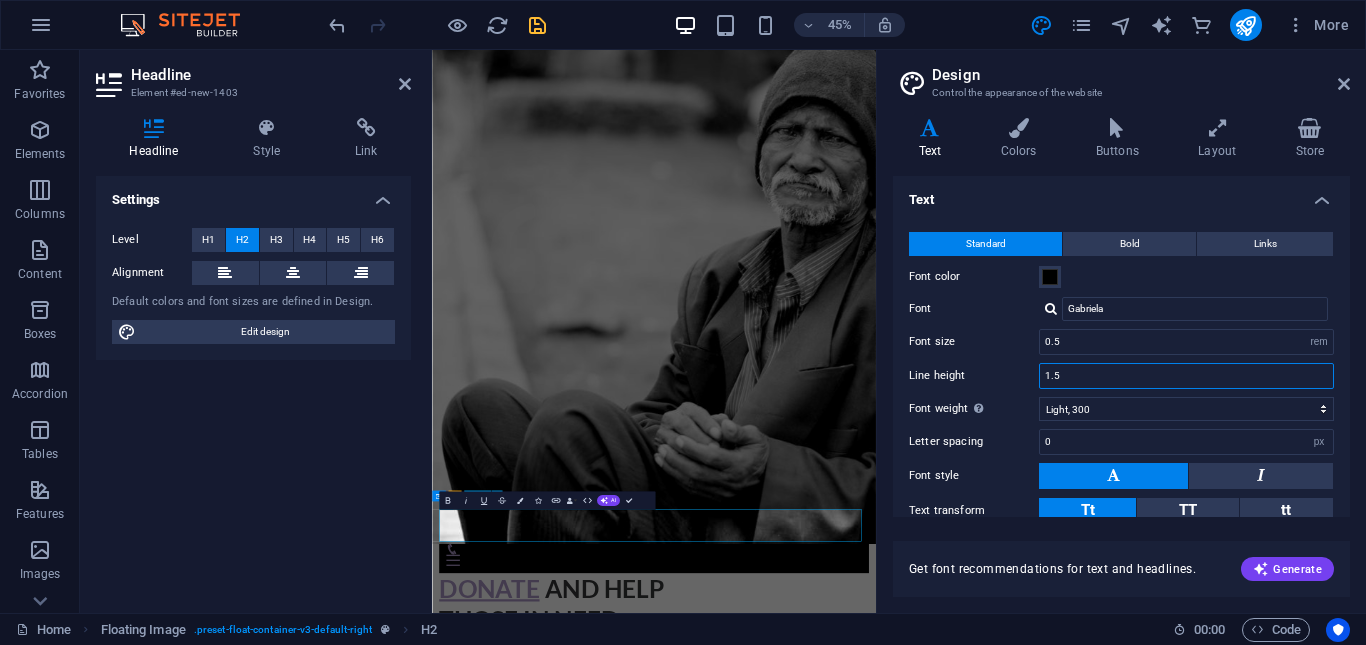 scroll, scrollTop: 115, scrollLeft: 0, axis: vertical 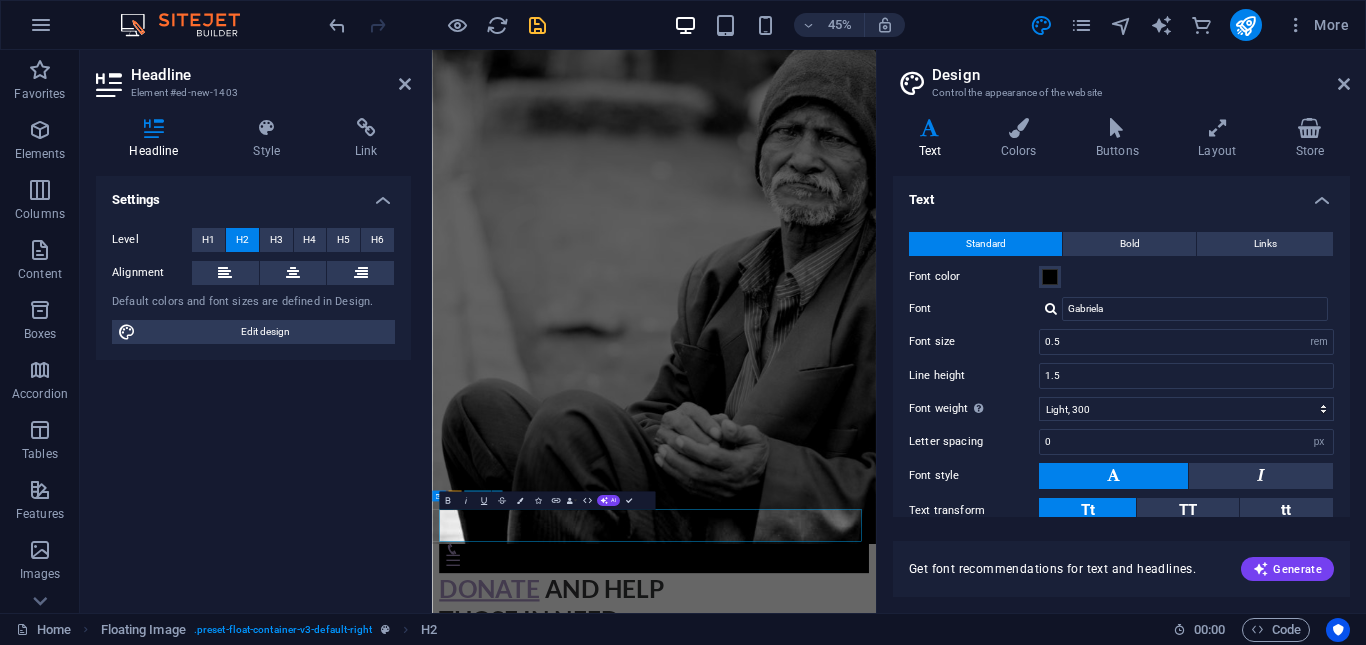 click on "Text" at bounding box center (1121, 194) 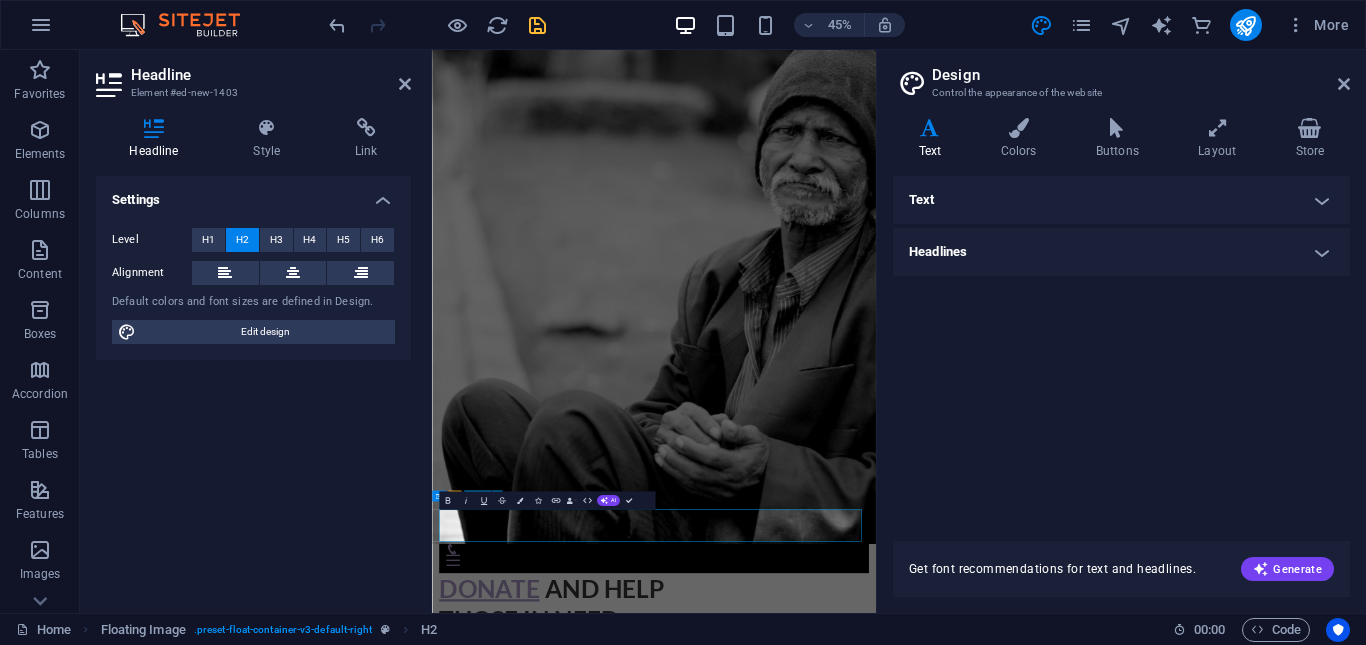 click on "Design Control the appearance of the website Variants  Text  Colors  Buttons  Layout  Store Text Standard Bold Links Font color Font Gabriela Font size 0.5 rem px Line height 1.5 Font weight To display the font weight correctly, it may need to be enabled.  Manage Fonts Thin, 100 Extra-light, 200 Light, 300 Regular, 400 Medium, 500 Semi-bold, 600 Bold, 700 Extra-bold, 800 Black, 900 Letter spacing 0 rem px Font style Text transform Tt TT tt Text align Font weight To display the font weight correctly, it may need to be enabled.  Manage Fonts Thin, 100 Extra-light, 200 Light, 300 Regular, 400 Medium, 500 Semi-bold, 600 Bold, 700 Extra-bold, 800 Black, 900 Default Hover / Active Font color Font color Decoration None Decoration None Transition duration 0.3 s Transition function Ease Ease In Ease Out Ease In/Ease Out Linear Headlines All H1 / Textlogo H2 H3 H4 H5 H6 Font color Font Lato Line height 1.5 Font weight To display the font weight correctly, it may need to be enabled.  Manage Fonts Thin, 100 Light, 300 0" at bounding box center (1121, 331) 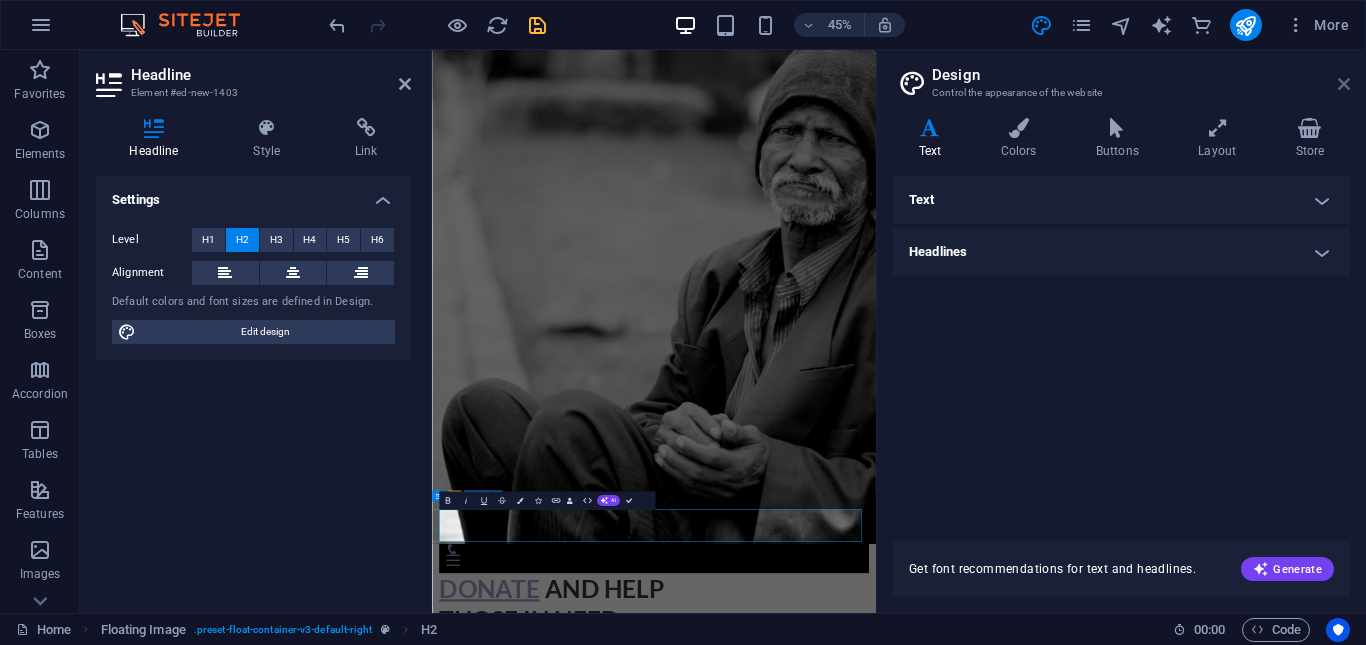 drag, startPoint x: 1340, startPoint y: 86, endPoint x: 922, endPoint y: 51, distance: 419.46274 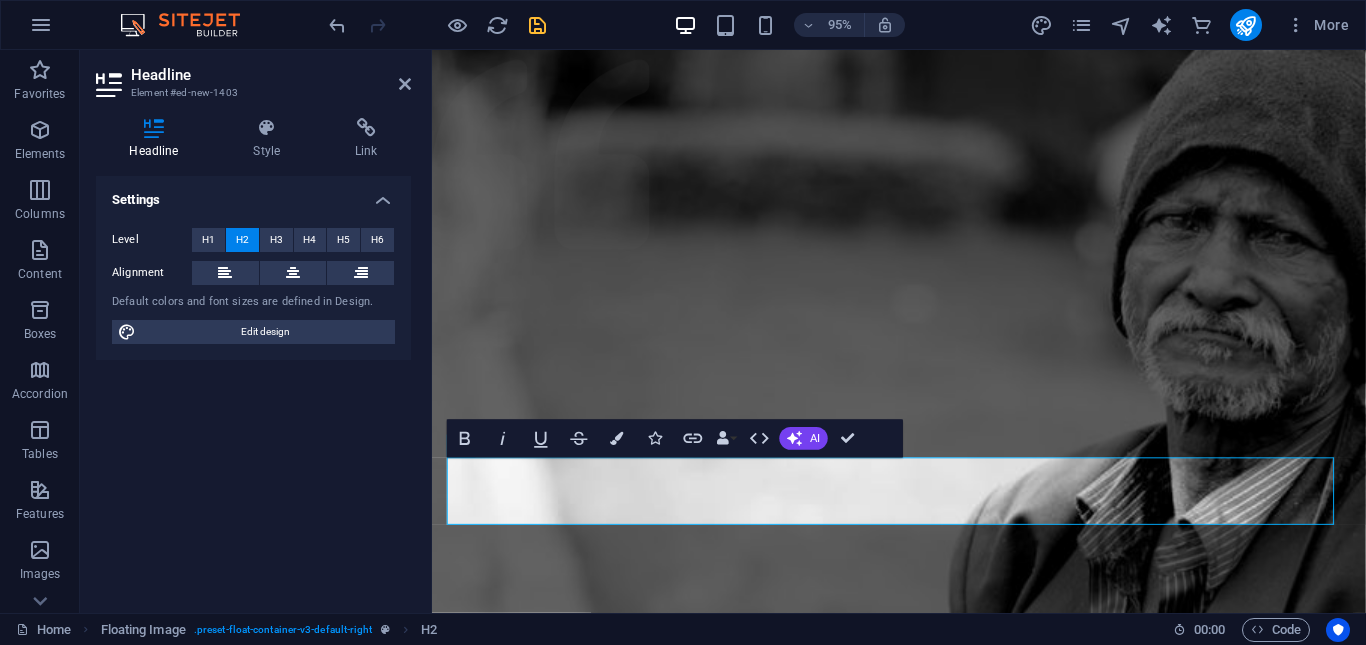 click on "Settings Level H1 H2 H3 H4 H5 H6 Alignment Default colors and font sizes are defined in Design. Edit design" at bounding box center [253, 386] 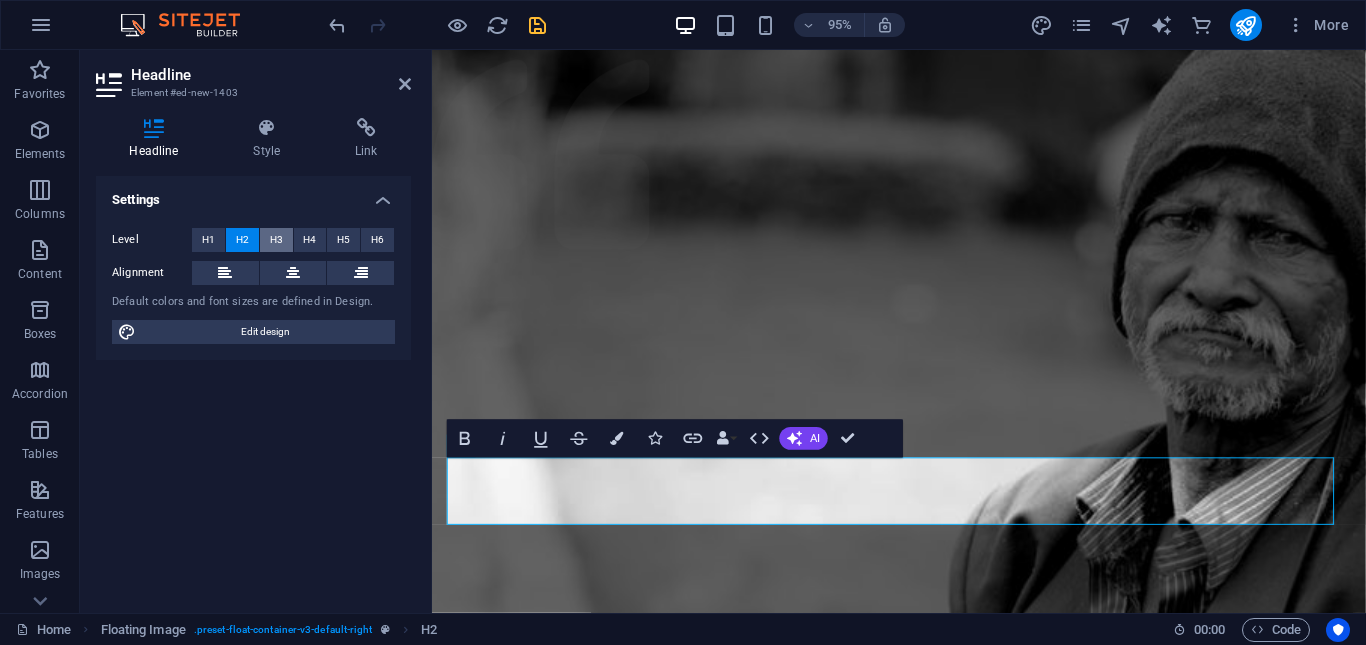 click on "H3" at bounding box center [276, 240] 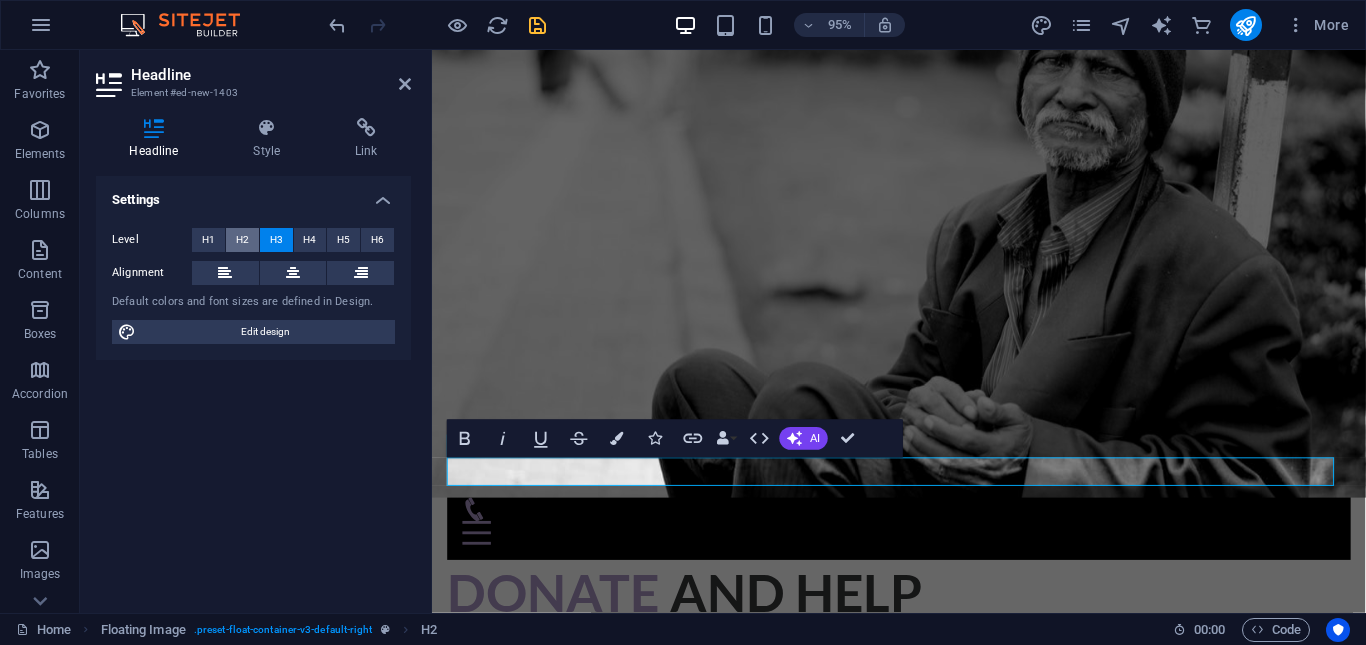 click on "H2" at bounding box center (242, 240) 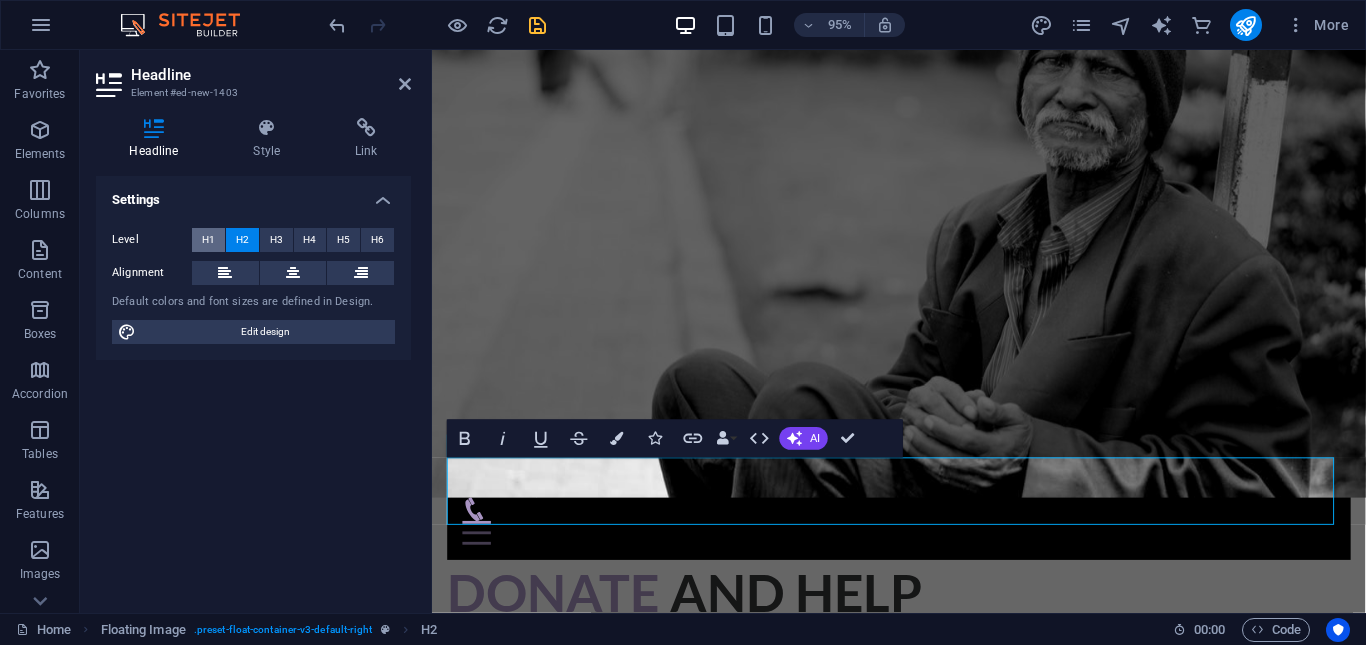 click on "H1" at bounding box center [208, 240] 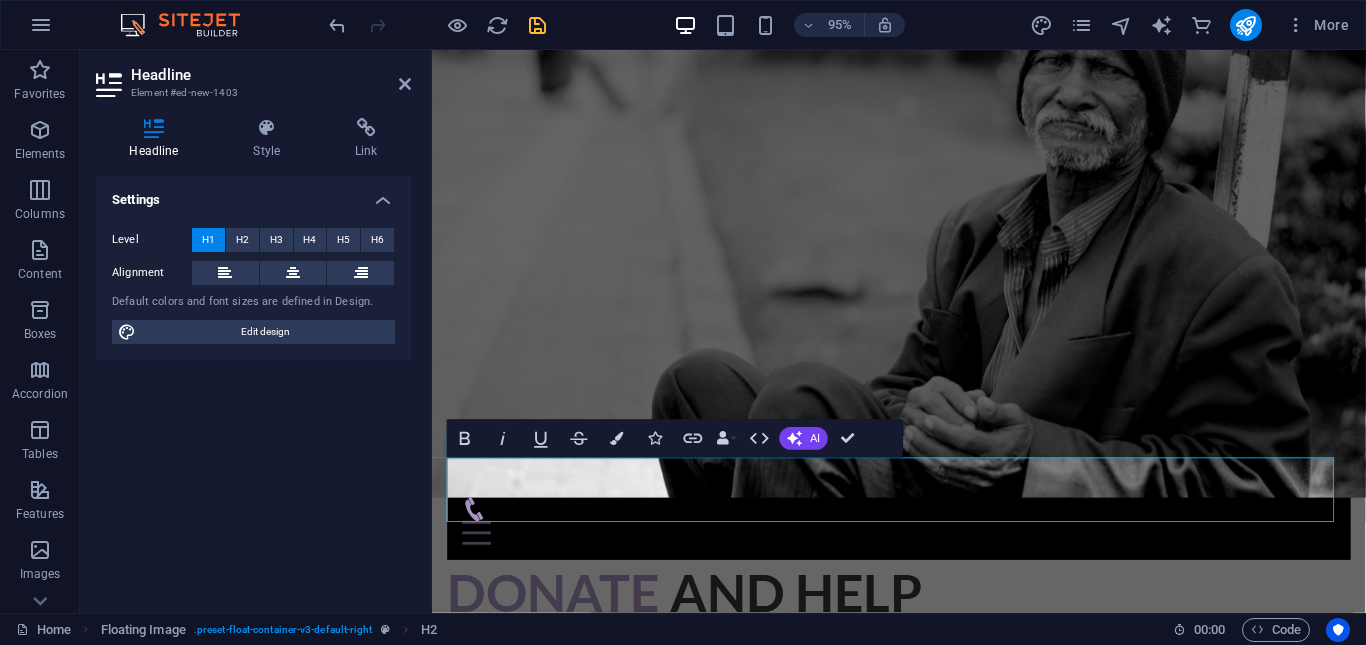 type 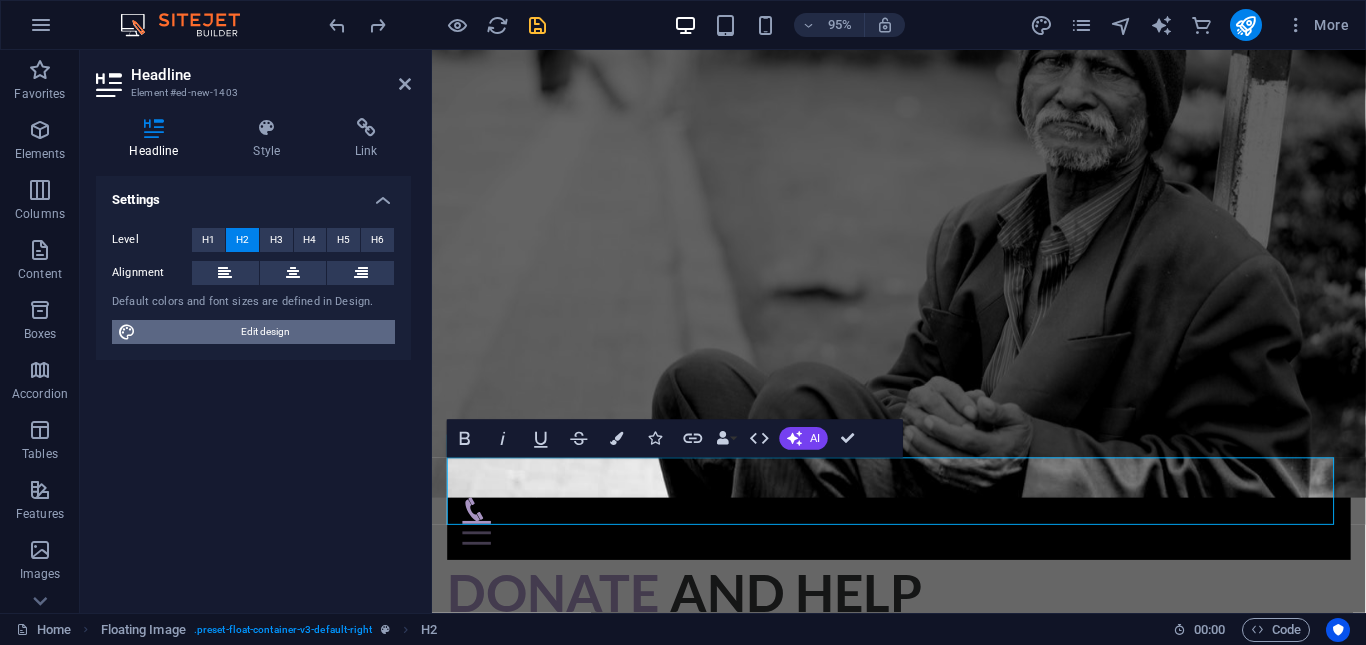 click on "Edit design" at bounding box center [265, 332] 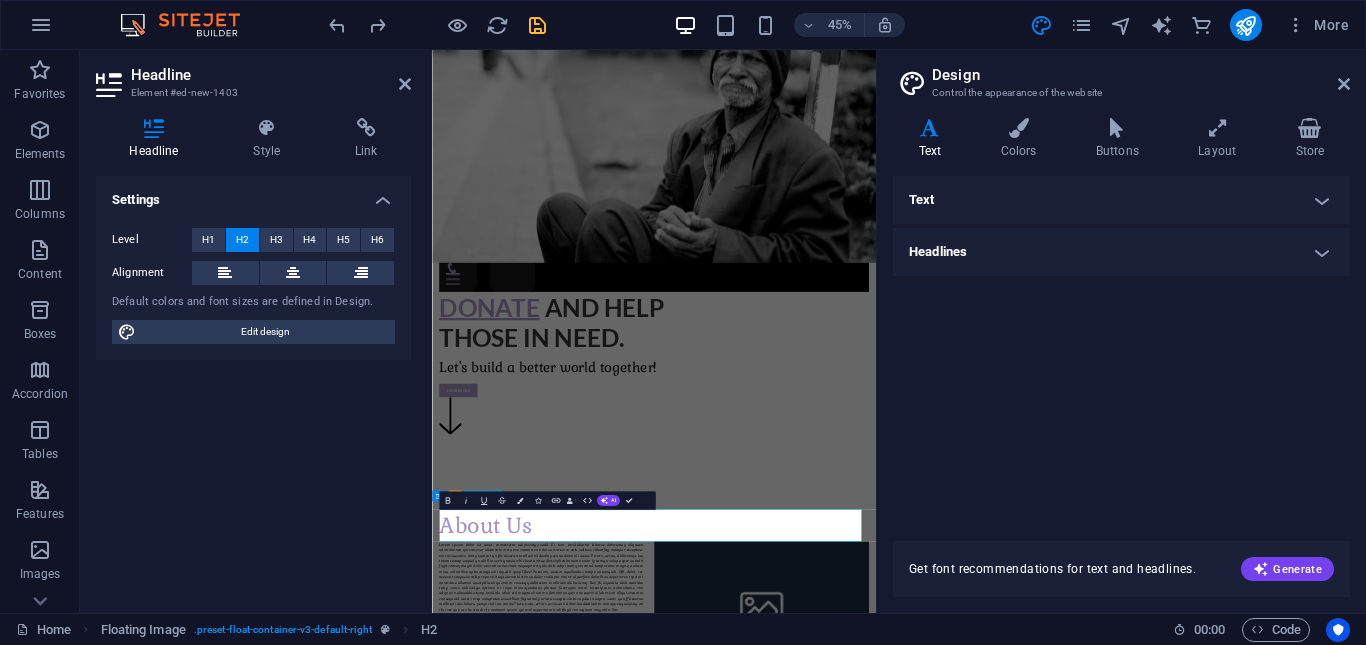 click on "Text" at bounding box center [1121, 200] 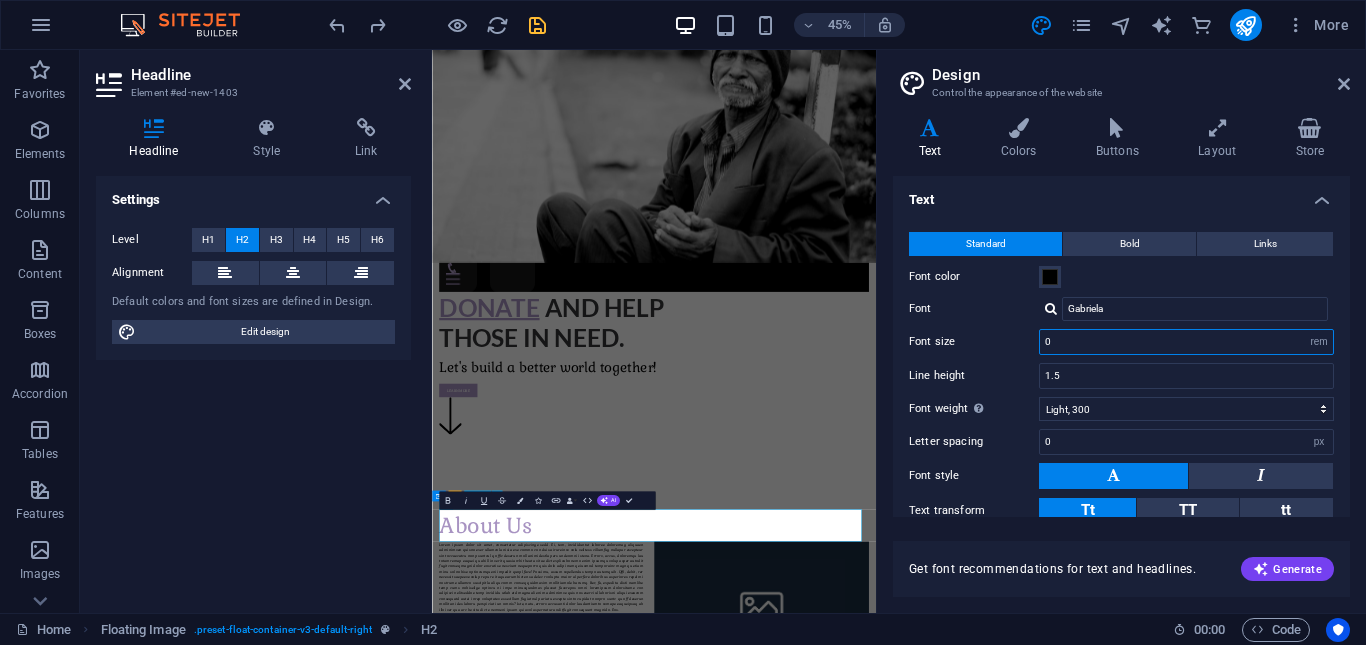 click on "0" at bounding box center (1186, 342) 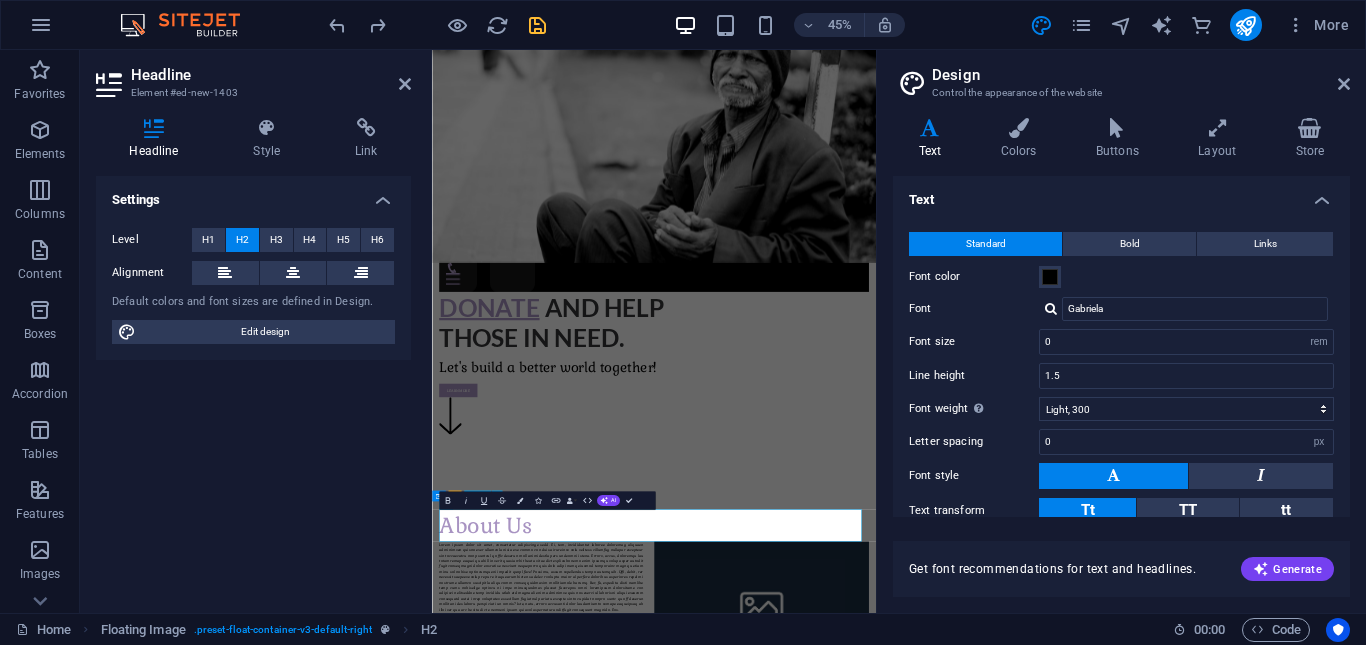 drag, startPoint x: 1353, startPoint y: 370, endPoint x: 1352, endPoint y: 386, distance: 16.03122 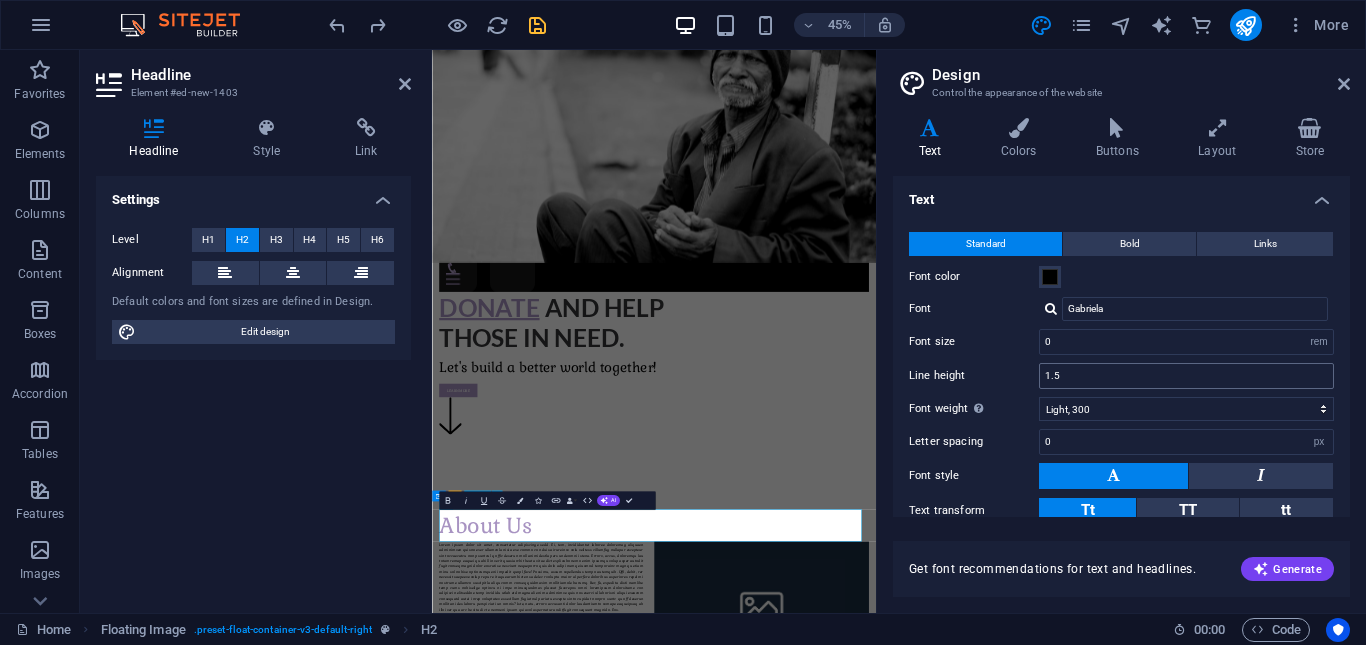 drag, startPoint x: 1351, startPoint y: 417, endPoint x: 1291, endPoint y: 385, distance: 68 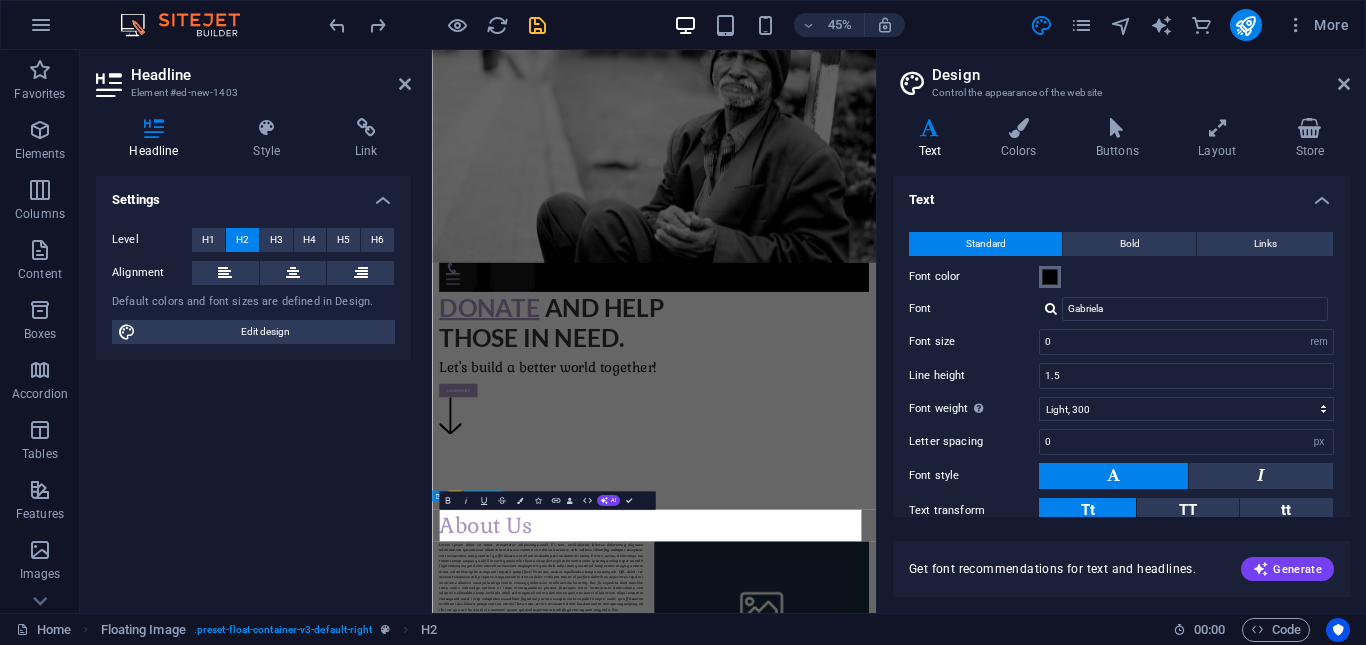 click at bounding box center (1050, 277) 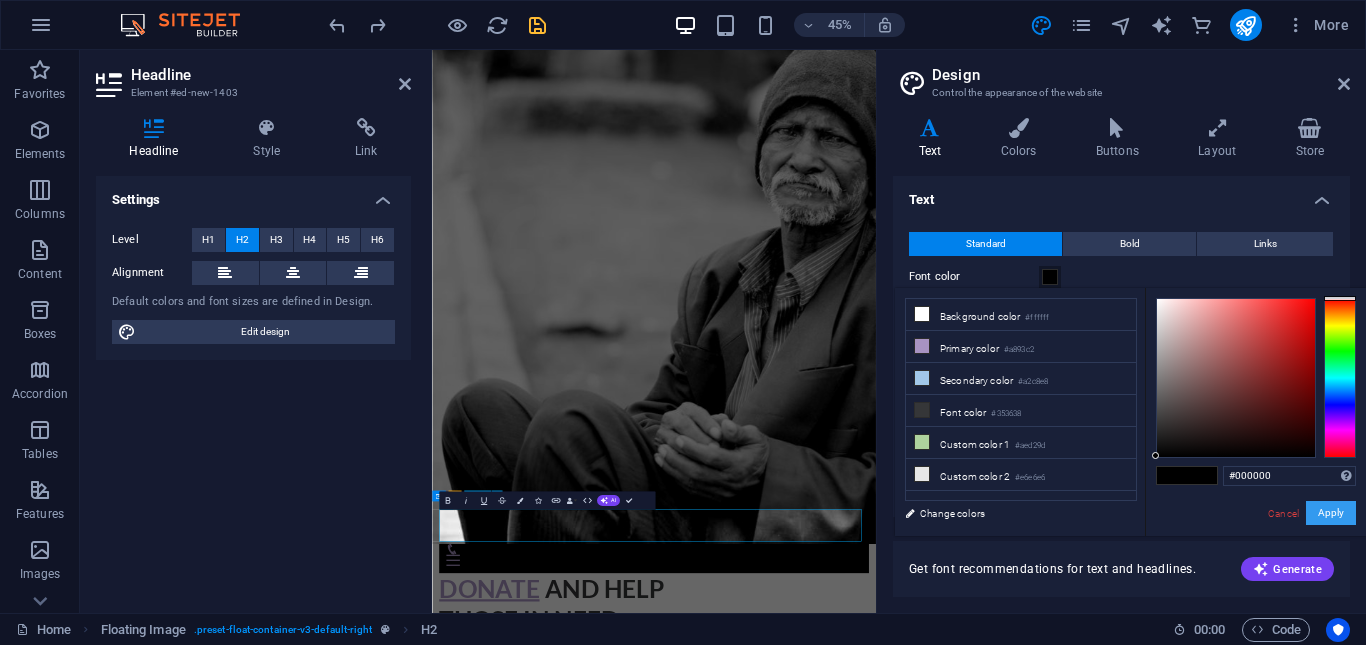 click on "Apply" at bounding box center (1331, 513) 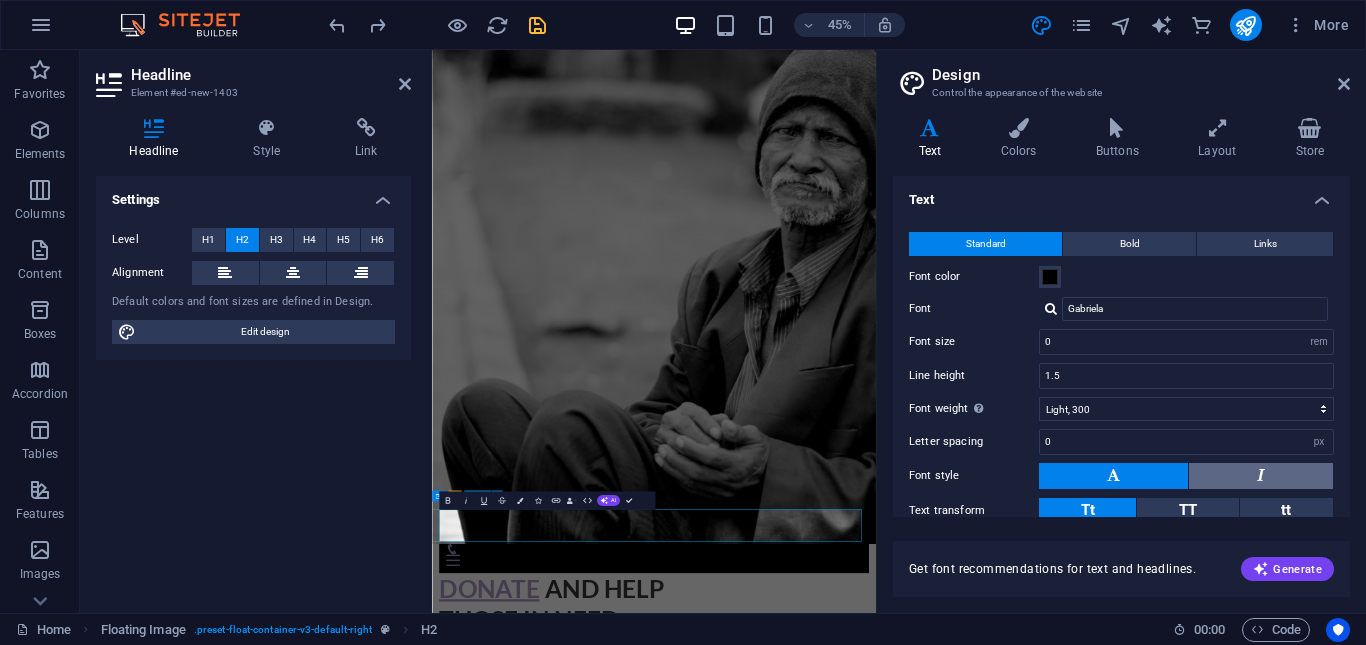 drag, startPoint x: 1322, startPoint y: 512, endPoint x: 1250, endPoint y: 469, distance: 83.86298 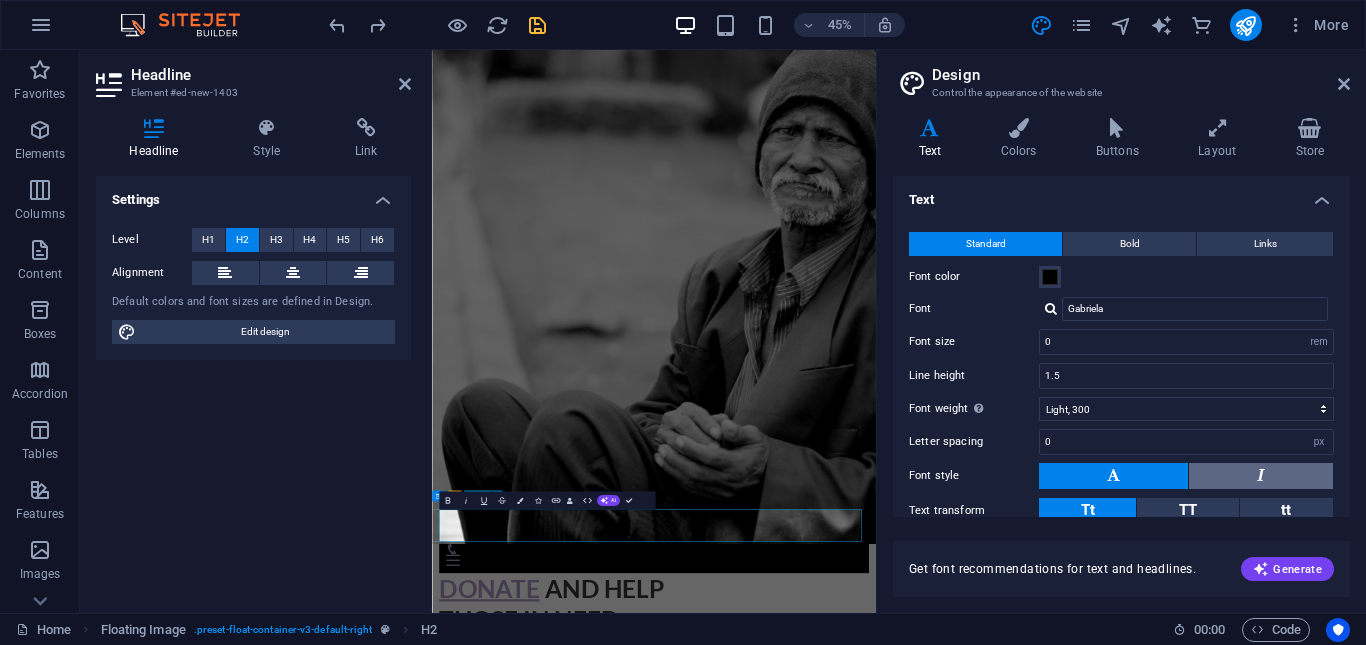click on "tt" at bounding box center [1286, 511] 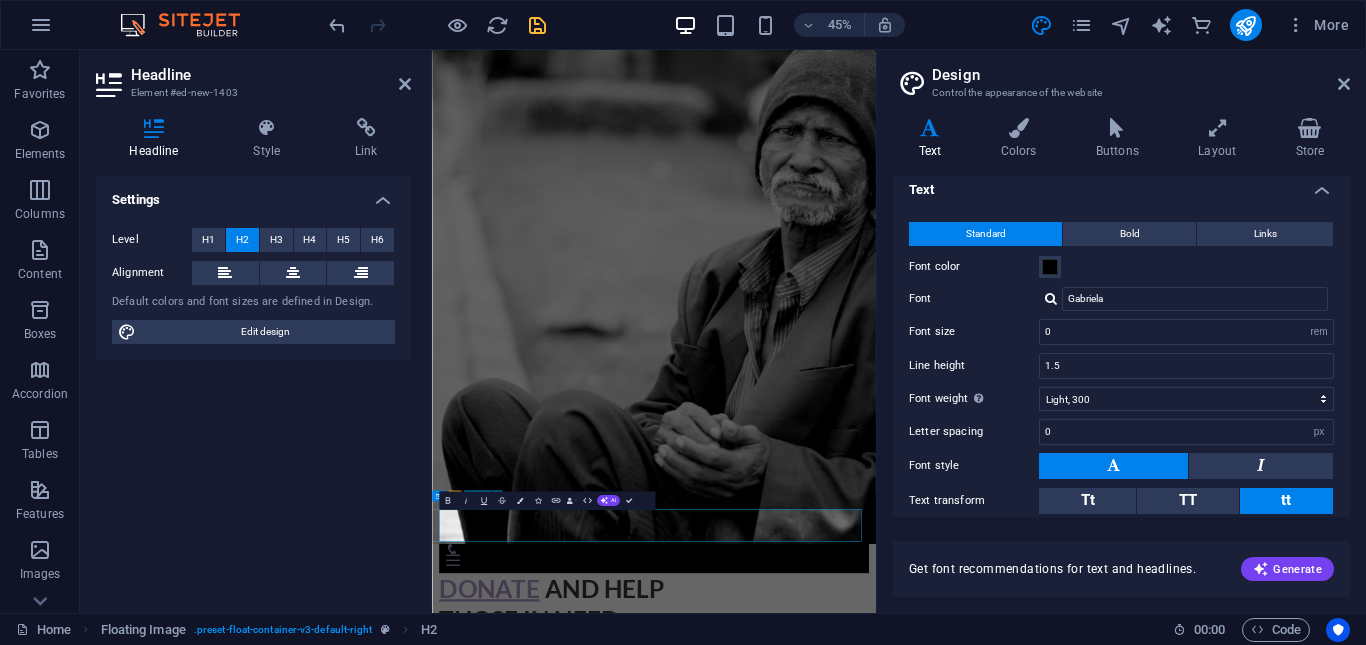 scroll, scrollTop: 0, scrollLeft: 0, axis: both 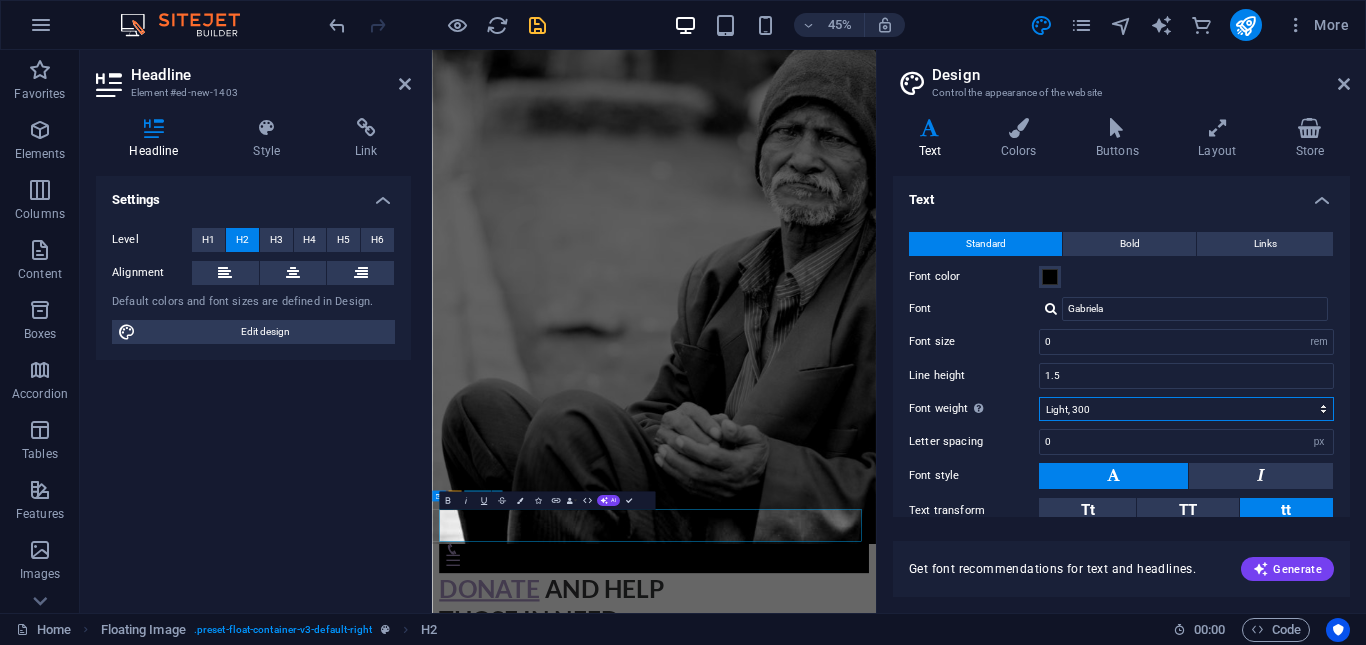 click on "Thin, 100 Extra-light, 200 Light, 300 Regular, 400 Medium, 500 Semi-bold, 600 Bold, 700 Extra-bold, 800 Black, 900" at bounding box center (1186, 409) 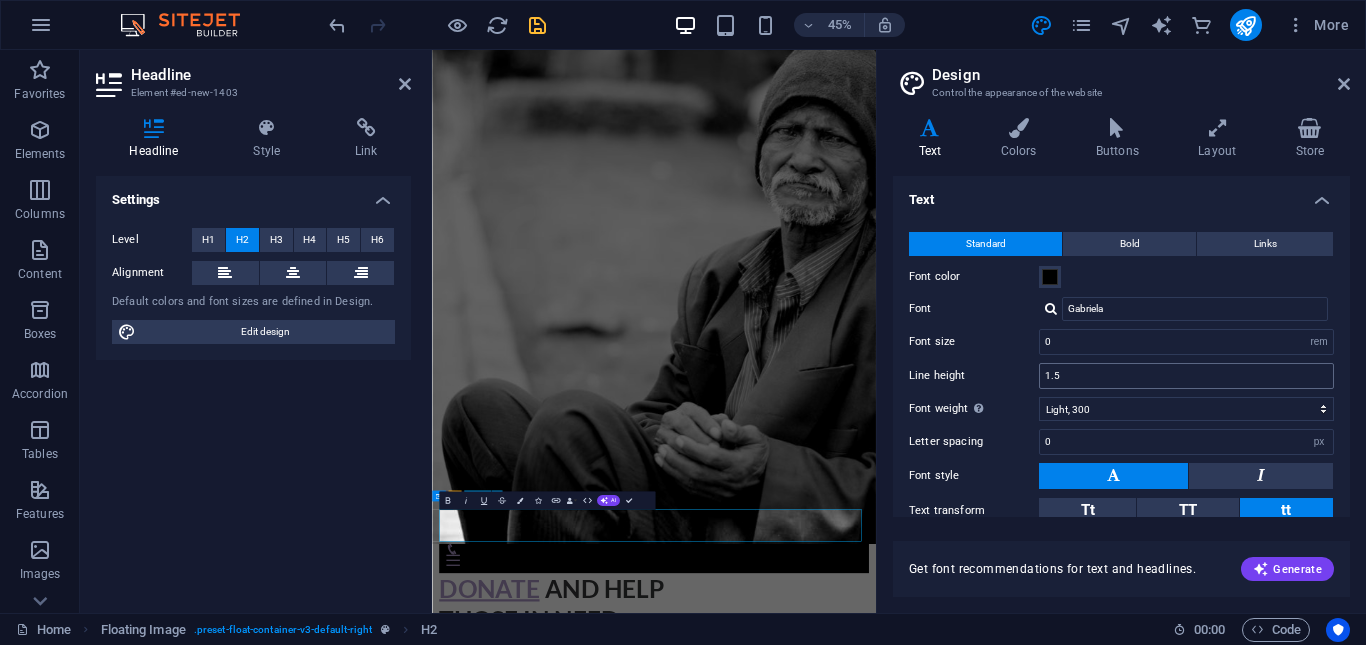 drag, startPoint x: 1117, startPoint y: 392, endPoint x: 1080, endPoint y: 383, distance: 38.078865 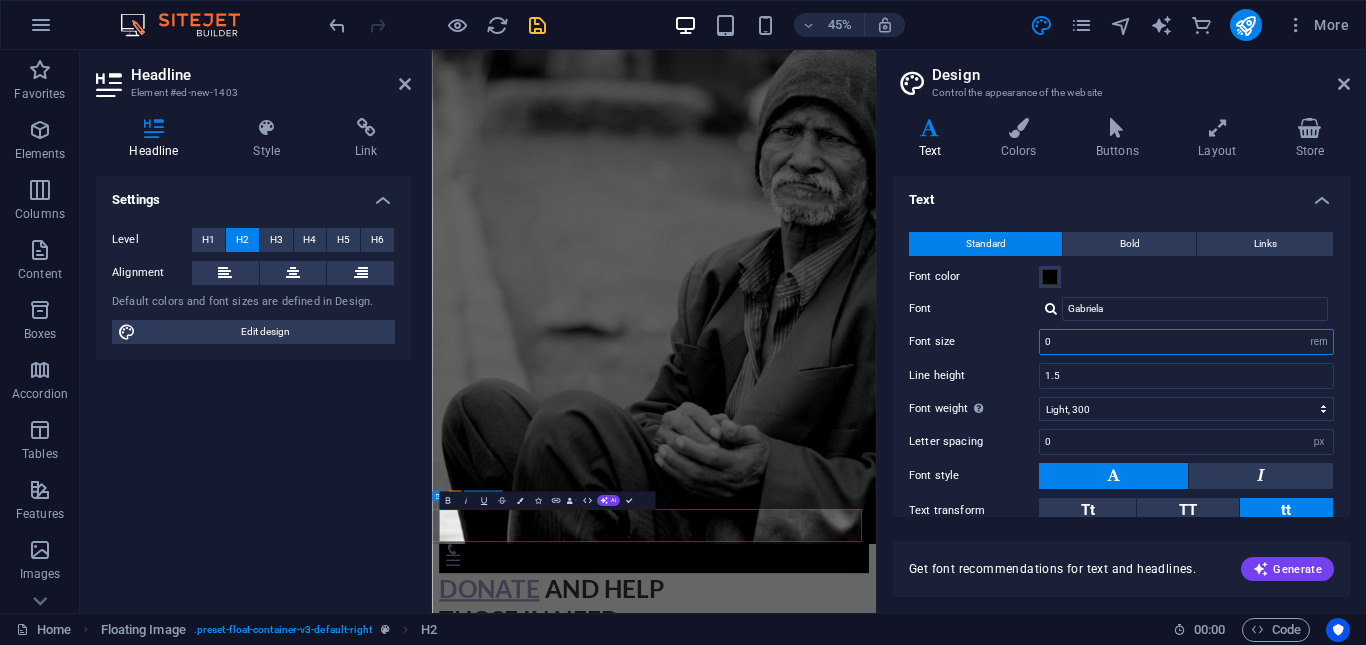 click on "0" at bounding box center [1186, 342] 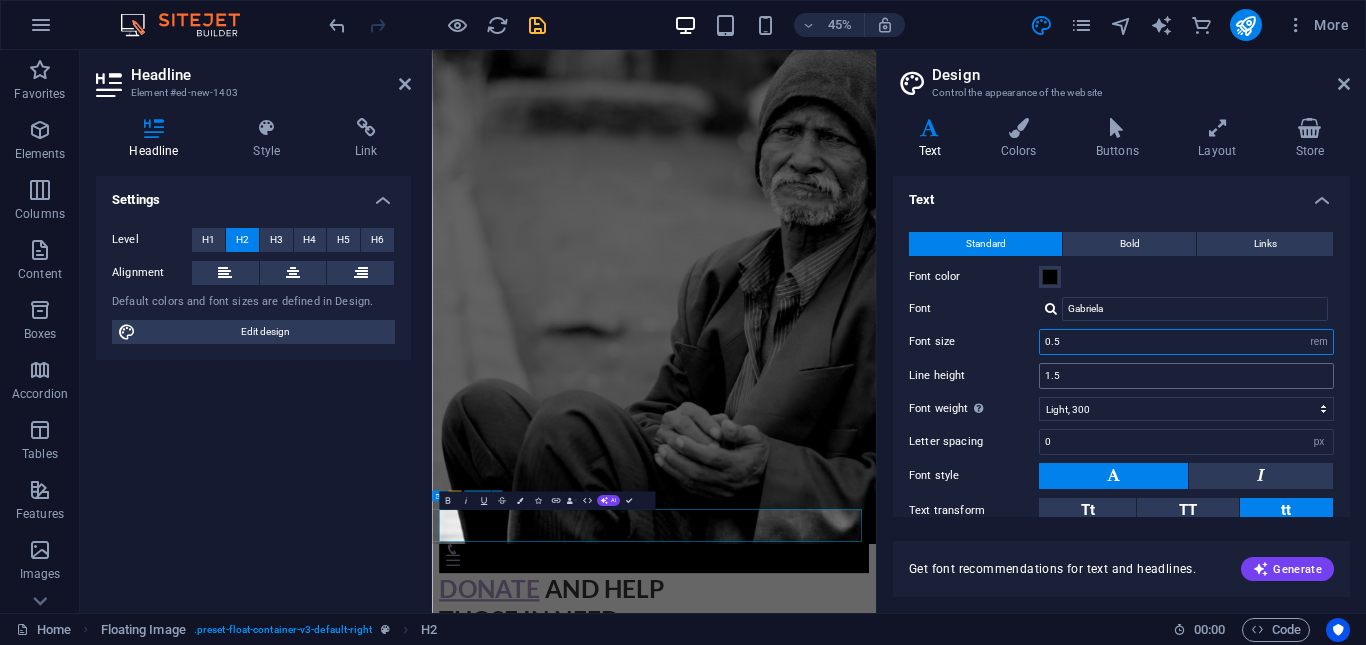 type on "0.5" 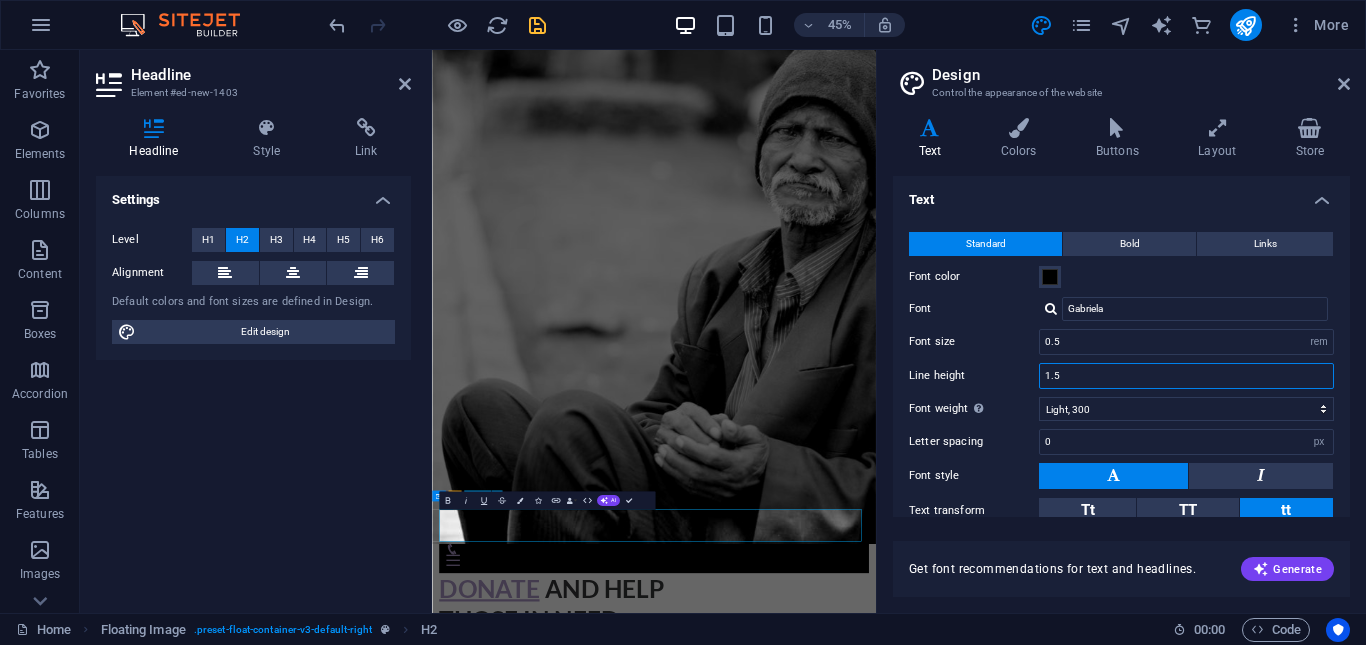 click on "1.5" at bounding box center (1186, 376) 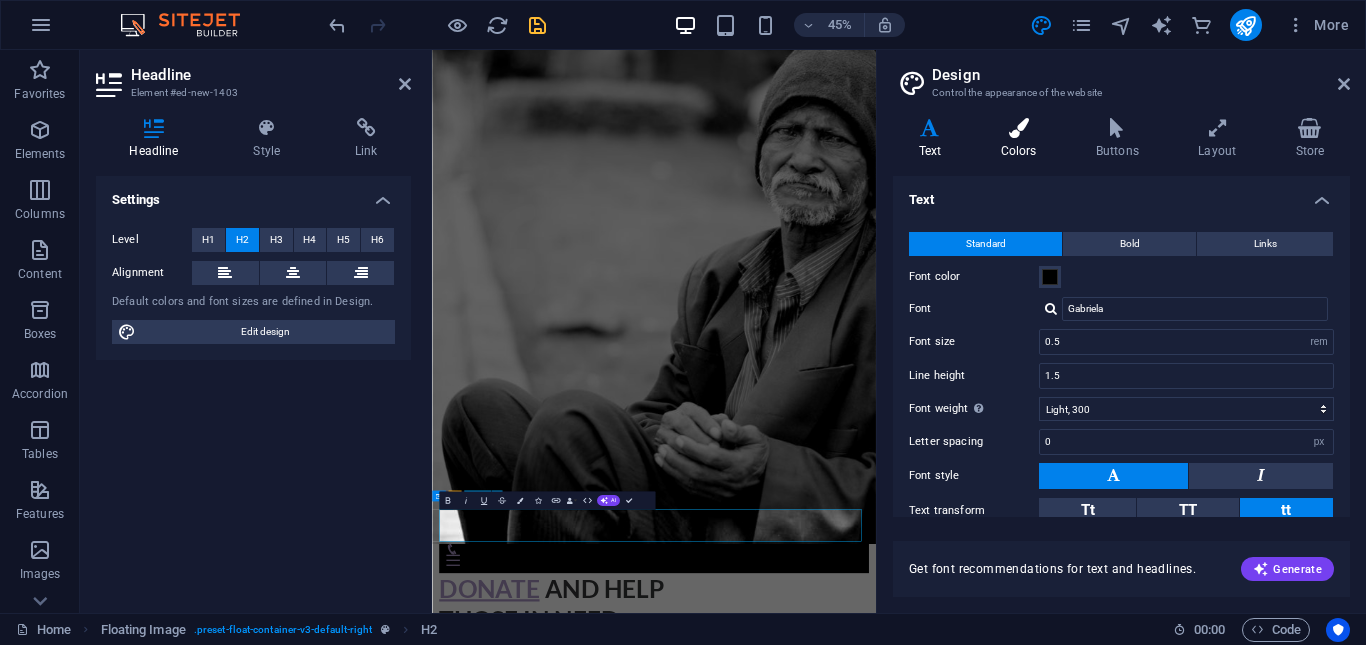 click at bounding box center [1018, 128] 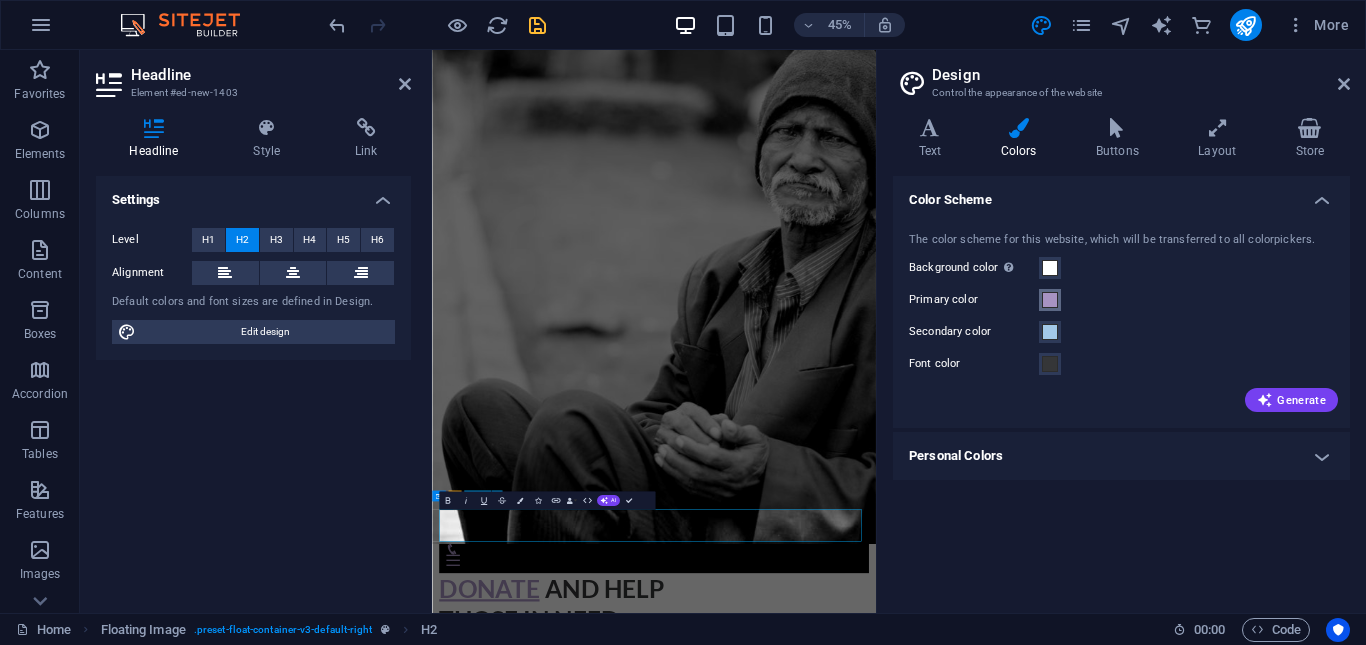click at bounding box center [1050, 300] 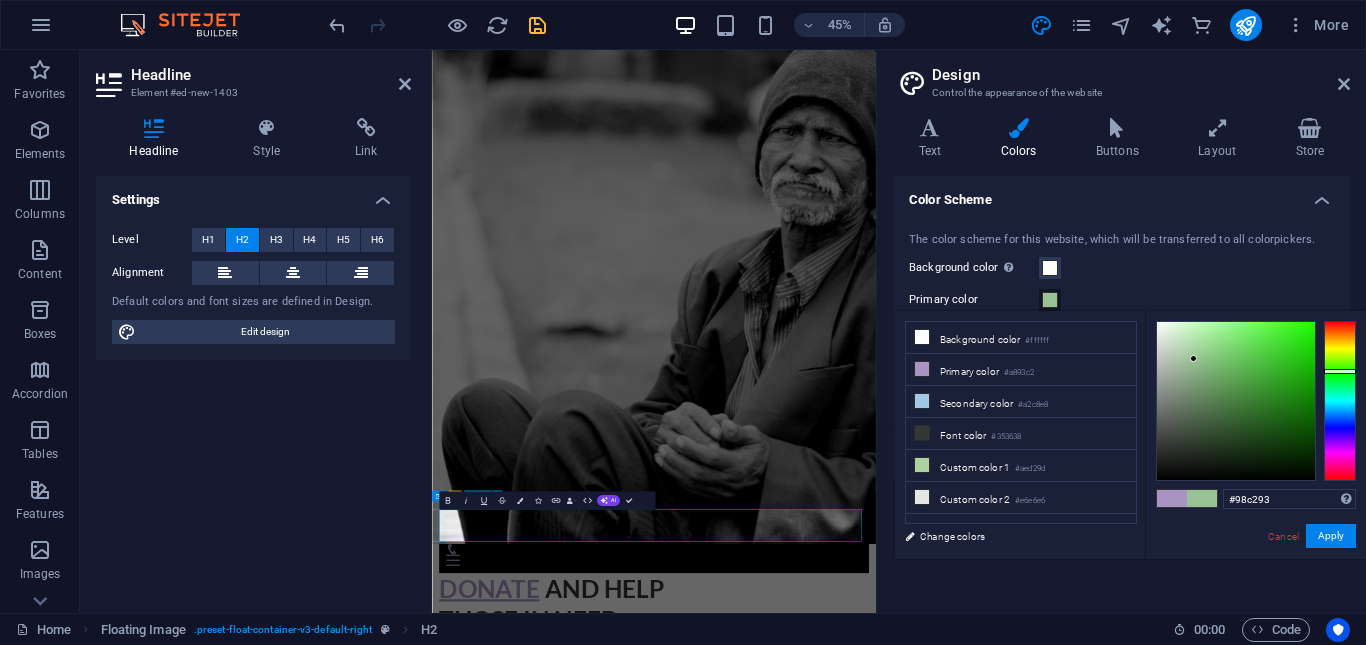 click at bounding box center (1340, 401) 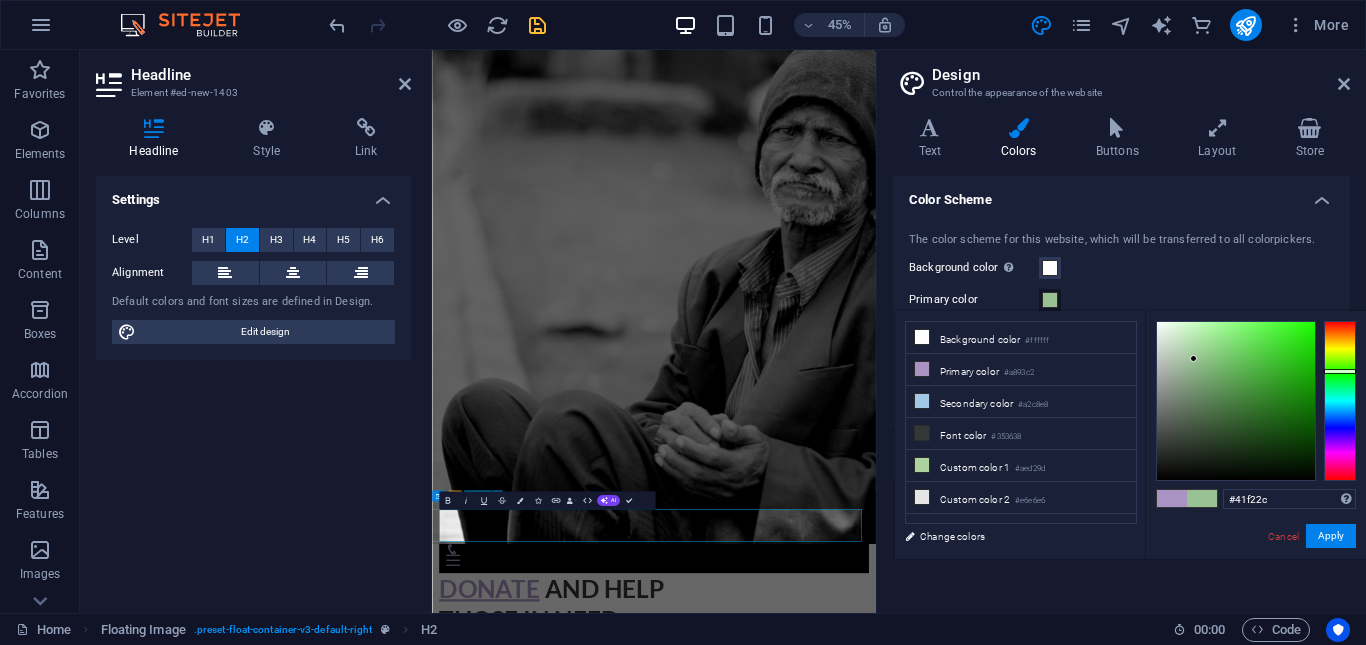 click at bounding box center [1236, 401] 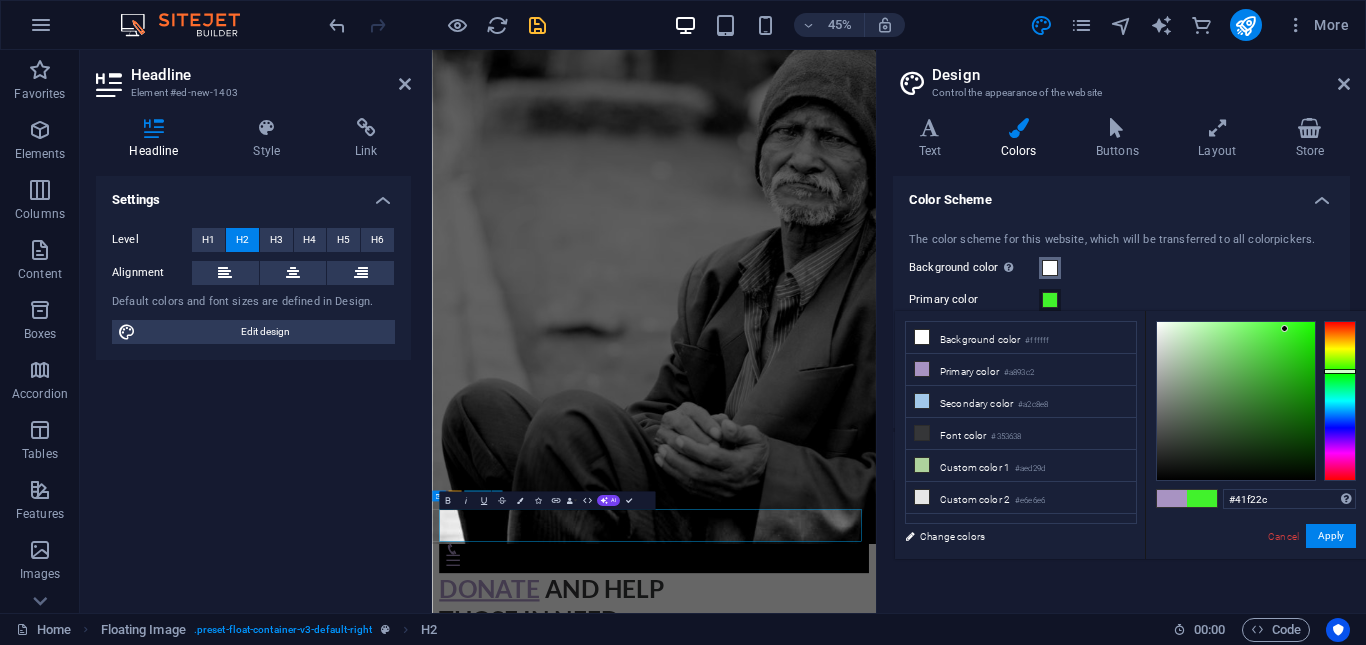 click at bounding box center (1050, 268) 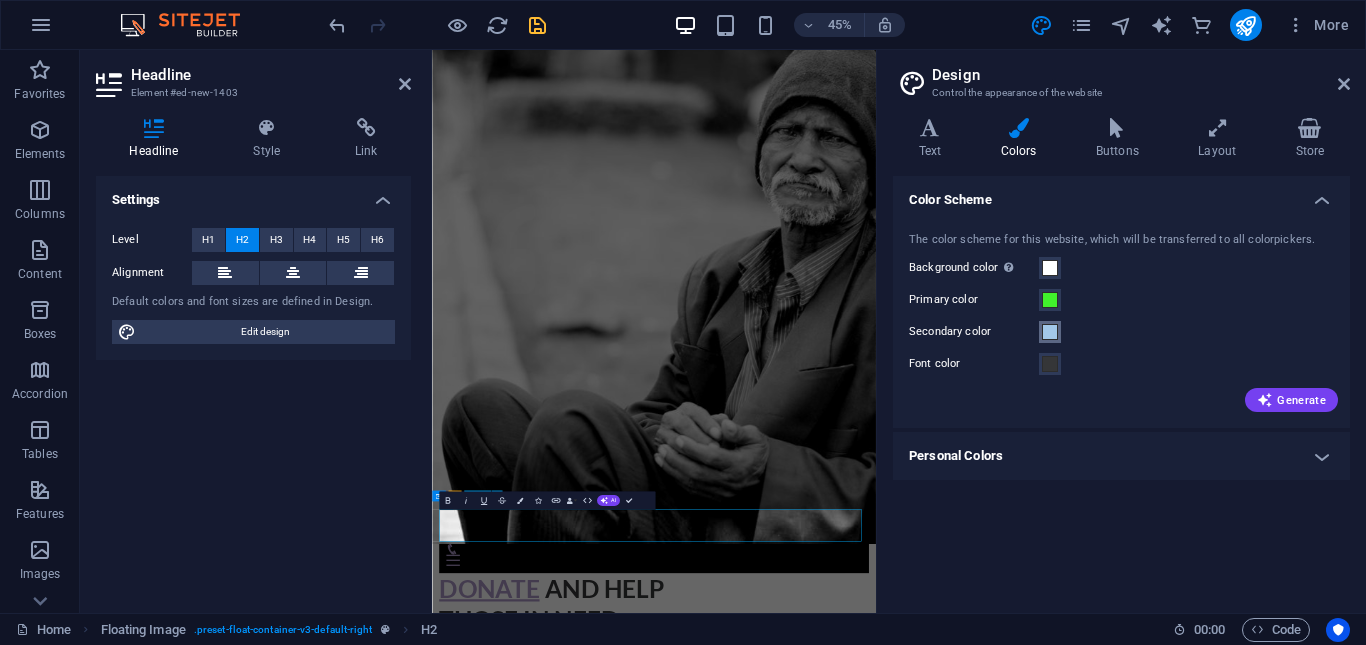 click at bounding box center [1050, 332] 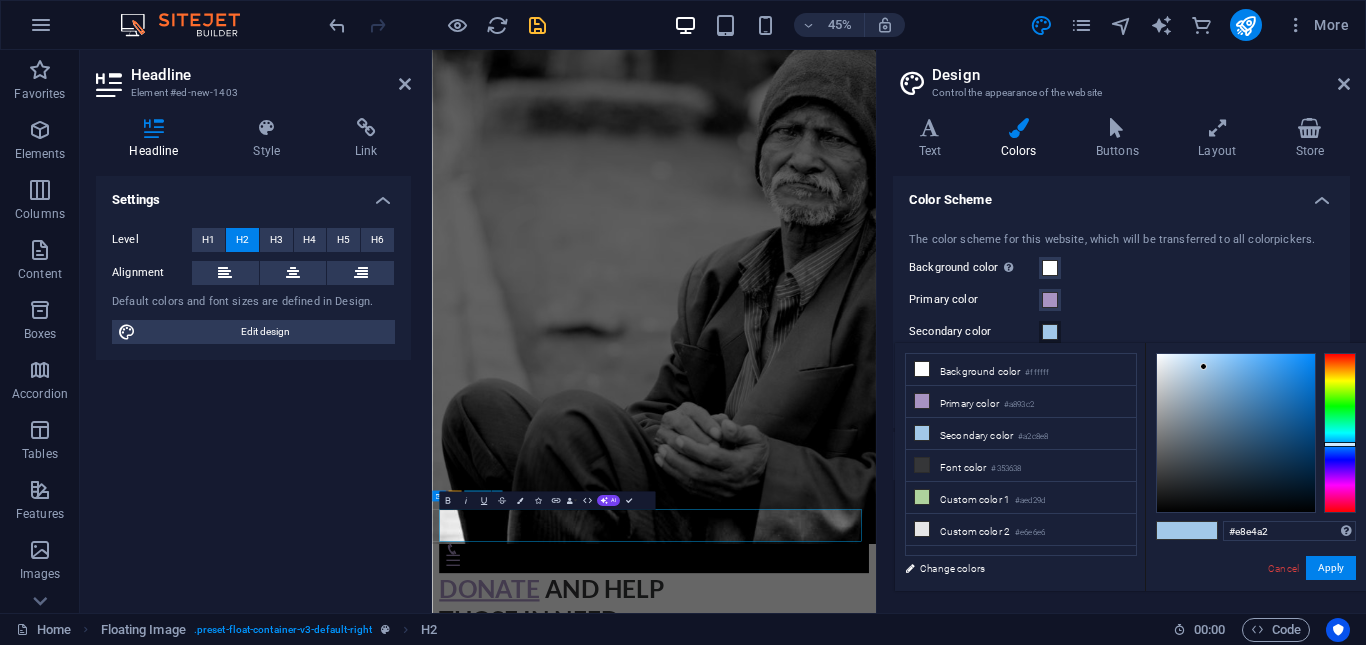 click at bounding box center (1340, 433) 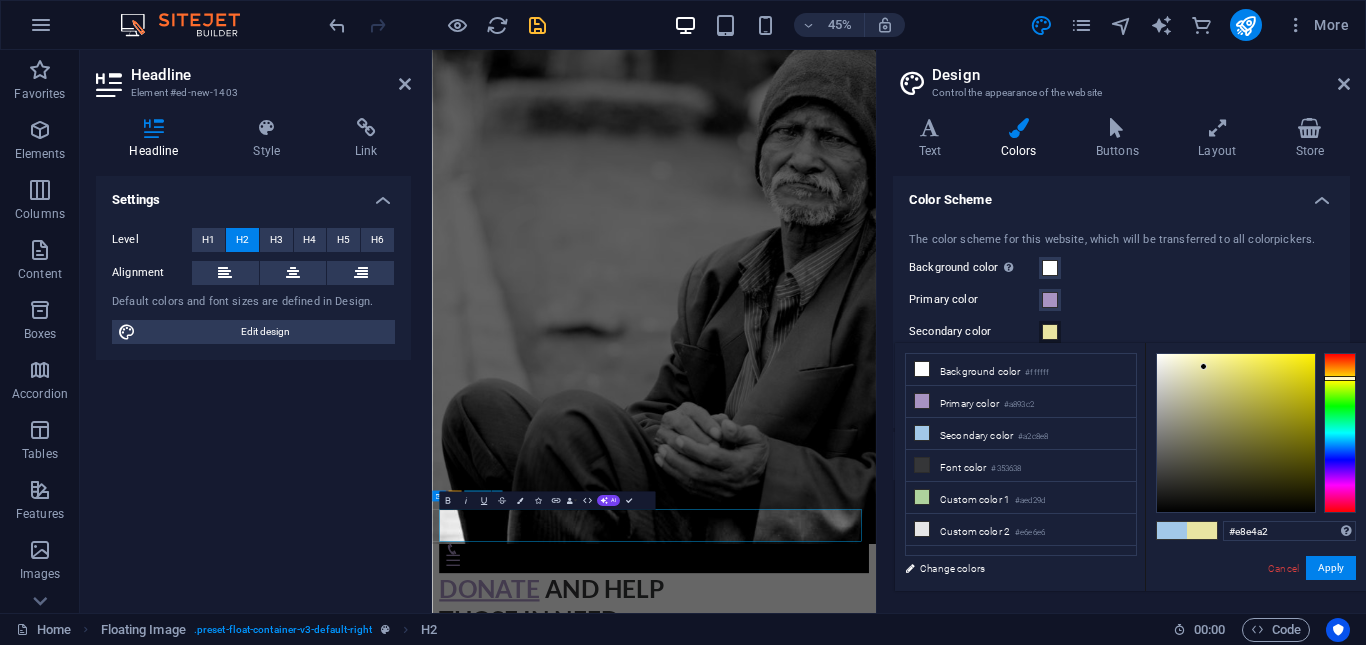 click at bounding box center (1236, 433) 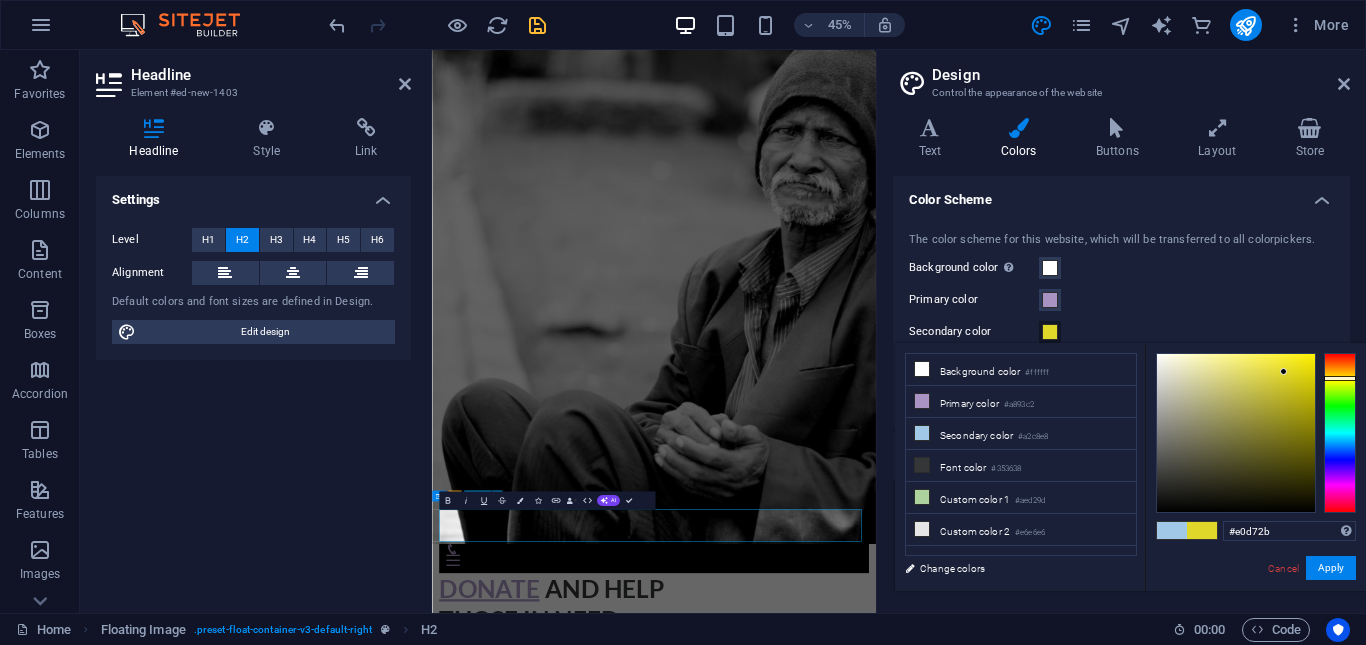 click at bounding box center (1236, 433) 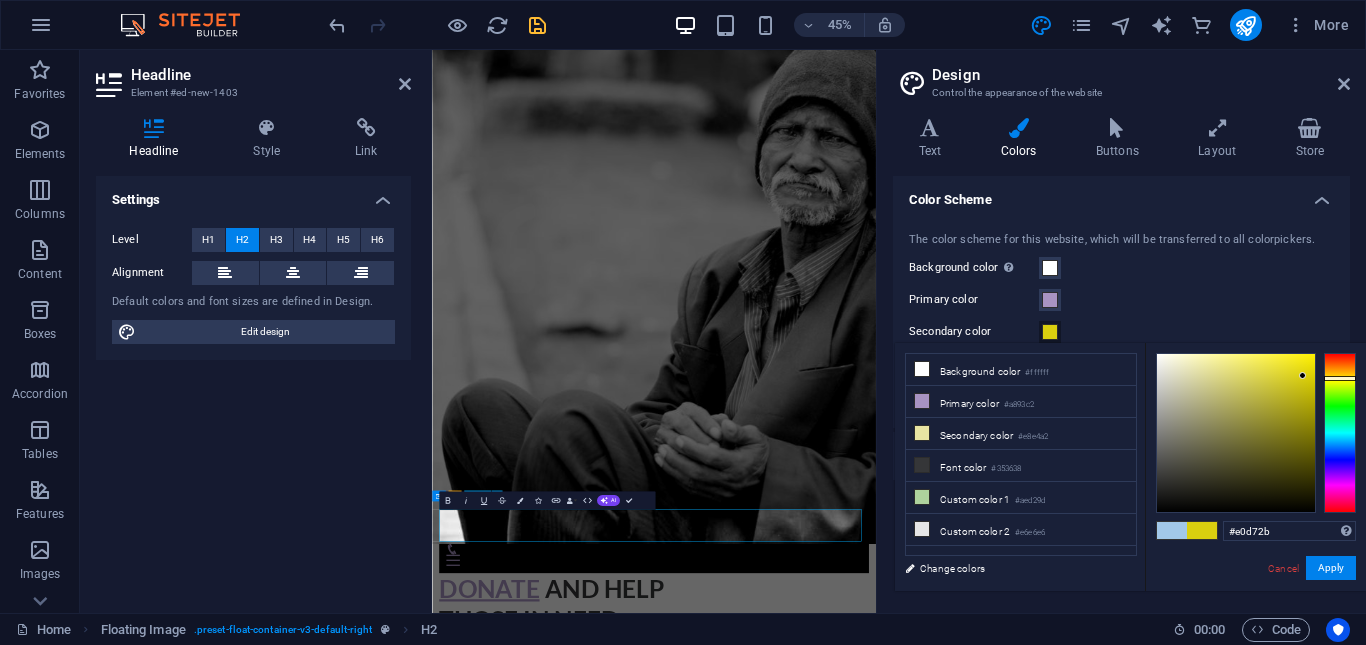 type on "#dacf0f" 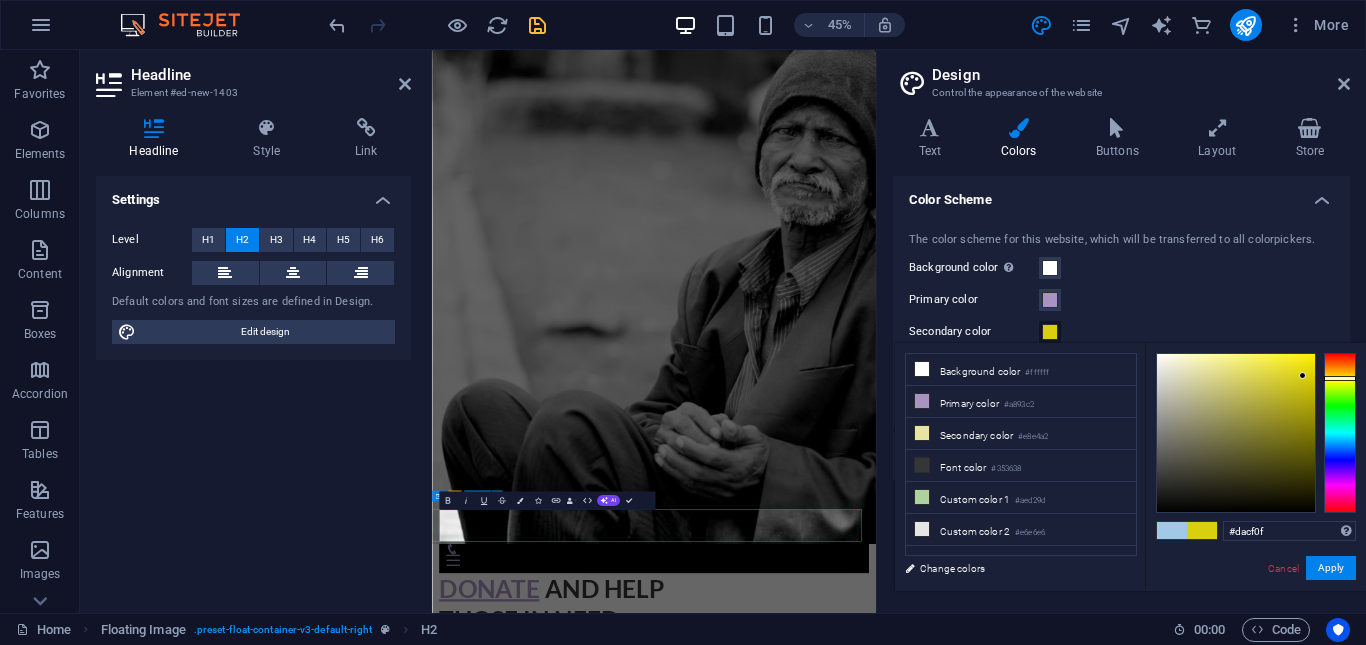 click on "Secondary color" at bounding box center [1121, 332] 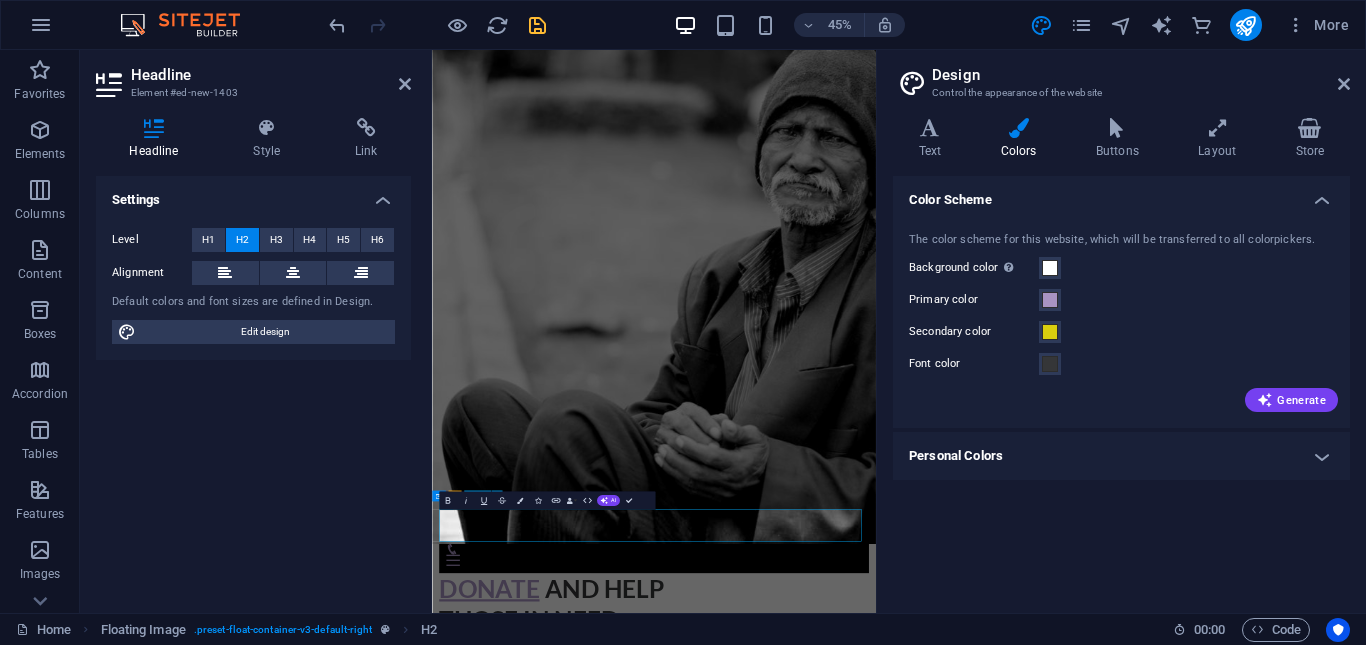 click on "Color Scheme The color scheme for this website, which will be transferred to all colorpickers. Background color Only visible if it is not covered by other backgrounds. Primary color Secondary color Font color Generate Personal Colors Custom color 1 Custom color 2 Custom color 3 Custom color 4 Custom color 5" at bounding box center (1121, 386) 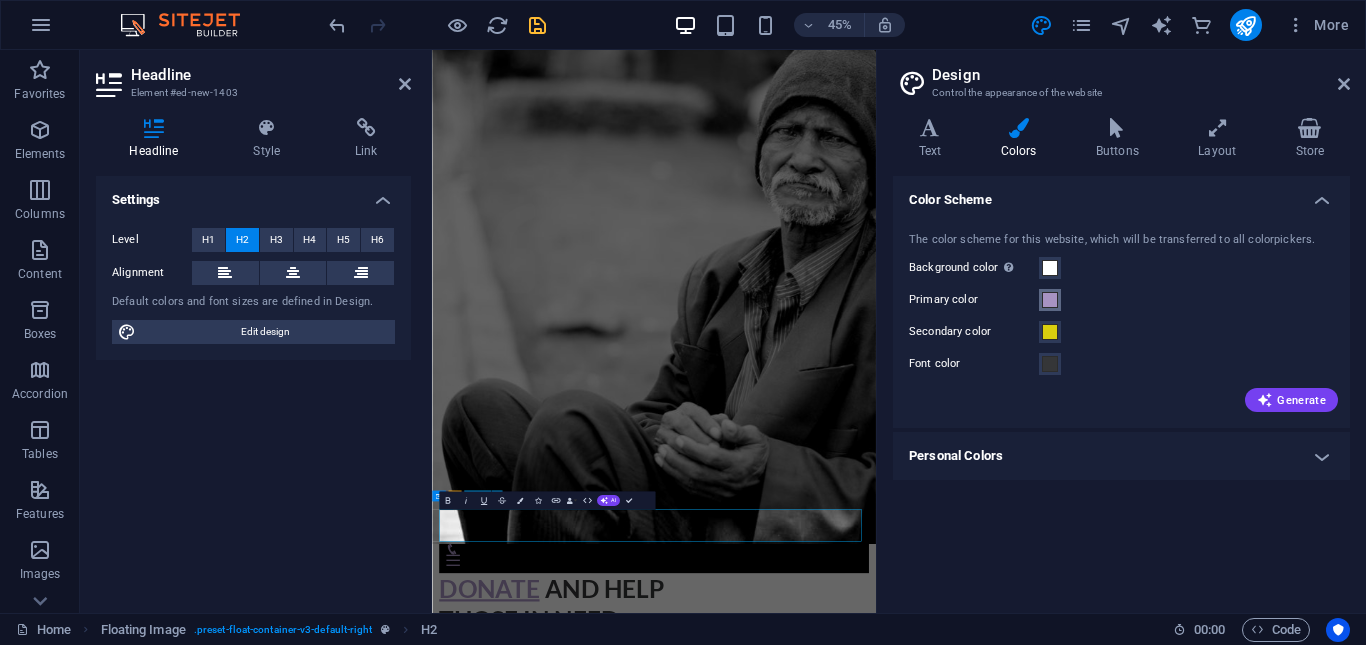 click on "Primary color" at bounding box center (1050, 300) 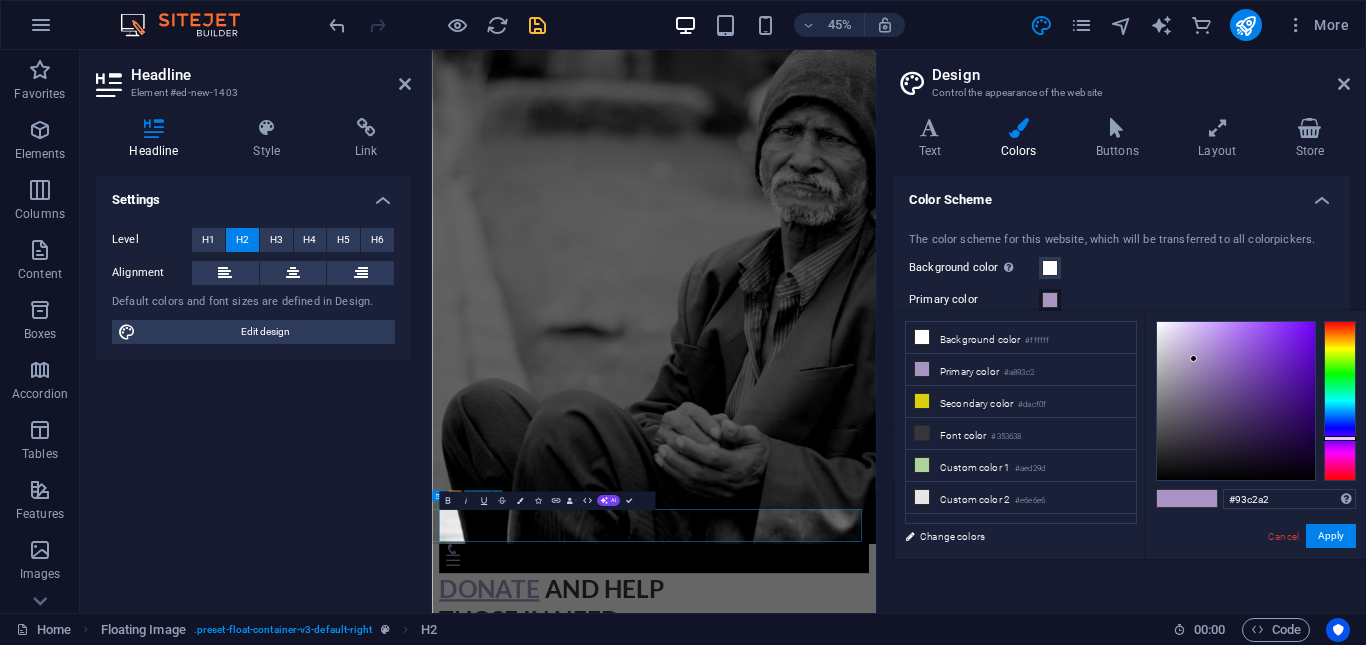 click at bounding box center [1340, 401] 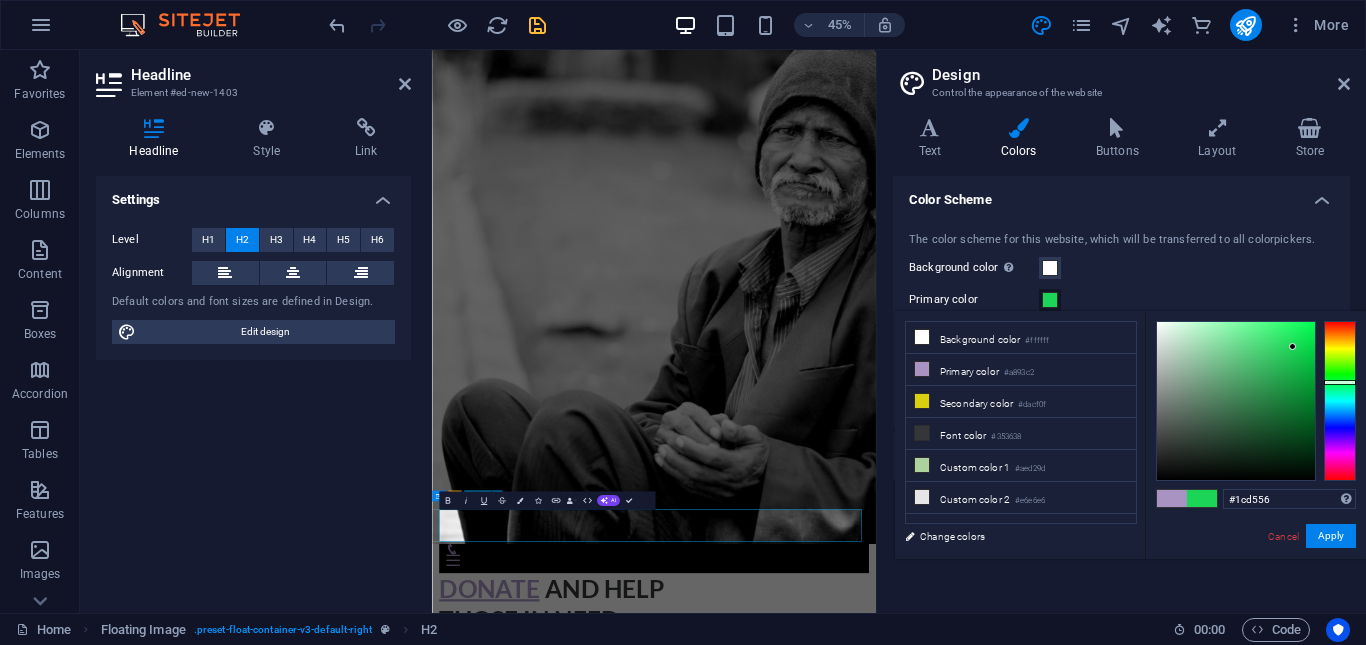click at bounding box center [1236, 401] 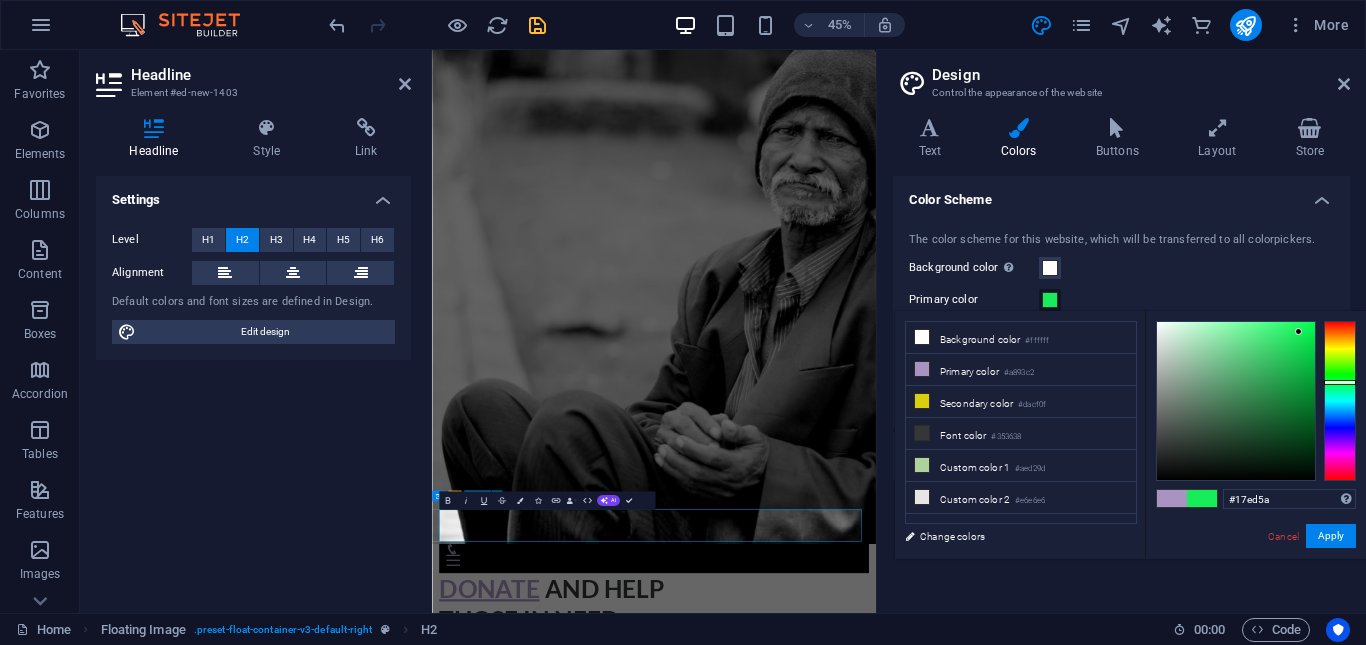 click at bounding box center [1236, 401] 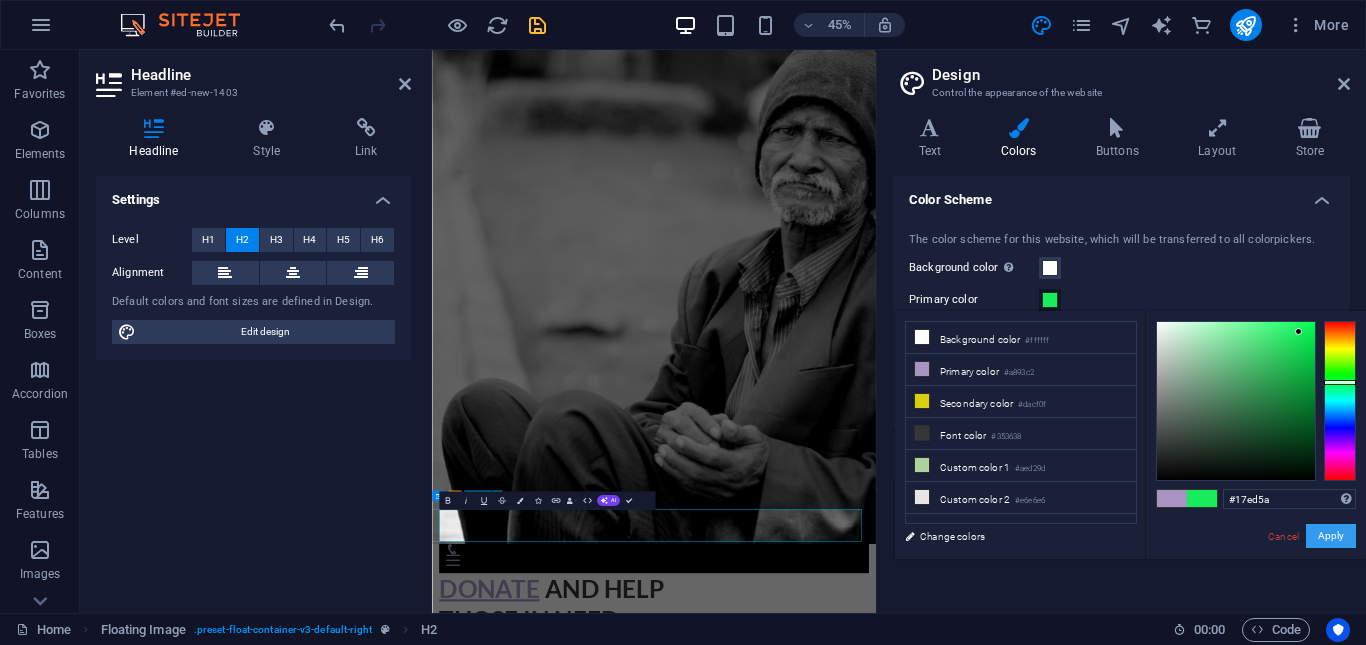 click on "Apply" at bounding box center [1331, 536] 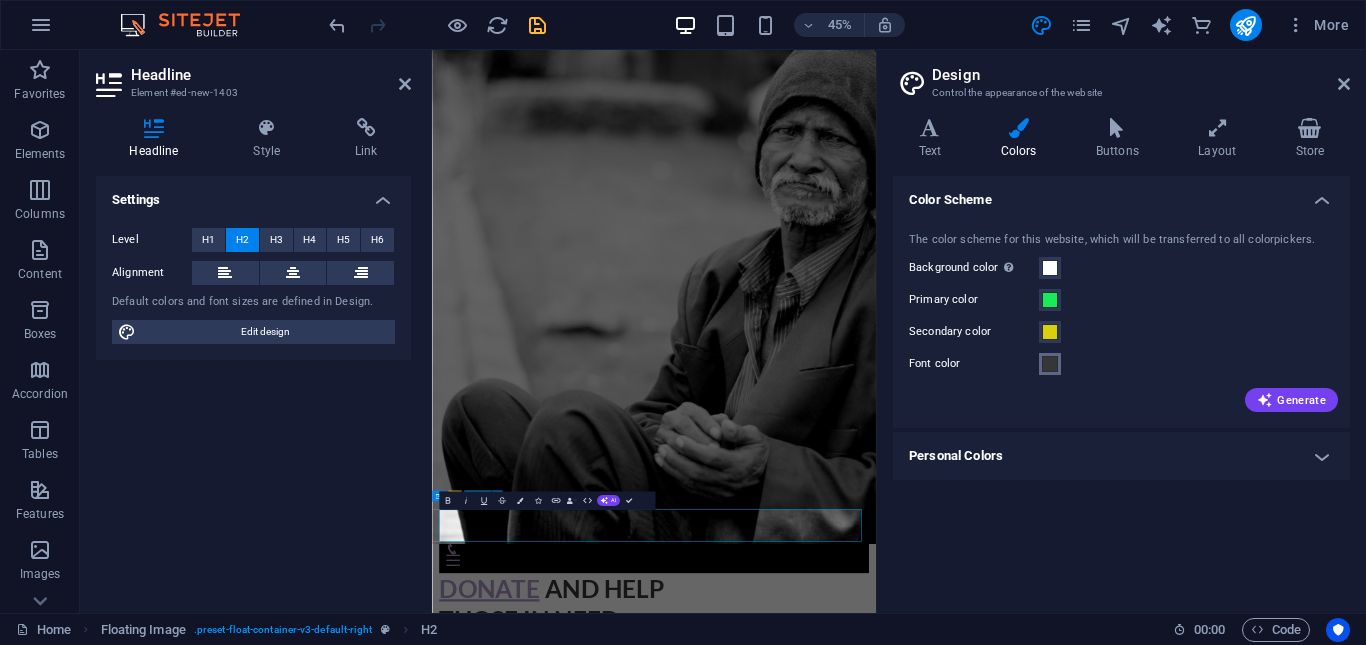 click at bounding box center [1050, 364] 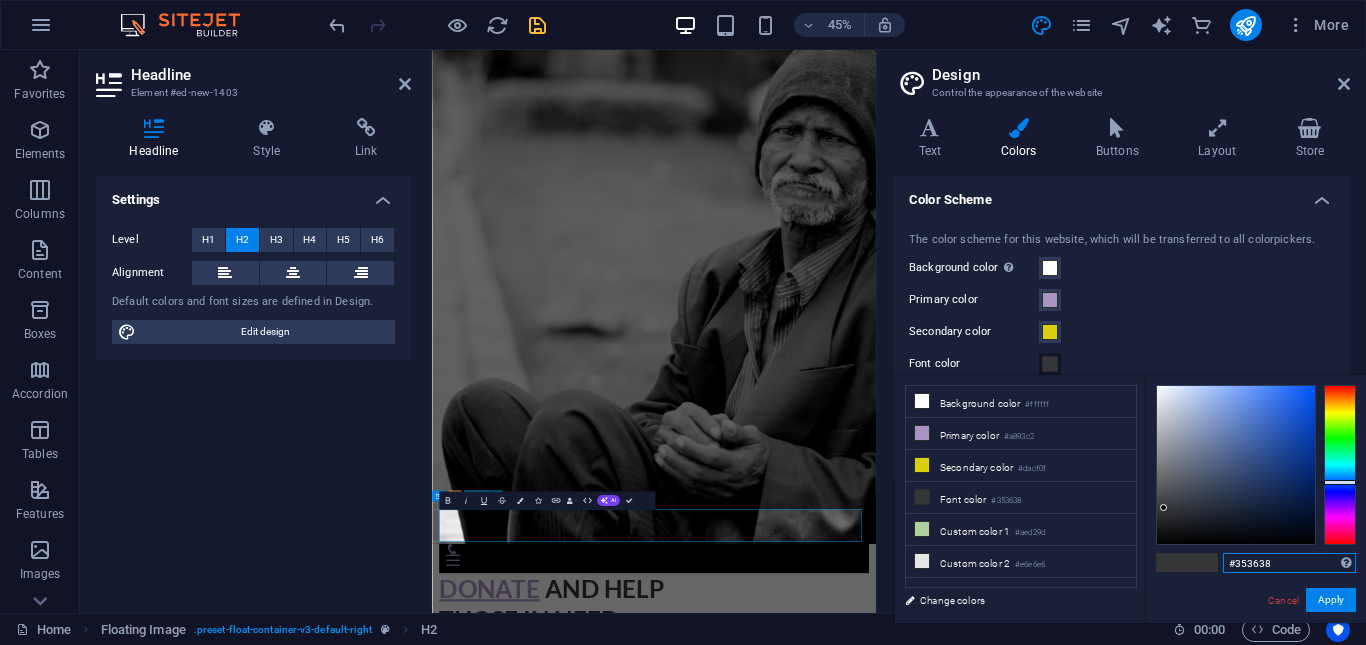 type on "#a893c2" 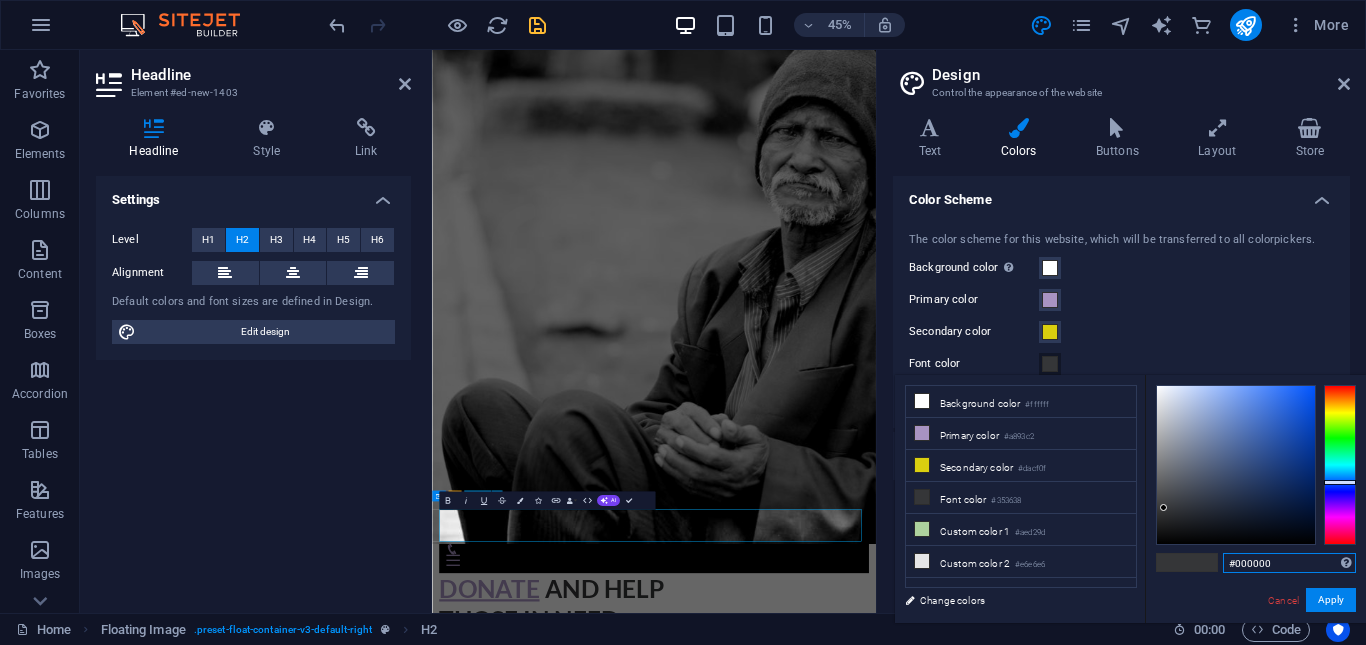 type on "#000000" 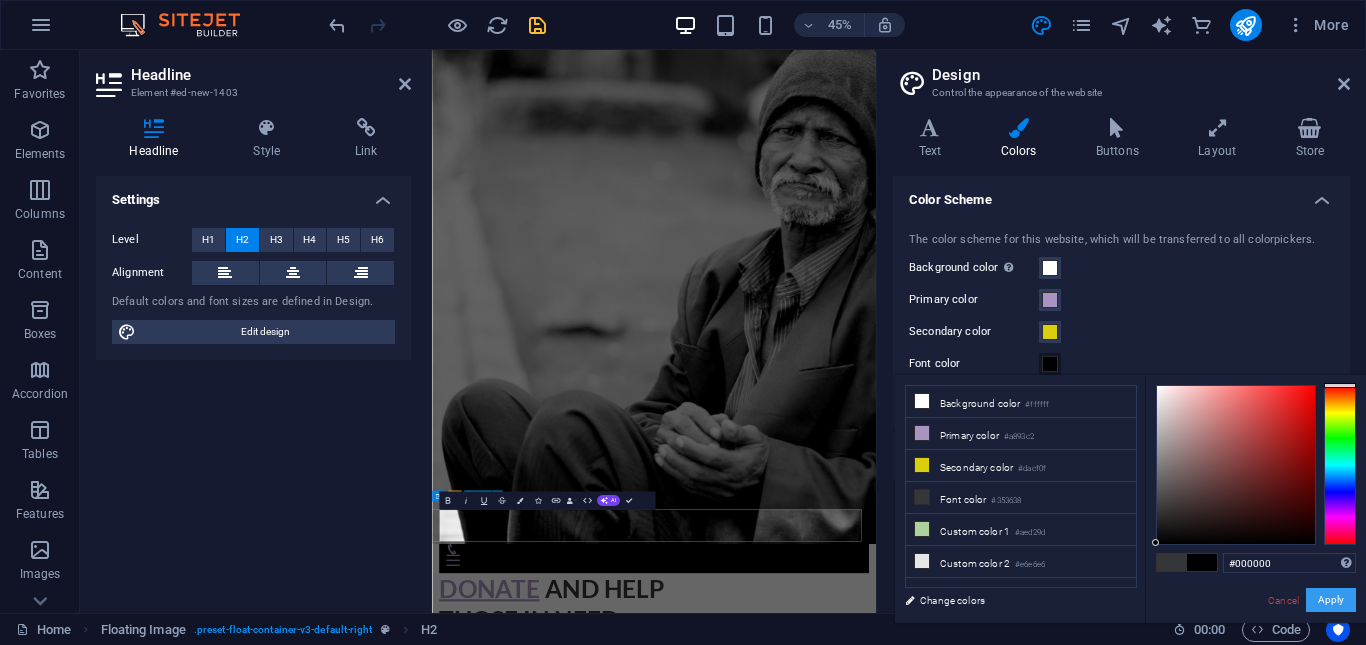 click on "Apply" at bounding box center [1331, 600] 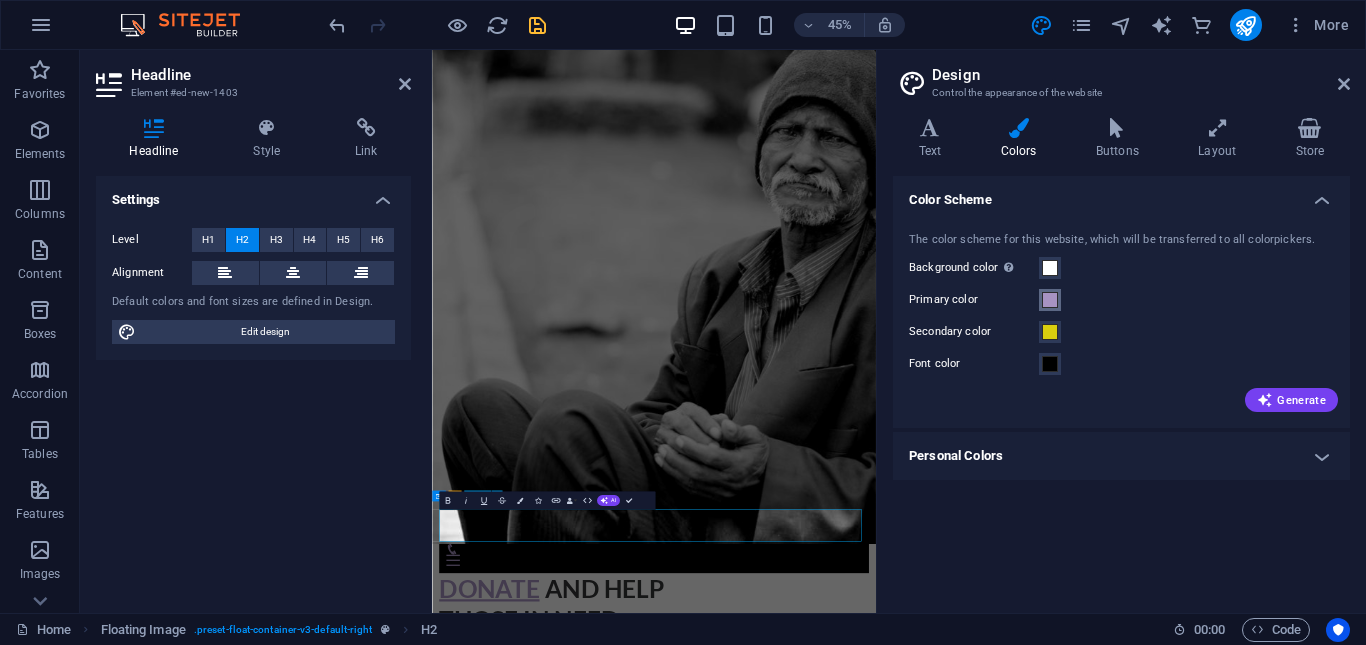click at bounding box center [1050, 300] 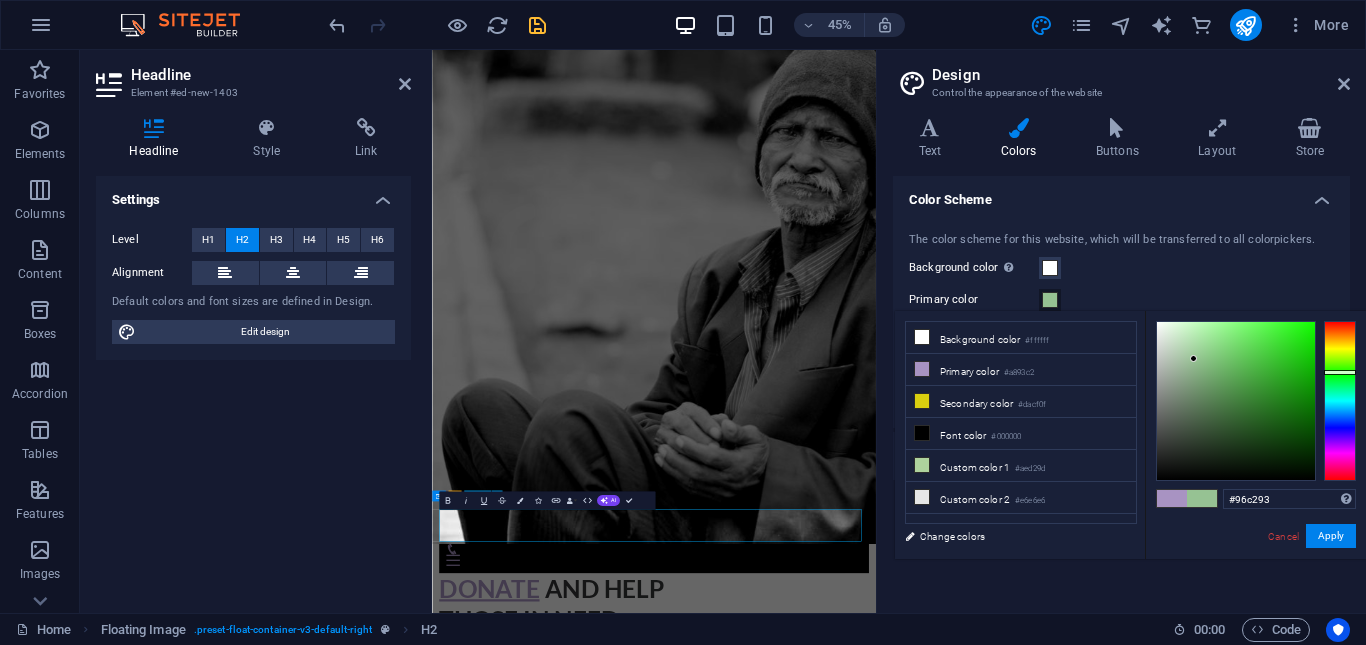 click at bounding box center (1340, 401) 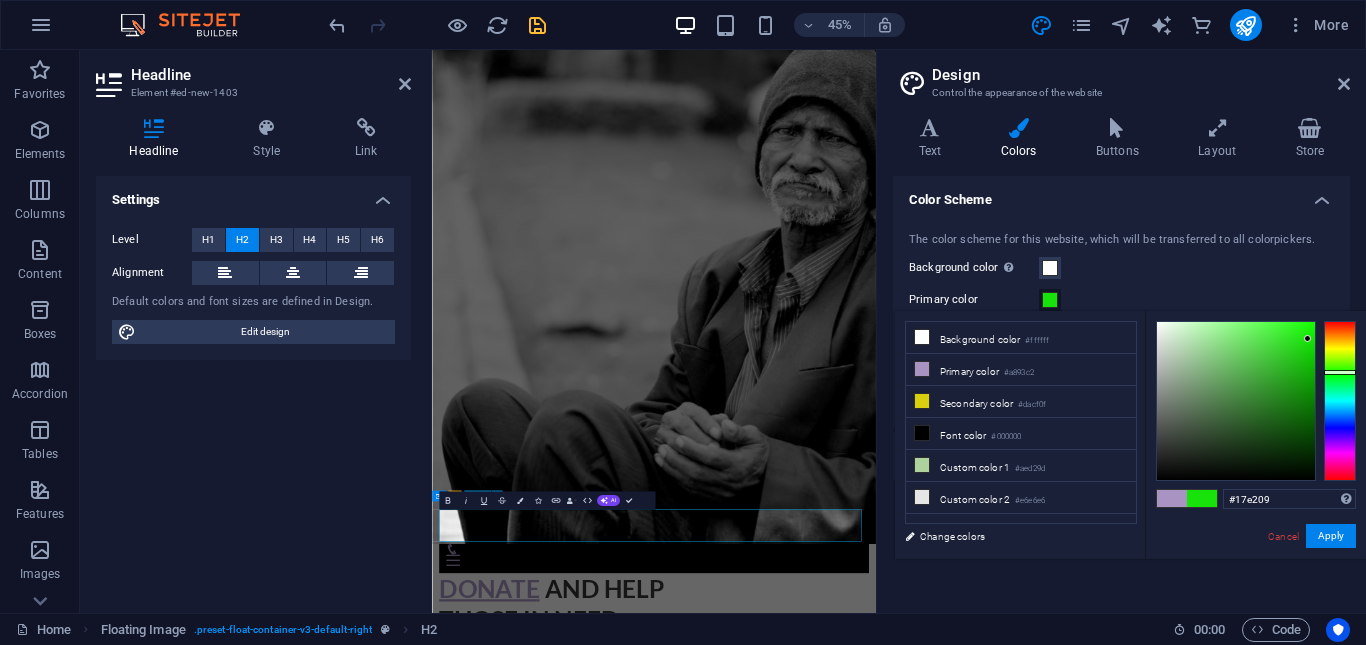 click at bounding box center [1236, 401] 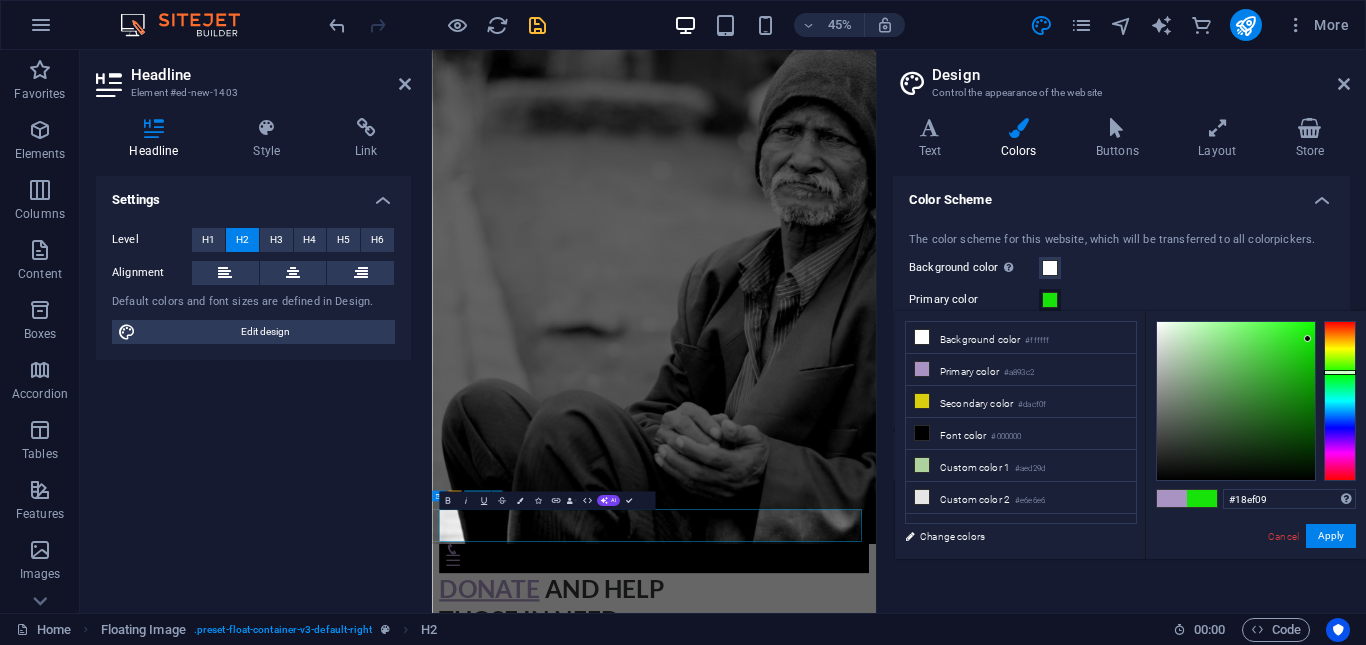 click at bounding box center (1236, 401) 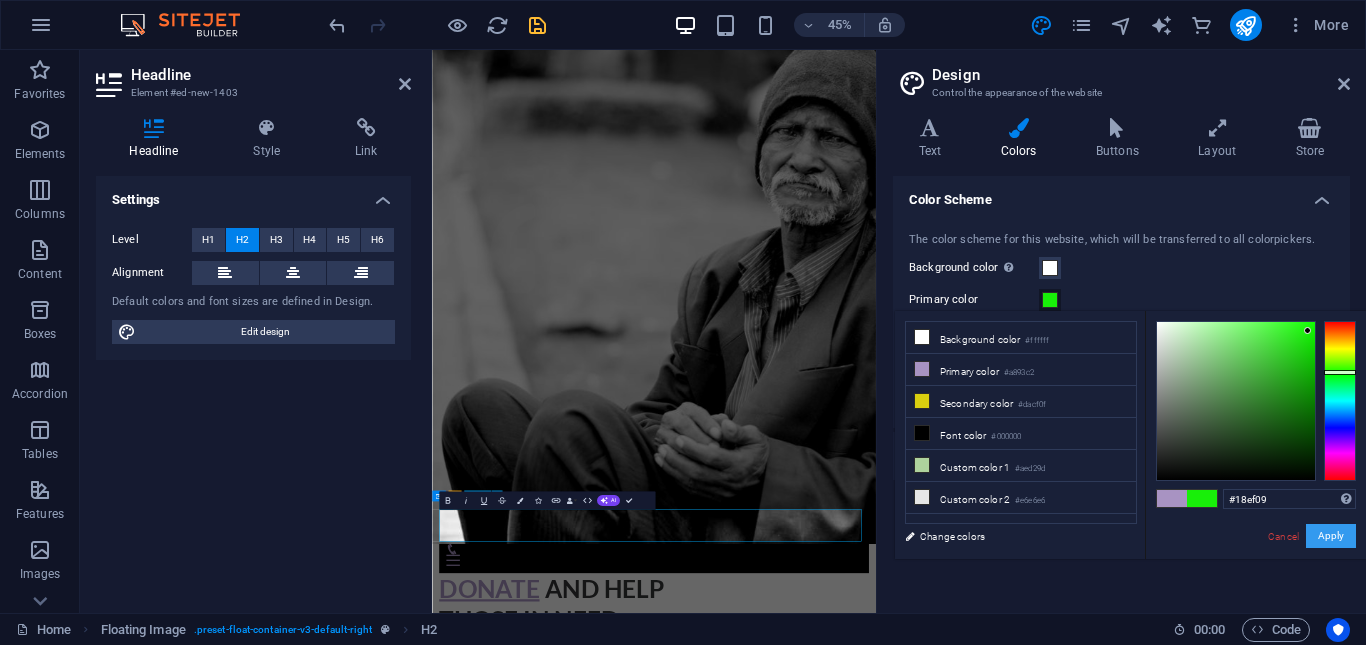 click on "Apply" at bounding box center [1331, 536] 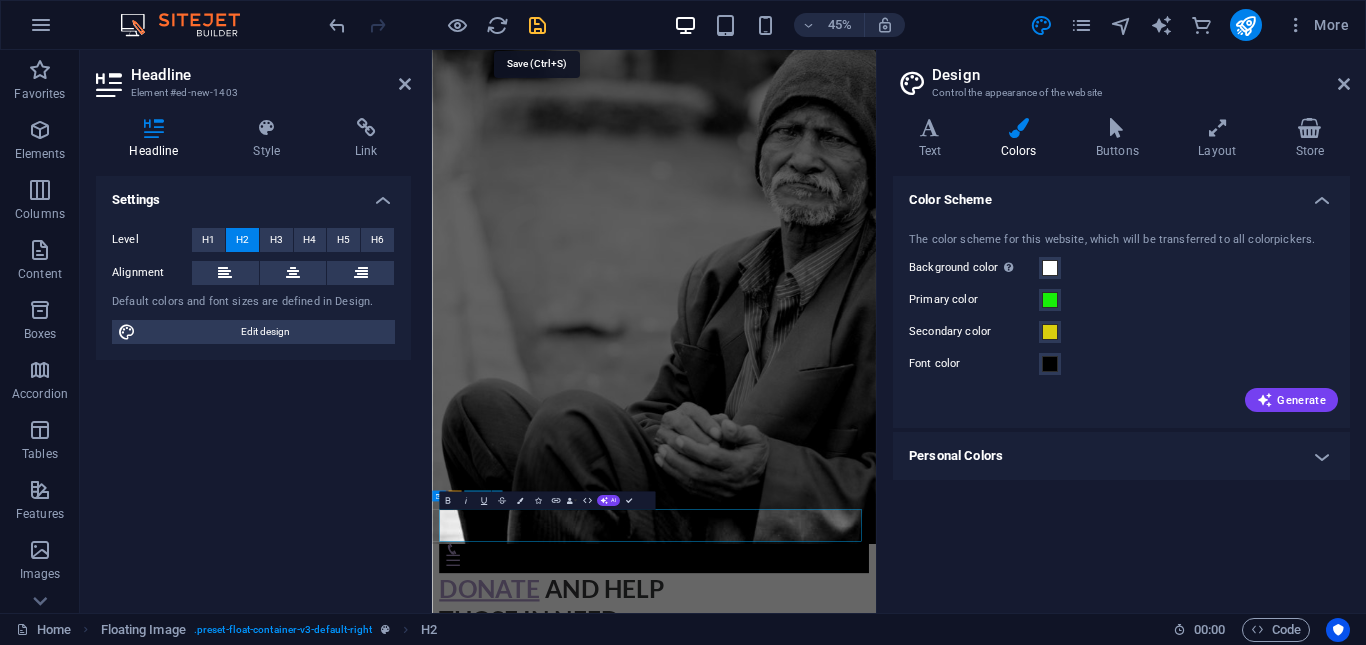 click at bounding box center (537, 25) 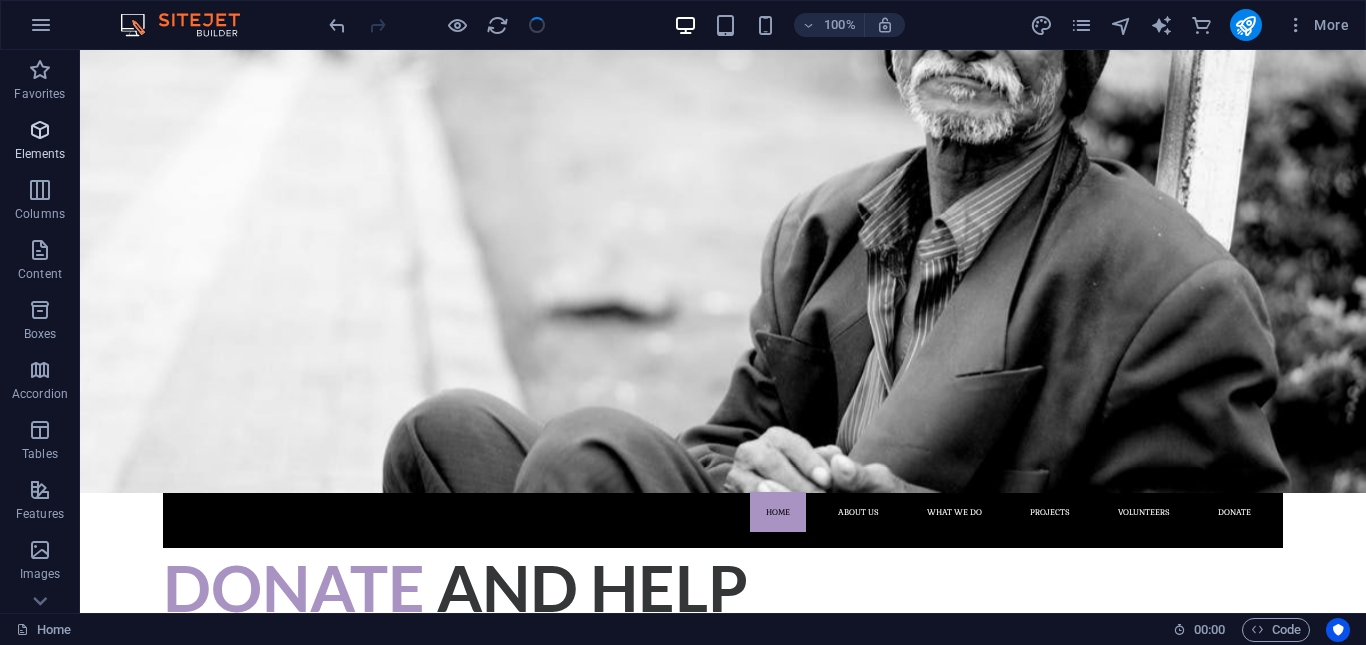 click on "Elements" at bounding box center [40, 154] 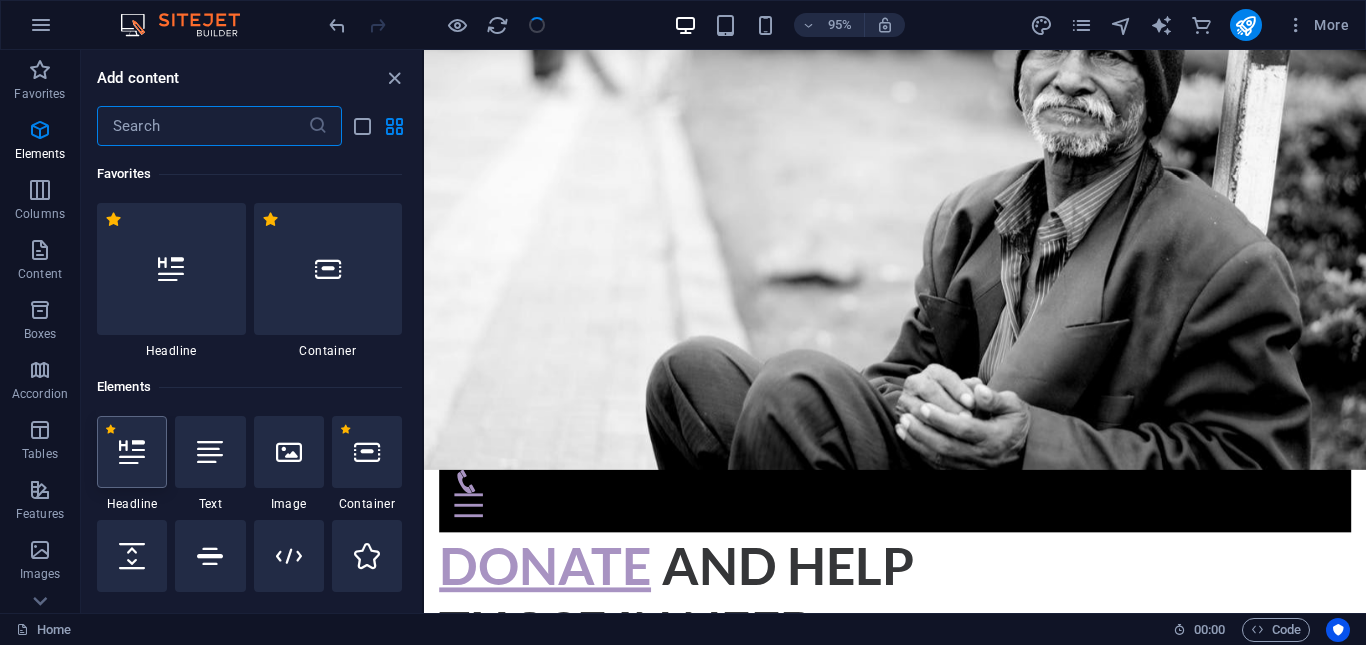 scroll, scrollTop: 213, scrollLeft: 0, axis: vertical 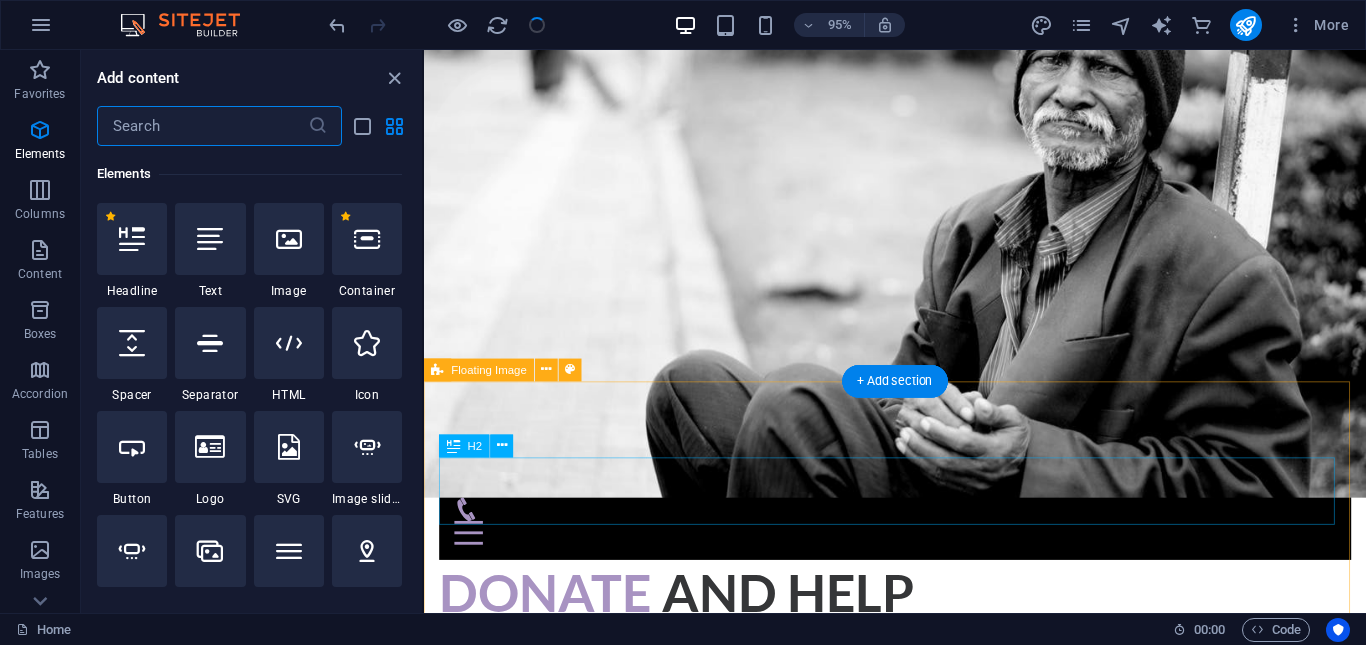 click on "About Us" at bounding box center [920, 1038] 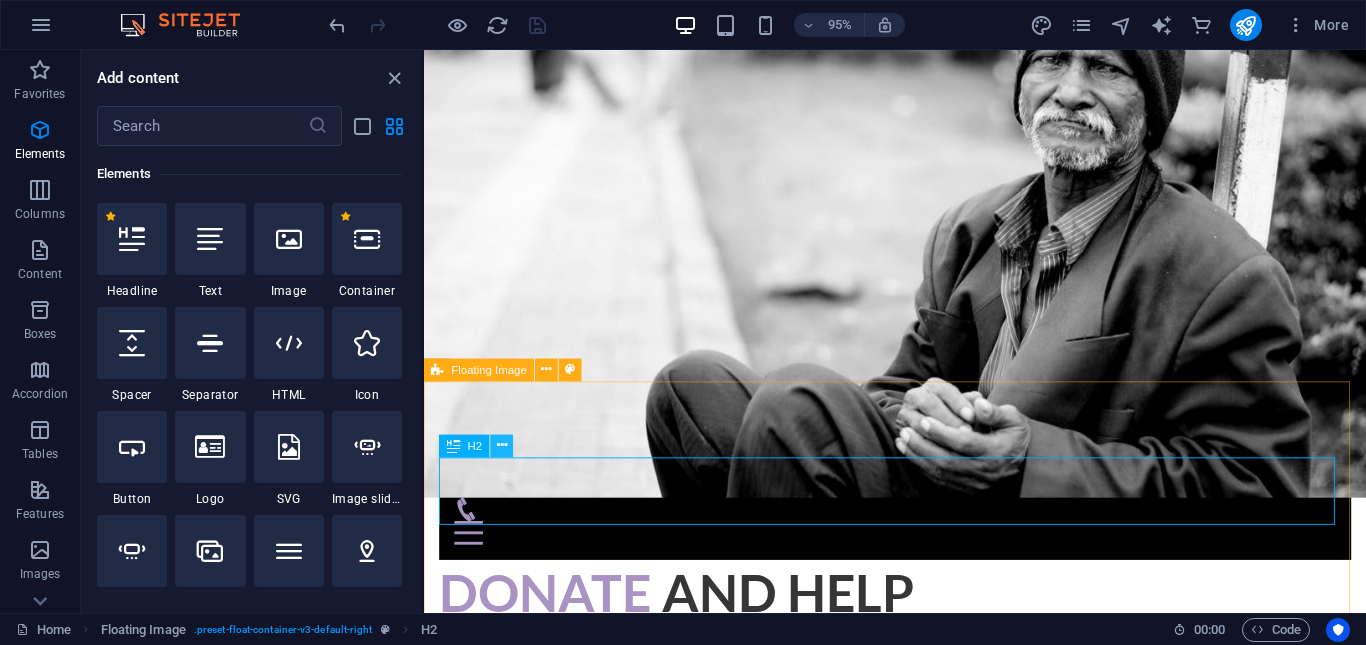 click at bounding box center [502, 446] 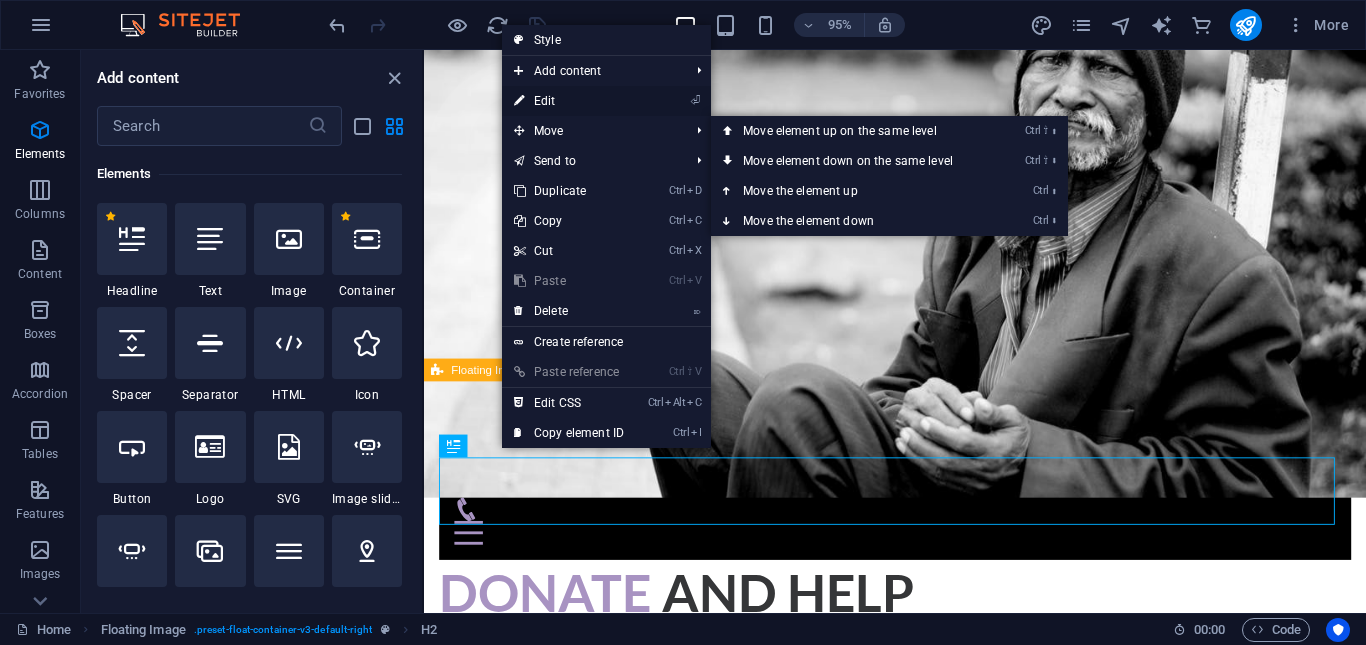 click on "⏎  Edit" at bounding box center [569, 101] 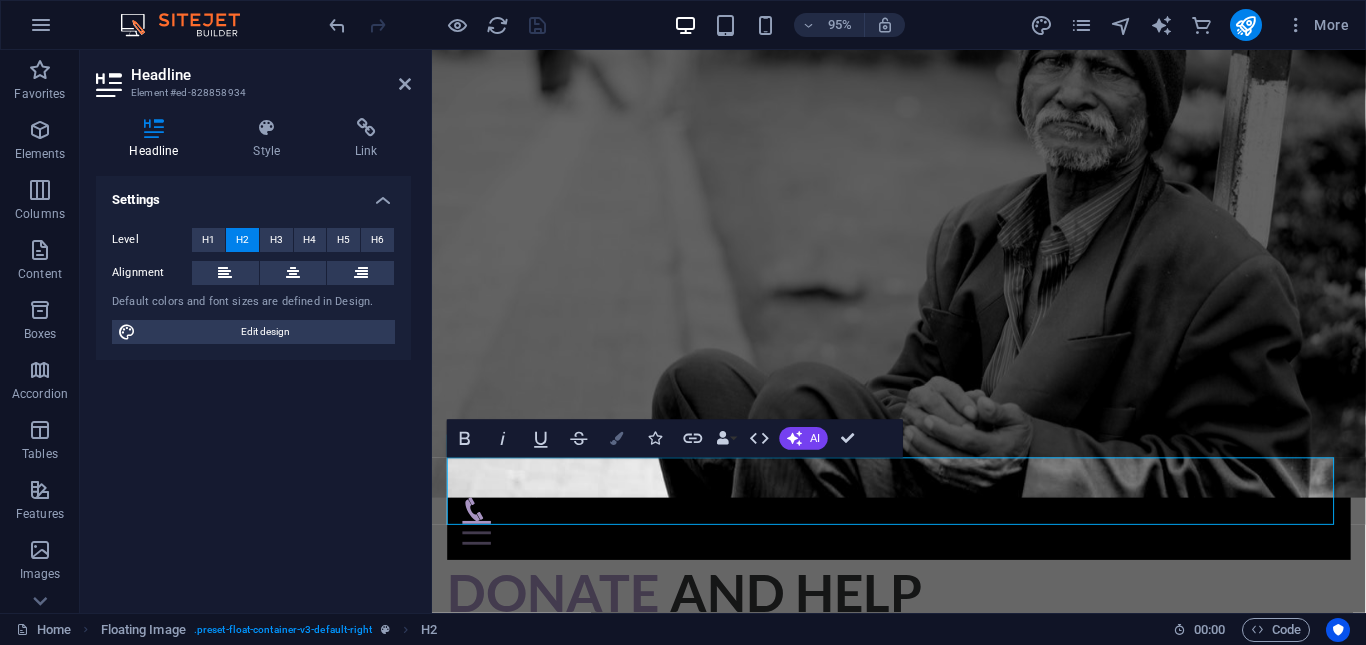 click at bounding box center [617, 438] 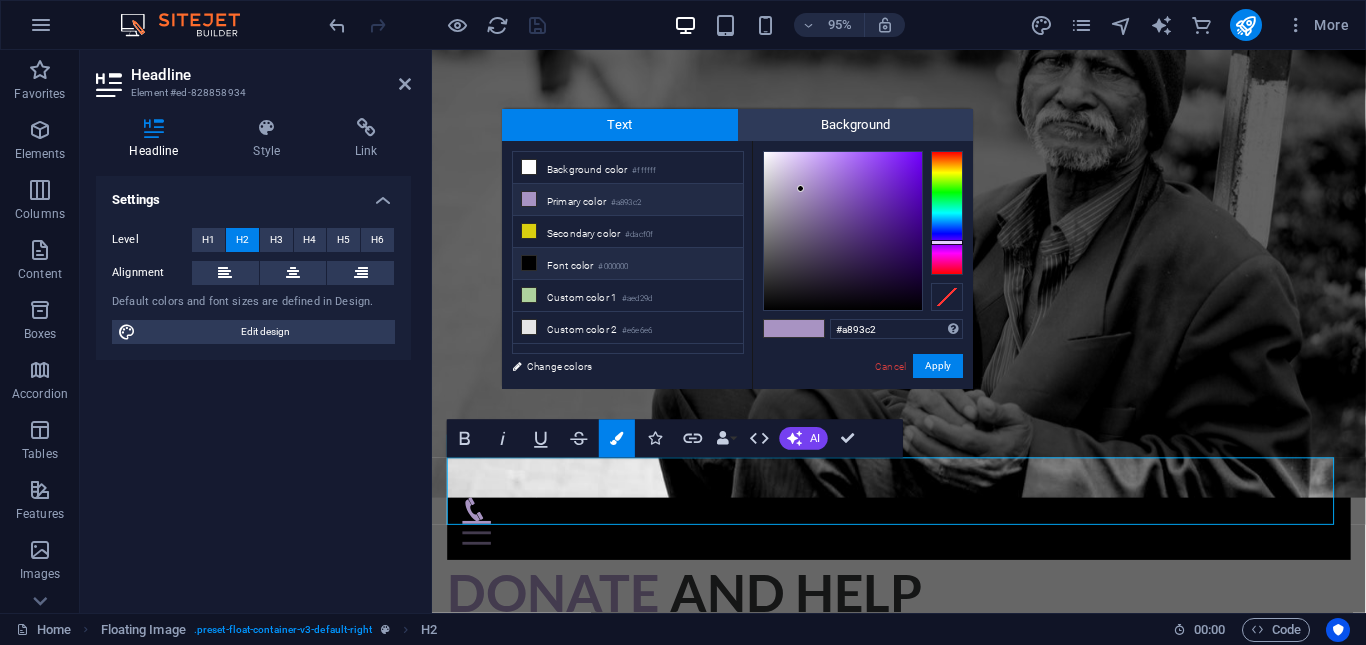click on "Font color
#000000" at bounding box center (628, 264) 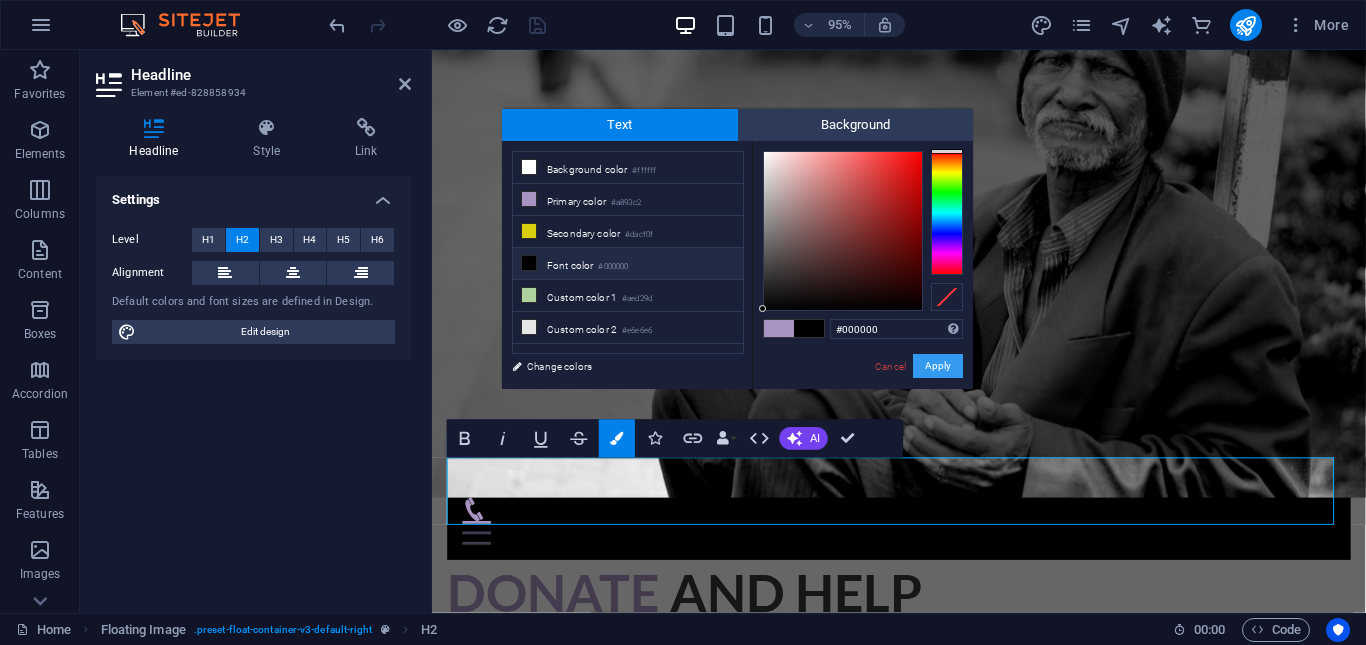 drag, startPoint x: 941, startPoint y: 367, endPoint x: 457, endPoint y: 359, distance: 484.0661 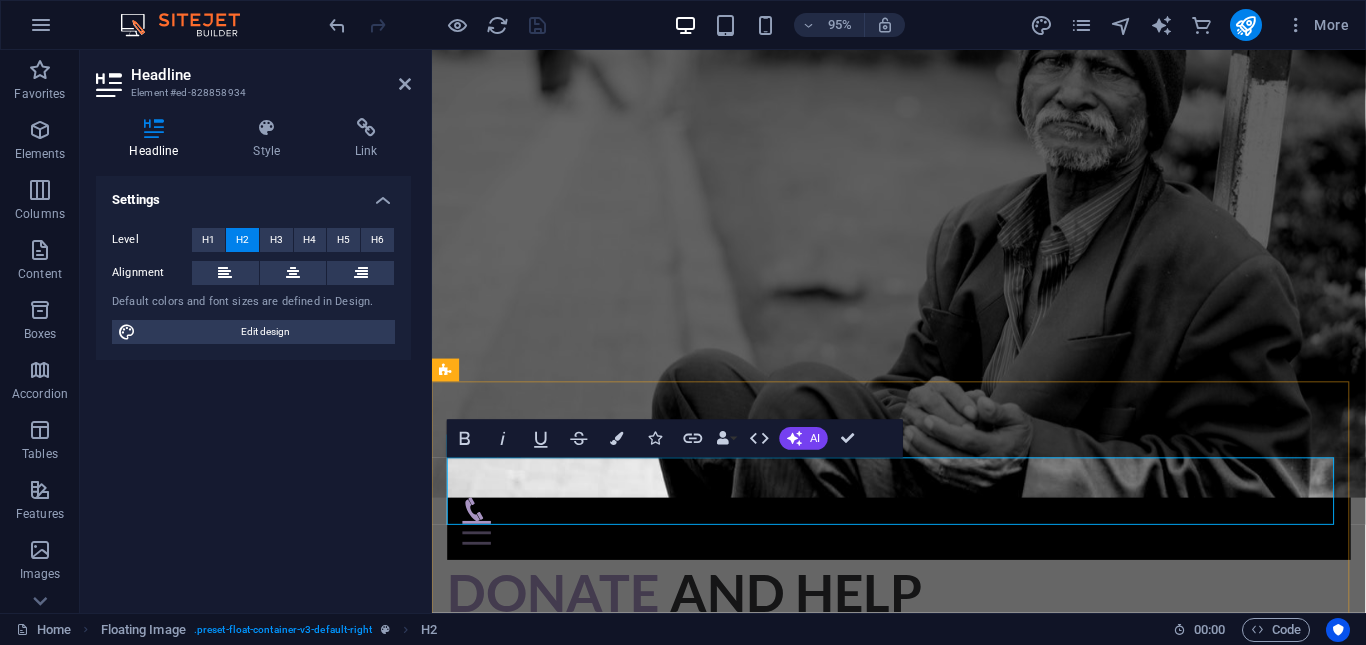 click on "About Us" at bounding box center (923, 1038) 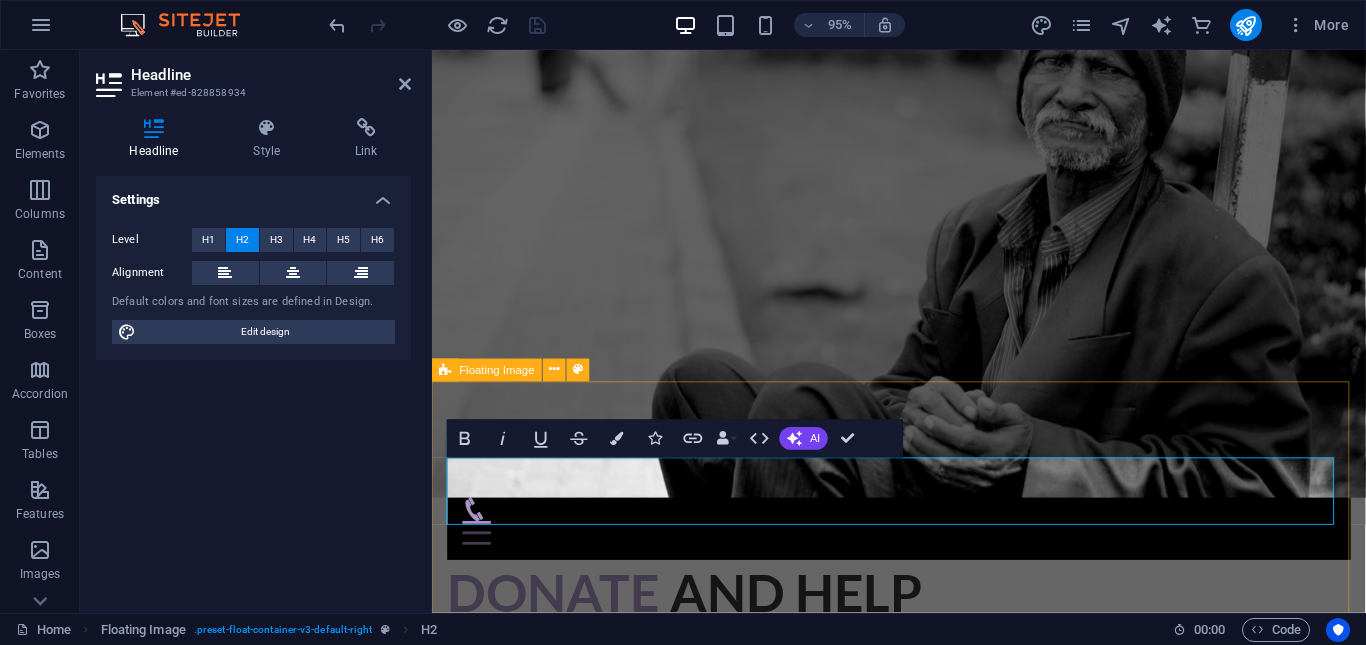drag, startPoint x: 643, startPoint y: 523, endPoint x: 460, endPoint y: 505, distance: 183.88312 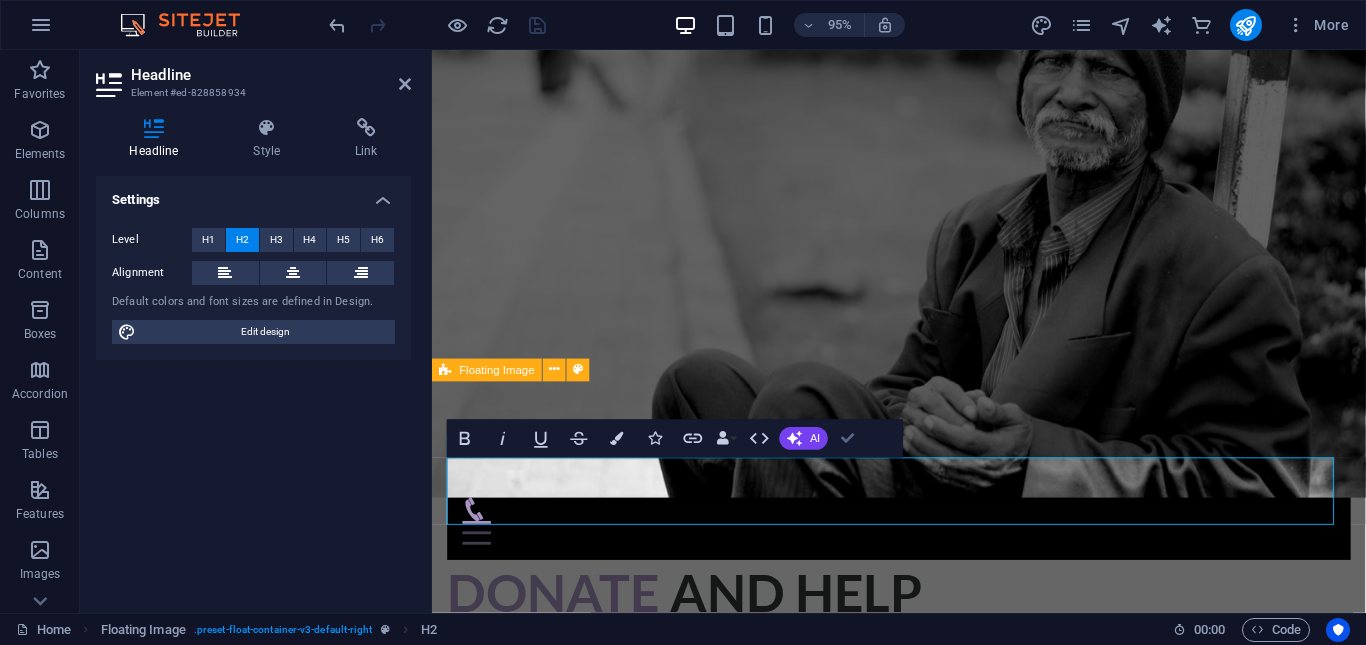 drag, startPoint x: 852, startPoint y: 426, endPoint x: 623, endPoint y: 379, distance: 233.77339 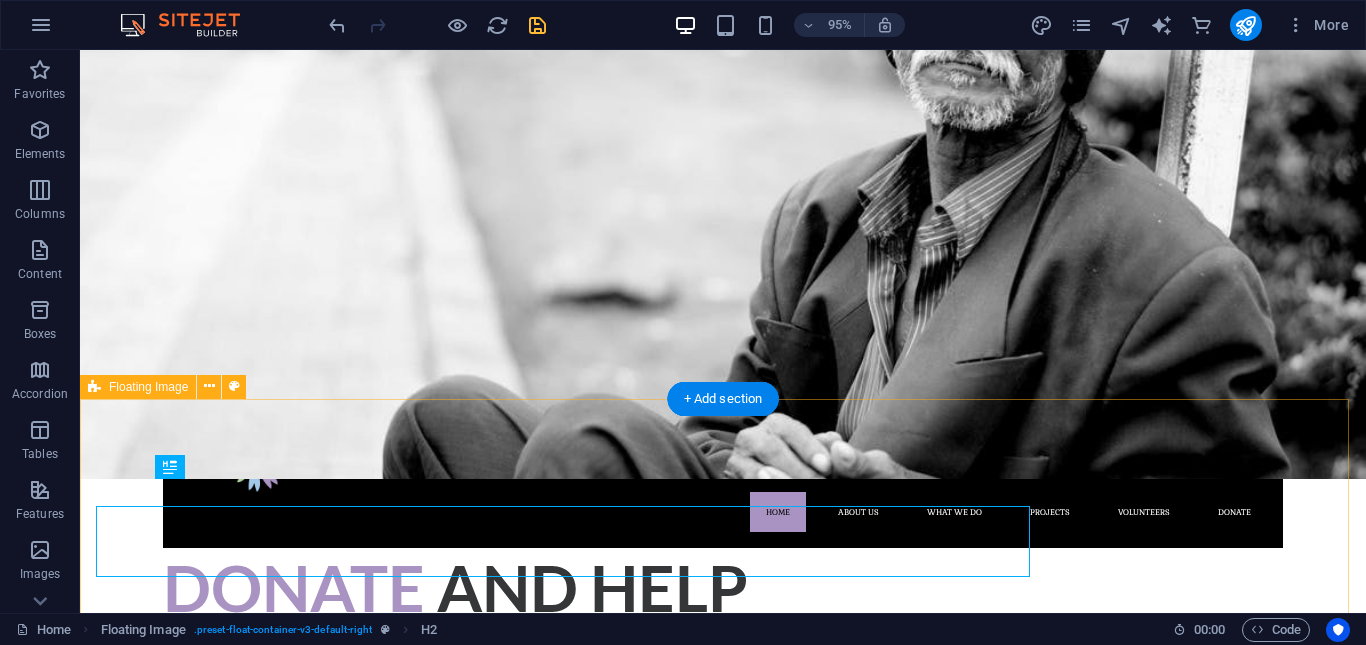 scroll, scrollTop: 158, scrollLeft: 0, axis: vertical 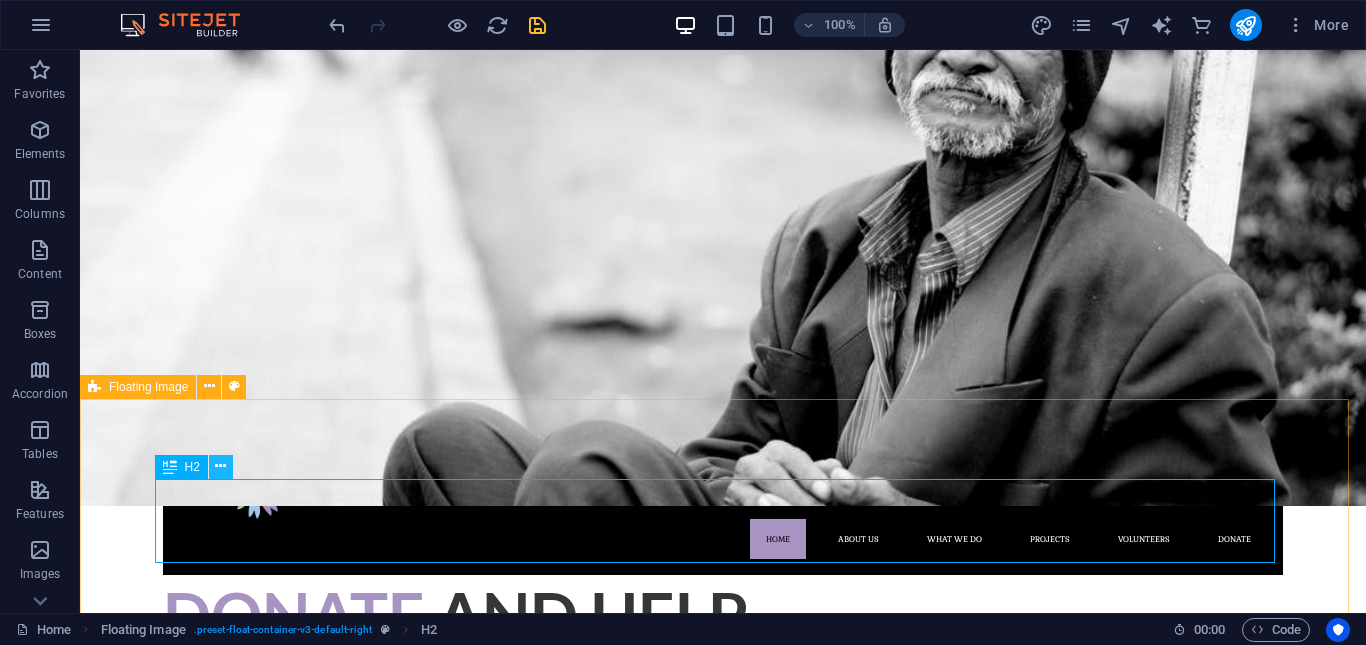 click at bounding box center [220, 466] 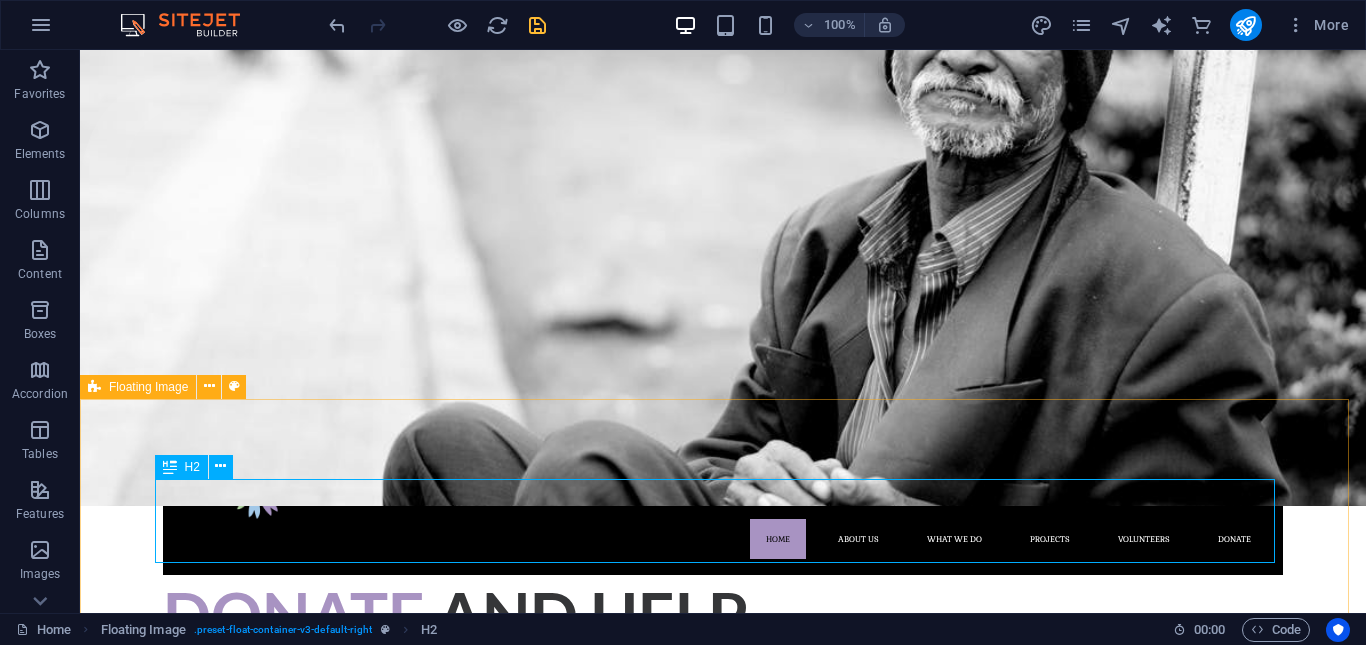 click at bounding box center [170, 467] 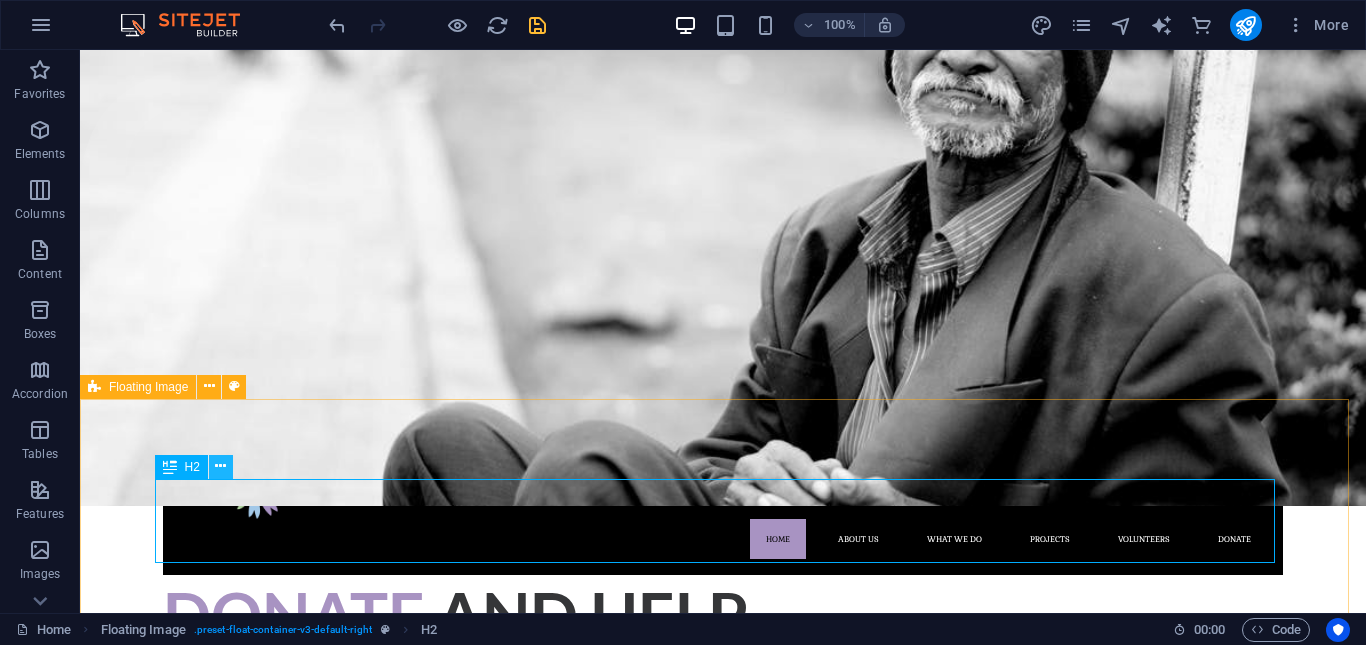 click at bounding box center [221, 467] 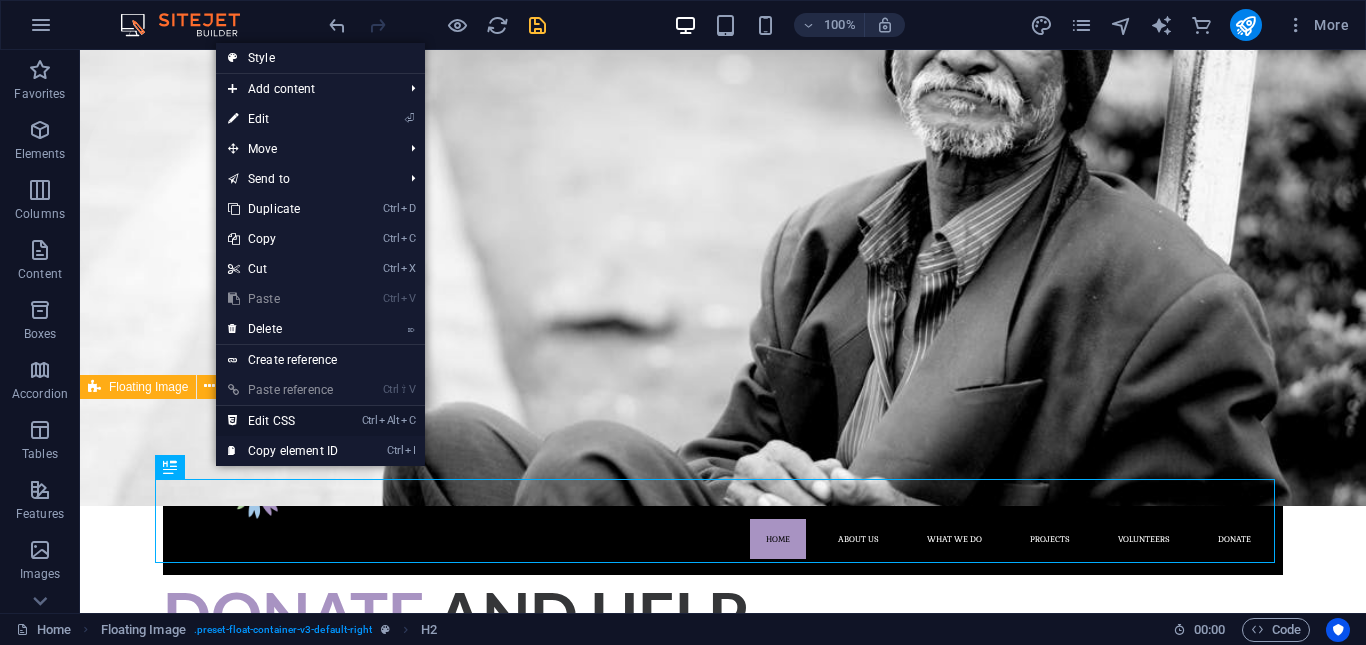 drag, startPoint x: 294, startPoint y: 410, endPoint x: 440, endPoint y: 445, distance: 150.13661 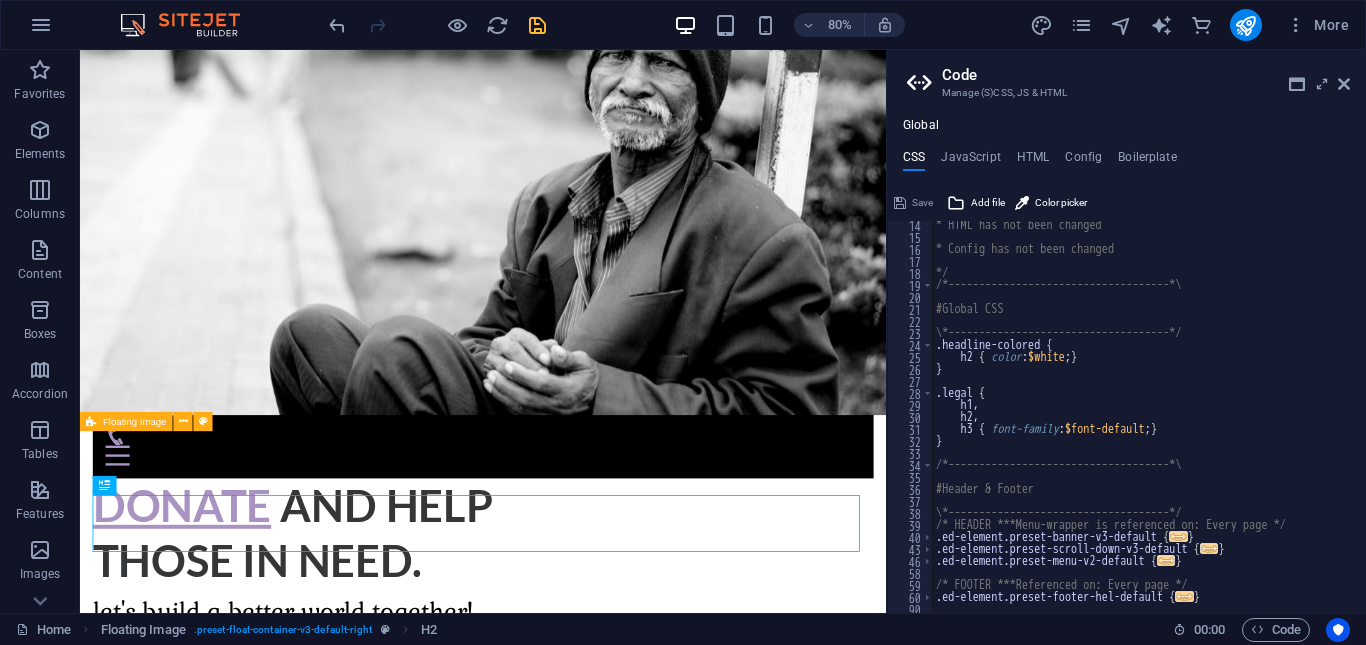 scroll, scrollTop: 158, scrollLeft: 0, axis: vertical 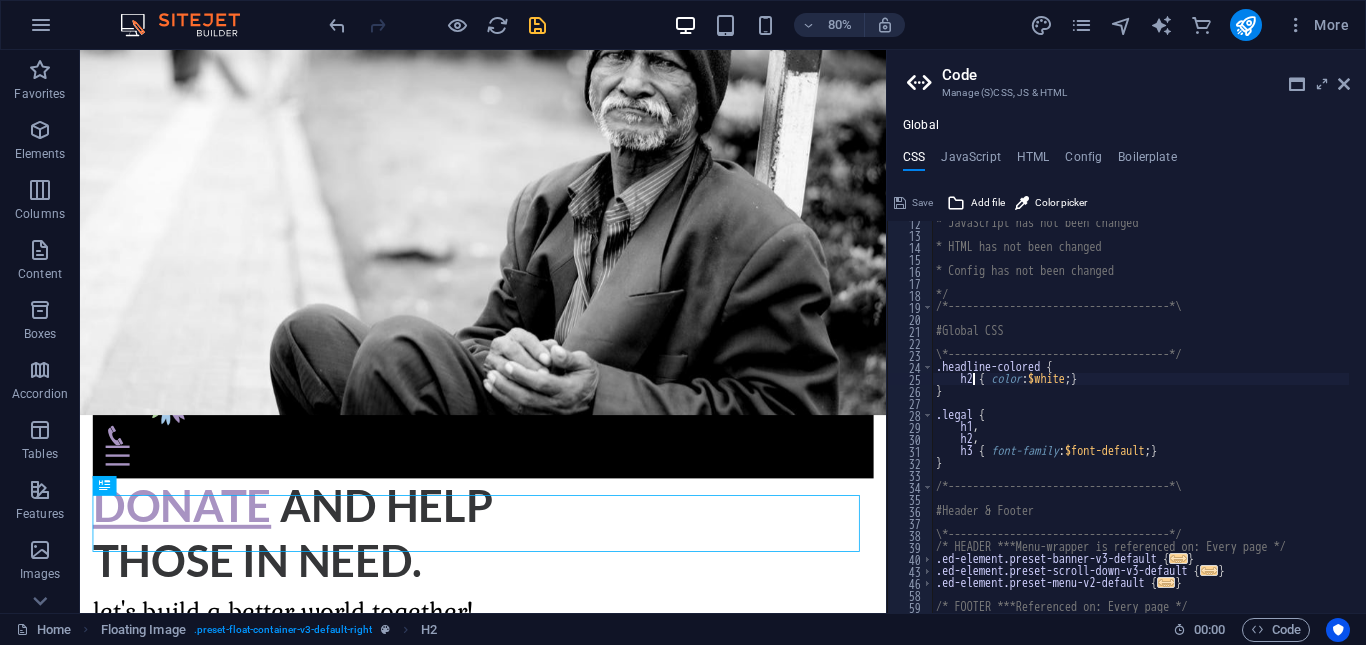 click on "* JavaScript has not been changed   * HTML has not been changed   * Config has not been changed   */ /*------------------------------------*\     #Global CSS \*------------------------------------*/ .headline-colored   {      h2   {   color :  $white ;  } } .legal   {      h1 ,      h2 ,      h3   {   font-family :  $font-default ;  } } /*------------------------------------*\     #Header & Footer \*------------------------------------*/ /* HEADER ***Menu-wrapper is referenced on: Every page */ .ed-element.preset-banner-v3-default   { ... } .ed-element.preset-scroll-down-v3-default   { ... } .ed-element.preset-menu-v2-default   { ... } /* FOOTER ***Referenced on: Every page */" at bounding box center [1215, 416] 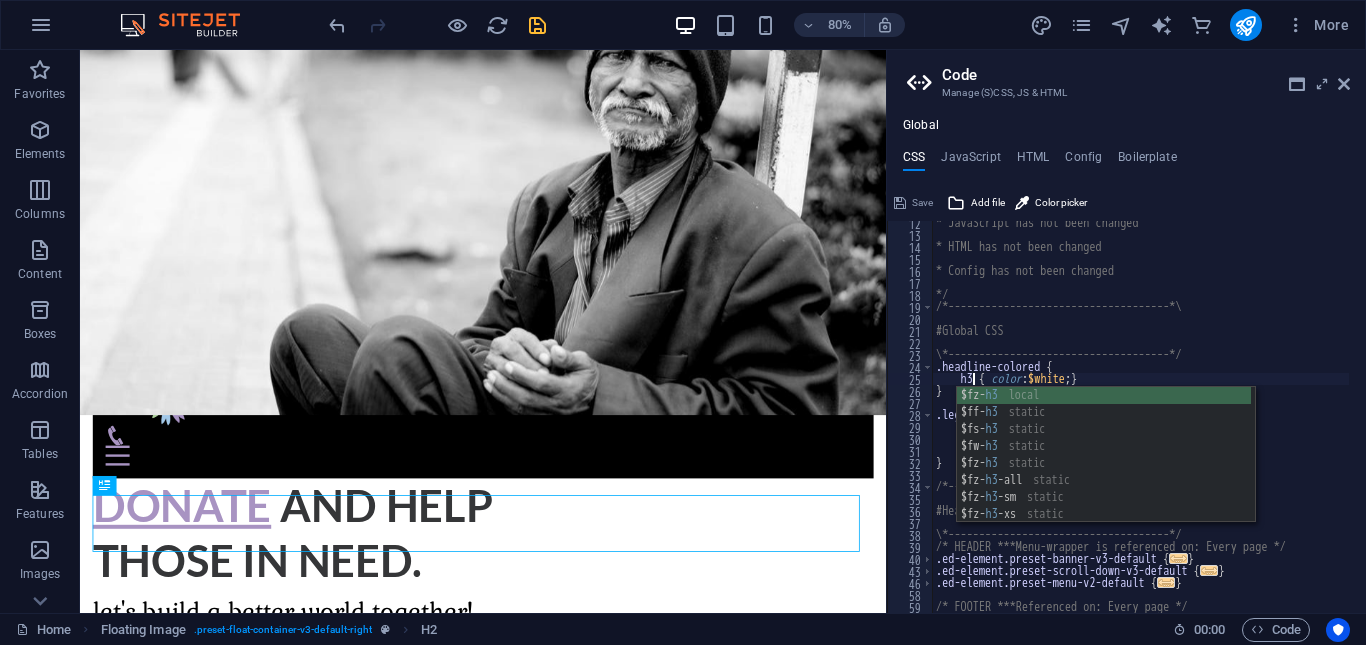 scroll, scrollTop: 0, scrollLeft: 5, axis: horizontal 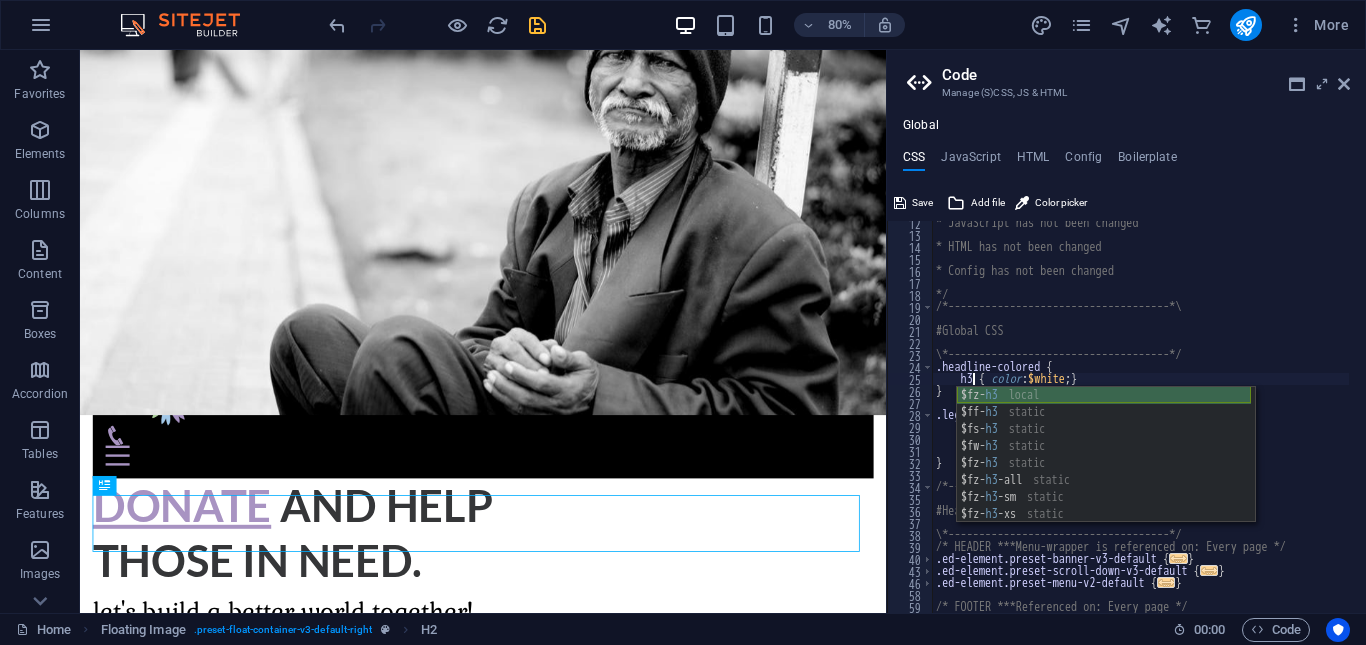 click on "$fz- h3 local $ff- h3 static $fs- h3 static $fw- h3 static $fz- h3 static $fz- h3 -all static $fz- h3 -sm static $fz- h3 -xs static $lh- h3 static" at bounding box center (1104, 472) 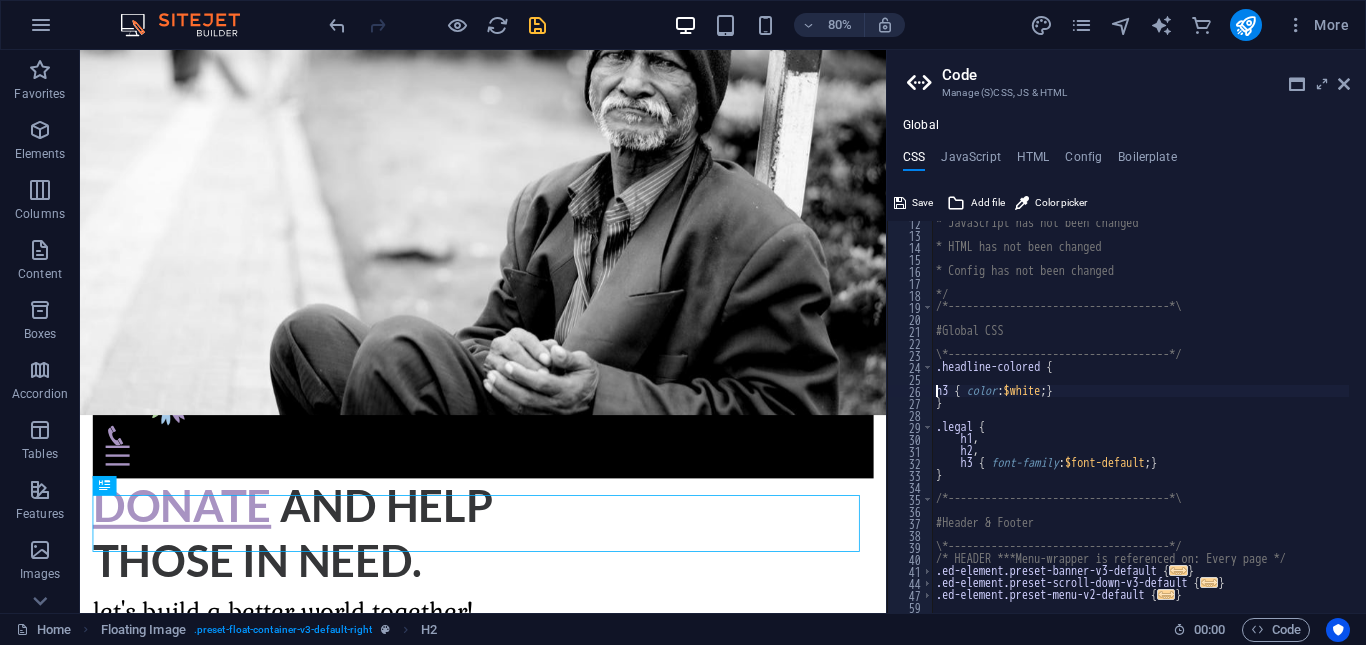 scroll, scrollTop: 0, scrollLeft: 1, axis: horizontal 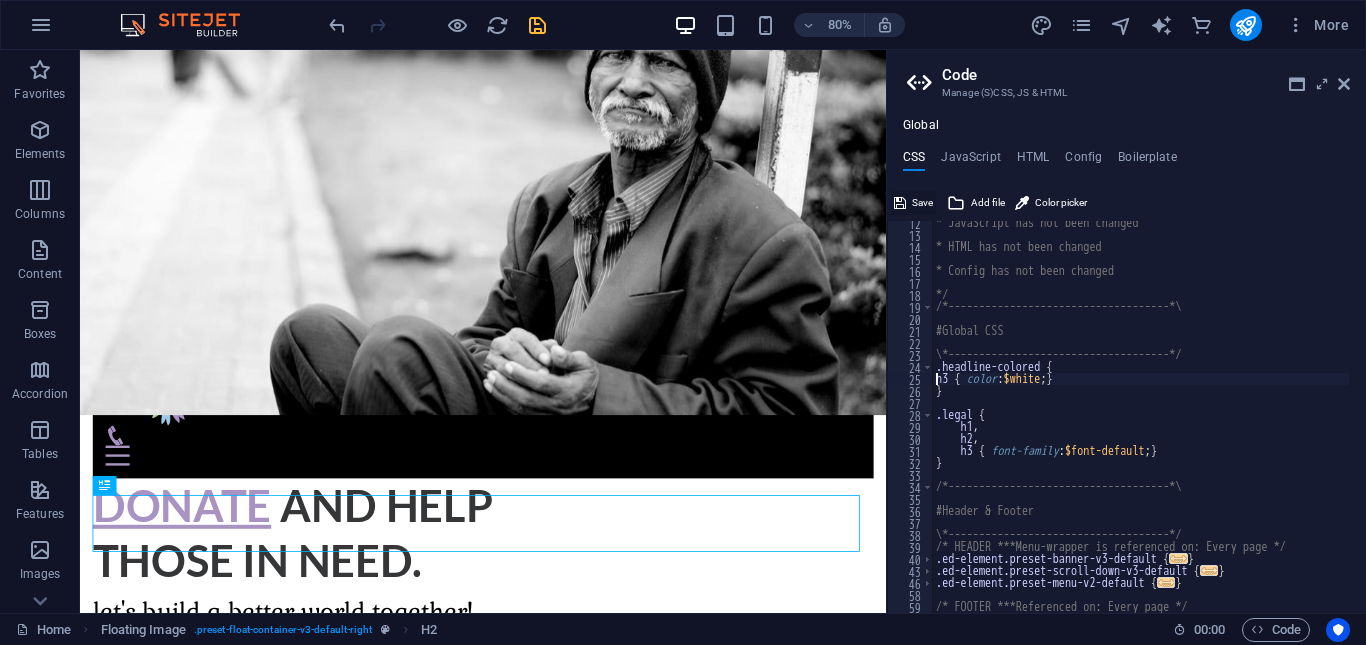 type on "h3 { color: $white; }" 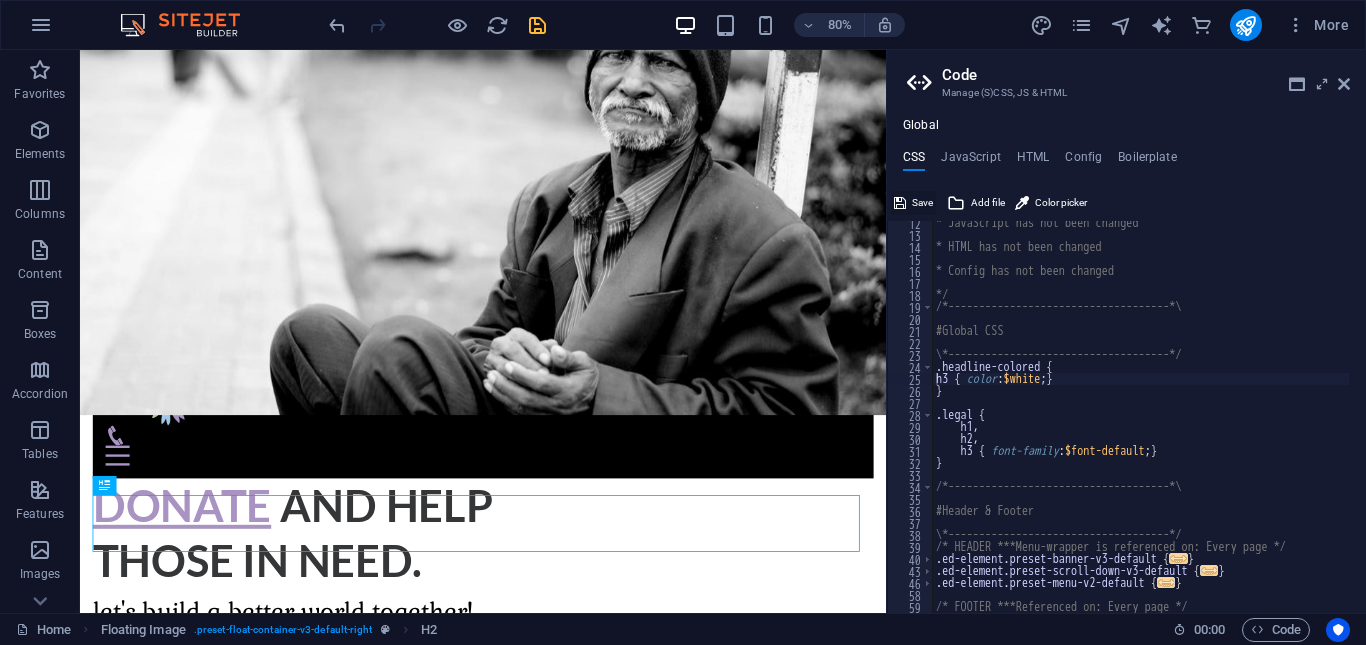 click on "Save" at bounding box center (922, 203) 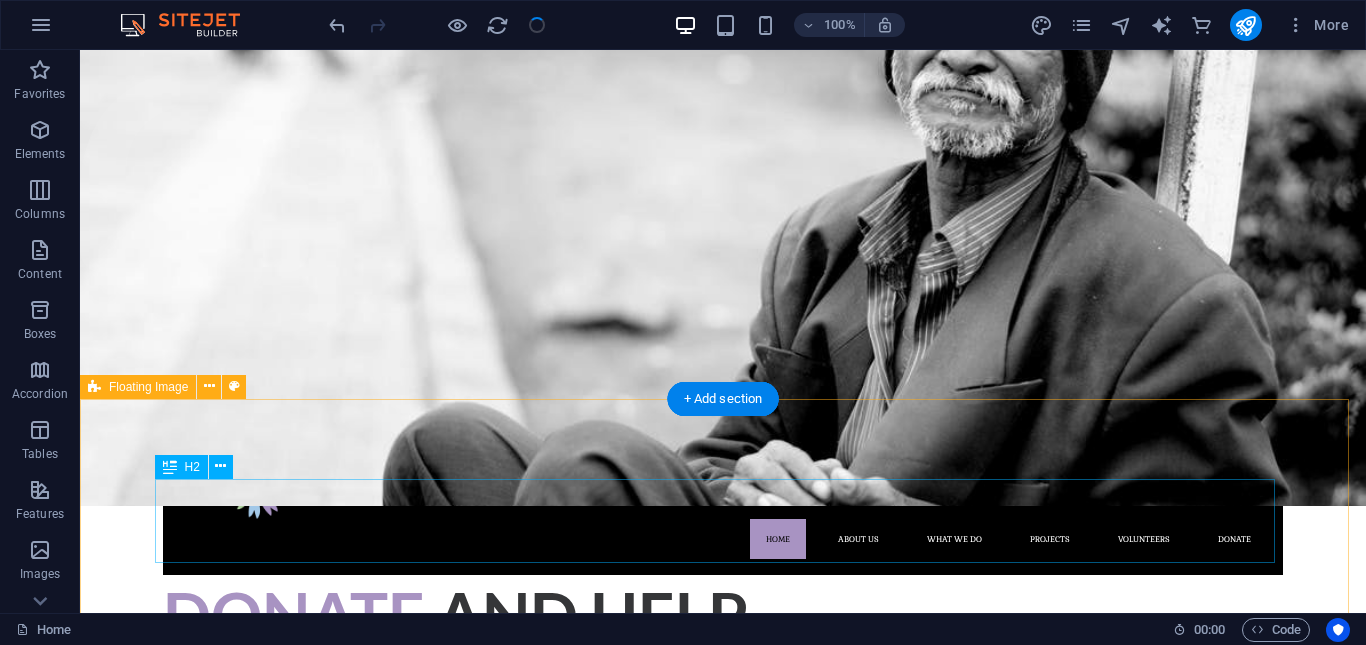 click on "About Us" at bounding box center (723, 1057) 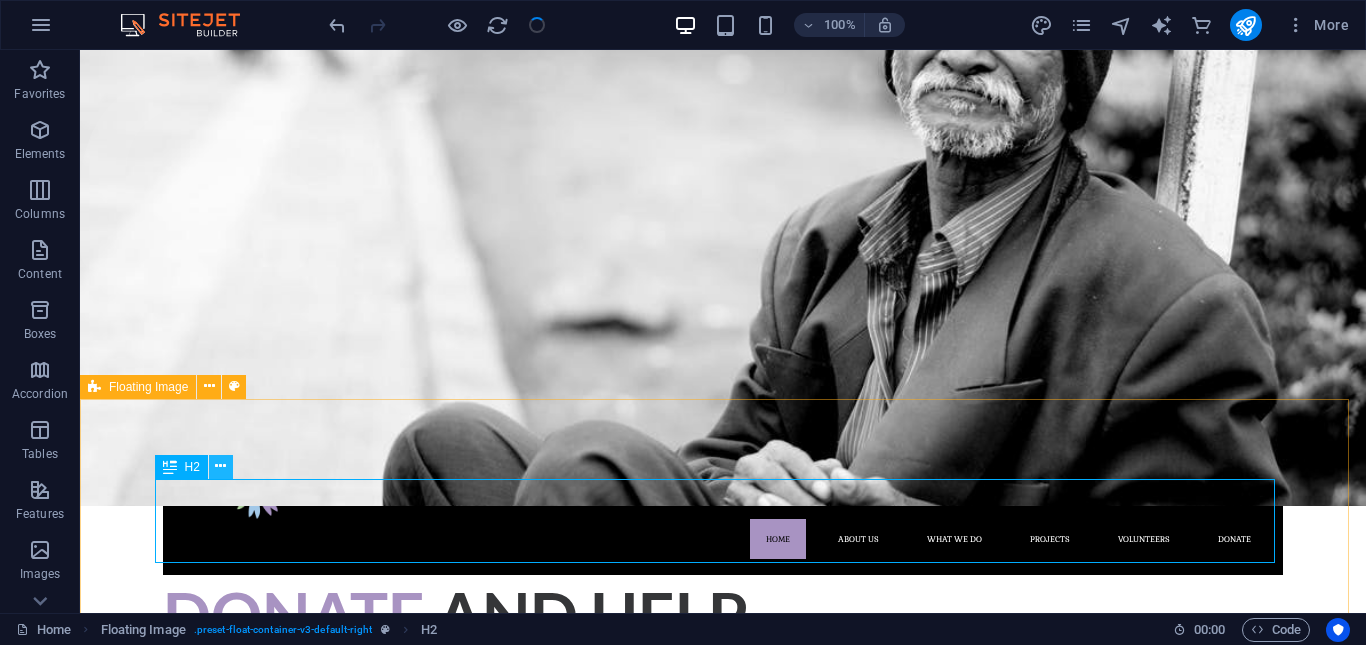 drag, startPoint x: 221, startPoint y: 459, endPoint x: 352, endPoint y: 455, distance: 131.06105 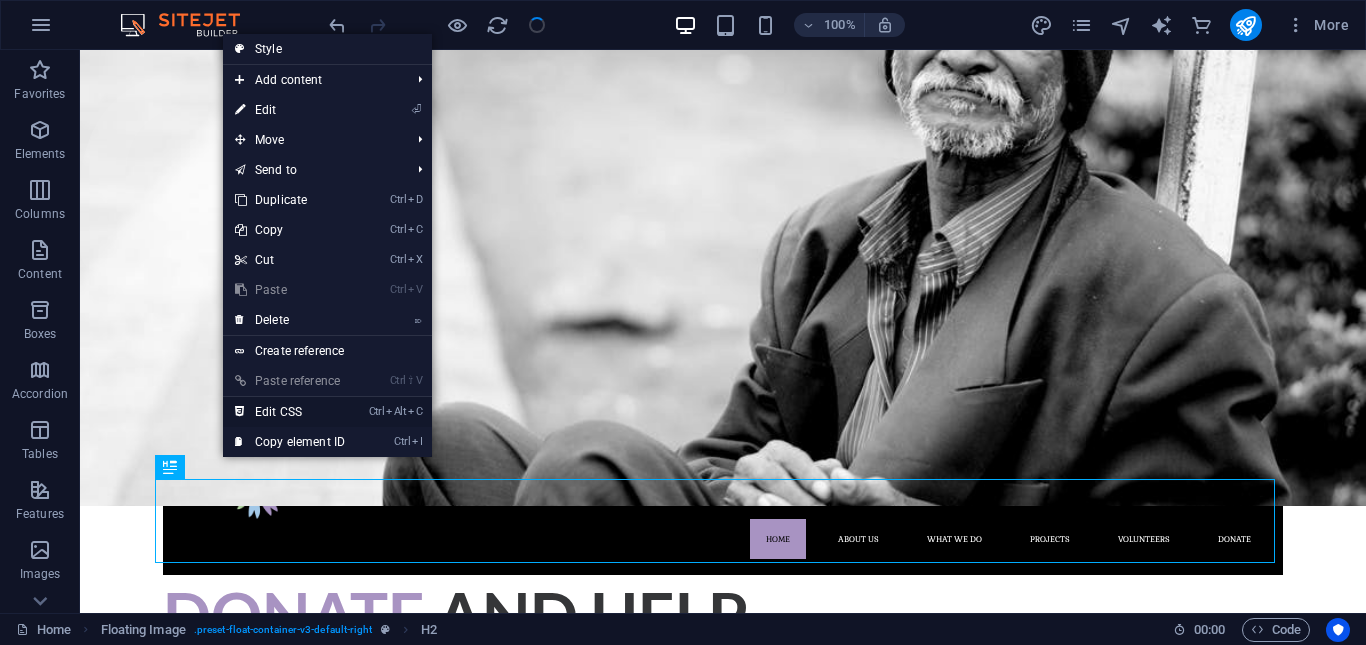 drag, startPoint x: 291, startPoint y: 403, endPoint x: 641, endPoint y: 501, distance: 363.46115 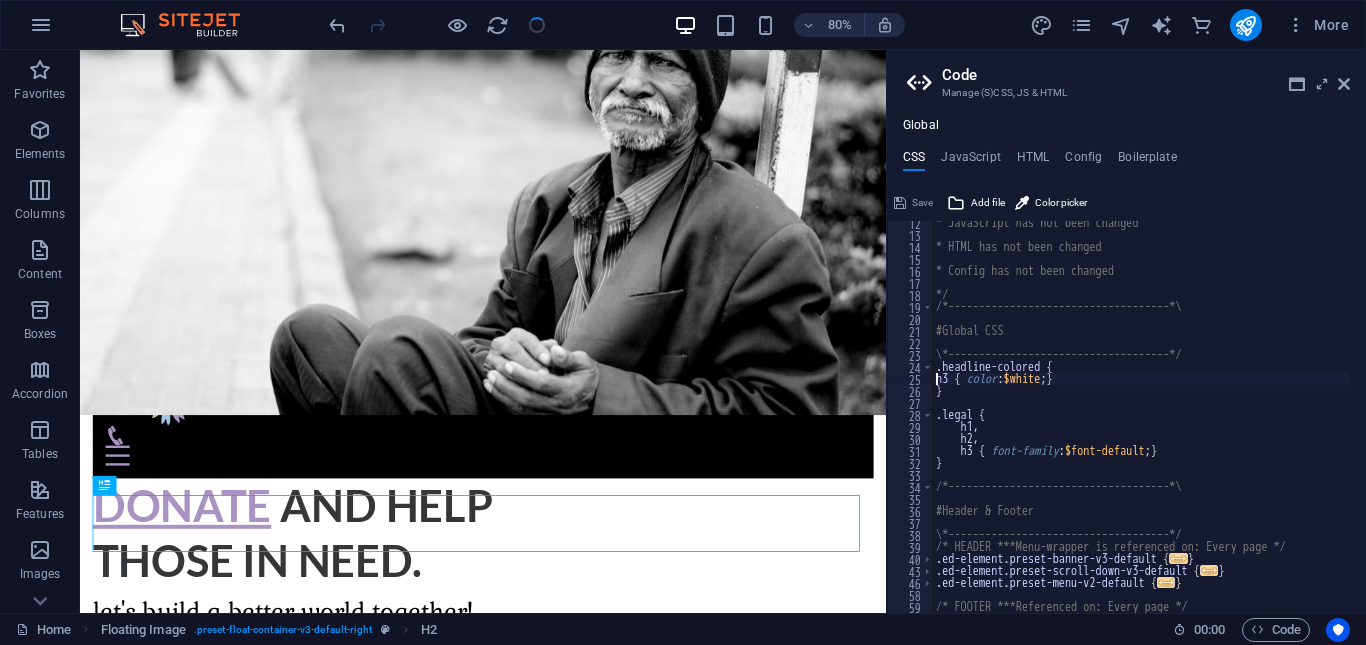 click on "* JavaScript has not been changed   * HTML has not been changed   * Config has not been changed   */ /*------------------------------------*\     #Global CSS \*------------------------------------*/ .headline-colored   { h3   {   color :  $white ;  } } .legal   {      h1 ,      h2 ,      h3   {   font-family :  $font-default ;  } } /*------------------------------------*\     #Header & Footer \*------------------------------------*/ /* HEADER ***Menu-wrapper is referenced on: Every page */ .ed-element.preset-banner-v3-default   { ... } .ed-element.preset-scroll-down-v3-default   { ... } .ed-element.preset-menu-v2-default   { ... } /* FOOTER ***Referenced on: Every page */" at bounding box center [1215, 416] 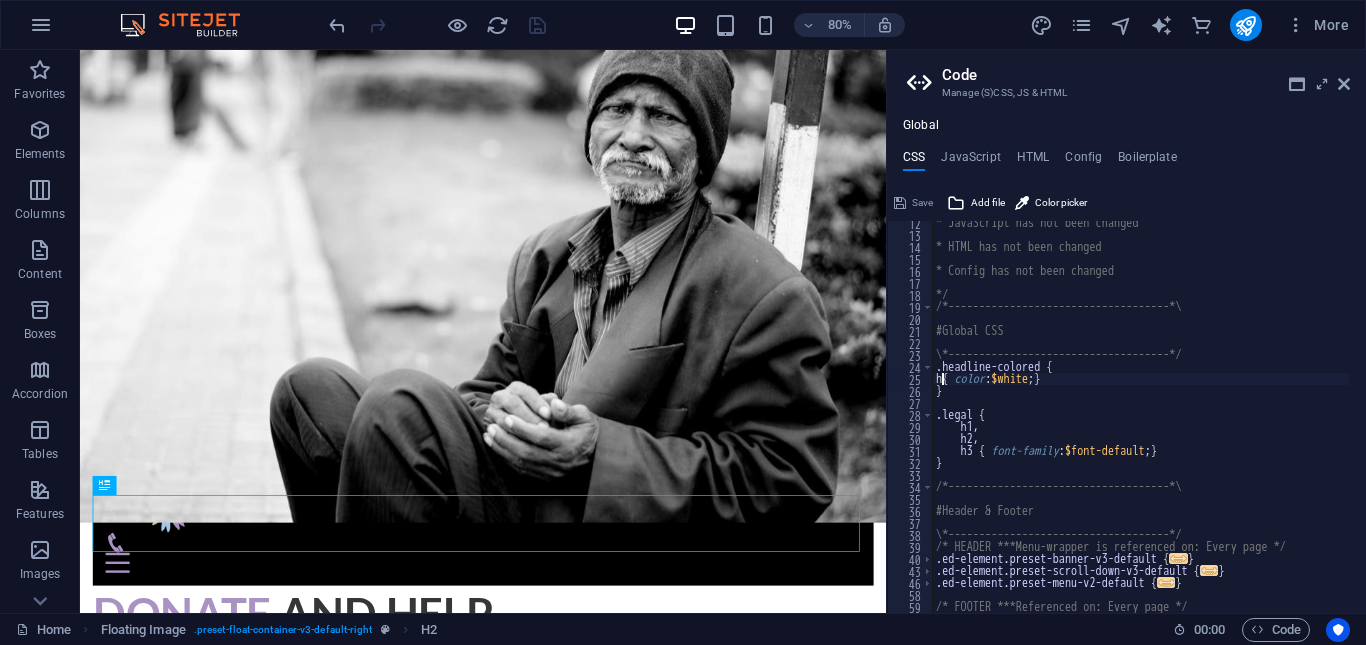 scroll, scrollTop: 136, scrollLeft: 0, axis: vertical 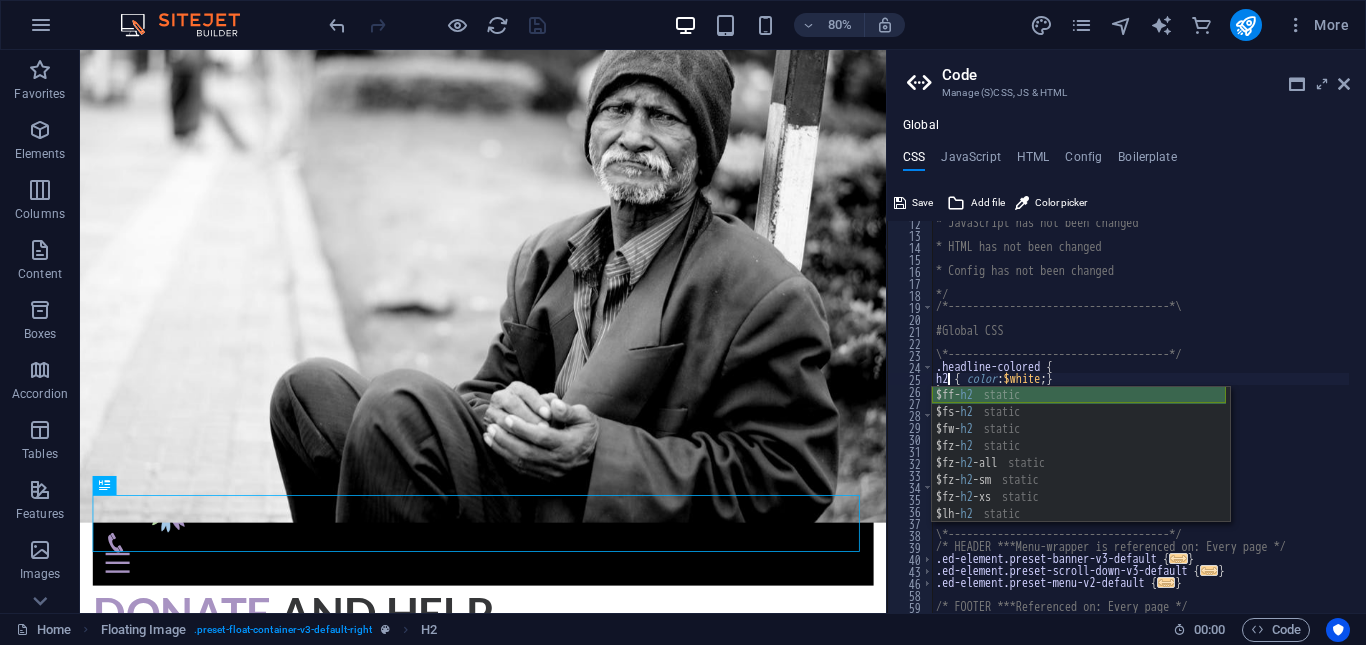 click on "$ff- h2 static $fs- h2 static $fw- h2 static $fz- h2 static $fz- h2 -all static $fz- h2 -sm static $fz- h2 -xs static $lh- h2 static $lh- h2 -all static" at bounding box center (1079, 472) 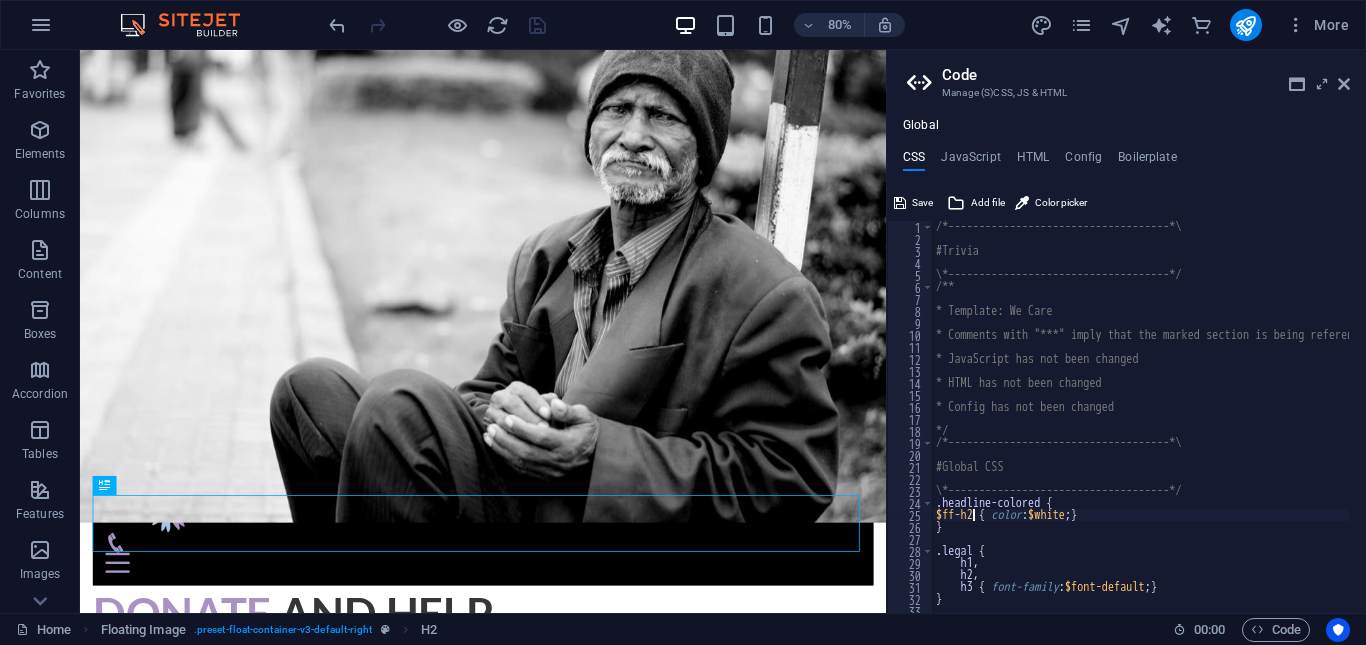 scroll, scrollTop: 0, scrollLeft: 0, axis: both 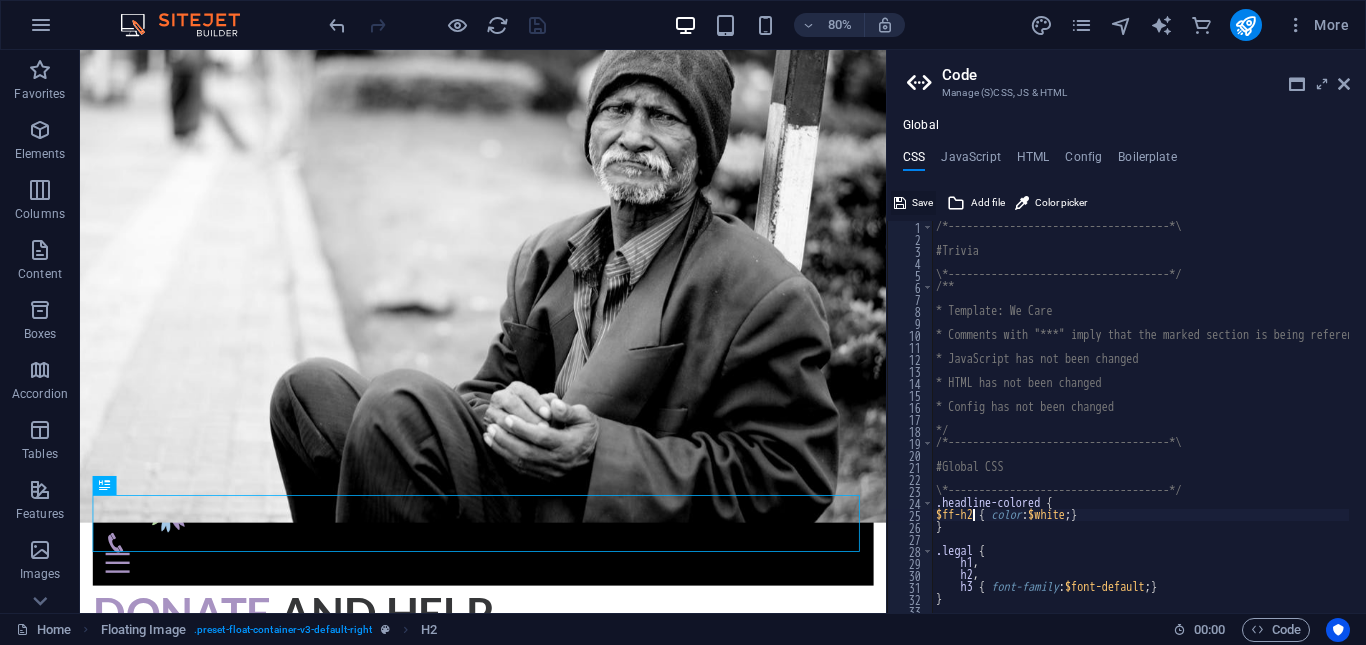 type on "$ff-h2 { color: $white; }" 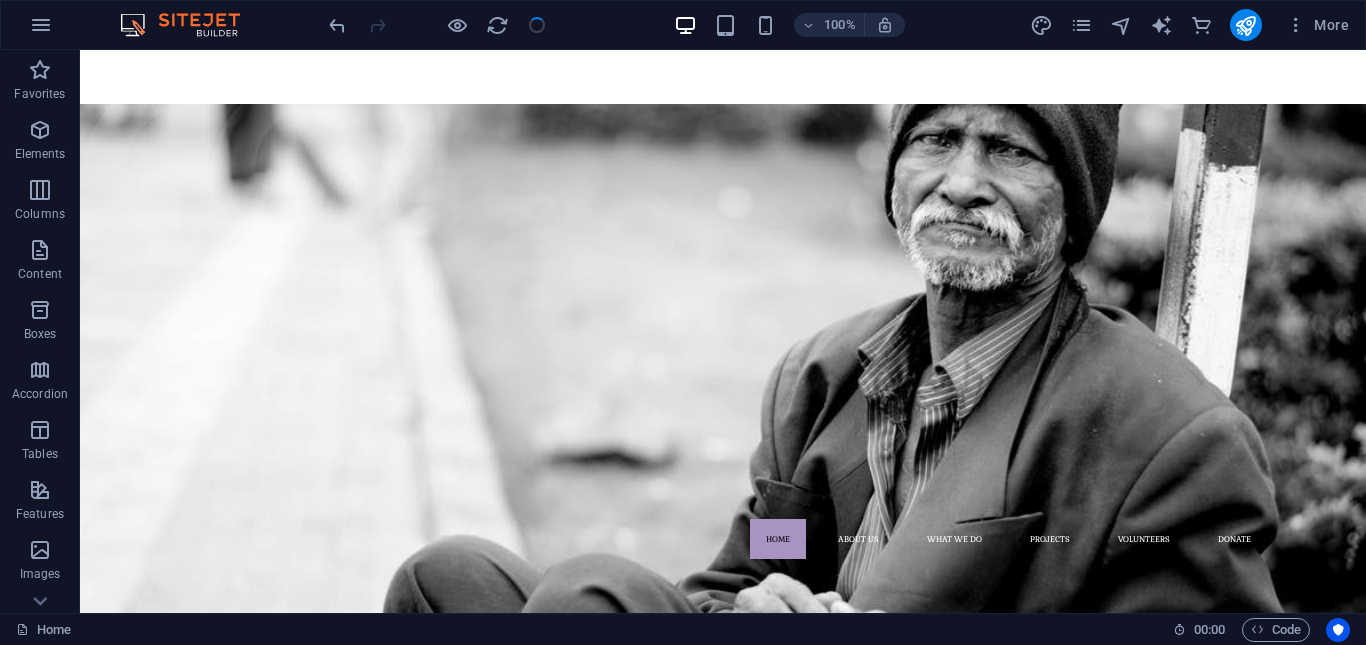 scroll, scrollTop: 496, scrollLeft: 0, axis: vertical 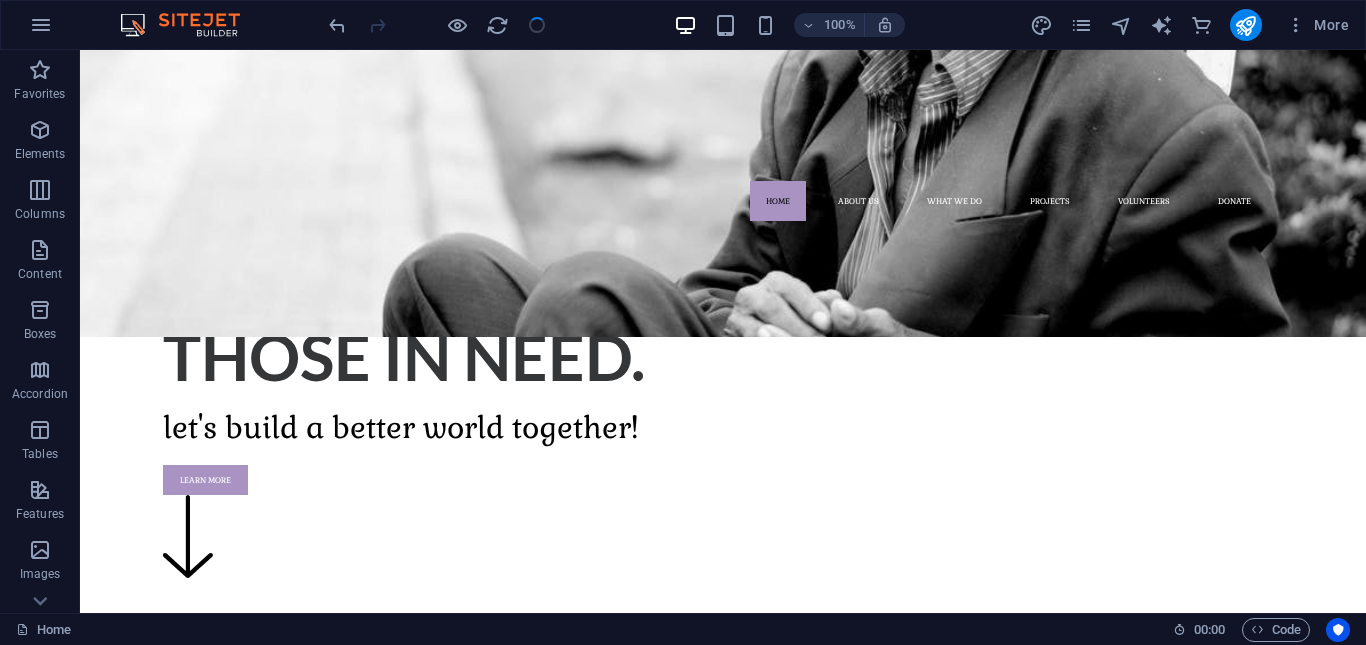 click at bounding box center (723, 815) 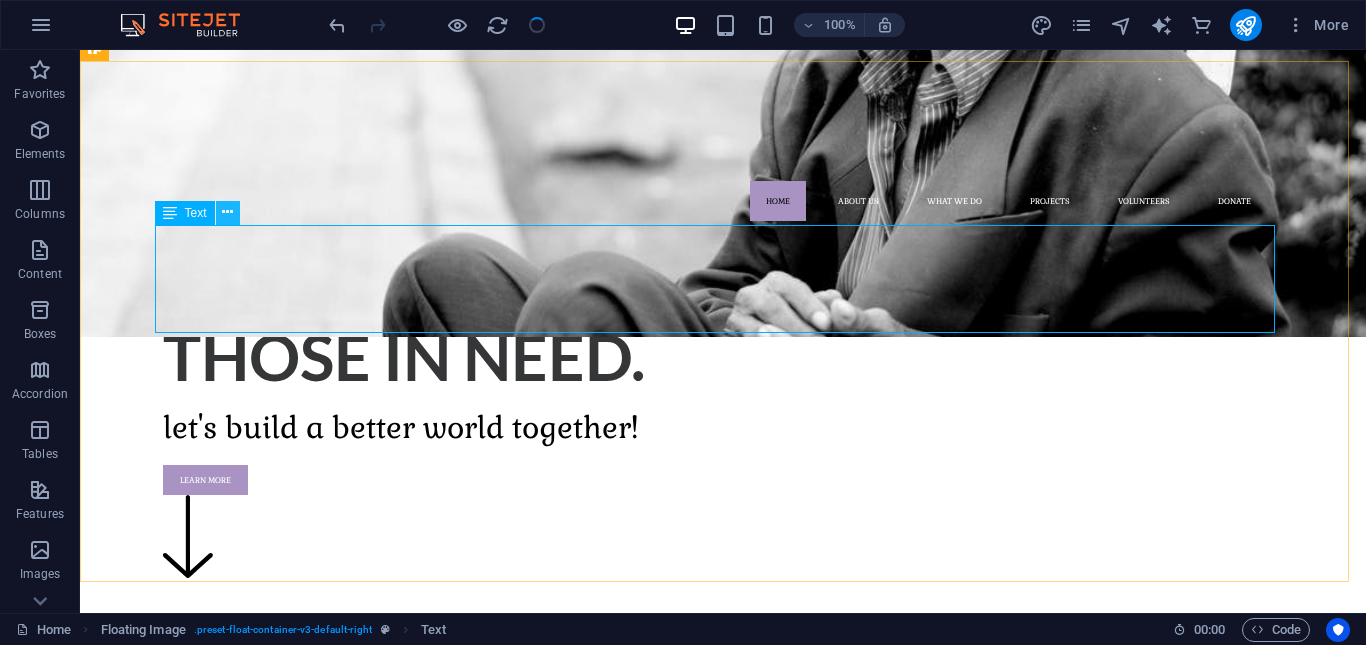 click at bounding box center [228, 213] 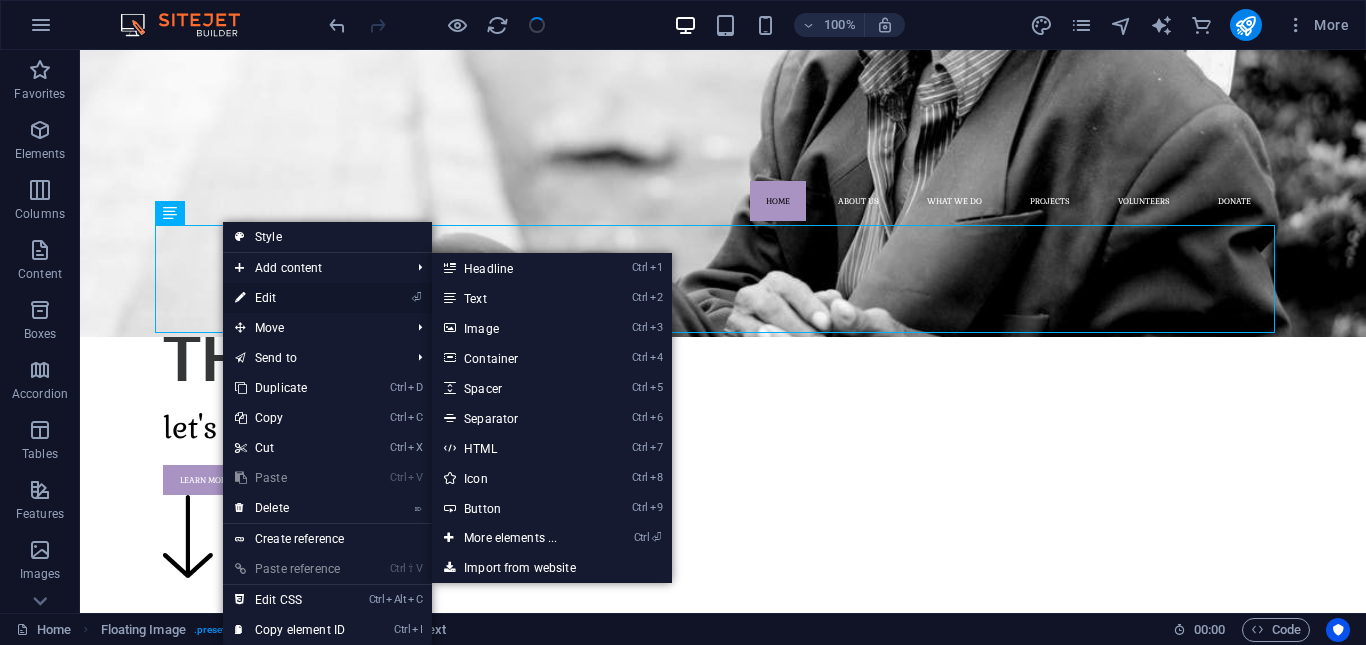 click on "⏎  Edit" at bounding box center (290, 298) 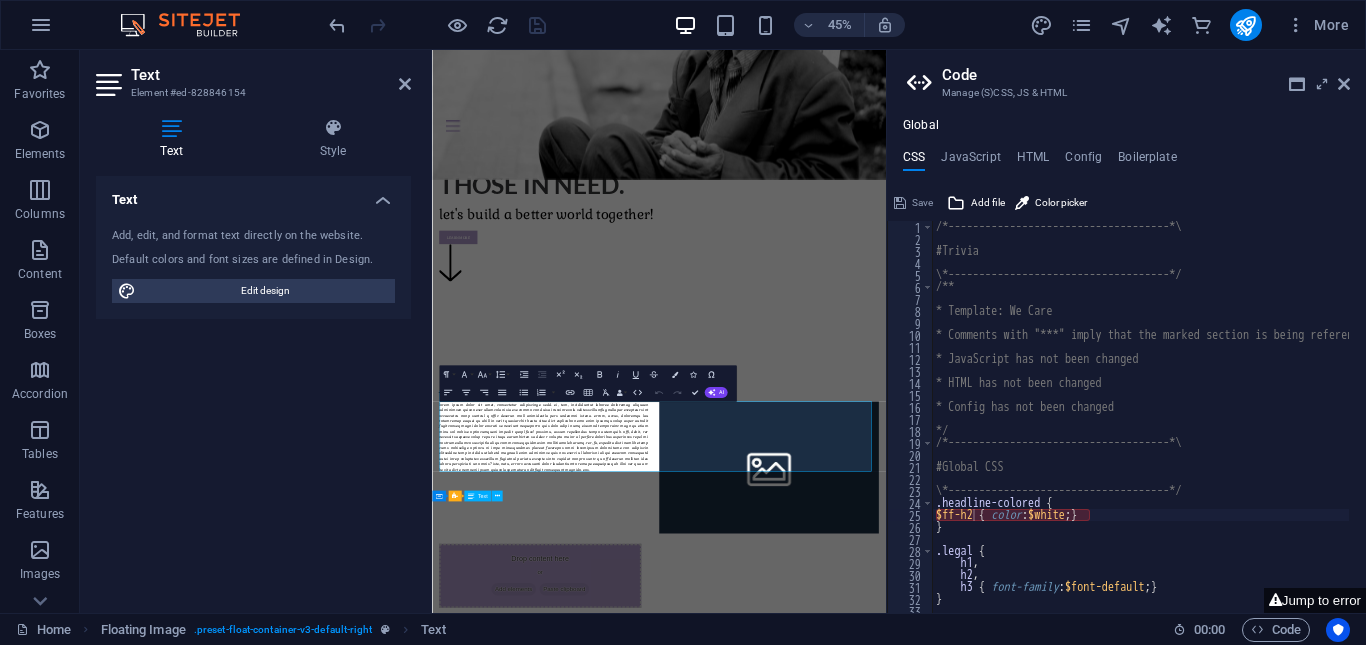 click on "CSS JavaScript HTML Config Boilerplate" at bounding box center (1126, 161) 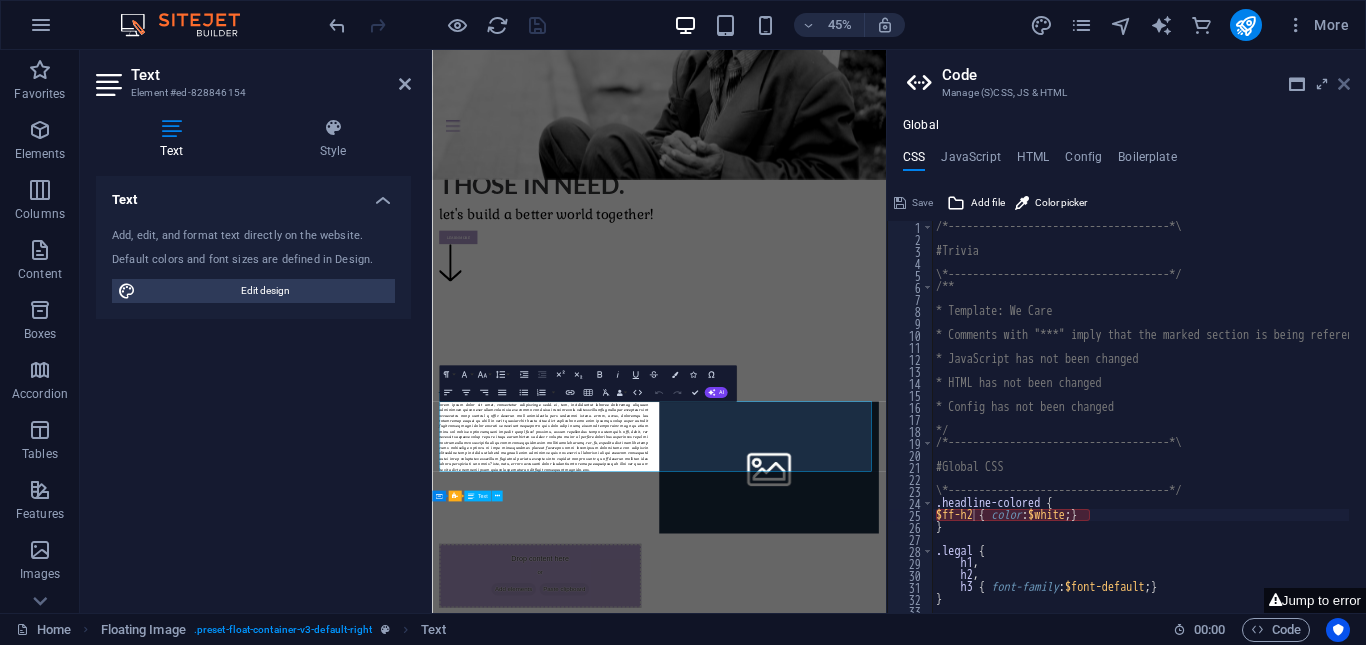 drag, startPoint x: 1349, startPoint y: 80, endPoint x: 733, endPoint y: 71, distance: 616.06573 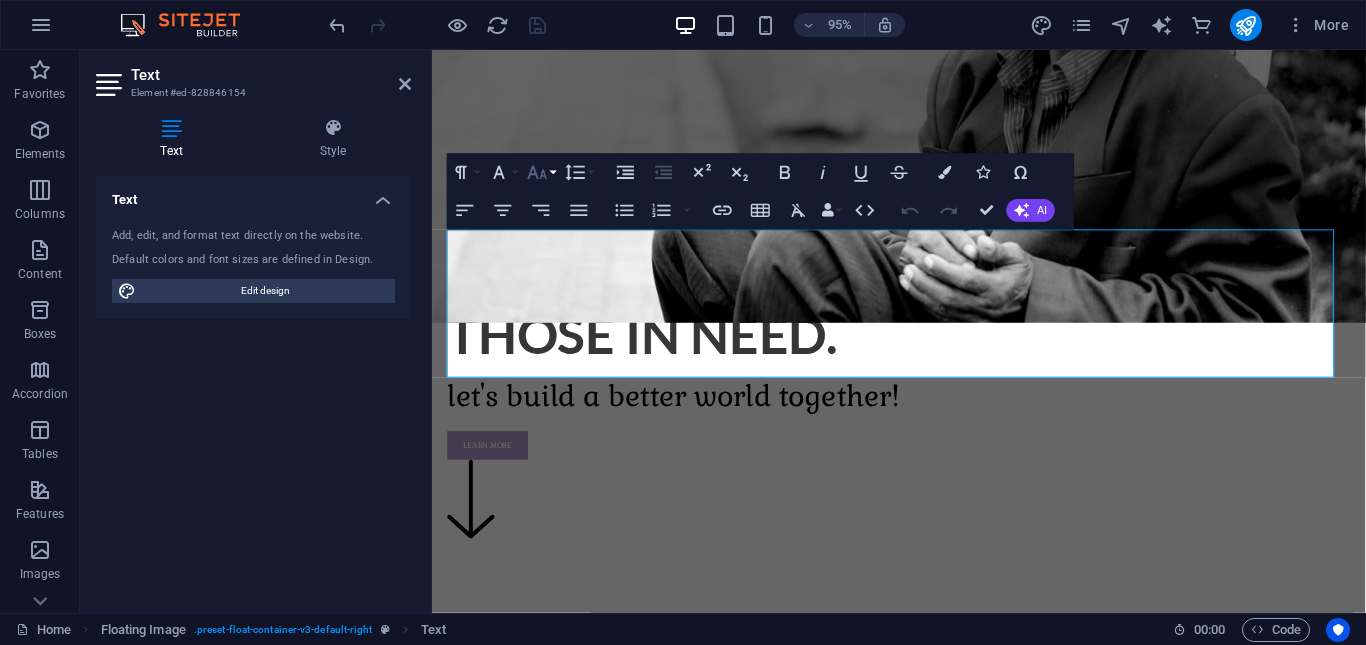 click on "Font Size" at bounding box center [541, 173] 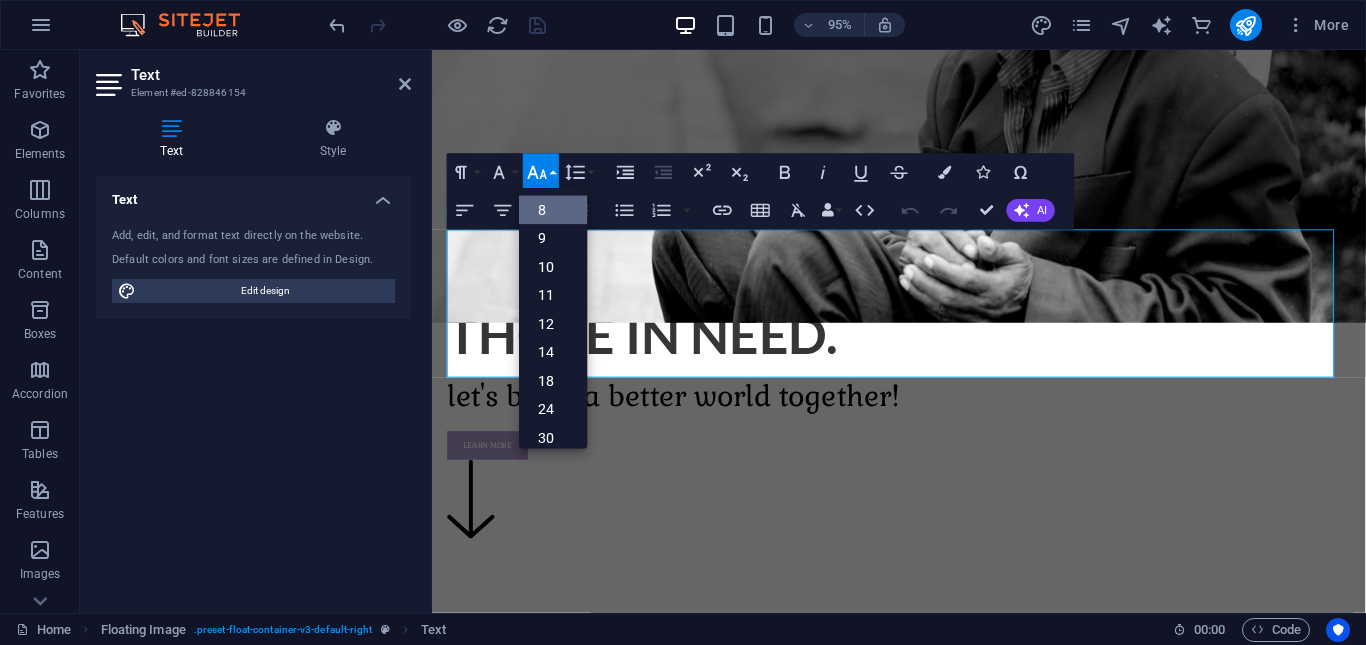 scroll, scrollTop: 23, scrollLeft: 0, axis: vertical 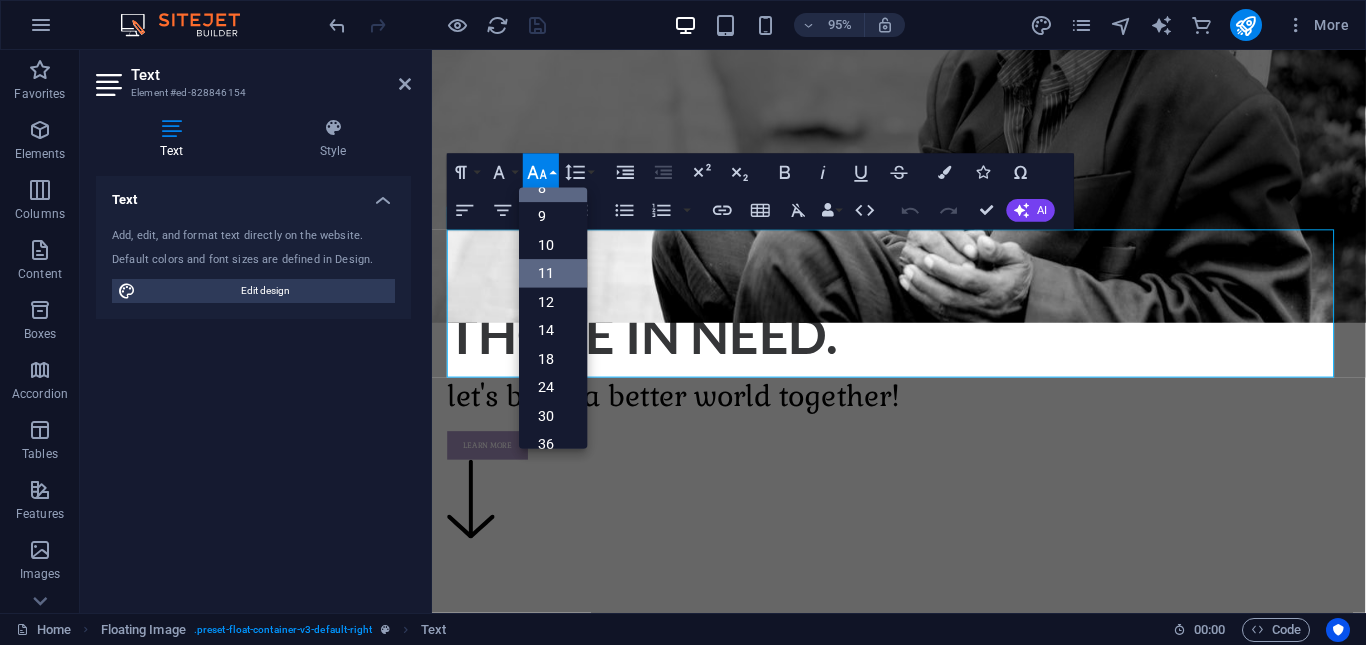 click on "11" at bounding box center (553, 273) 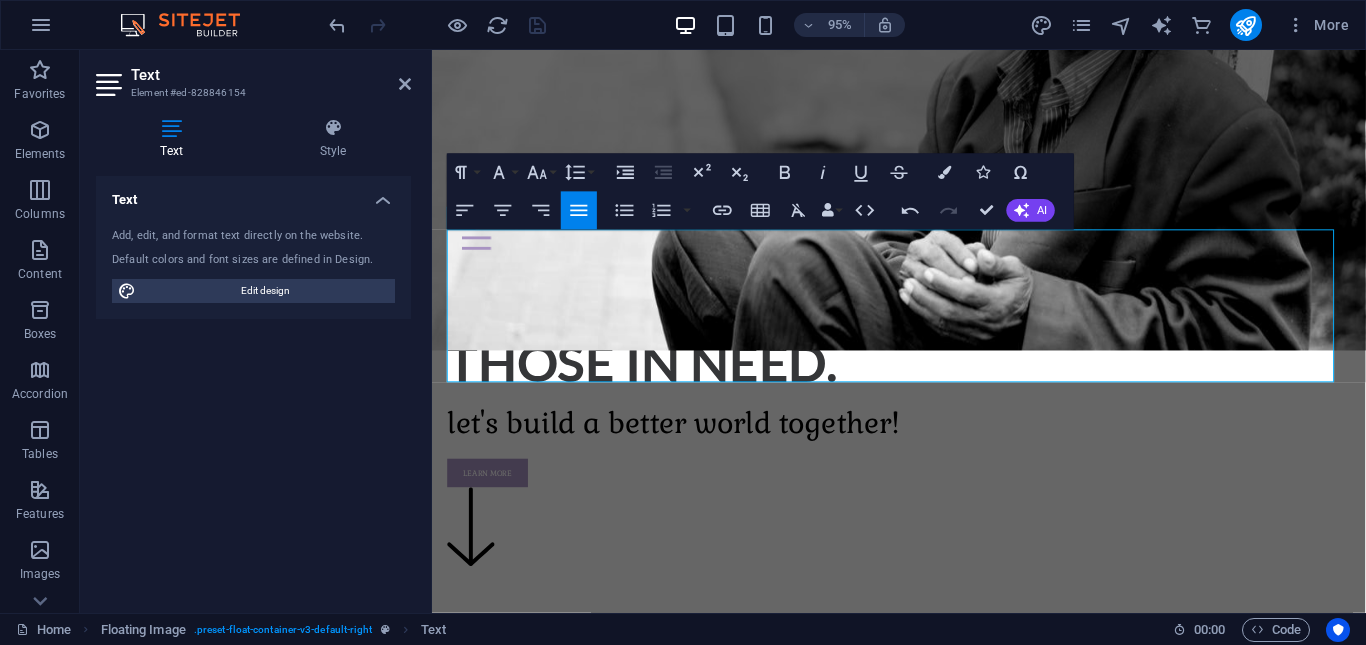 click on "About Us" at bounding box center [923, 727] 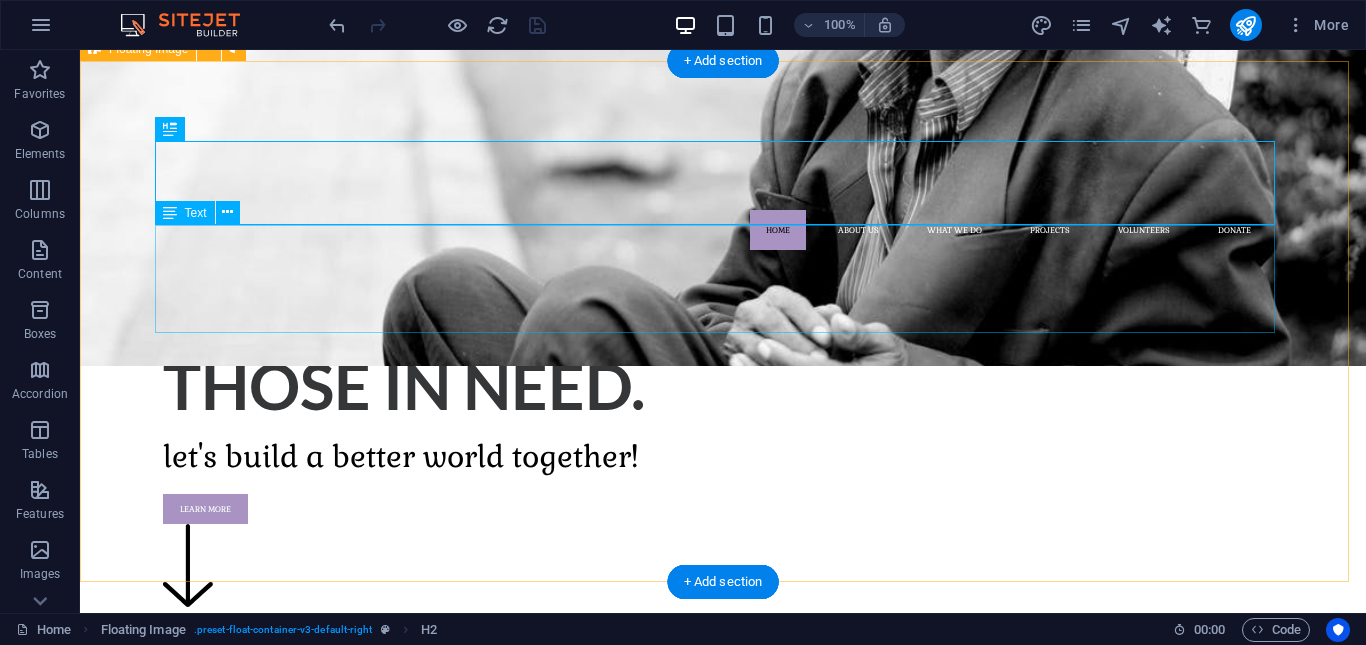 click at bounding box center (723, 844) 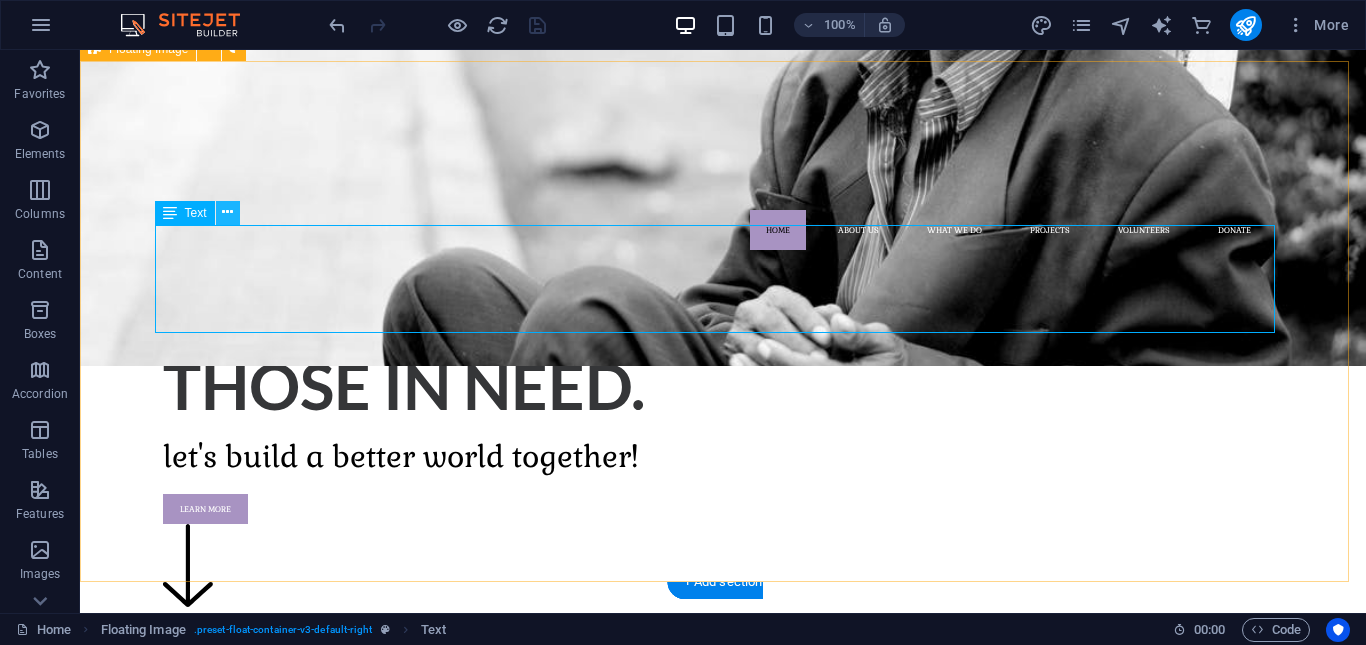 click at bounding box center [228, 213] 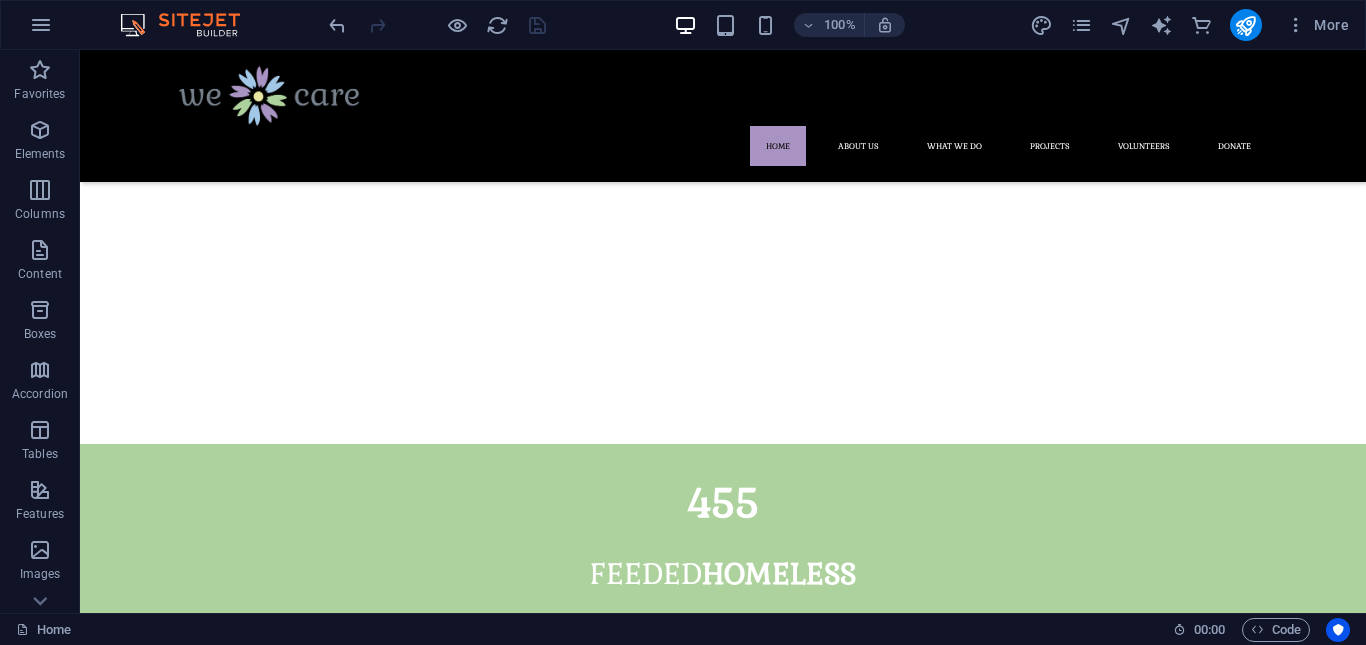 scroll, scrollTop: 2170, scrollLeft: 0, axis: vertical 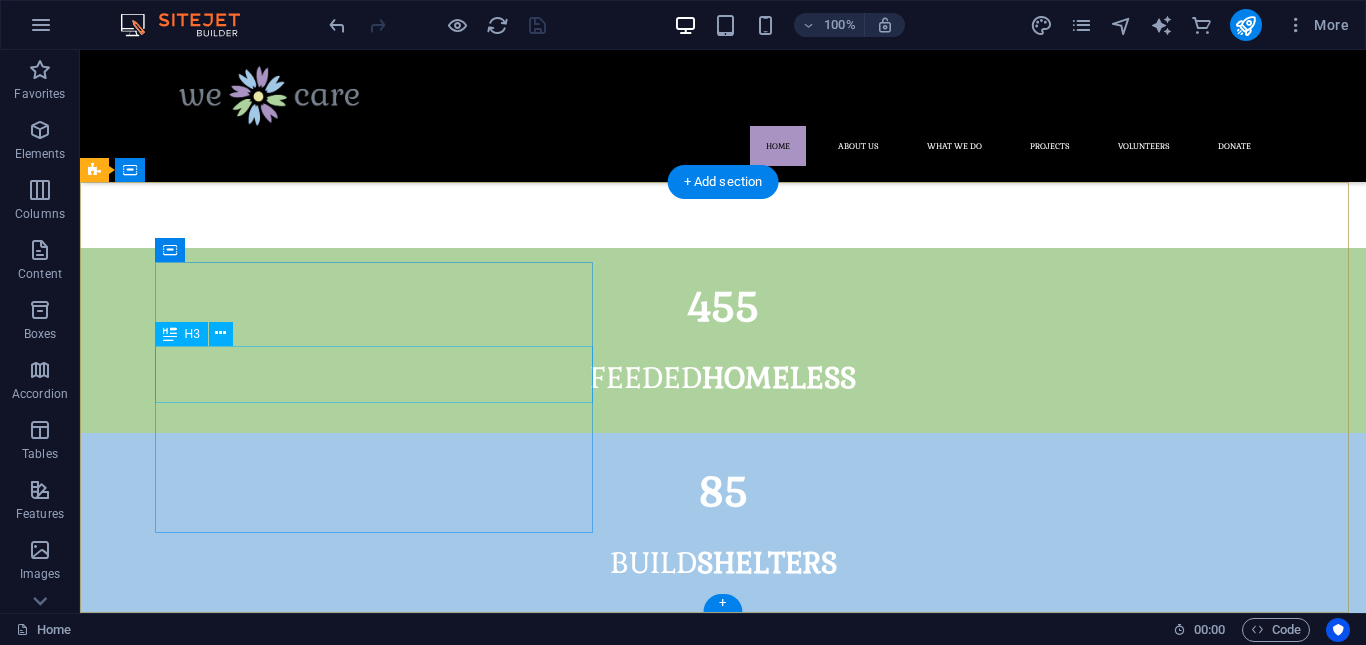 click on "Feel free to contact us if you have any questions regarding our projects" at bounding box center (656, 1798) 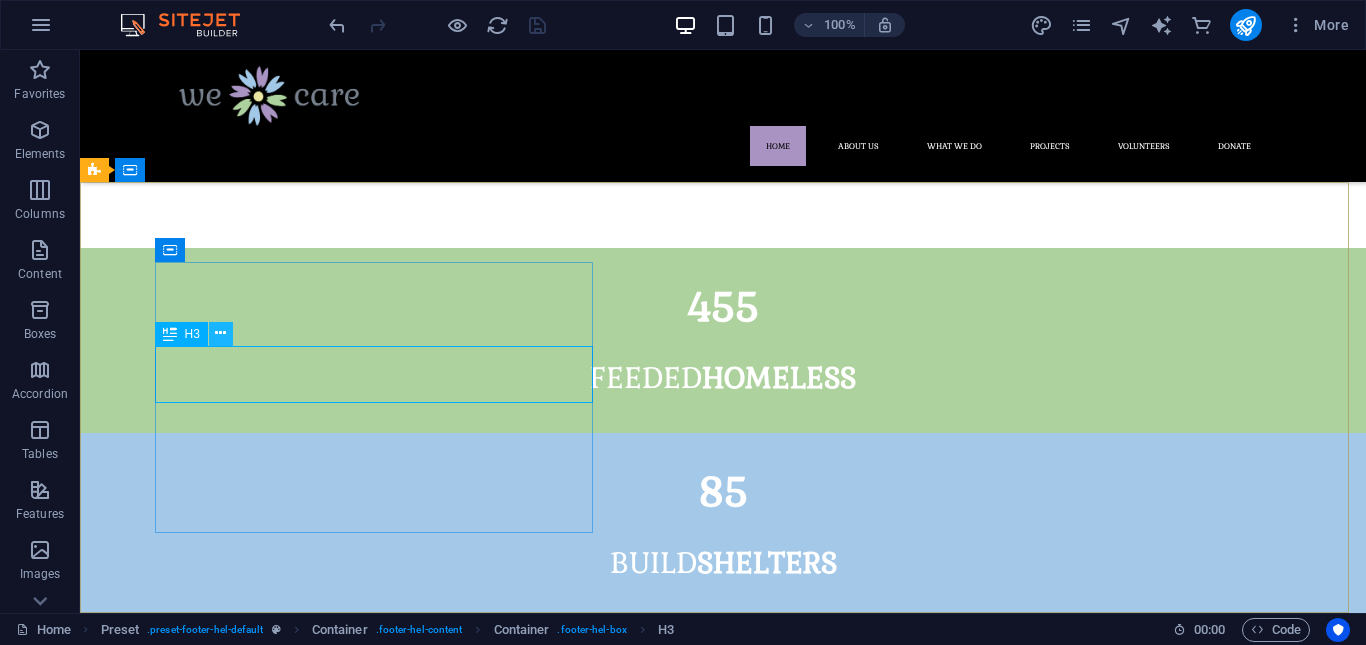 click at bounding box center [220, 333] 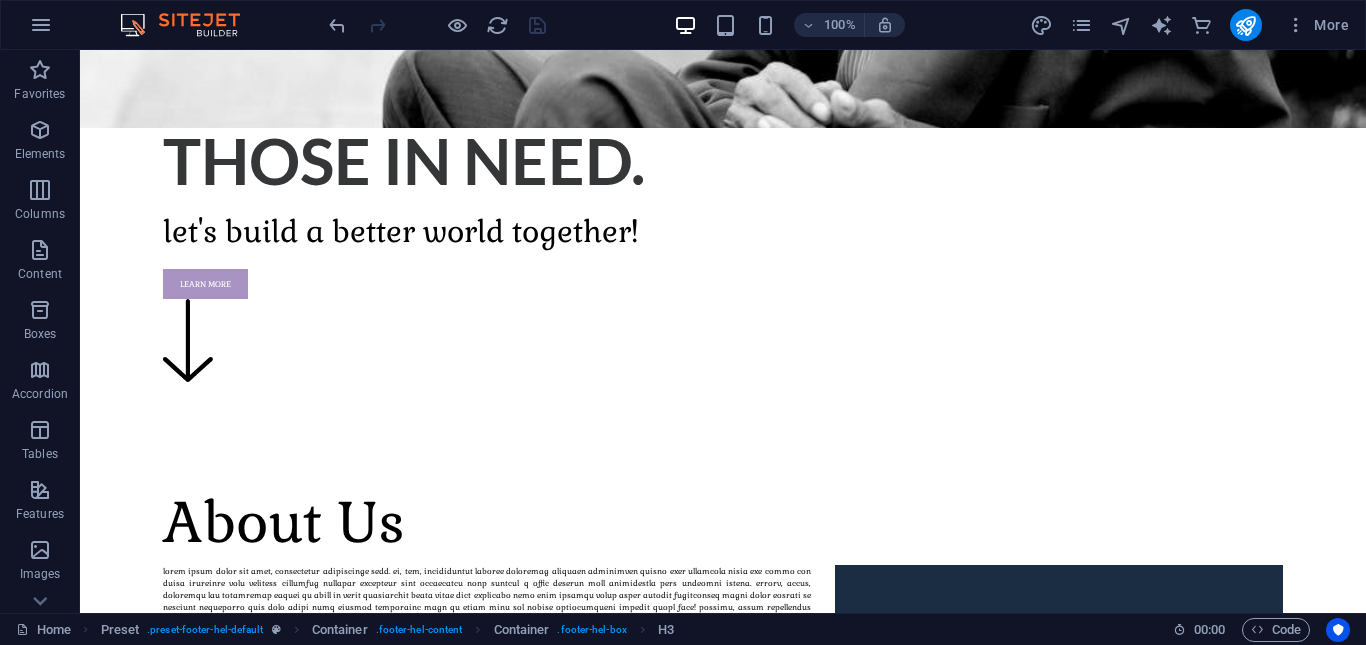 scroll, scrollTop: 465, scrollLeft: 0, axis: vertical 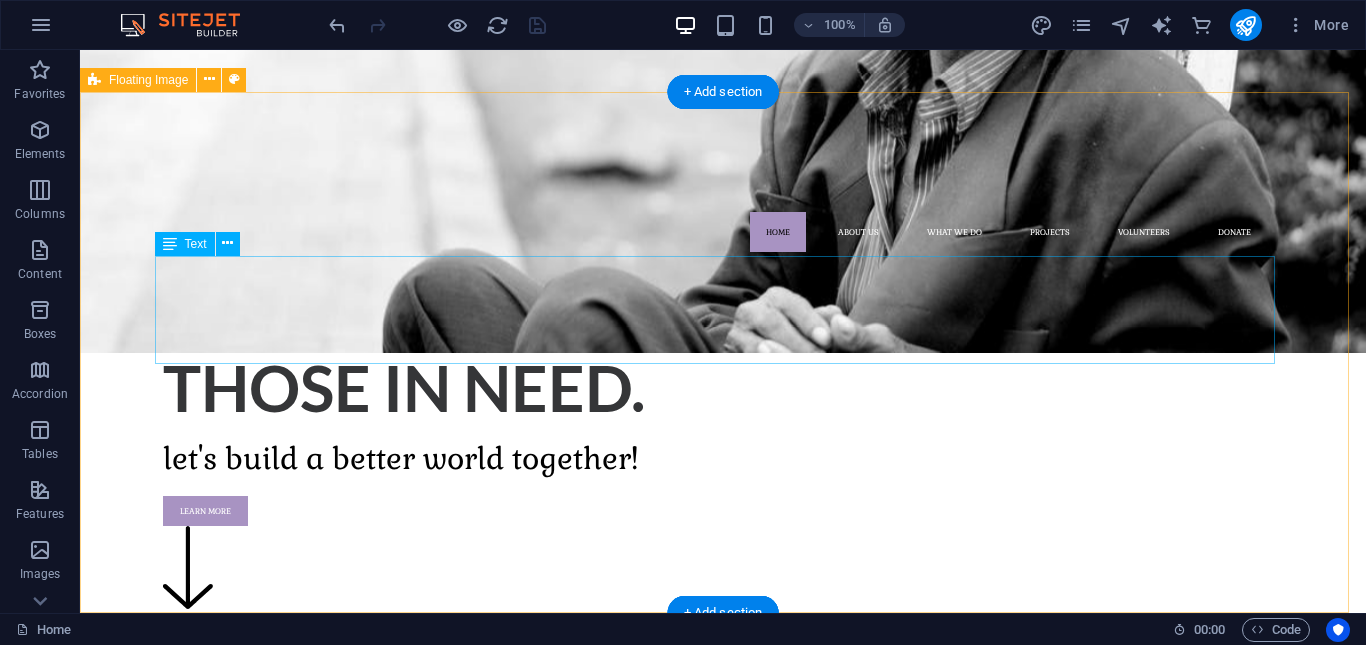 click at bounding box center (723, 846) 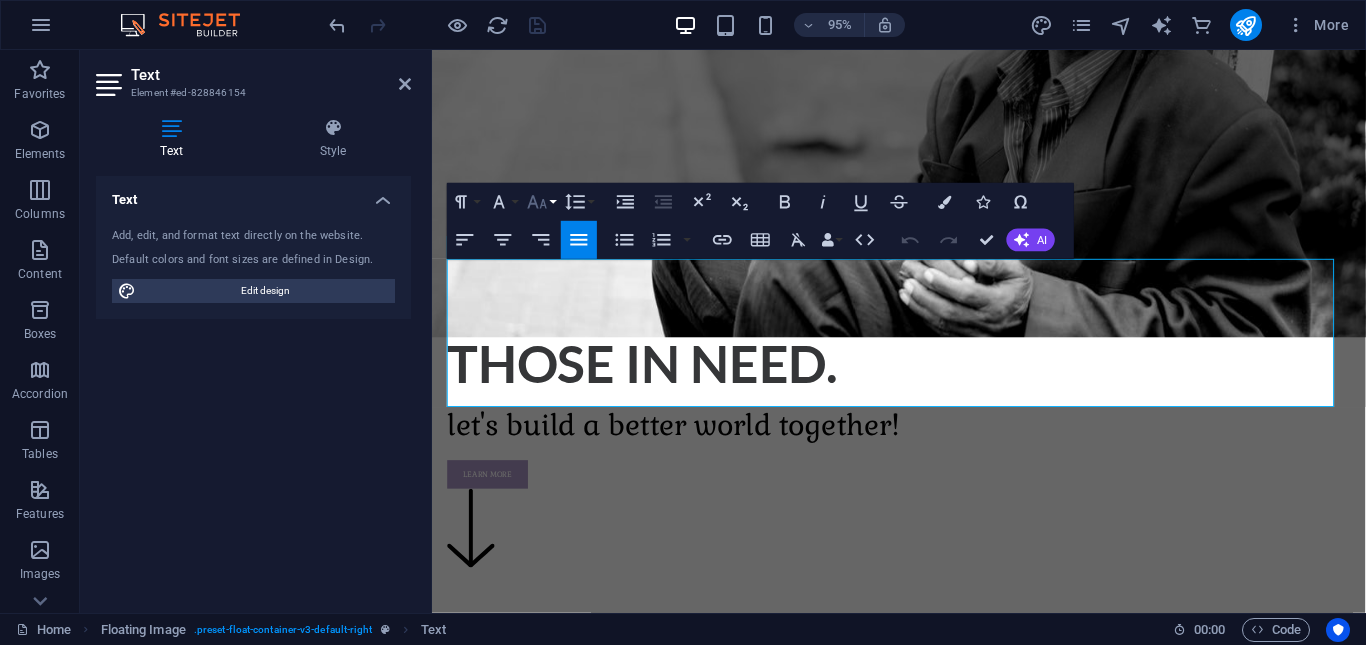 click 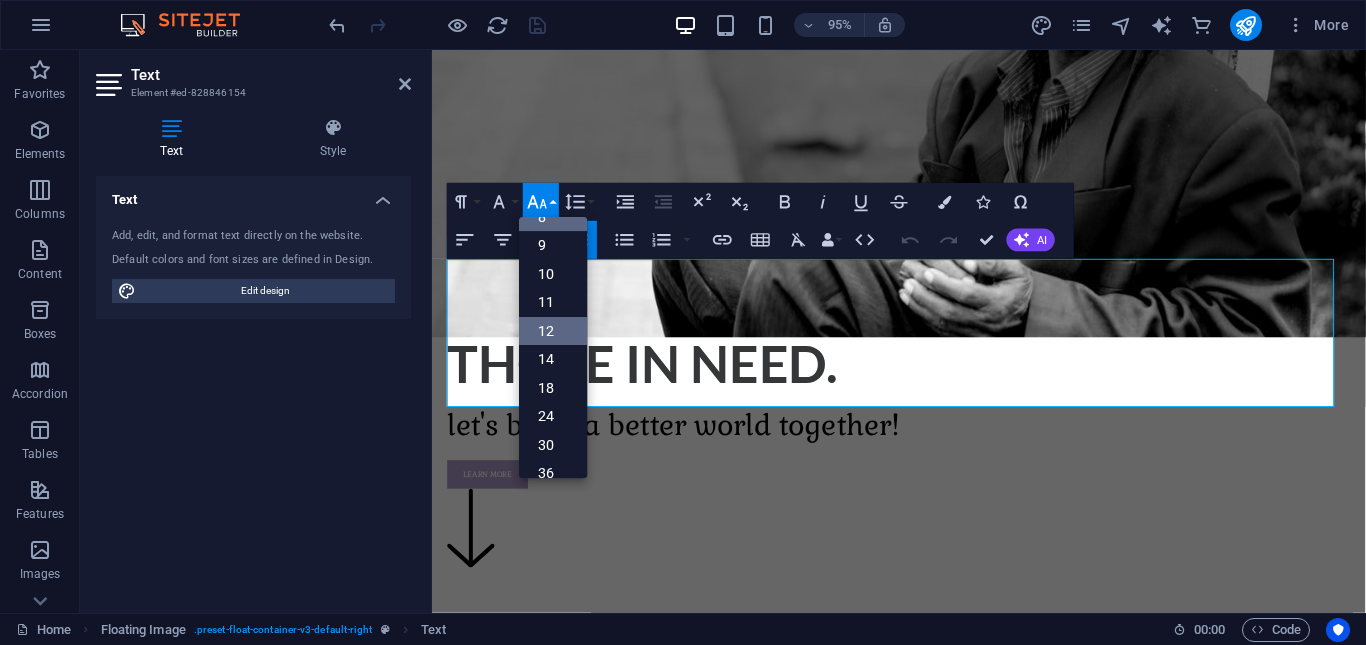 click on "12" at bounding box center (553, 331) 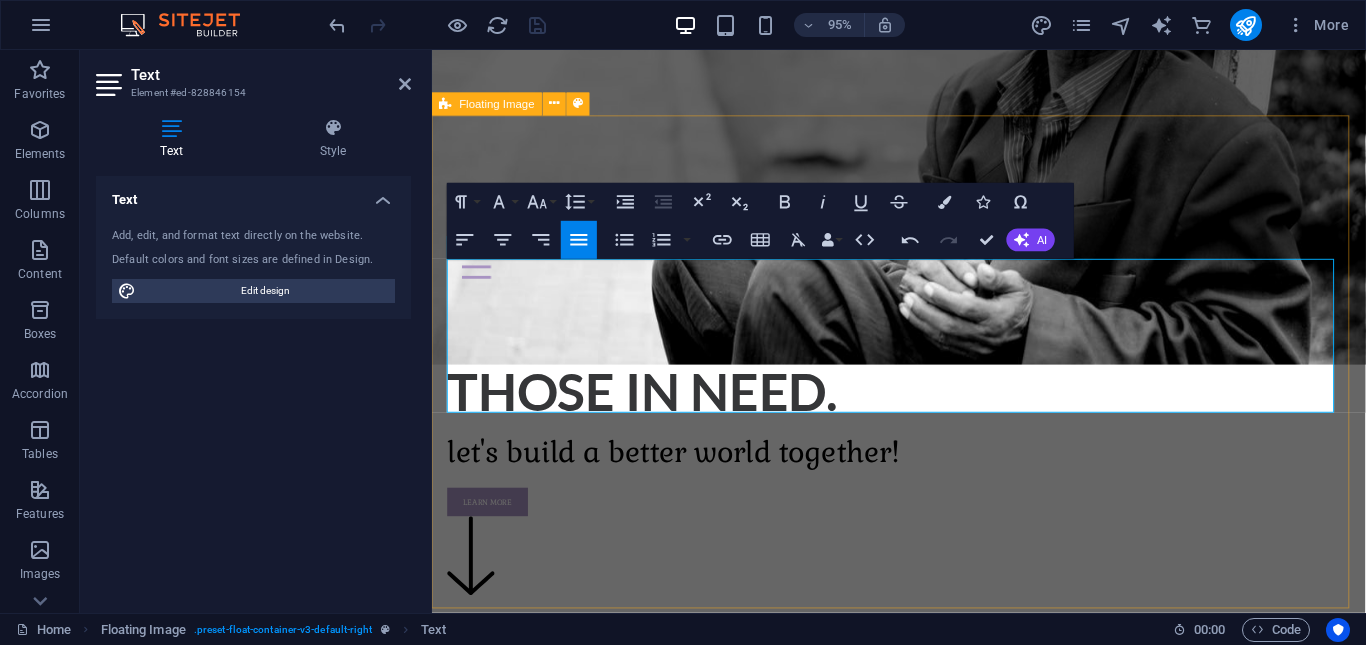click on "About Us ​" at bounding box center (923, 845) 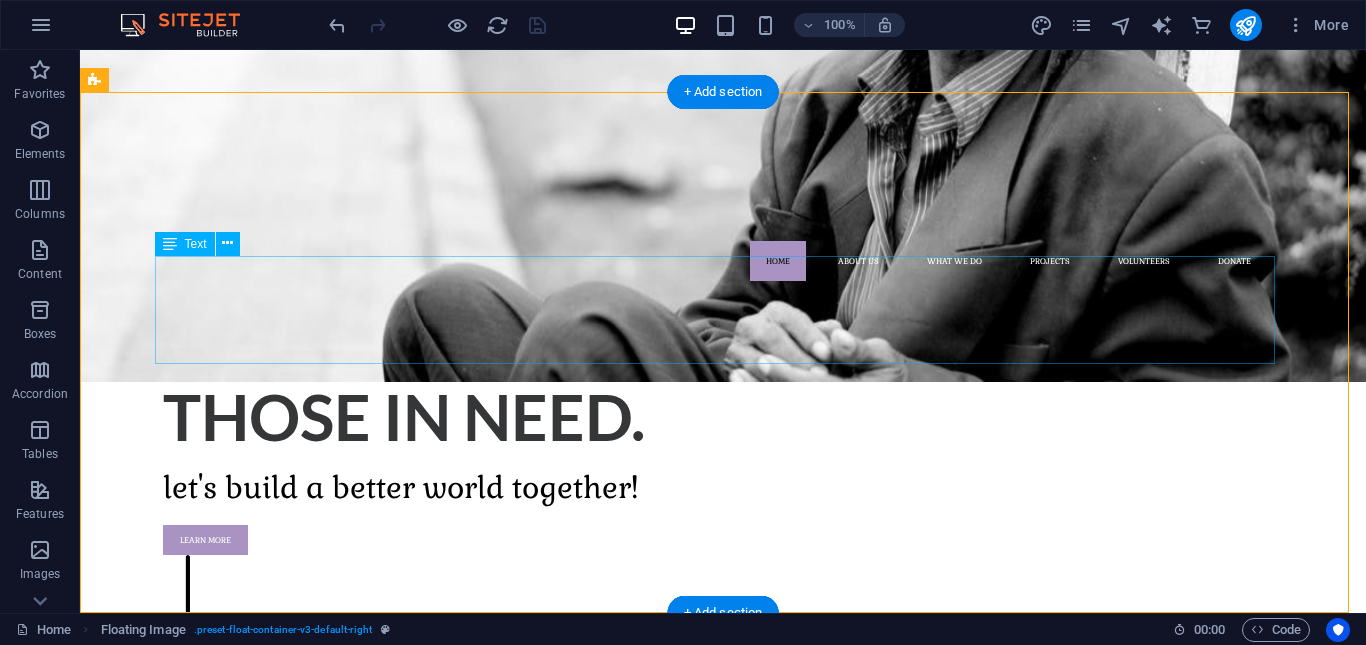 click at bounding box center [723, 875] 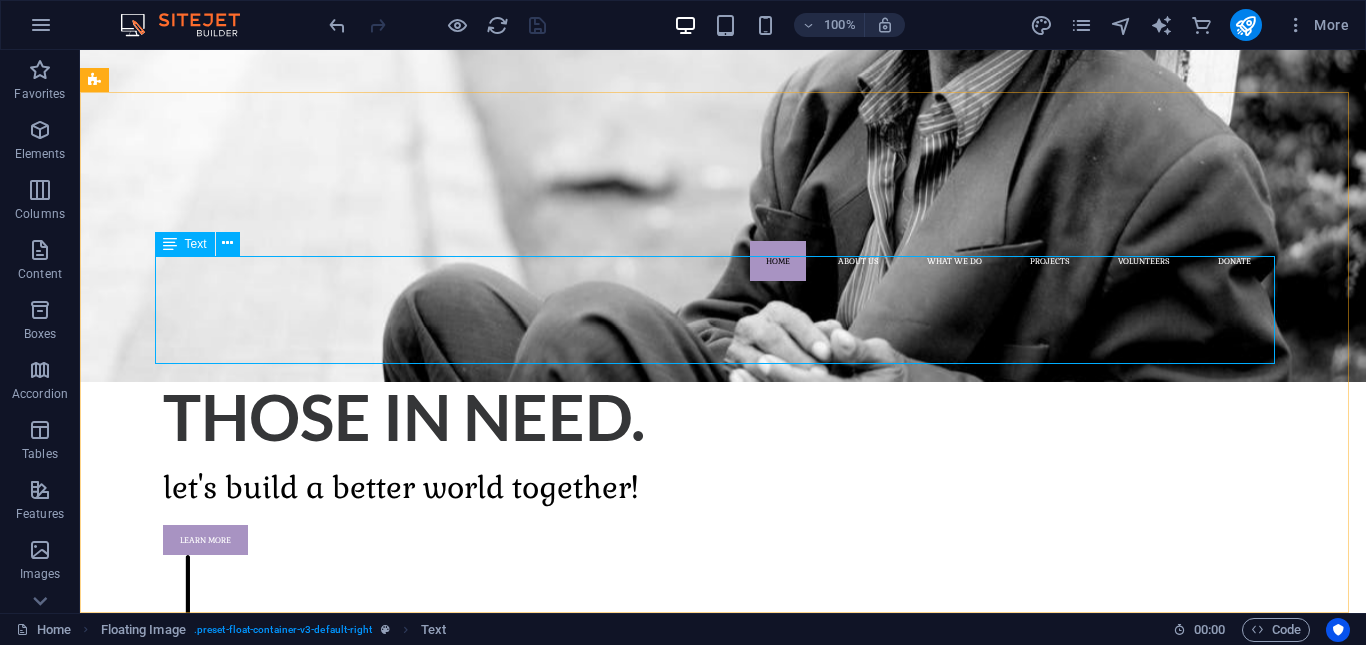 click on "Text" at bounding box center (196, 244) 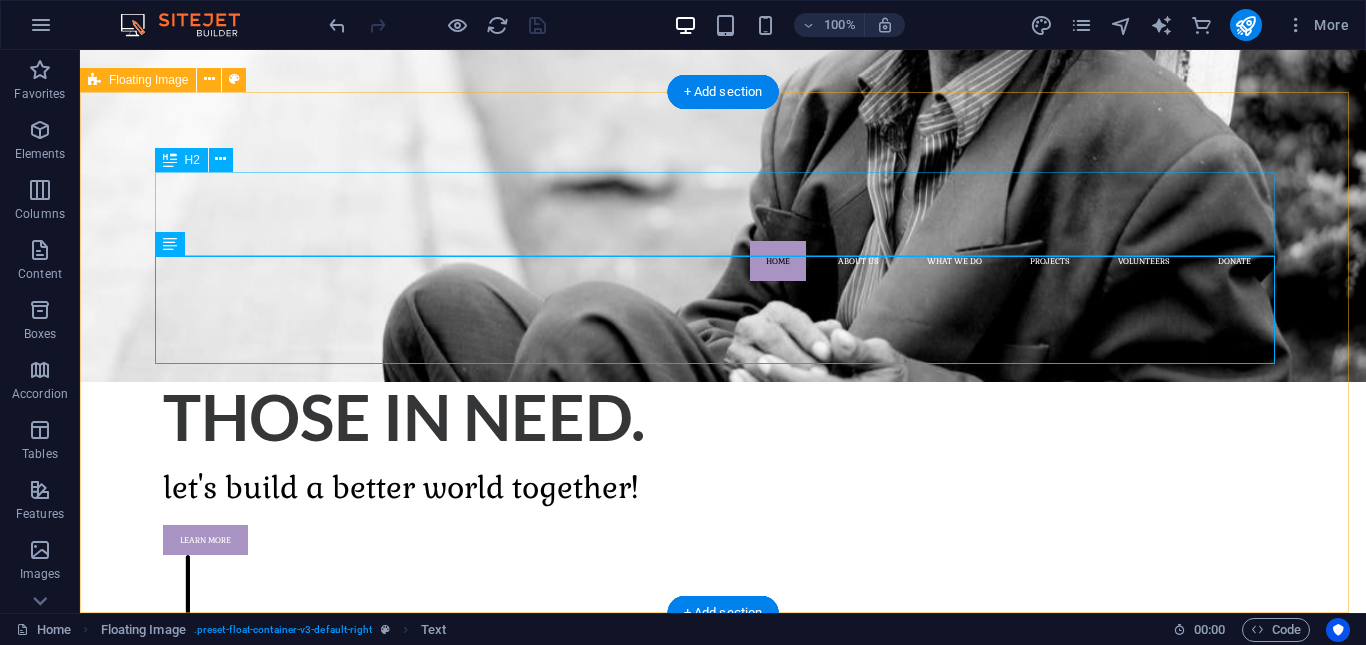 click at bounding box center (723, 875) 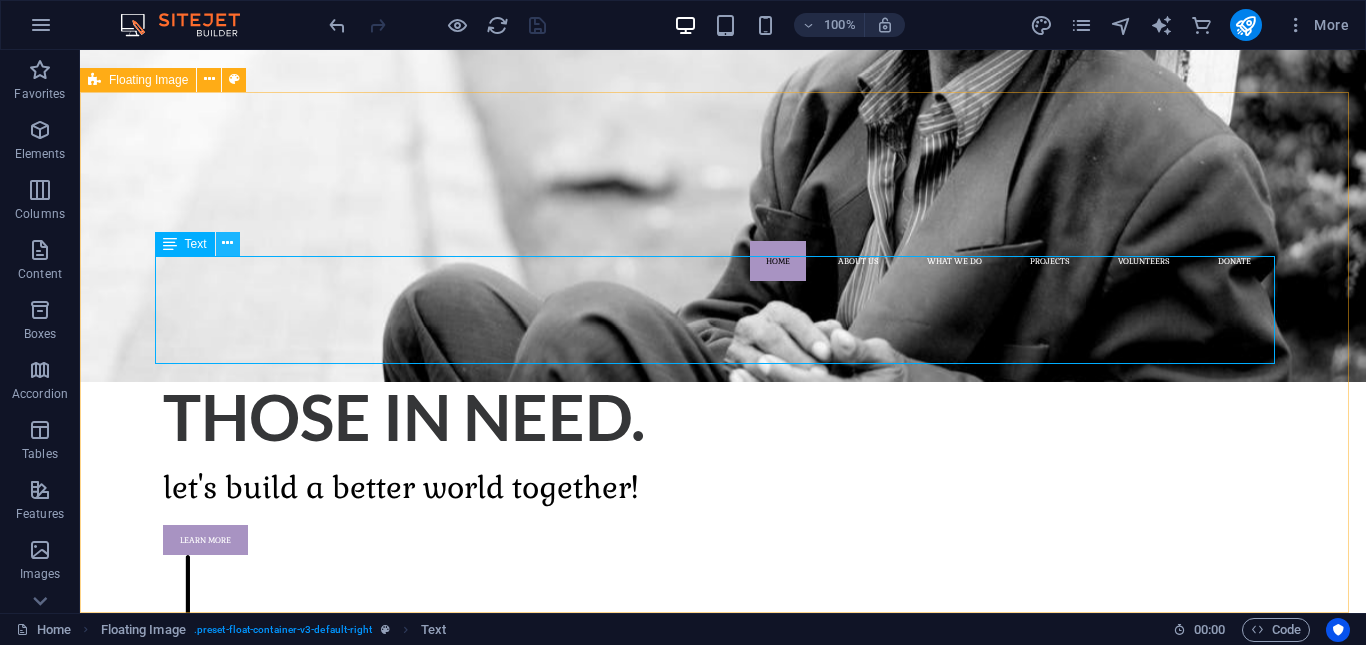 click at bounding box center (227, 243) 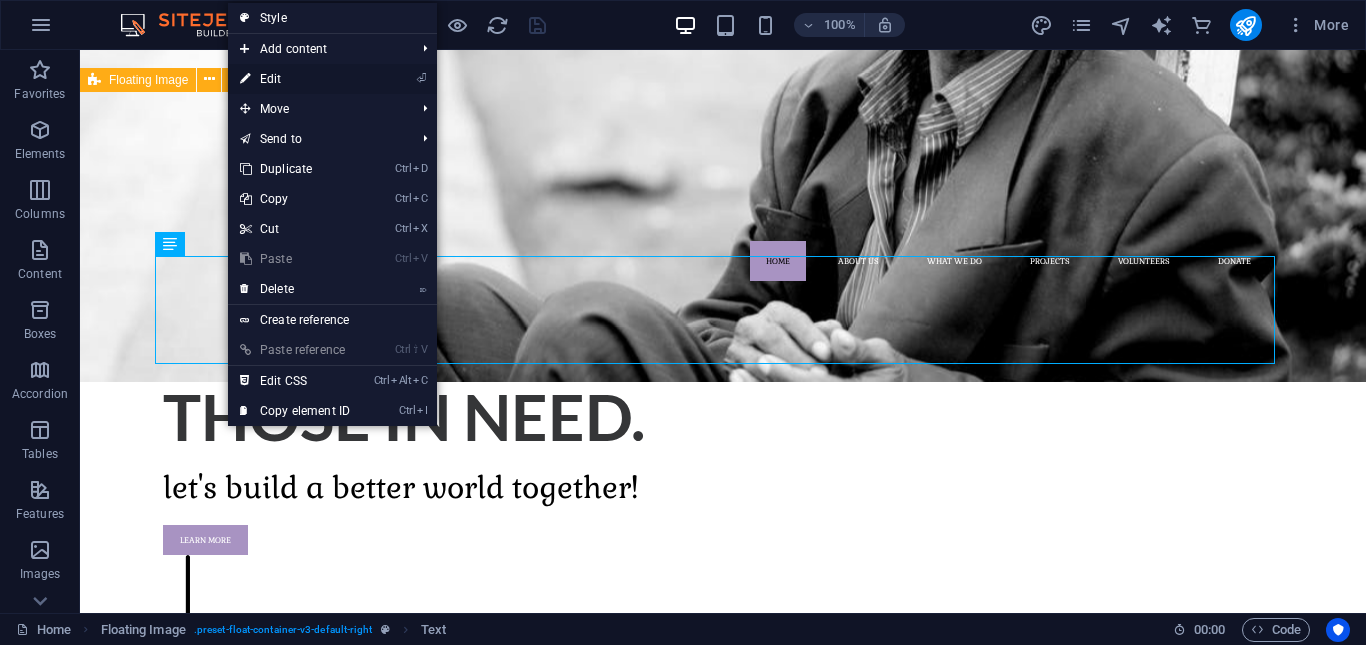 click on "⏎  Edit" at bounding box center [295, 79] 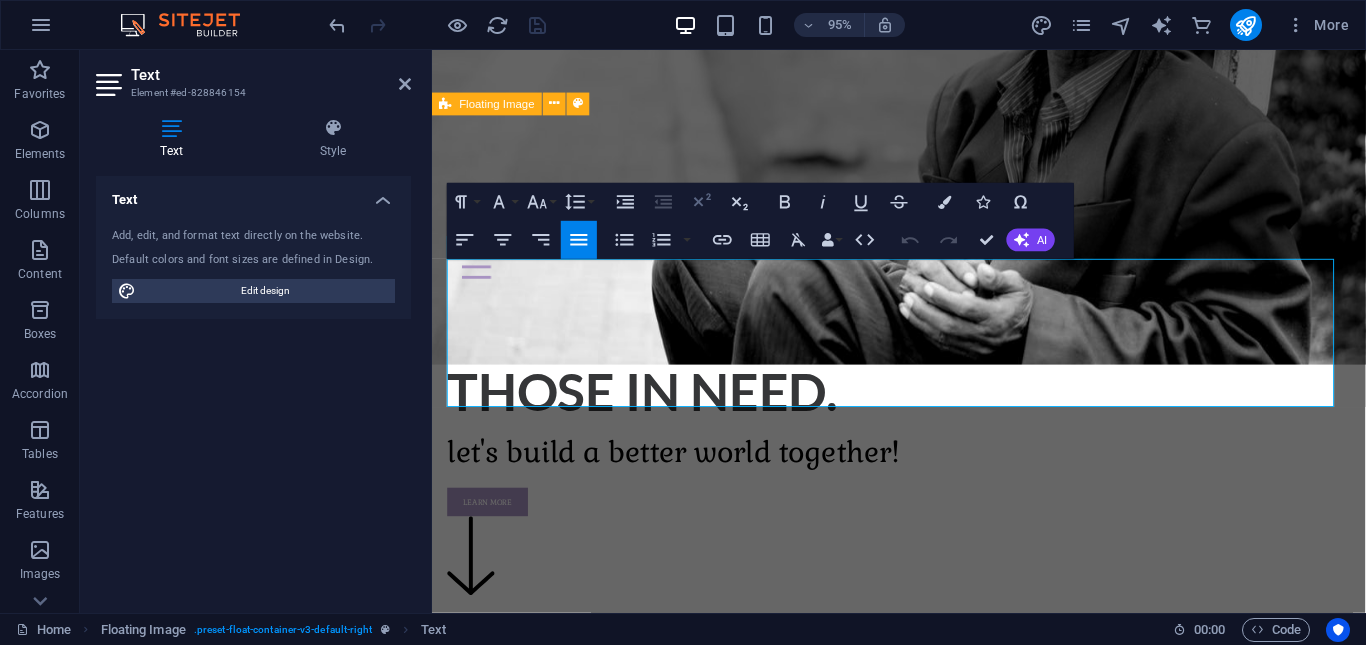 click 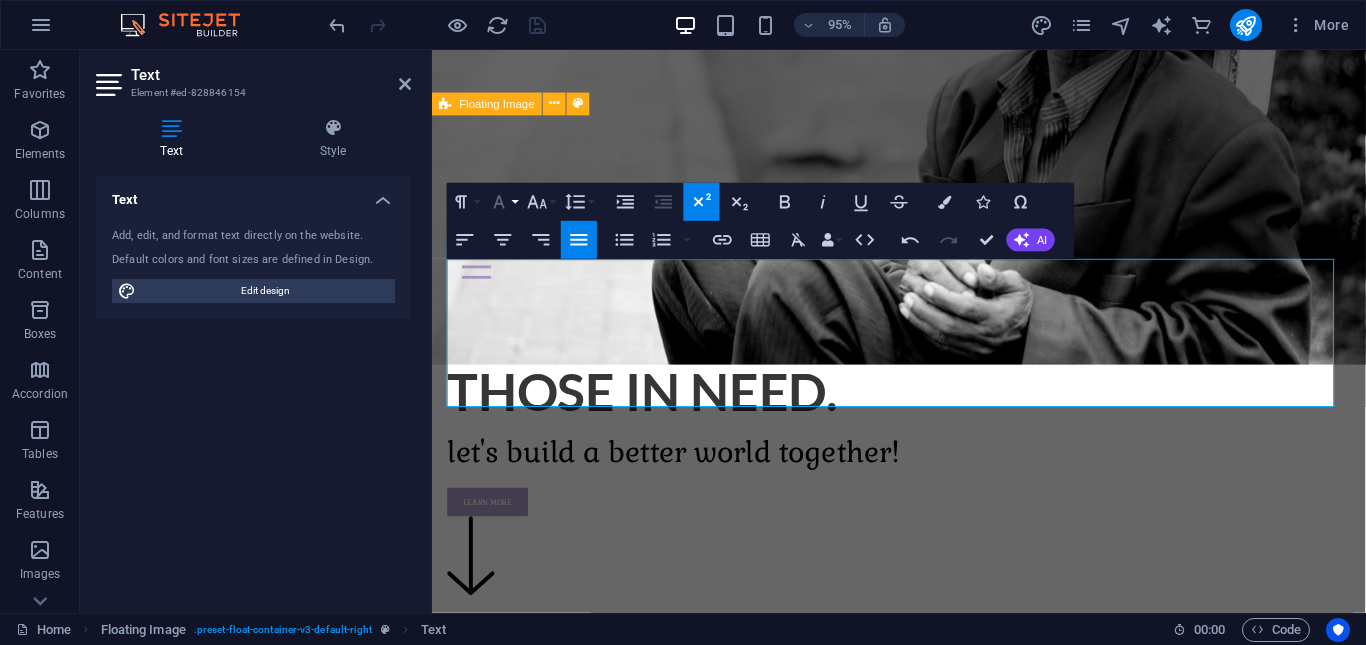 click on "Font Family" at bounding box center (503, 202) 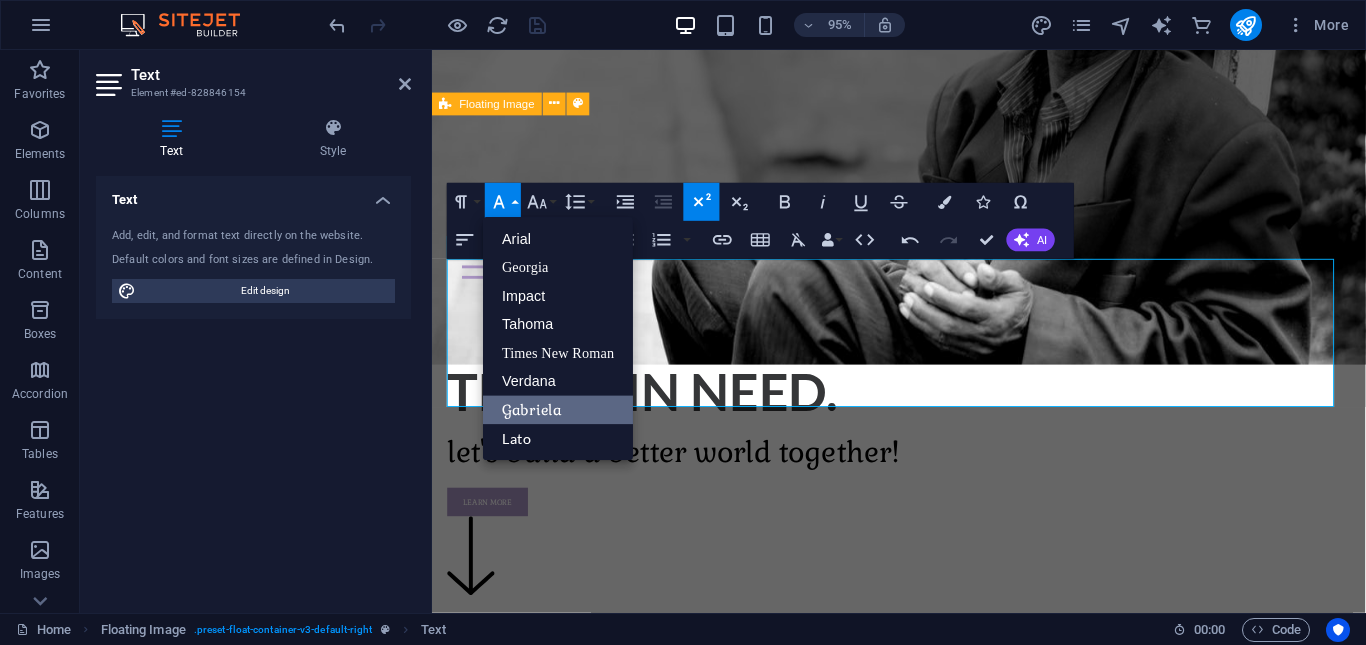 scroll, scrollTop: 0, scrollLeft: 0, axis: both 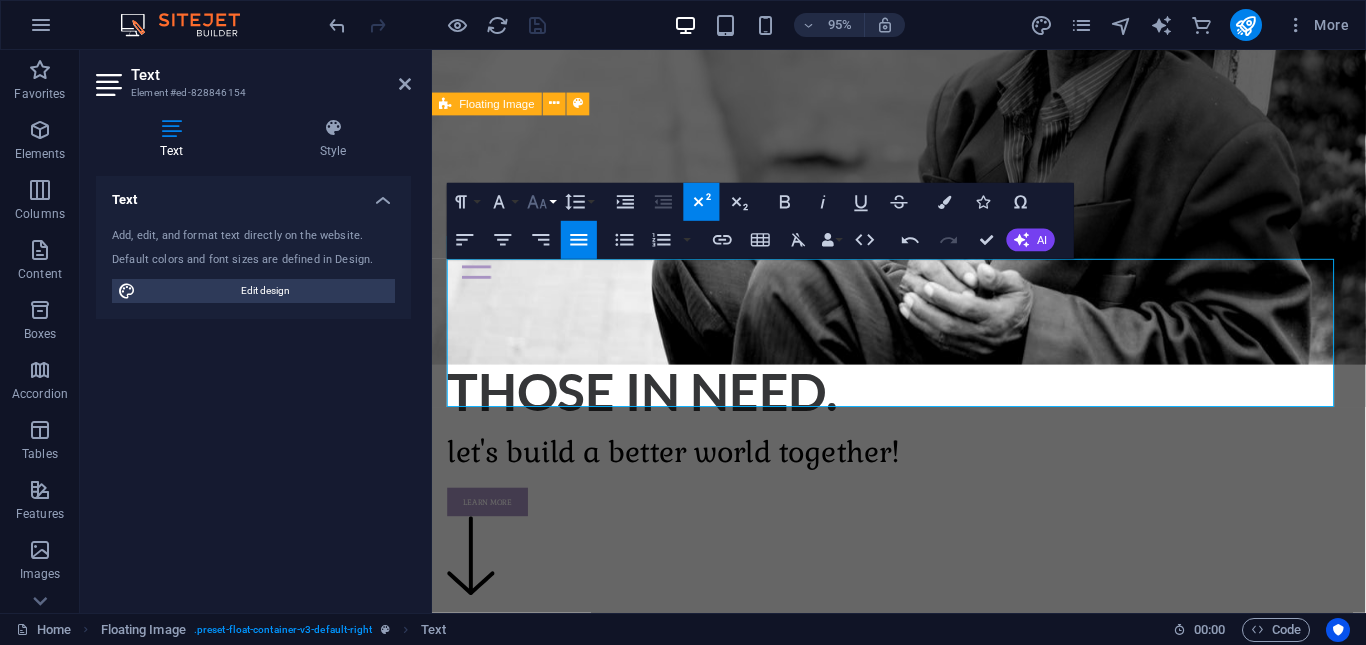 click on "Font Size" at bounding box center (541, 202) 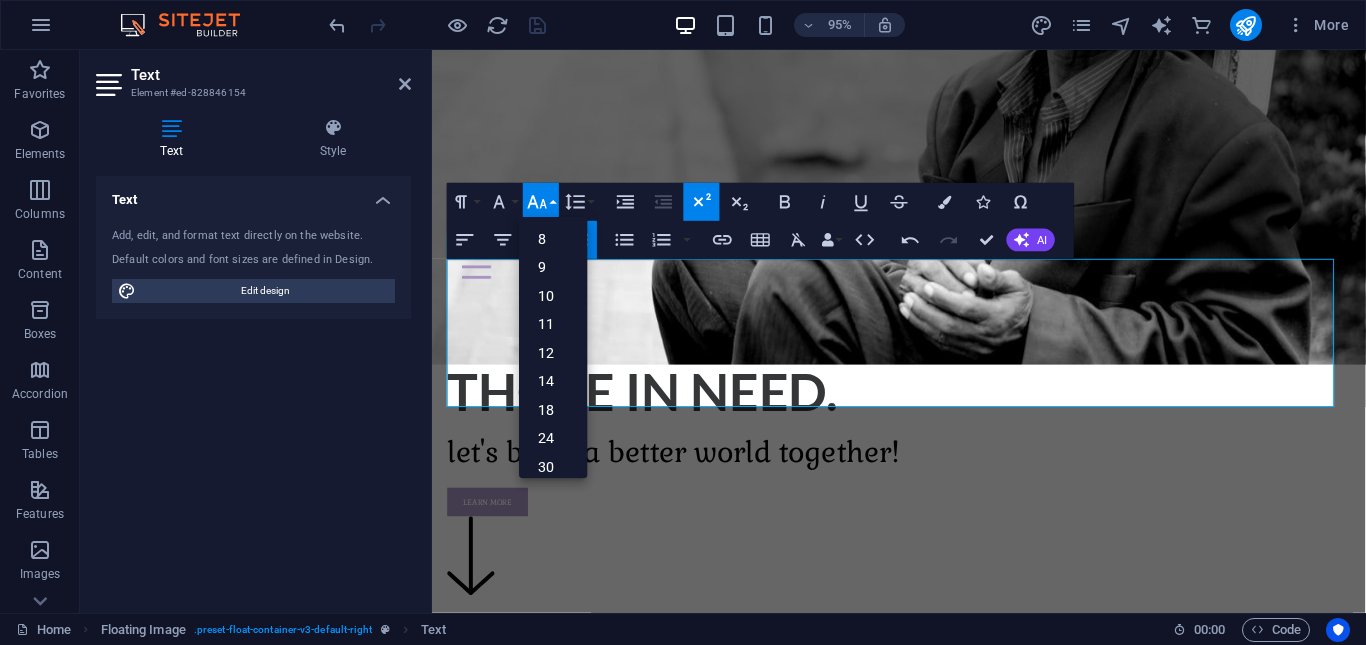 scroll, scrollTop: 161, scrollLeft: 0, axis: vertical 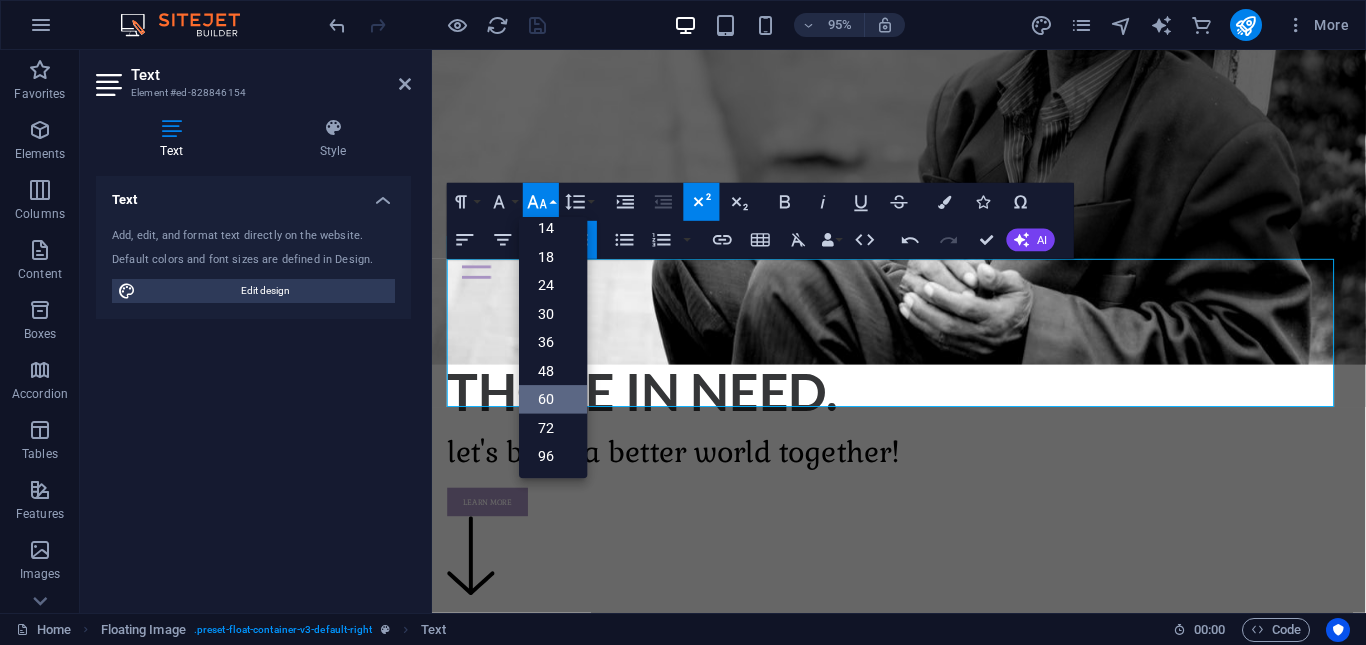click on "60" at bounding box center [553, 399] 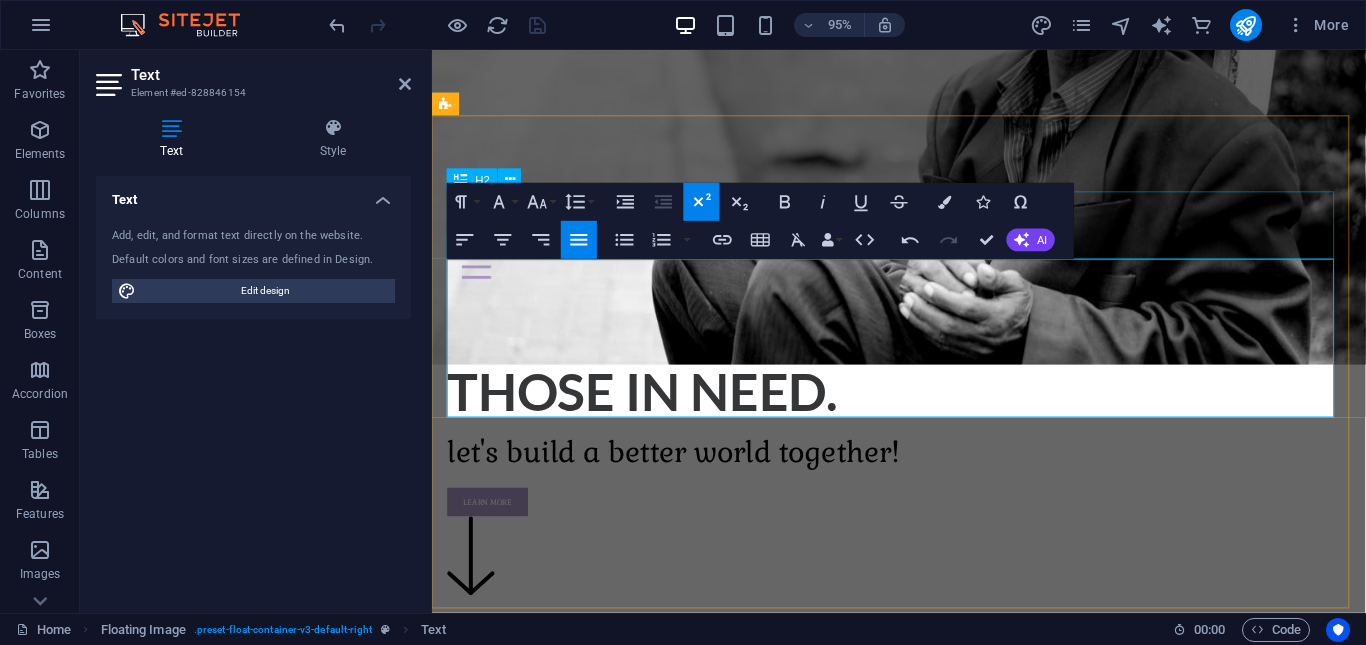 drag, startPoint x: 869, startPoint y: 426, endPoint x: 442, endPoint y: 279, distance: 451.59494 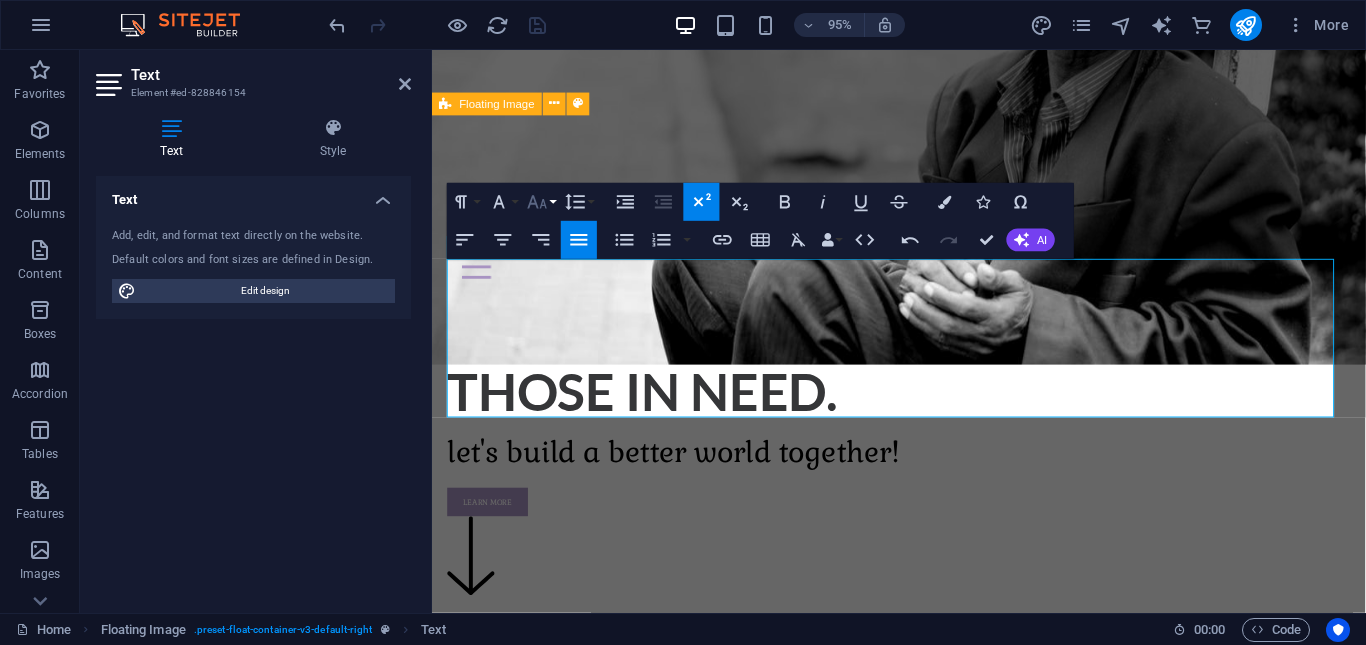 click 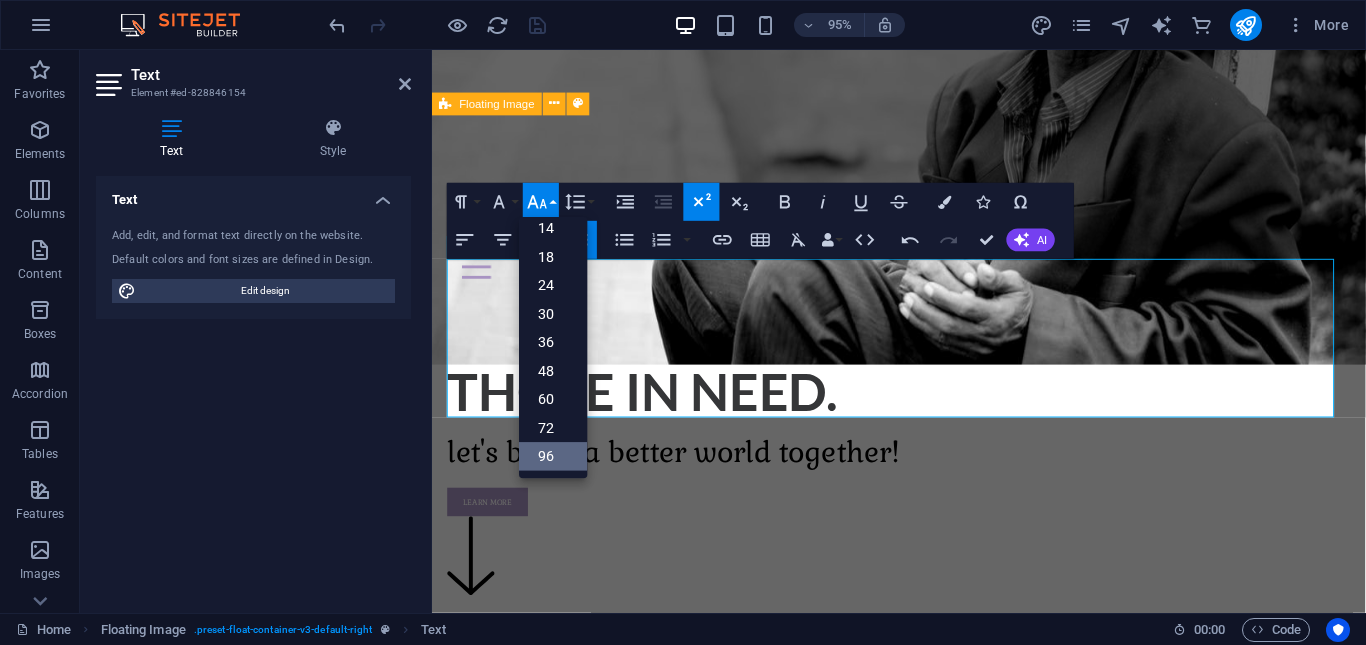 click on "96" at bounding box center (553, 456) 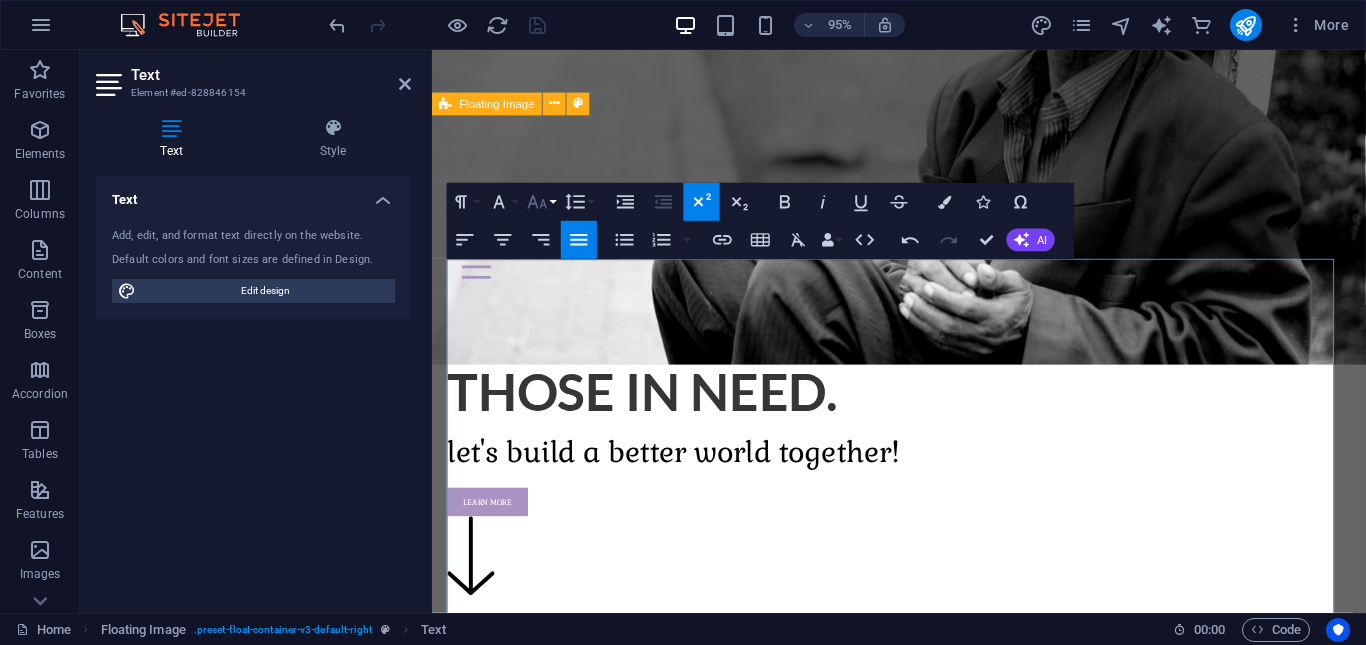 click 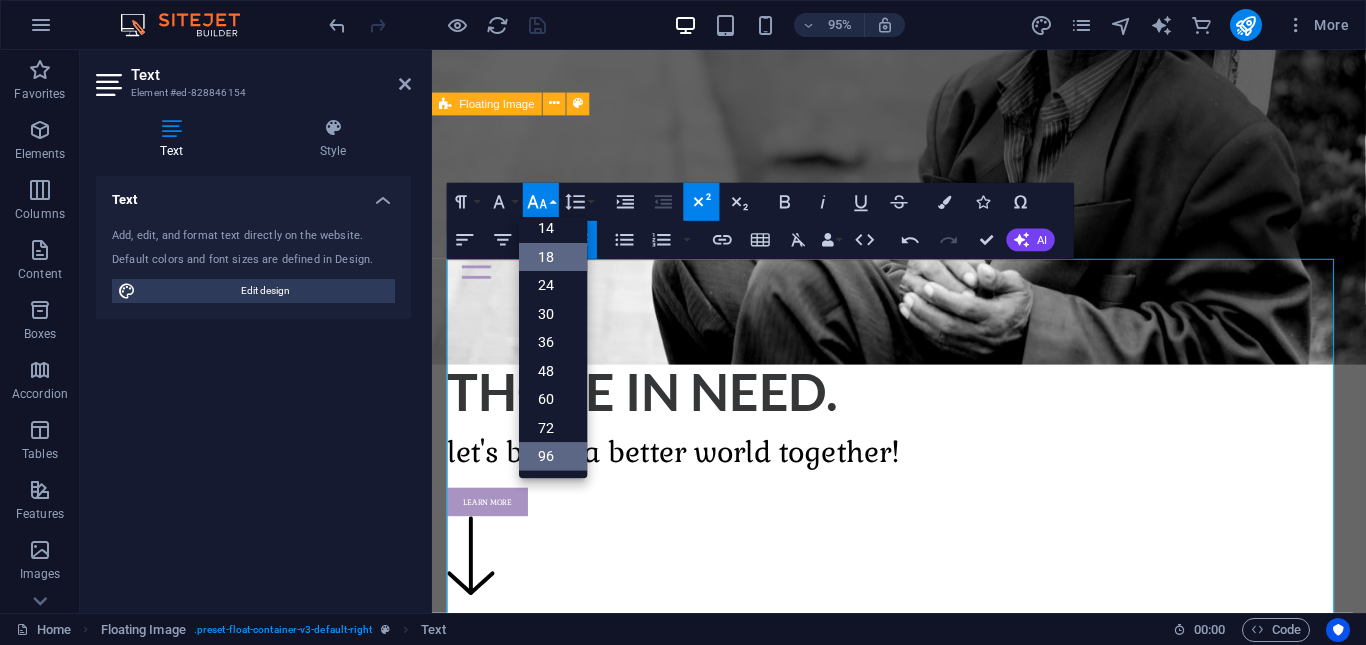 scroll, scrollTop: 161, scrollLeft: 0, axis: vertical 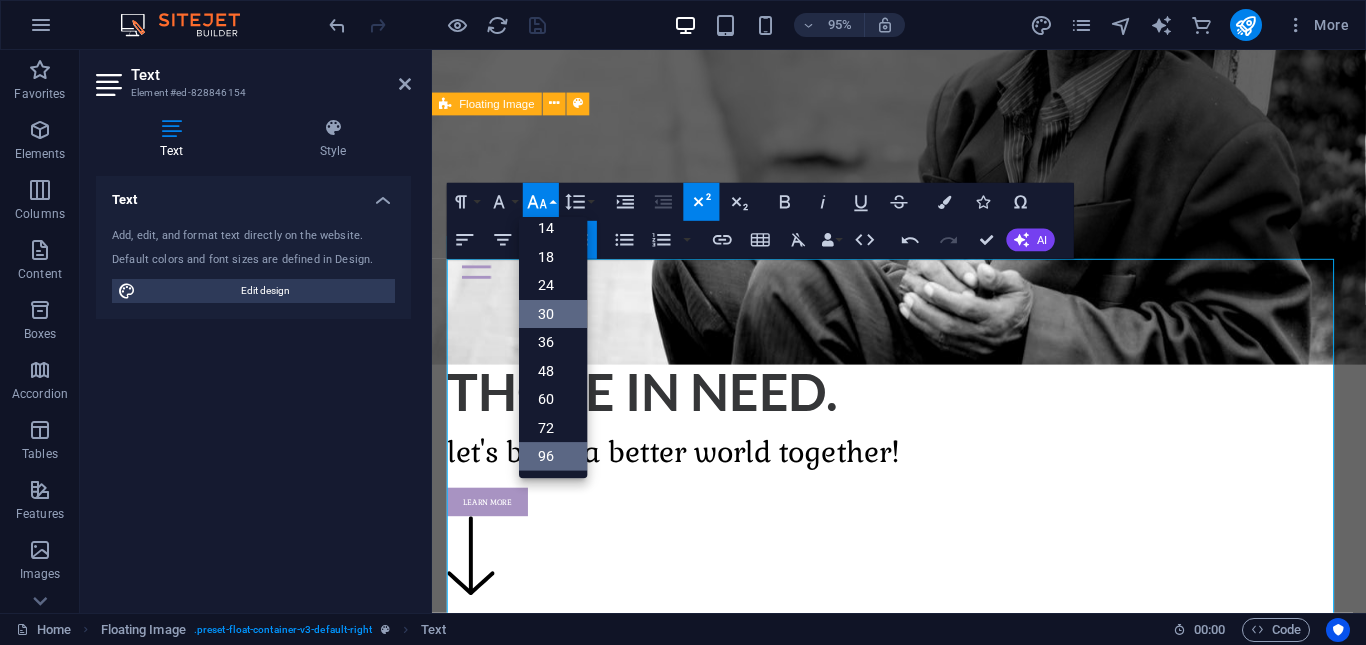 click on "30" at bounding box center [553, 314] 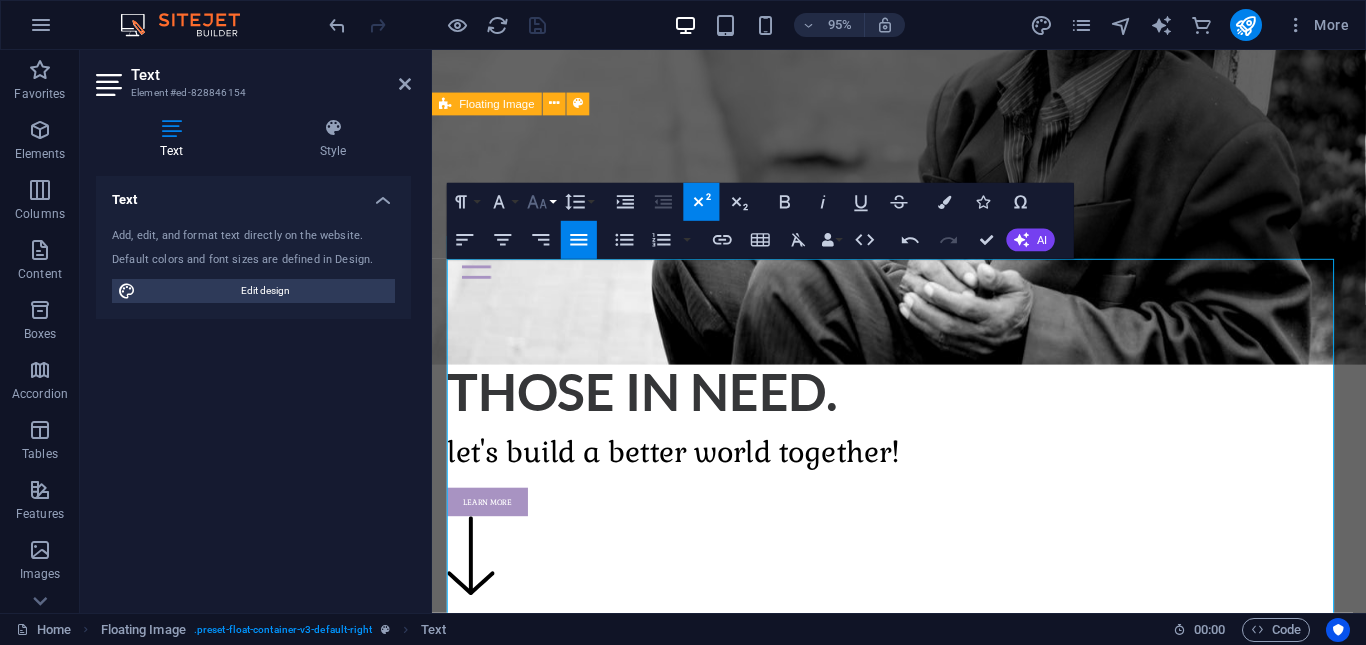 click 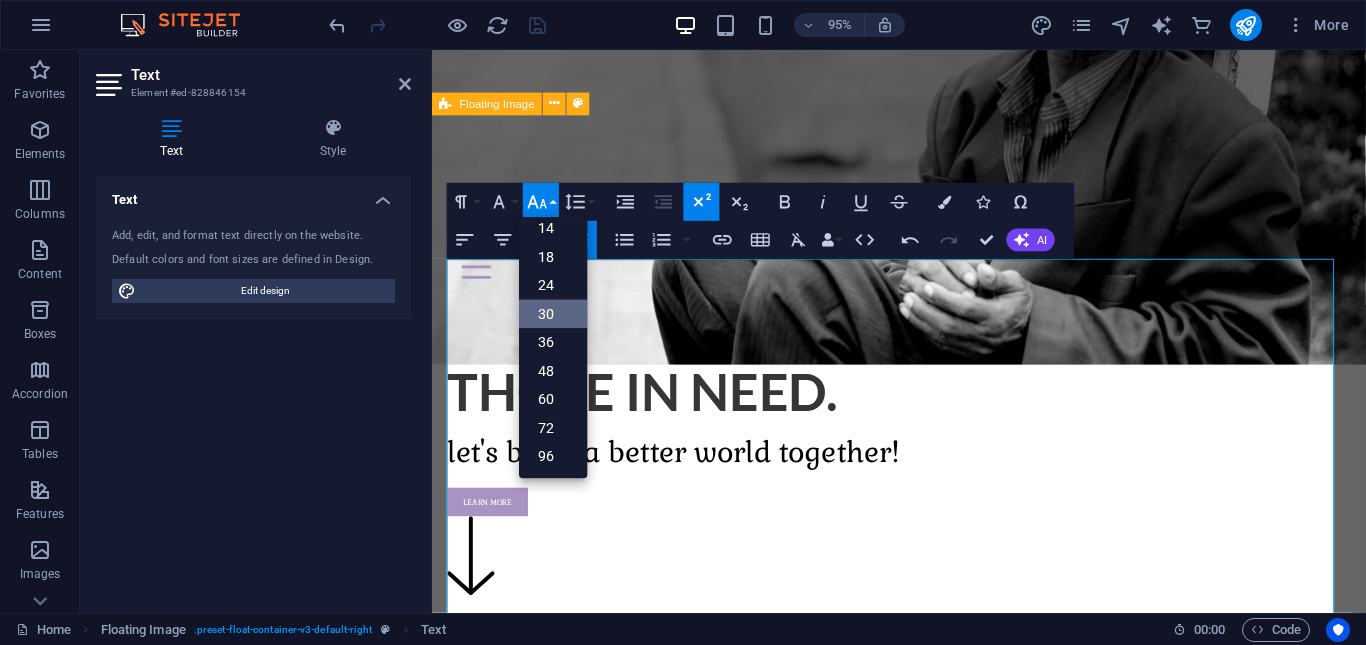 click 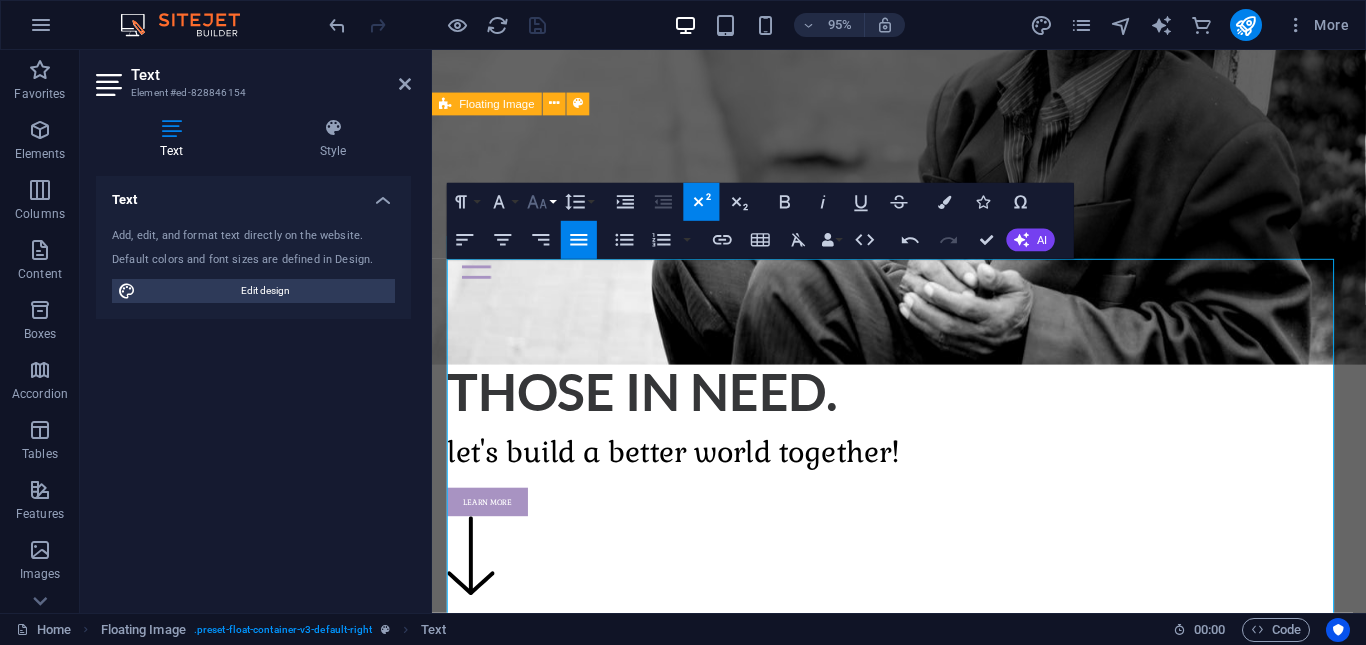 click 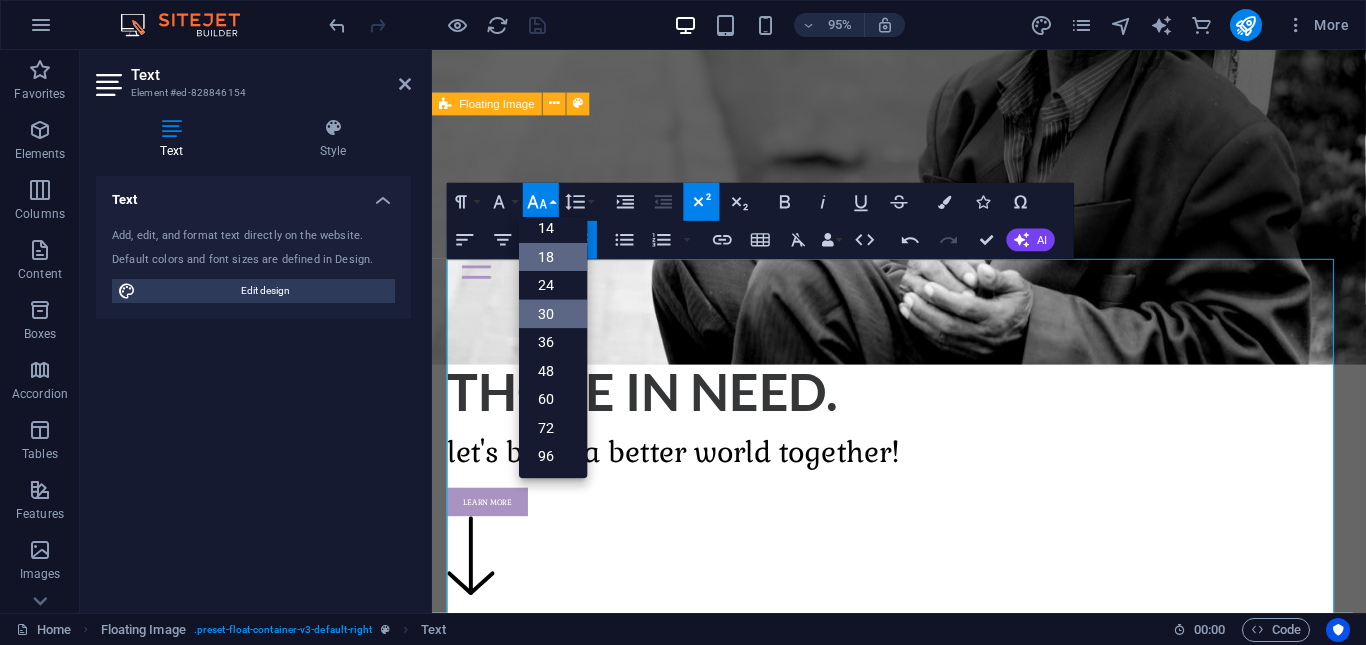 click on "18" at bounding box center [553, 257] 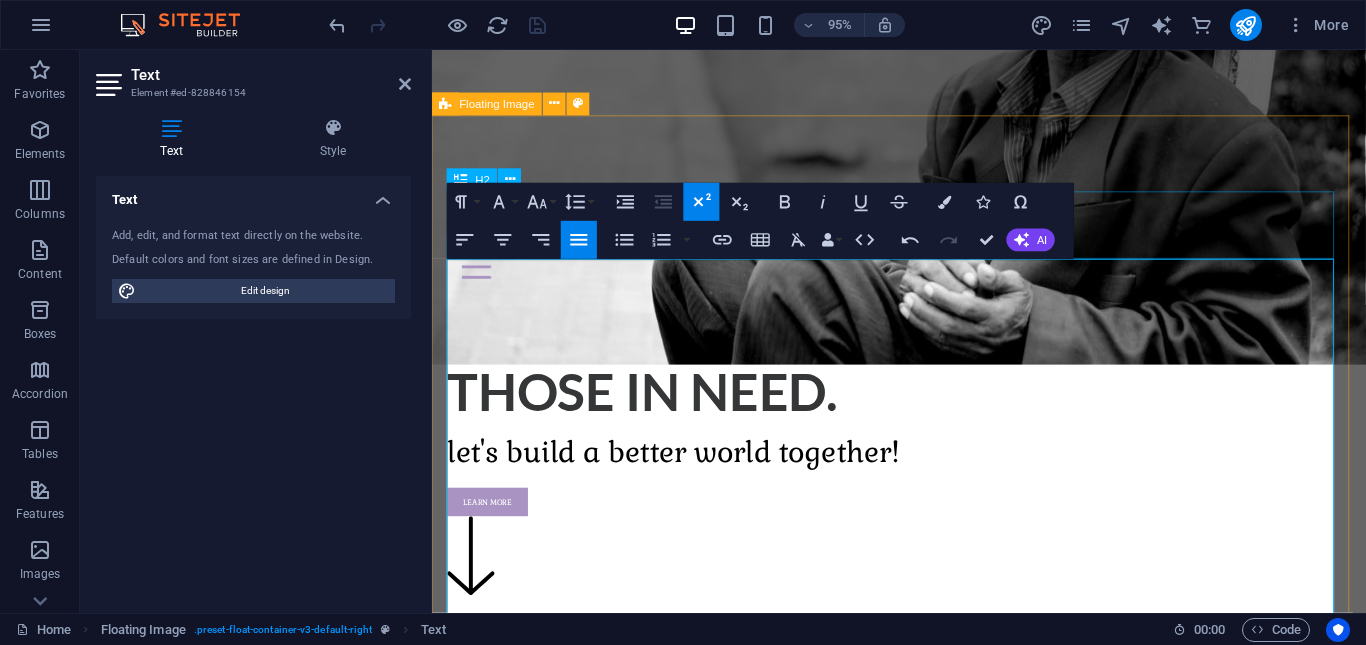 click on "About Us" at bounding box center (923, 758) 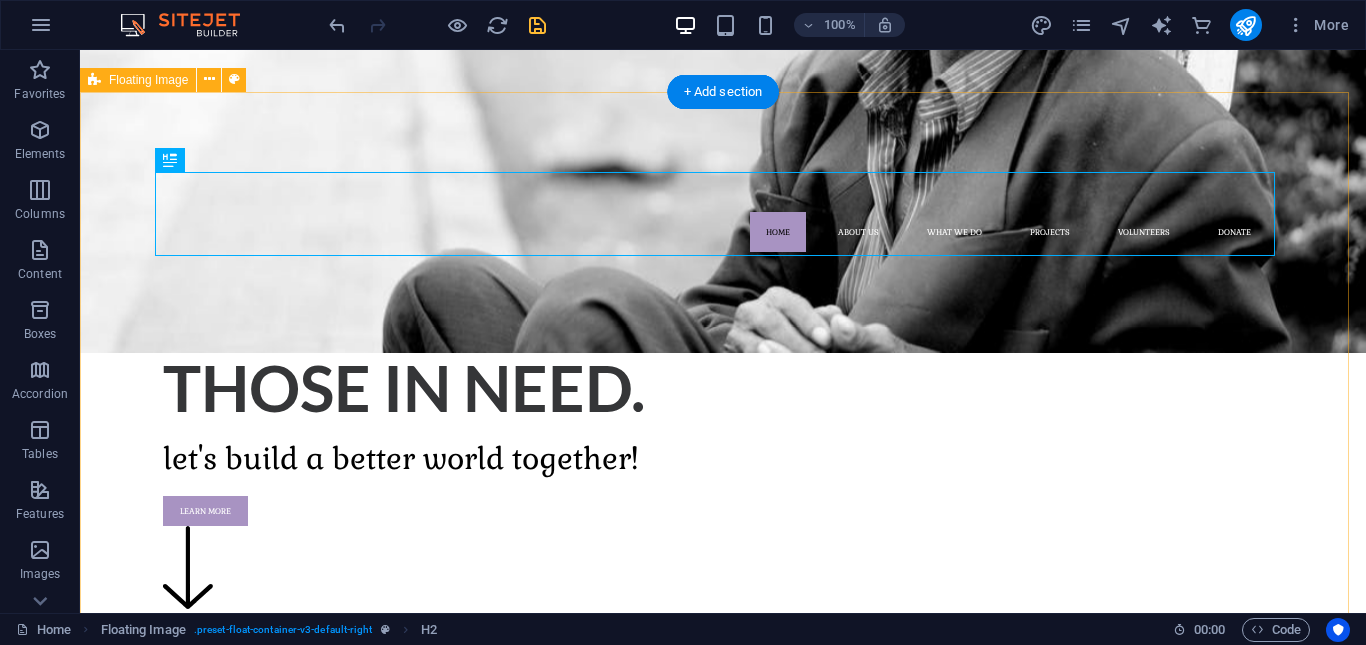click on "About Us" at bounding box center [723, 979] 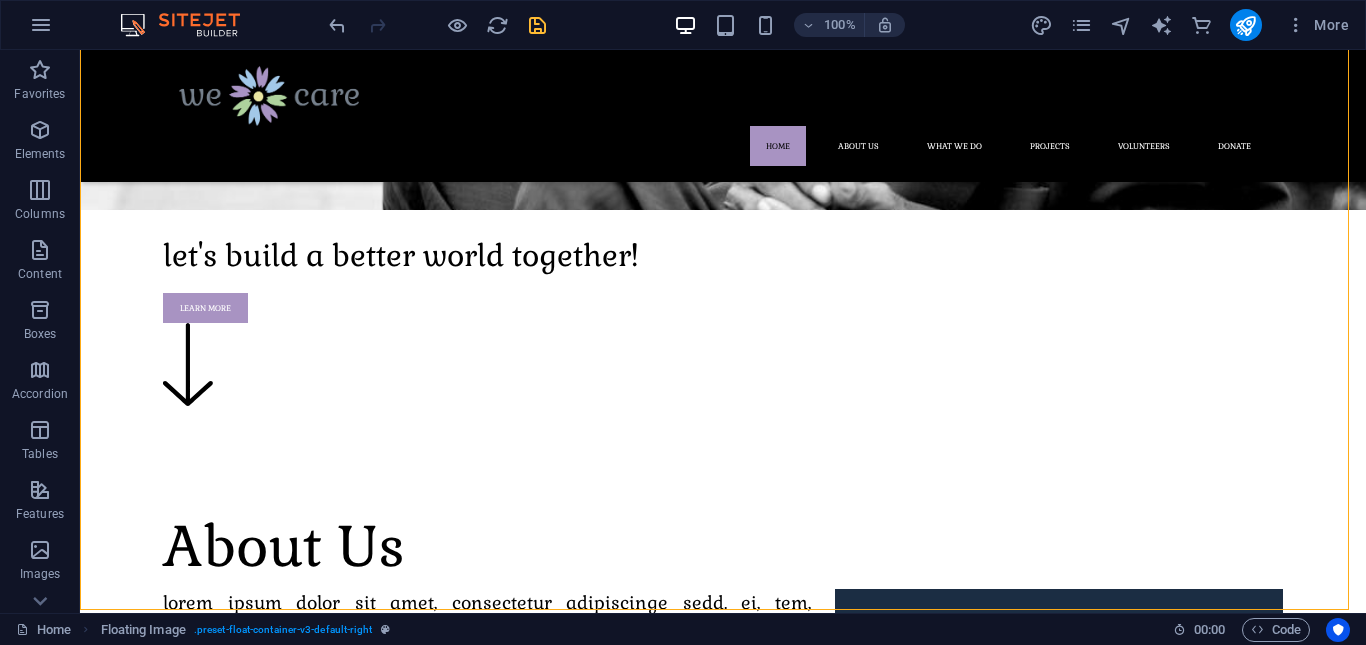scroll, scrollTop: 650, scrollLeft: 0, axis: vertical 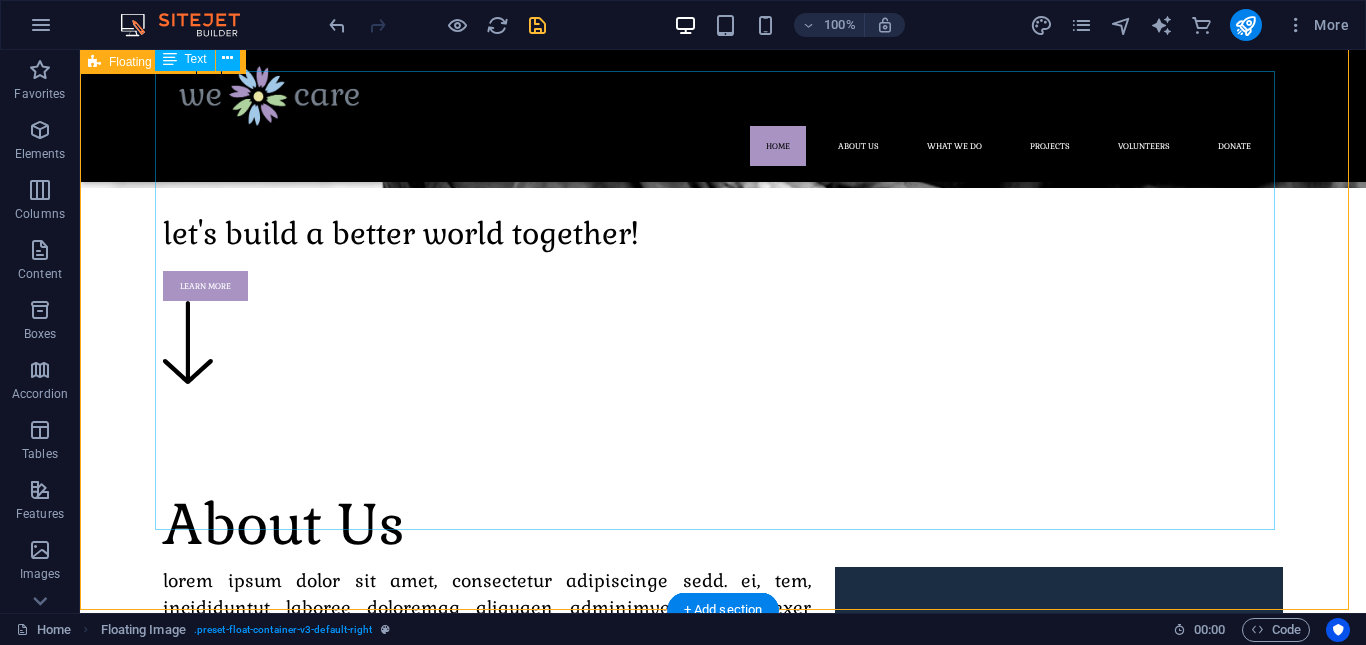 click at bounding box center [723, 796] 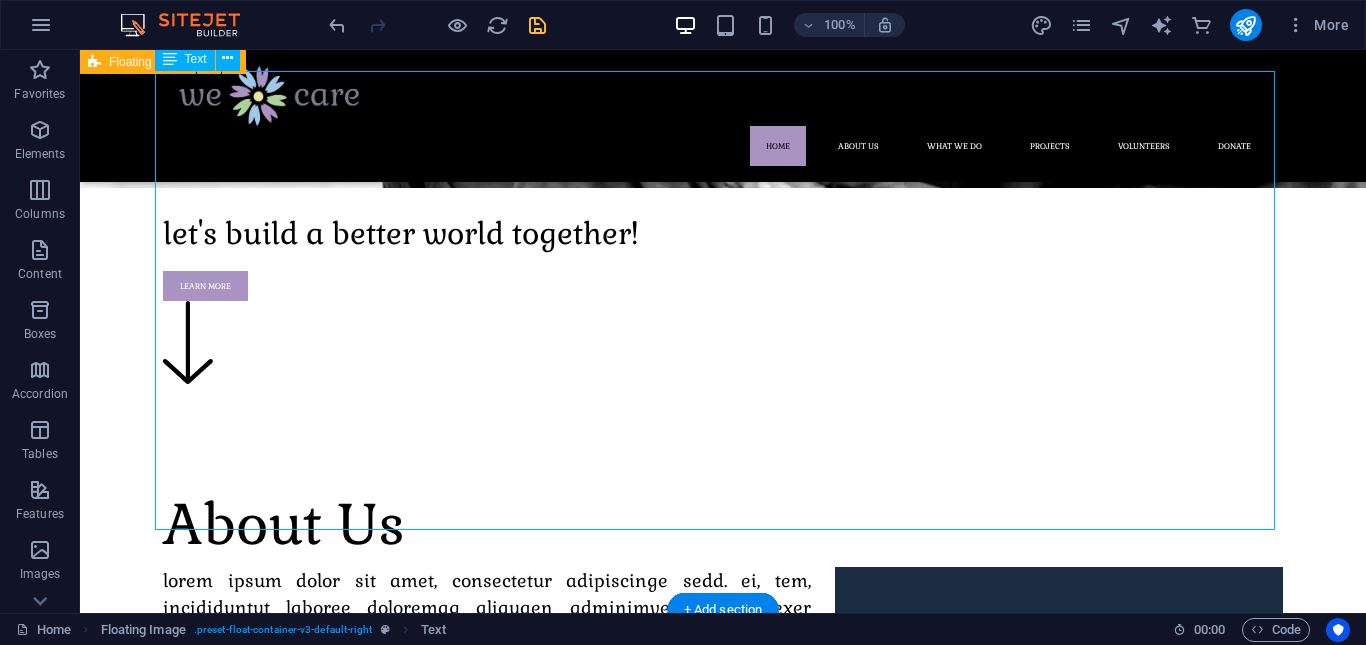 click at bounding box center (723, 796) 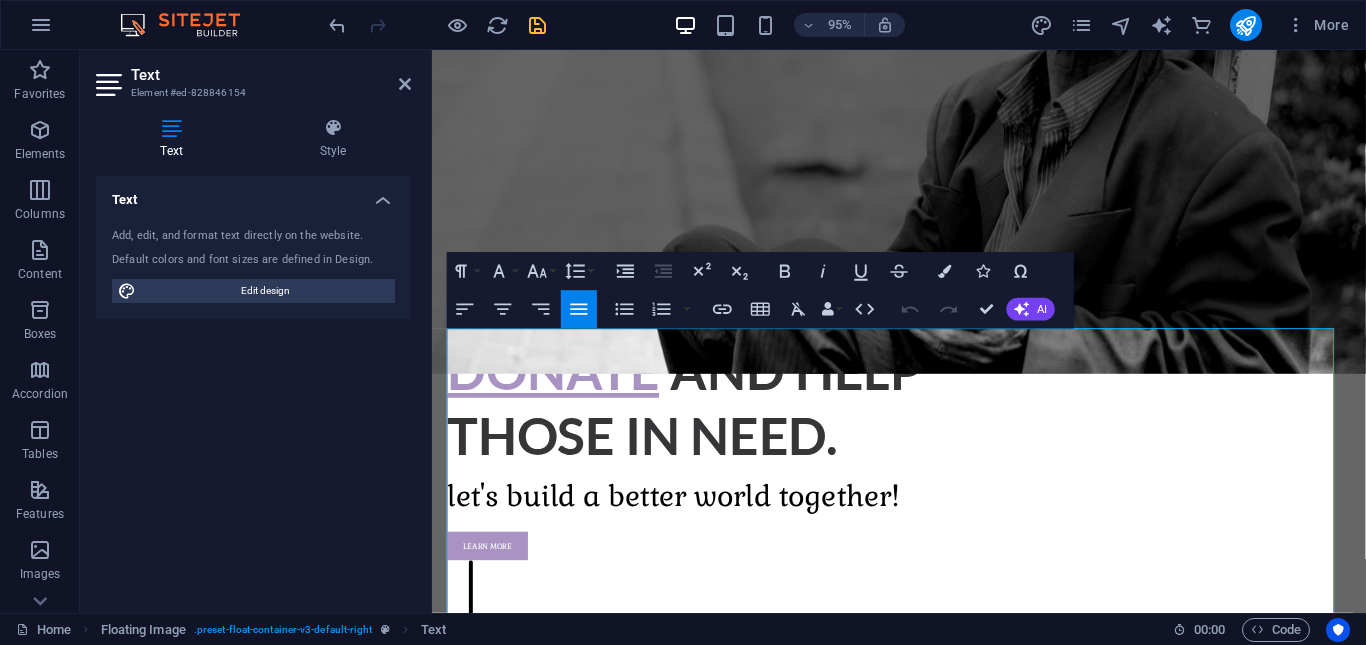 scroll, scrollTop: 311, scrollLeft: 0, axis: vertical 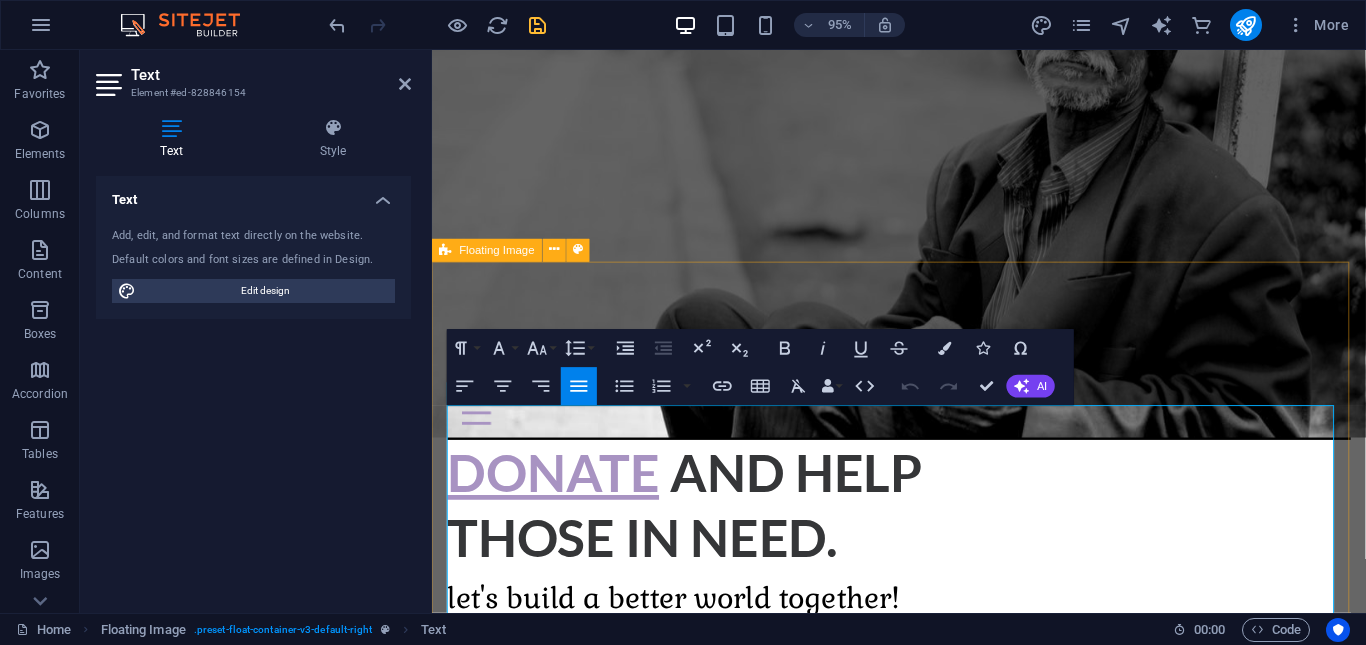 drag, startPoint x: 1225, startPoint y: 586, endPoint x: 498, endPoint y: 277, distance: 789.94305 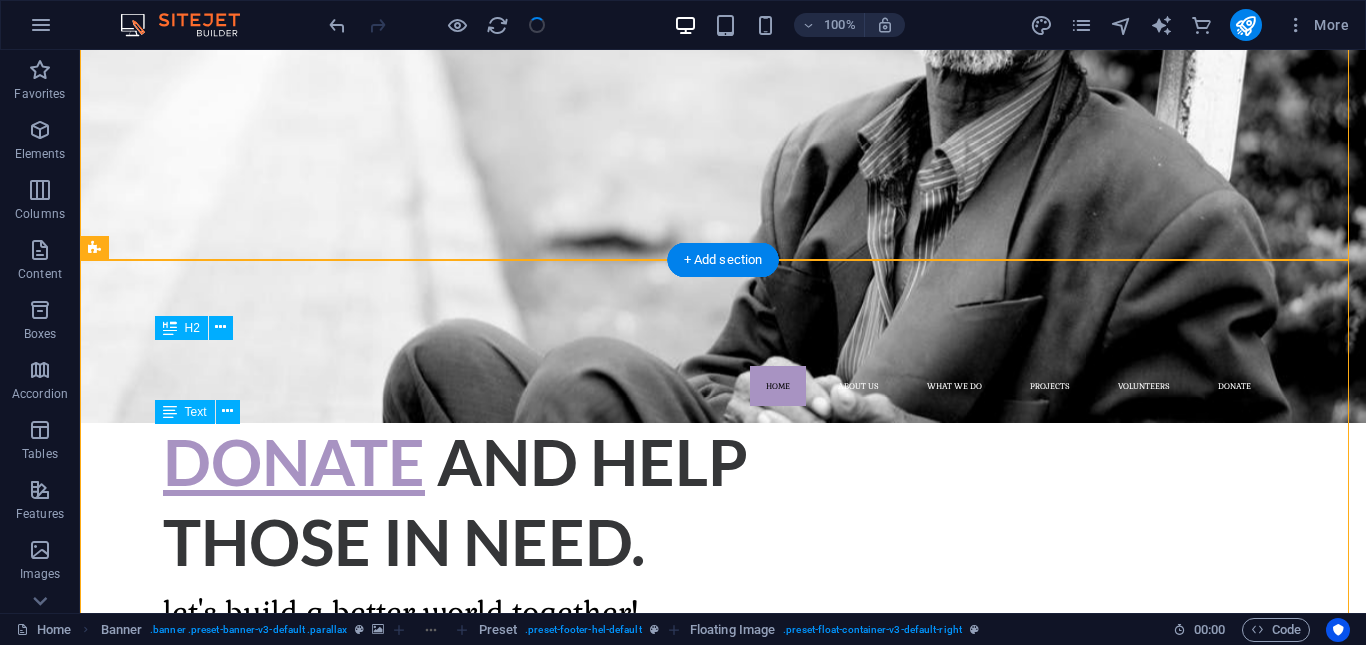 scroll, scrollTop: 297, scrollLeft: 0, axis: vertical 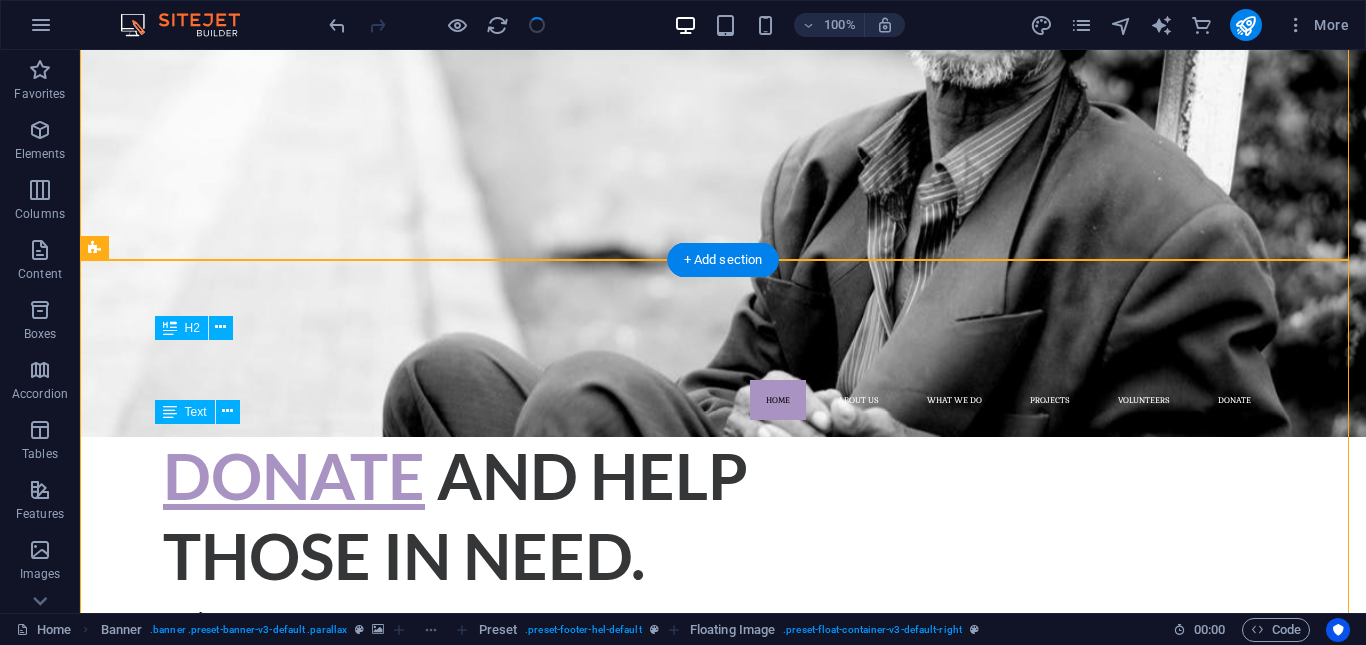 click at bounding box center [723, 1189] 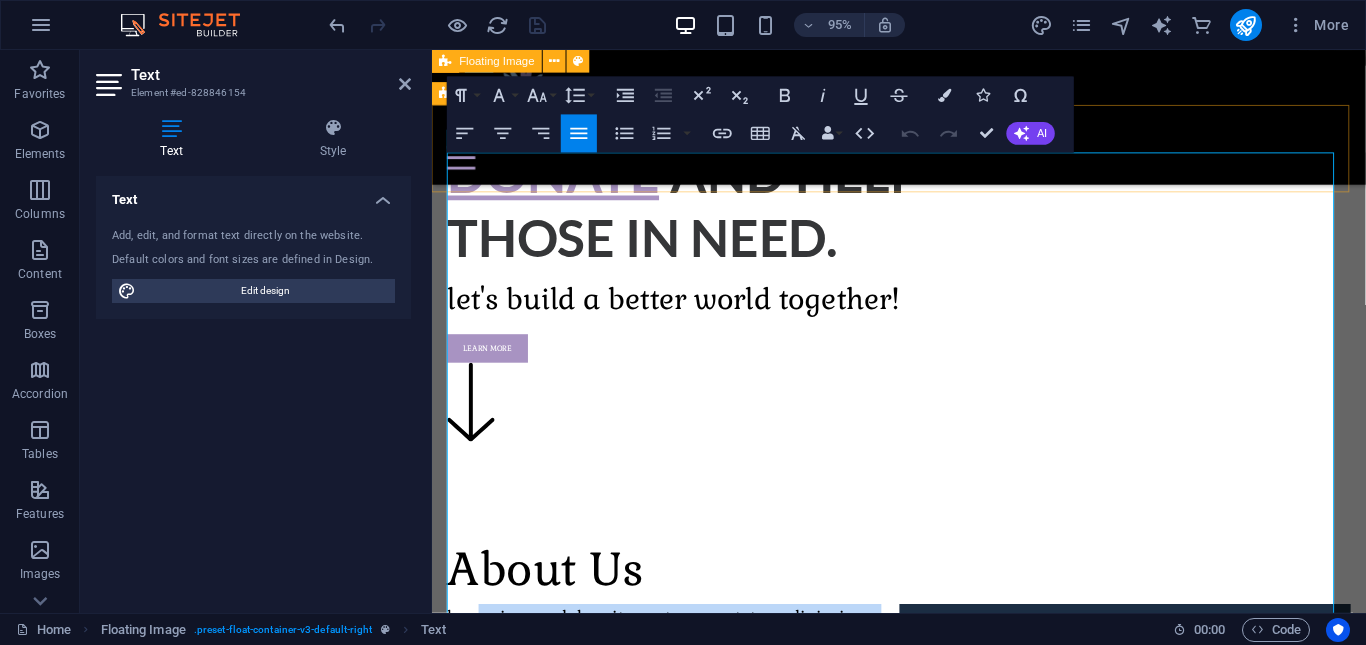 scroll, scrollTop: 553, scrollLeft: 0, axis: vertical 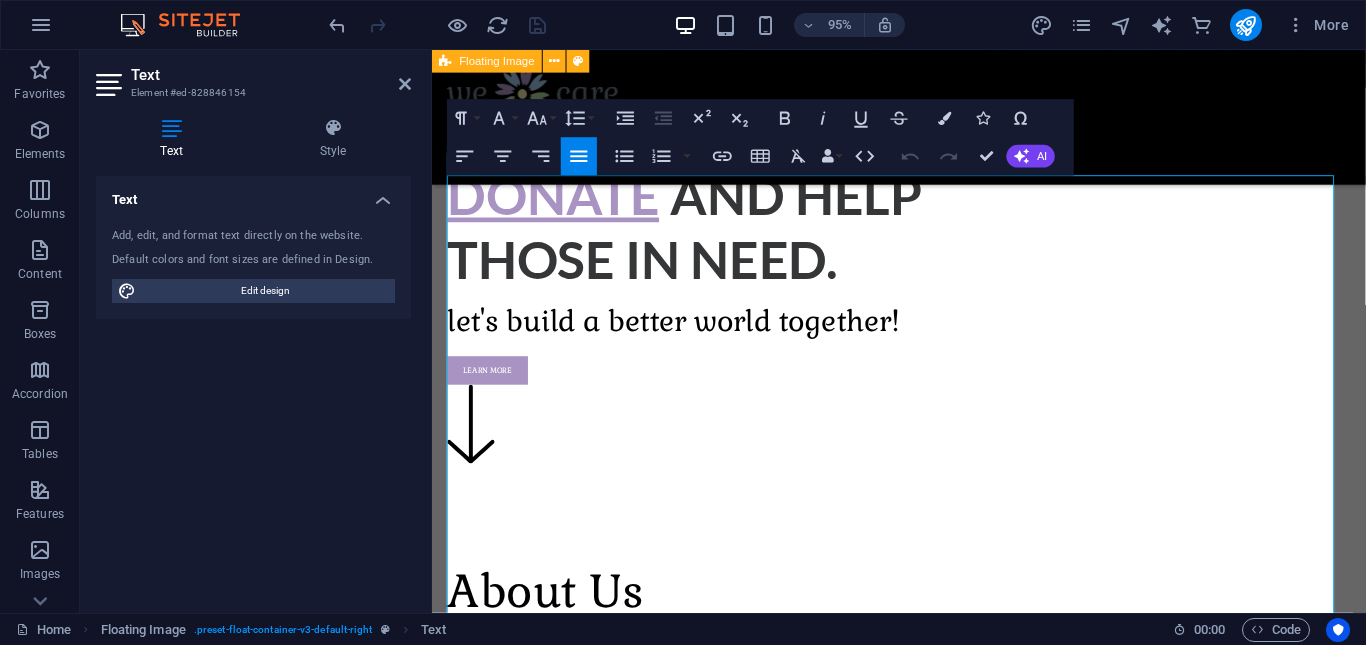 drag, startPoint x: 1237, startPoint y: 624, endPoint x: 428, endPoint y: 111, distance: 957.9405 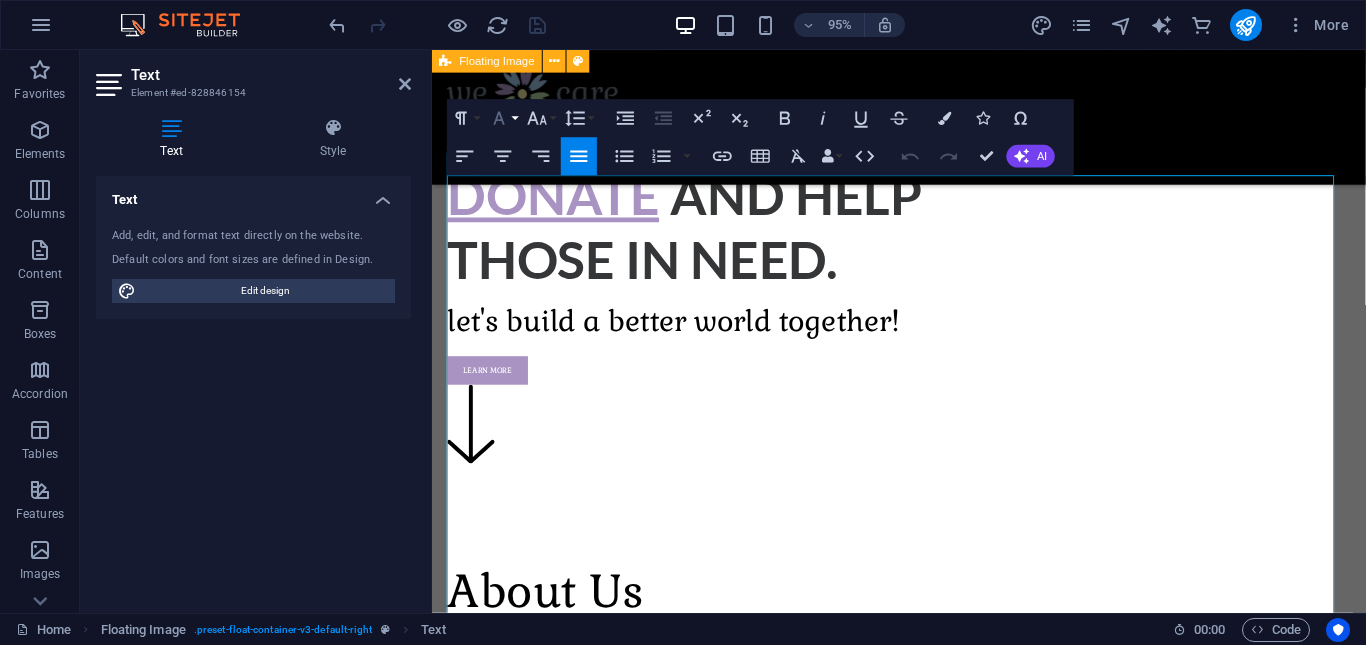 click 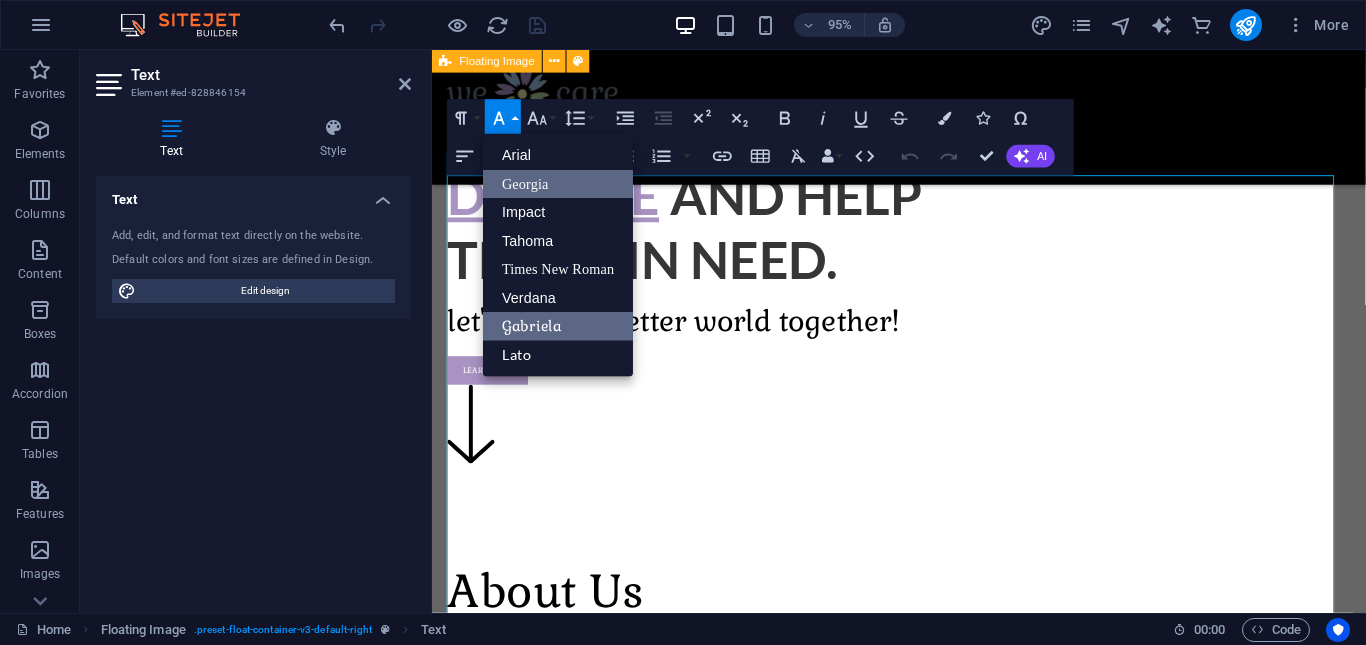 scroll, scrollTop: 0, scrollLeft: 0, axis: both 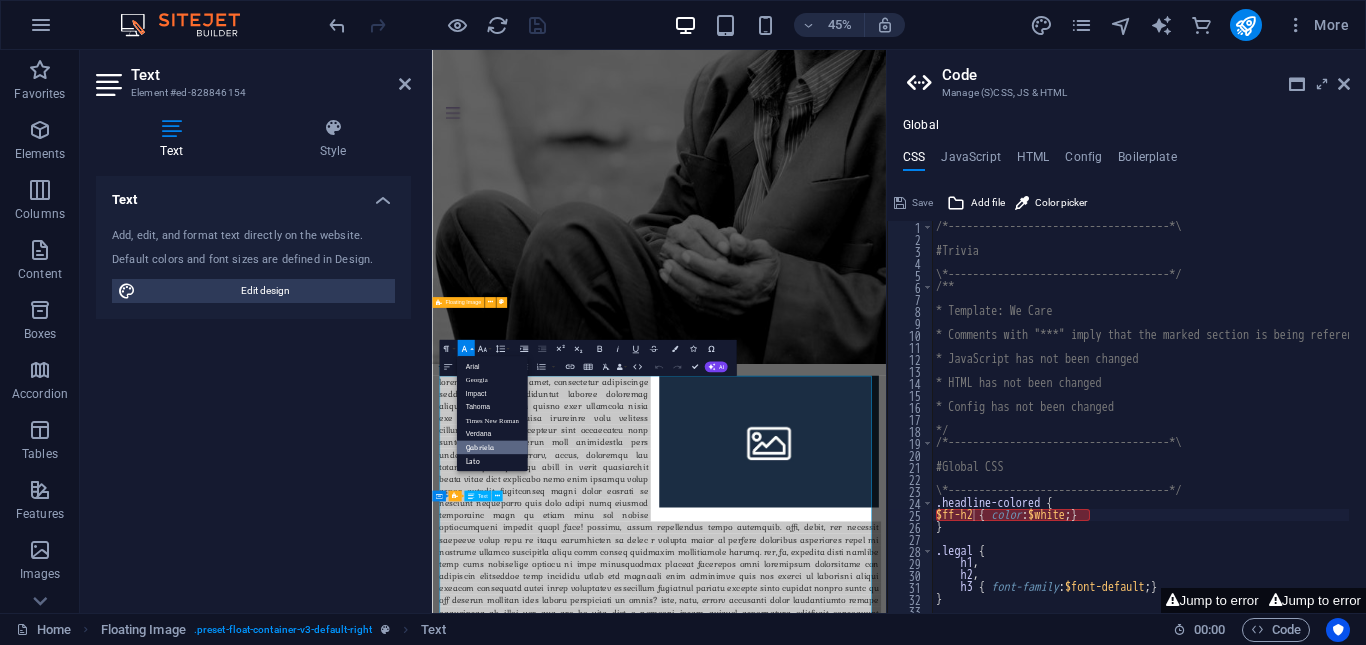 click on "Code Manage (S)CSS, JS & HTML Global CSS JavaScript HTML Config Boilerplate $ff-h2 { color: $white; } [NUMBER] [NUMBER] [NUMBER] [NUMBER] [NUMBER] [NUMBER] [NUMBER] [NUMBER] [NUMBER] [NUMBER] [NUMBER] [NUMBER] [NUMBER] [NUMBER] [NUMBER] [NUMBER] [NUMBER] [NUMBER] [NUMBER] [NUMBER] [NUMBER] [NUMBER] [NUMBER] [NUMBER] [NUMBER] [NUMBER] [NUMBER] [NUMBER] [NUMBER] [NUMBER] [NUMBER] [NUMBER] [NUMBER] [NUMBER] [NUMBER] /*------------------------------------*\     #Trivia \*------------------------------------*/ /**   * Template: We Care   * Comments with "***" imply that the marked section is being referenced somewhere else   * JavaScript has not been changed   * HTML has not been changed   * Config has not been changed   */ /*------------------------------------*\     #Global CSS \*------------------------------------*/ .headline-colored   { $ff-h2   {   color :  $white ;  } } .legal   {      h1 ,      h2 ,      h3   {   font-family :  $font-default ;  } }     XXXXXXXXXXXXXXXXXXXXXXXXXXXXXXXXXXXXXXXXXXXXXXXXXXXXXXXXXXXXXXXXXXXXXXXXXXXXXXXXXXXXXXXXXXXXXXXXXXXXXXXXXXXXXXXXXXXXXXXXXXXXXXXXXXXXXXXXXXXXXXXXXXXXXXXXXXXXXXXXXXXXXXXXXXXXXXXXXXXXXXXXXXXXXXXXXXXXXXXXXXXXXXXXXXXXXXXXXXXXXXXXXXXXXXXXXXXXXXXXXXXXXXXXXXXXXXXX  Jump to error" at bounding box center [1126, 331] 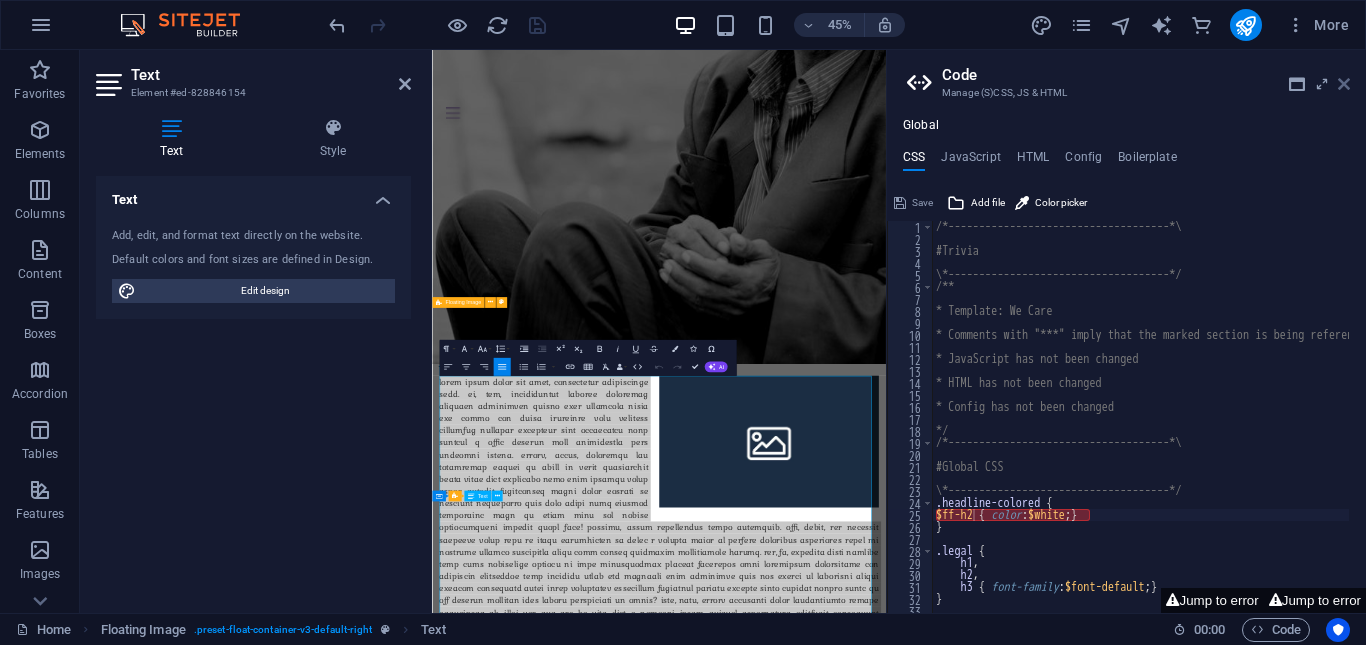 click at bounding box center (1344, 84) 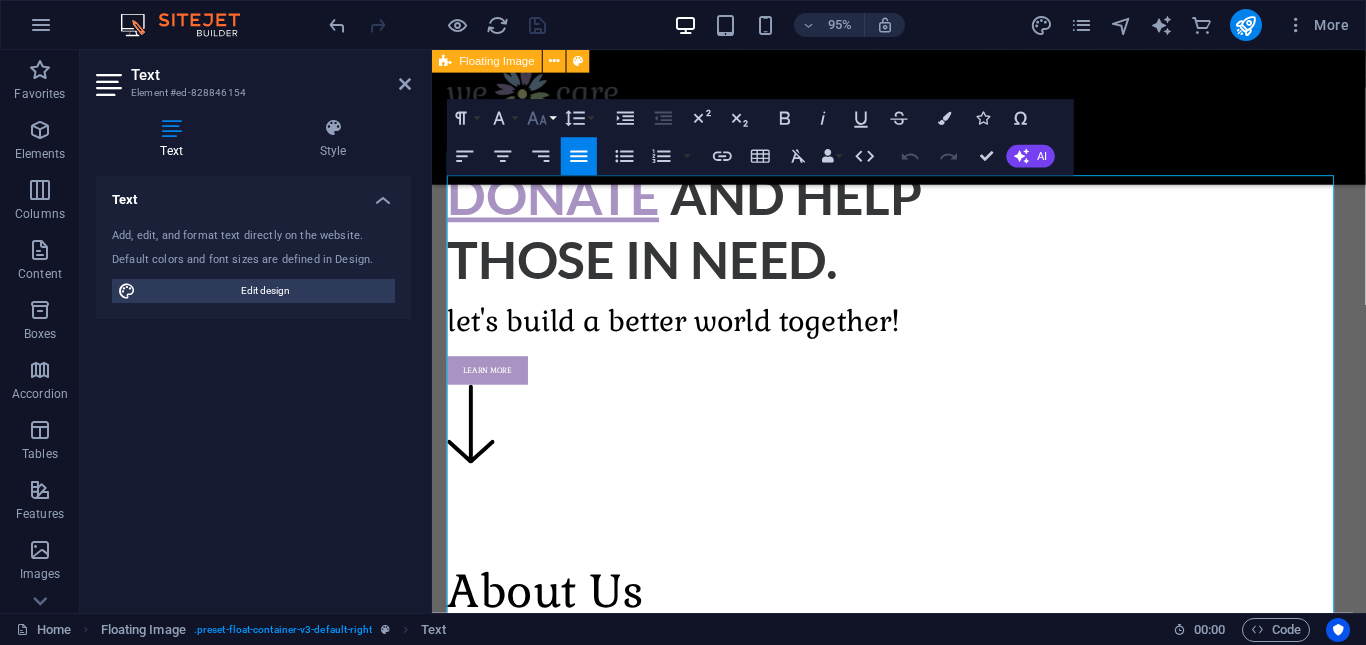 click 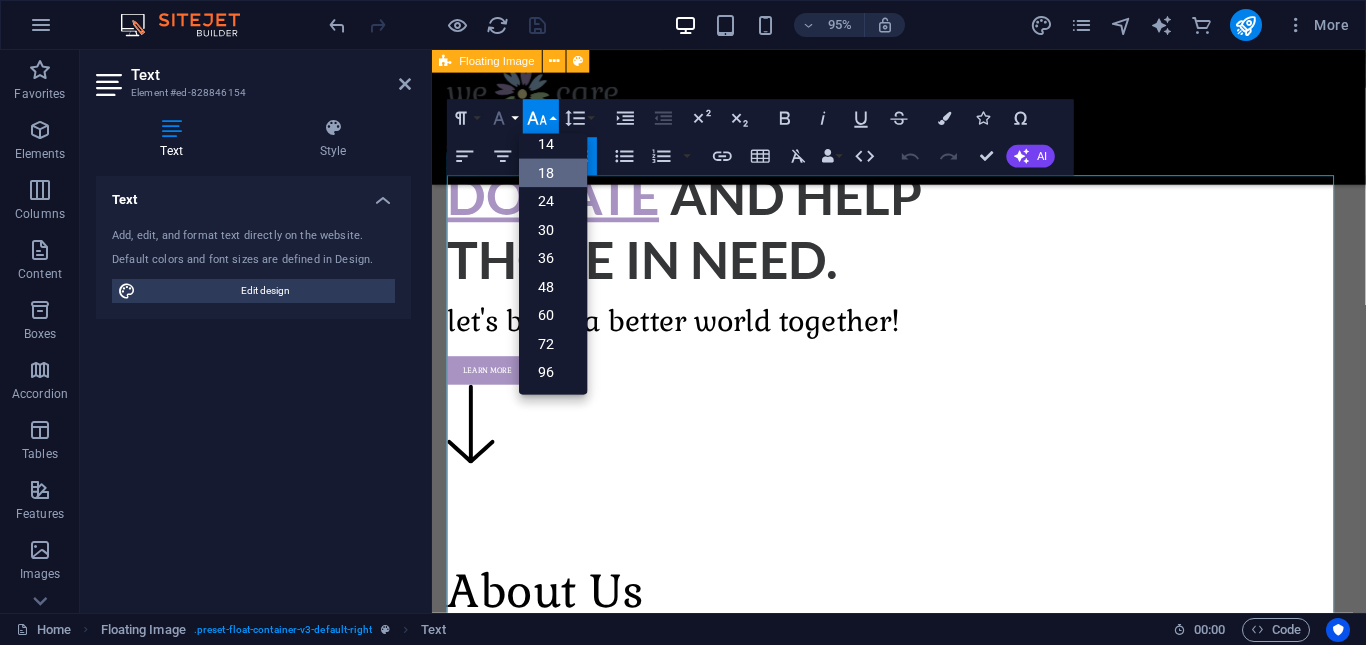 scroll, scrollTop: 161, scrollLeft: 0, axis: vertical 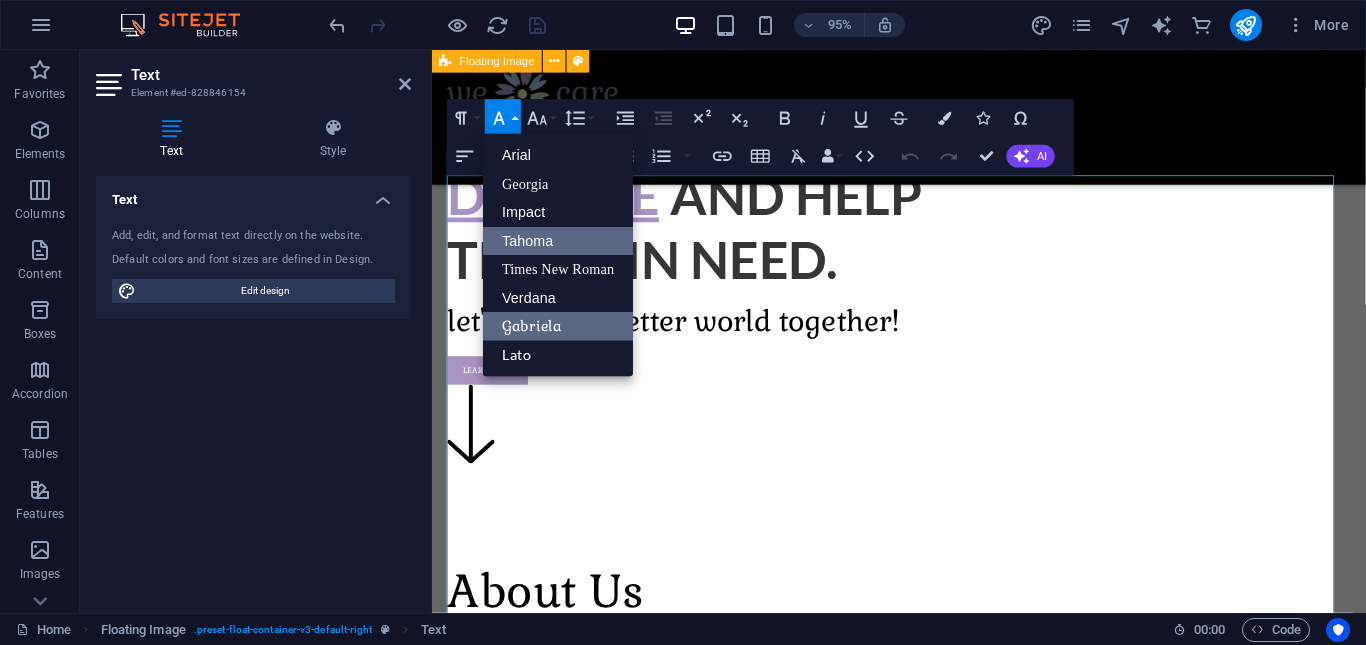 click on "Tahoma" at bounding box center (558, 241) 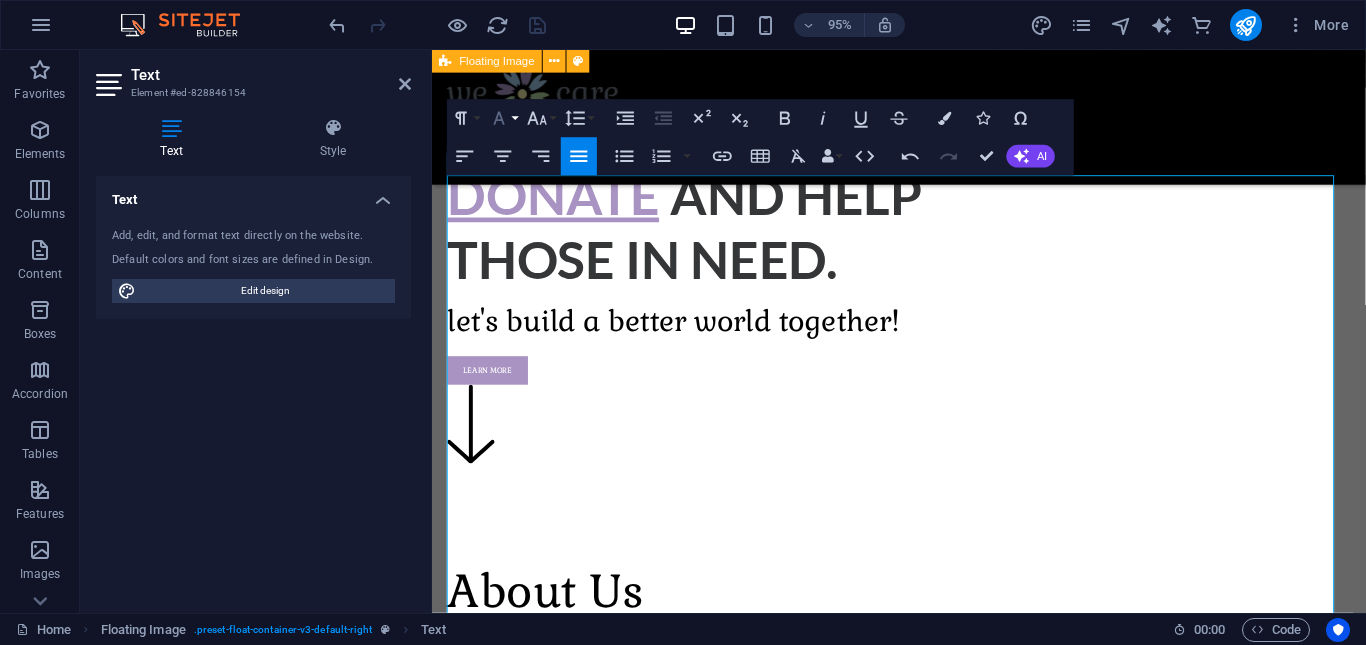 click 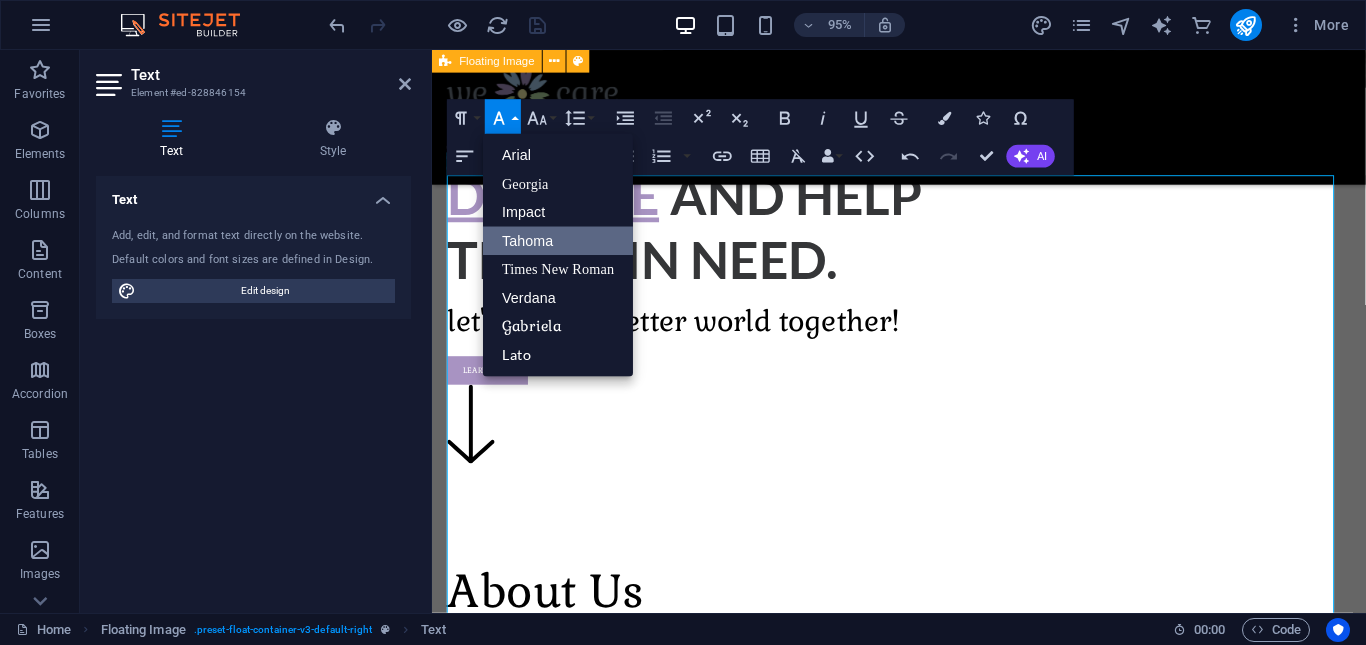 scroll, scrollTop: 0, scrollLeft: 0, axis: both 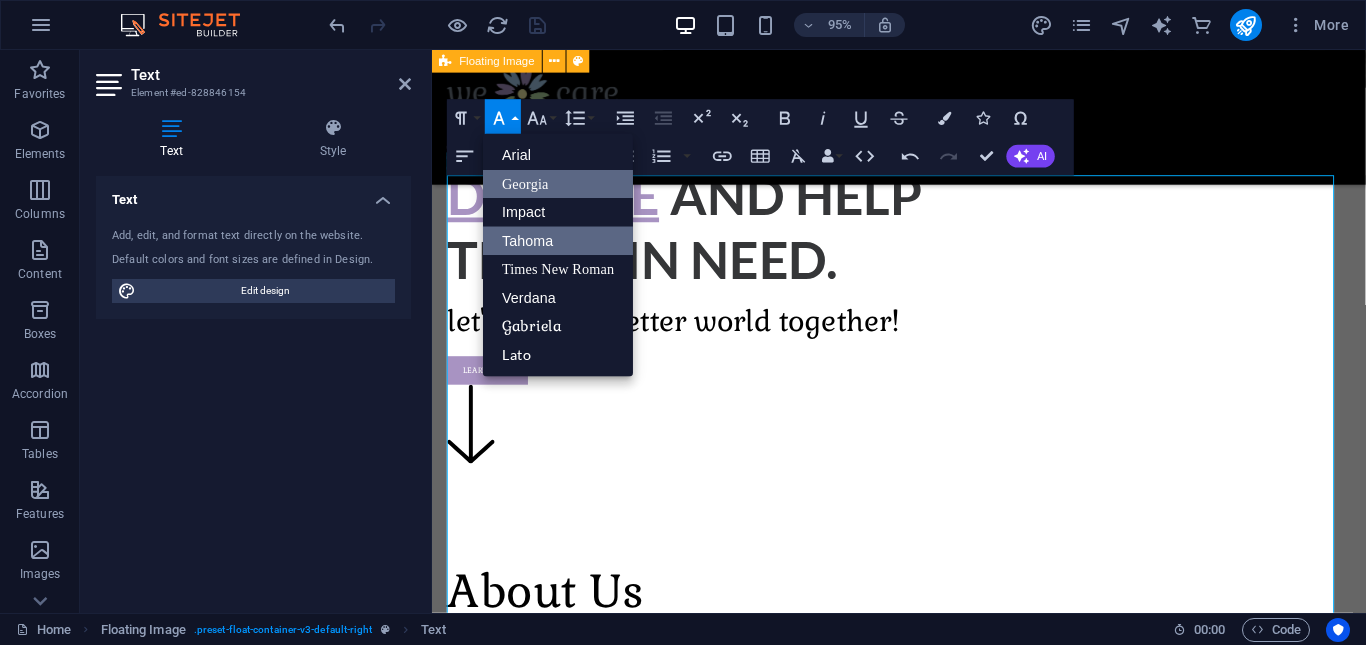 click on "Georgia" at bounding box center (558, 184) 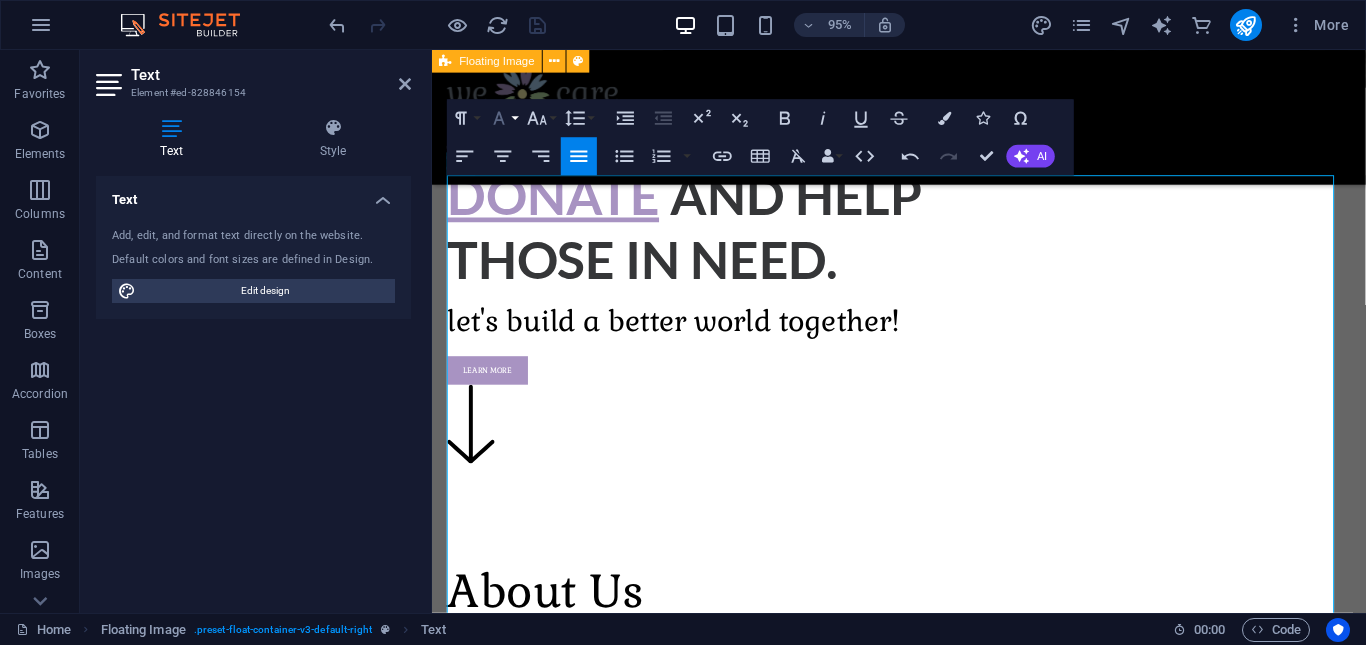 click 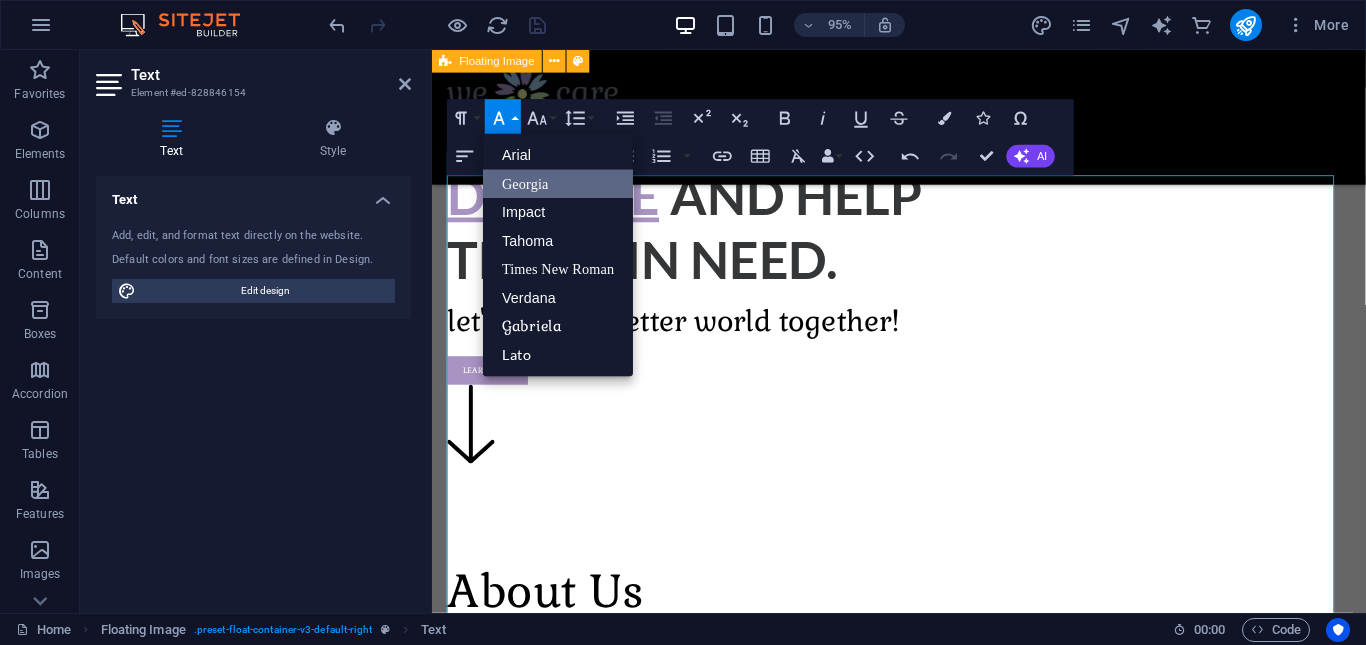scroll, scrollTop: 0, scrollLeft: 0, axis: both 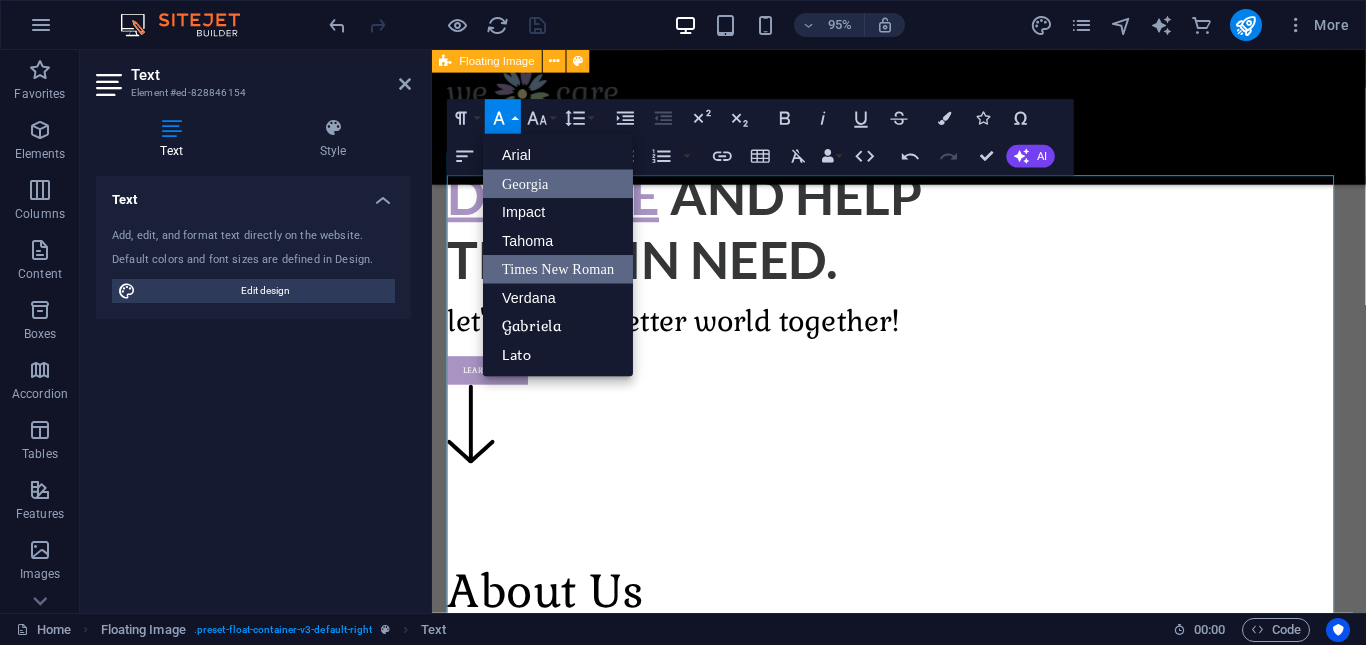 click on "Times New Roman" at bounding box center [558, 269] 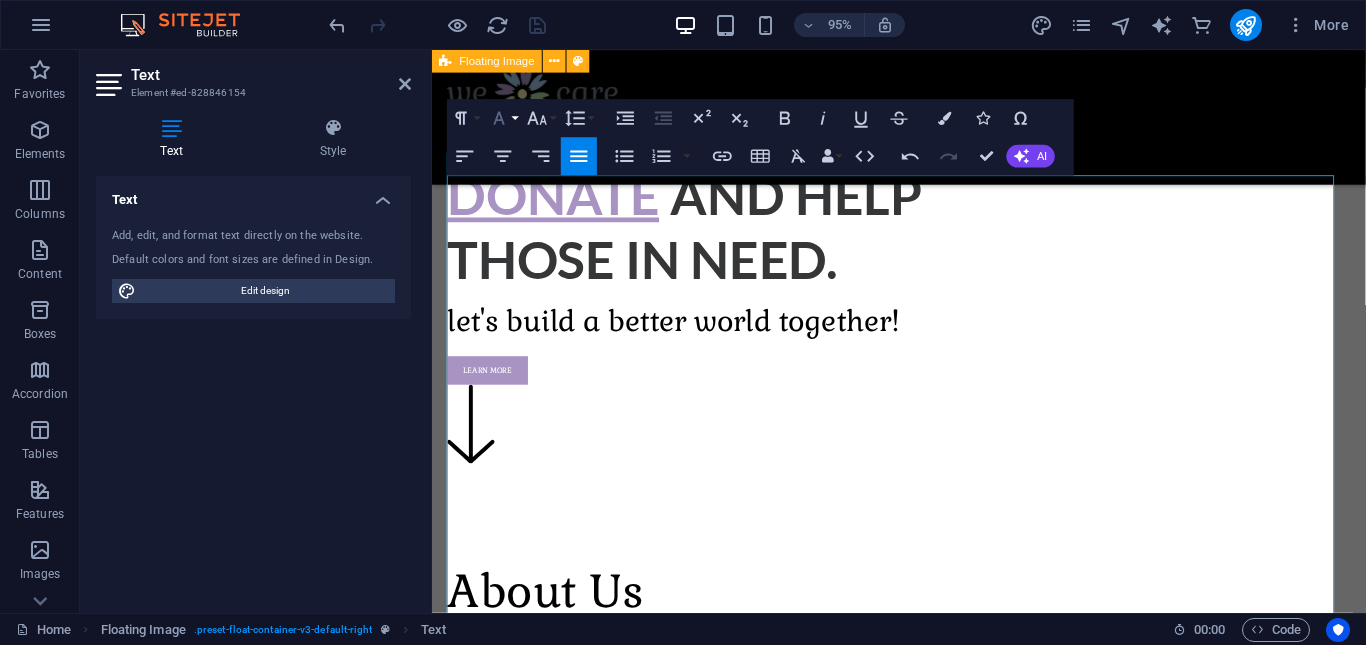 click 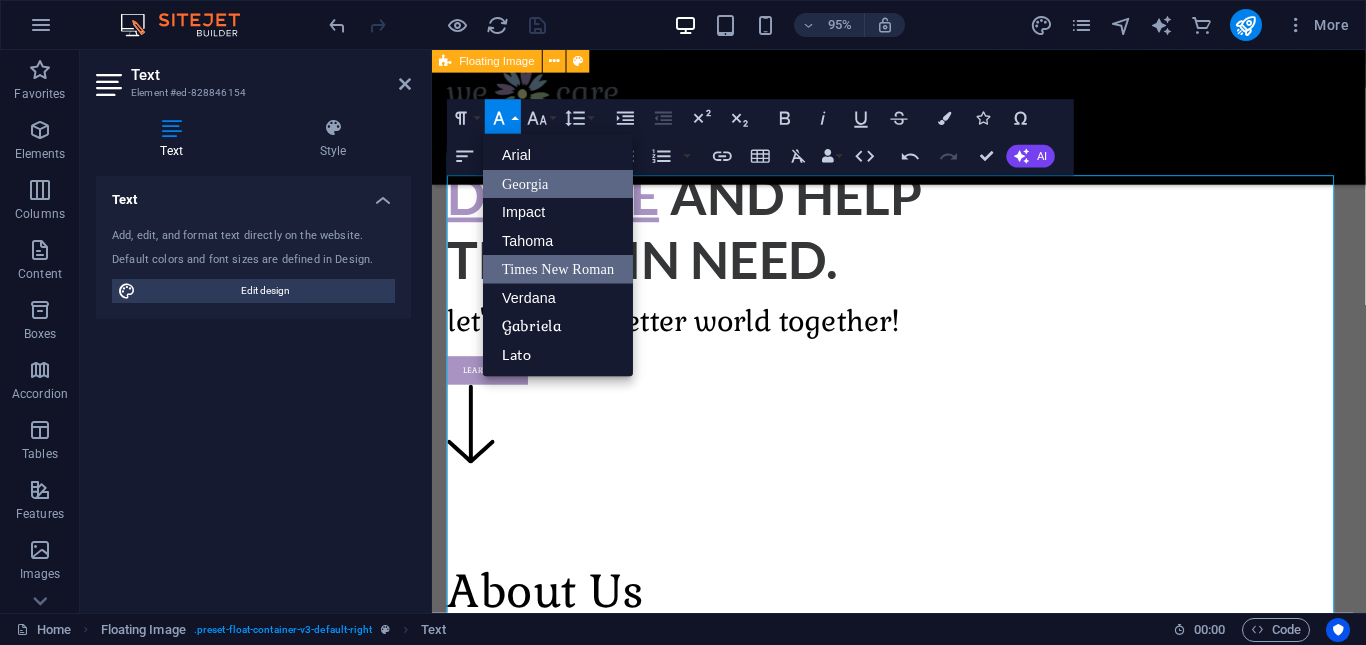 scroll, scrollTop: 0, scrollLeft: 0, axis: both 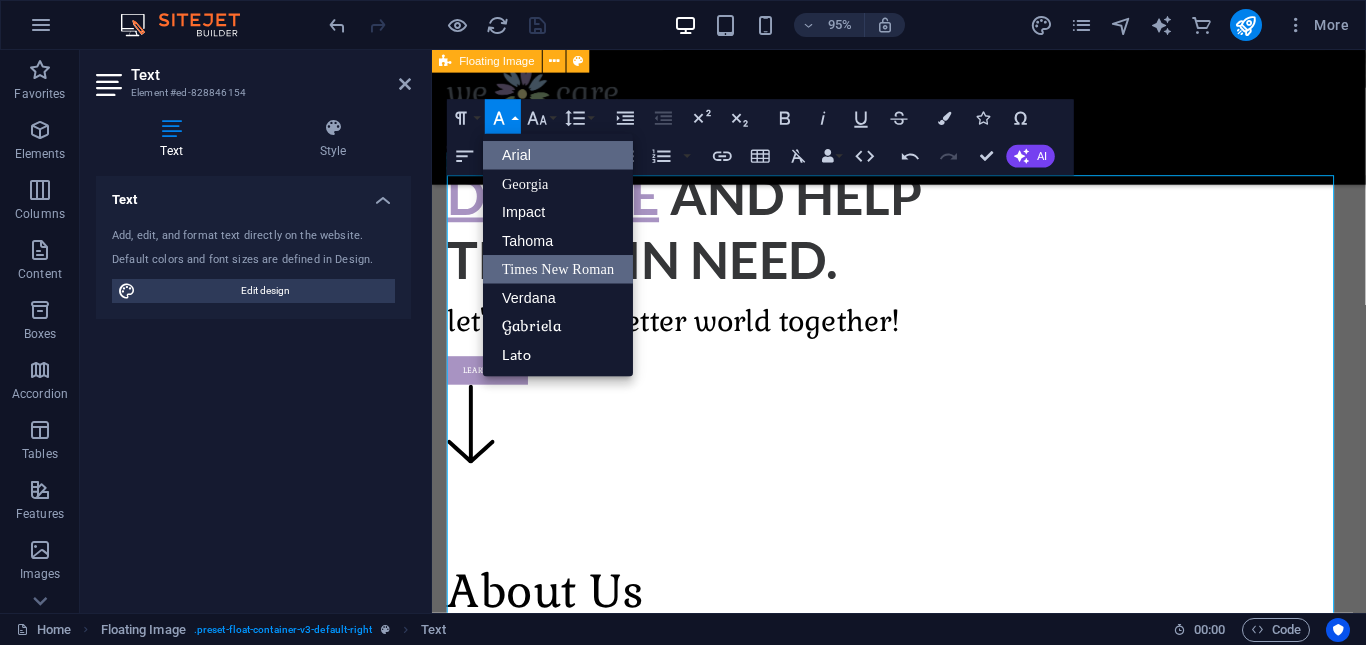 click on "Arial" at bounding box center (558, 155) 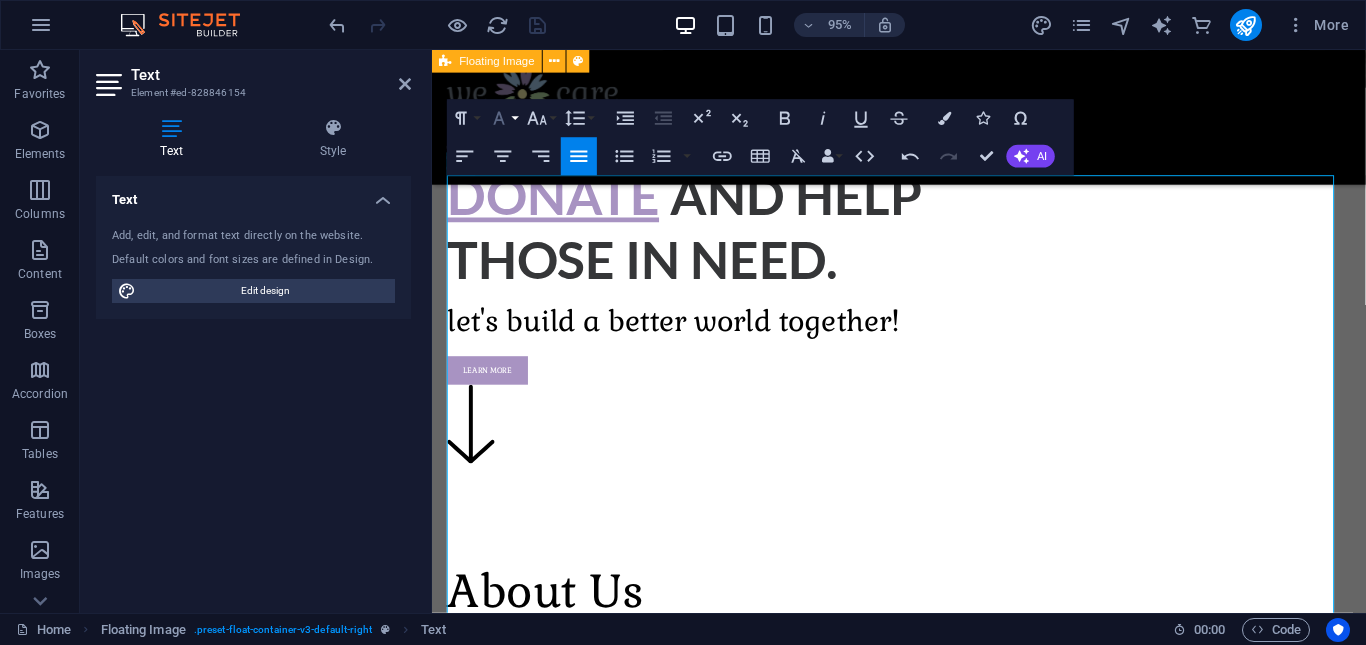 click 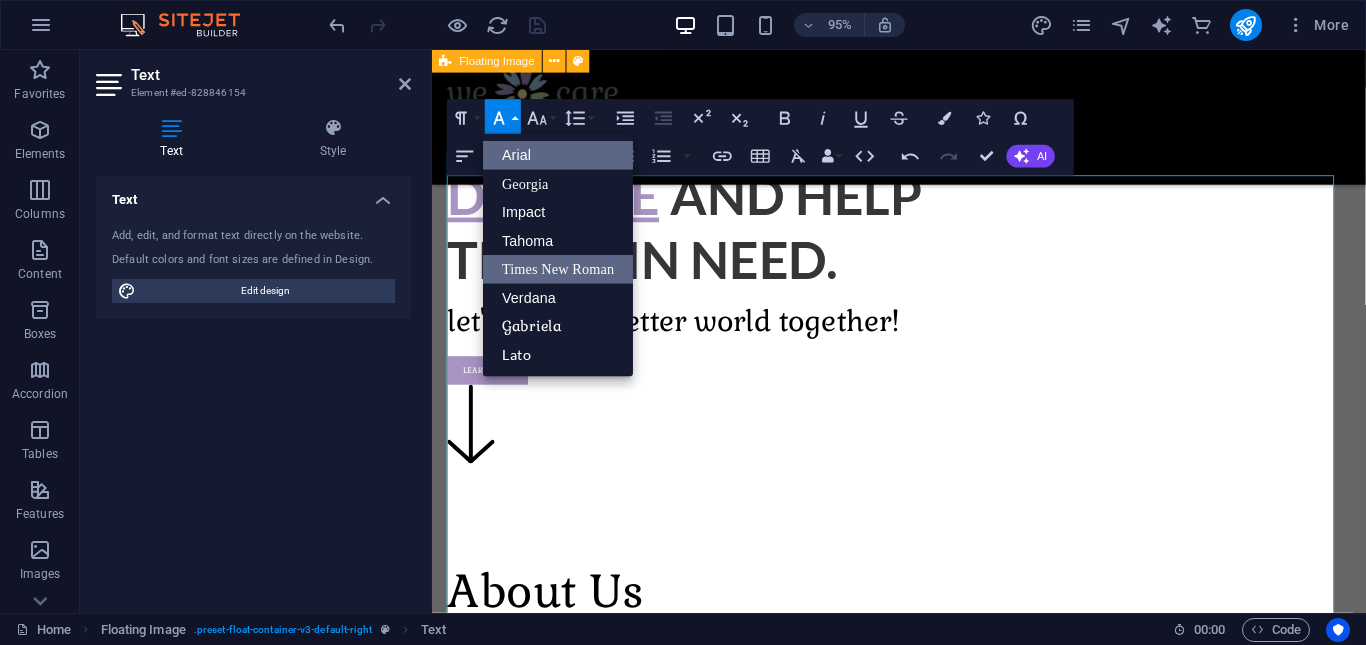 scroll, scrollTop: 0, scrollLeft: 0, axis: both 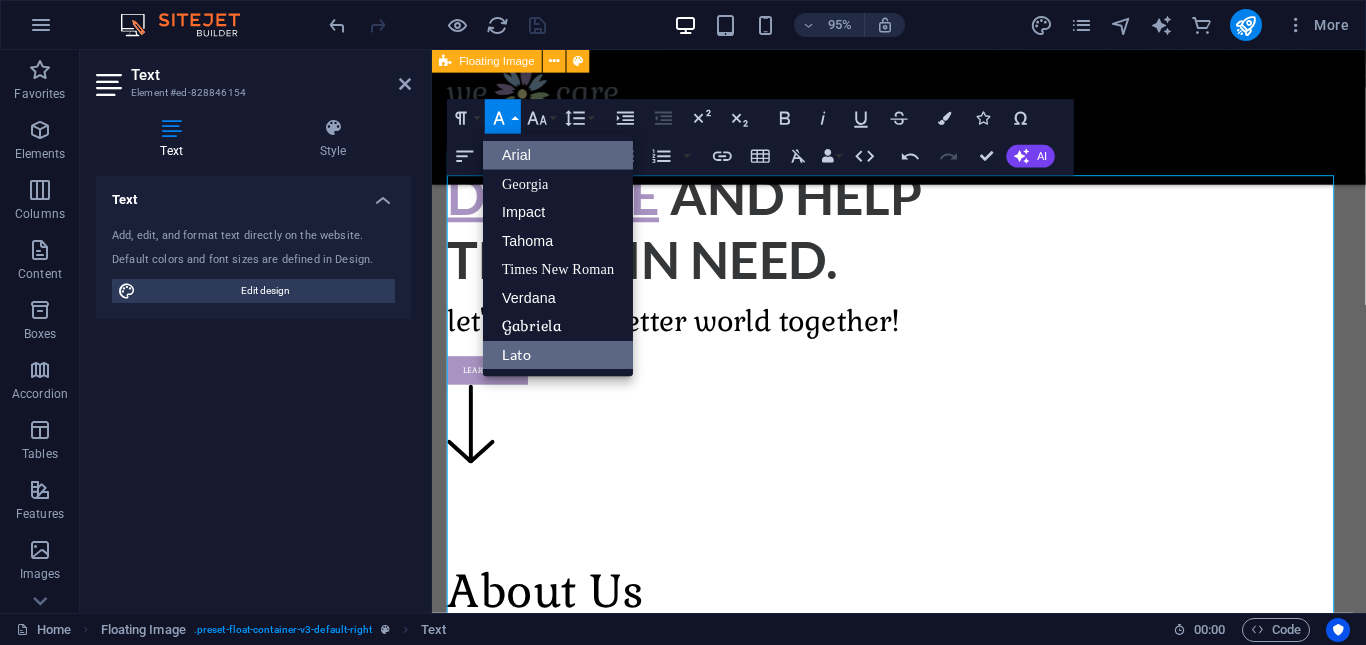click on "Lato" at bounding box center [558, 355] 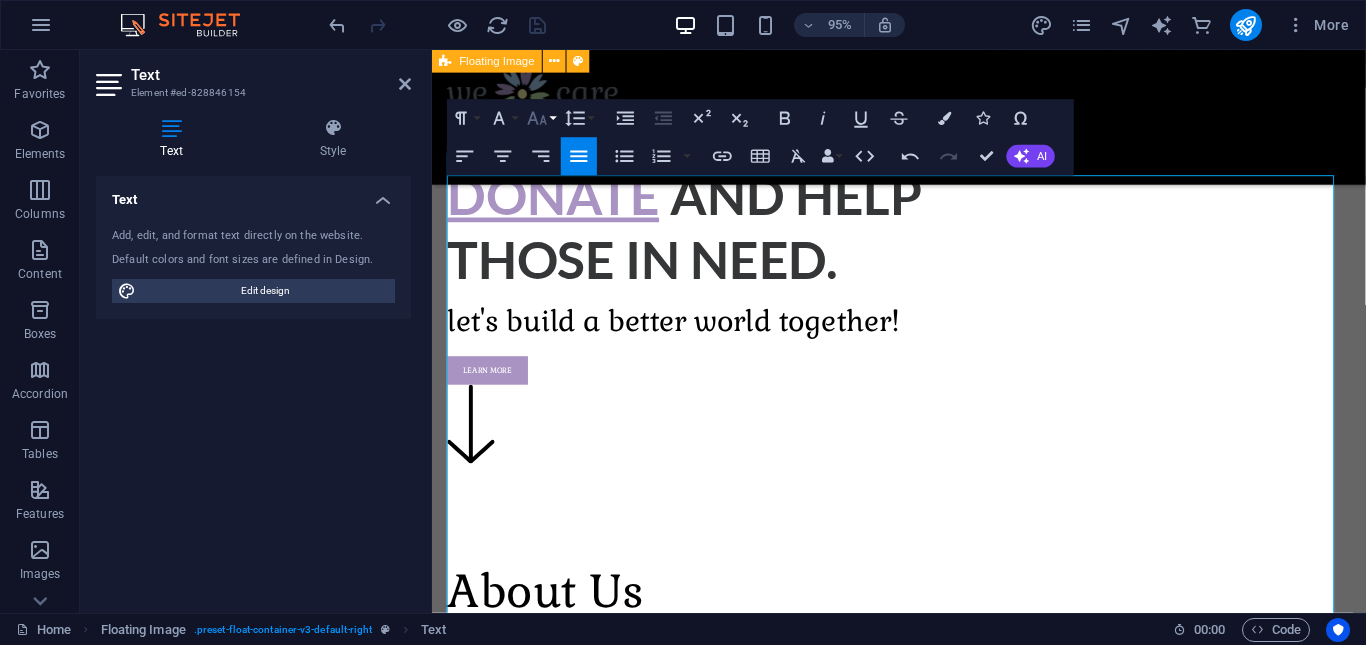 click 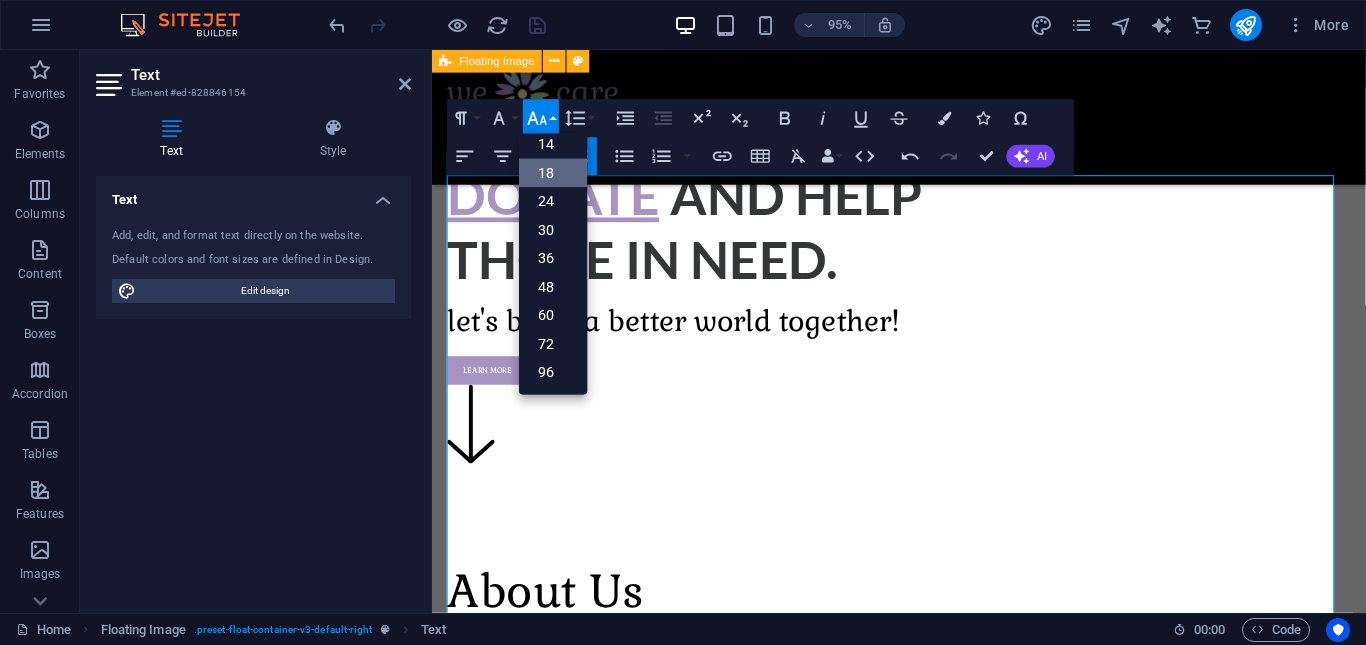 scroll, scrollTop: 161, scrollLeft: 0, axis: vertical 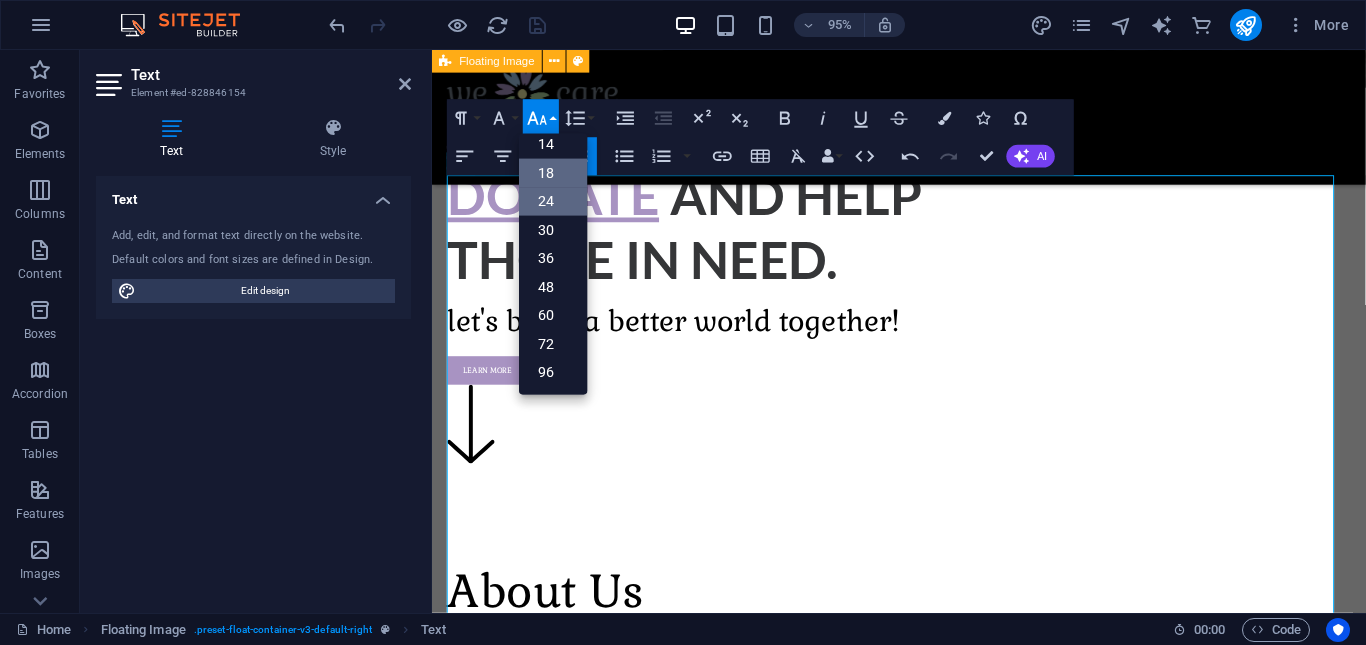 click on "24" at bounding box center [553, 202] 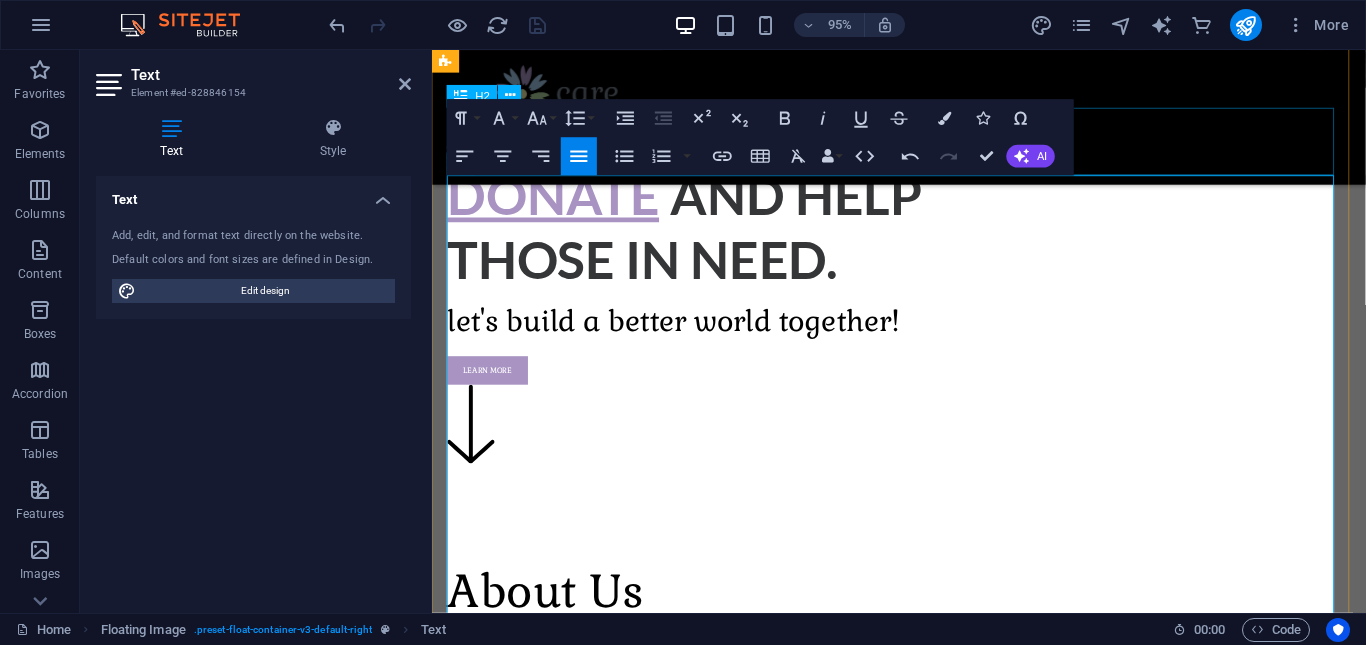 click on "About Us" at bounding box center (923, 620) 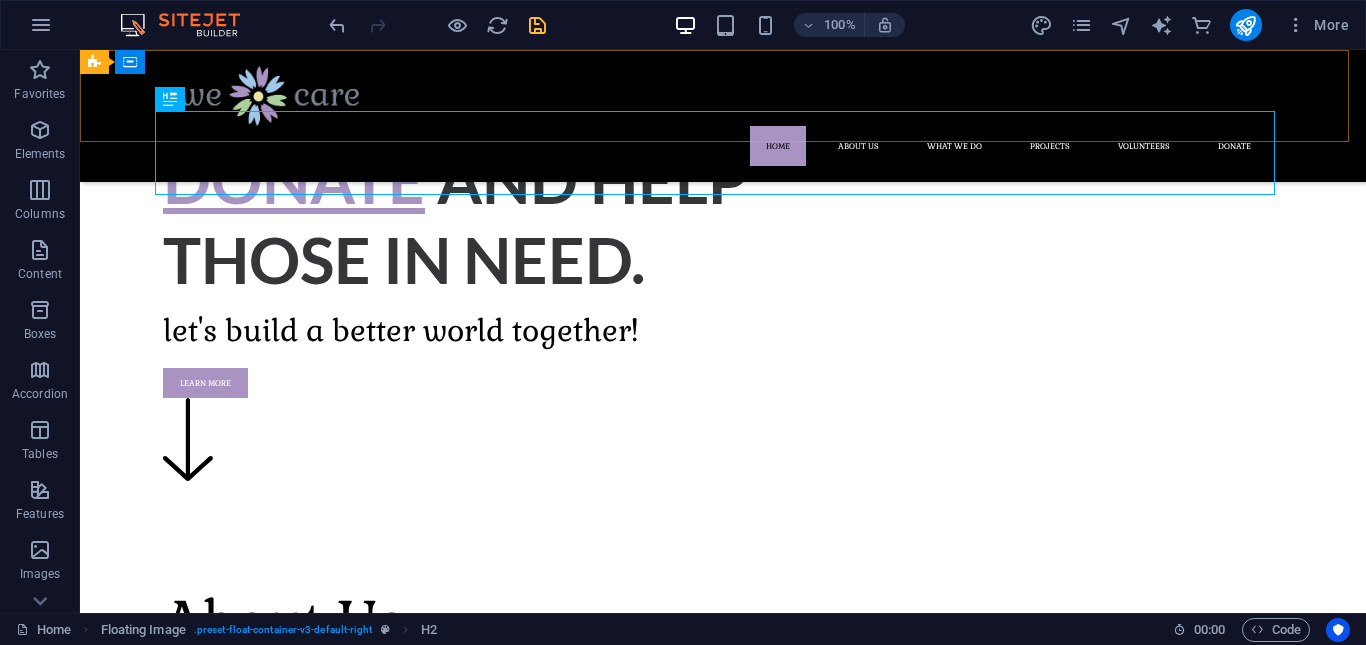 scroll, scrollTop: 526, scrollLeft: 0, axis: vertical 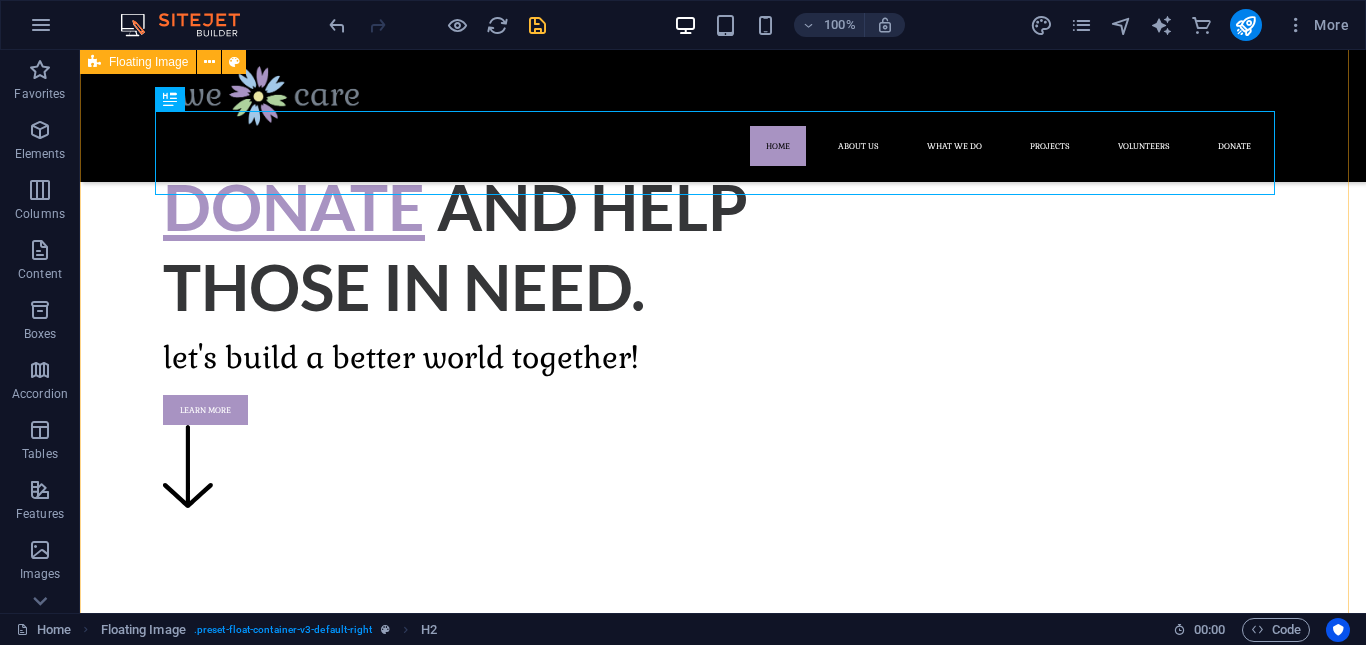 click on "About Us" at bounding box center [723, 973] 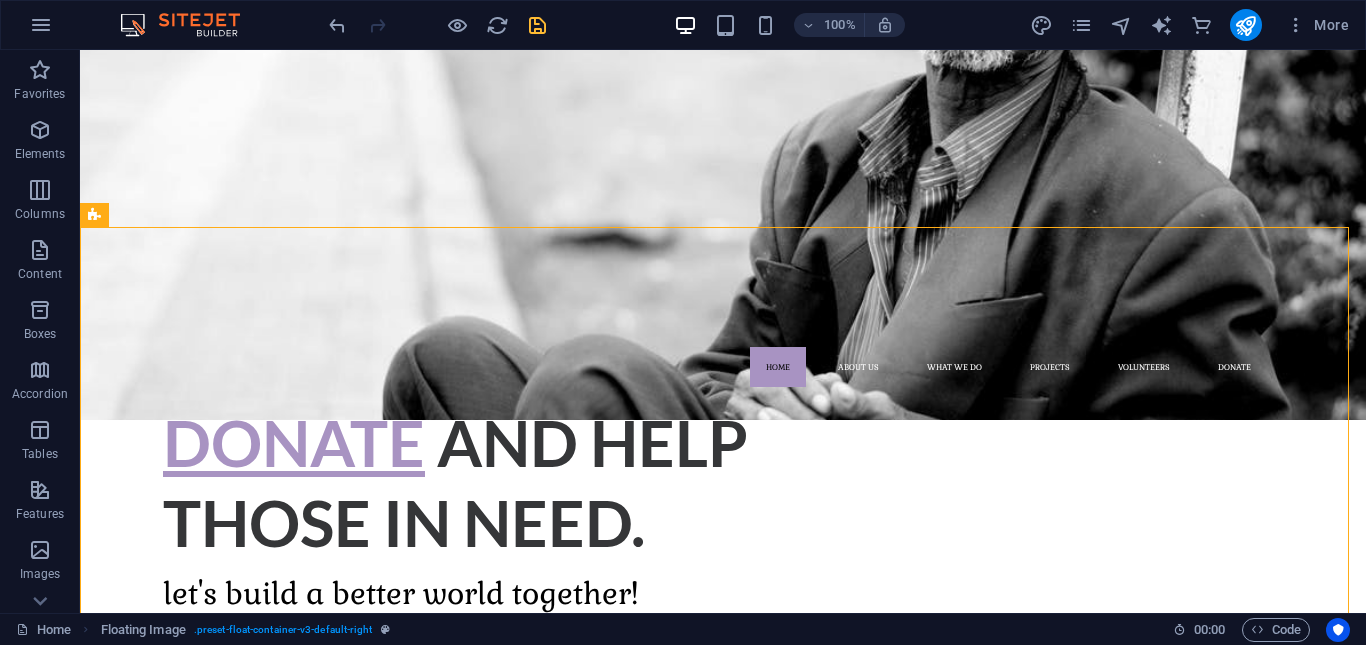 scroll, scrollTop: 319, scrollLeft: 0, axis: vertical 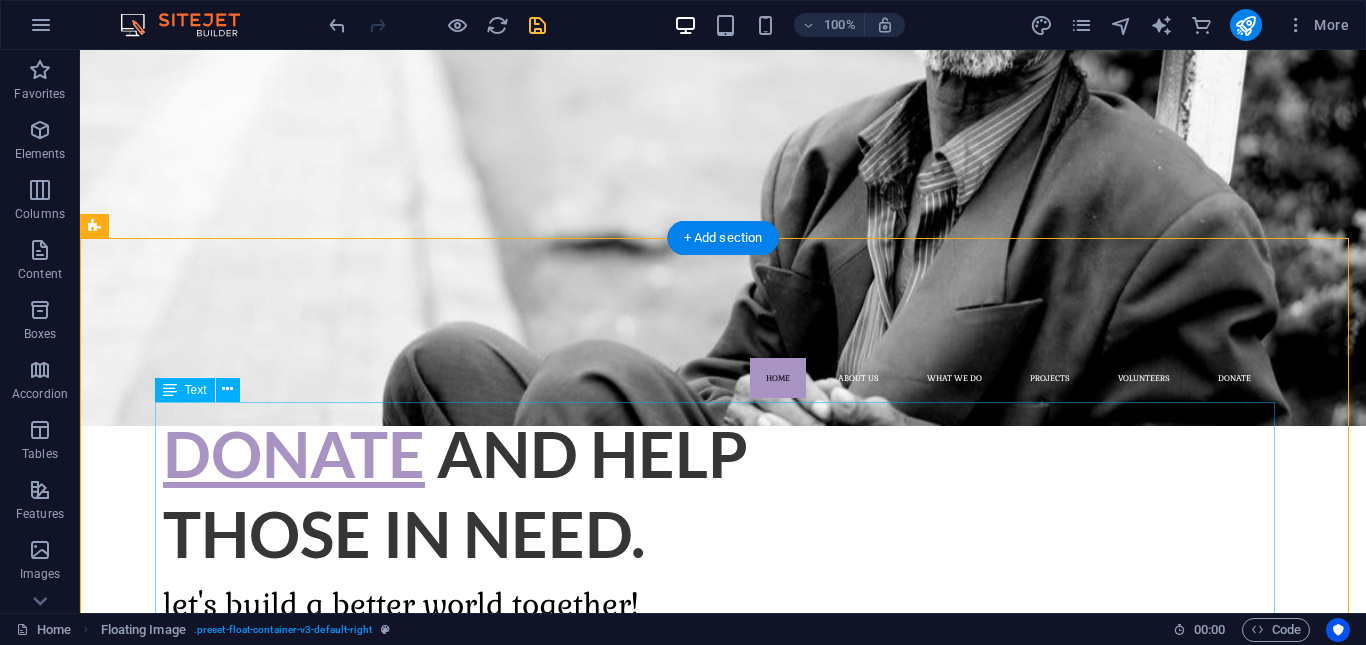 click at bounding box center (723, 1262) 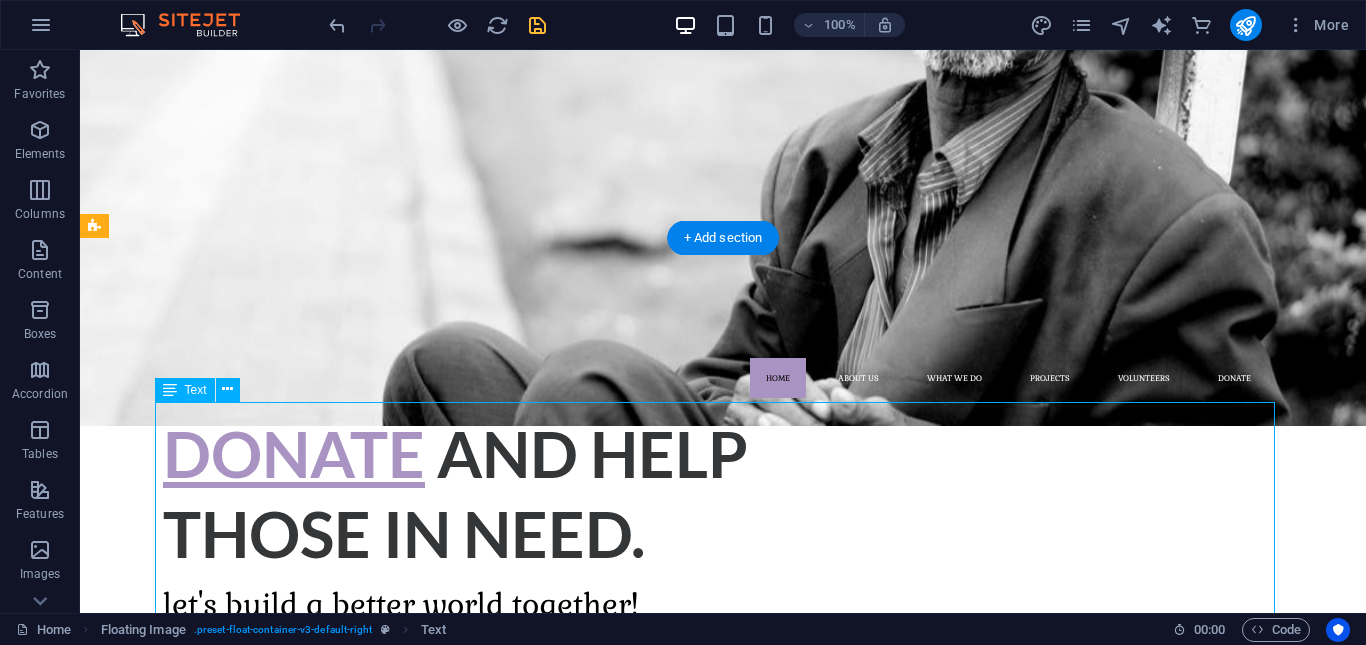 click at bounding box center [723, 1262] 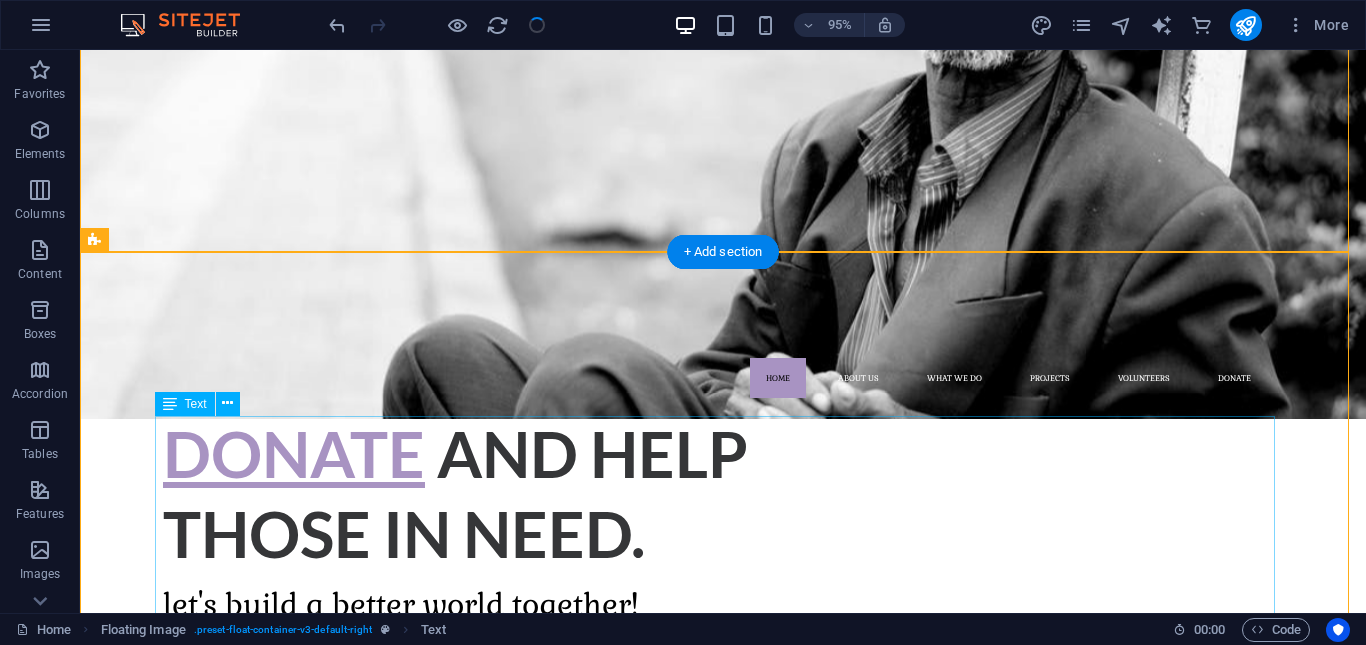 scroll, scrollTop: 305, scrollLeft: 0, axis: vertical 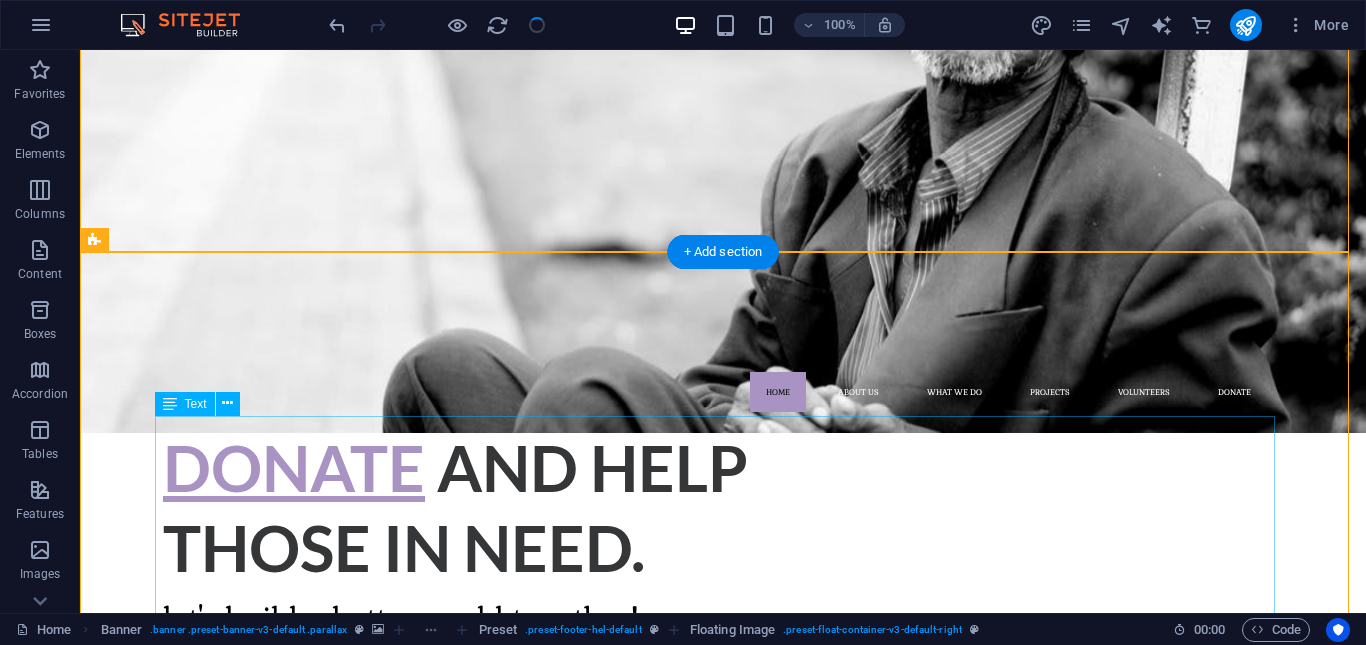 click at bounding box center [723, 1276] 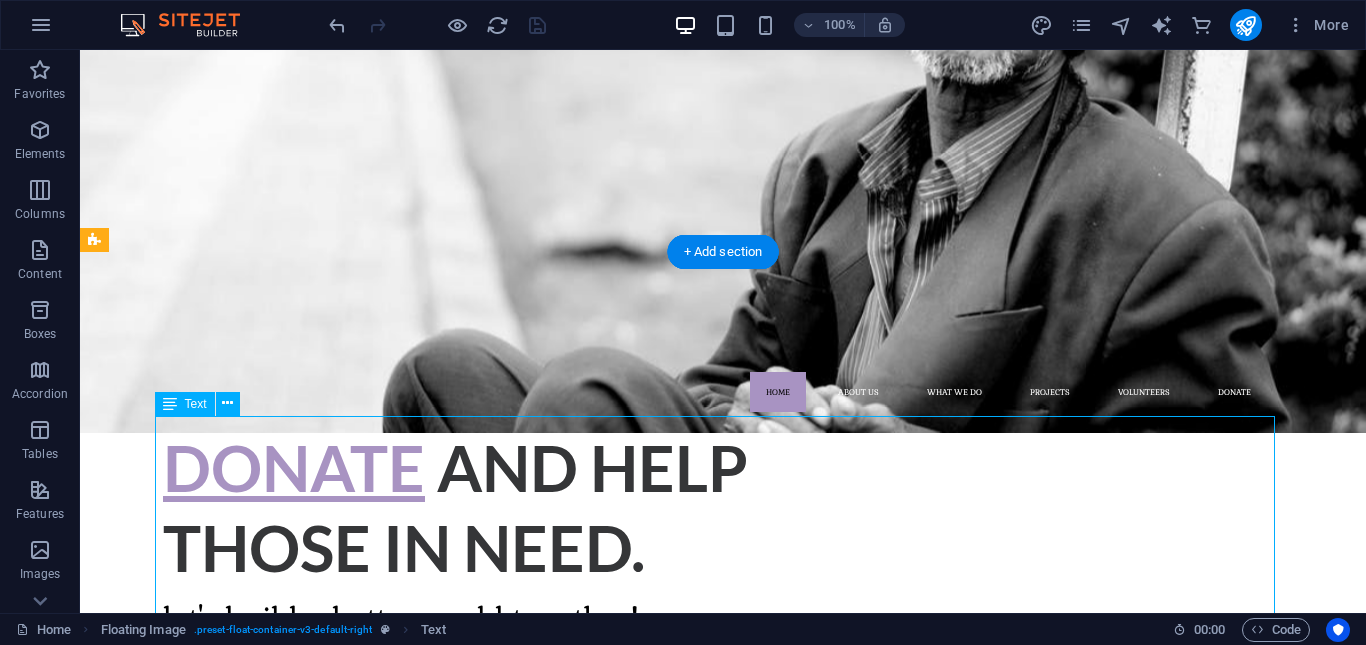 click at bounding box center [723, 1276] 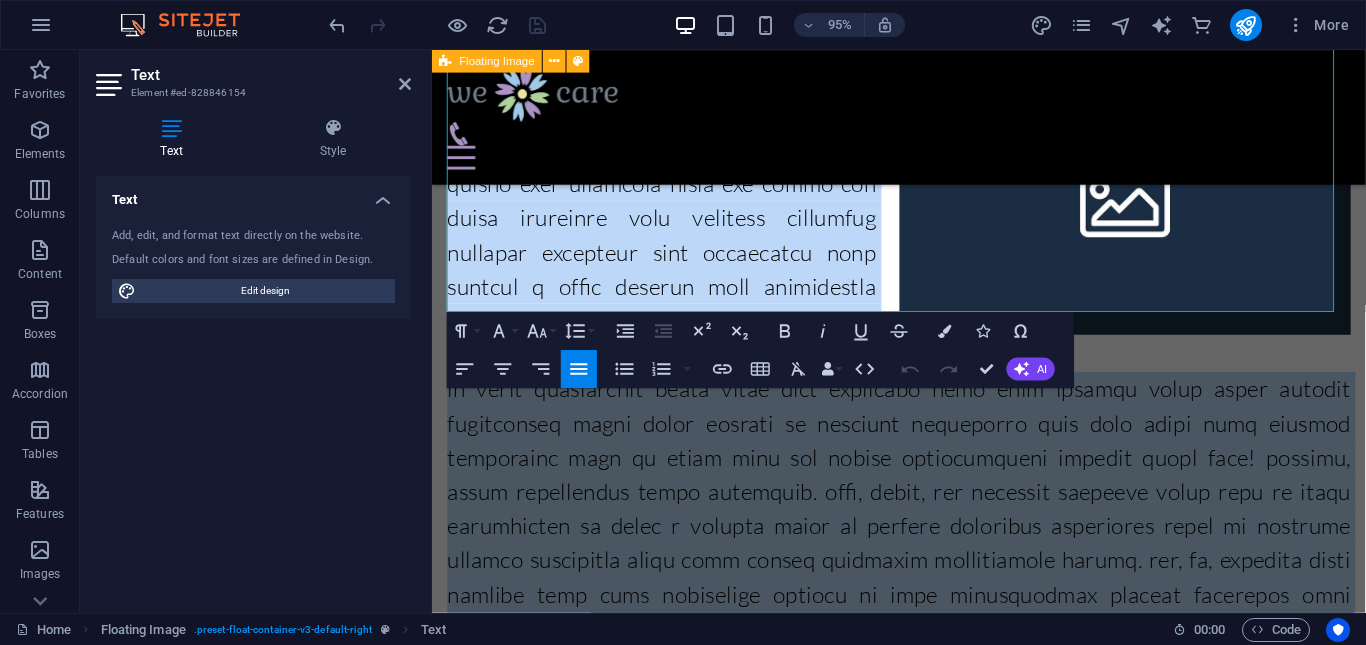 scroll, scrollTop: 1254, scrollLeft: 0, axis: vertical 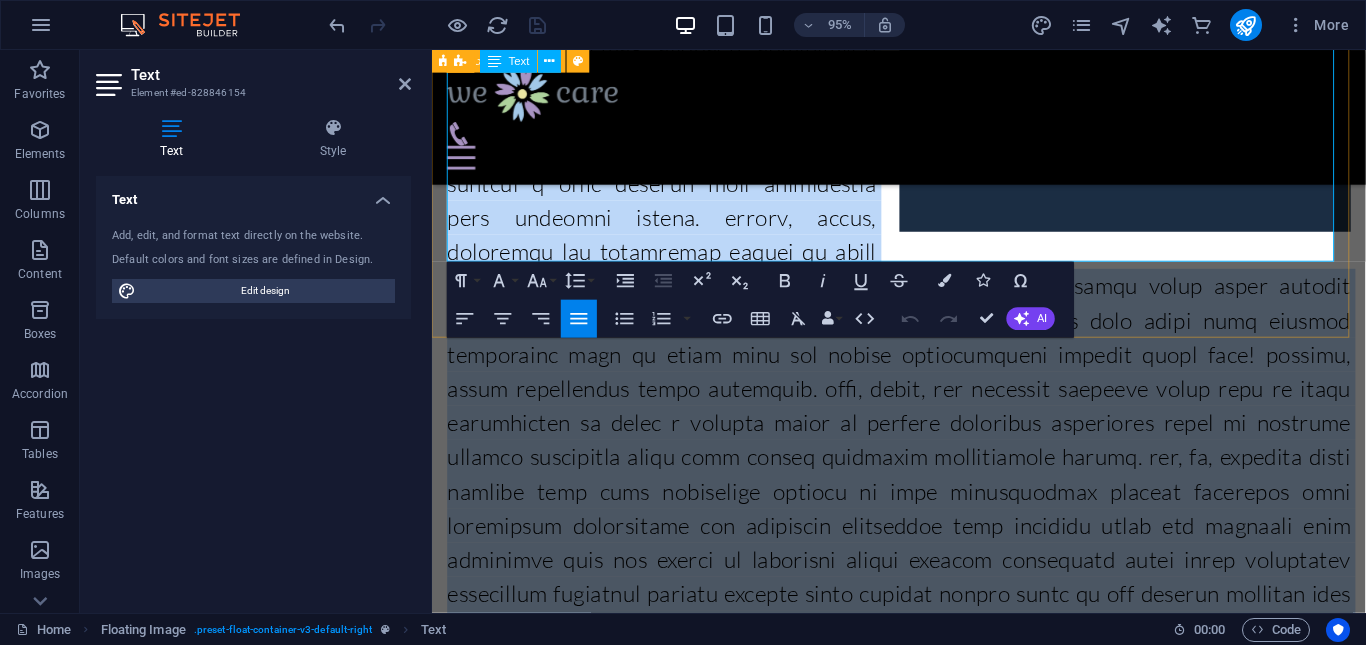 drag, startPoint x: 448, startPoint y: 441, endPoint x: 1239, endPoint y: 254, distance: 812.8038 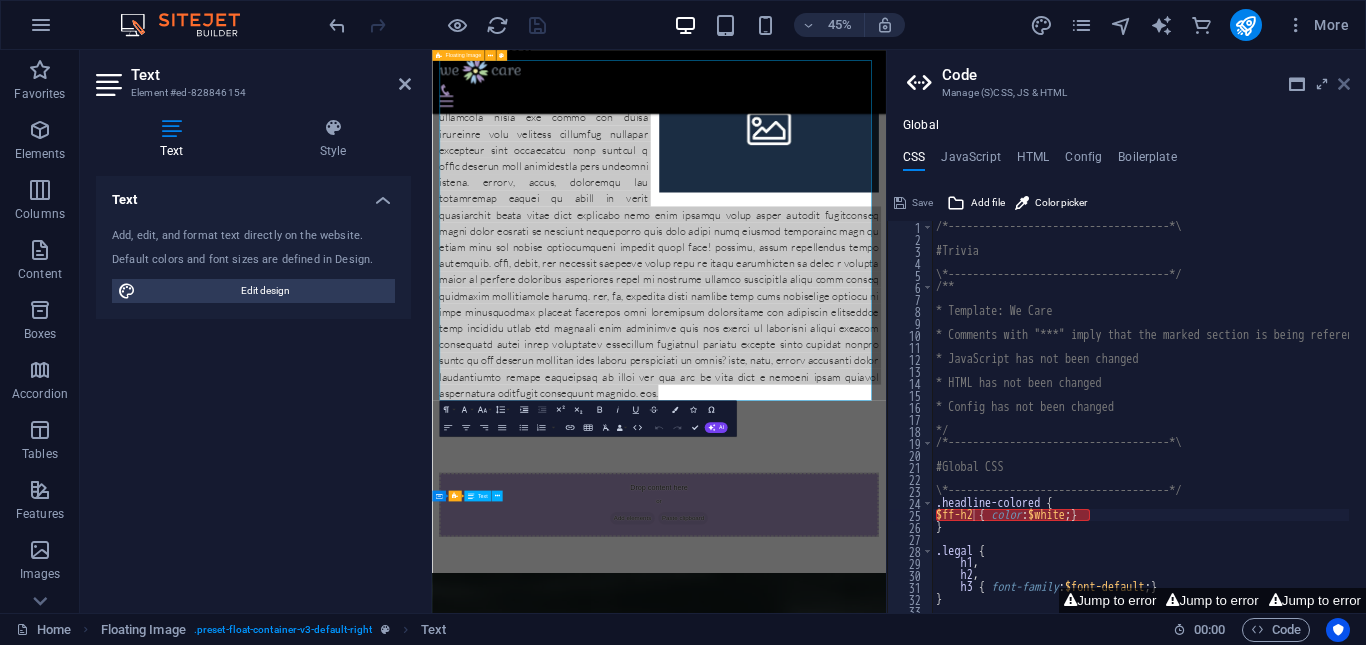 drag, startPoint x: 1343, startPoint y: 77, endPoint x: 721, endPoint y: 108, distance: 622.77203 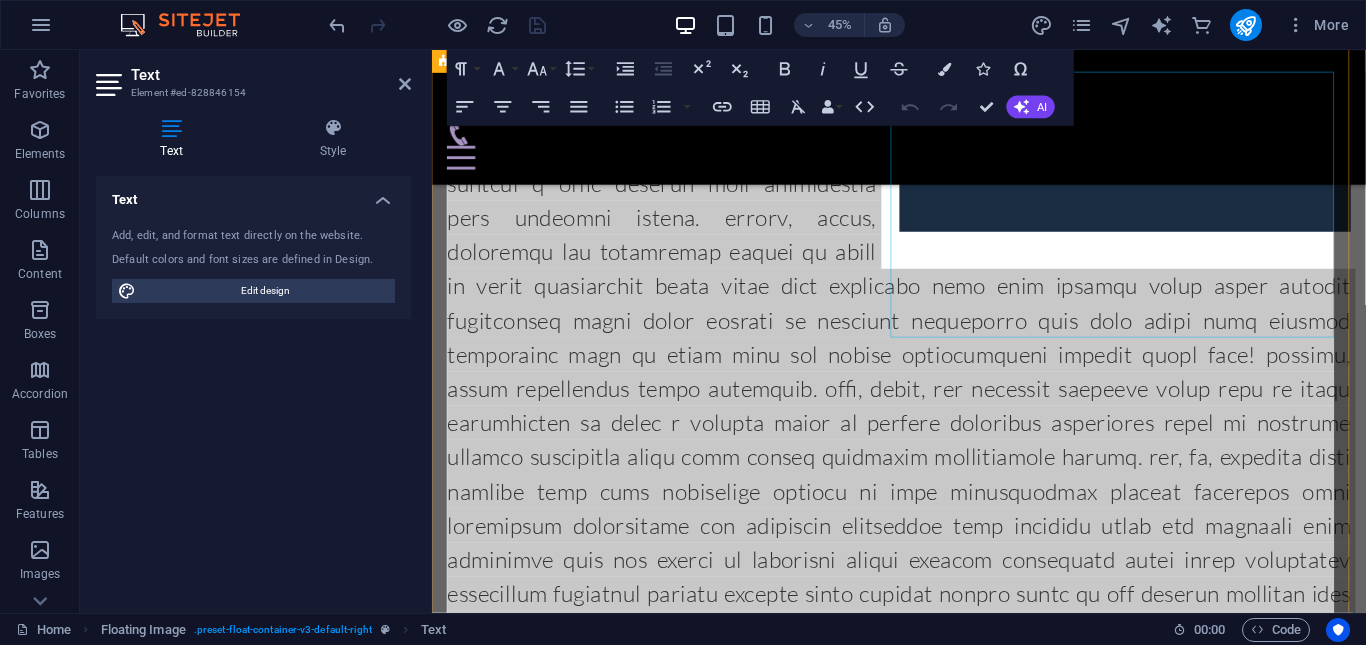 scroll, scrollTop: 662, scrollLeft: 0, axis: vertical 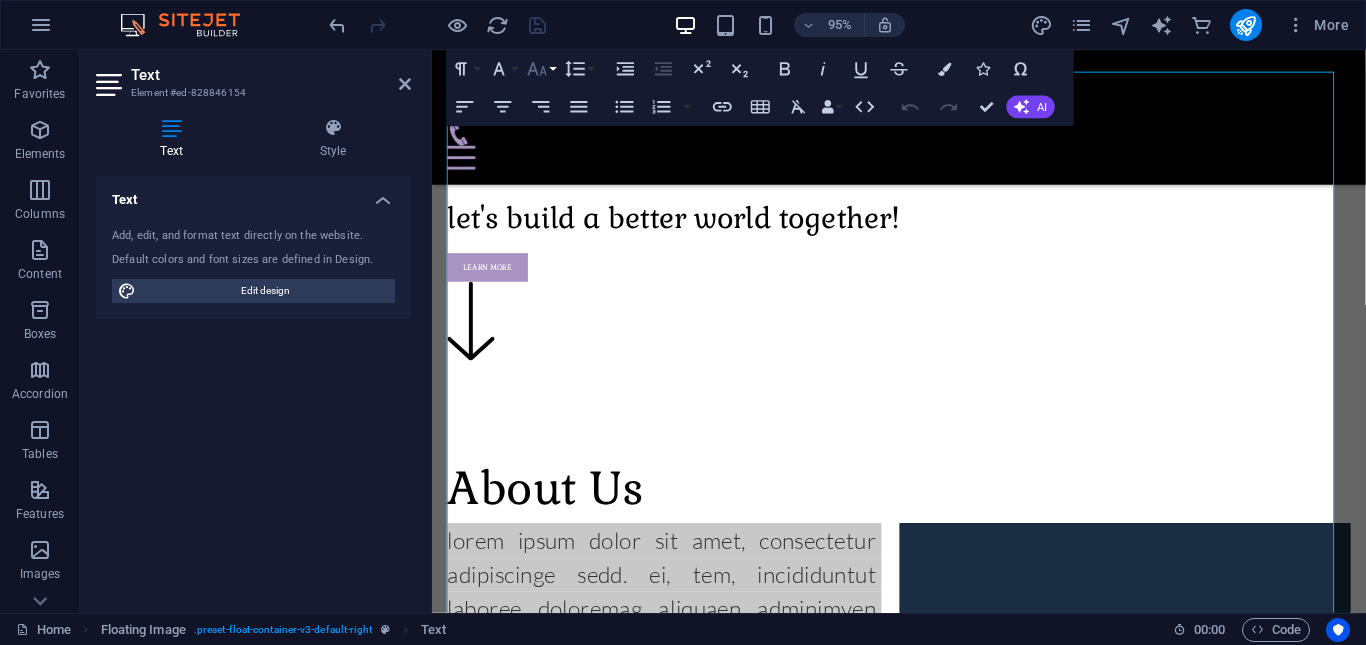 click 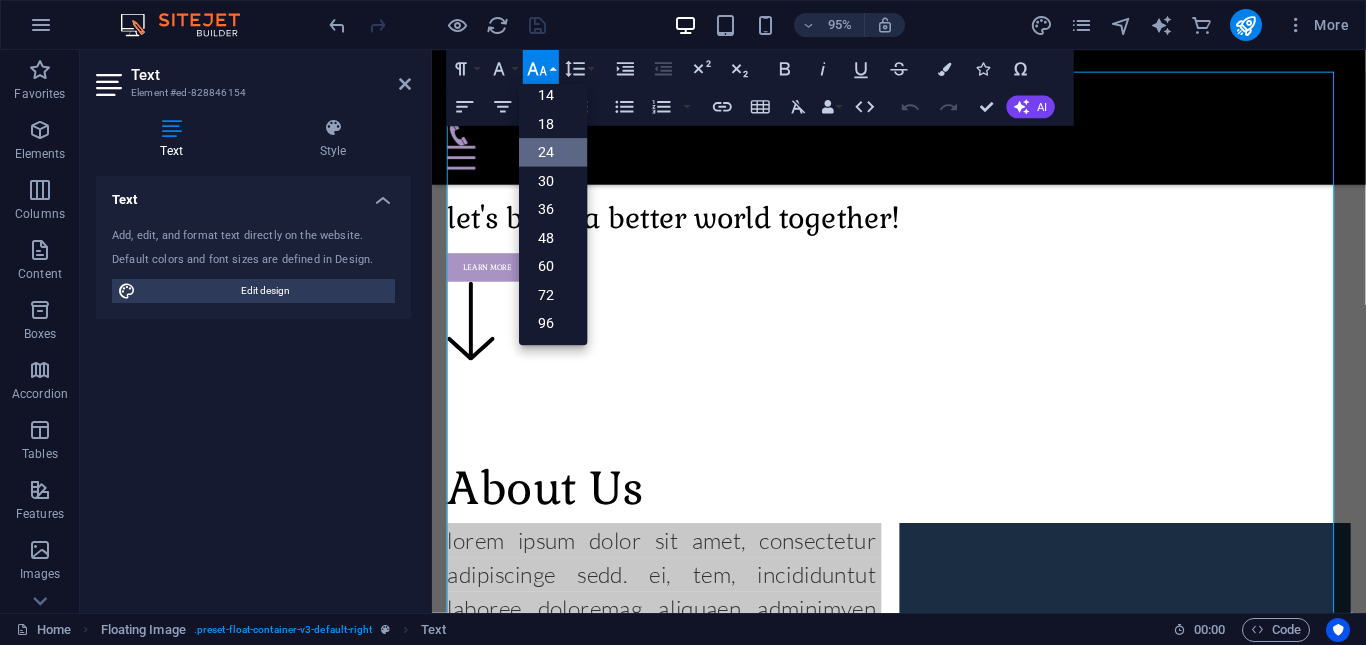 scroll, scrollTop: 161, scrollLeft: 0, axis: vertical 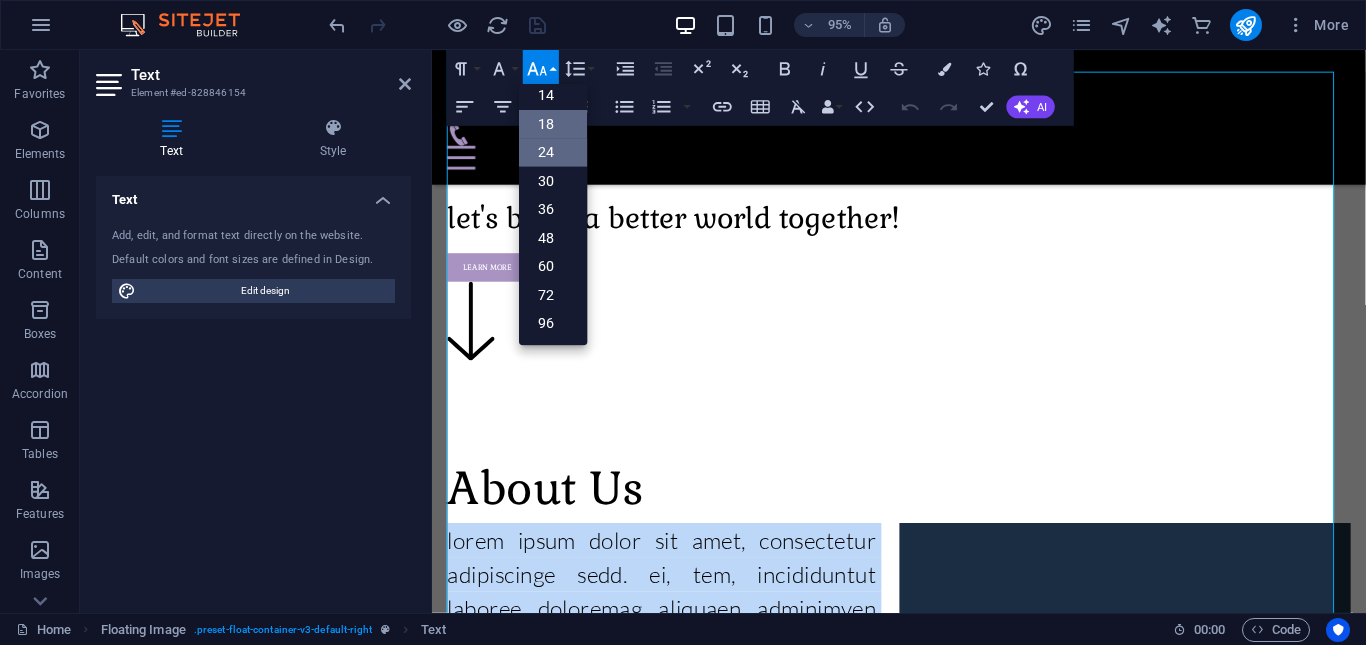click on "18" at bounding box center [553, 124] 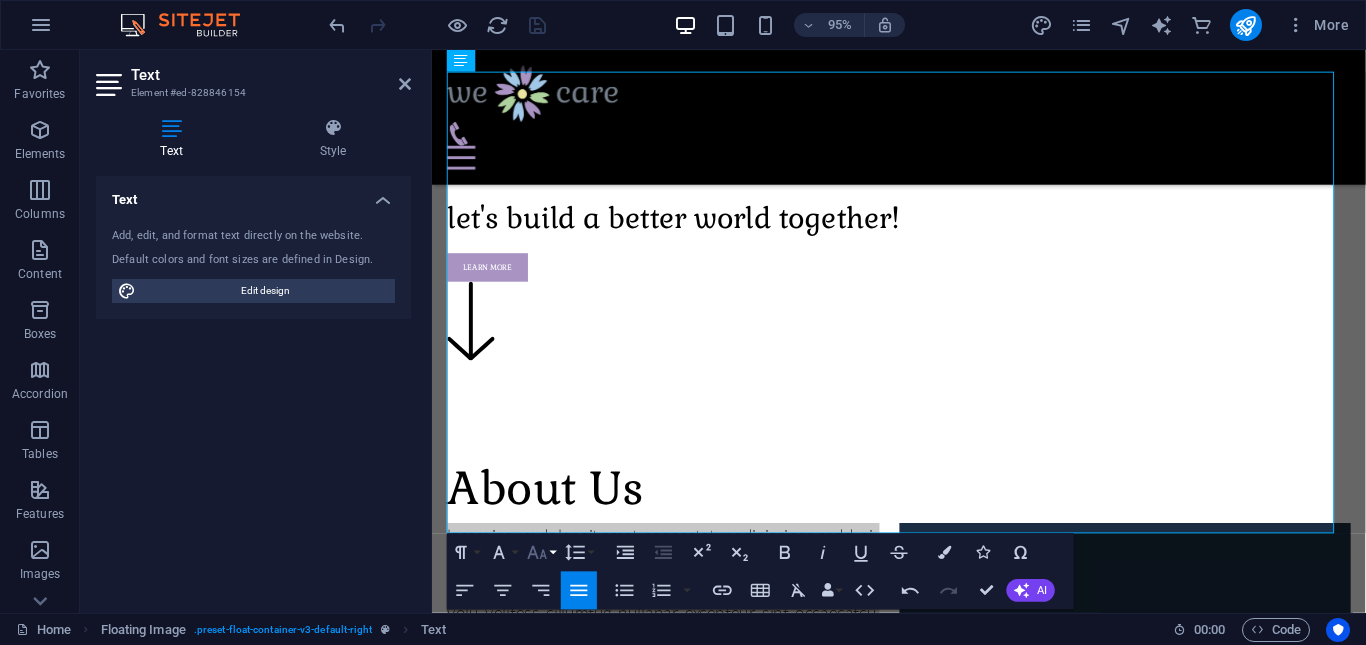 click 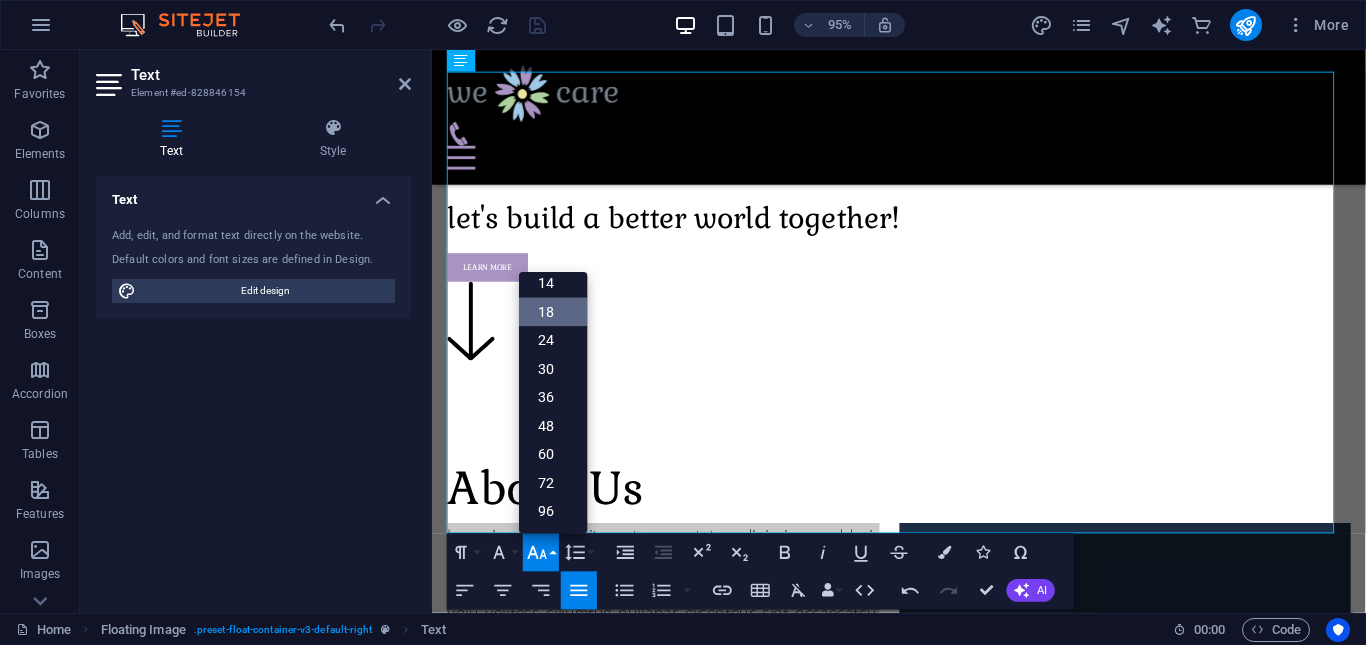 scroll, scrollTop: 161, scrollLeft: 0, axis: vertical 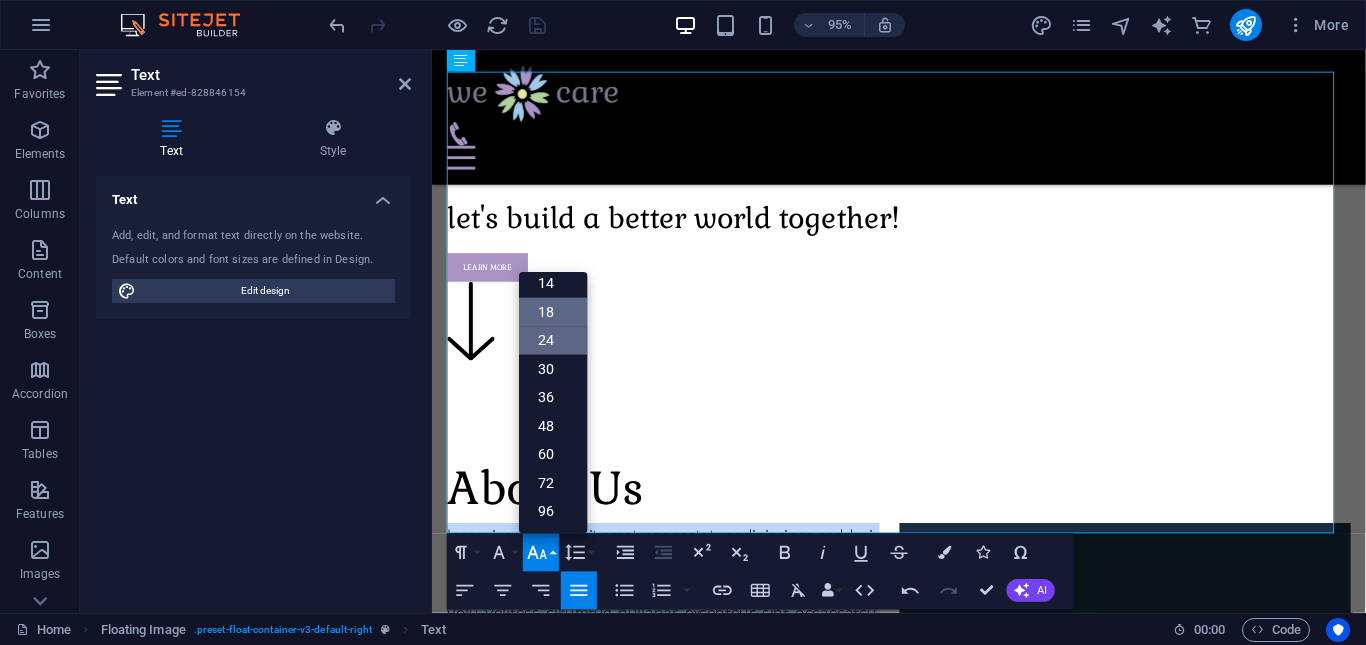 click on "24" at bounding box center (553, 341) 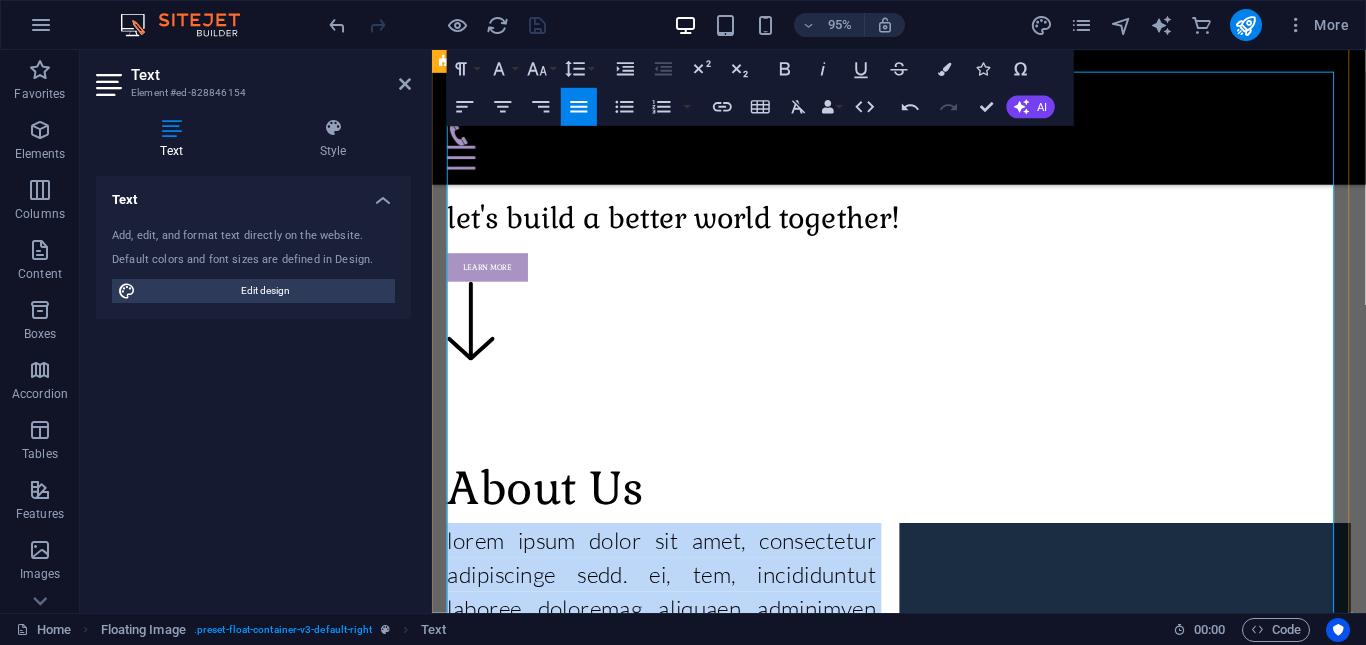 click on "About Us" at bounding box center [923, 907] 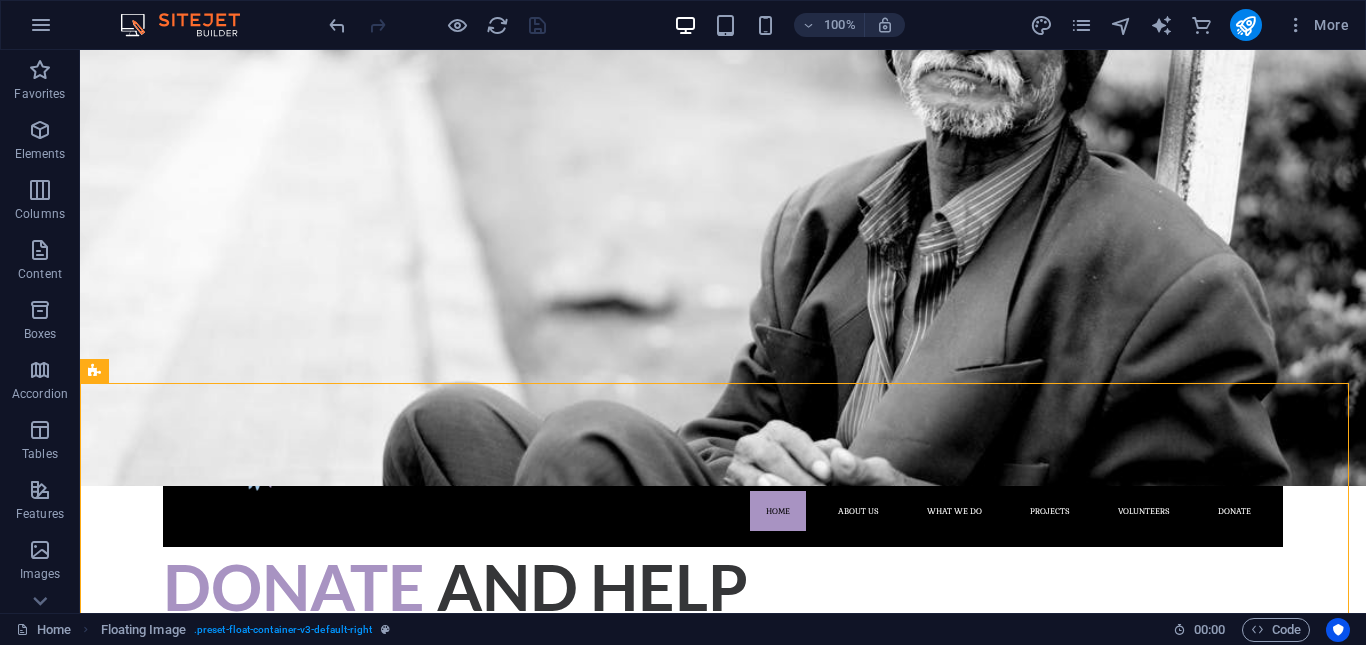 scroll, scrollTop: 0, scrollLeft: 0, axis: both 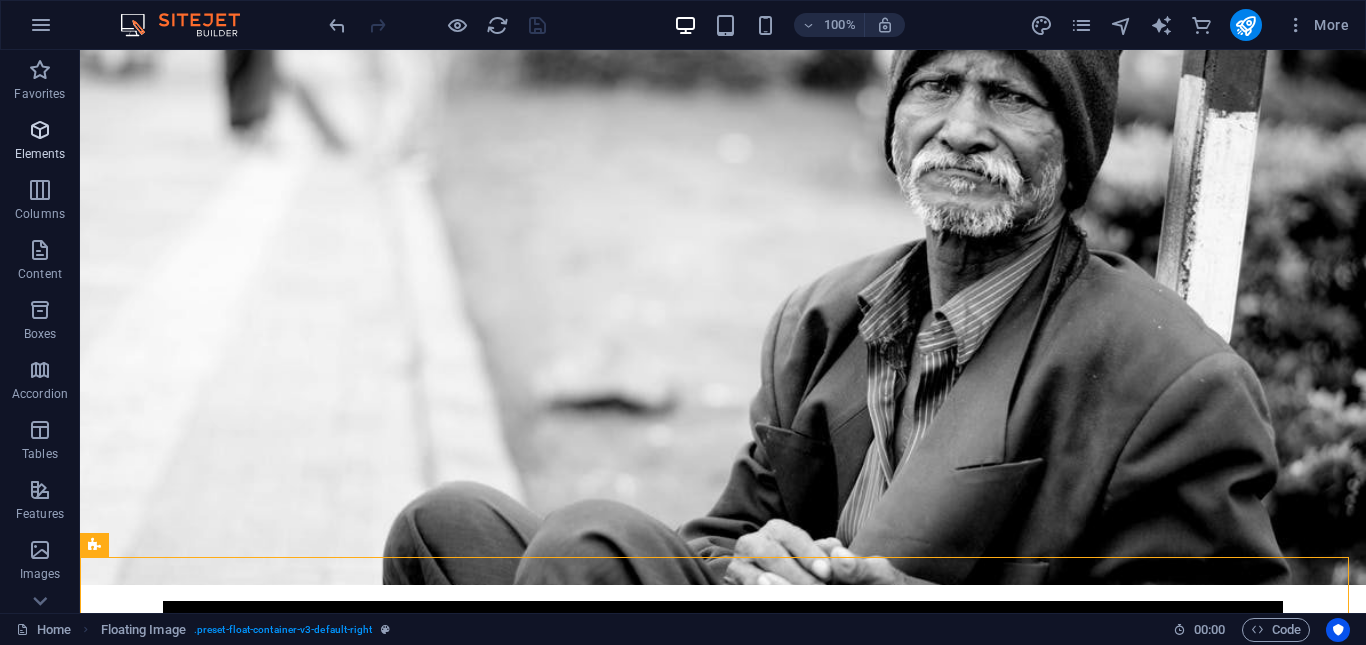click at bounding box center (40, 130) 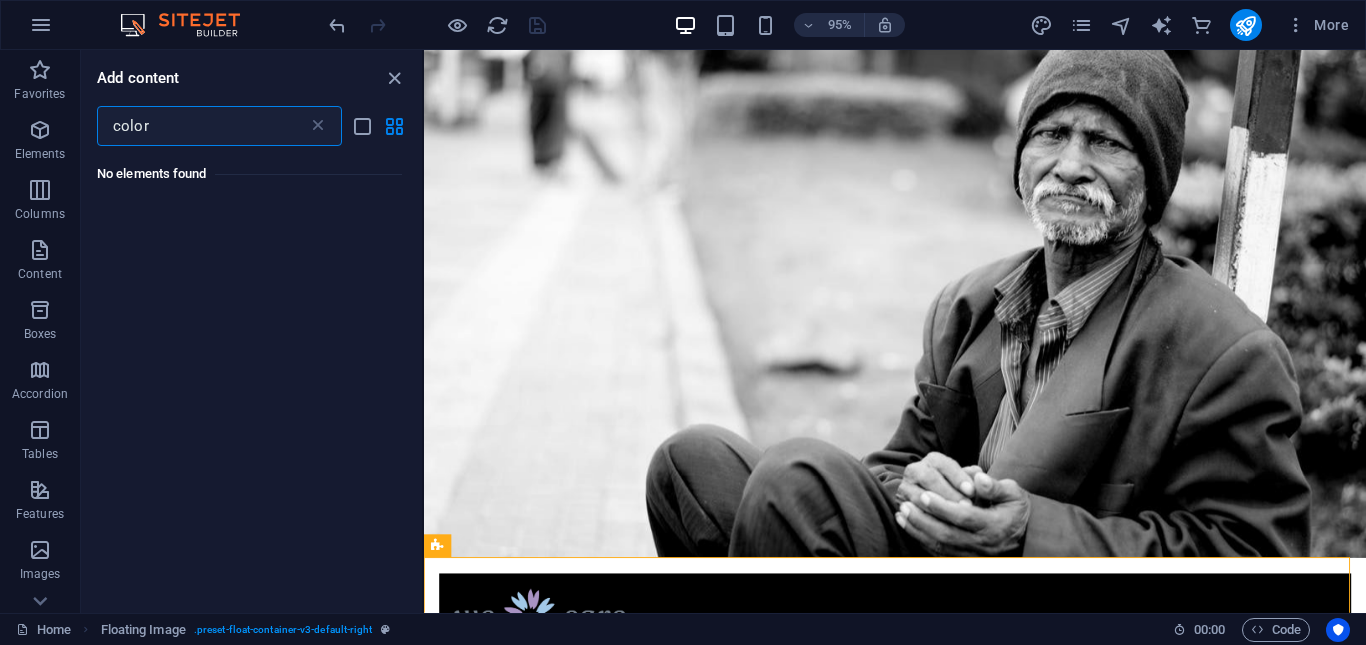 scroll, scrollTop: 0, scrollLeft: 0, axis: both 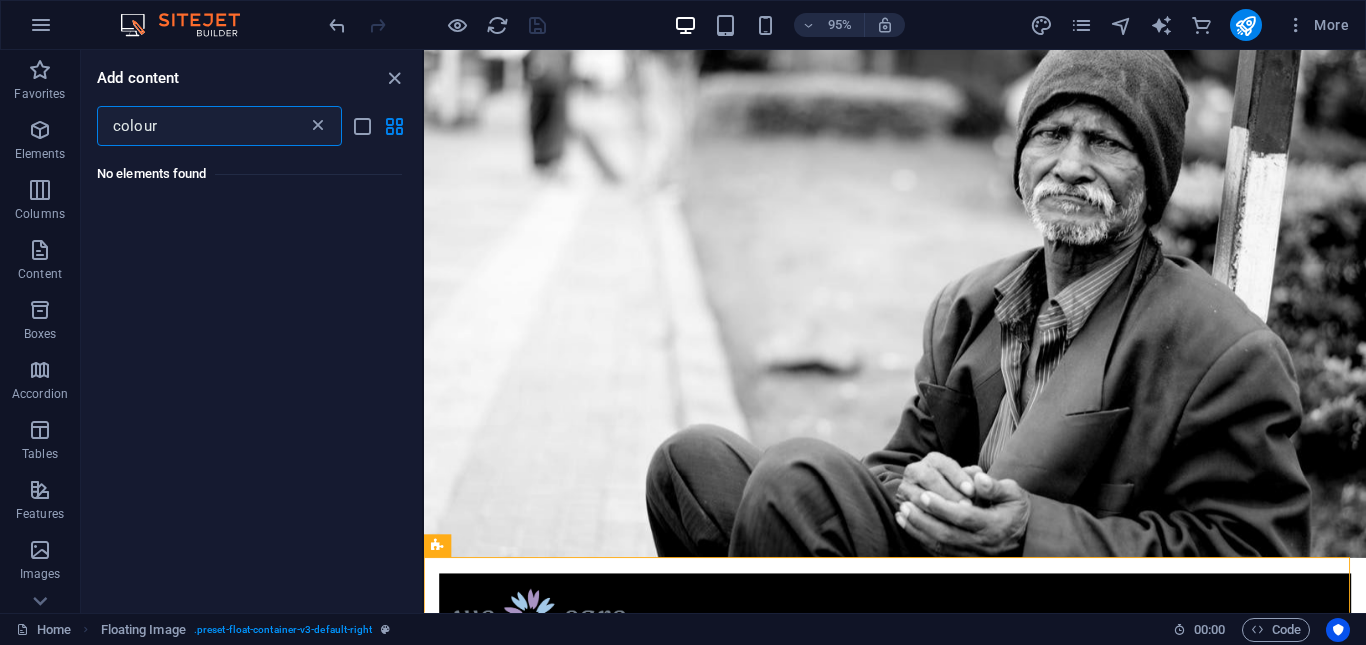 type on "colour" 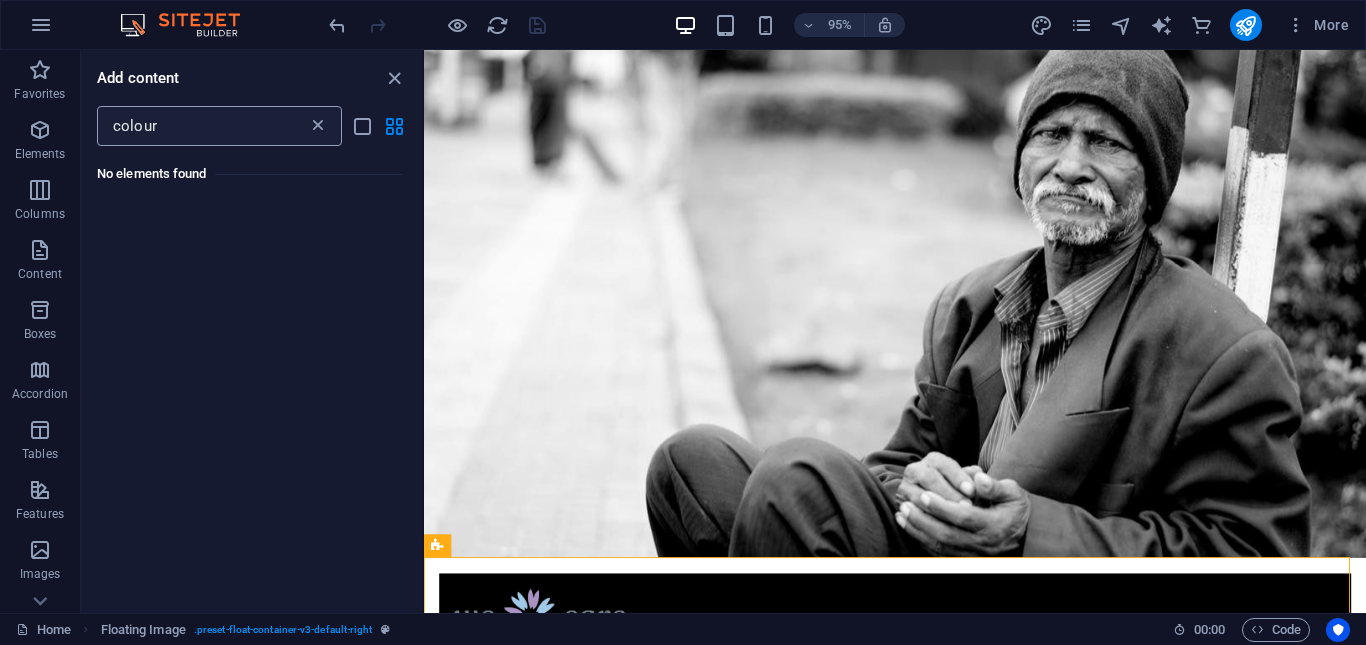 click at bounding box center [318, 126] 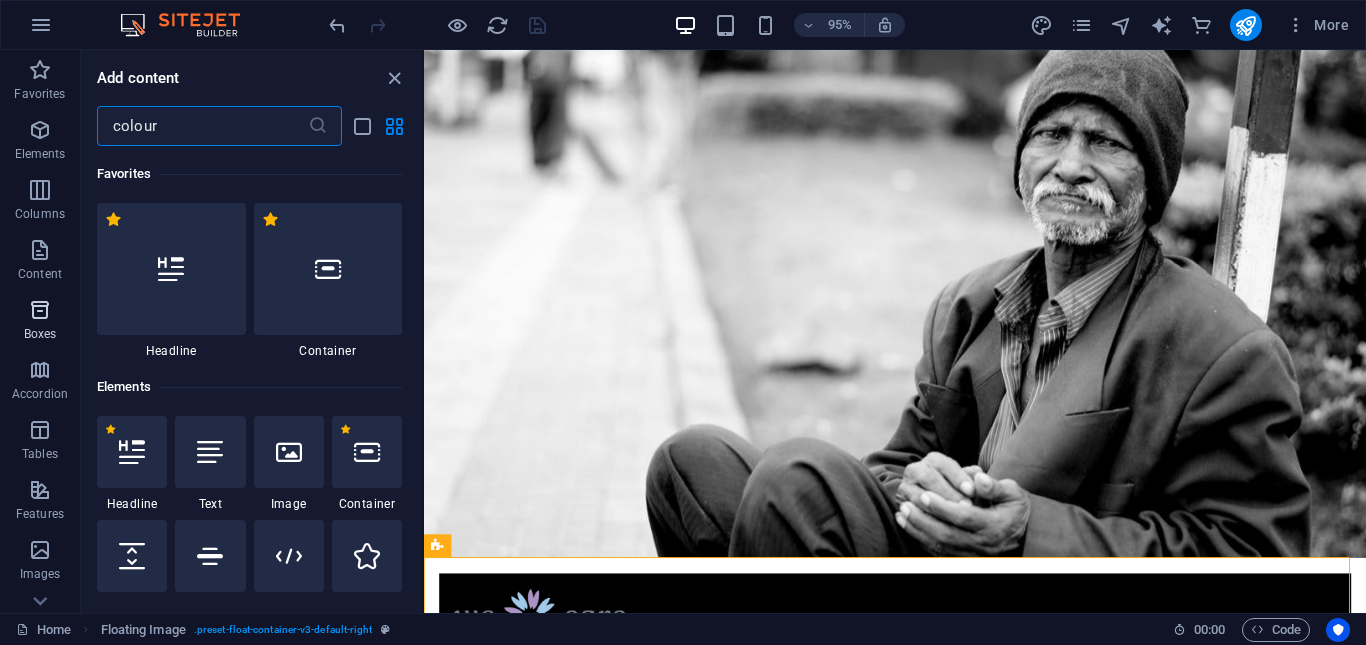 type 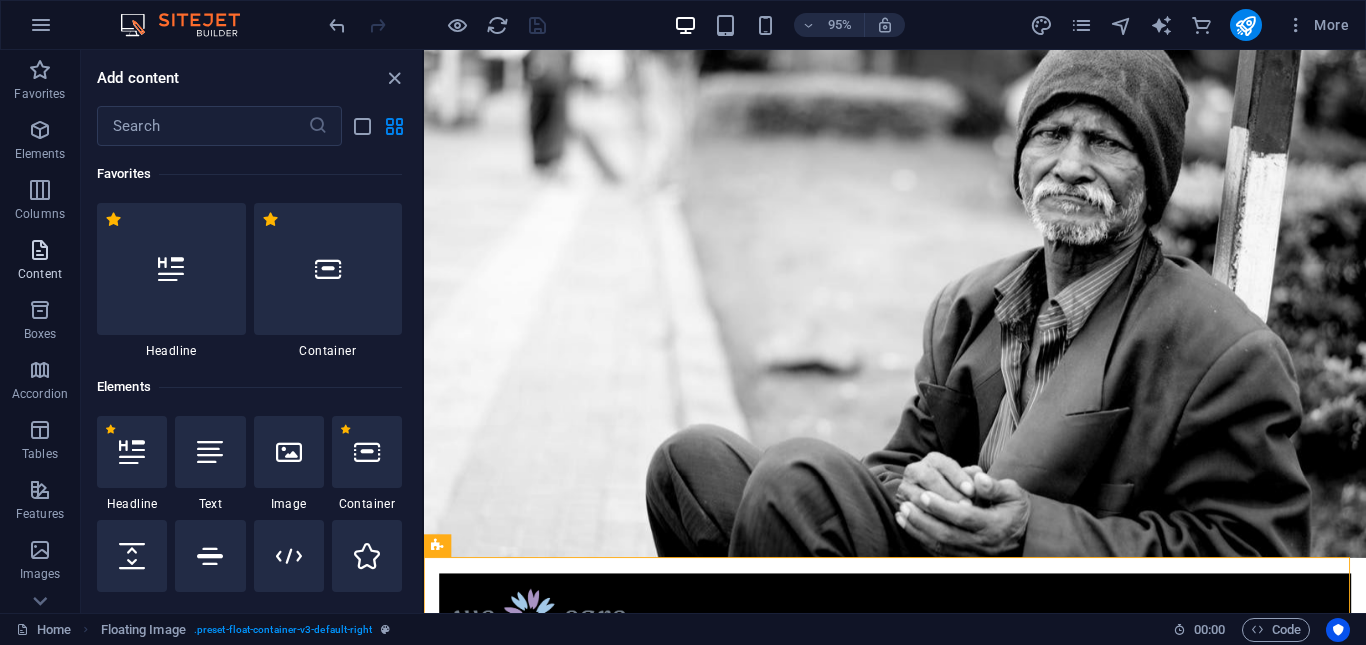 click on "Content" at bounding box center [40, 274] 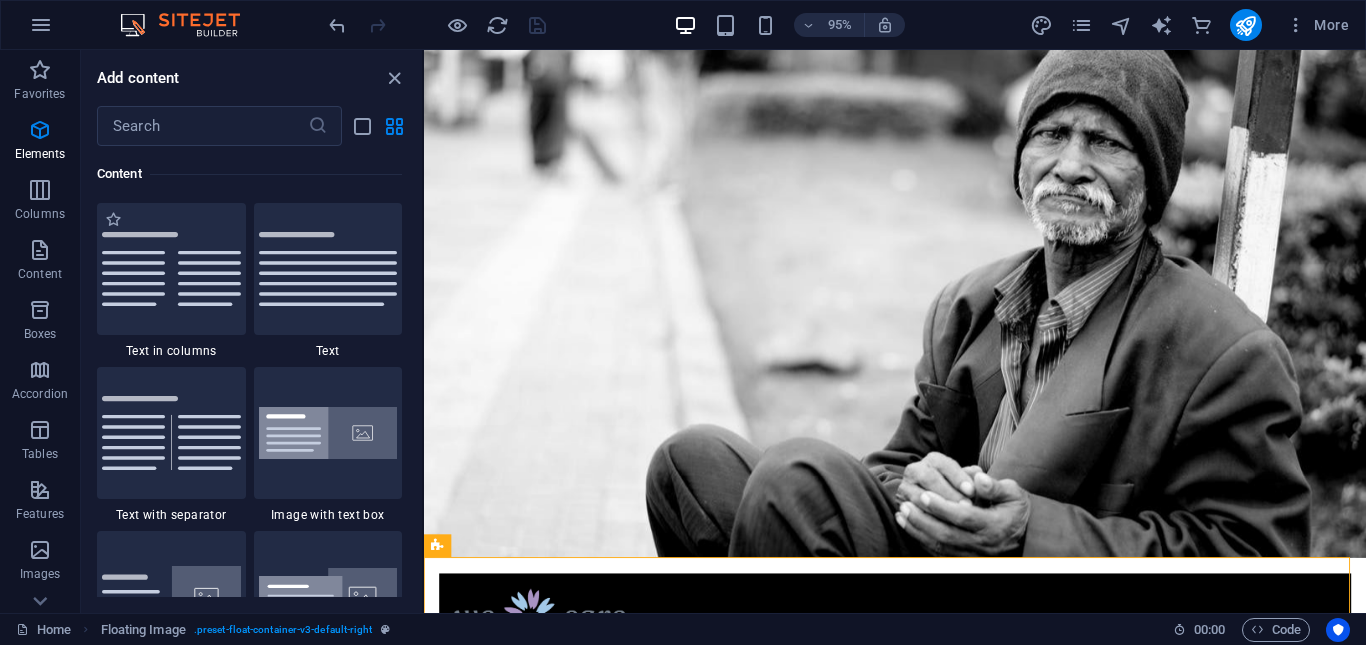 scroll, scrollTop: 3499, scrollLeft: 0, axis: vertical 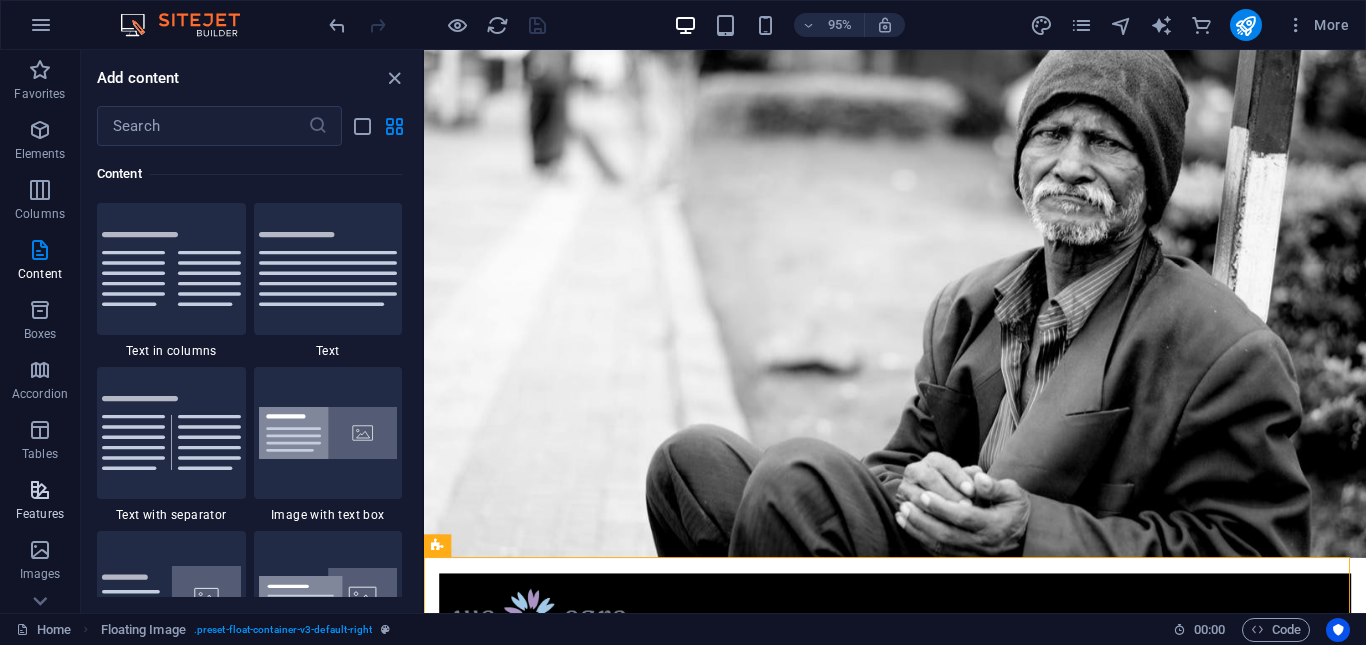 click on "Features" at bounding box center (40, 514) 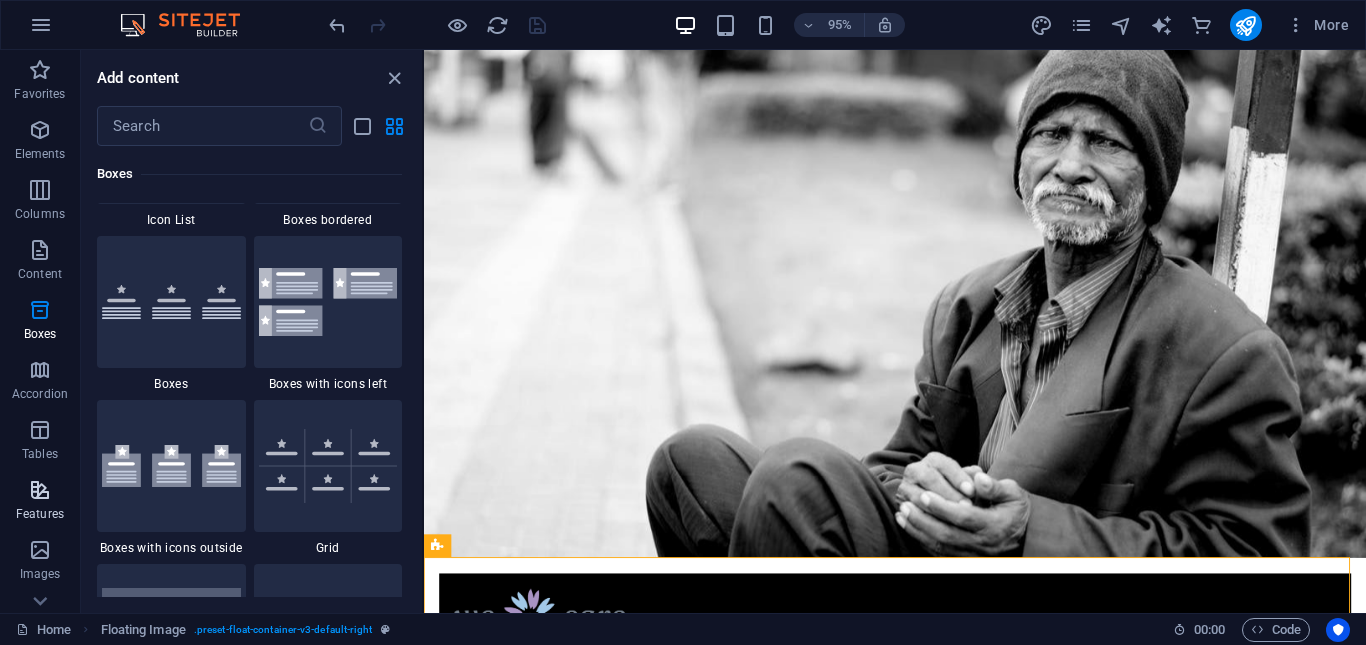 scroll, scrollTop: 7795, scrollLeft: 0, axis: vertical 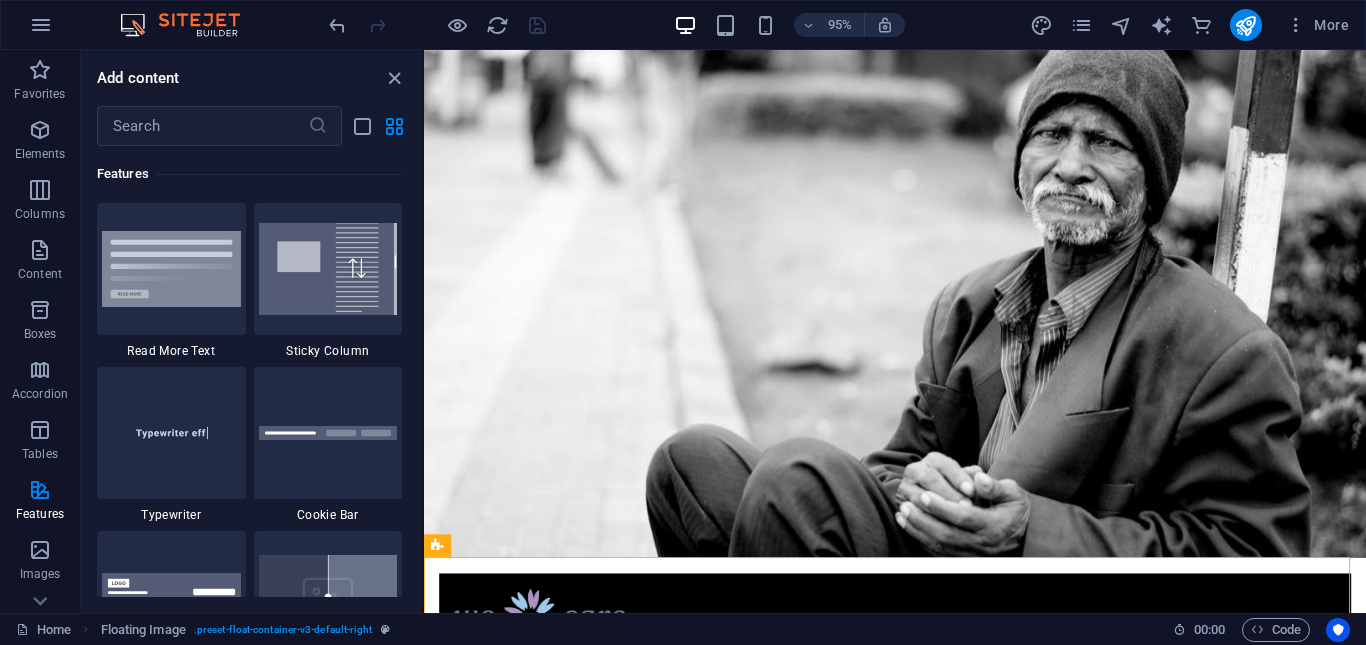drag, startPoint x: 417, startPoint y: 329, endPoint x: 416, endPoint y: 402, distance: 73.00685 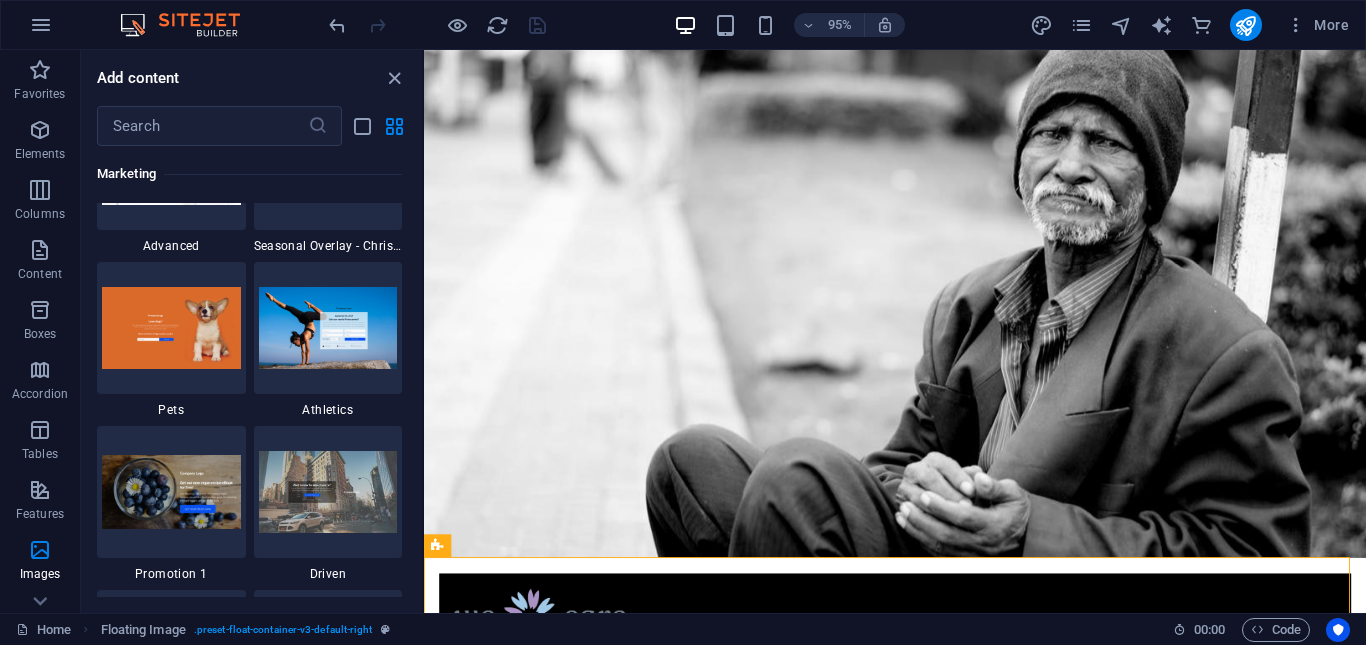 scroll, scrollTop: 17814, scrollLeft: 0, axis: vertical 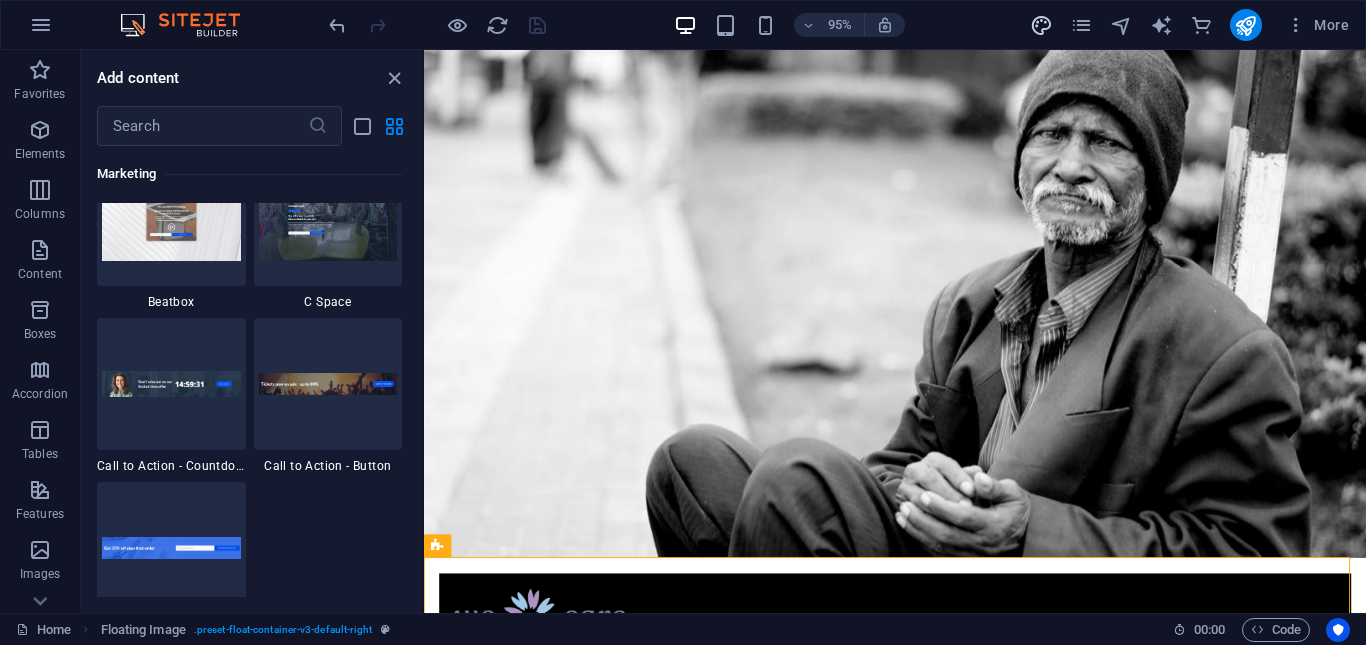 click at bounding box center [1041, 25] 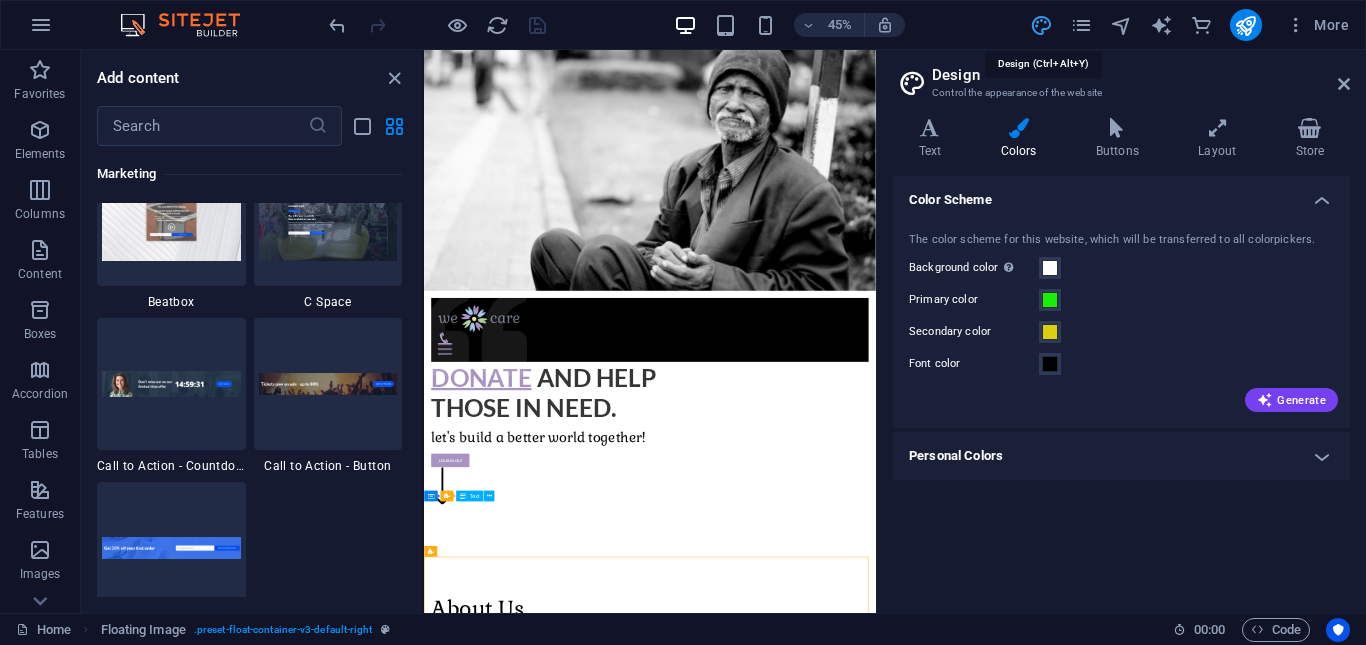 scroll, scrollTop: 18576, scrollLeft: 0, axis: vertical 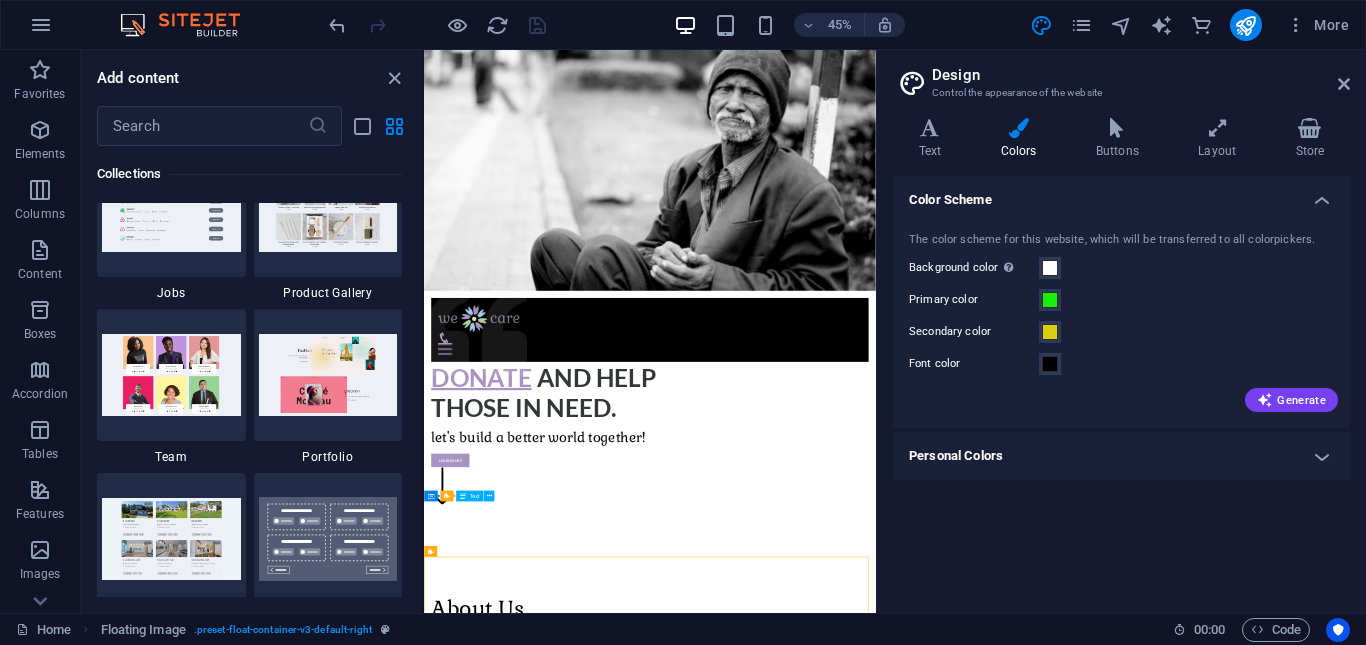 click on "Personal Colors" at bounding box center [1121, 456] 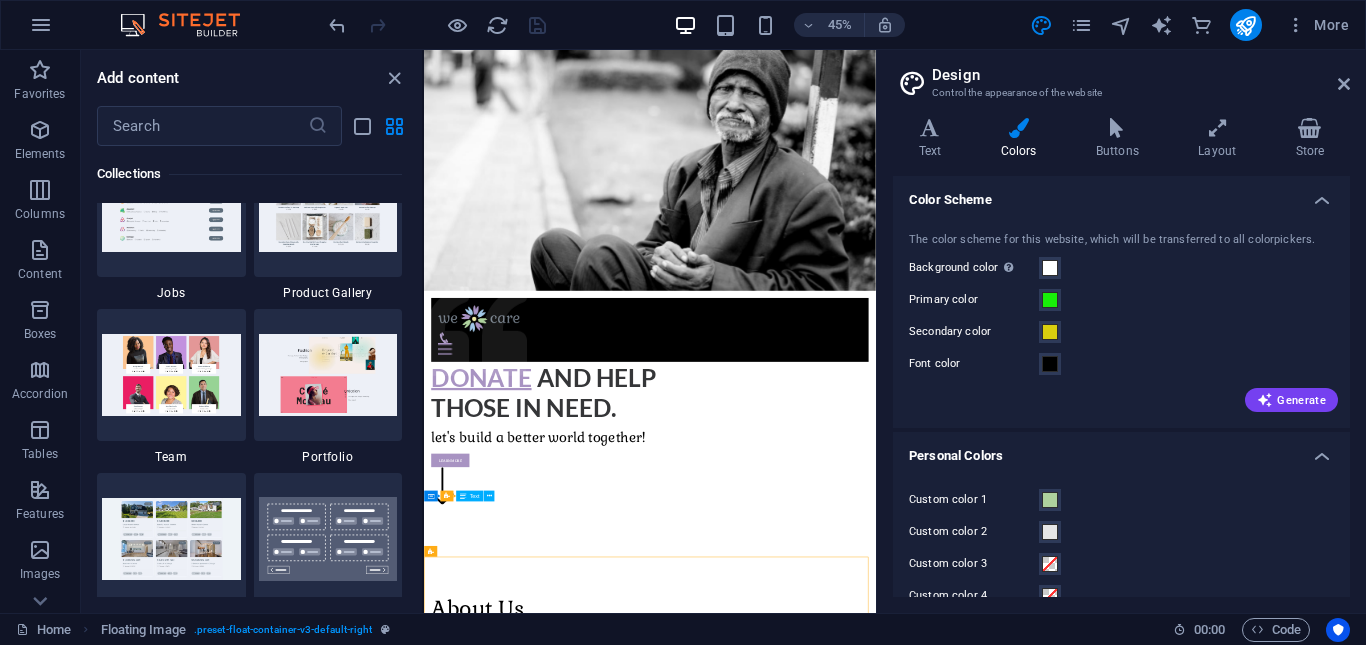 drag, startPoint x: 1351, startPoint y: 444, endPoint x: 1351, endPoint y: 495, distance: 51 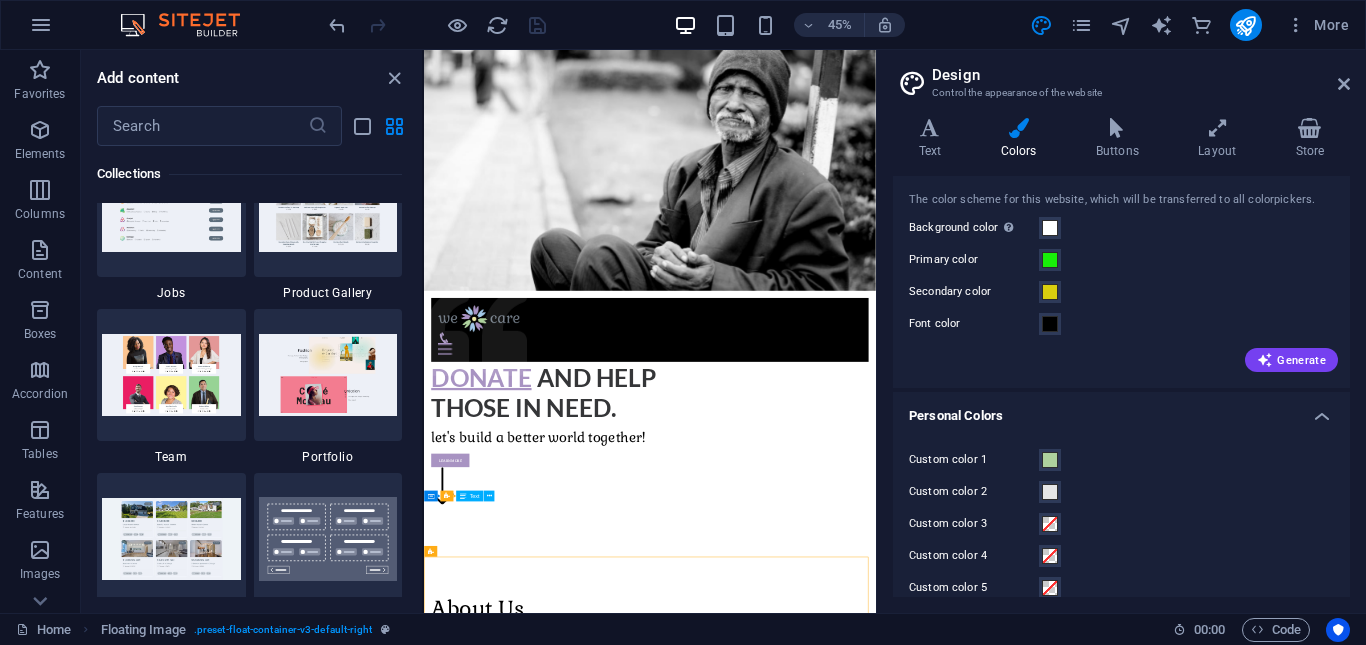 scroll, scrollTop: 62, scrollLeft: 0, axis: vertical 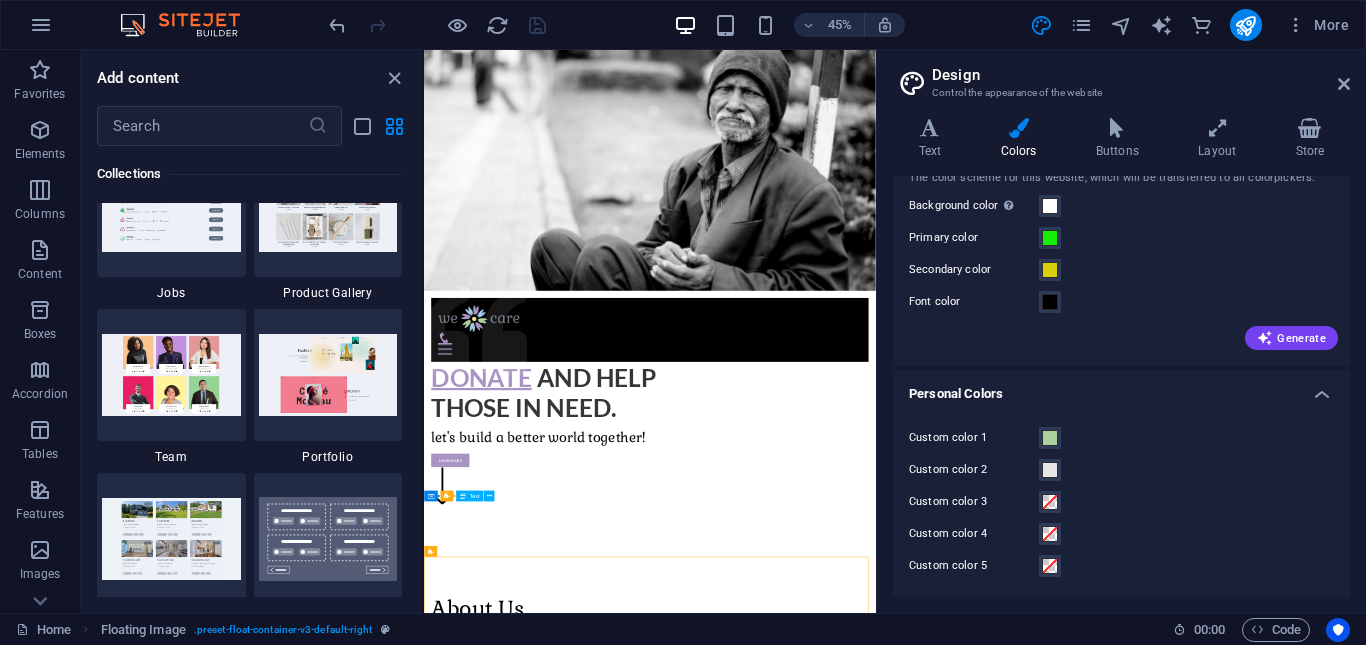 click on "Personal Colors" at bounding box center [1121, 388] 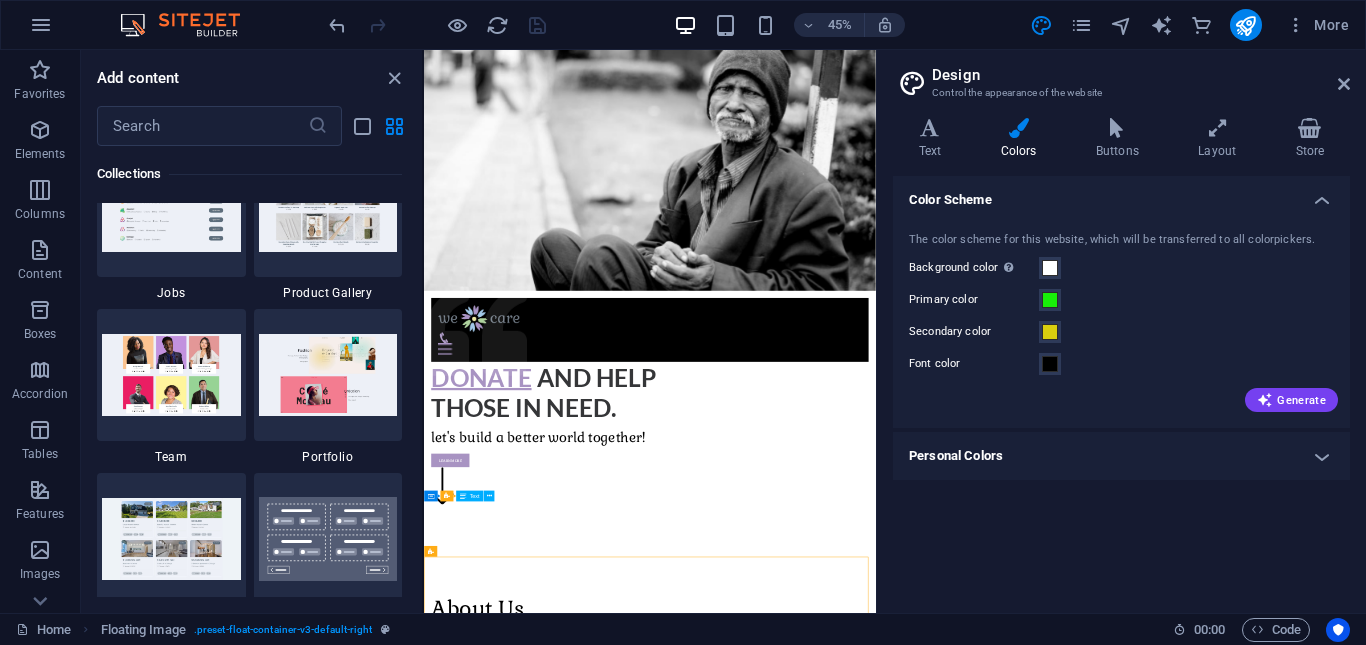 scroll, scrollTop: 0, scrollLeft: 0, axis: both 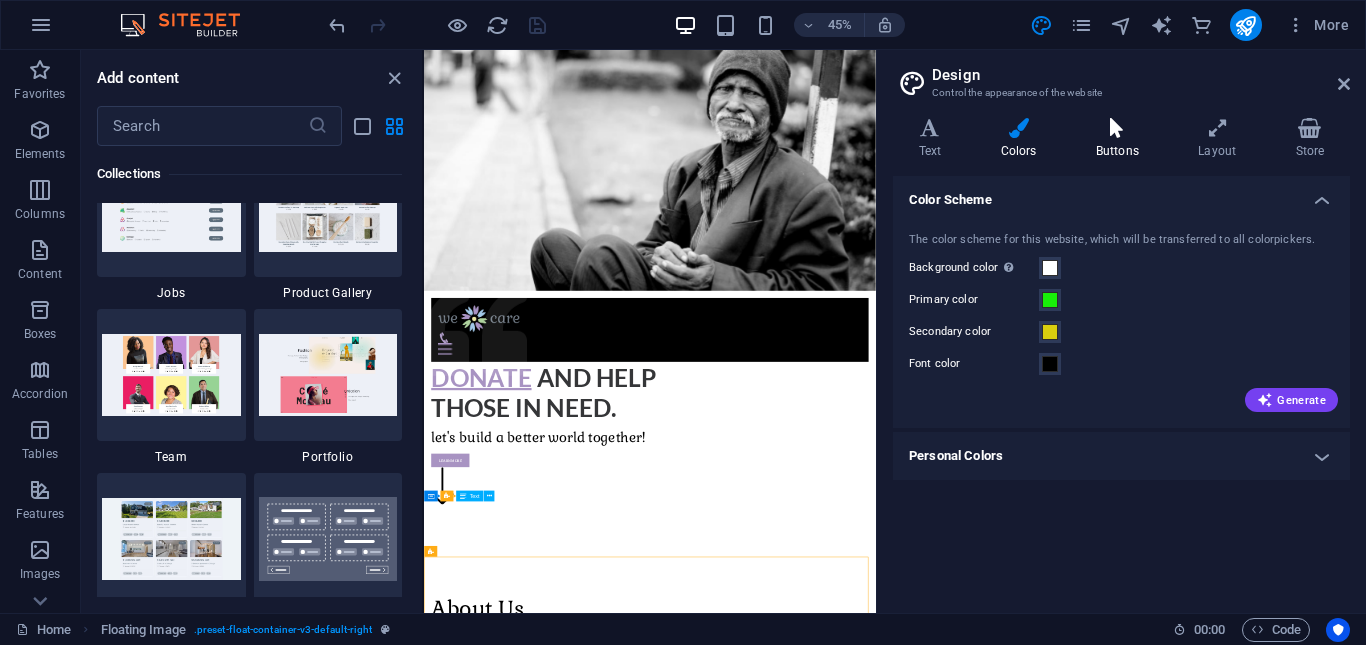 click at bounding box center (1117, 128) 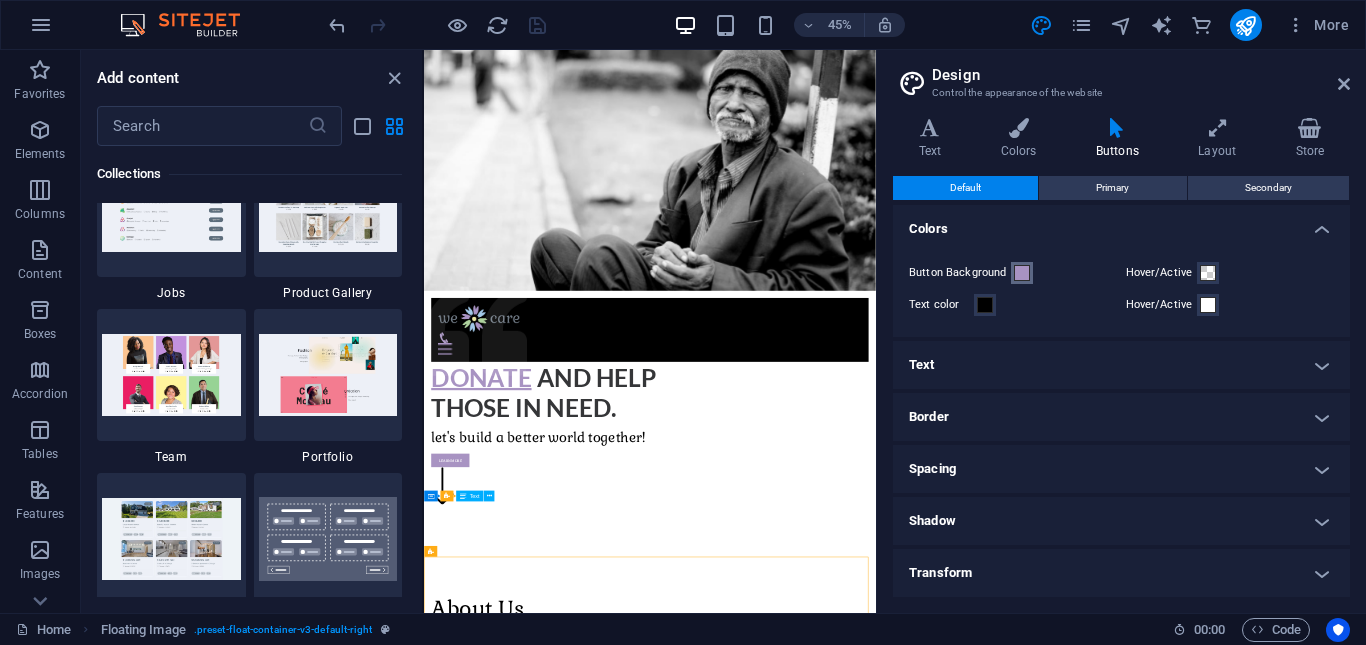 click at bounding box center [1022, 273] 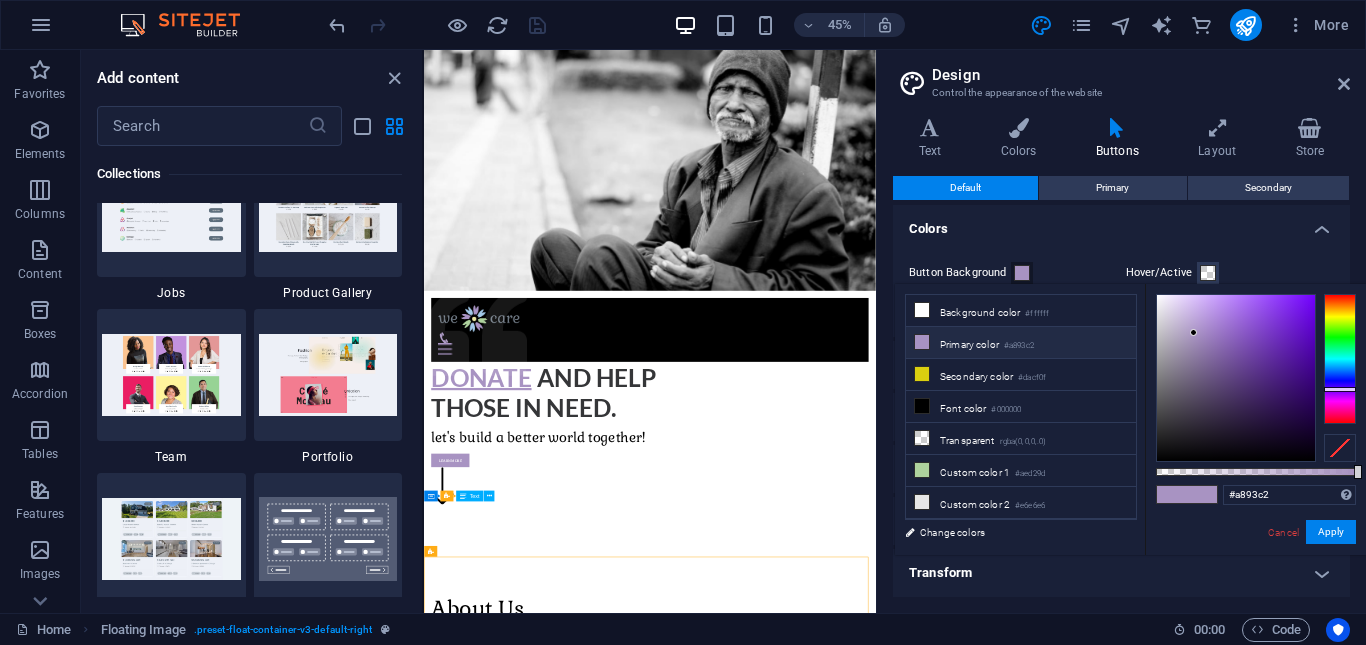 click at bounding box center [1022, 273] 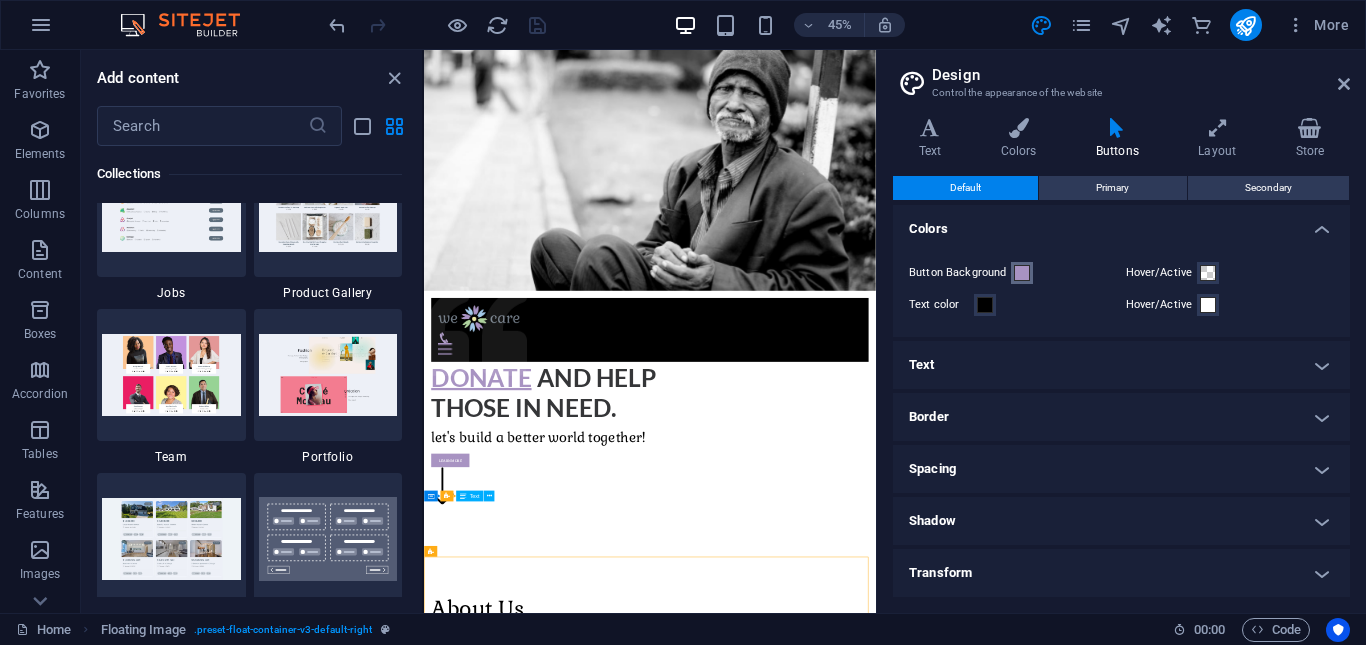 click at bounding box center (1022, 273) 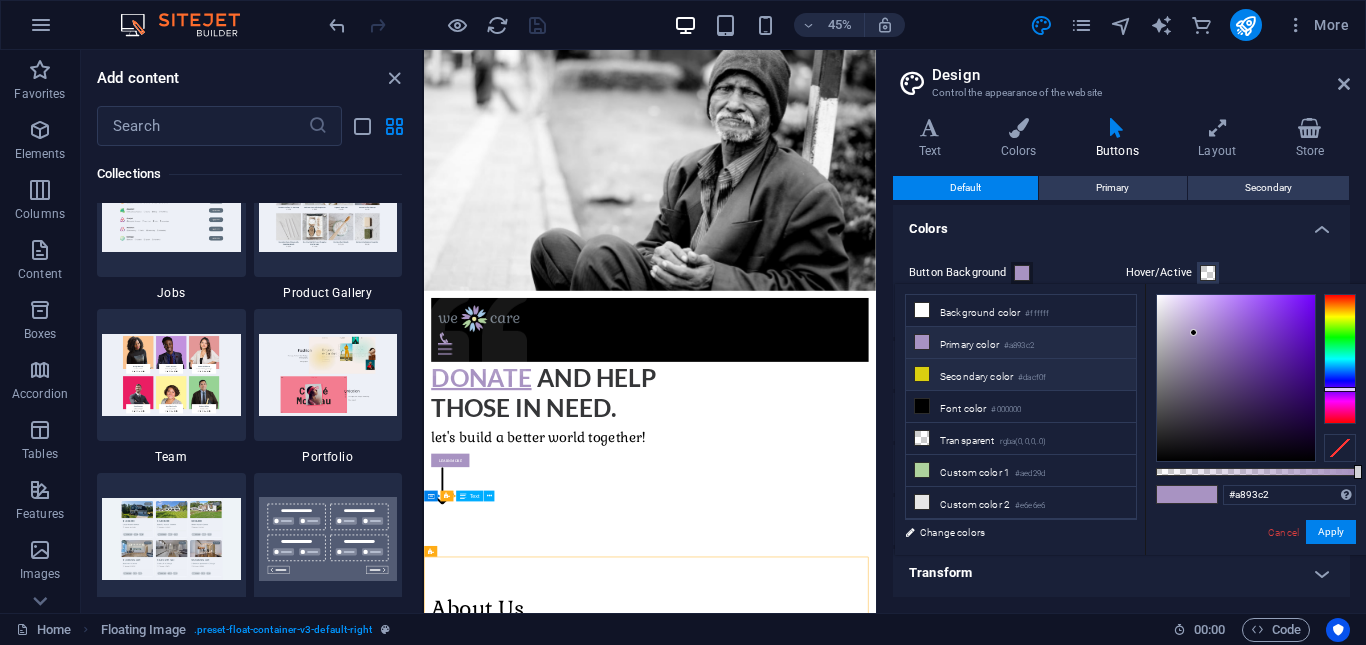 click at bounding box center [922, 374] 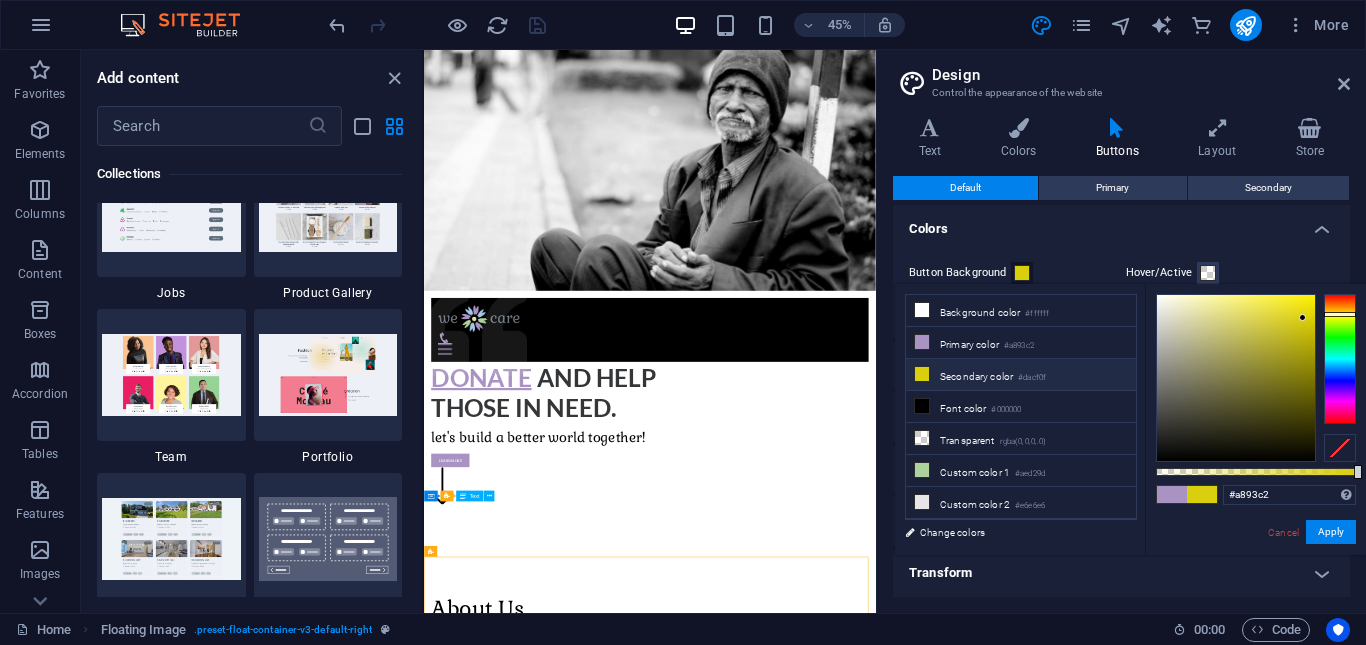 type on "#dacf0f" 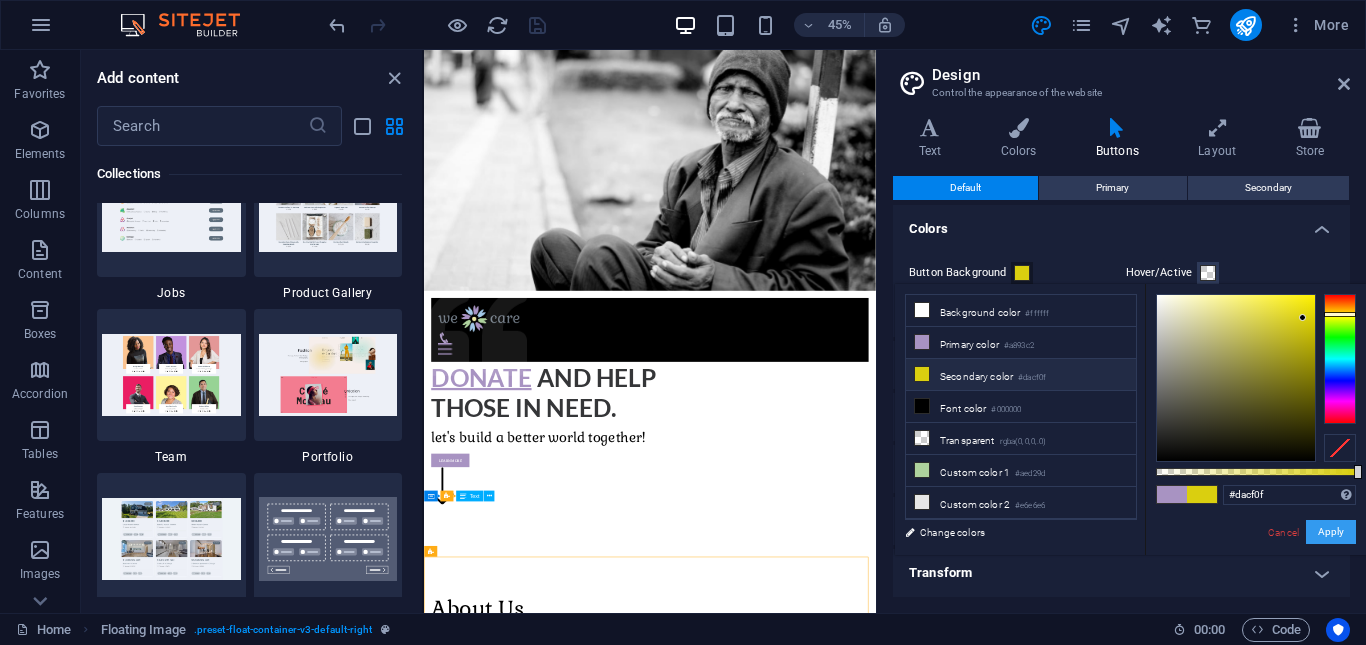 click on "Apply" at bounding box center [1331, 532] 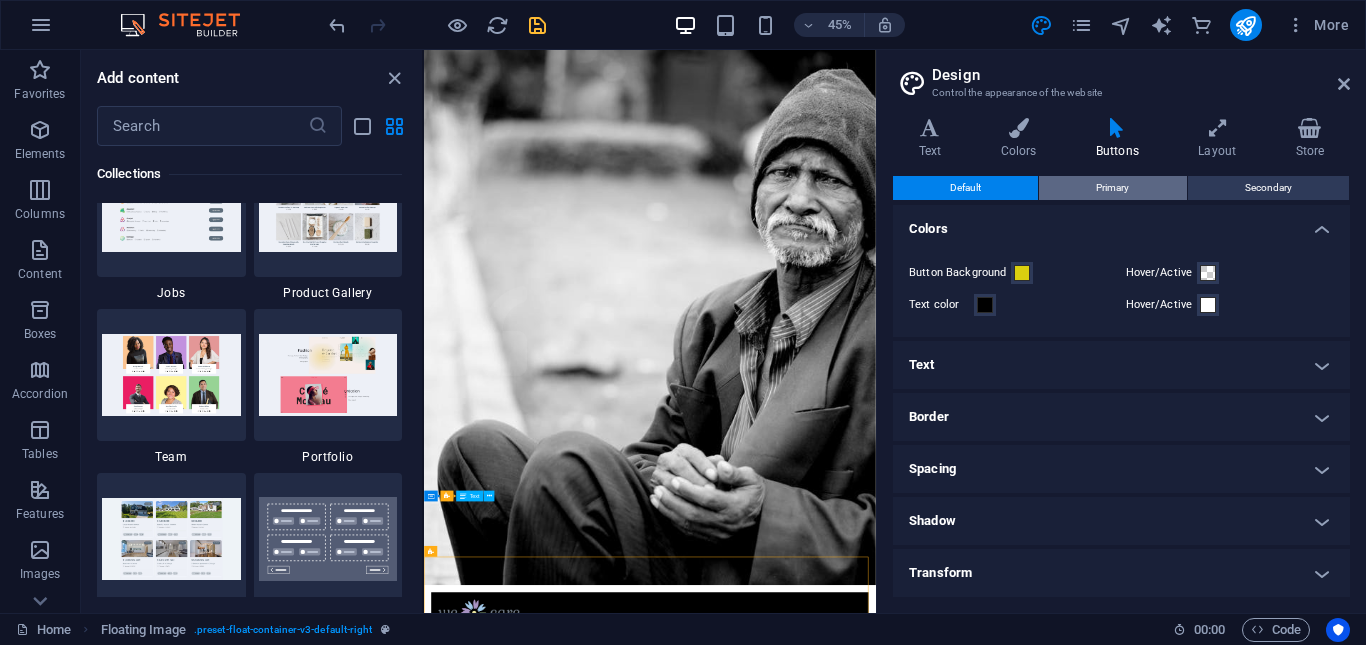 click on "Primary" at bounding box center (1112, 188) 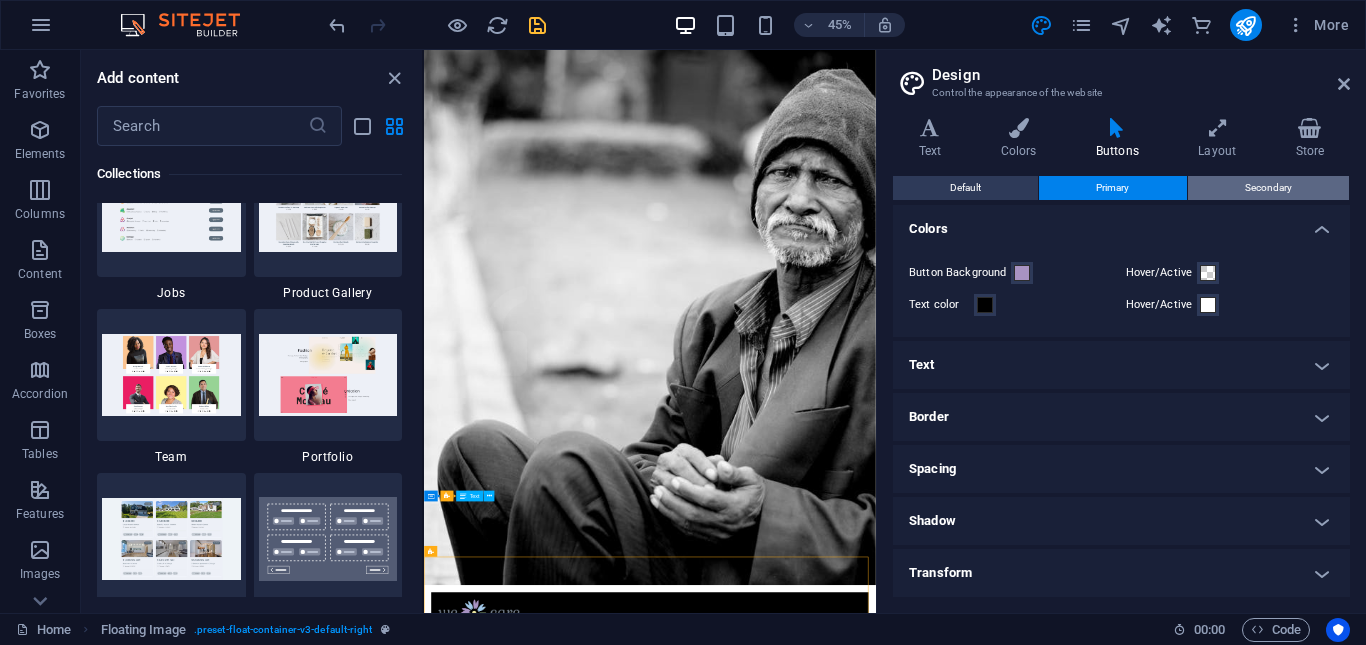 click on "Secondary" at bounding box center [1268, 188] 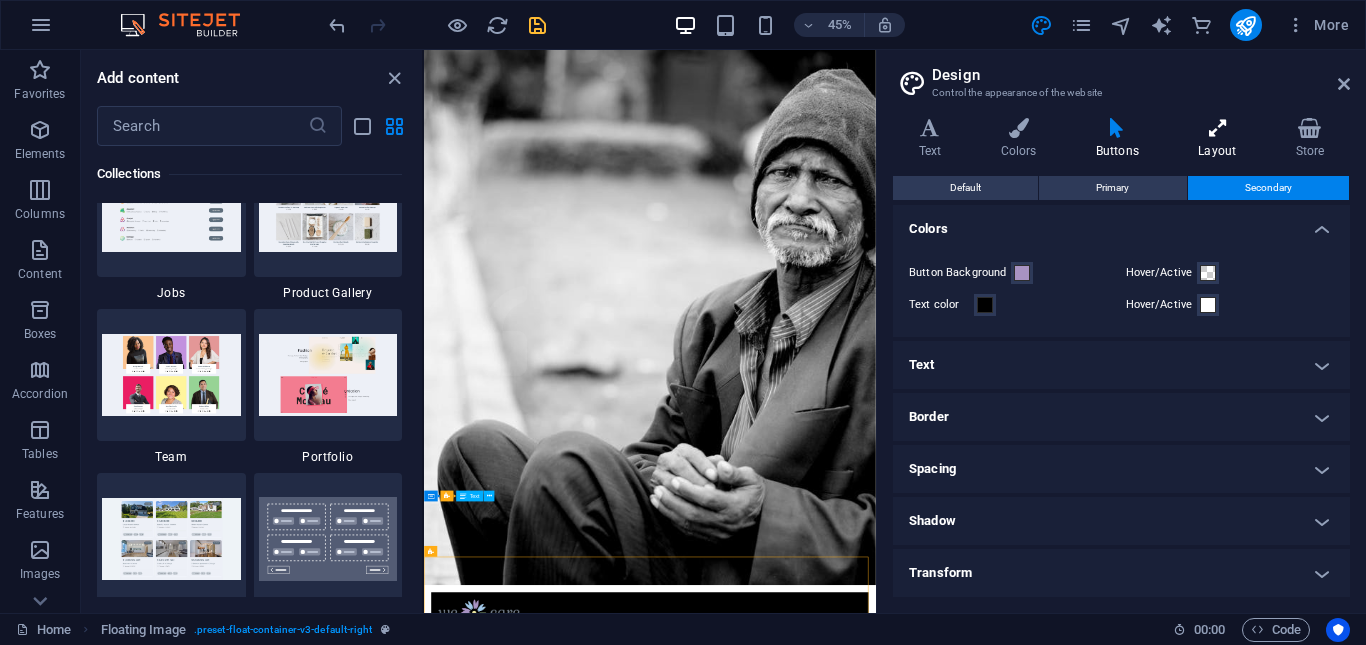 click at bounding box center (1217, 128) 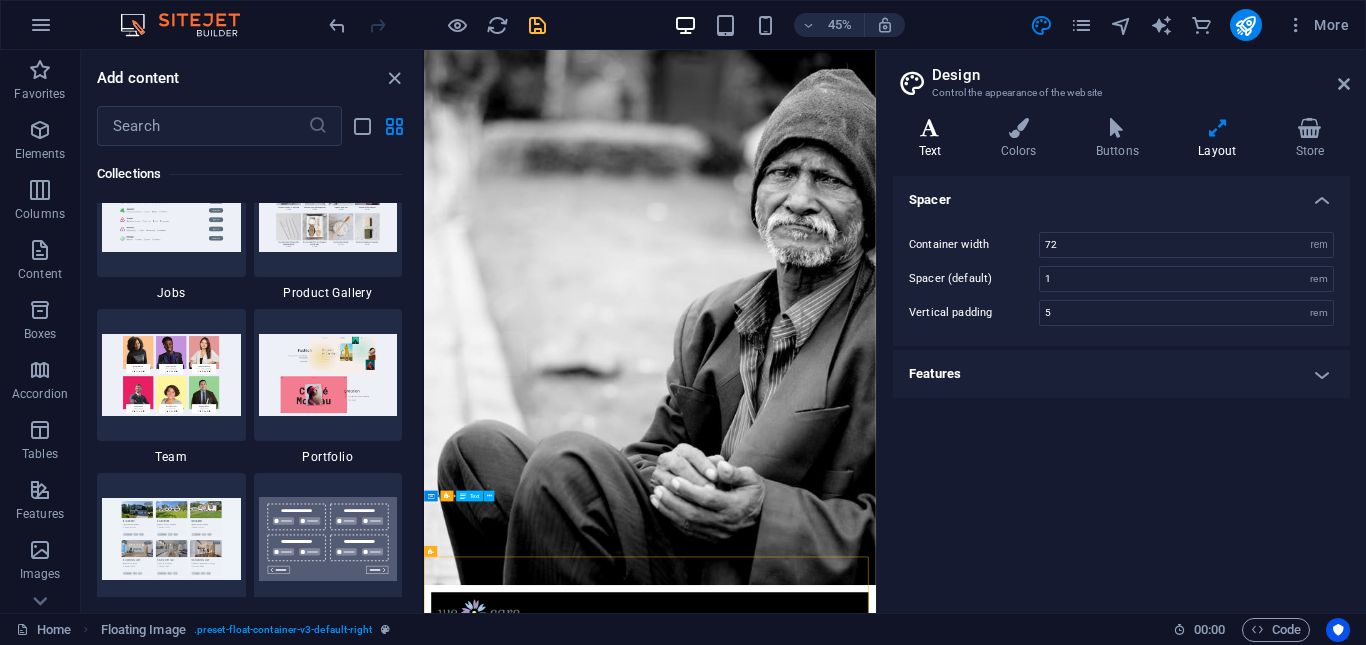click at bounding box center (930, 128) 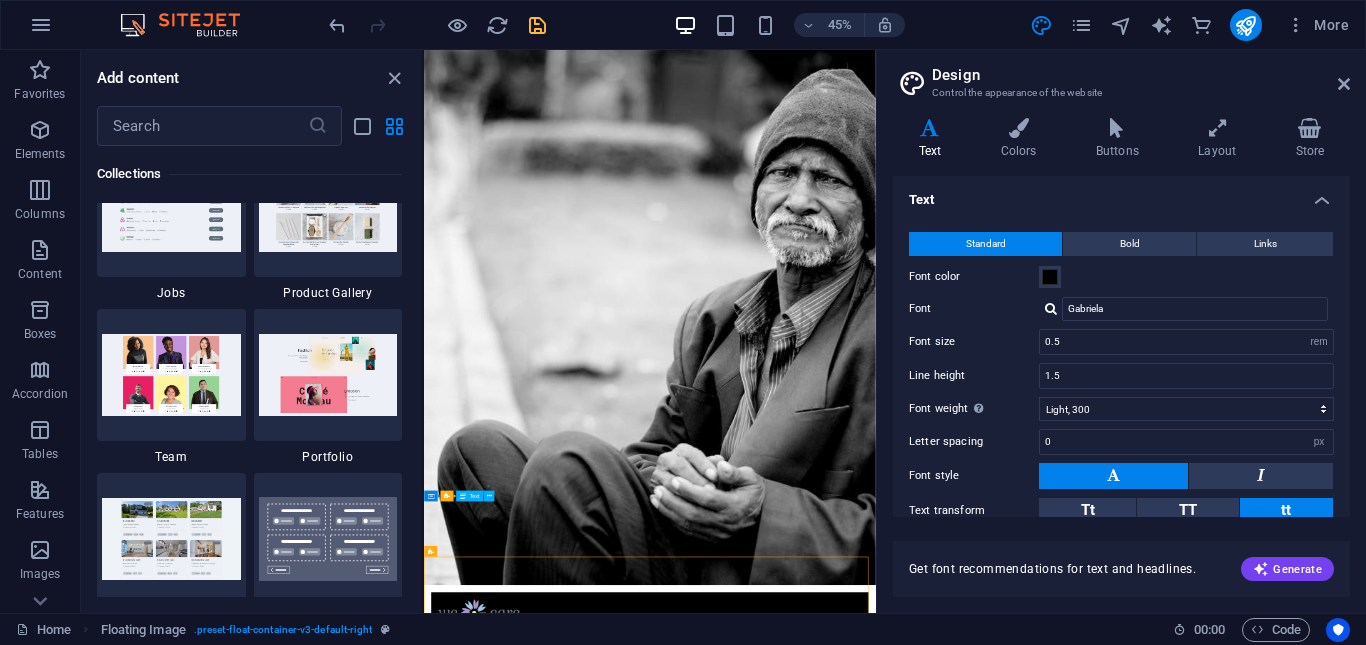 drag, startPoint x: 1345, startPoint y: 212, endPoint x: 1346, endPoint y: 284, distance: 72.00694 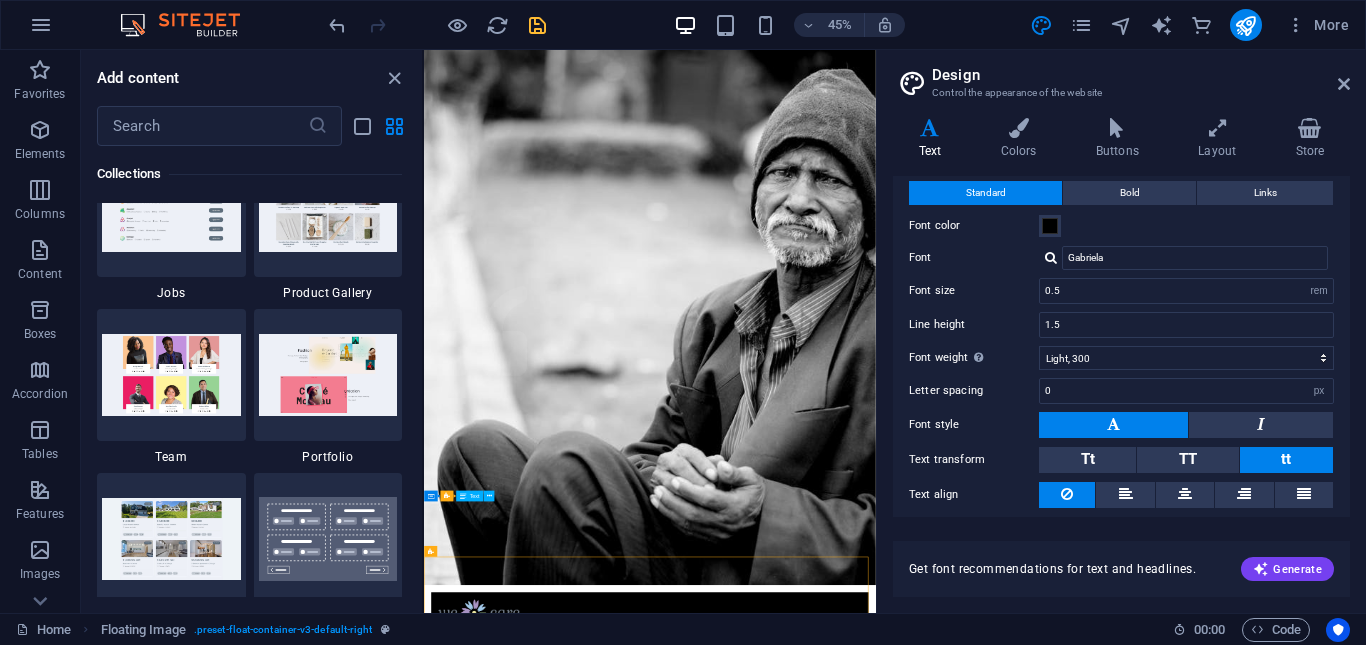 scroll, scrollTop: 115, scrollLeft: 0, axis: vertical 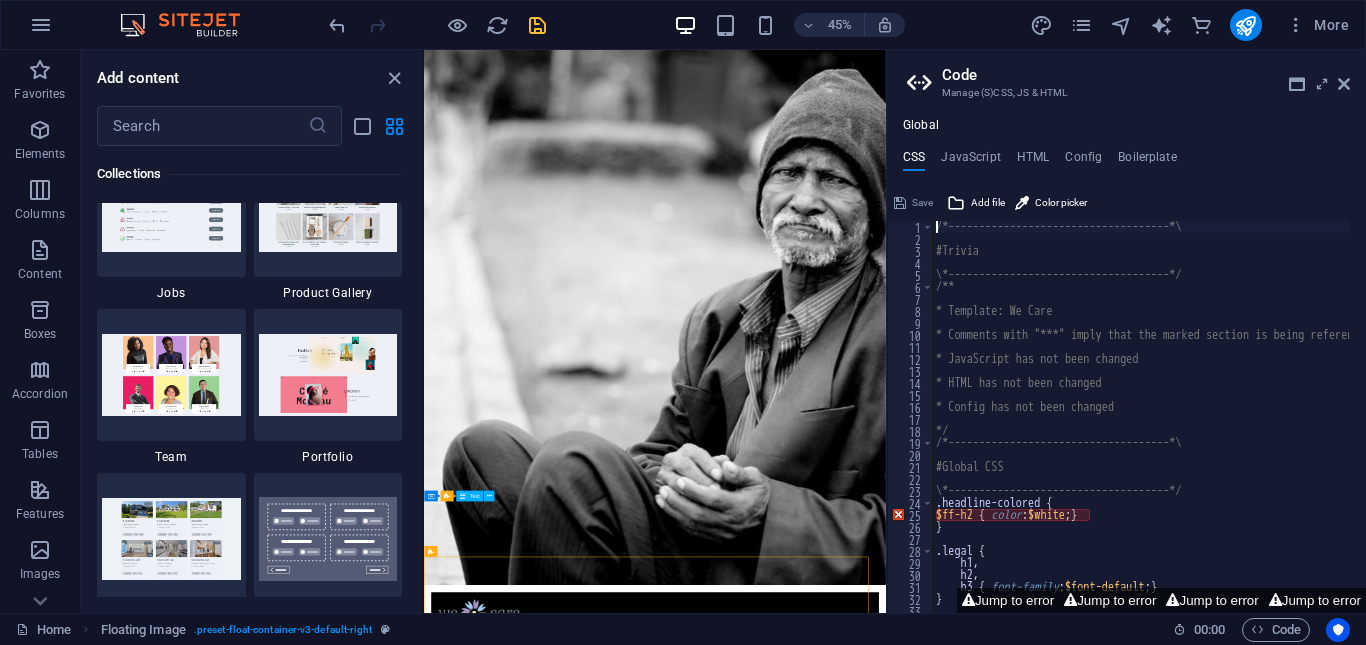 click on "/*------------------------------------*\     #Trivia \*------------------------------------*/ /**   * Template: We Care   * Comments with "***" imply that the marked section is being referenced somewhere else   * JavaScript has not been changed   * HTML has not been changed   * Config has not been changed   */ /*------------------------------------*\     #Global CSS \*------------------------------------*/ .headline-colored   { $ff-h2   {   color :  $white ;  } } .legal   {      h1 ,      h2 ,      h3   {   font-family :  $font-default ;  } }" at bounding box center (1215, 420) 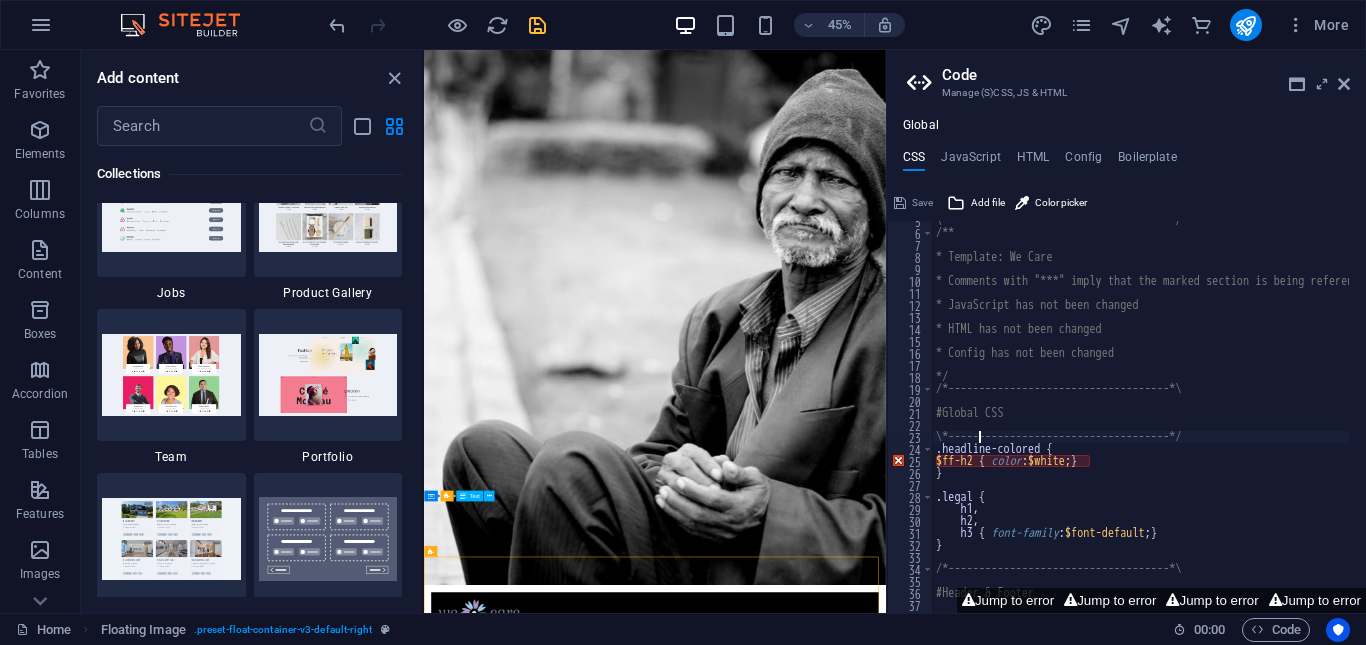 scroll, scrollTop: 0, scrollLeft: 0, axis: both 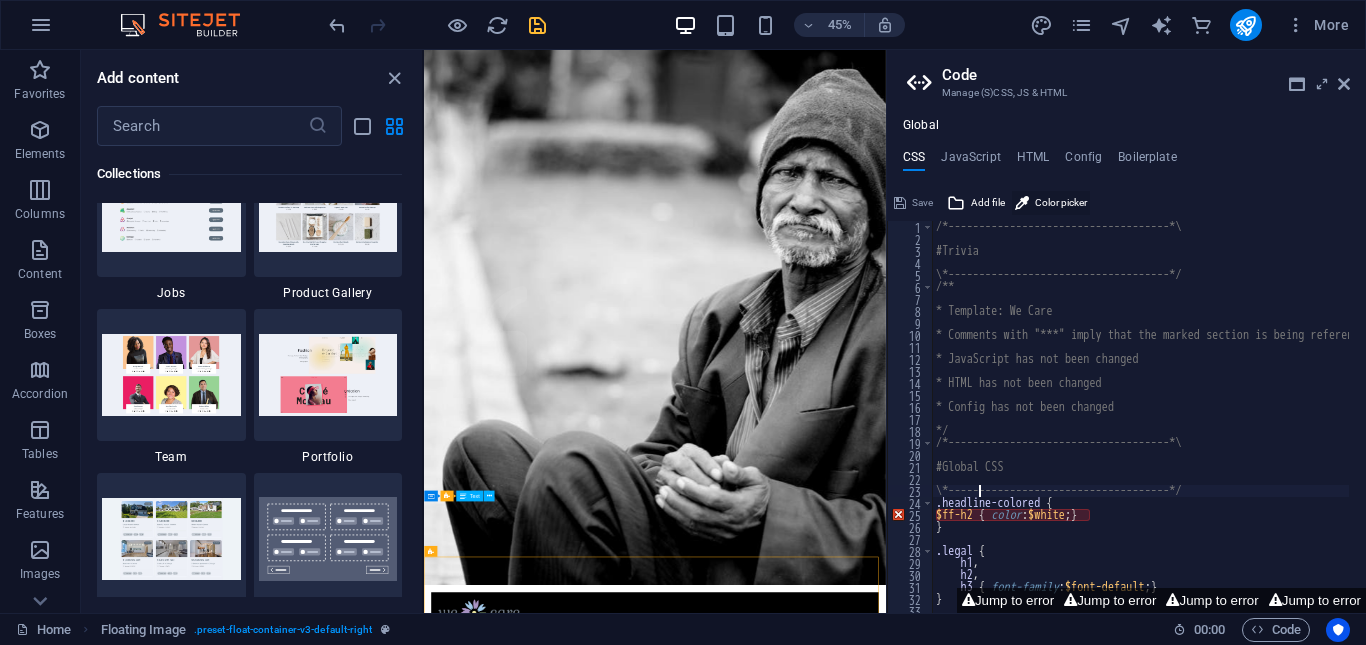 click on "Color picker" at bounding box center (1061, 203) 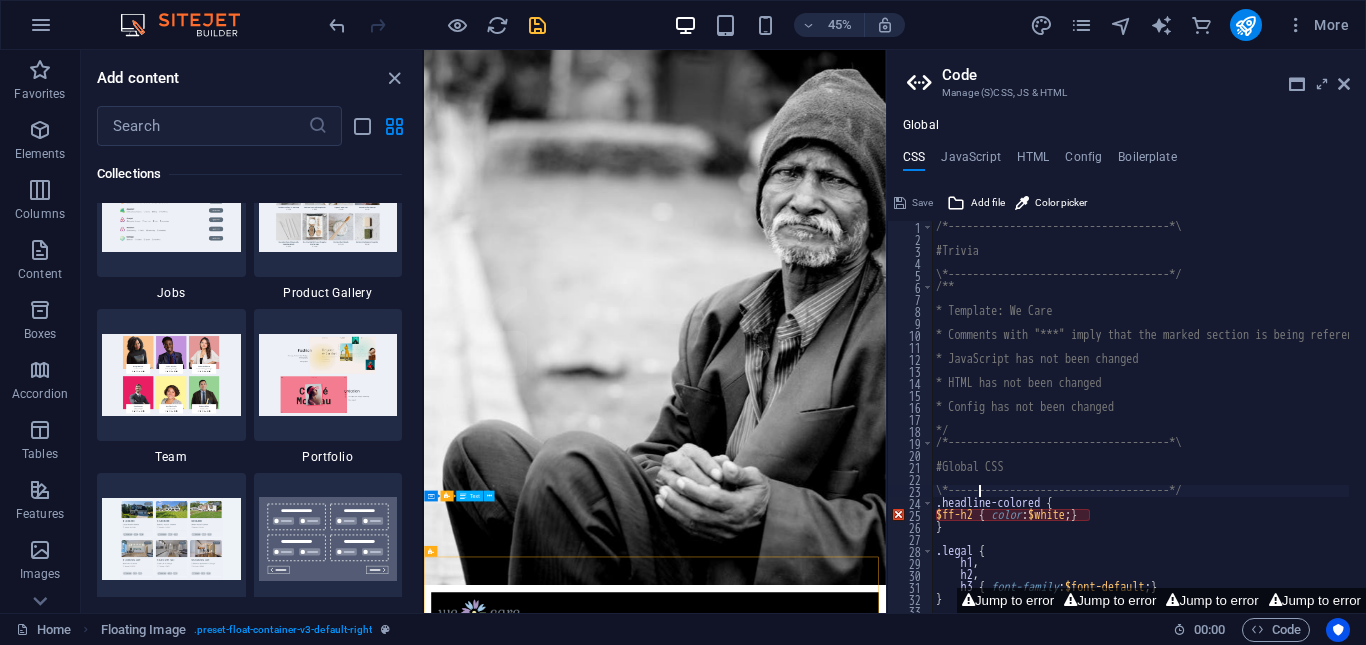 click on "CSS JavaScript HTML Config Boilerplate" at bounding box center (1126, 161) 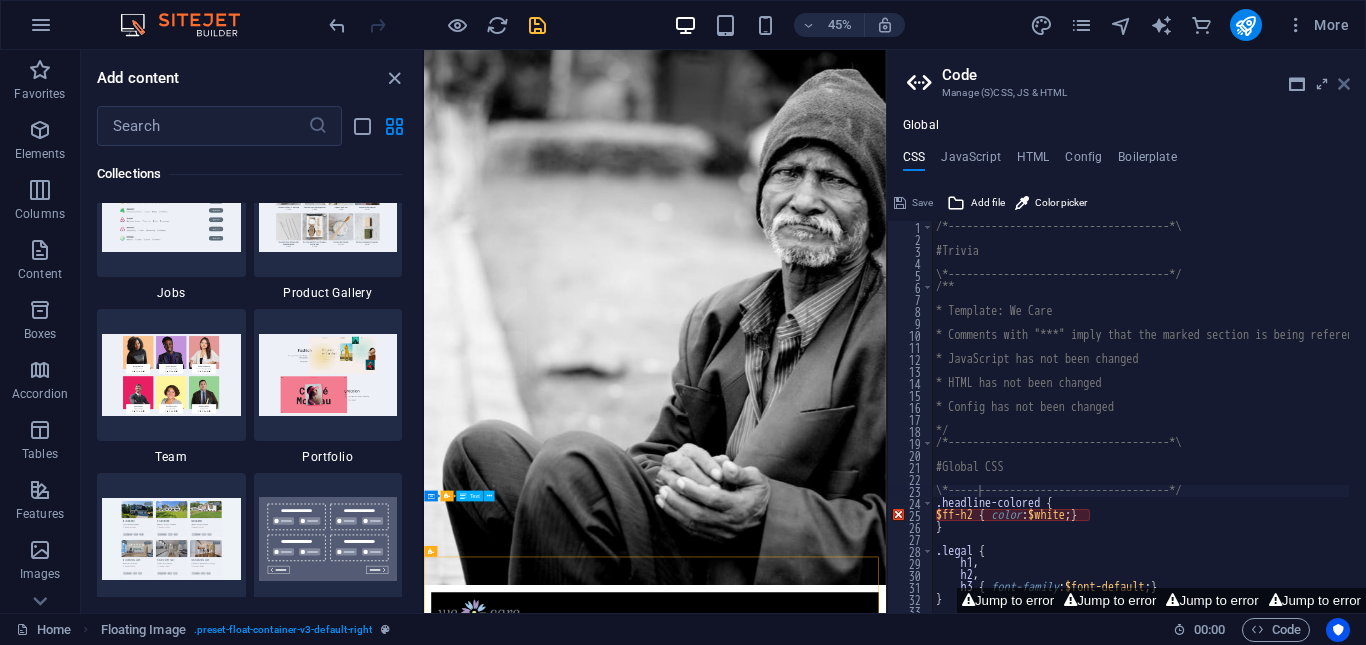 drag, startPoint x: 1341, startPoint y: 88, endPoint x: 964, endPoint y: 39, distance: 380.17102 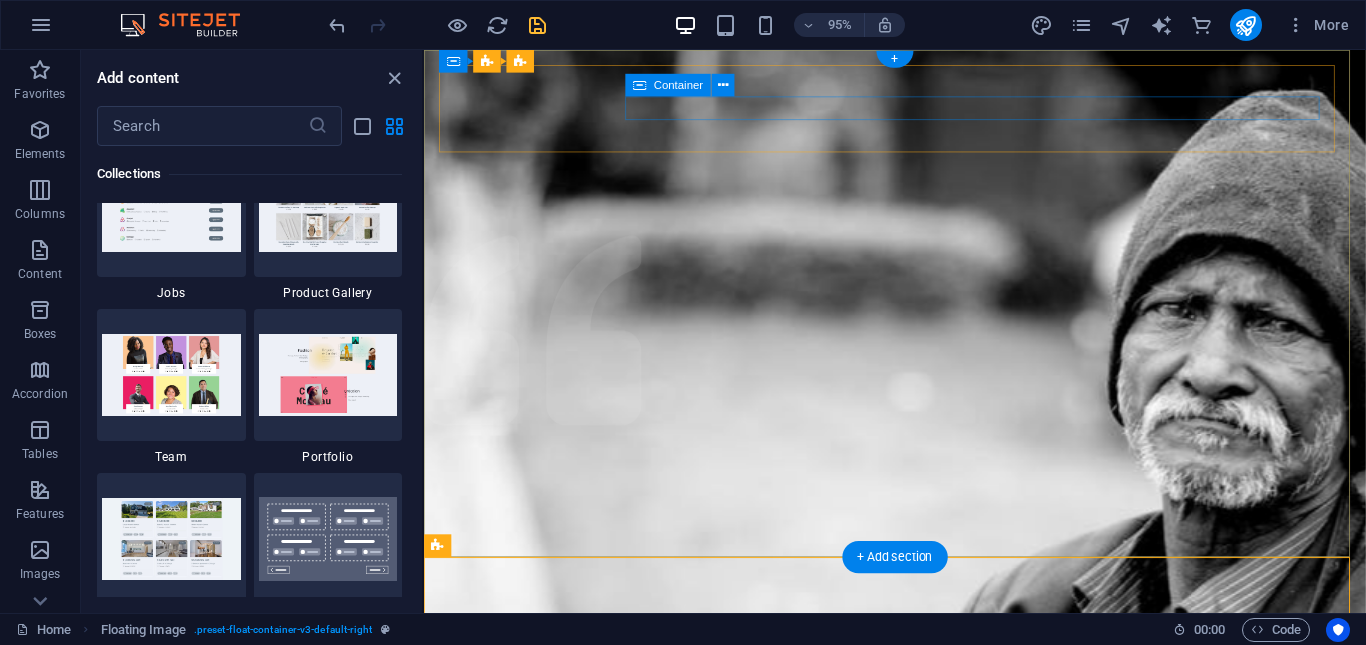 click on "Home About us What we do Projects Volunteers Donate Donate   and Help those in need. Let's build a better world together! Learn more" at bounding box center (920, 1486) 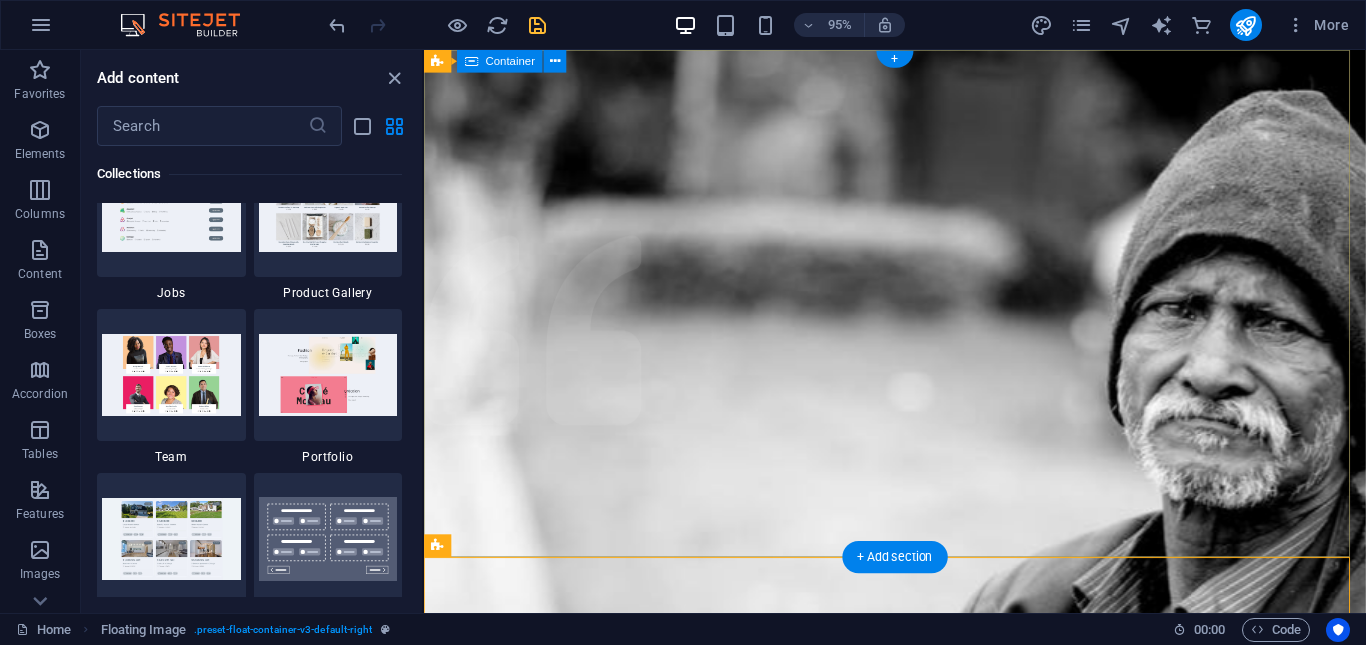 click on "Home About us What we do Projects Volunteers Donate Donate   and Help those in need. Let's build a better world together! Learn more" at bounding box center (920, 1486) 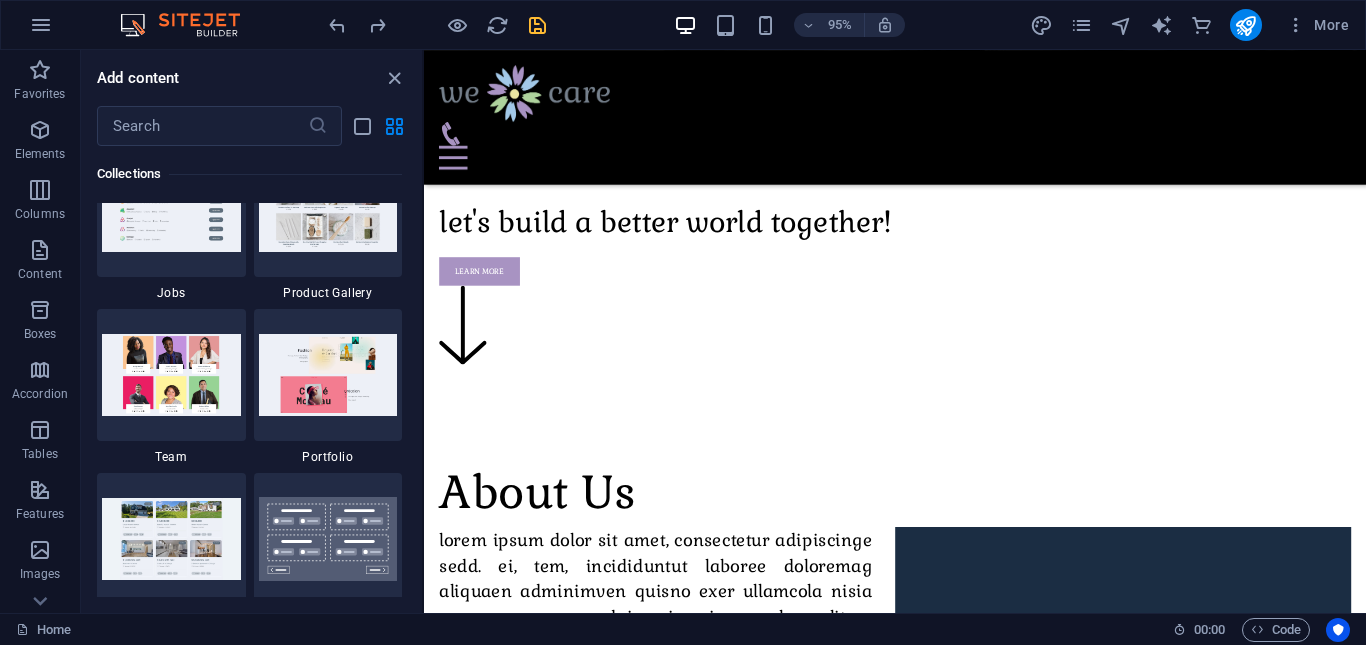 scroll, scrollTop: 139, scrollLeft: 0, axis: vertical 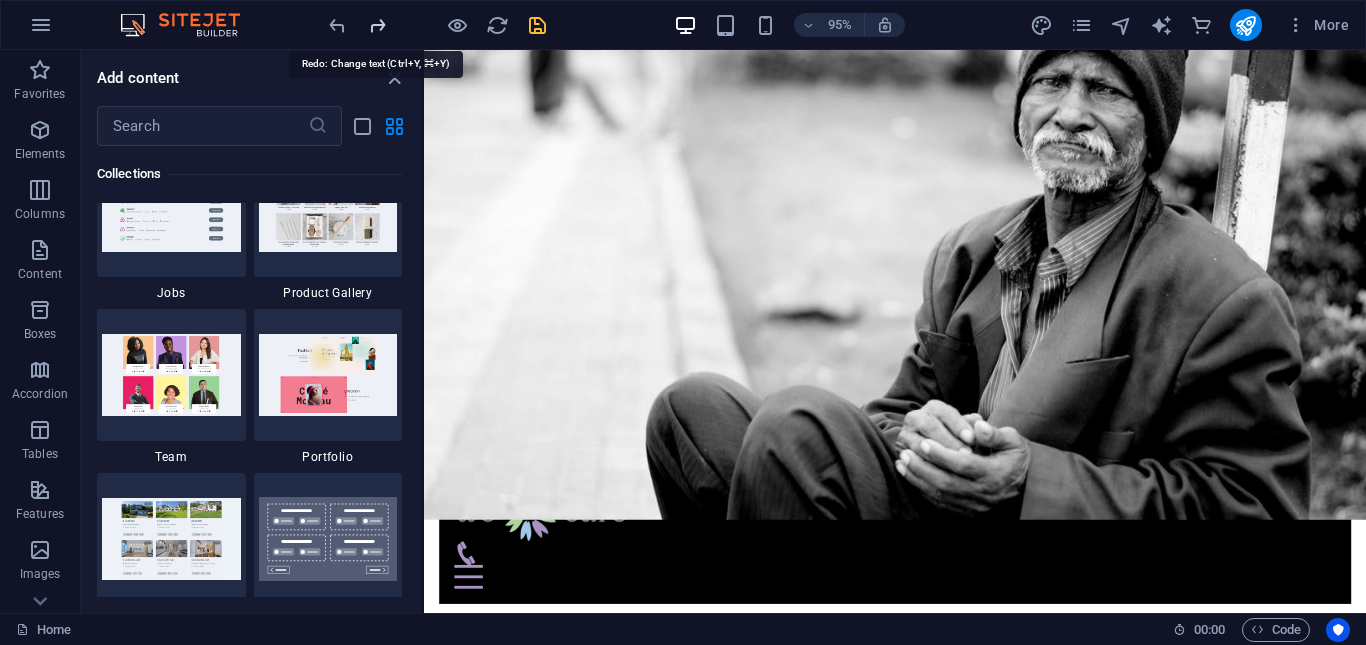 click at bounding box center [377, 25] 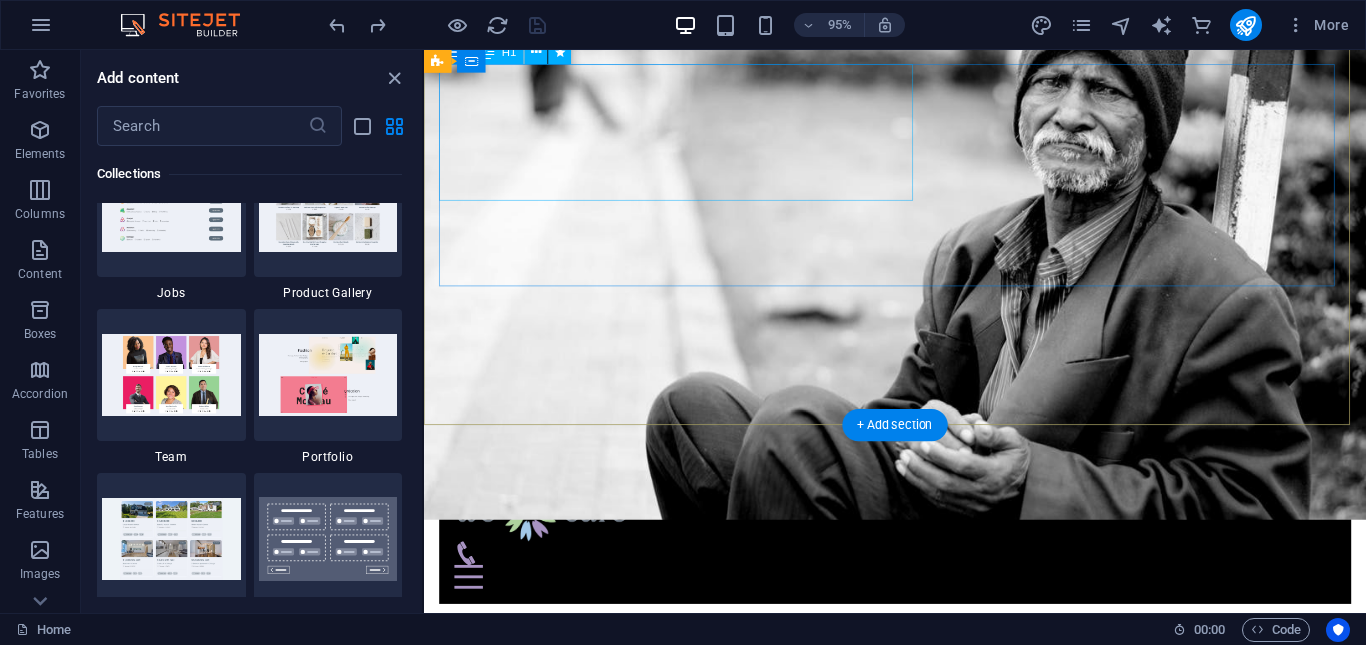 click on "Donate   and Help those in need." at bounding box center [920, 701] 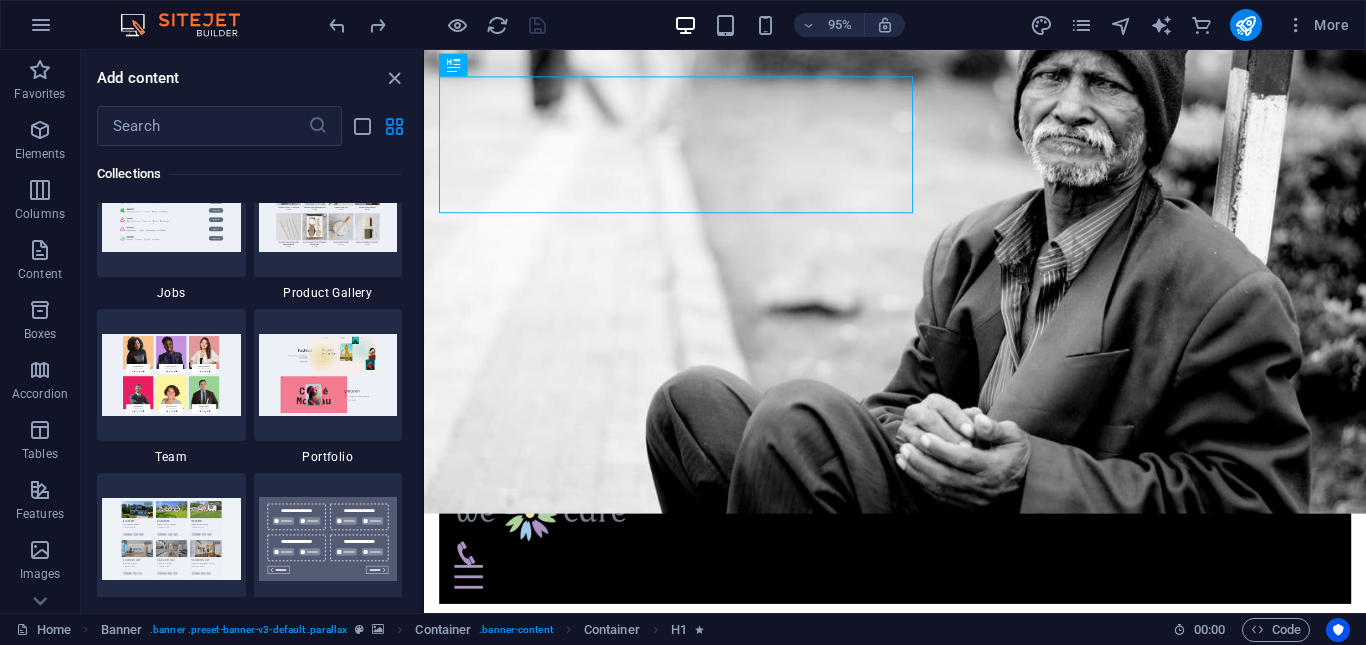 scroll, scrollTop: 0, scrollLeft: 0, axis: both 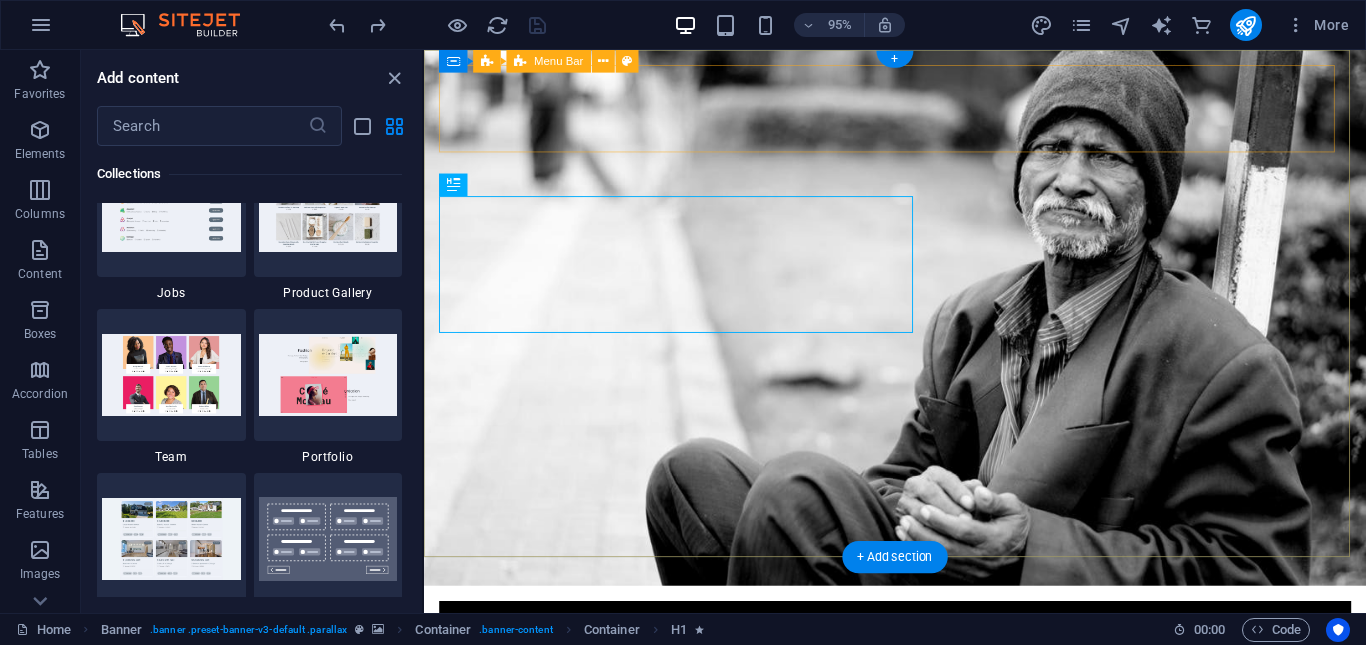 click on "Home About us What we do Projects Volunteers Donate" at bounding box center [920, 701] 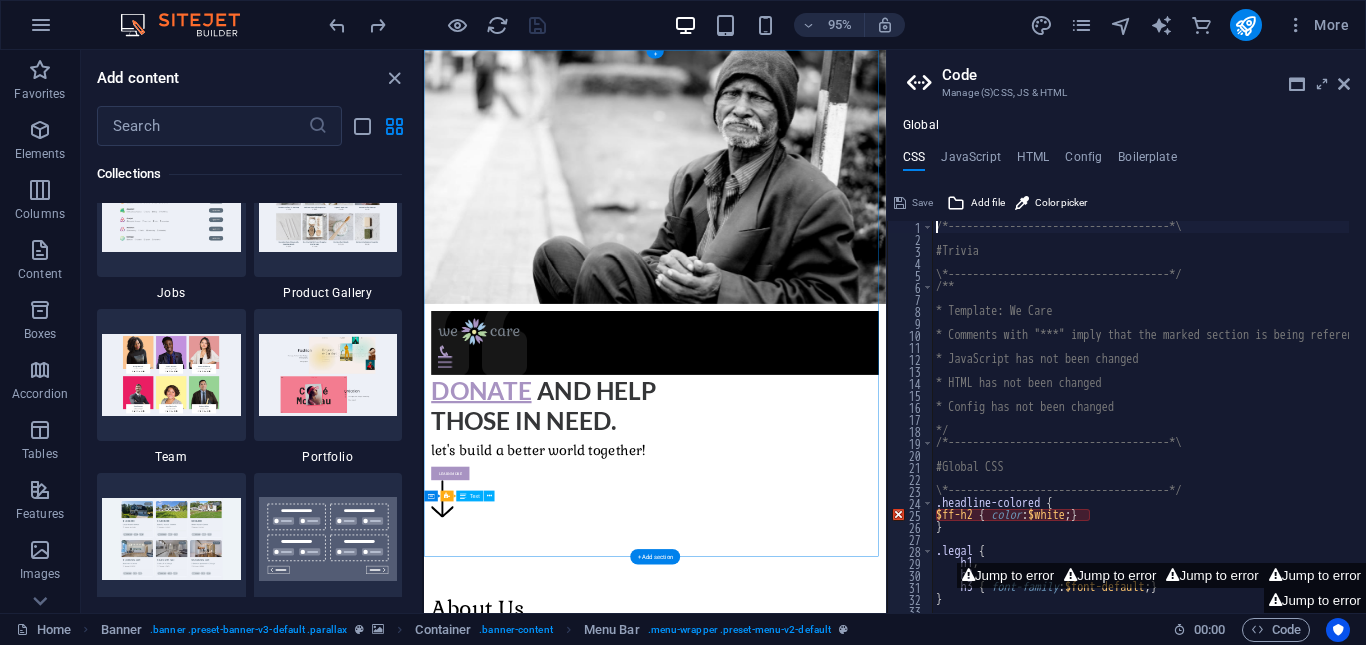 click on "Home About us What we do Projects Volunteers Donate Donate   and Help those in need. Let's build a better world together! Learn more" at bounding box center [937, 861] 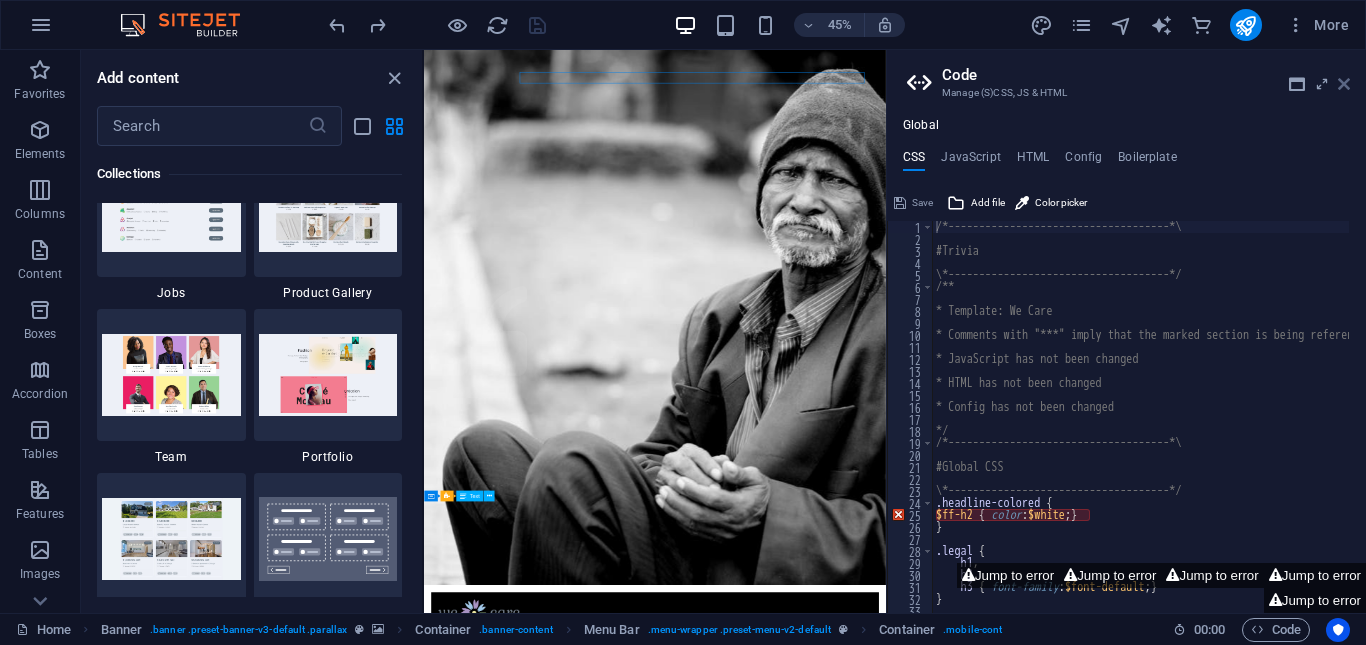 drag, startPoint x: 1341, startPoint y: 80, endPoint x: 931, endPoint y: 31, distance: 412.91766 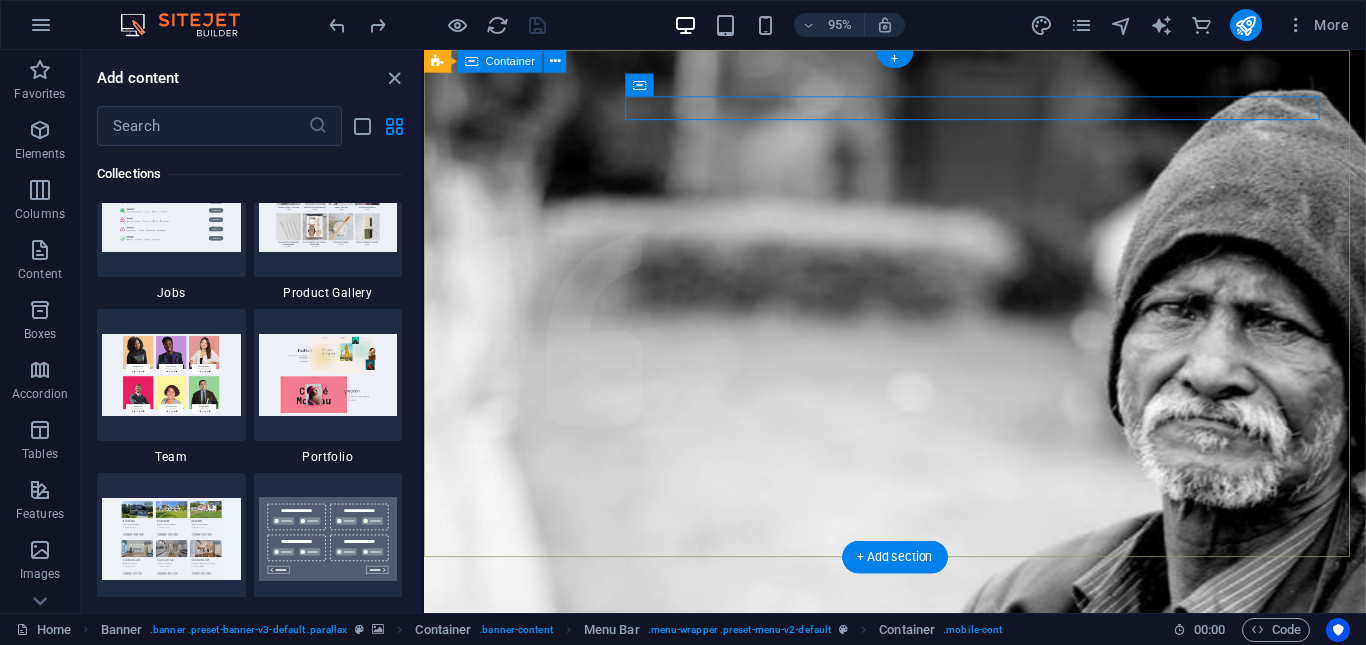 click on "Home About us What we do Projects Volunteers Donate" at bounding box center (920, 1326) 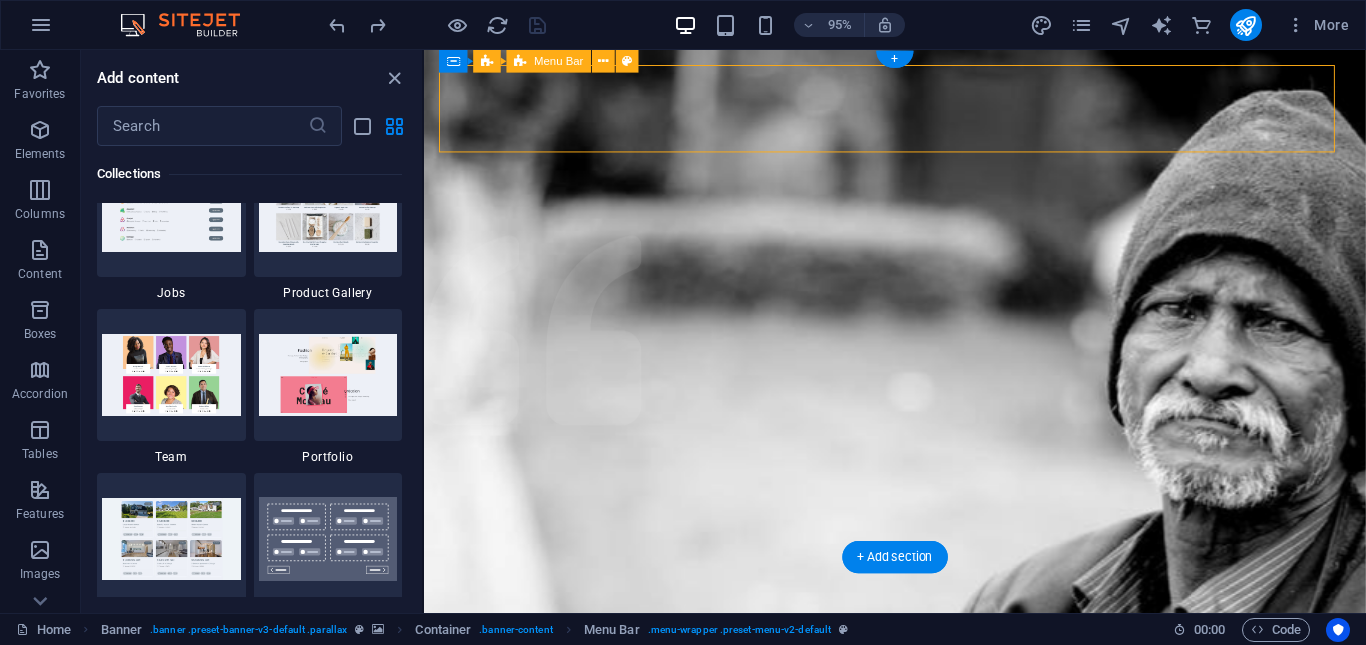 click on "Home About us What we do Projects Volunteers Donate" at bounding box center [920, 1326] 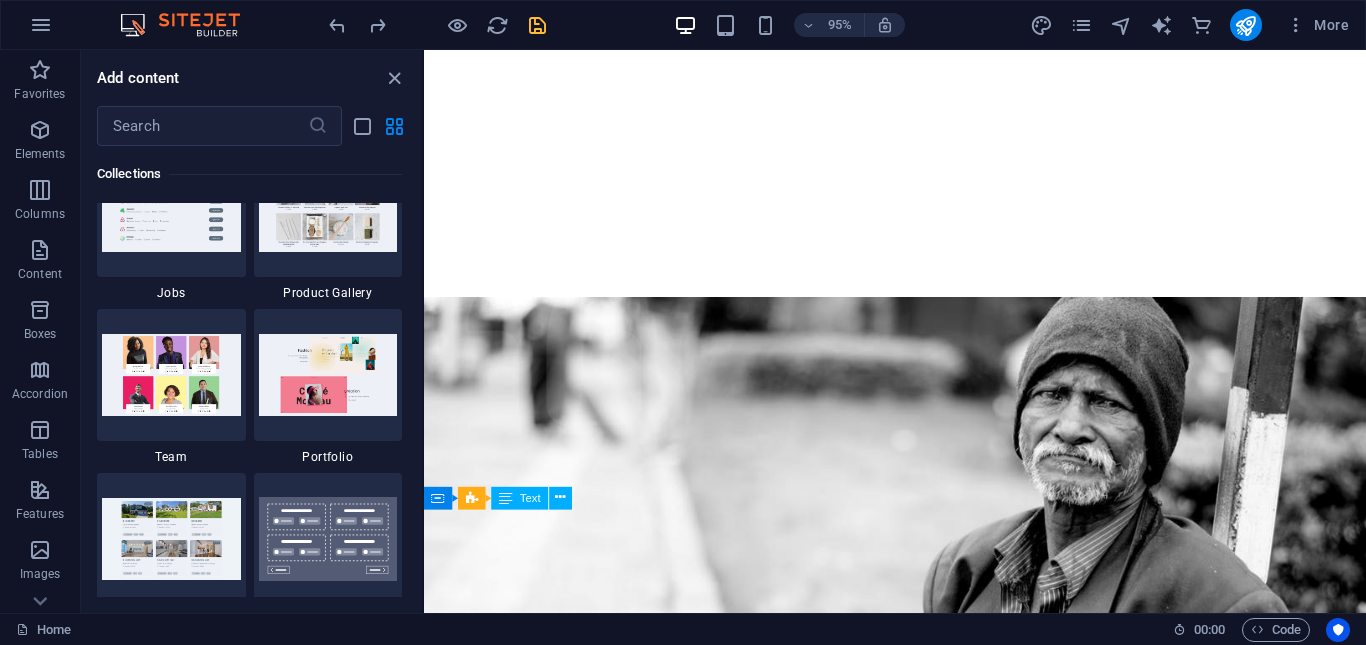 scroll, scrollTop: 519, scrollLeft: 0, axis: vertical 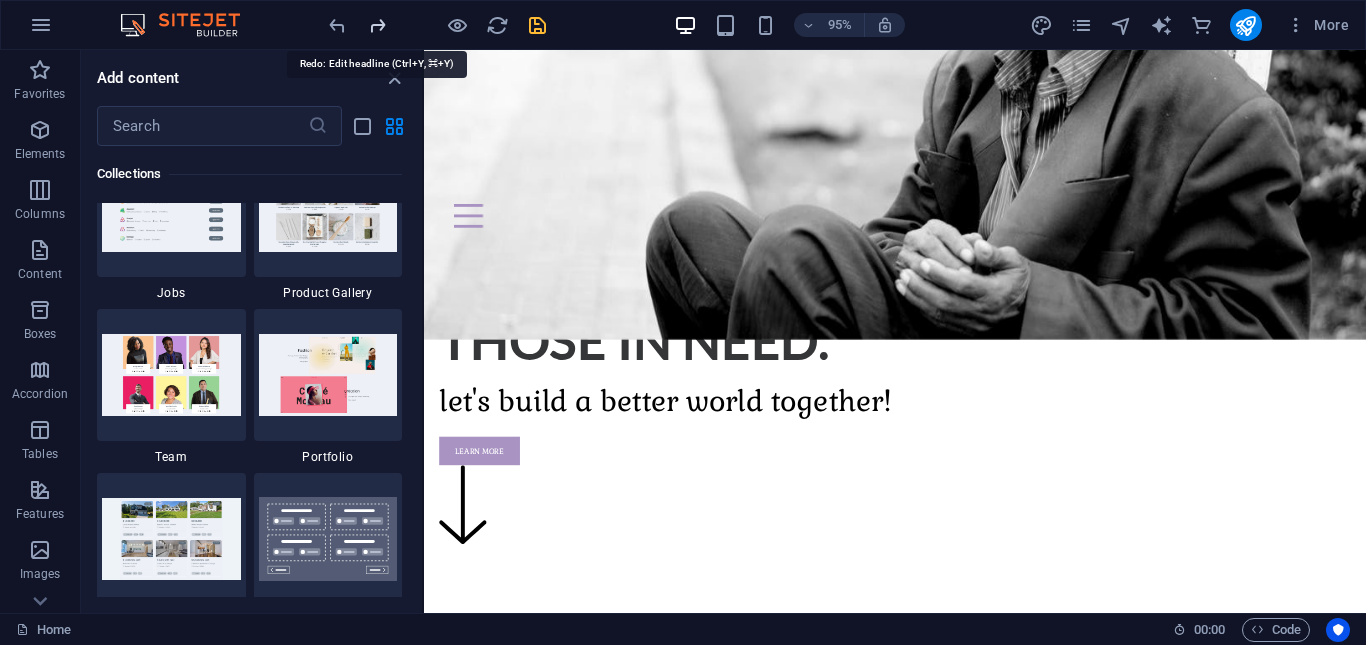click at bounding box center (377, 25) 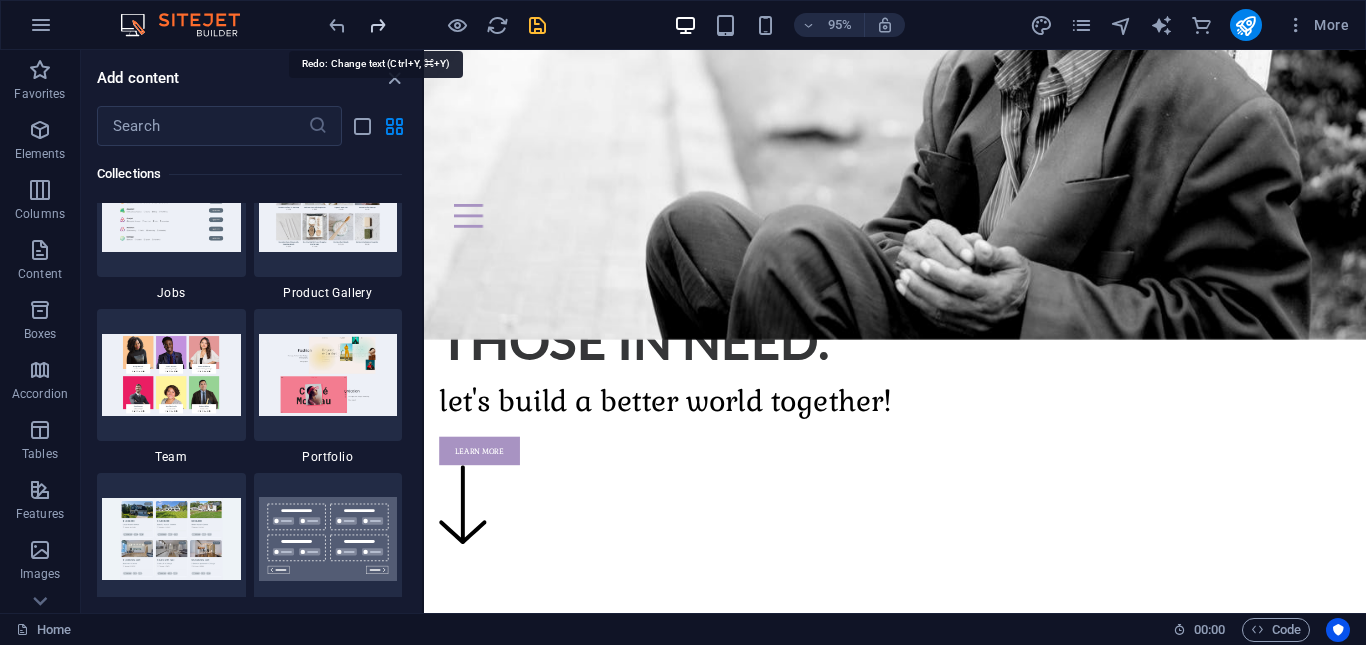 click at bounding box center (377, 25) 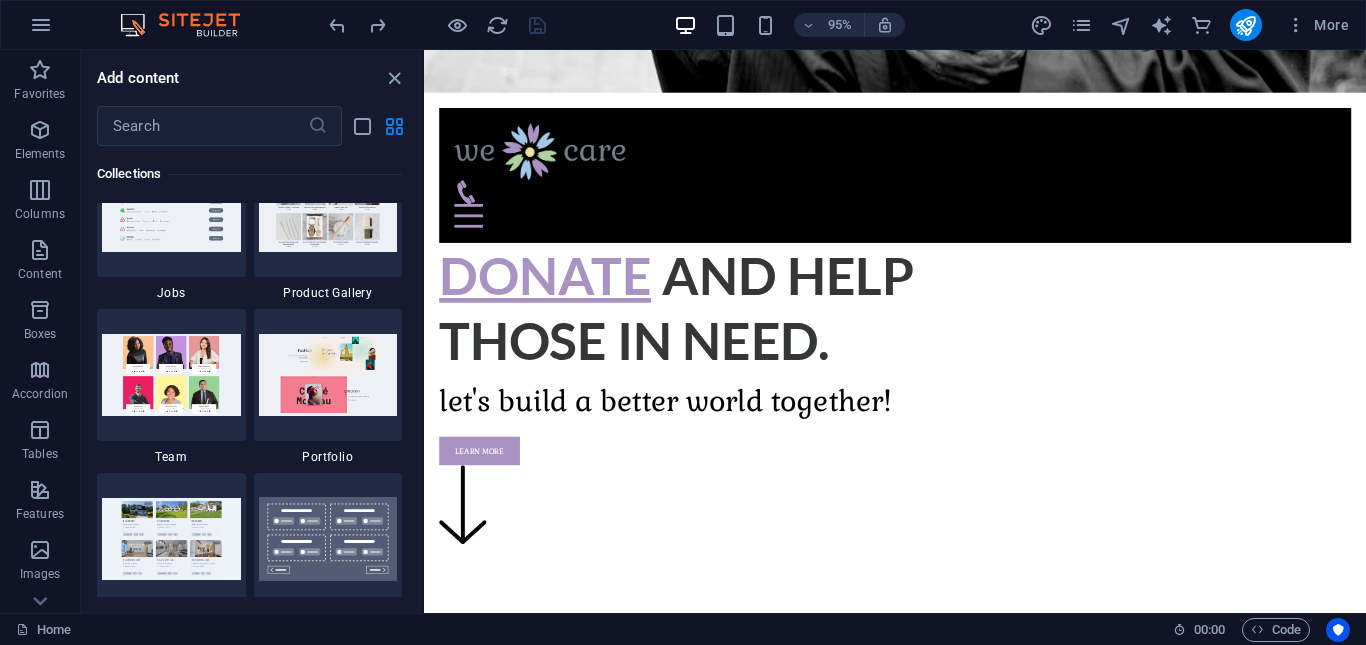 scroll, scrollTop: 0, scrollLeft: 0, axis: both 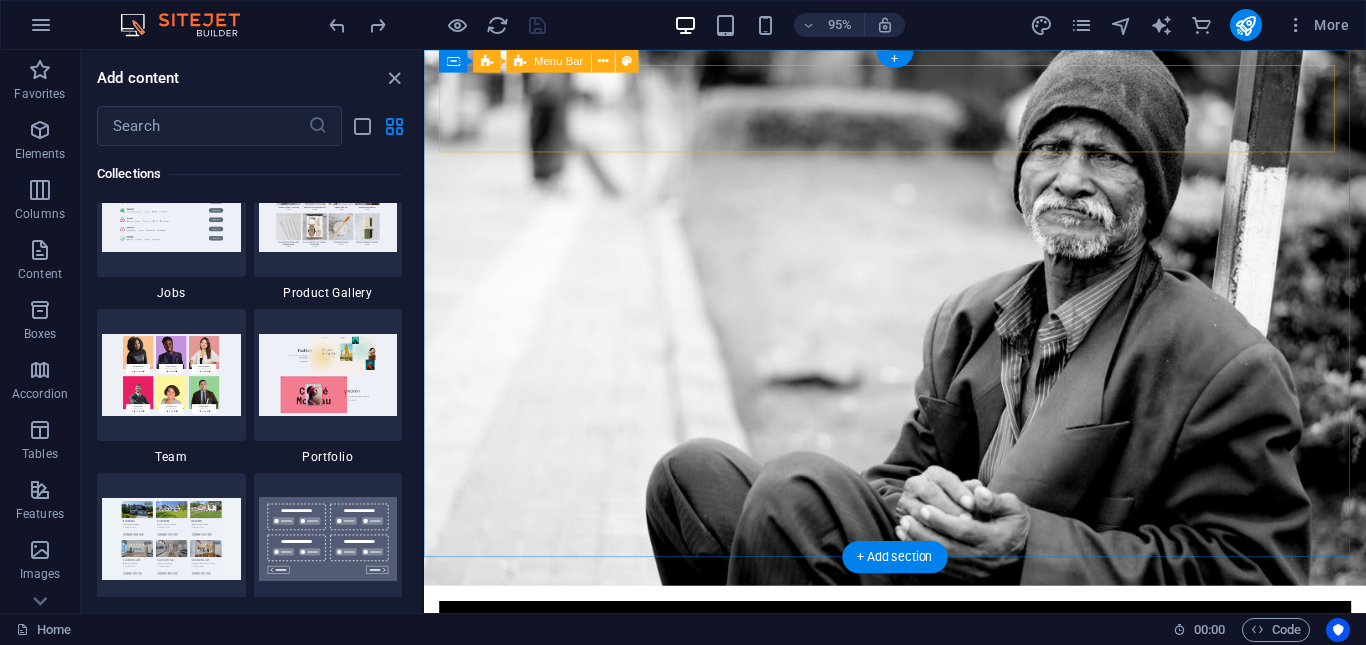 click on "Home About us What we do Projects Volunteers Donate" at bounding box center (920, 701) 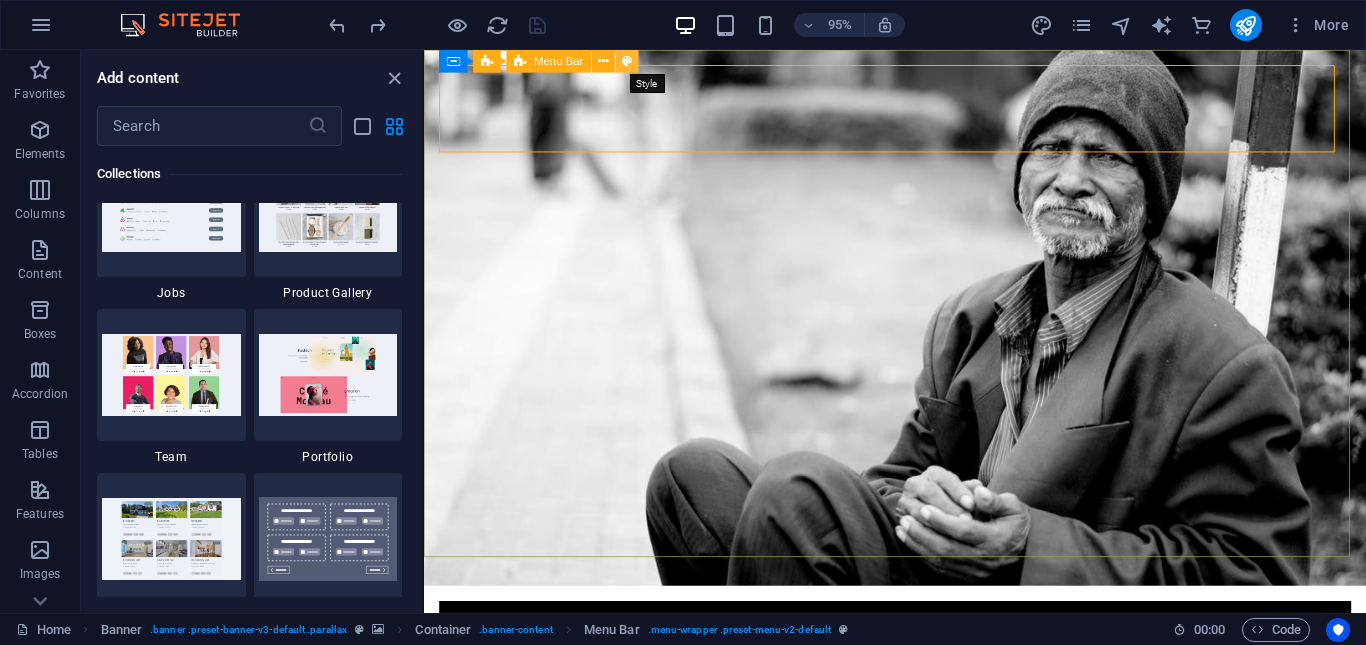 click at bounding box center [627, 61] 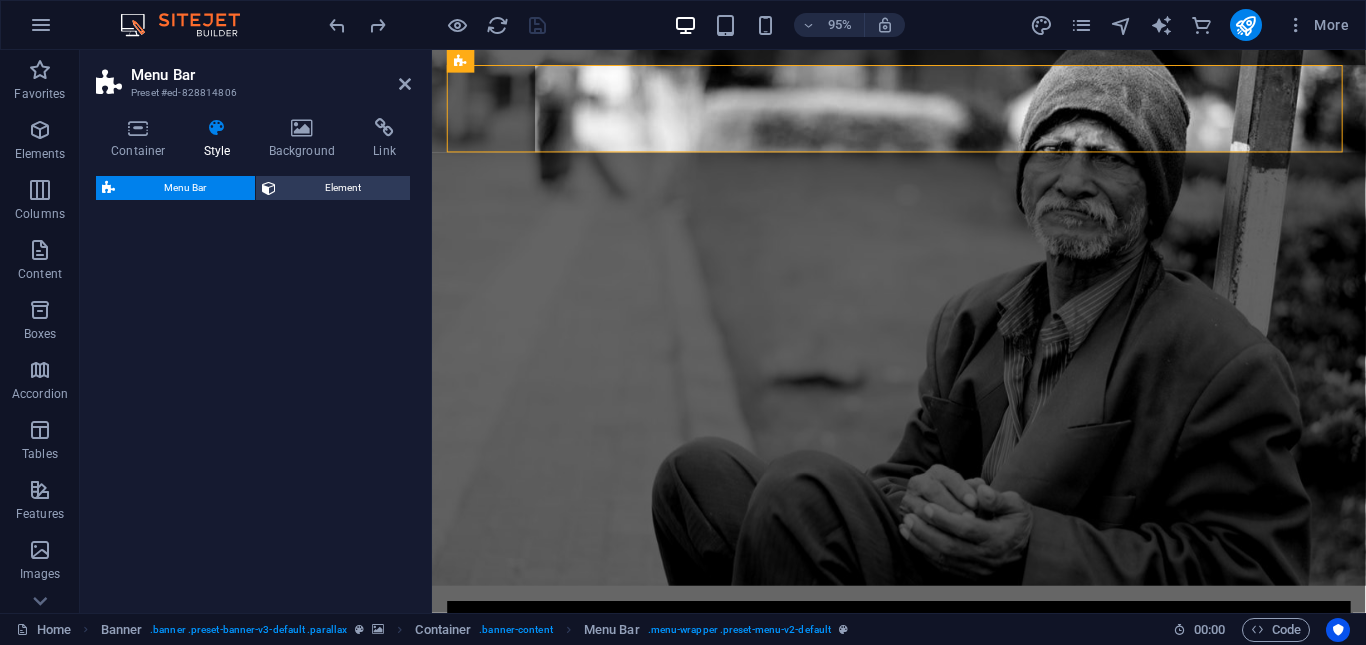select on "rem" 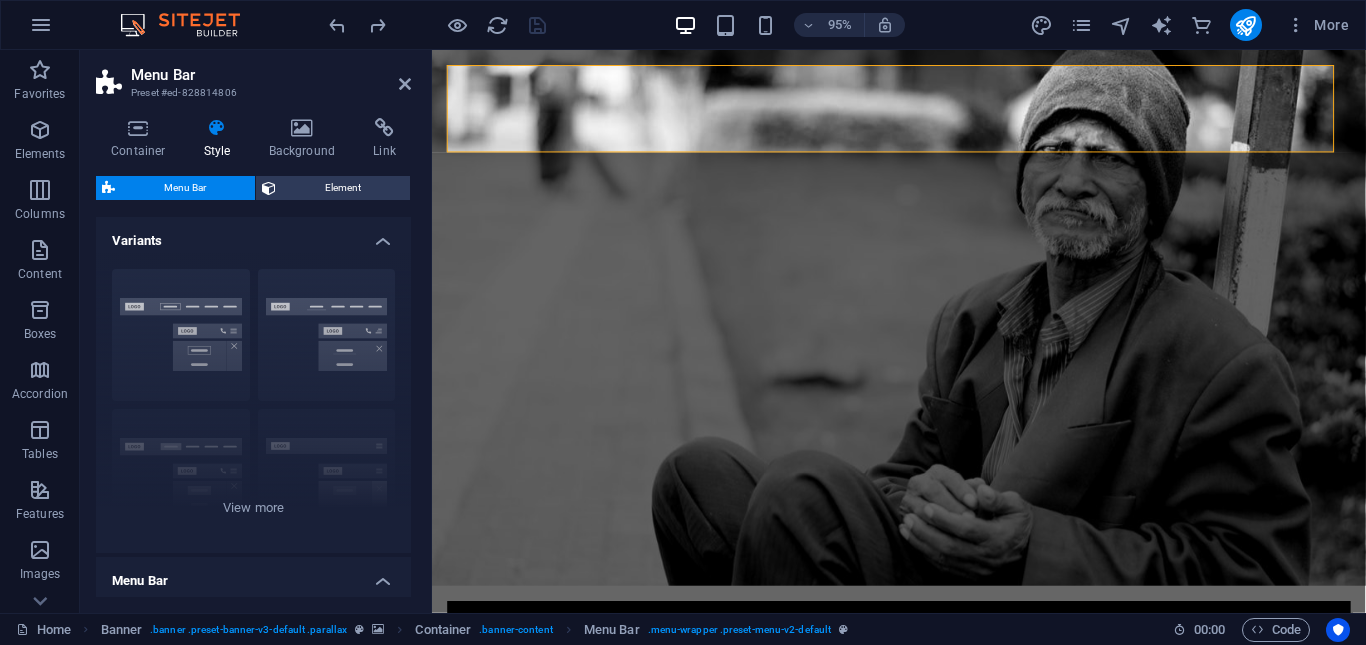 click on "95% More" at bounding box center (841, 25) 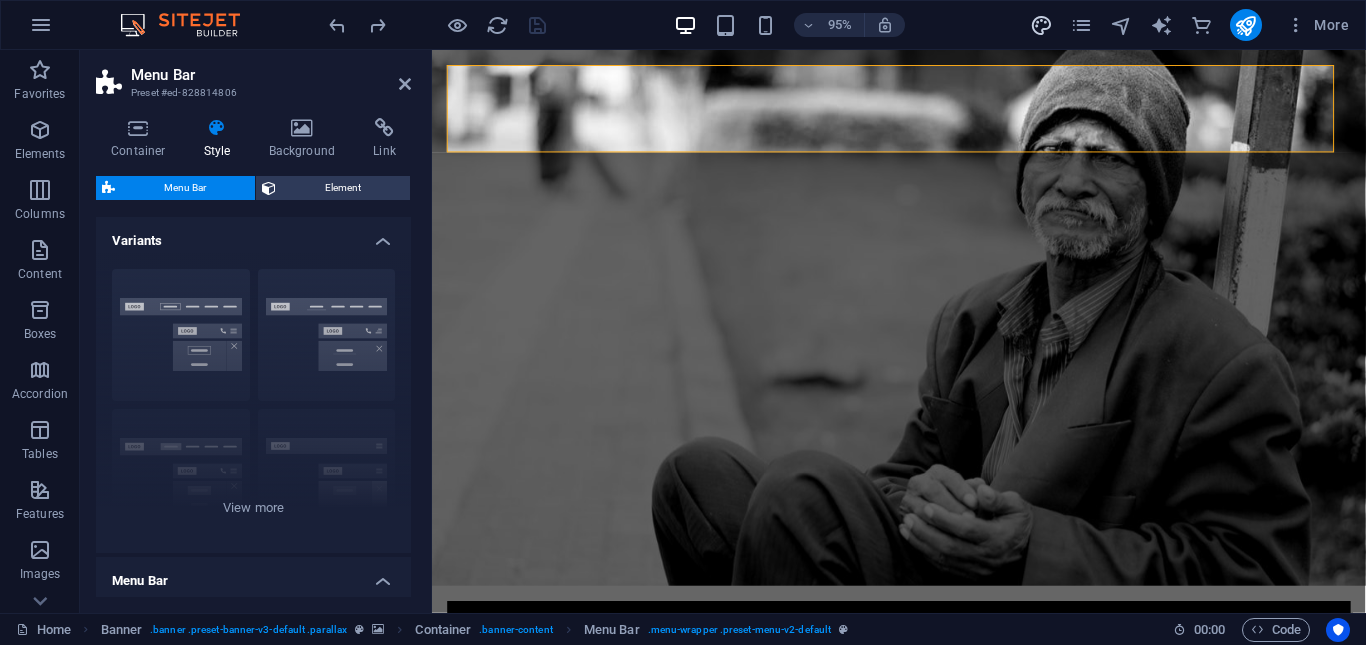 click at bounding box center [1041, 25] 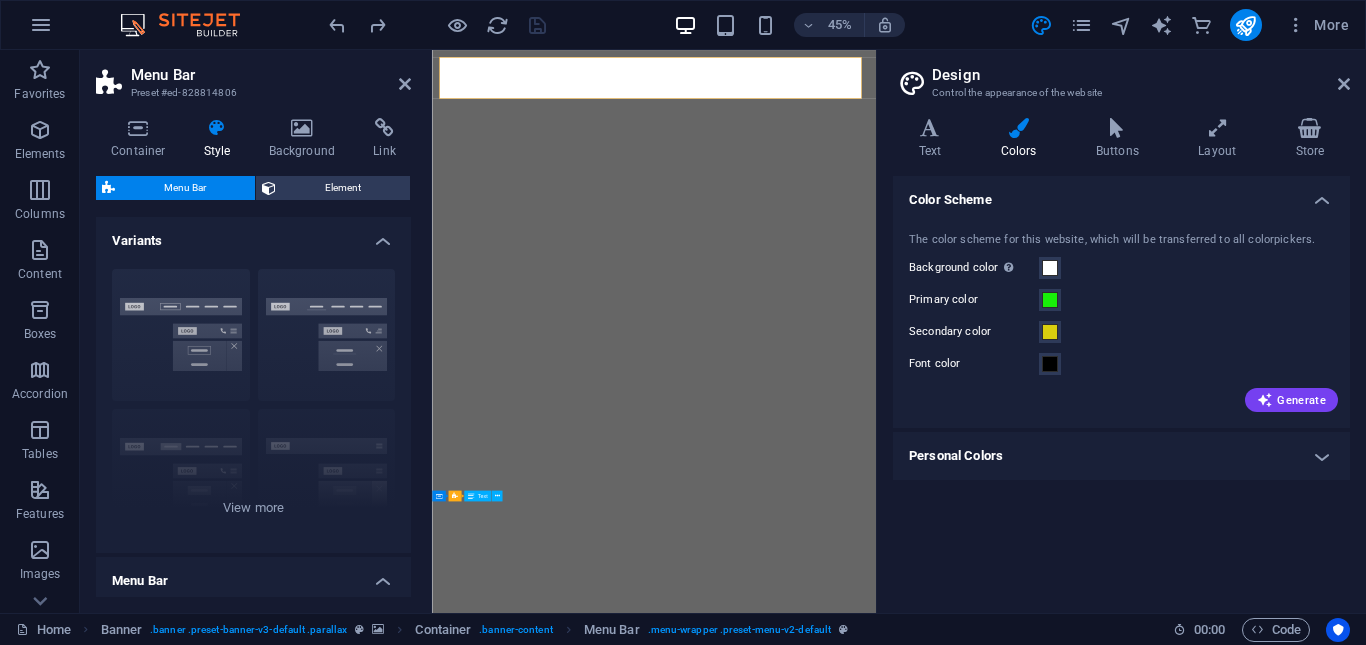 select on "rem" 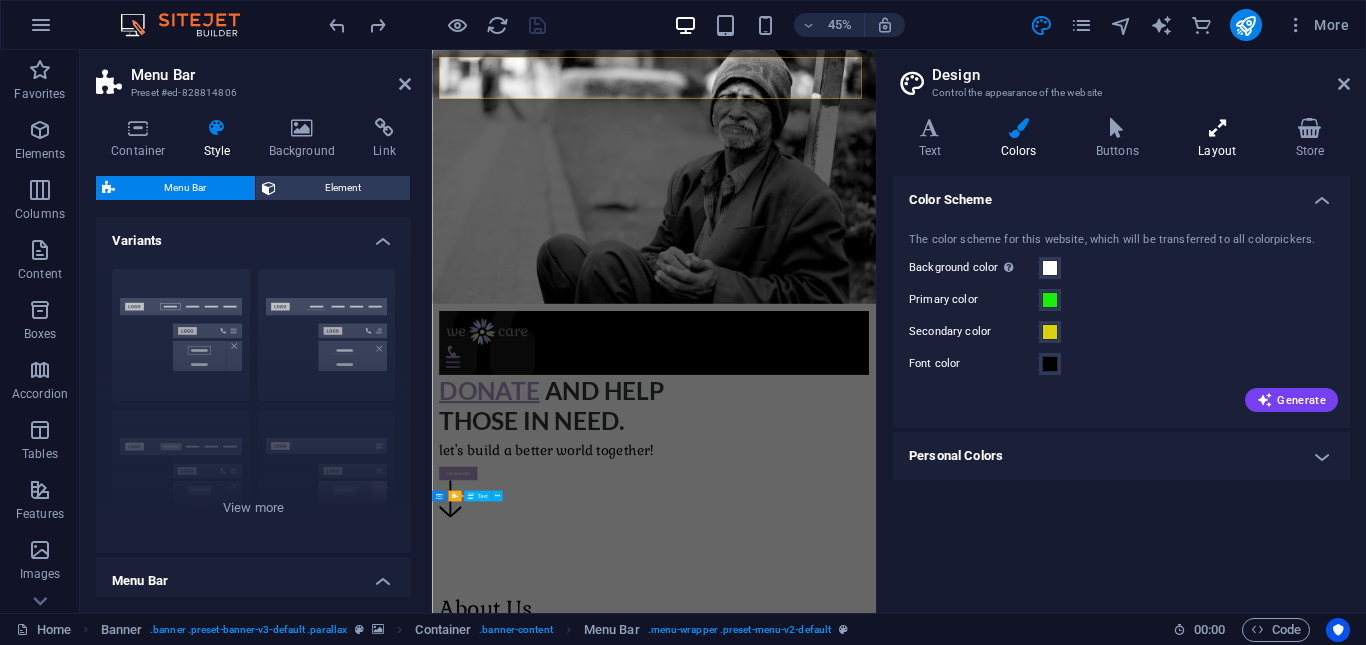 click at bounding box center (1217, 128) 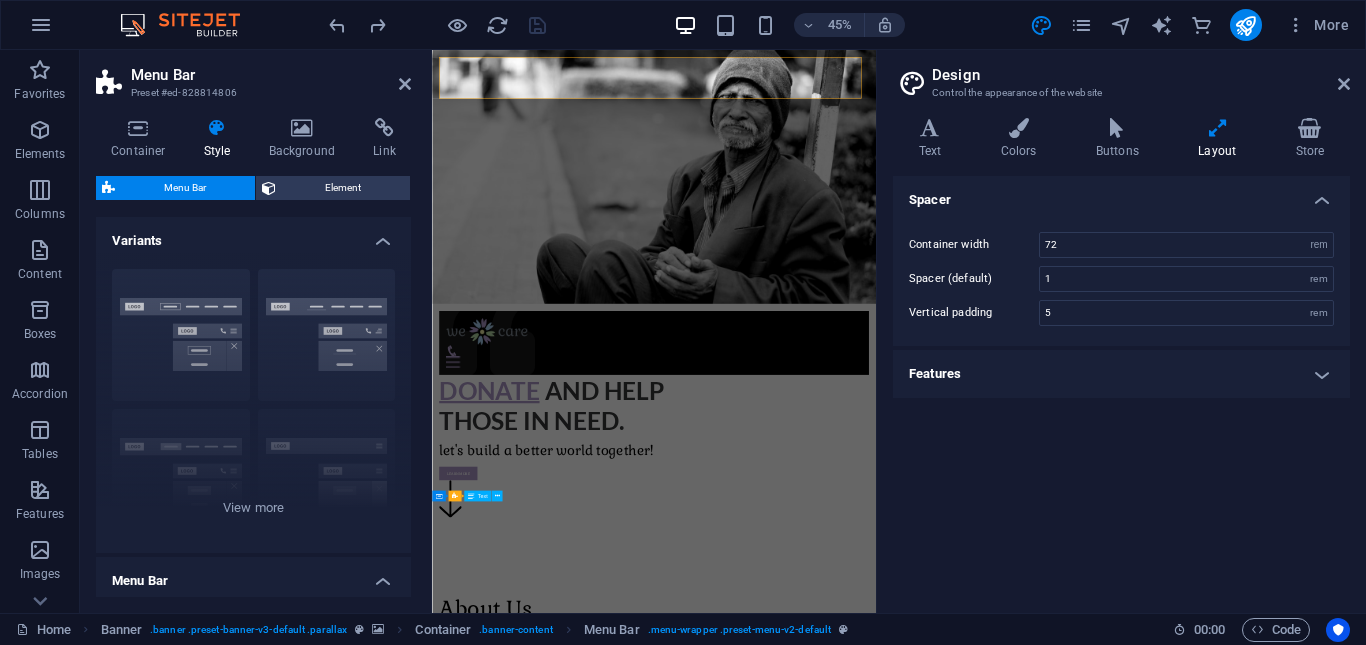scroll, scrollTop: 0, scrollLeft: 0, axis: both 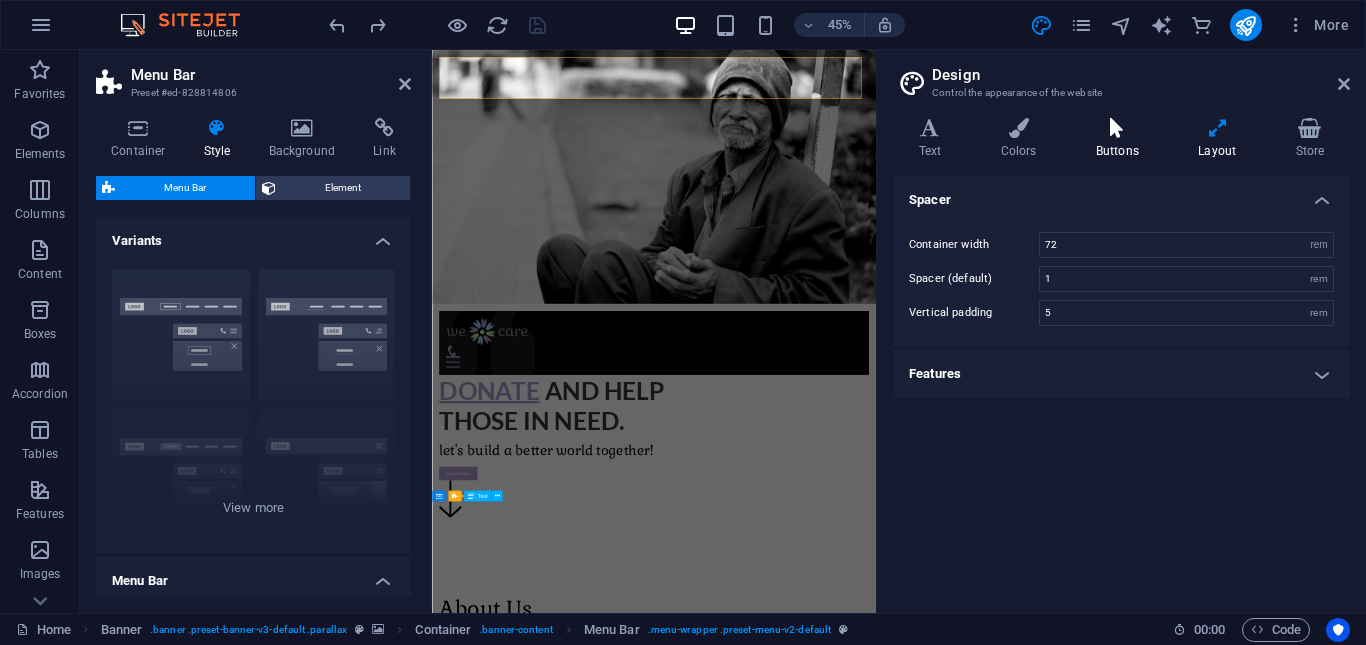 click at bounding box center [1117, 128] 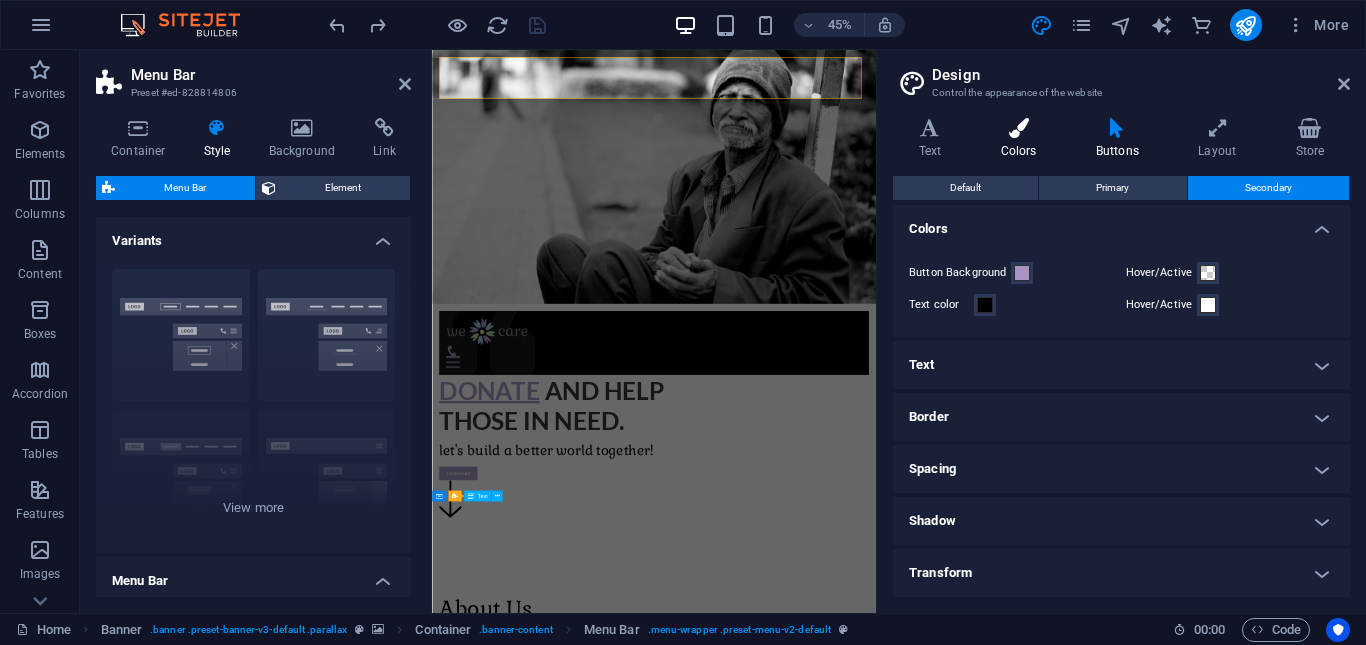 click at bounding box center (1018, 128) 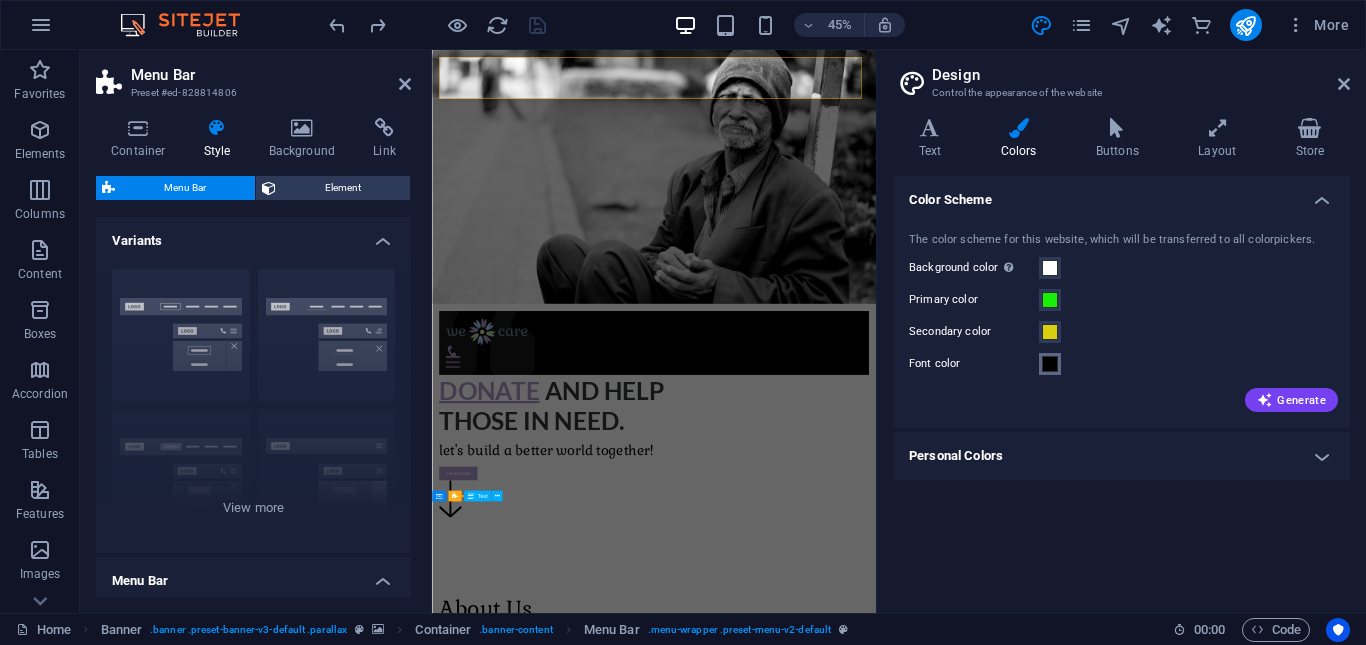 click at bounding box center (1050, 364) 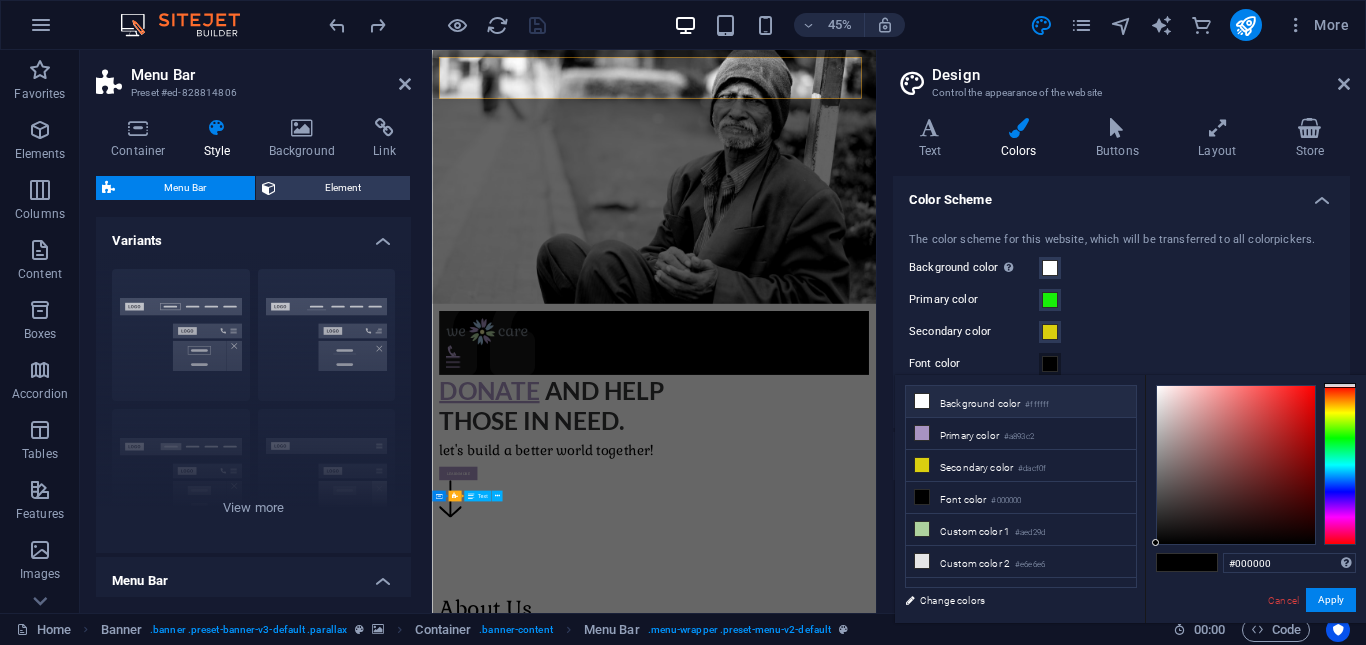 click on "Background color
#ffffff" at bounding box center [1021, 402] 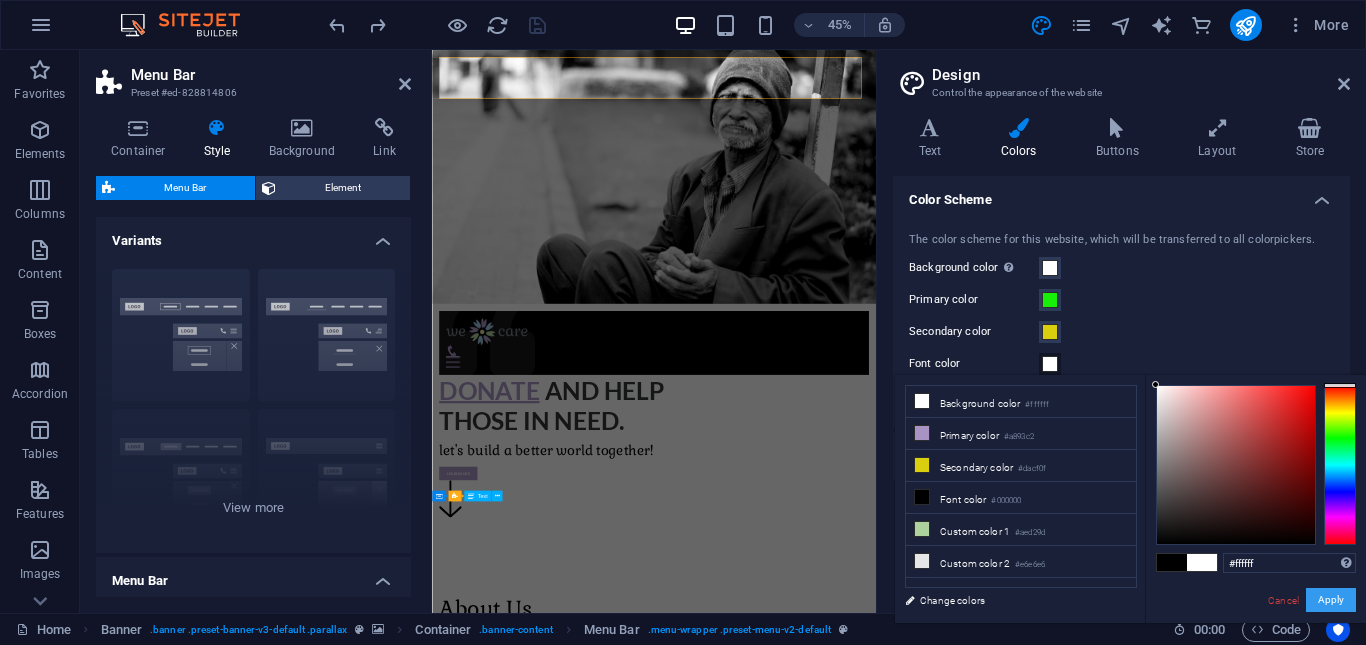 click on "Apply" at bounding box center (1331, 600) 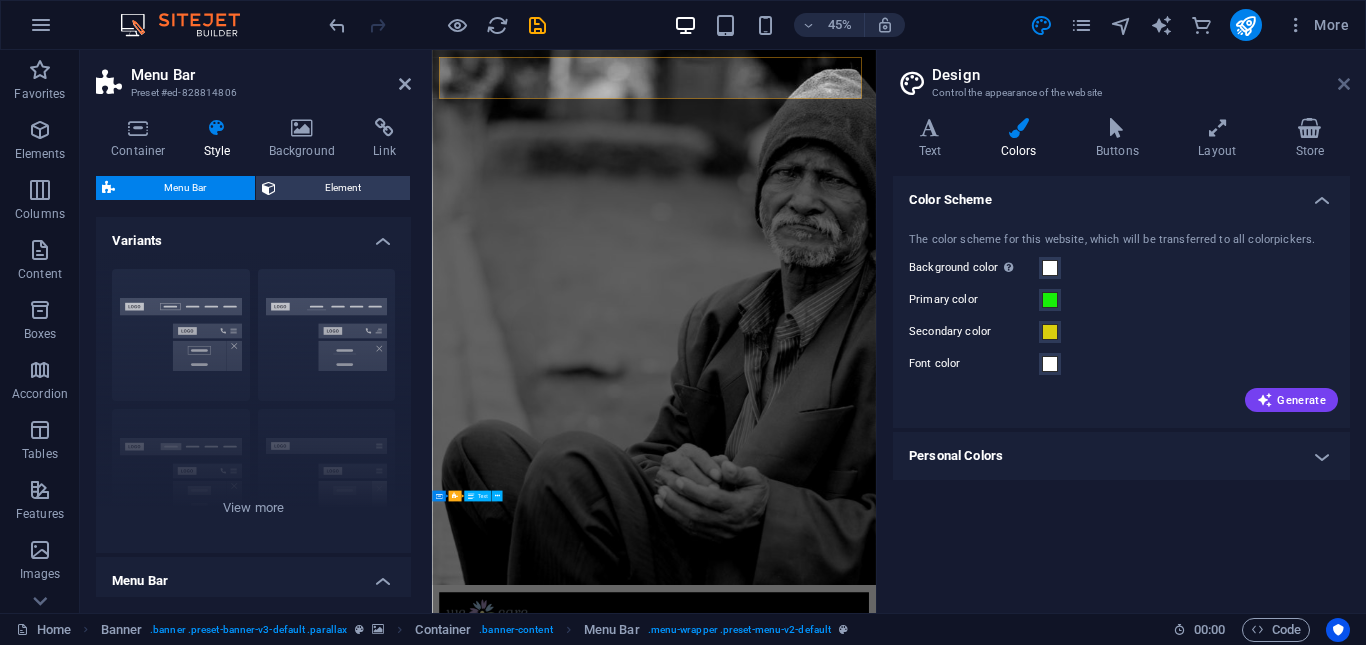 click at bounding box center [1344, 84] 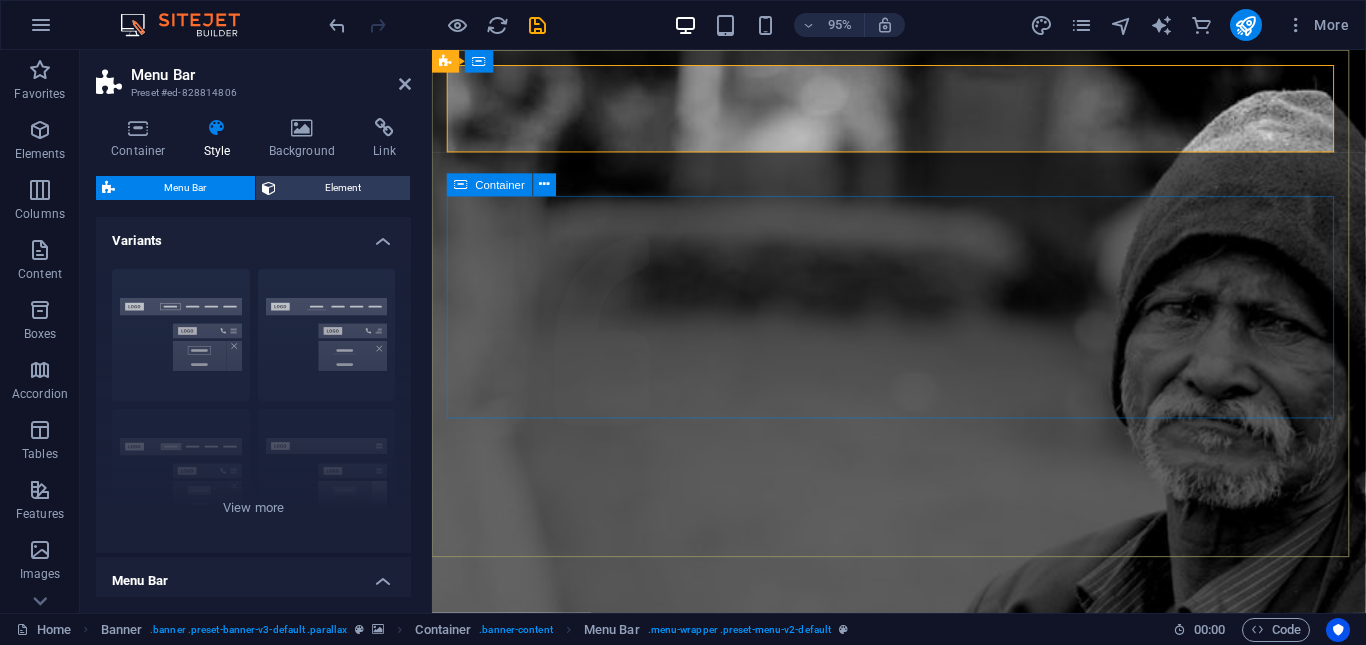 click on "Let's build a better world together!" at bounding box center [923, 1563] 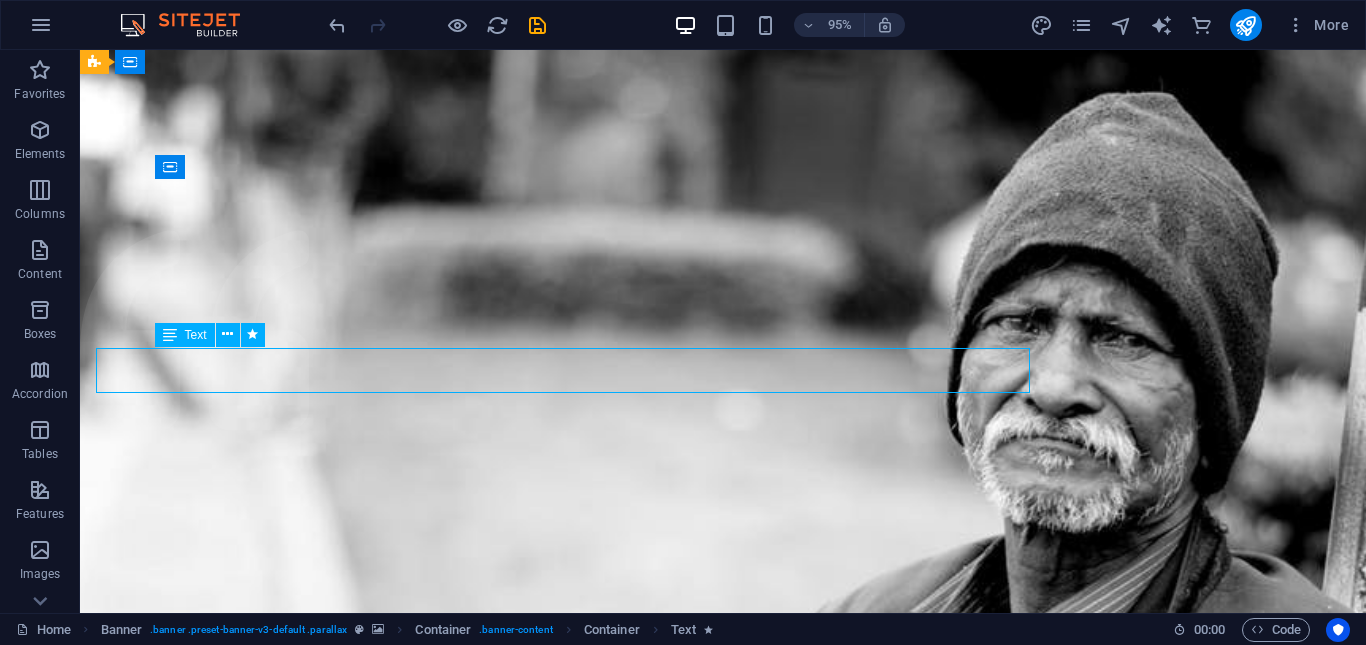 click on "Donate   and Help those in need. Let's build a better world together! Learn more" at bounding box center [723, 1516] 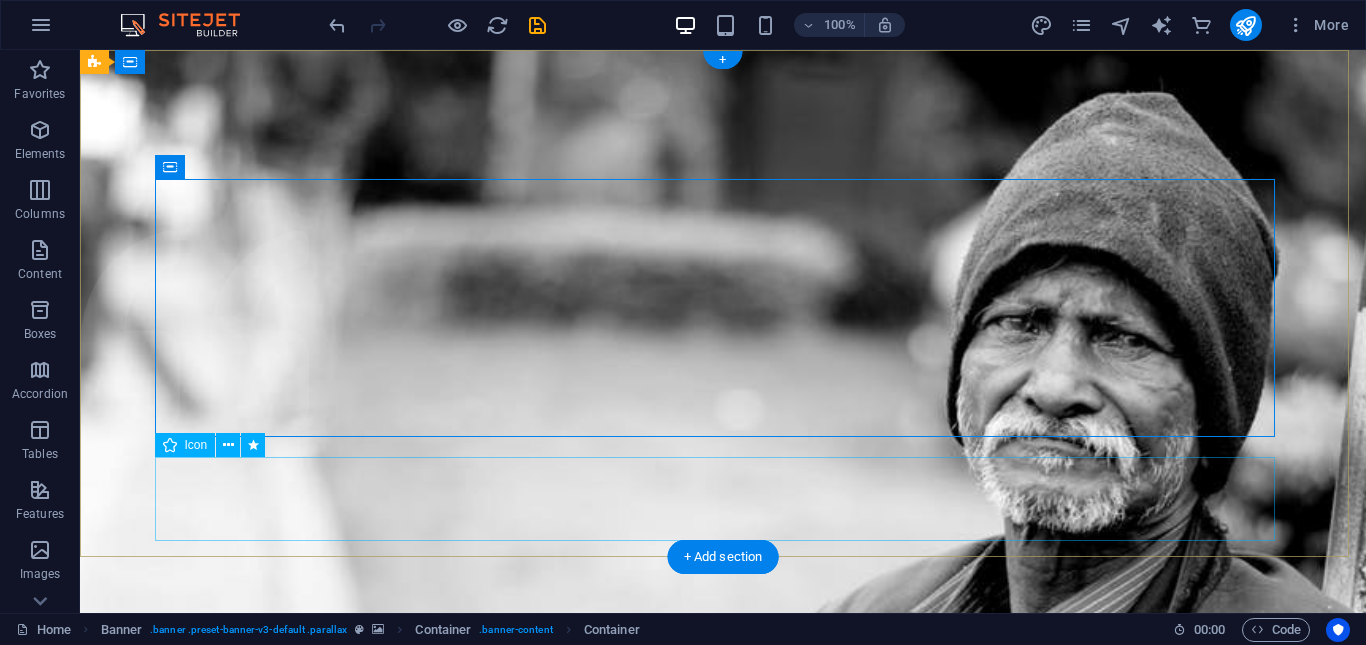 click at bounding box center [723, 1688] 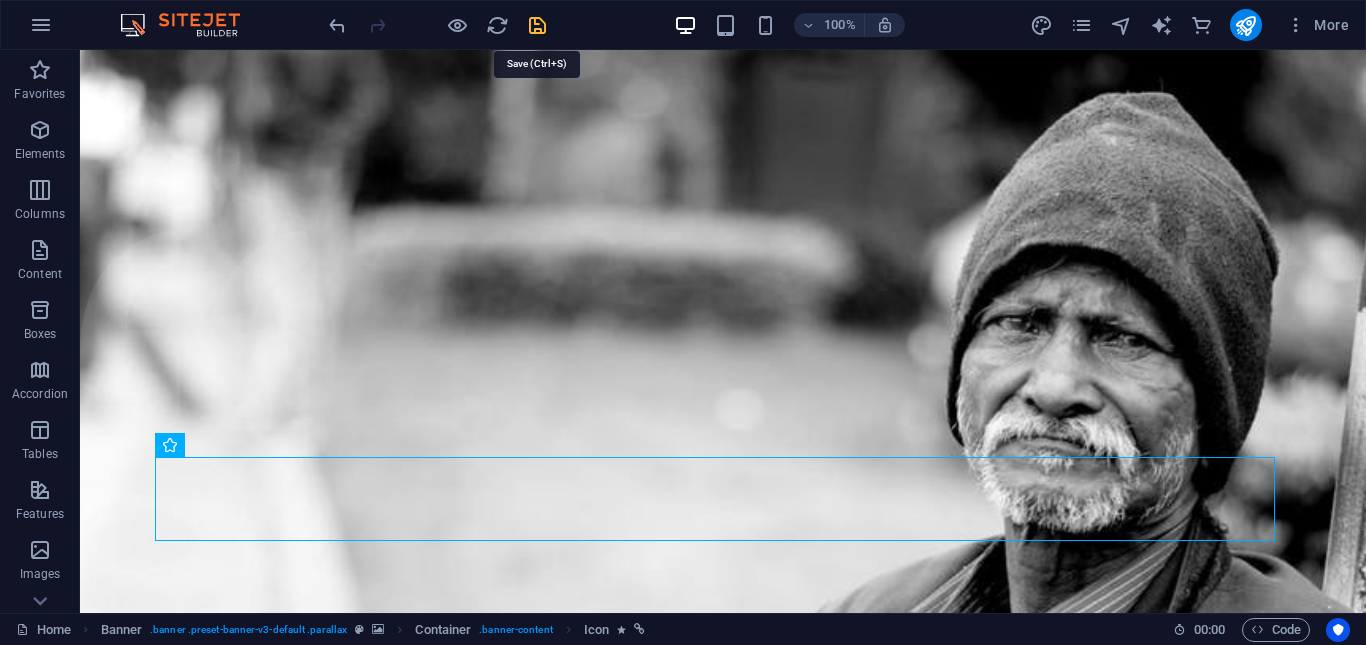 click at bounding box center (537, 25) 